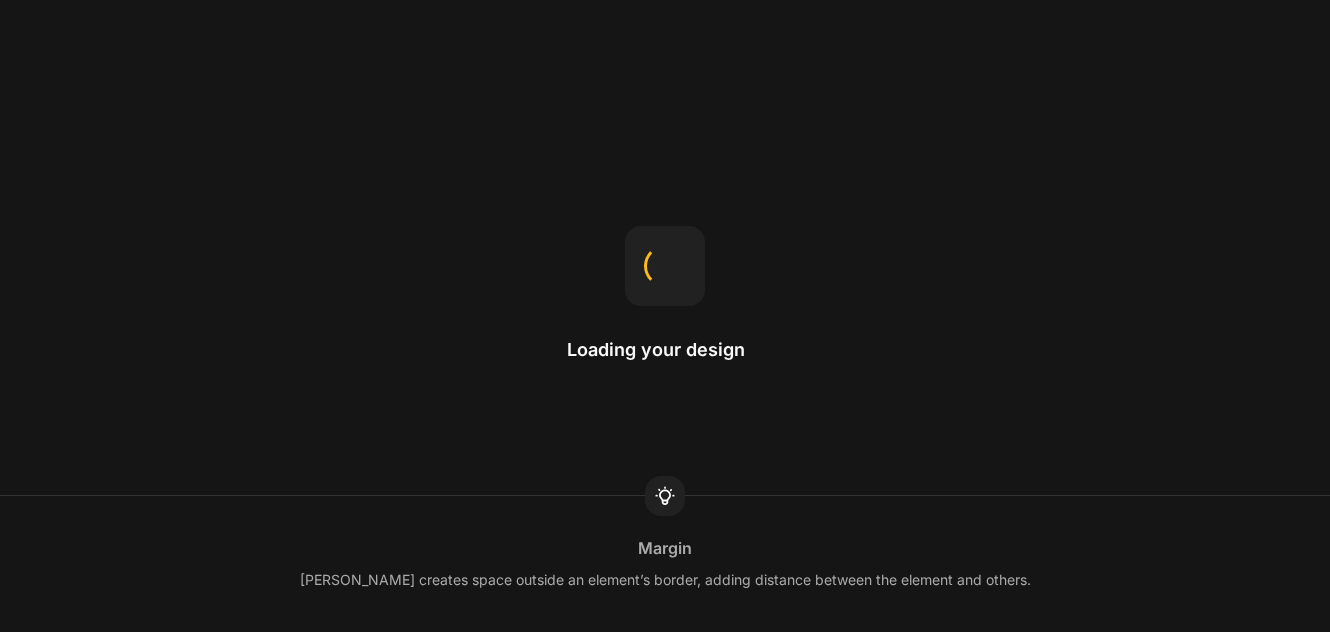 scroll, scrollTop: 0, scrollLeft: 0, axis: both 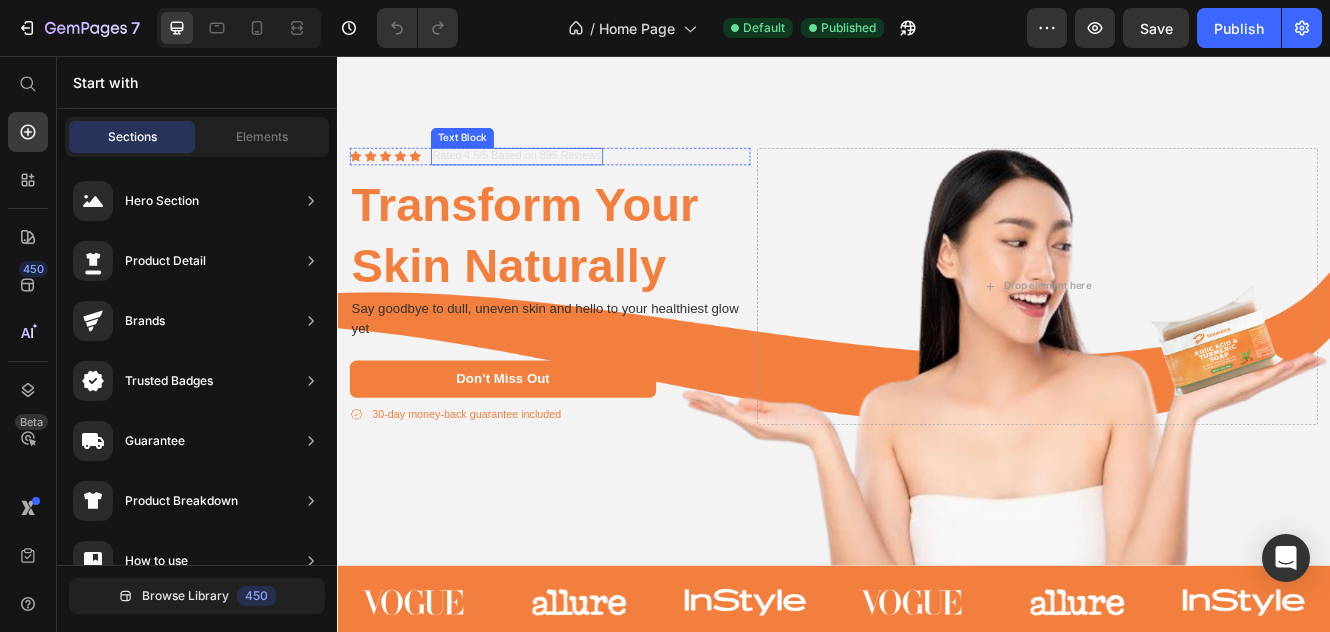 click on "Rated 4.5/5 Based on 895 Reviews" at bounding box center (554, 177) 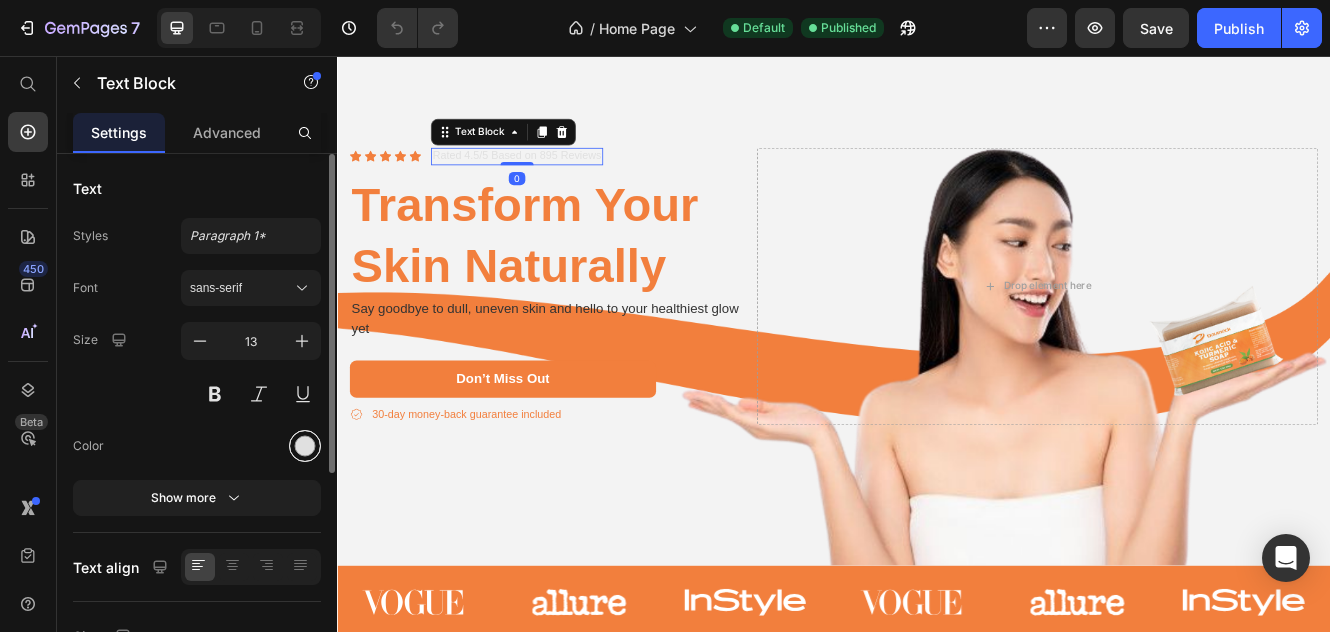 click at bounding box center (305, 446) 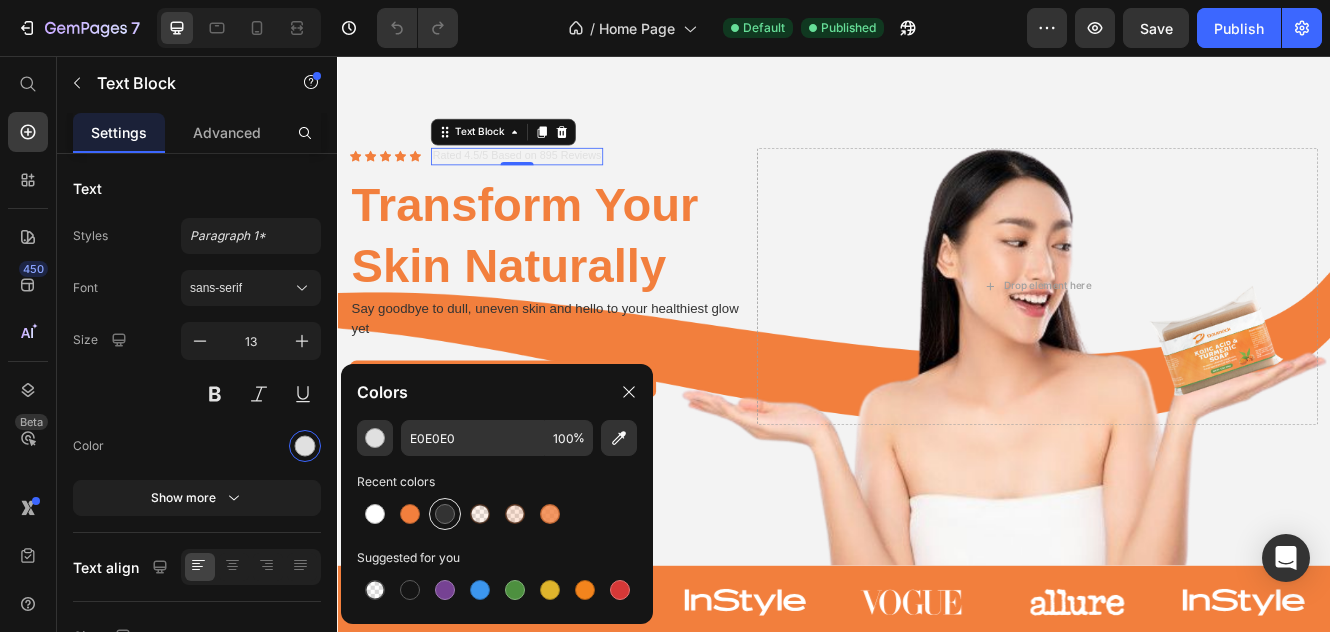 click at bounding box center [445, 514] 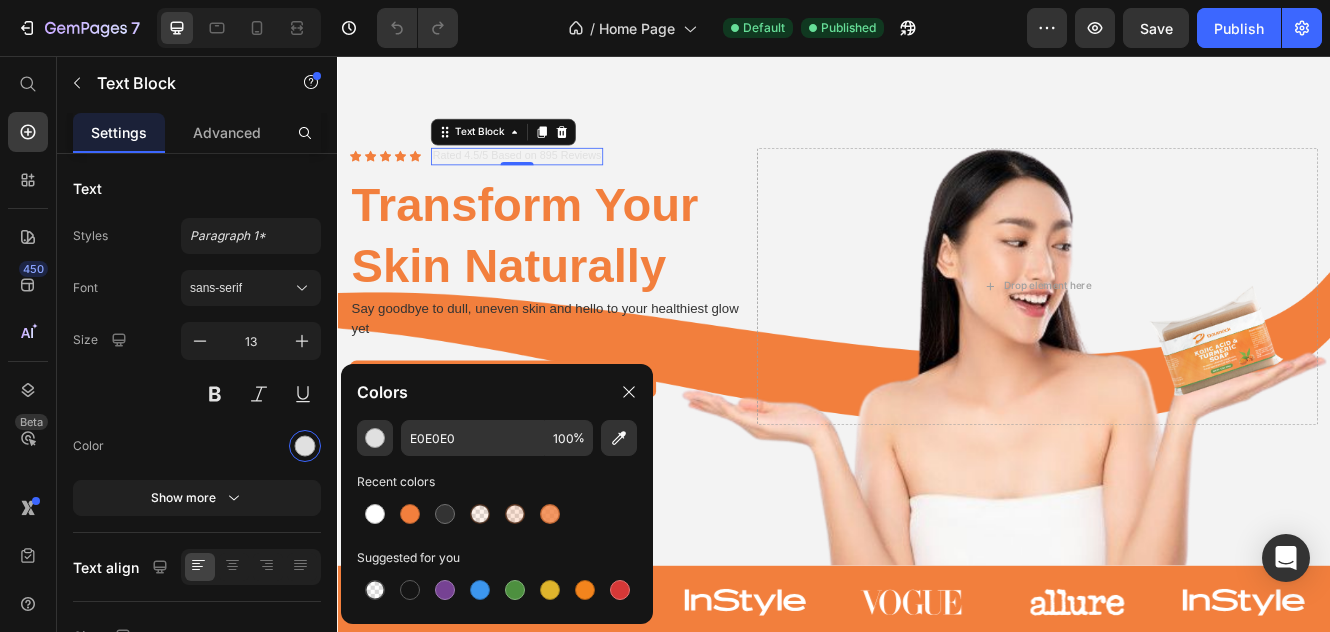 type on "333333" 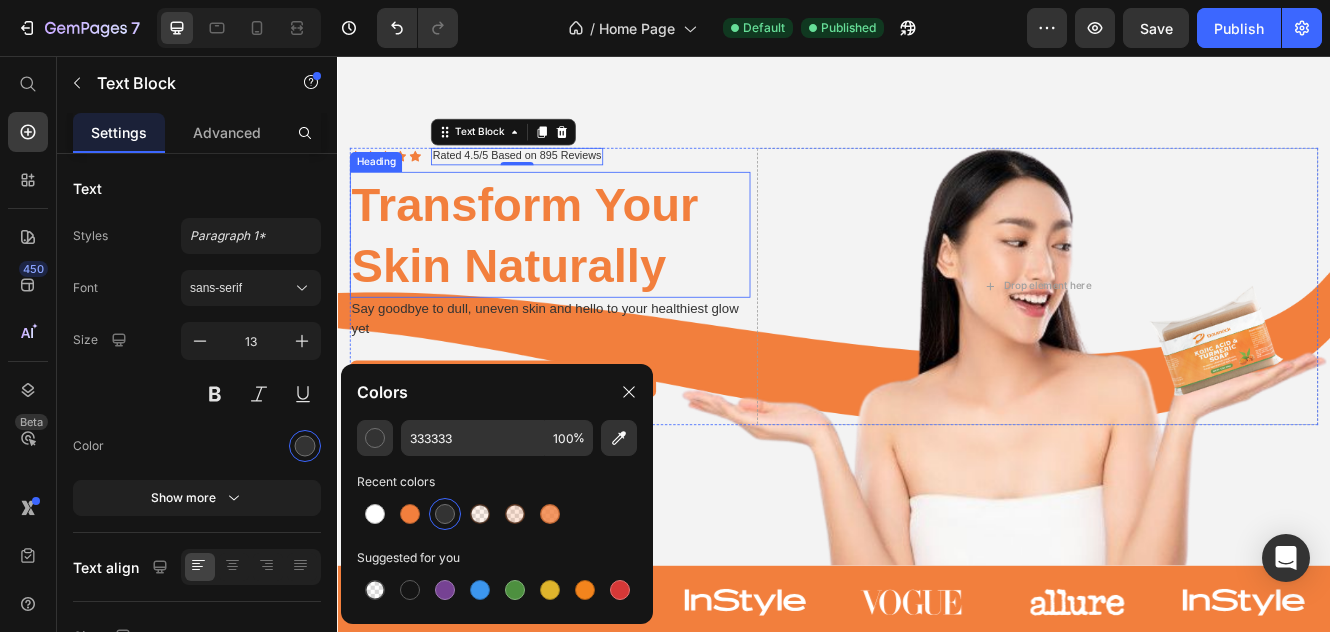 click on "Transform Your Skin Naturally" at bounding box center (594, 272) 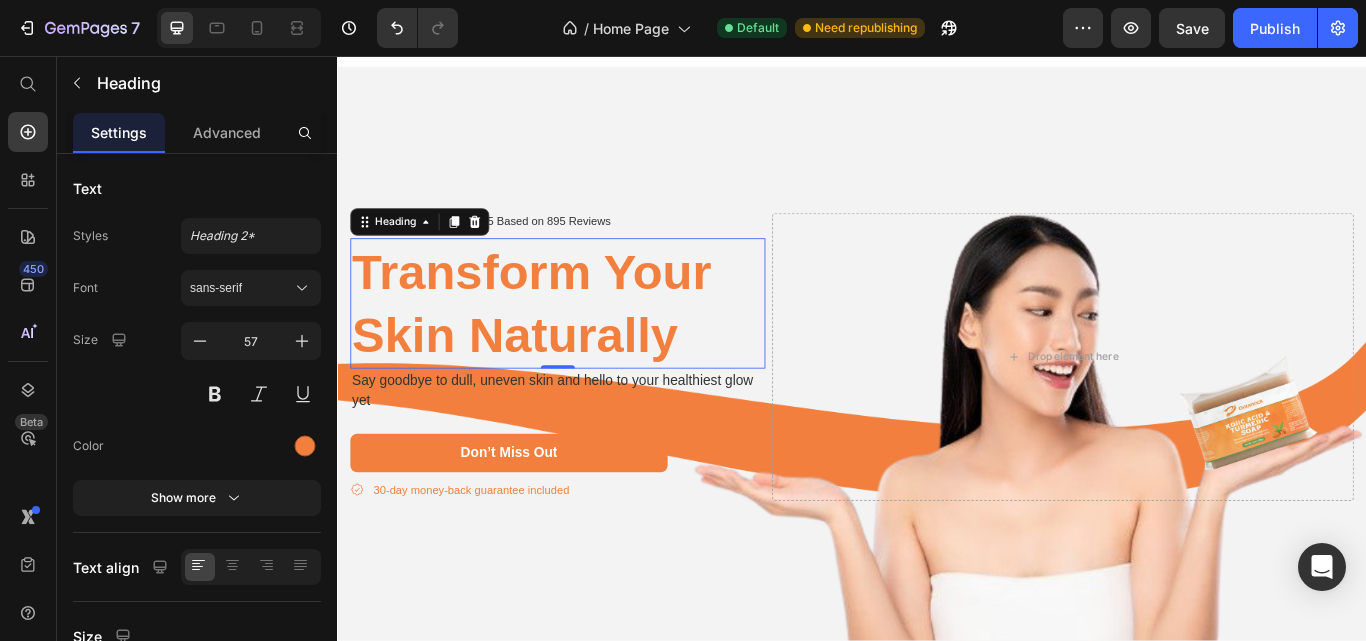 scroll, scrollTop: 0, scrollLeft: 0, axis: both 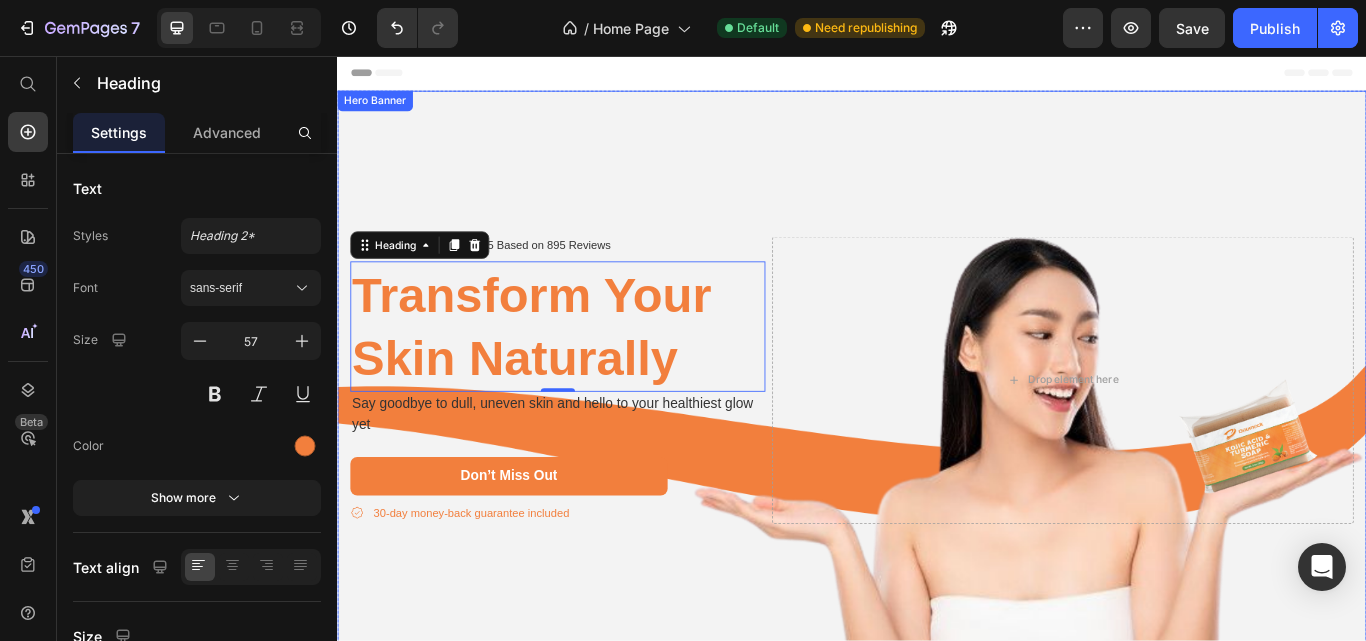 click at bounding box center (937, 434) 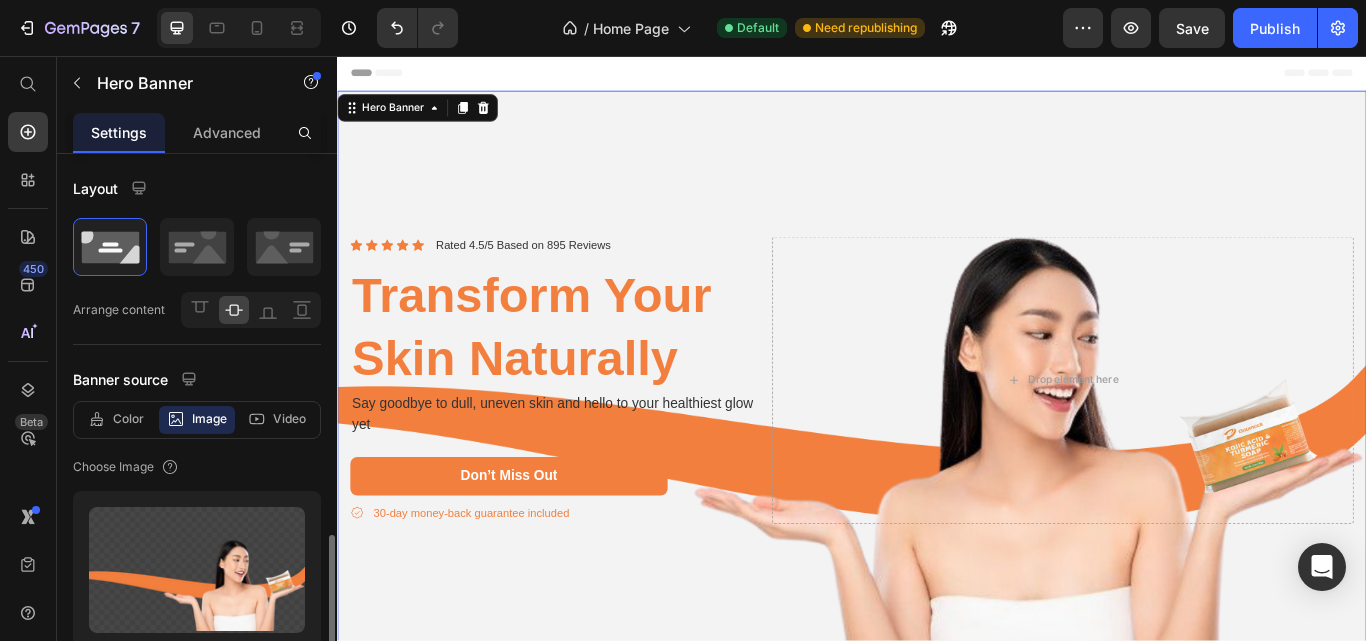 scroll, scrollTop: 400, scrollLeft: 0, axis: vertical 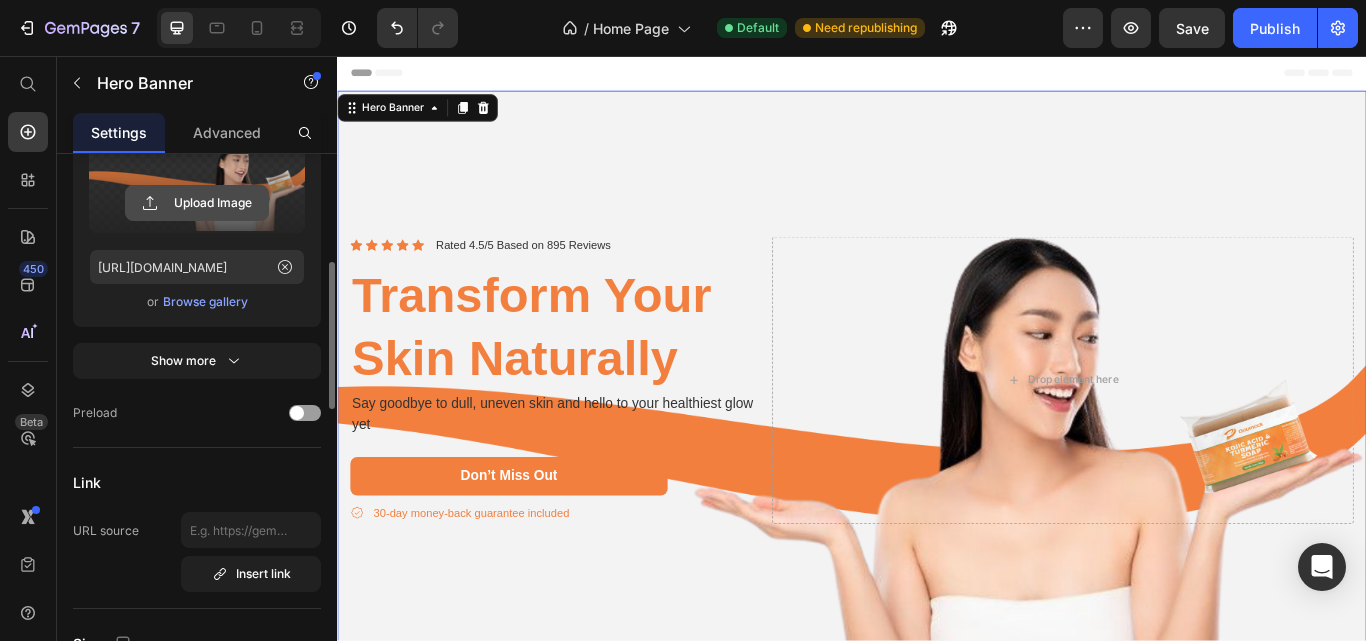 click 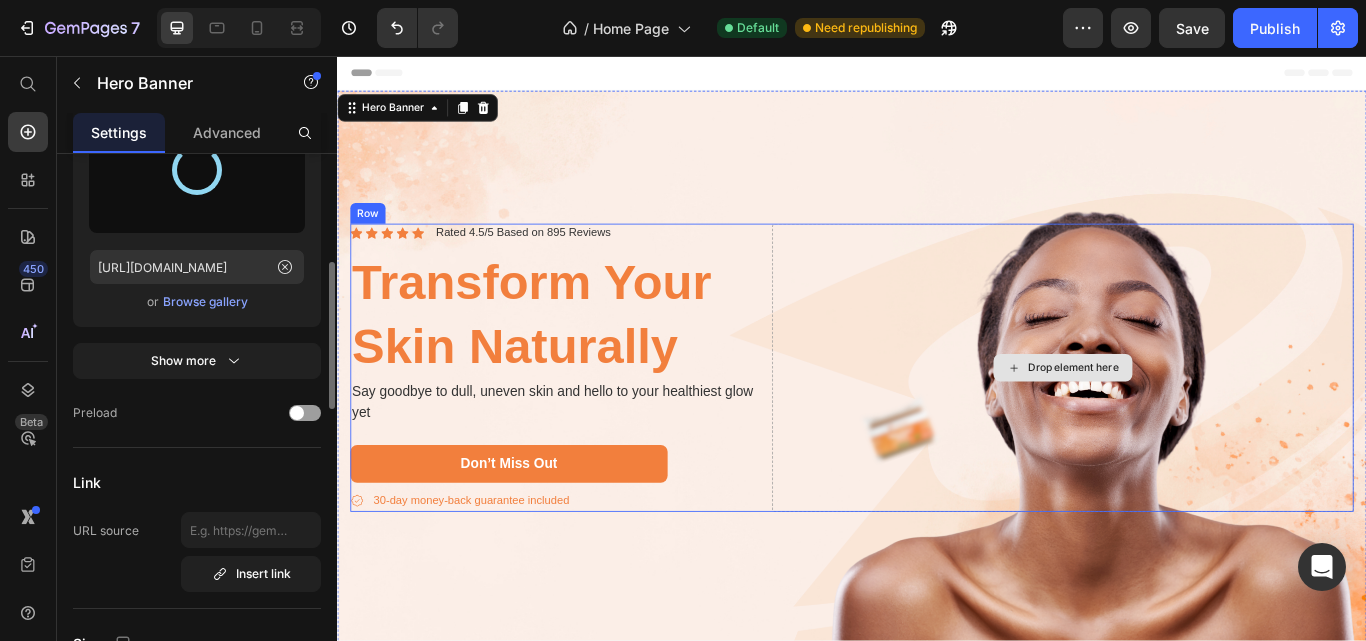 type on "[URL][DOMAIN_NAME]" 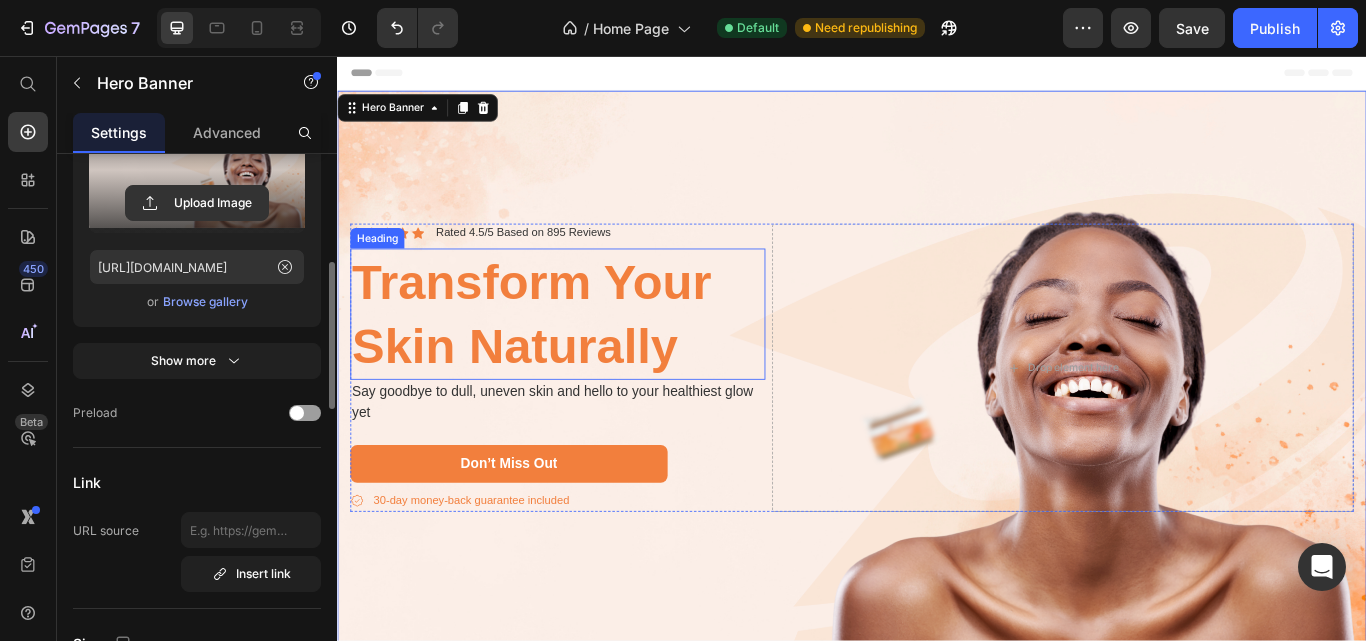 click on "Transform Your Skin Naturally" at bounding box center (594, 357) 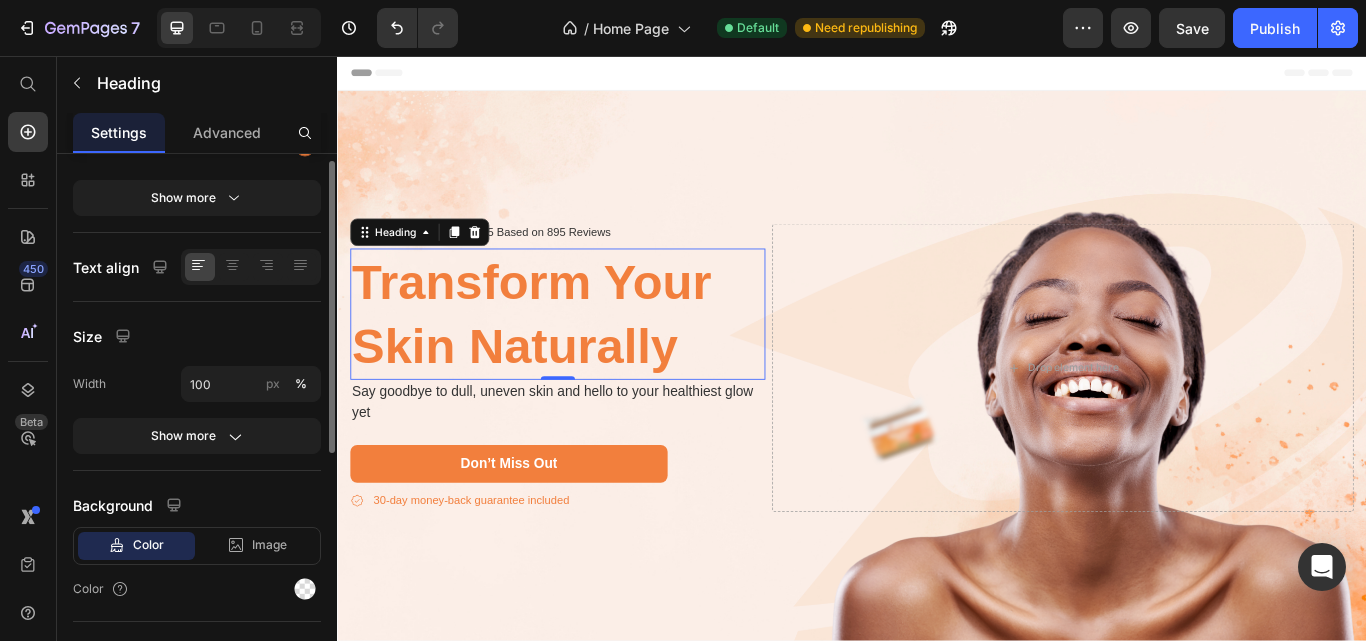 scroll, scrollTop: 200, scrollLeft: 0, axis: vertical 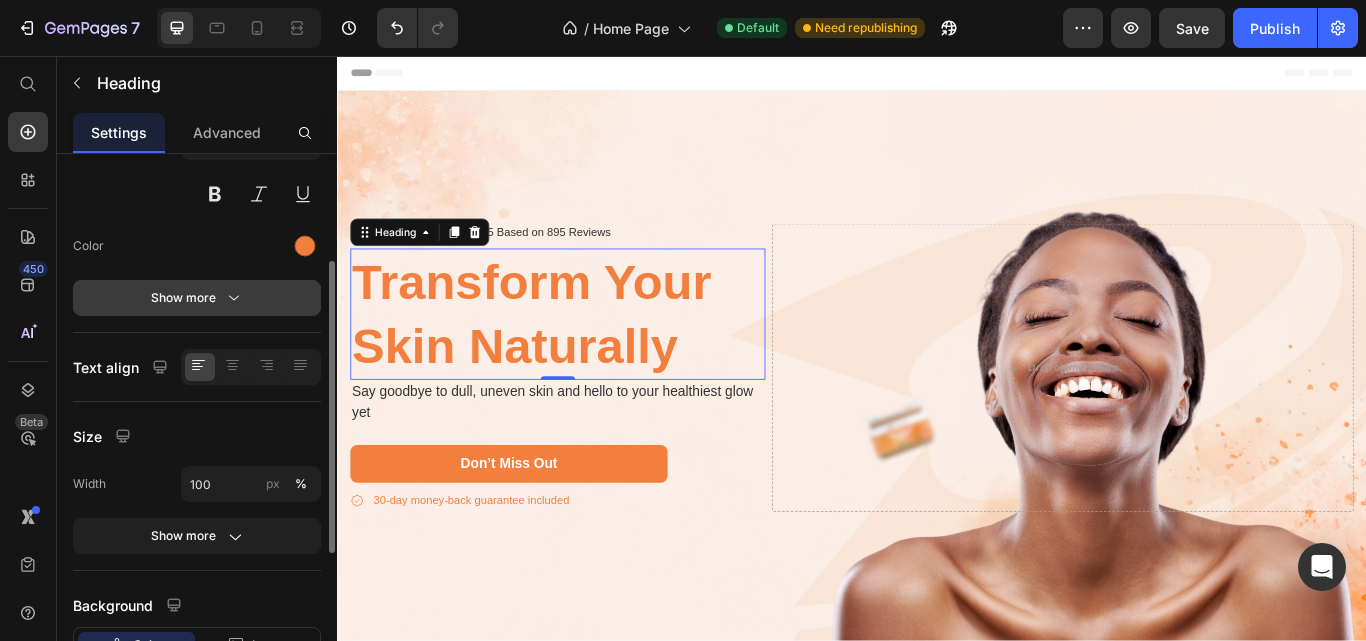 click on "Show more" at bounding box center (197, 298) 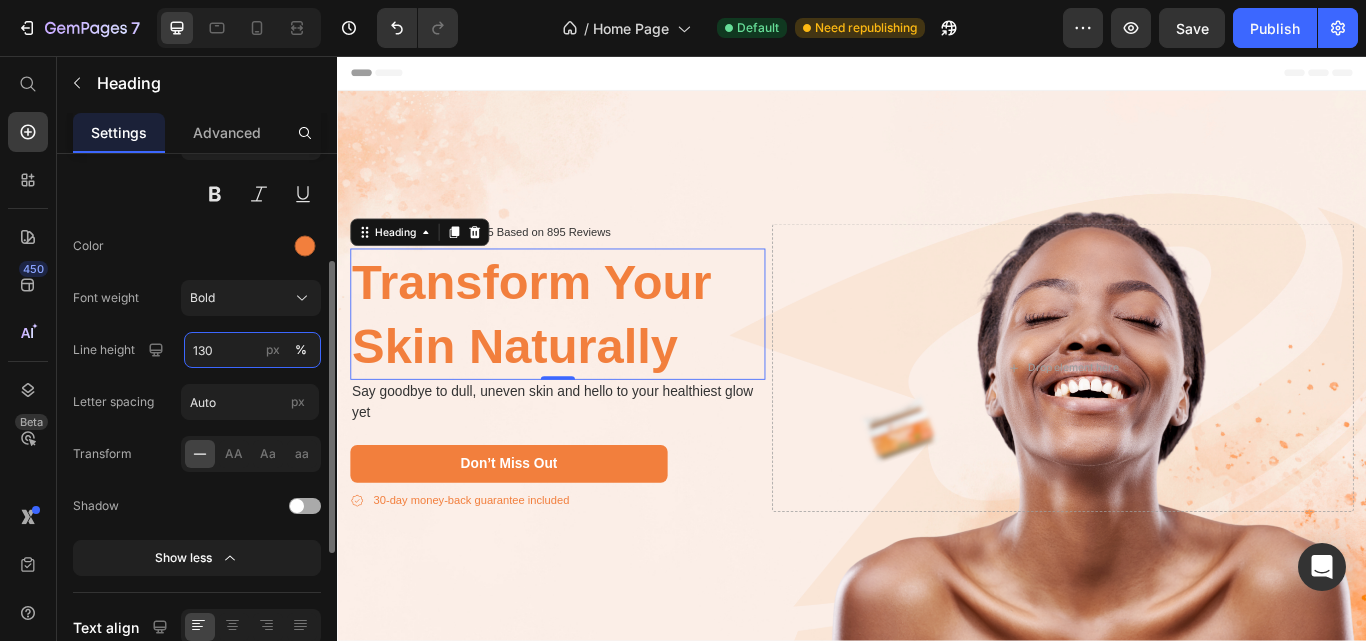click on "130" at bounding box center (252, 350) 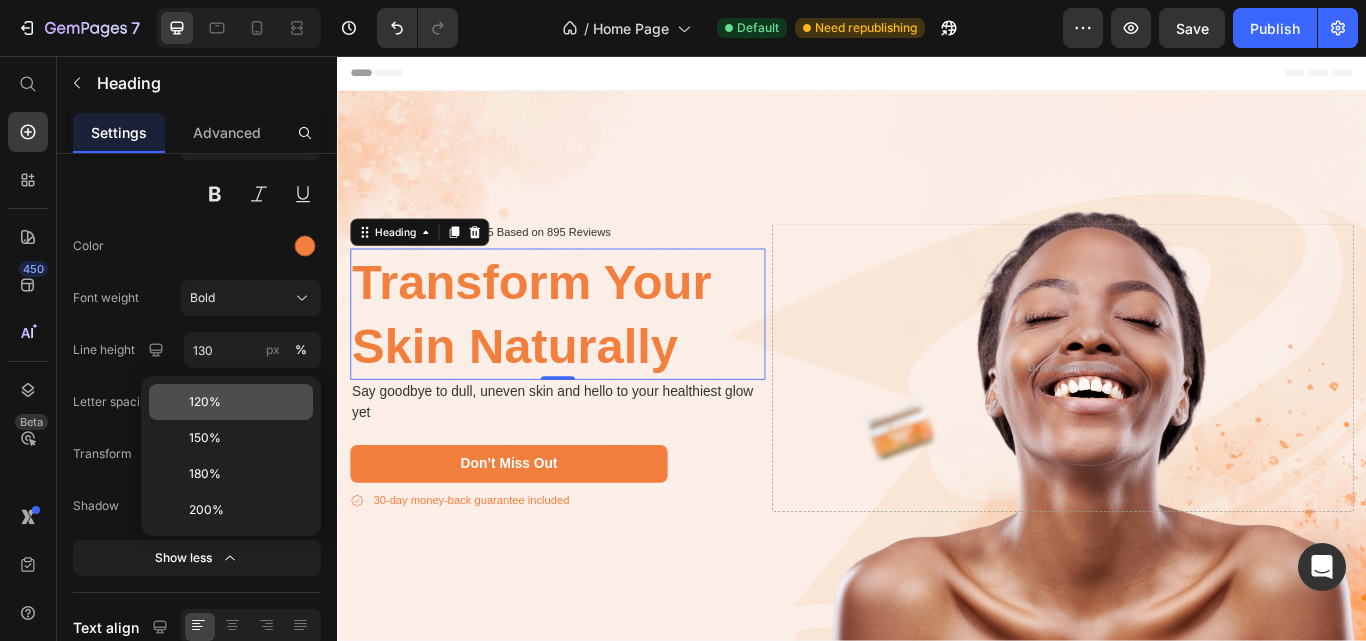 click on "120%" at bounding box center (205, 402) 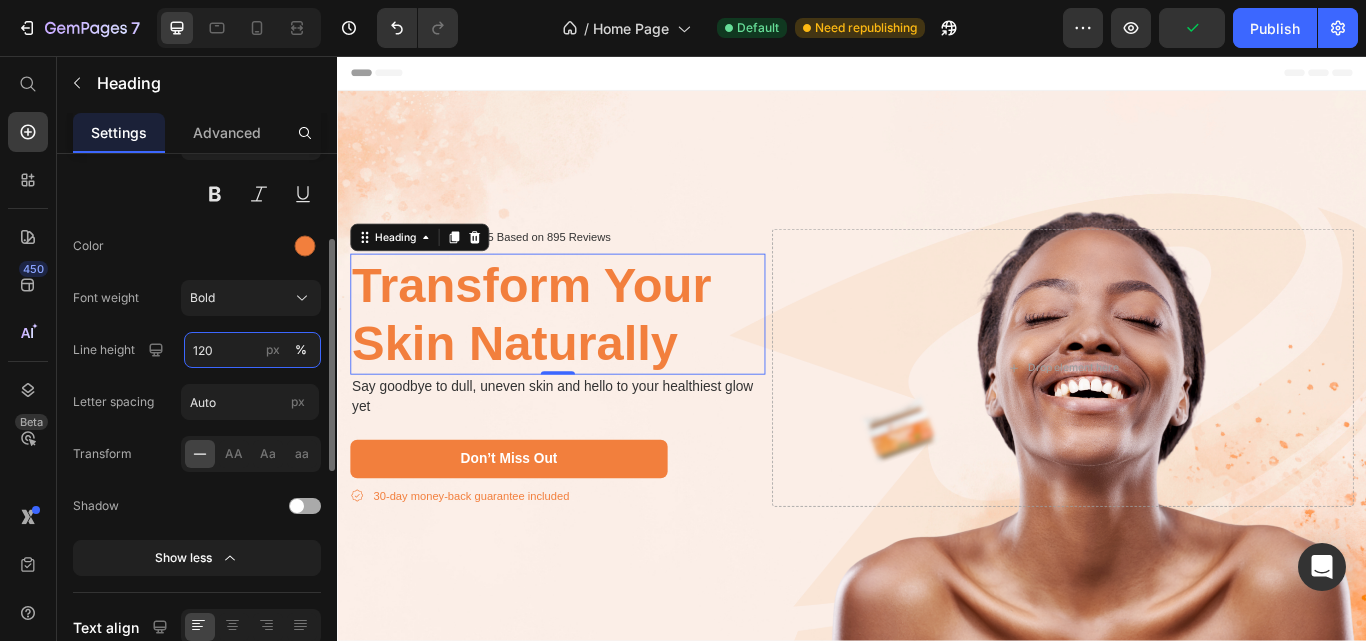 click on "120" at bounding box center (252, 350) 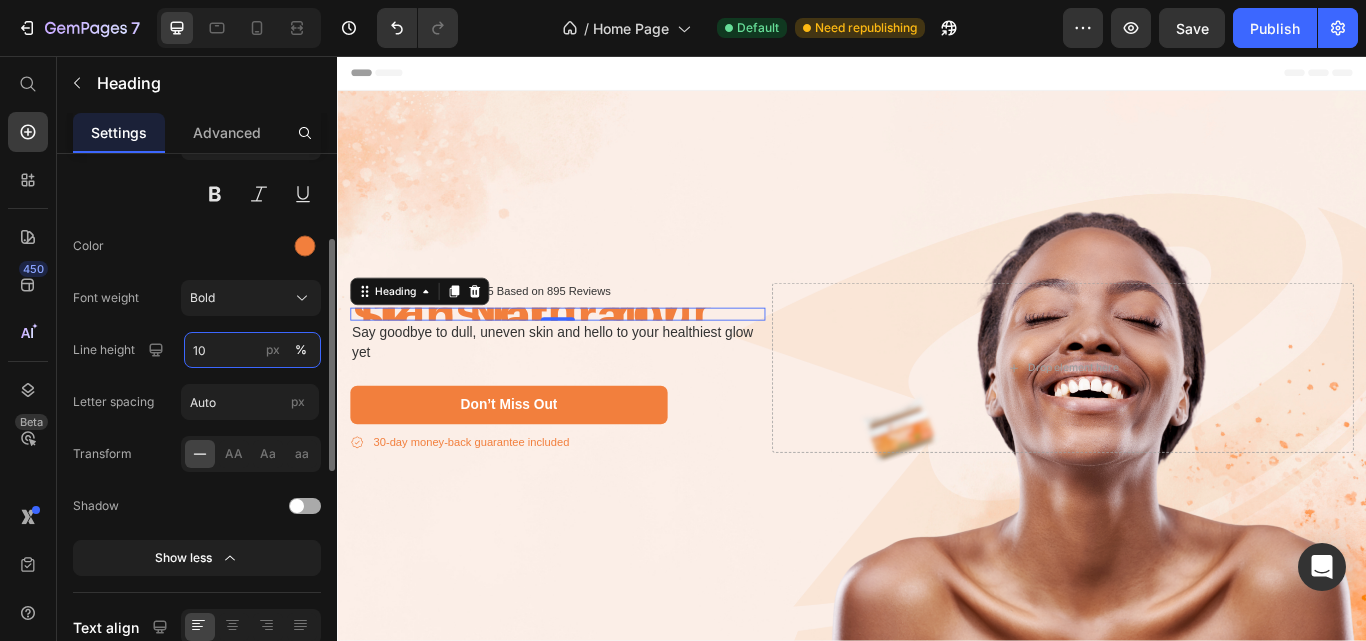 type on "100" 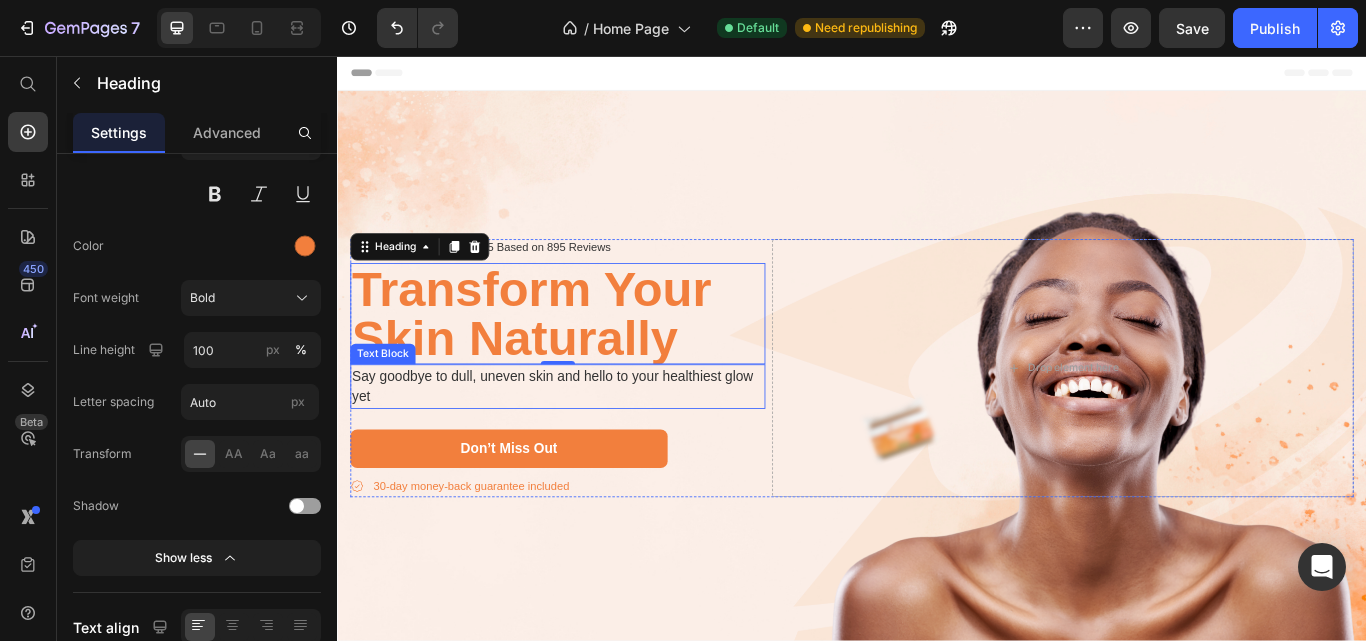 click on "Say goodbye to dull, uneven skin and hello to your healthiest glow yet" at bounding box center [594, 442] 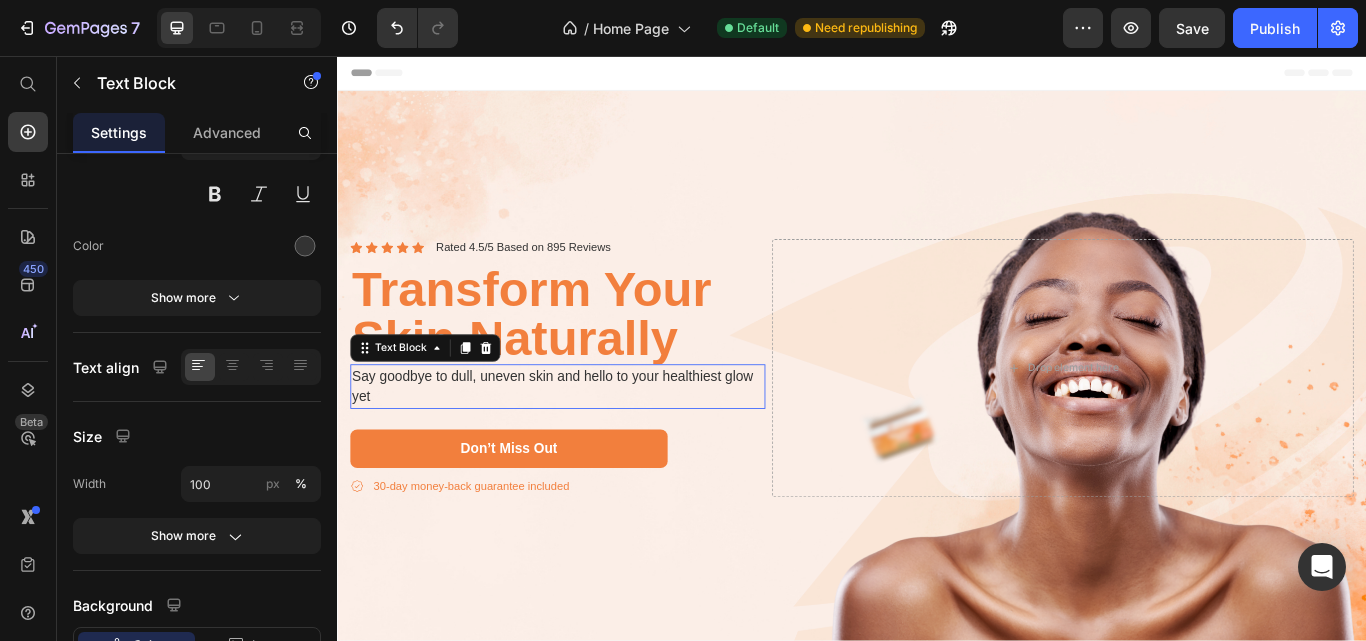 scroll, scrollTop: 0, scrollLeft: 0, axis: both 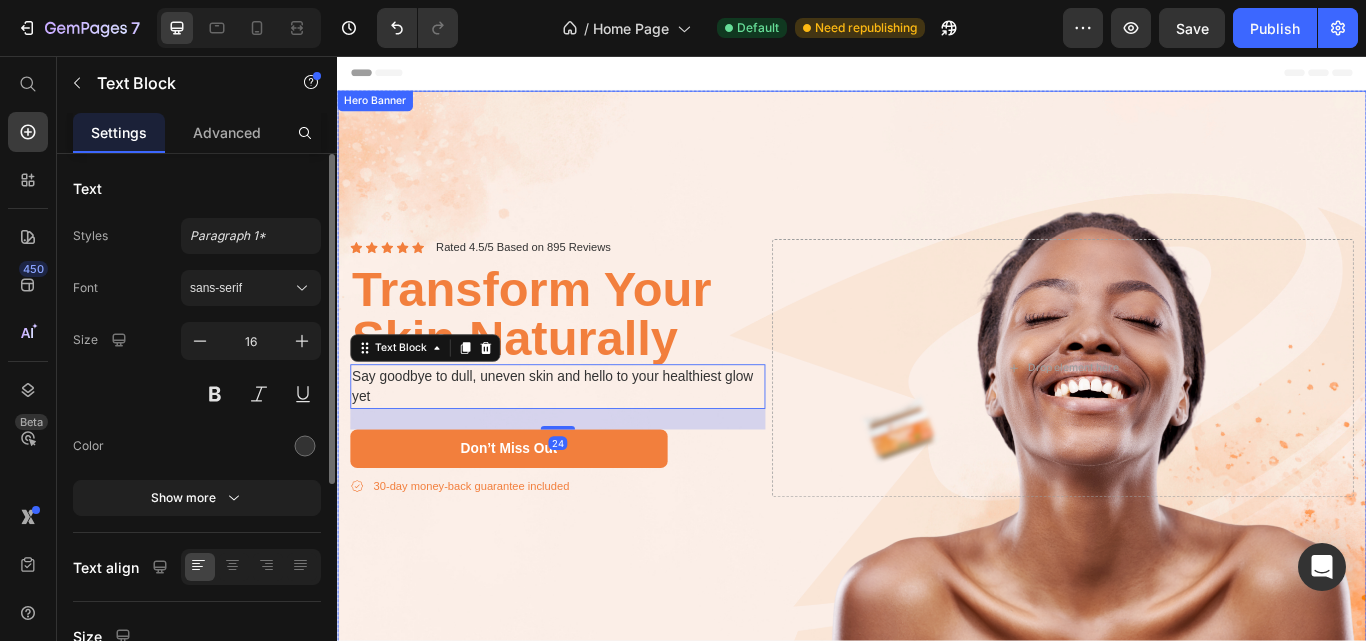click at bounding box center [937, 420] 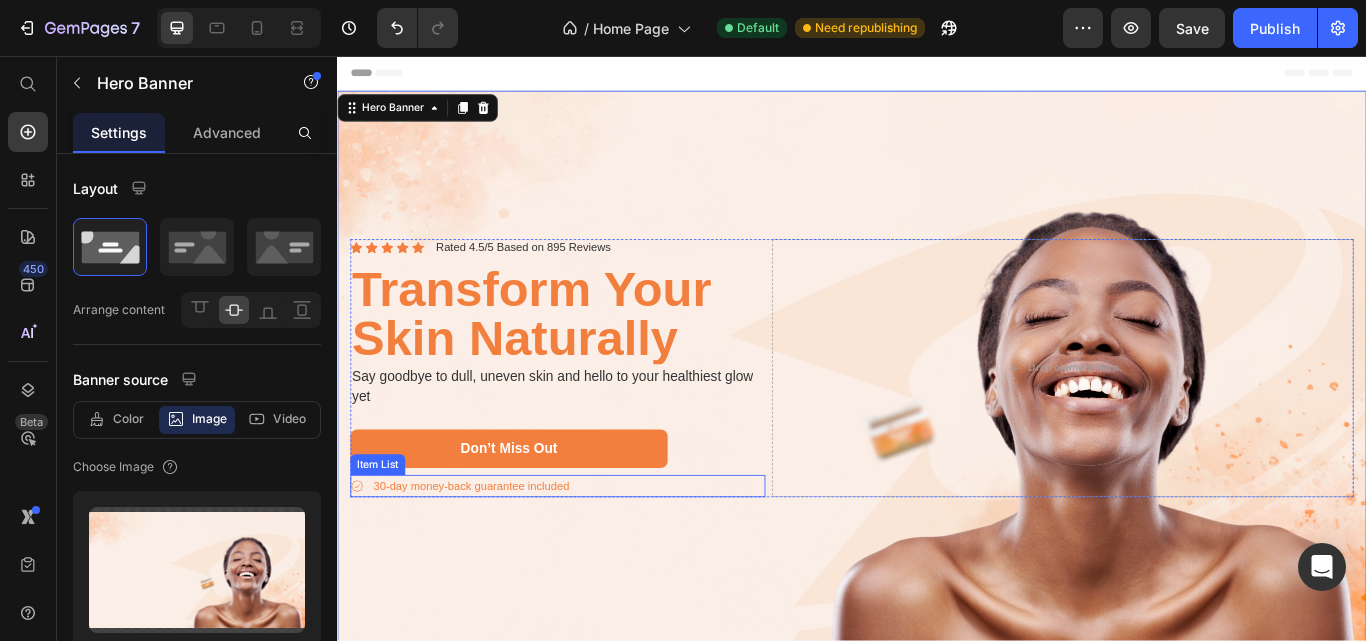 click on "30-day money-back guarantee included" at bounding box center (594, 558) 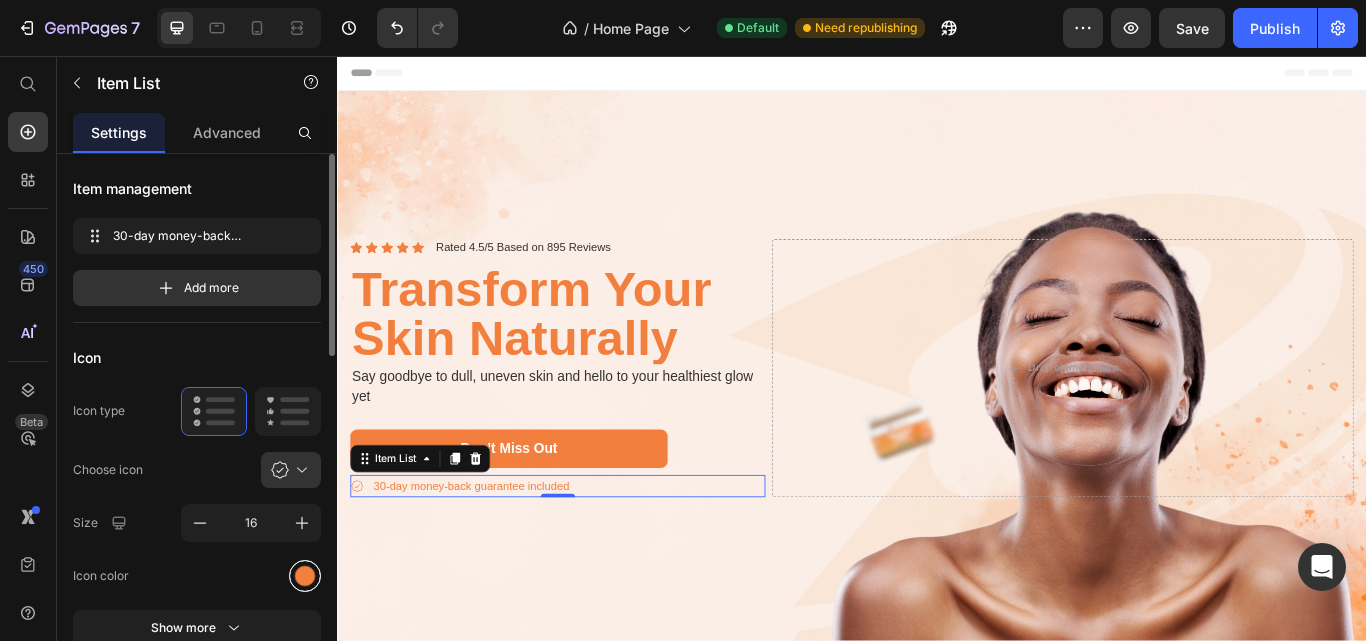click at bounding box center [305, 576] 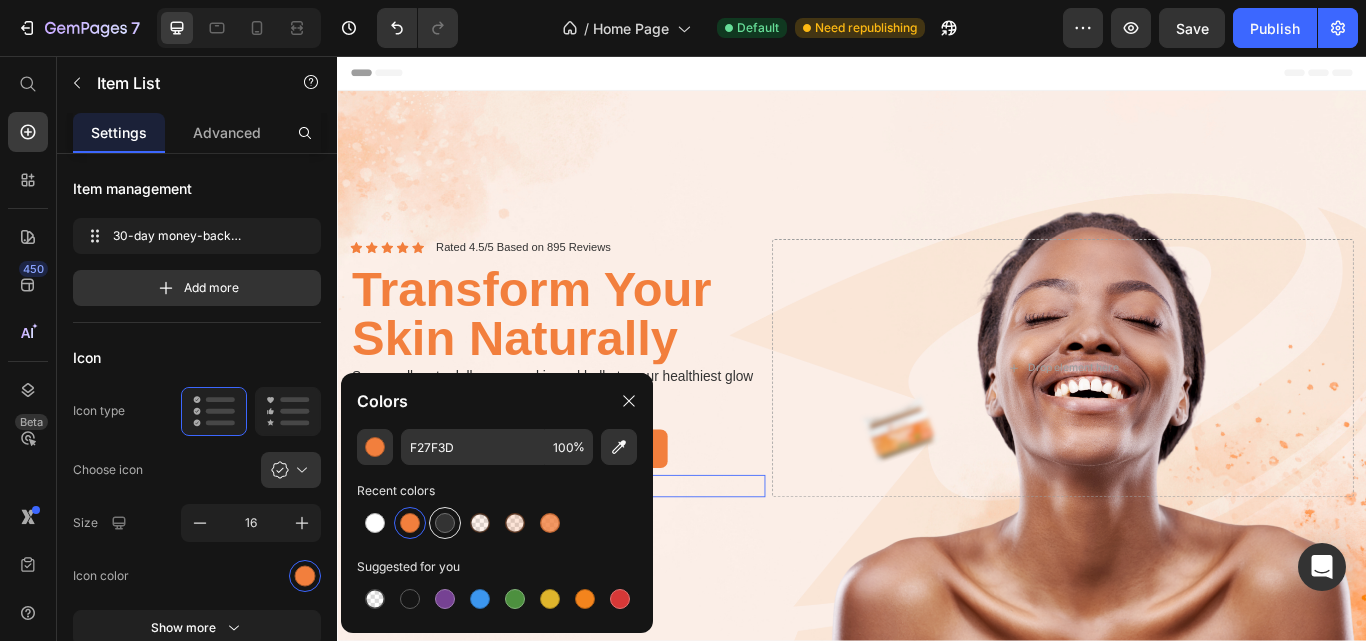 click at bounding box center (445, 523) 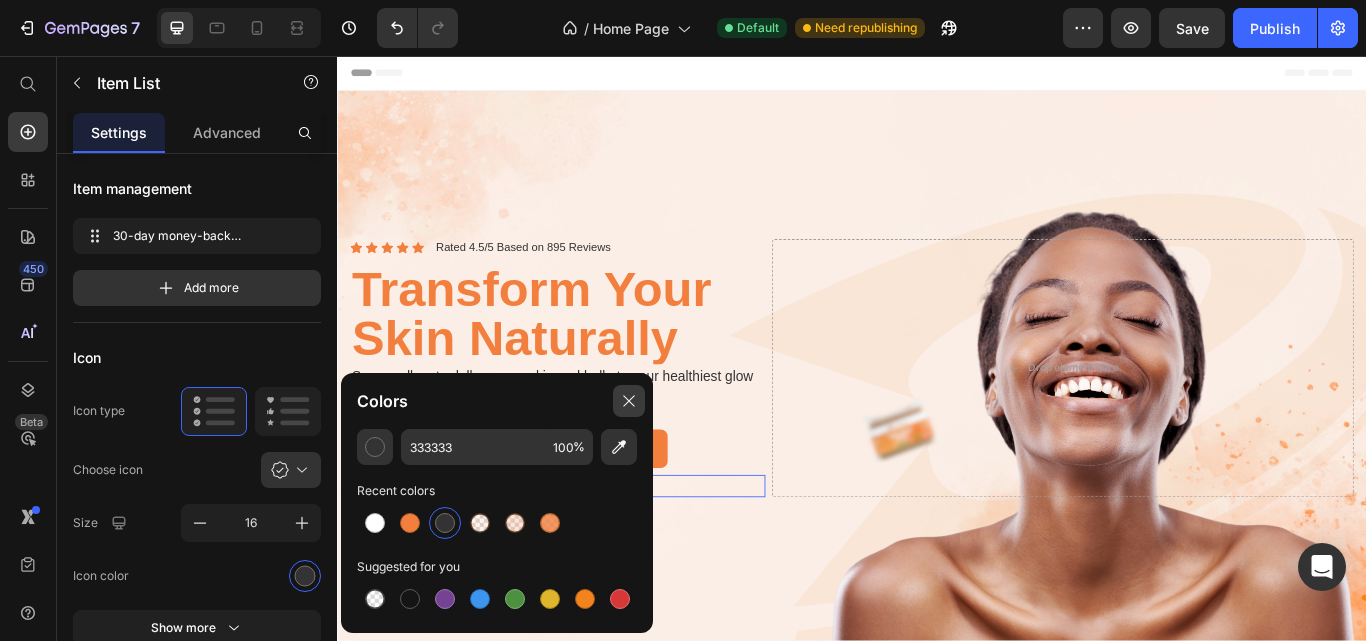 click 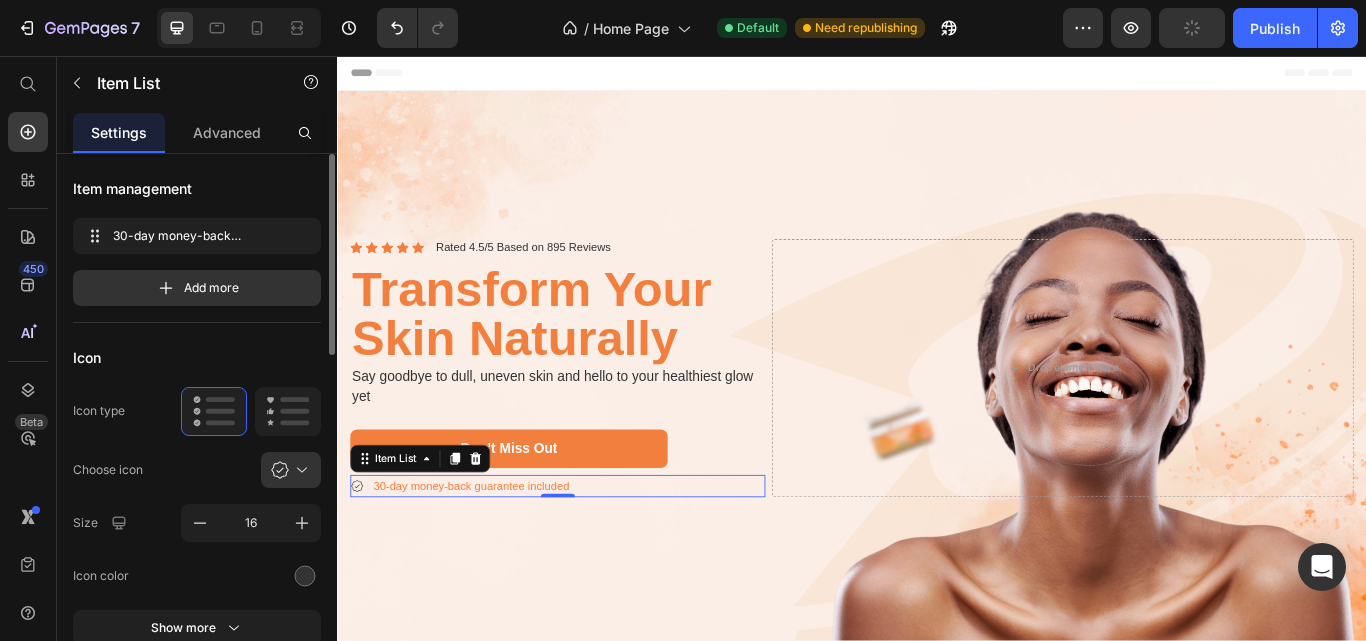 click on "Icon Icon type  Choose icon
Size 16 Icon color Show more" 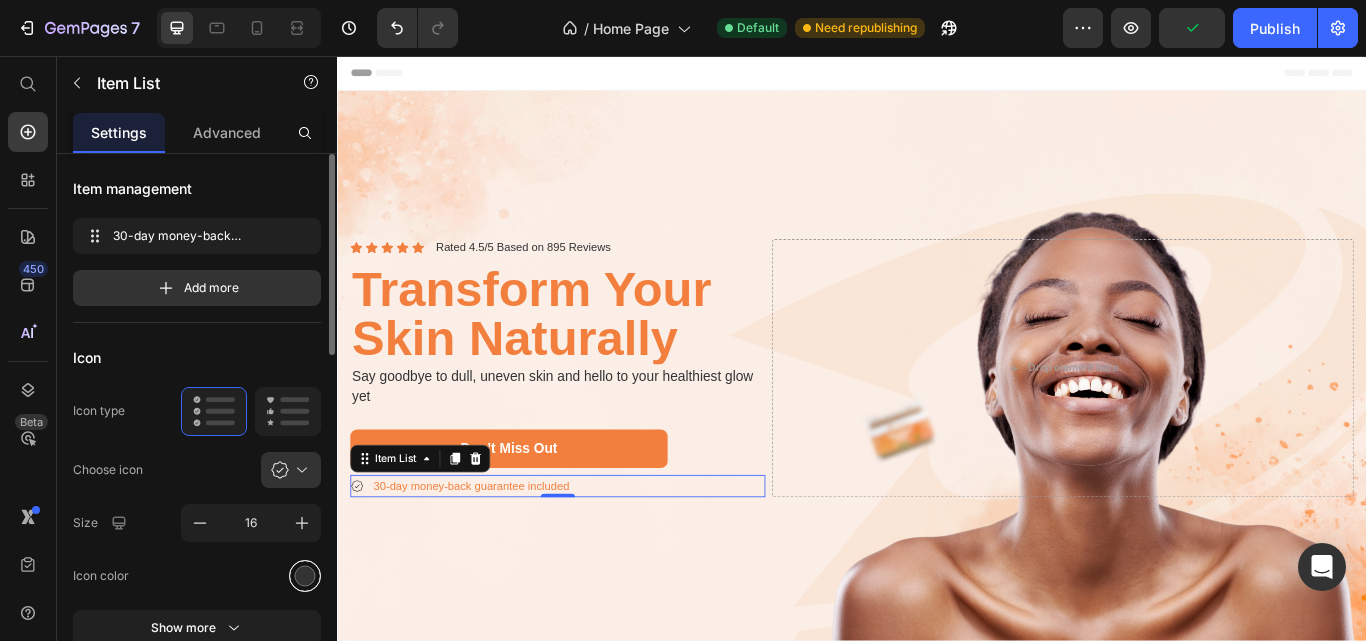 click at bounding box center [305, 575] 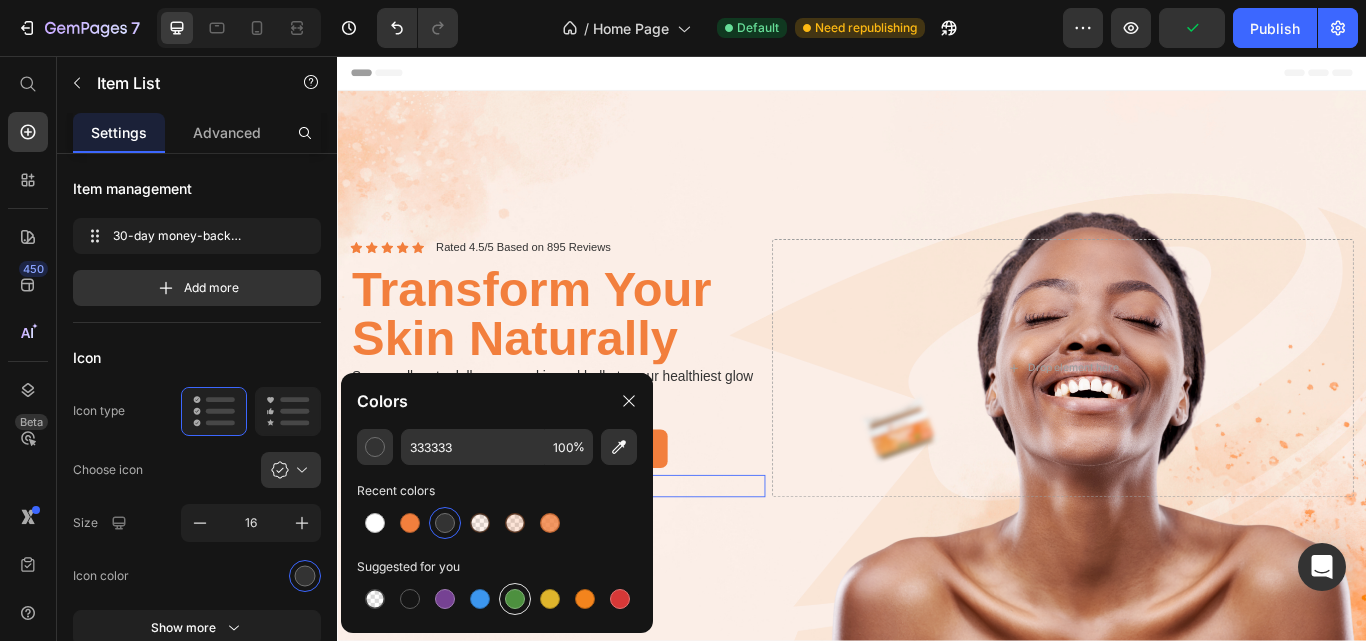 click at bounding box center (515, 599) 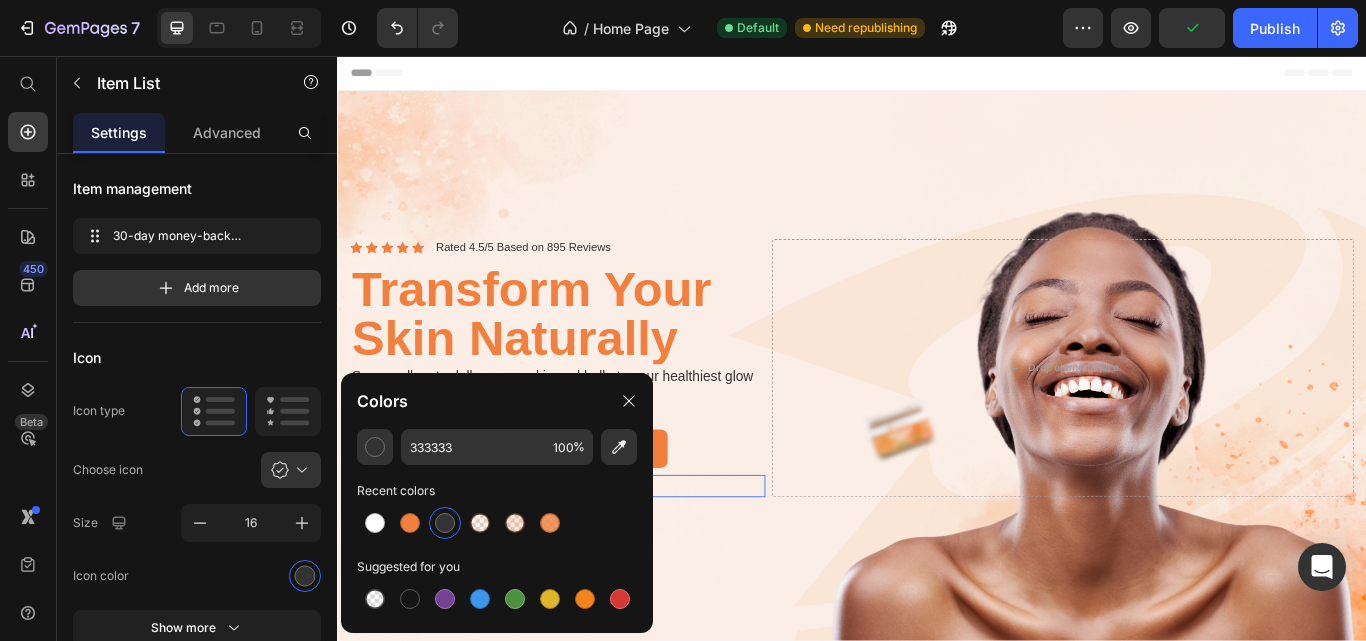type on "4D903F" 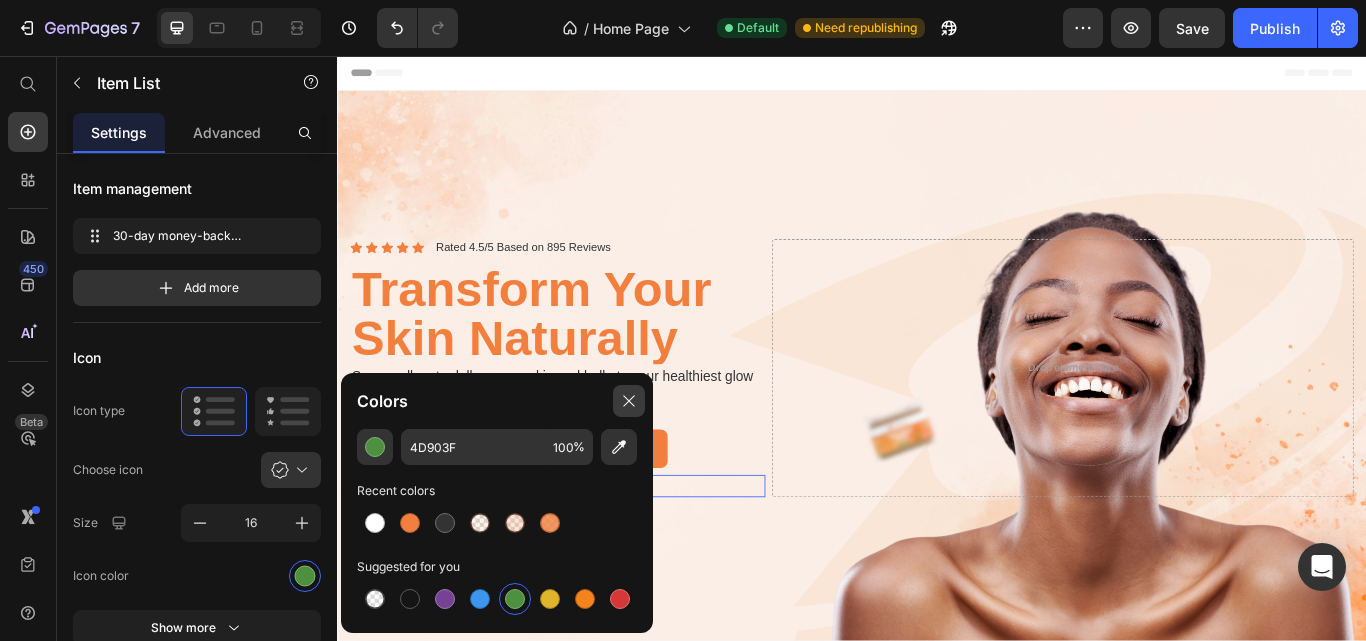 click 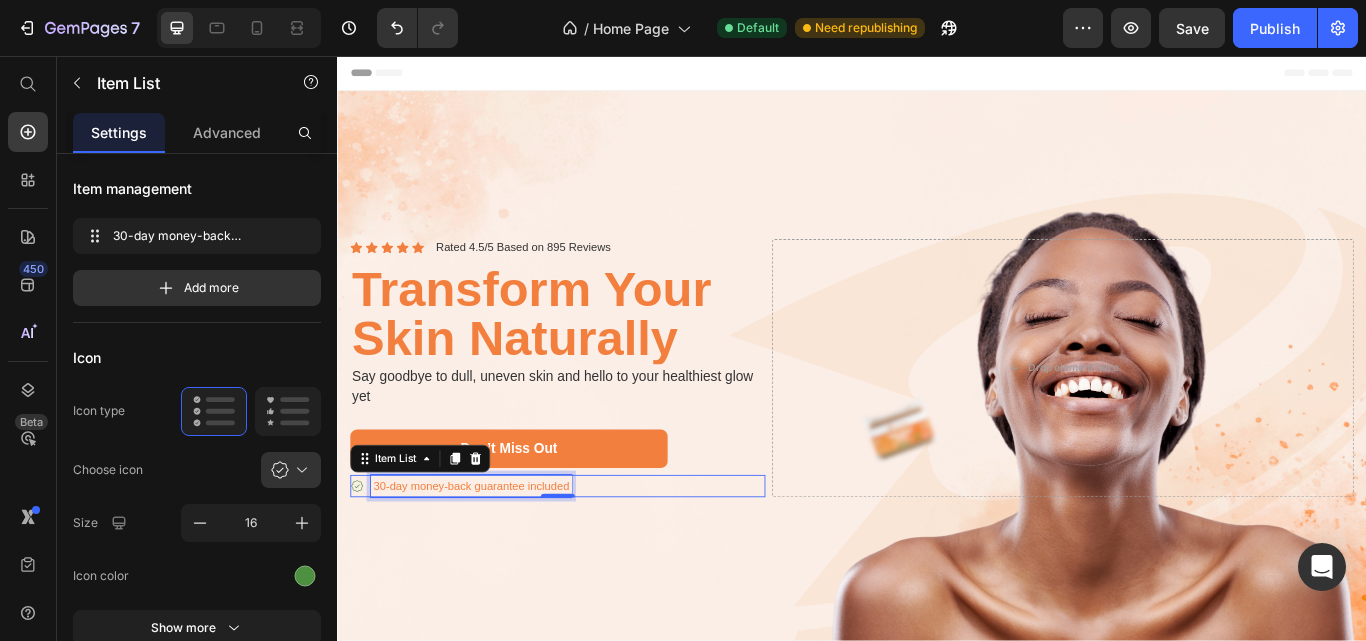 click on "30-day money-back guarantee included" at bounding box center [493, 558] 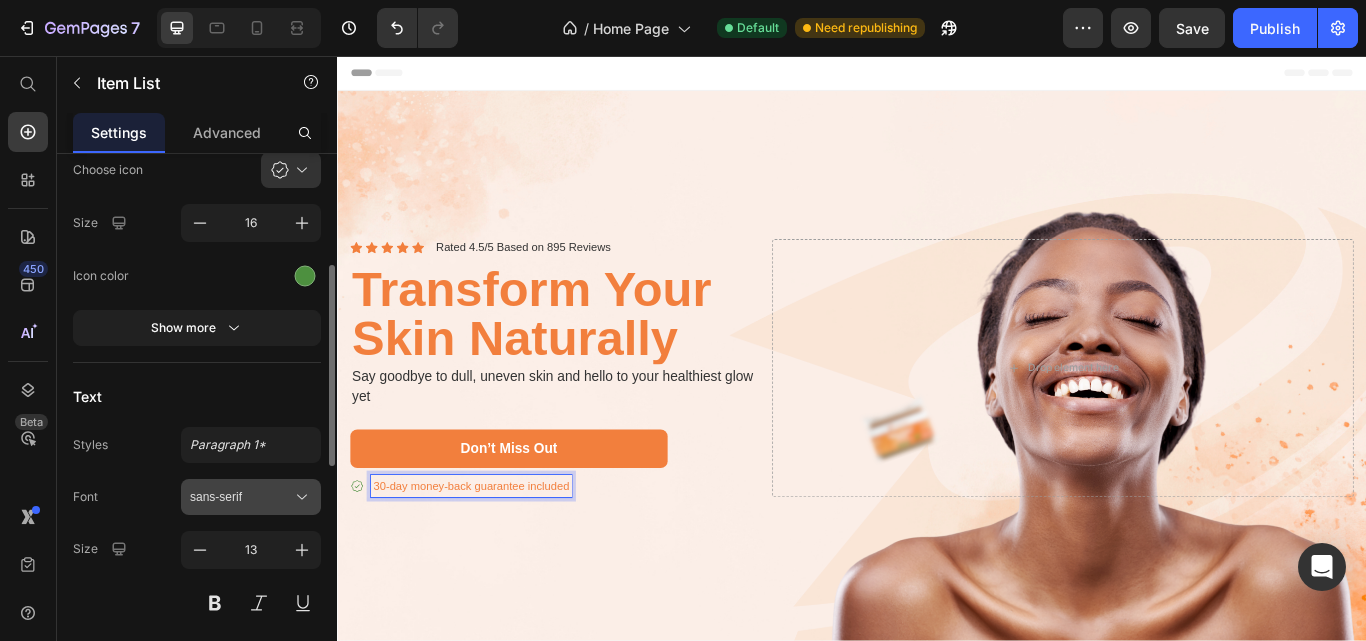 scroll, scrollTop: 600, scrollLeft: 0, axis: vertical 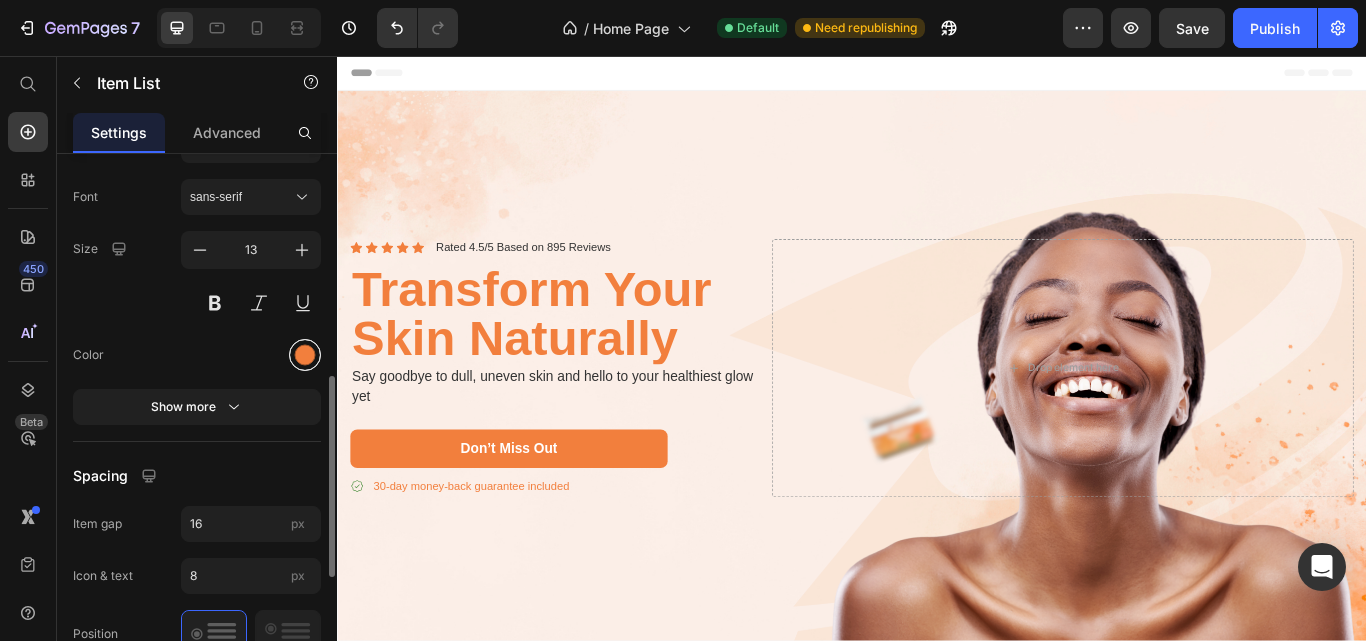 click at bounding box center [305, 355] 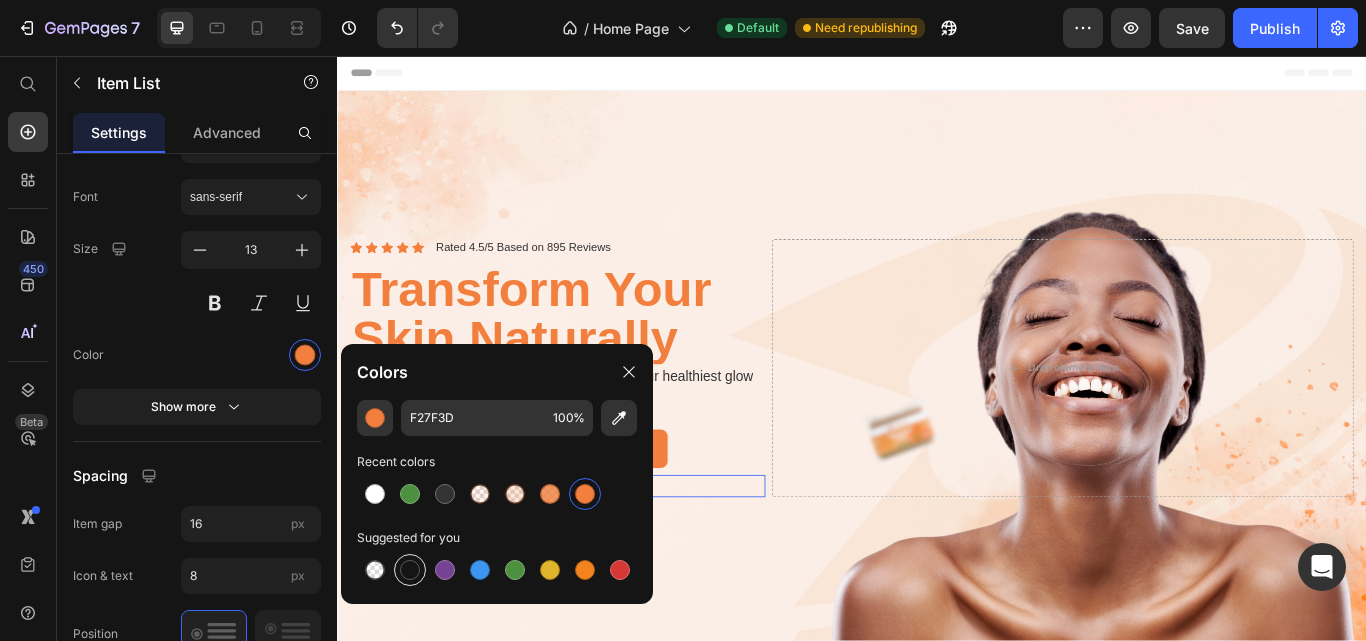 click at bounding box center (410, 570) 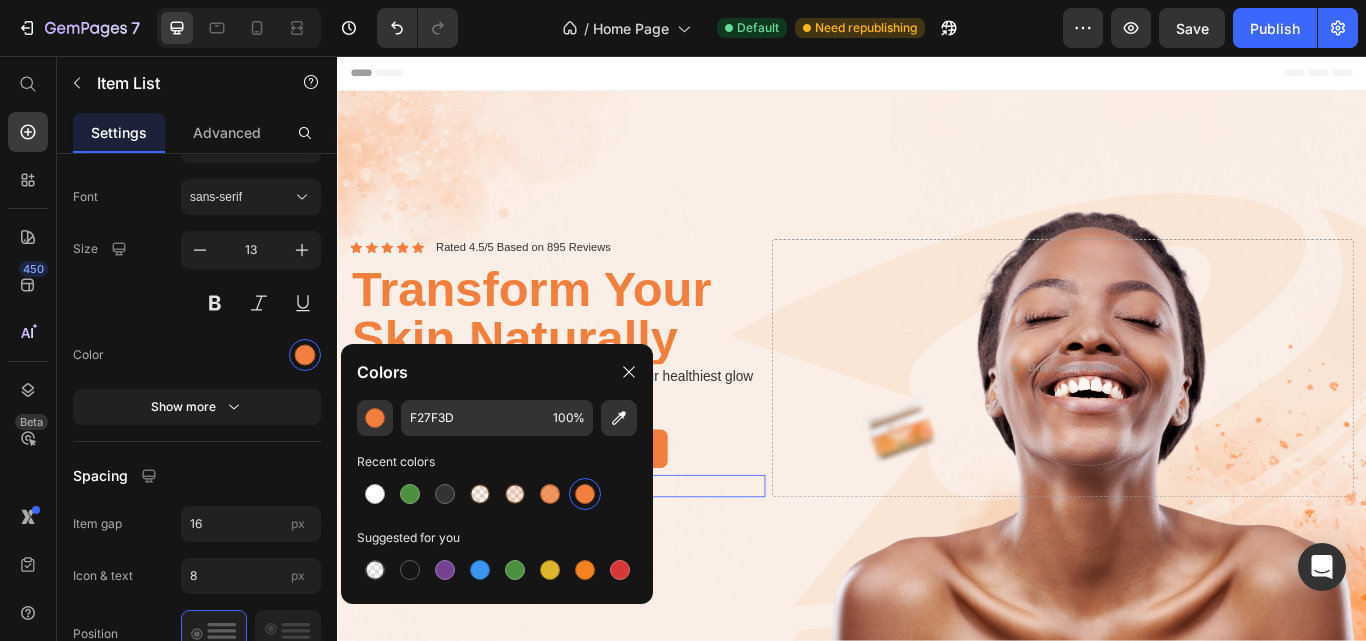 type on "151515" 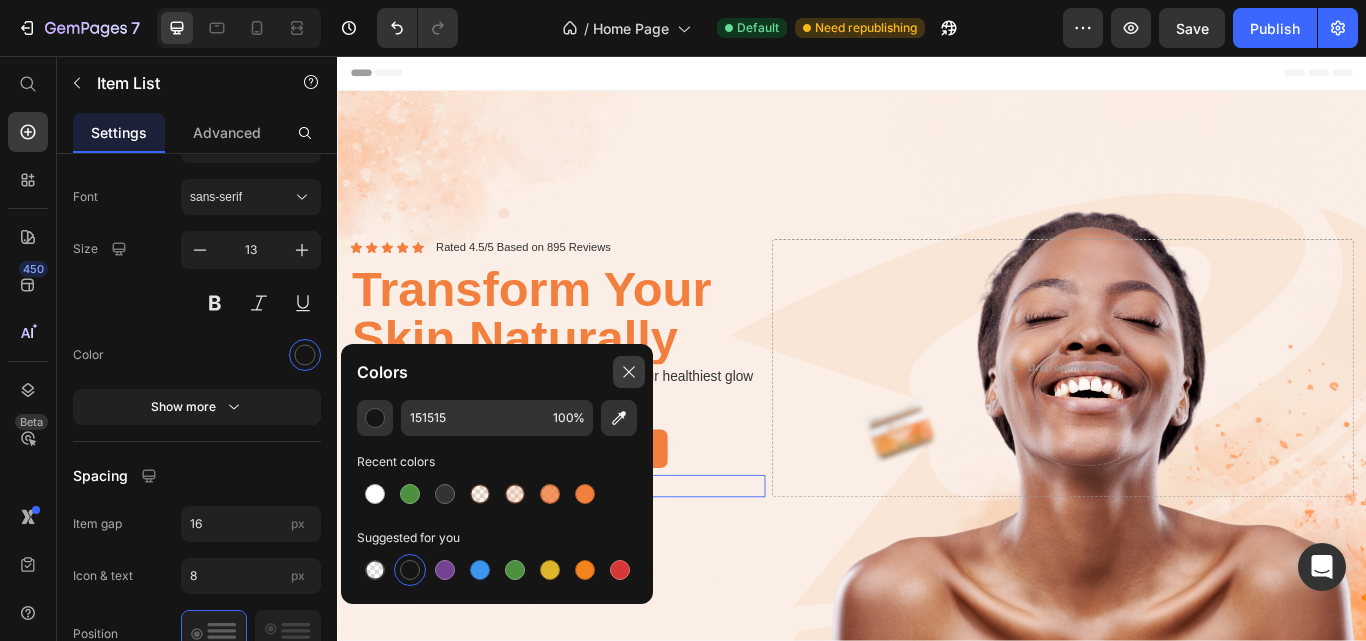 click at bounding box center [629, 372] 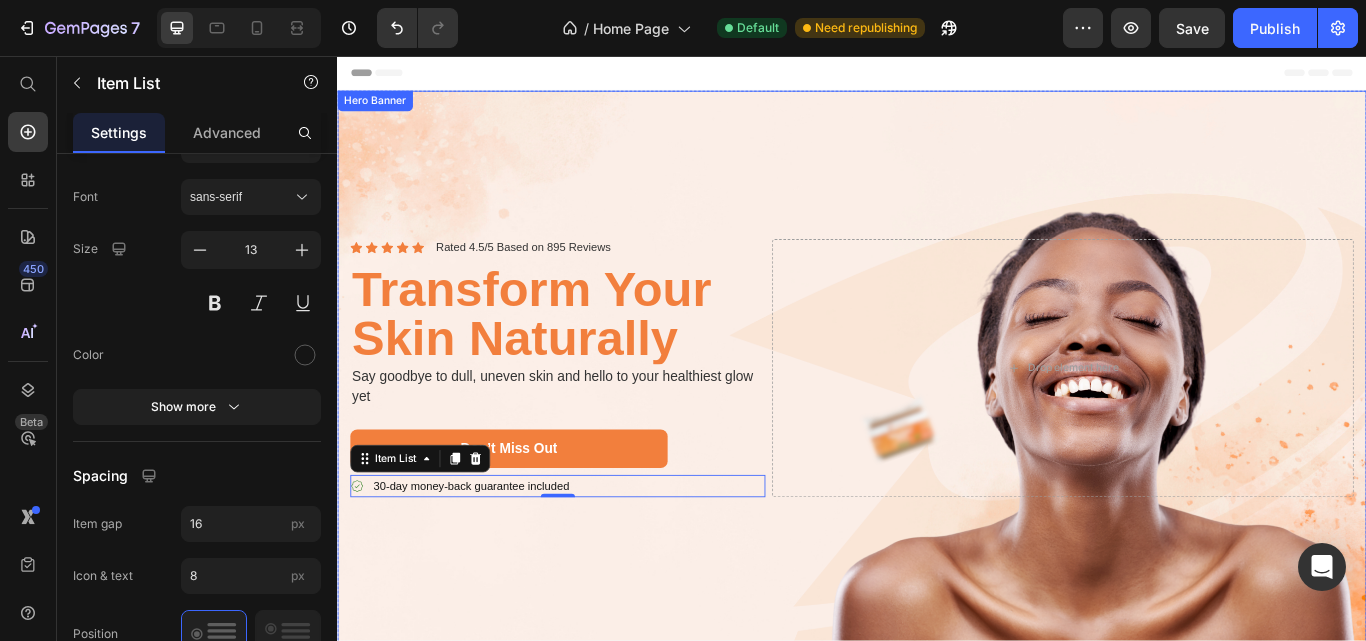 click at bounding box center (937, 420) 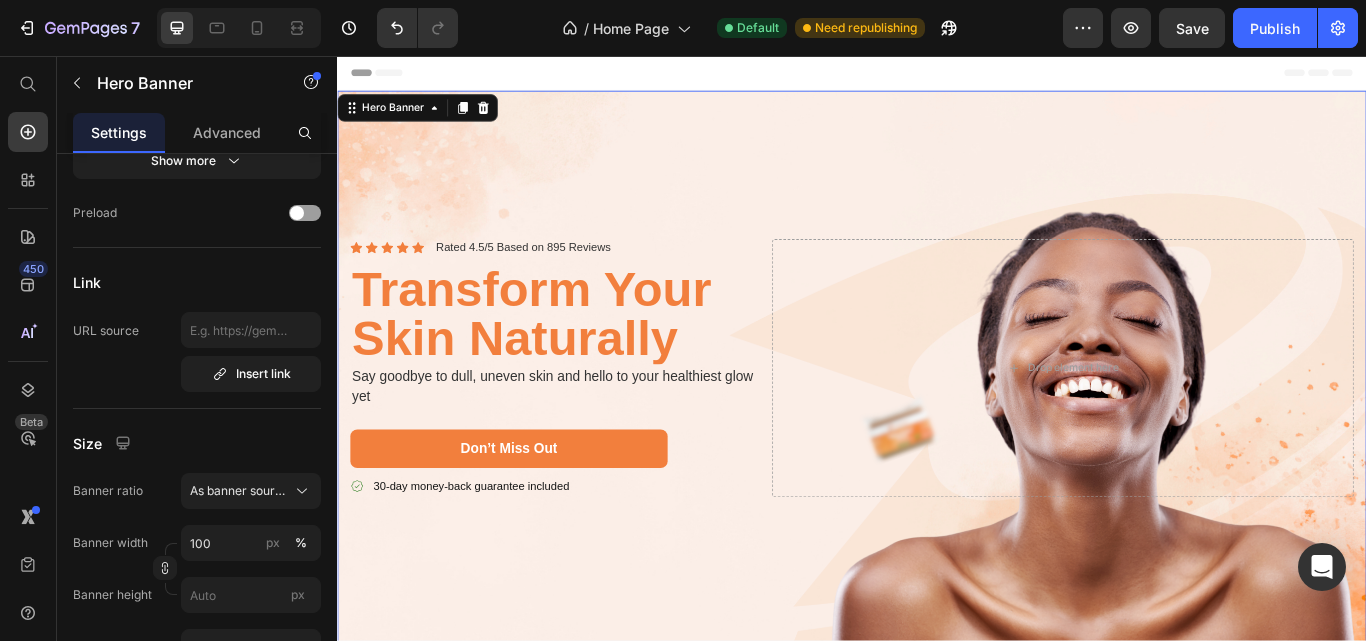 scroll, scrollTop: 0, scrollLeft: 0, axis: both 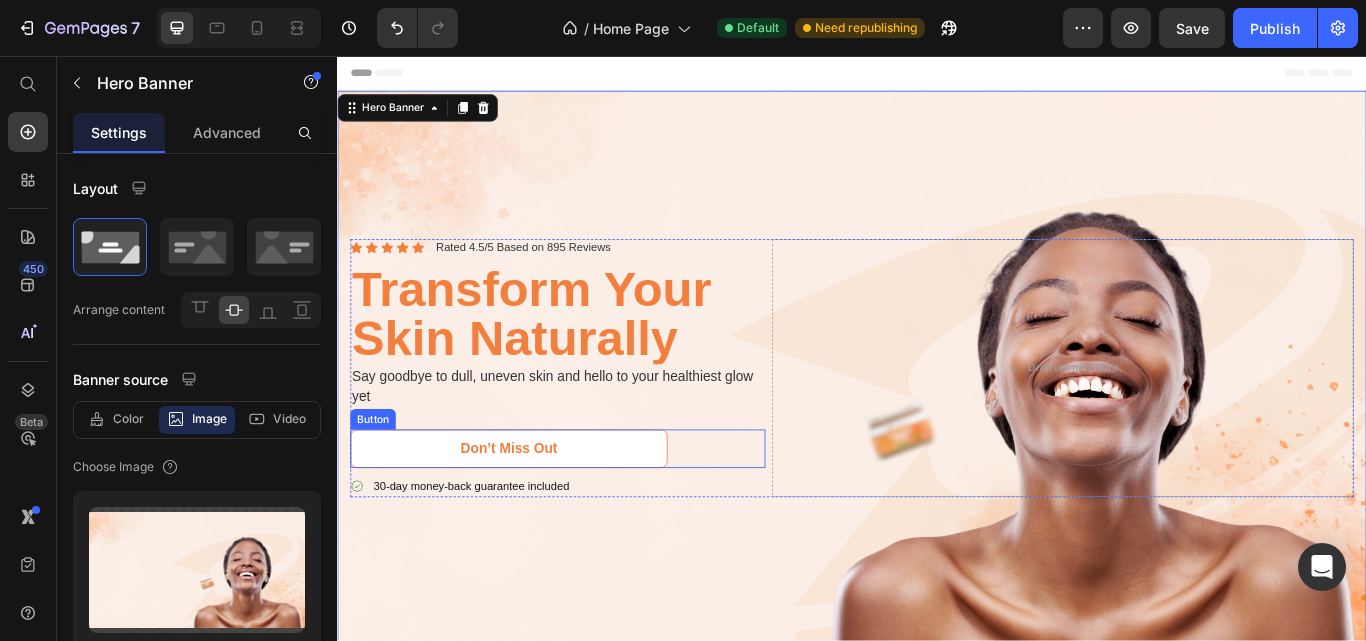 click on "Don’t Miss Out" at bounding box center [537, 514] 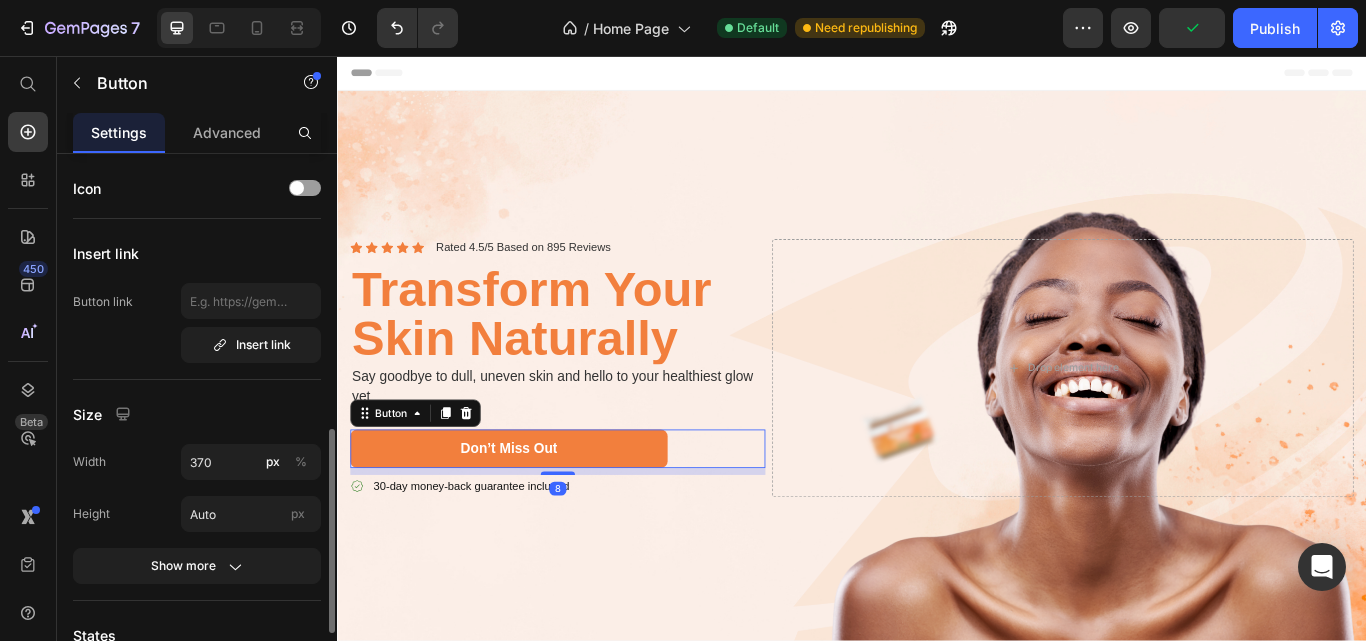 scroll, scrollTop: 200, scrollLeft: 0, axis: vertical 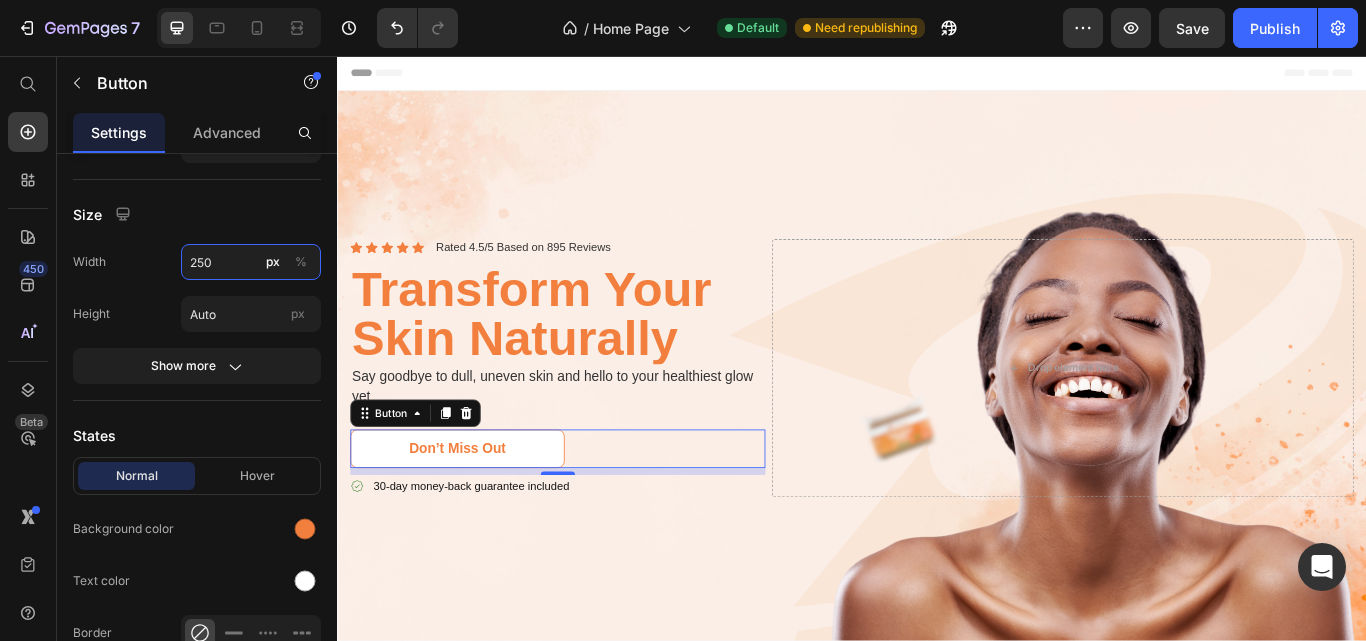 type on "250" 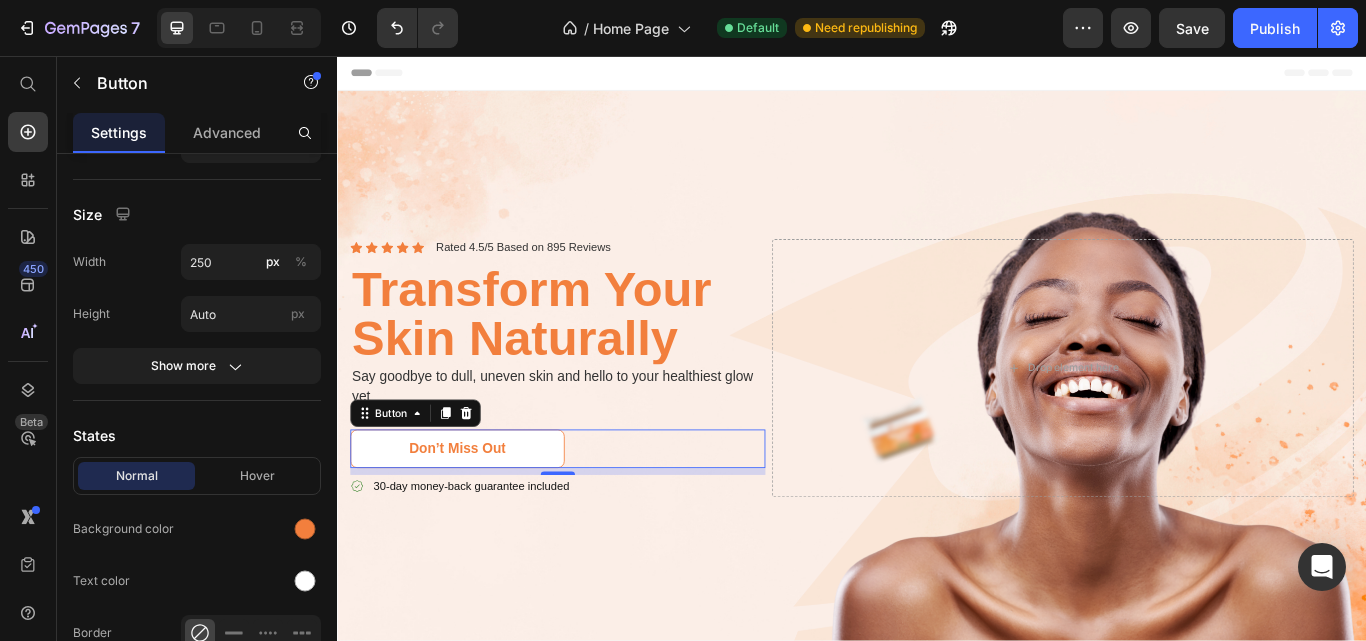 click on "Don’t Miss Out" at bounding box center (477, 514) 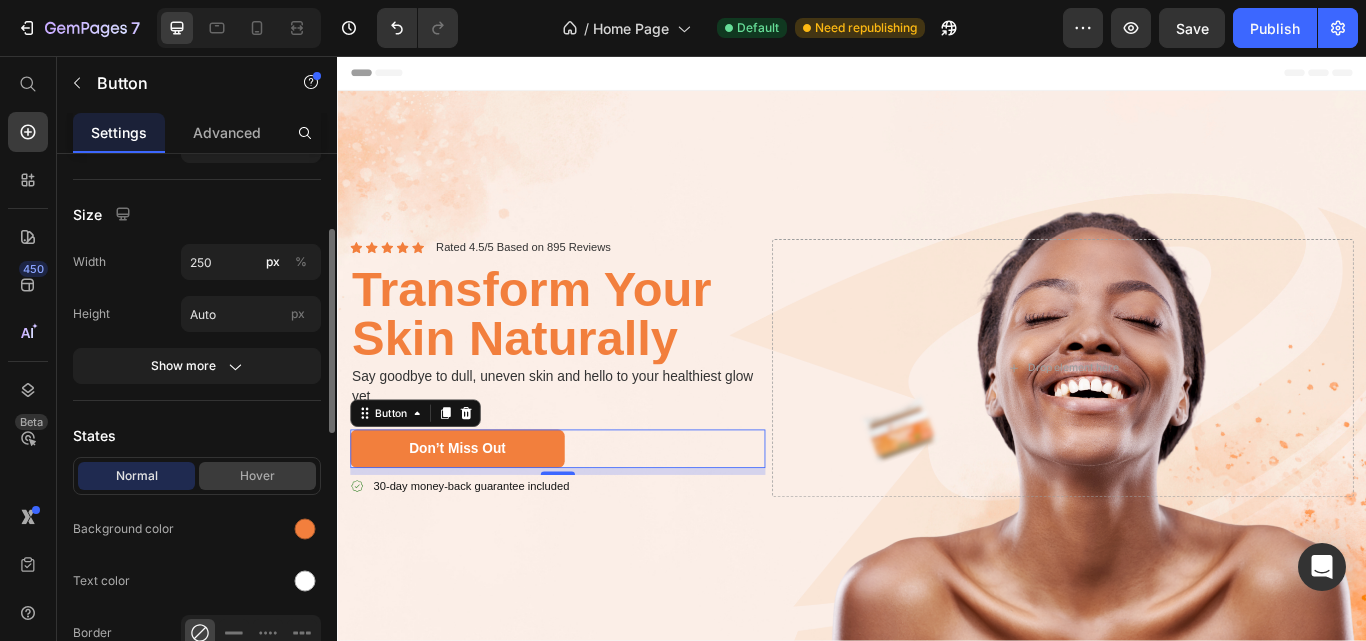 click on "Hover" at bounding box center [257, 476] 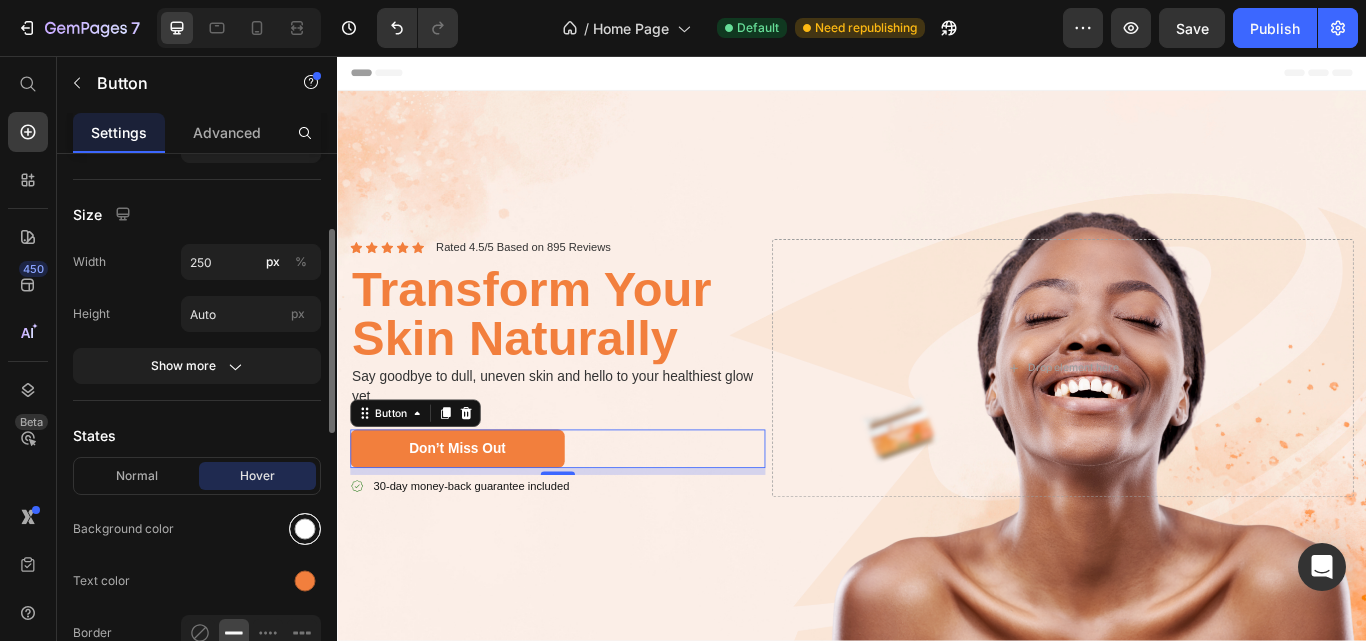 click at bounding box center [305, 529] 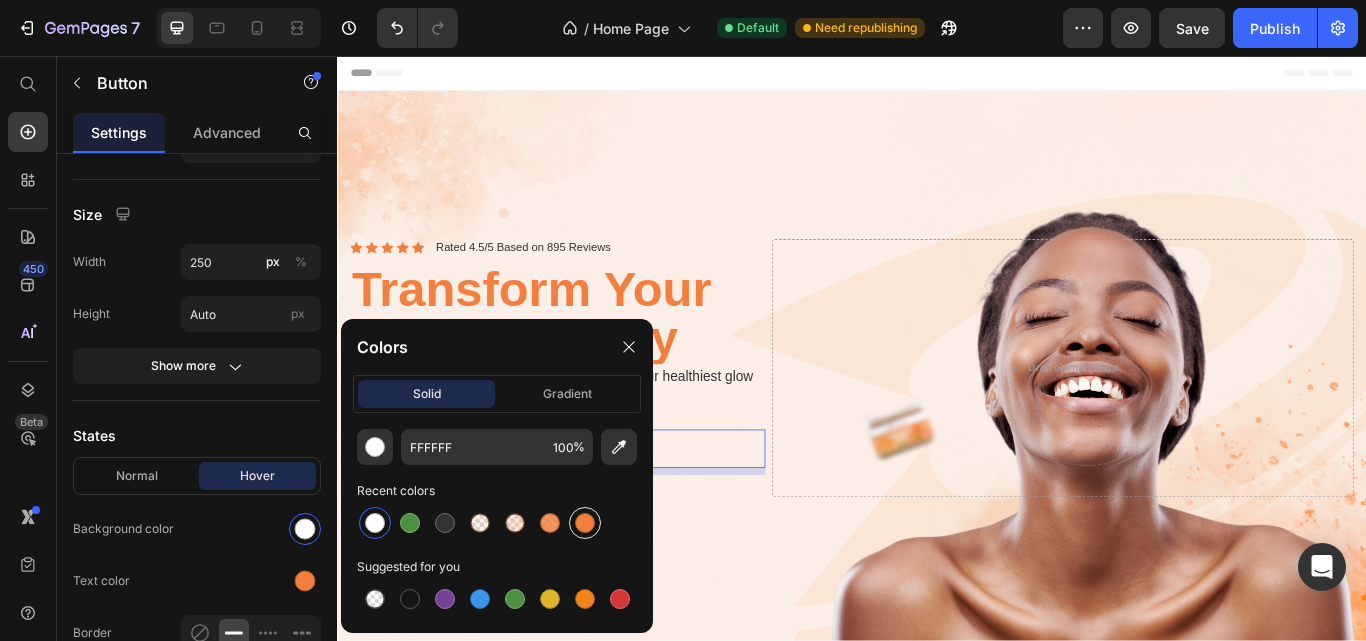 click at bounding box center (585, 523) 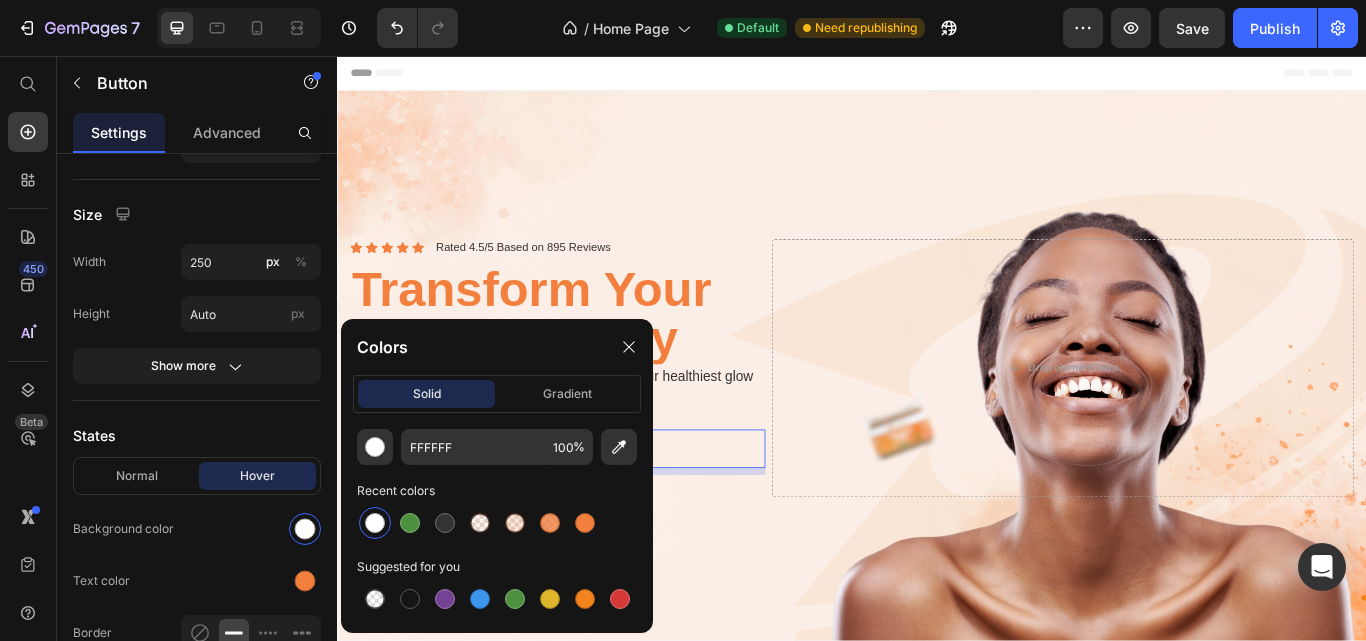 type on "F27F3D" 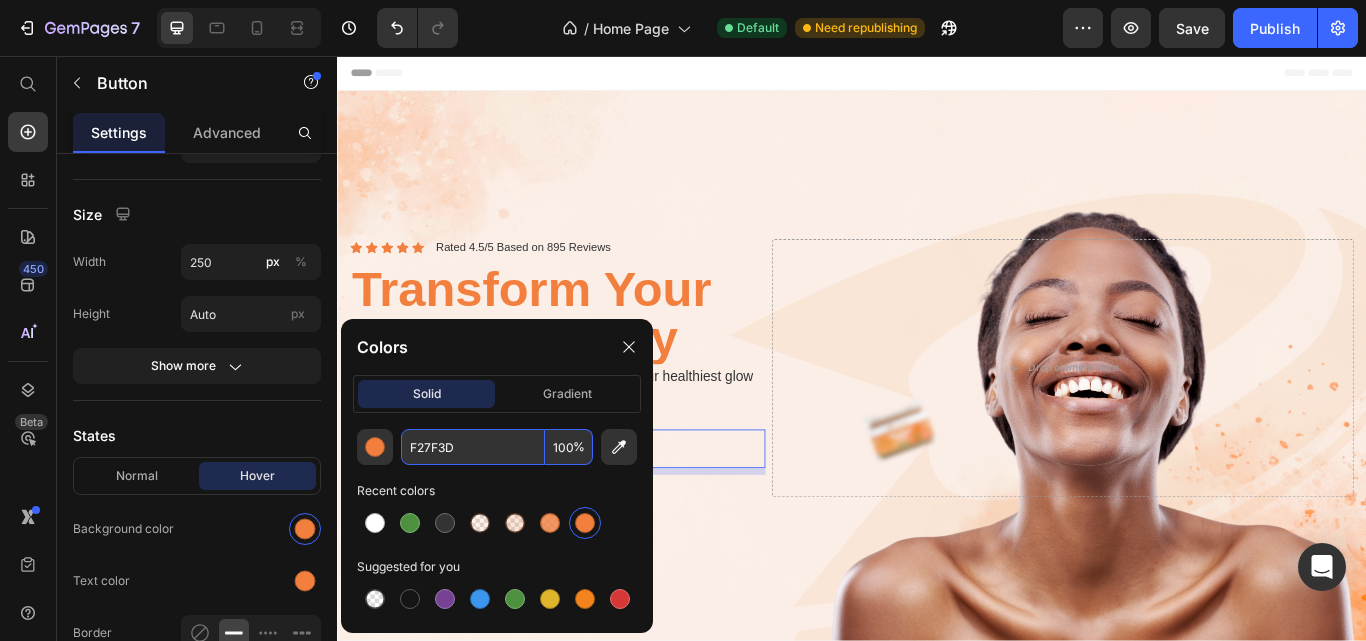 click on "100" at bounding box center (569, 447) 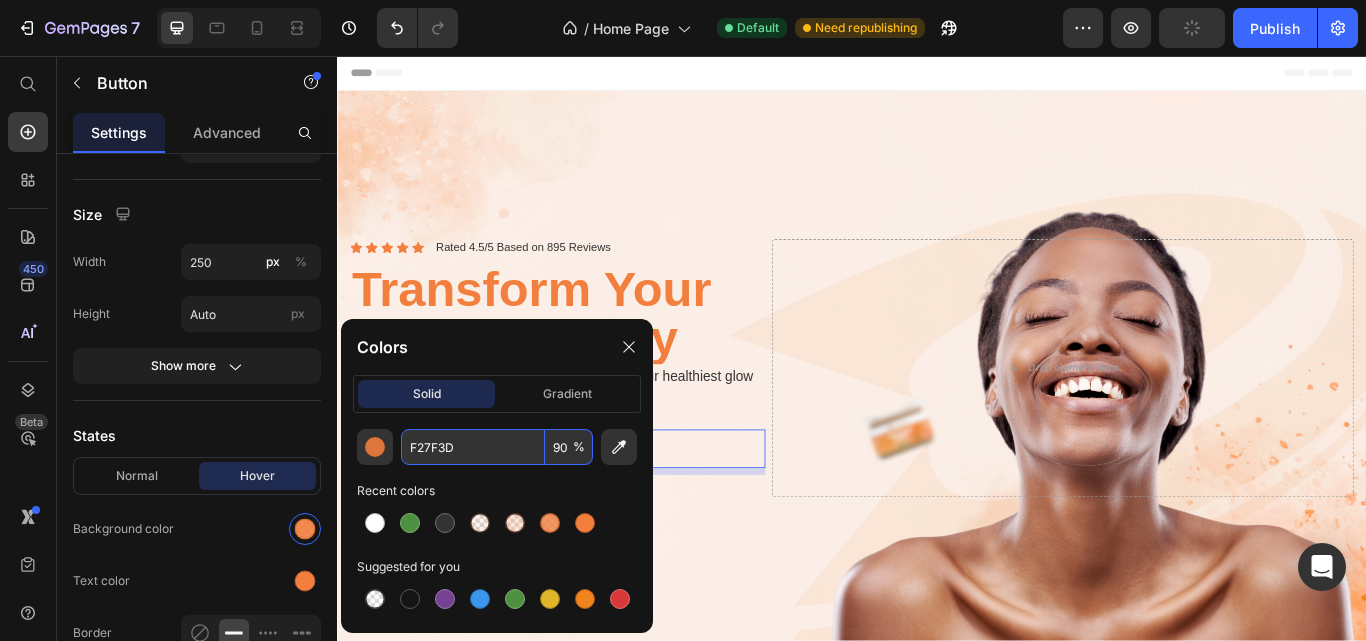 type on "90" 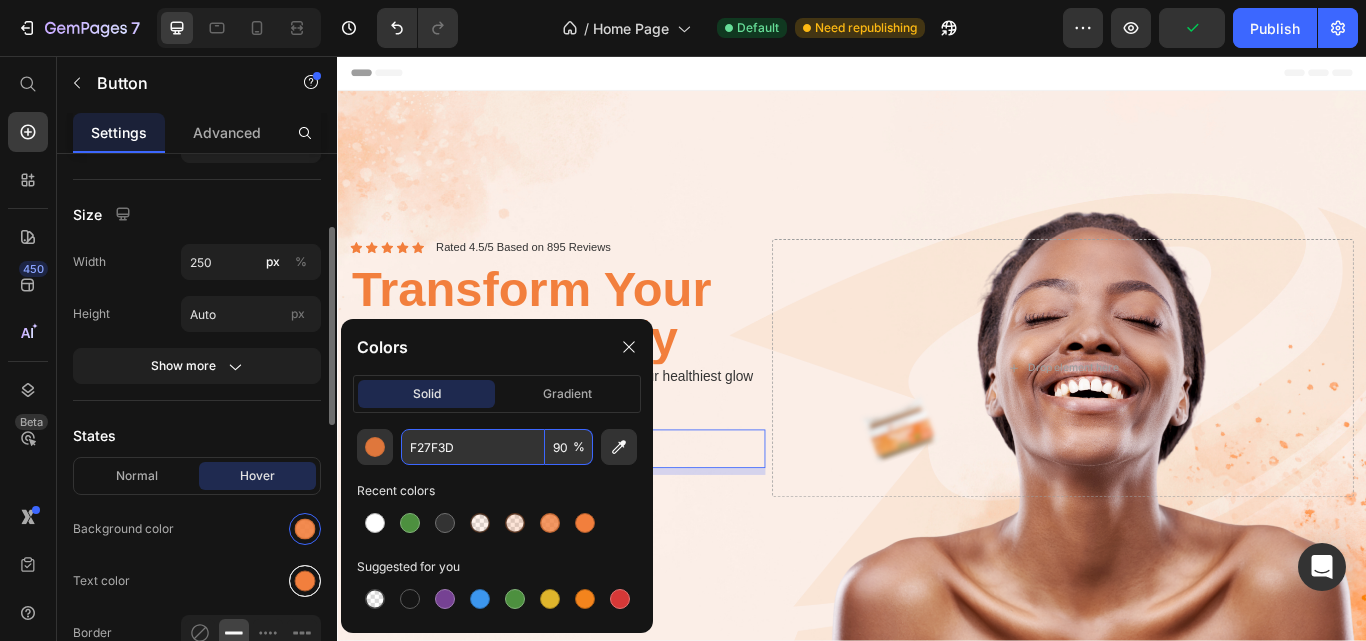 click at bounding box center [305, 581] 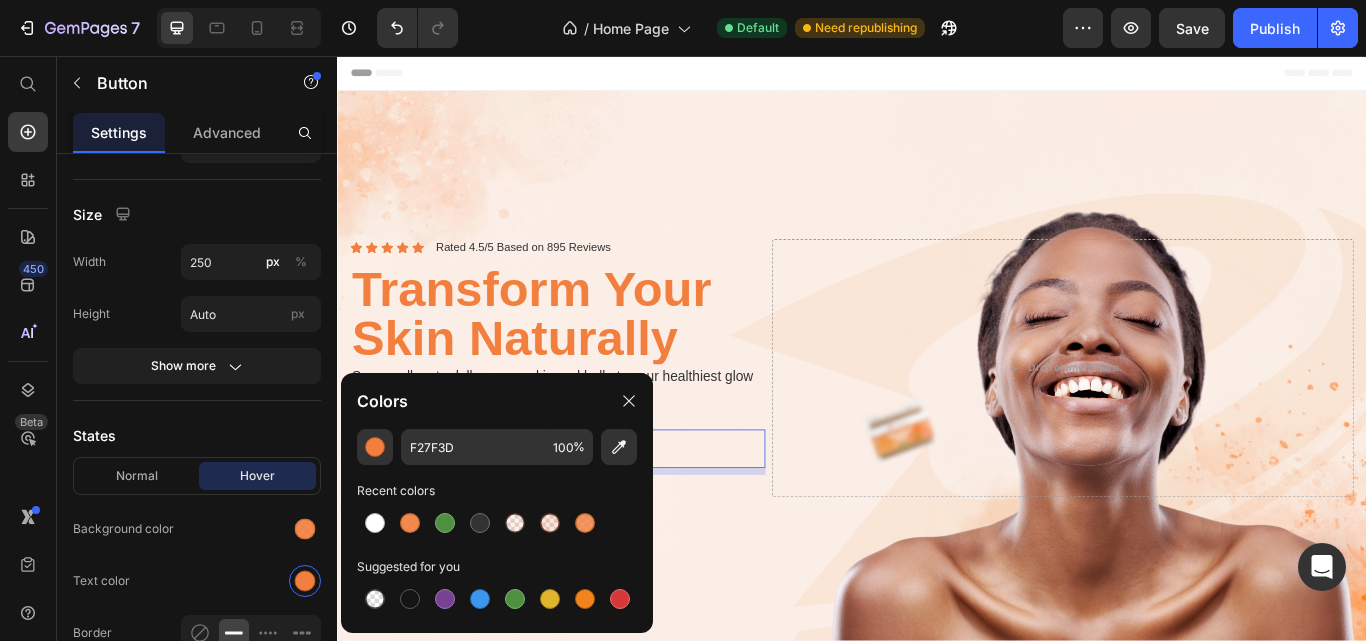 click on "Recent colors" 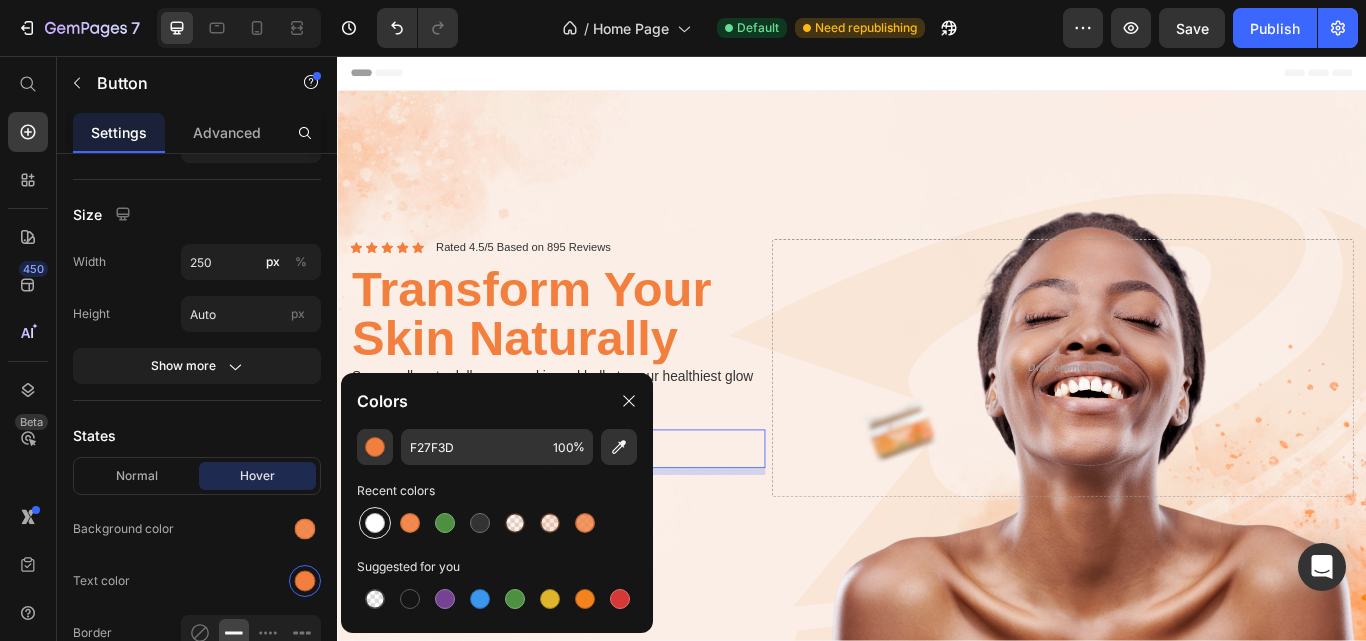 click at bounding box center (375, 523) 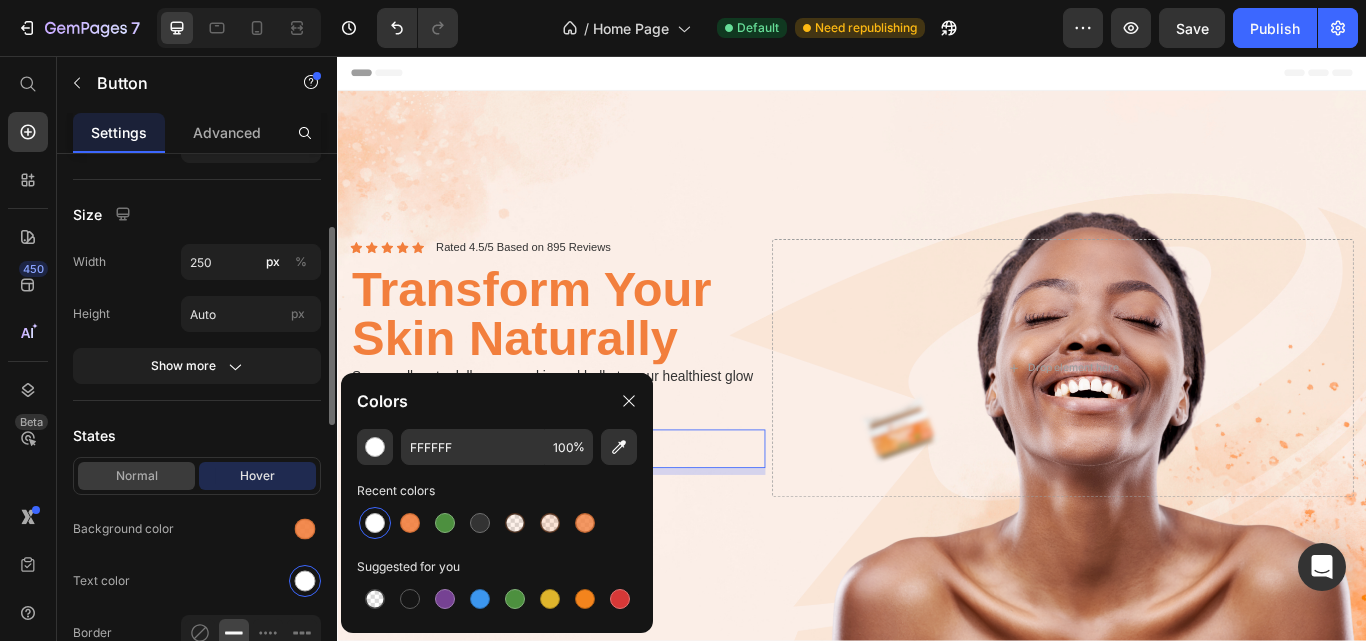 click on "Normal" at bounding box center (136, 476) 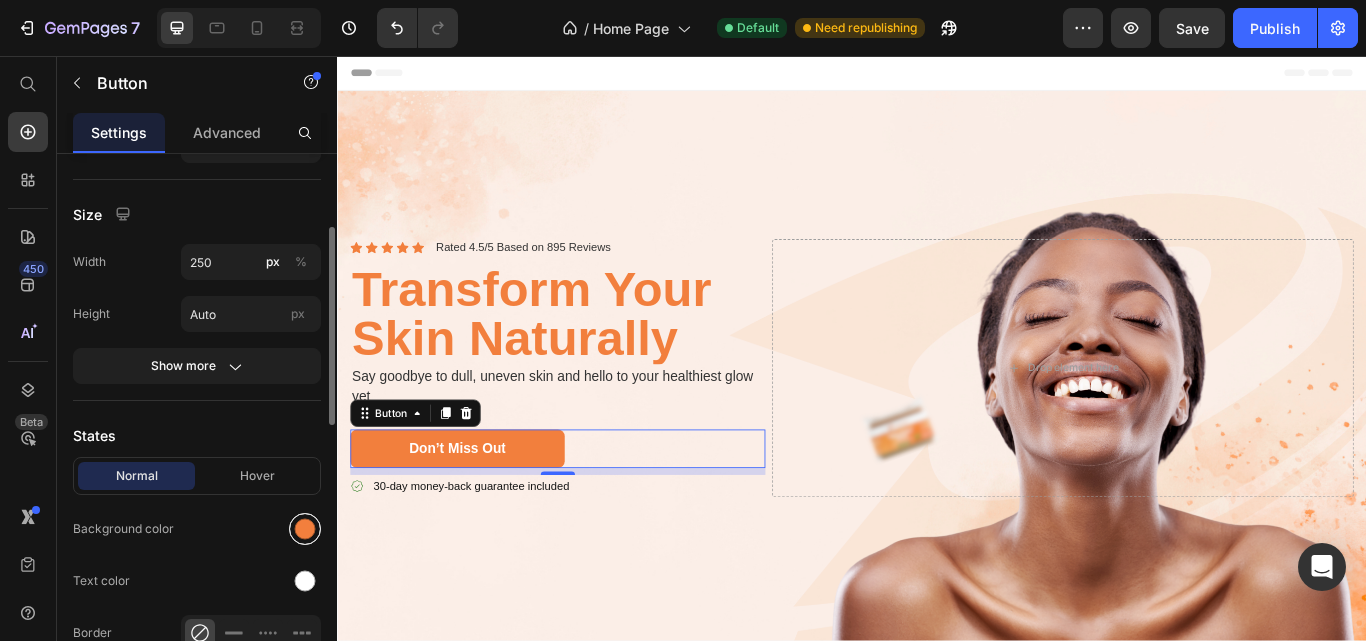 click at bounding box center (305, 529) 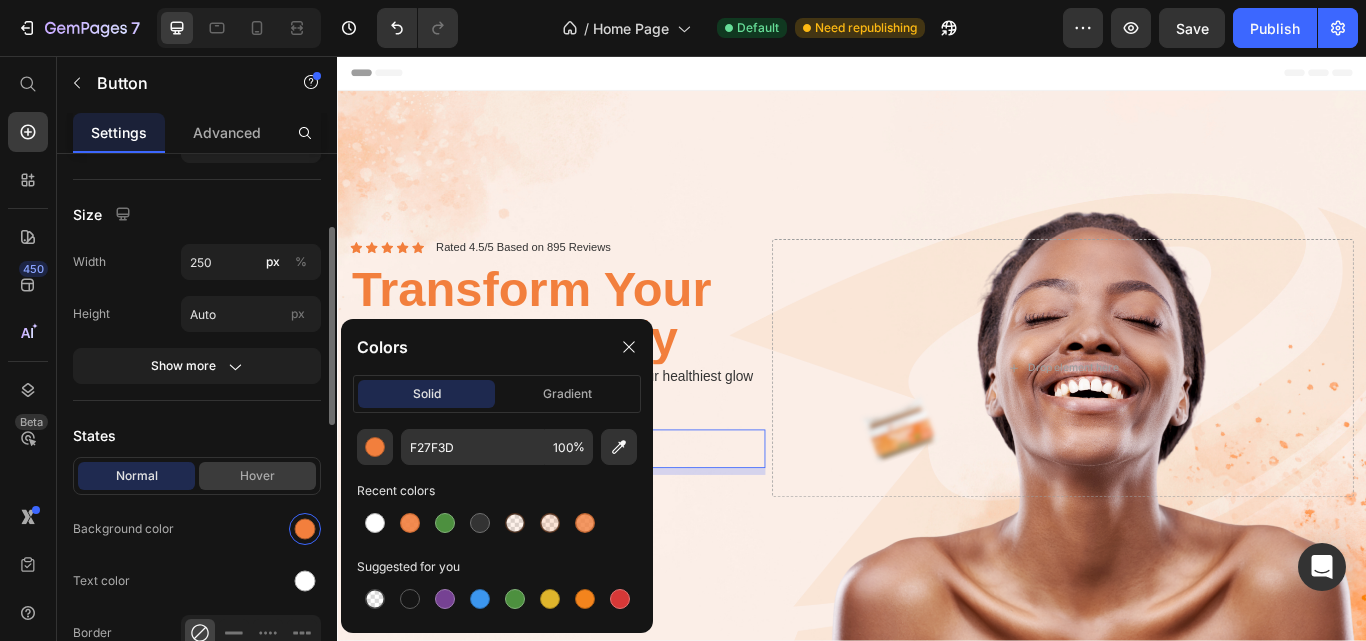 click on "Hover" at bounding box center (257, 476) 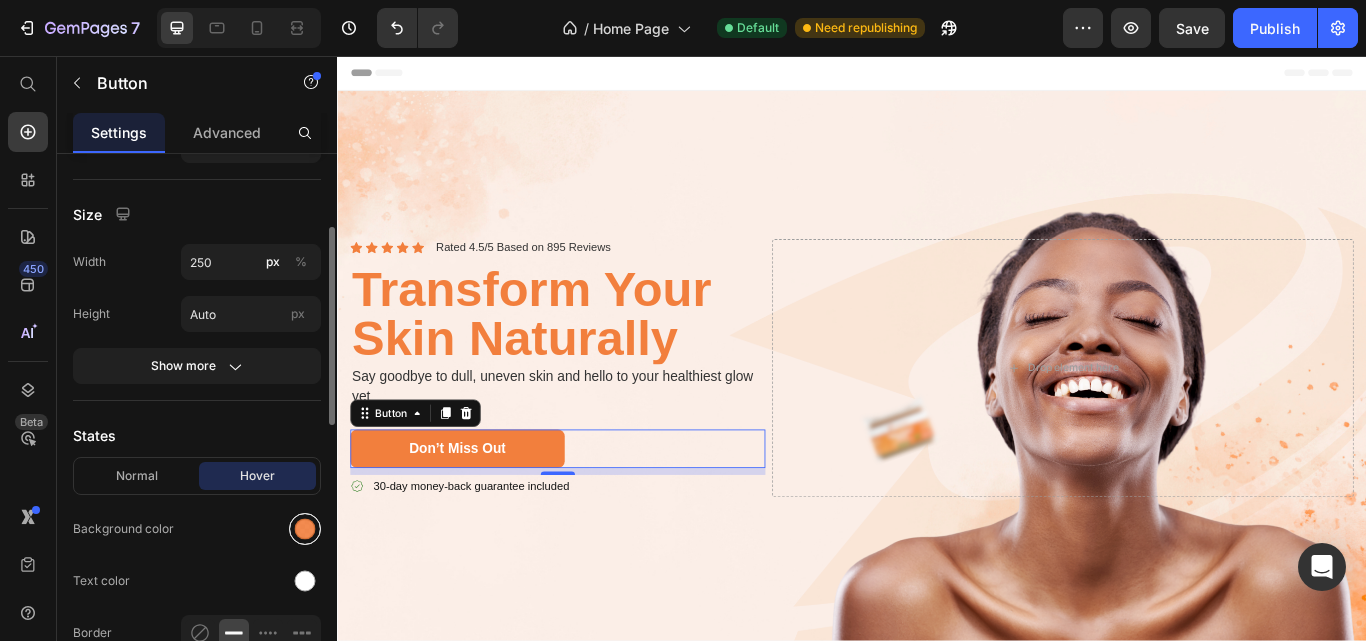 click at bounding box center [305, 529] 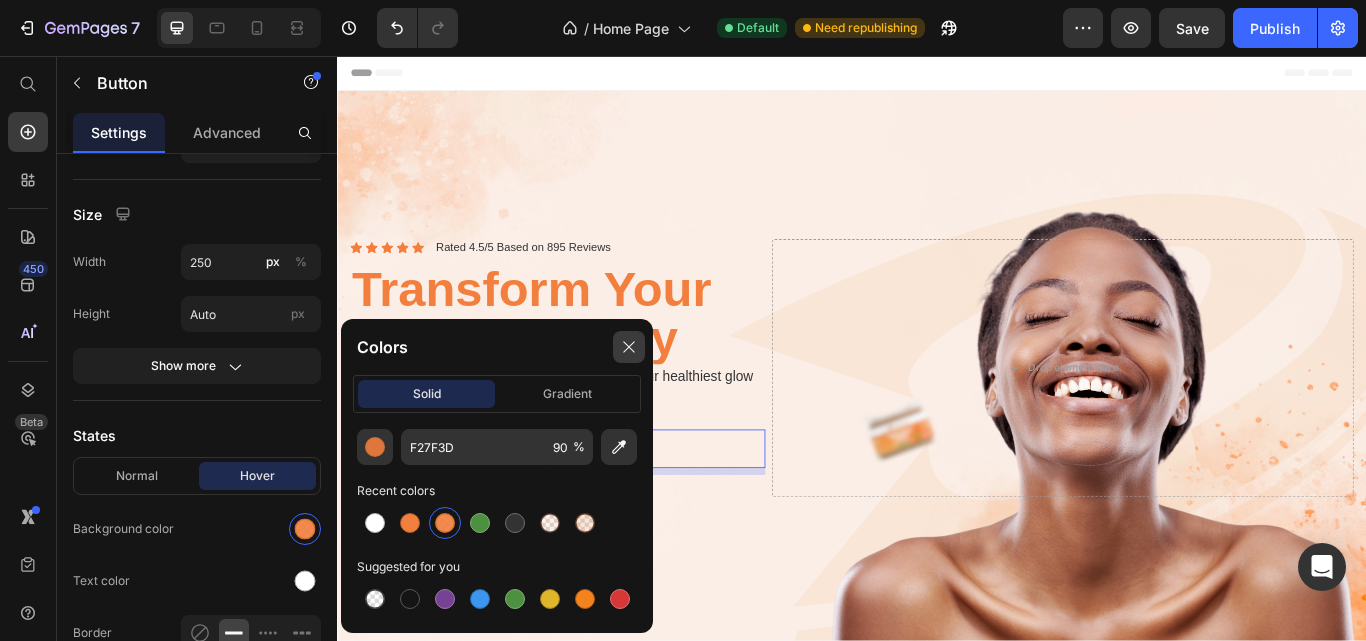 click 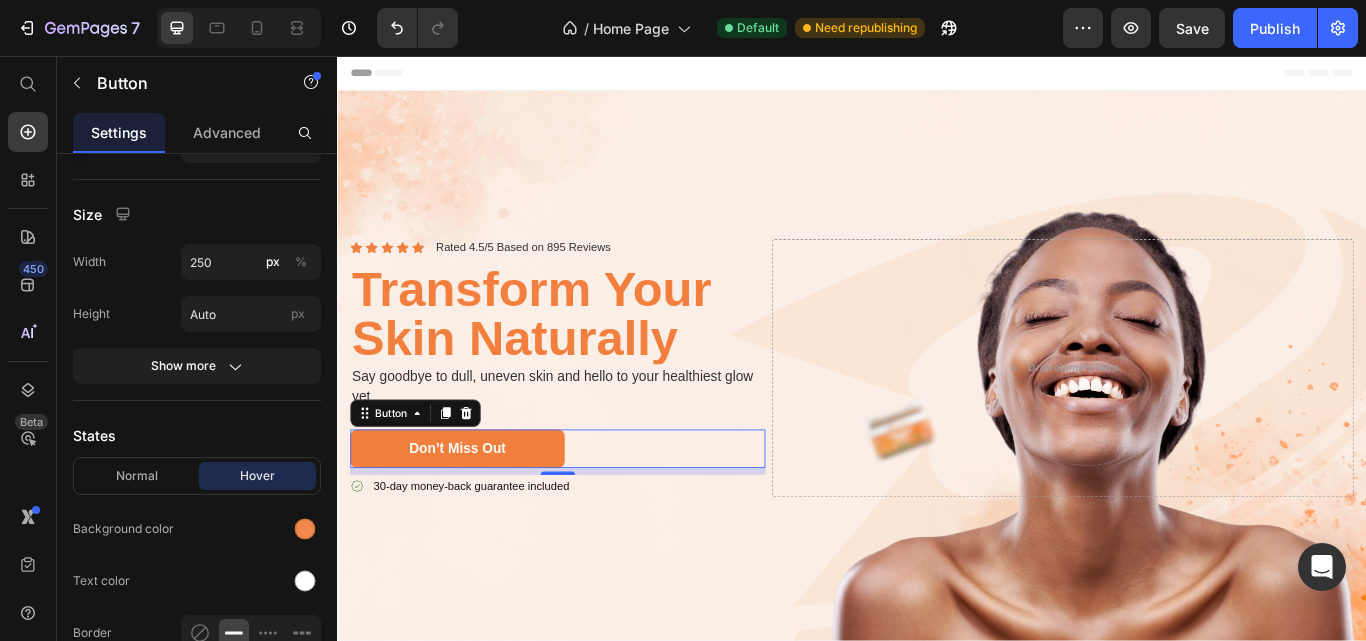click at bounding box center [937, 420] 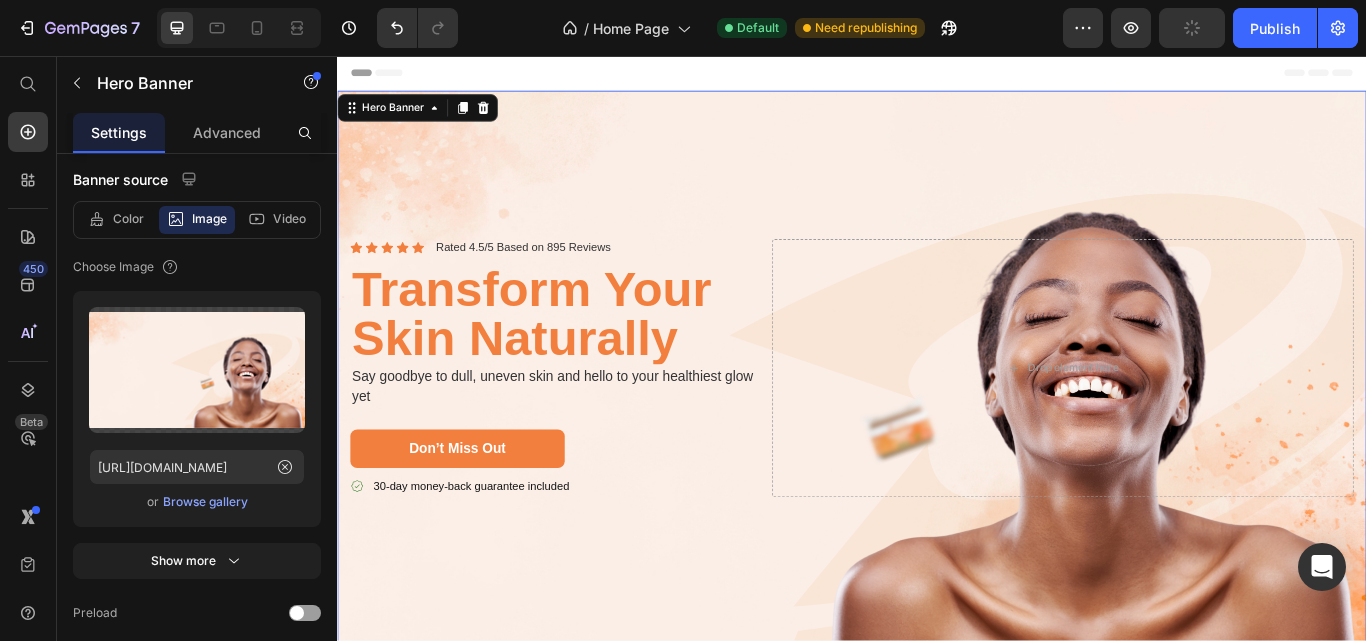 scroll, scrollTop: 0, scrollLeft: 0, axis: both 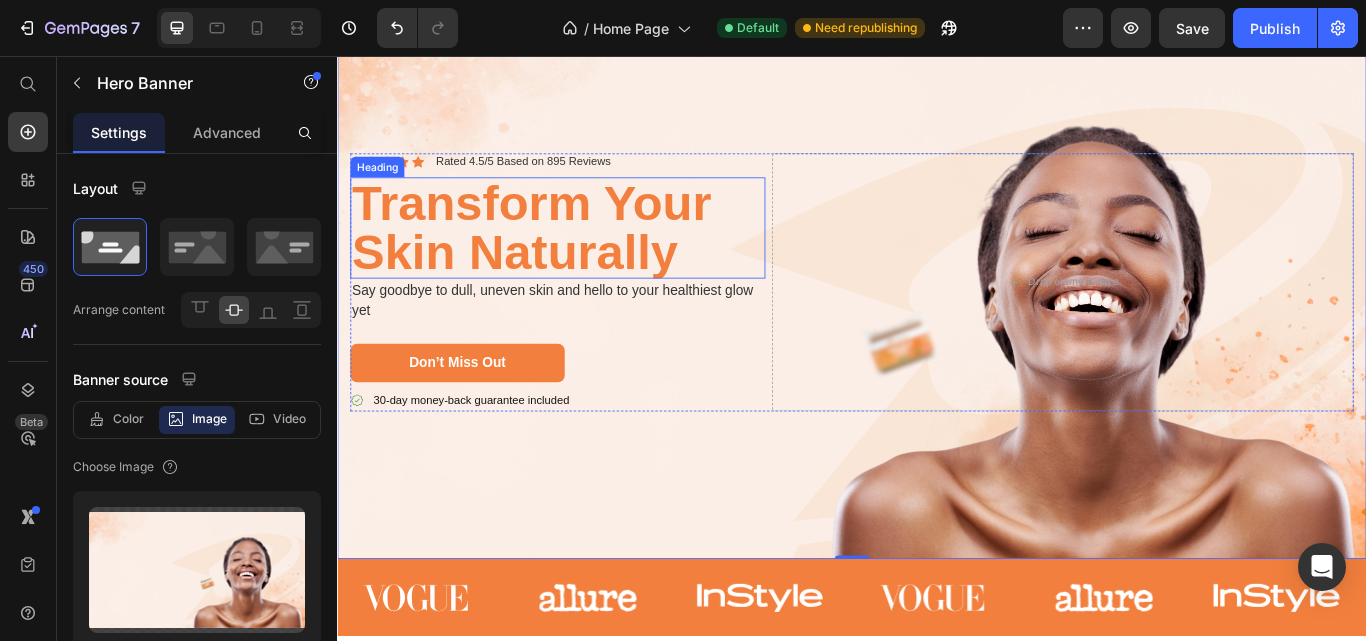 click on "Transform Your Skin Naturally" at bounding box center (594, 257) 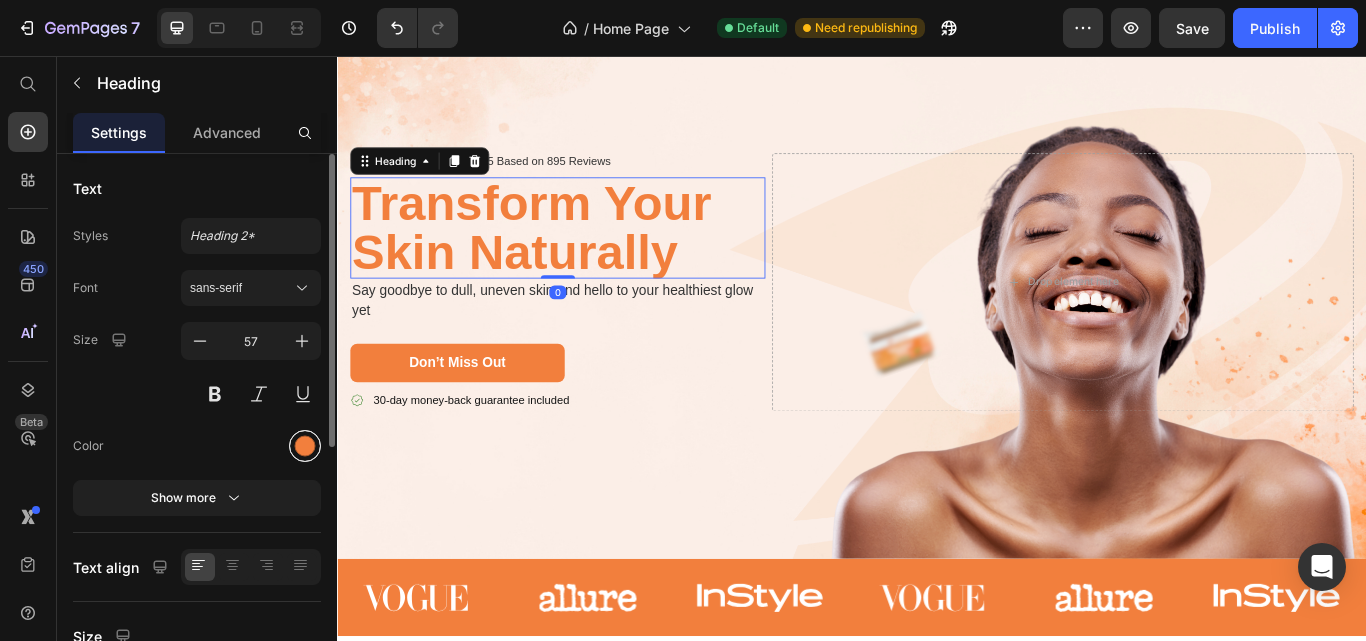 drag, startPoint x: 284, startPoint y: 443, endPoint x: 318, endPoint y: 450, distance: 34.713108 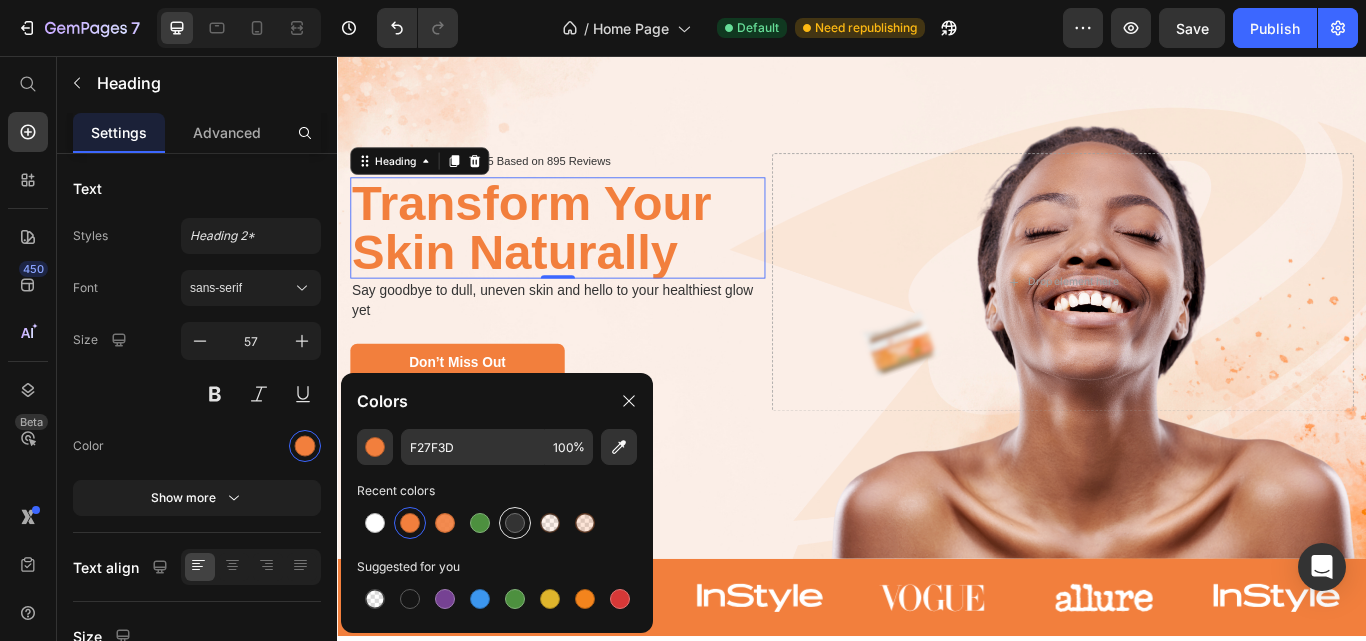 click at bounding box center [515, 523] 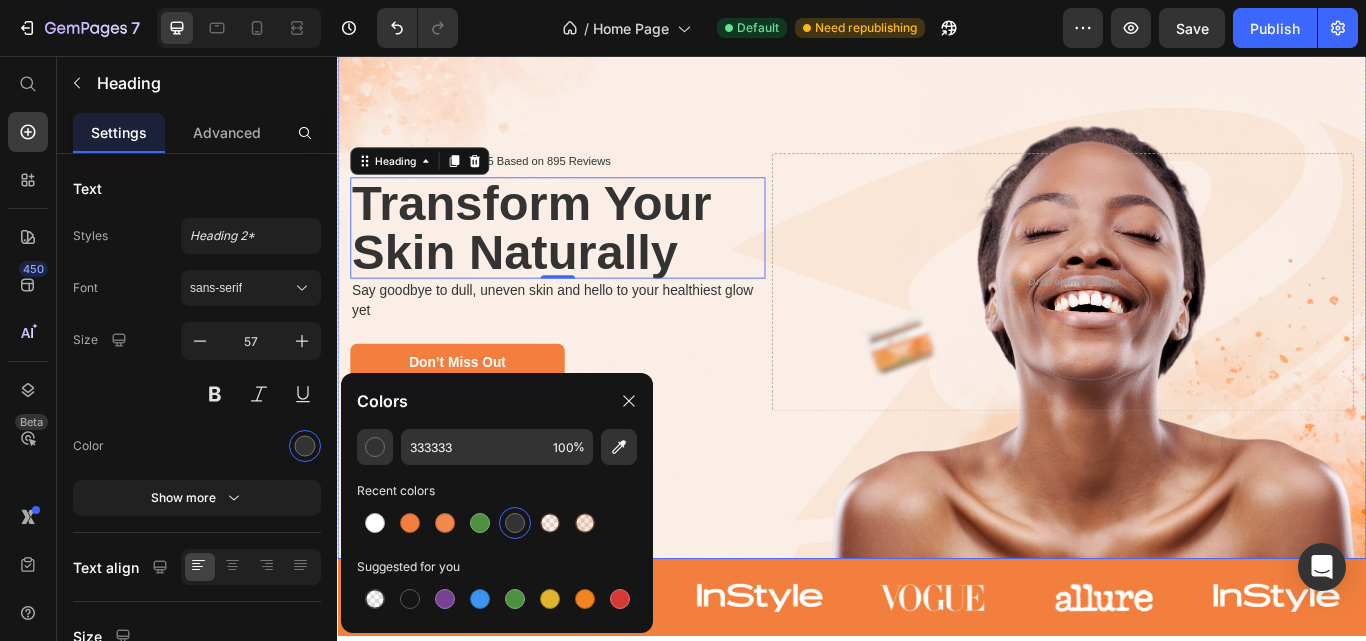click on "30-day money-back guarantee included" at bounding box center [594, 458] 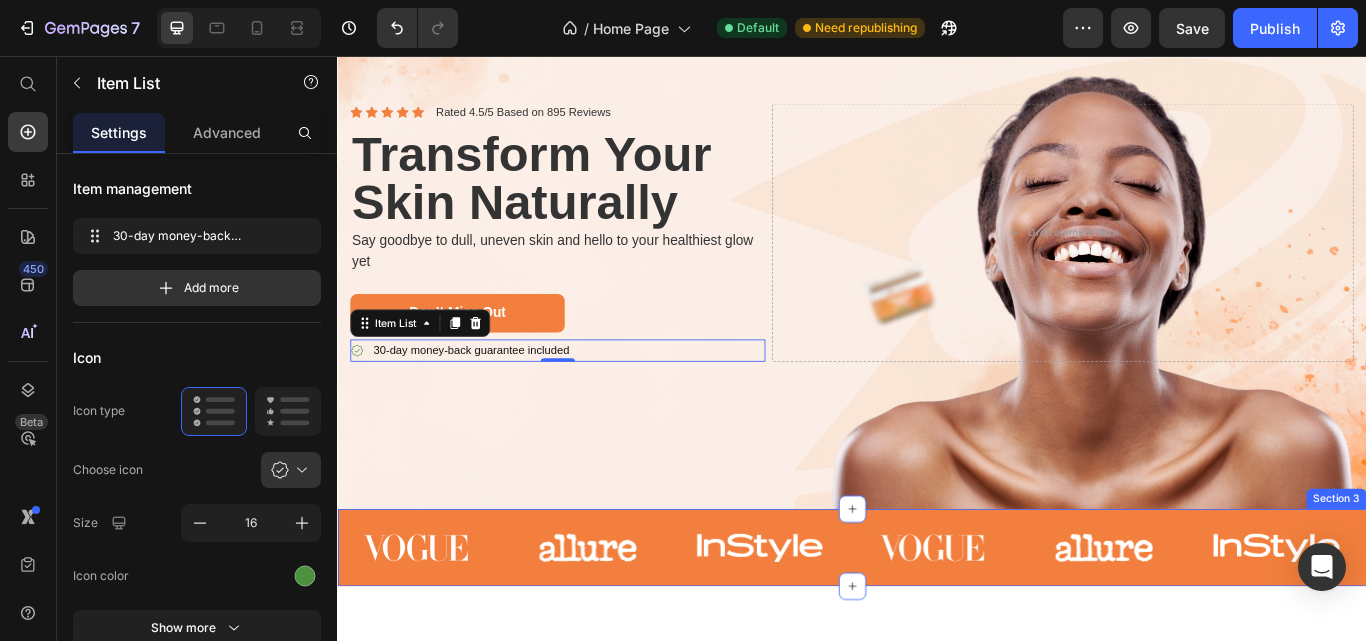 scroll, scrollTop: 100, scrollLeft: 0, axis: vertical 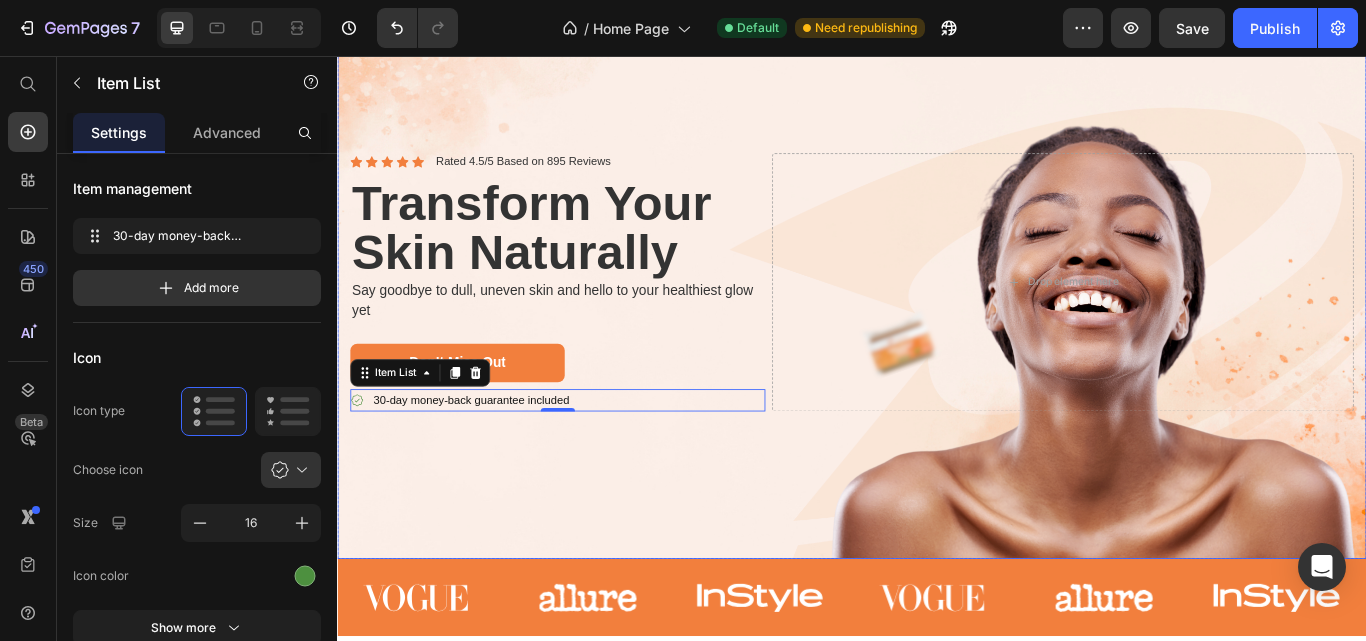 click on "Icon Icon Icon Icon Icon Icon List Rated 4.5/5 Based on 895 Reviews Text Block Row Transform Your Skin Naturally  Heading Say goodbye to dull, uneven skin and hello to your healthiest glow yet Text Block Don’t Miss Out Button
30-day money-back guarantee included  Item List   0
Drop element here Row" at bounding box center (937, 320) 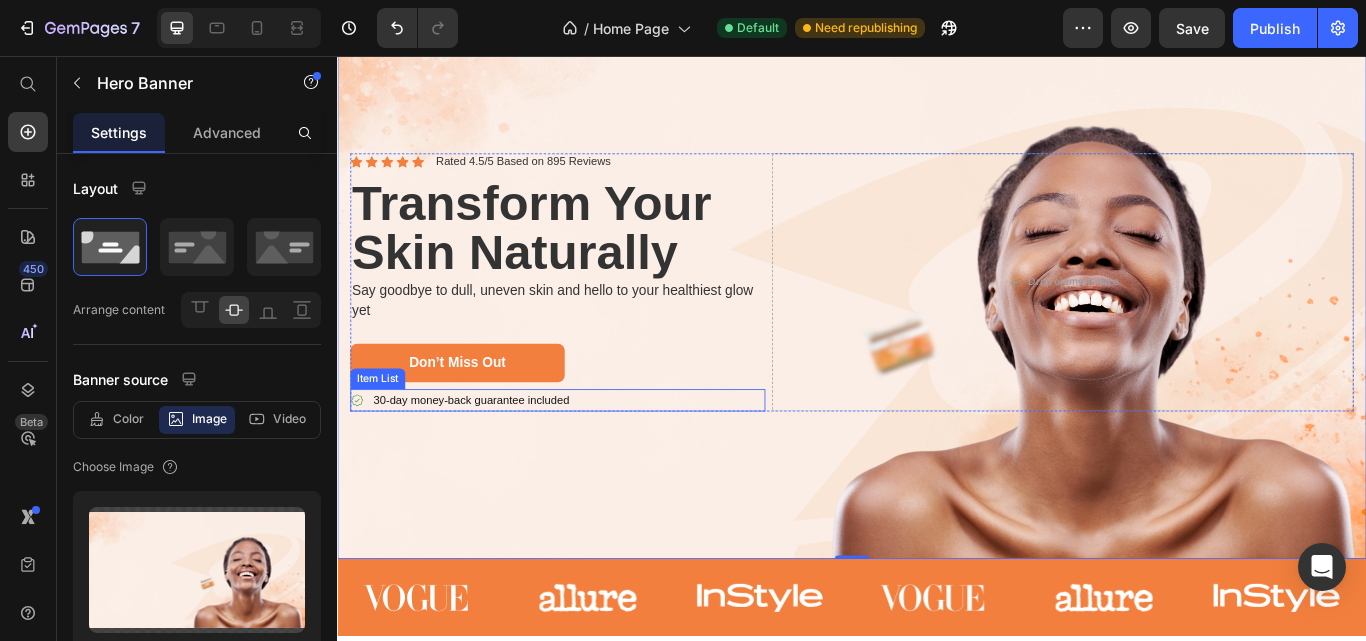 click on "30-day money-back guarantee included" at bounding box center (481, 458) 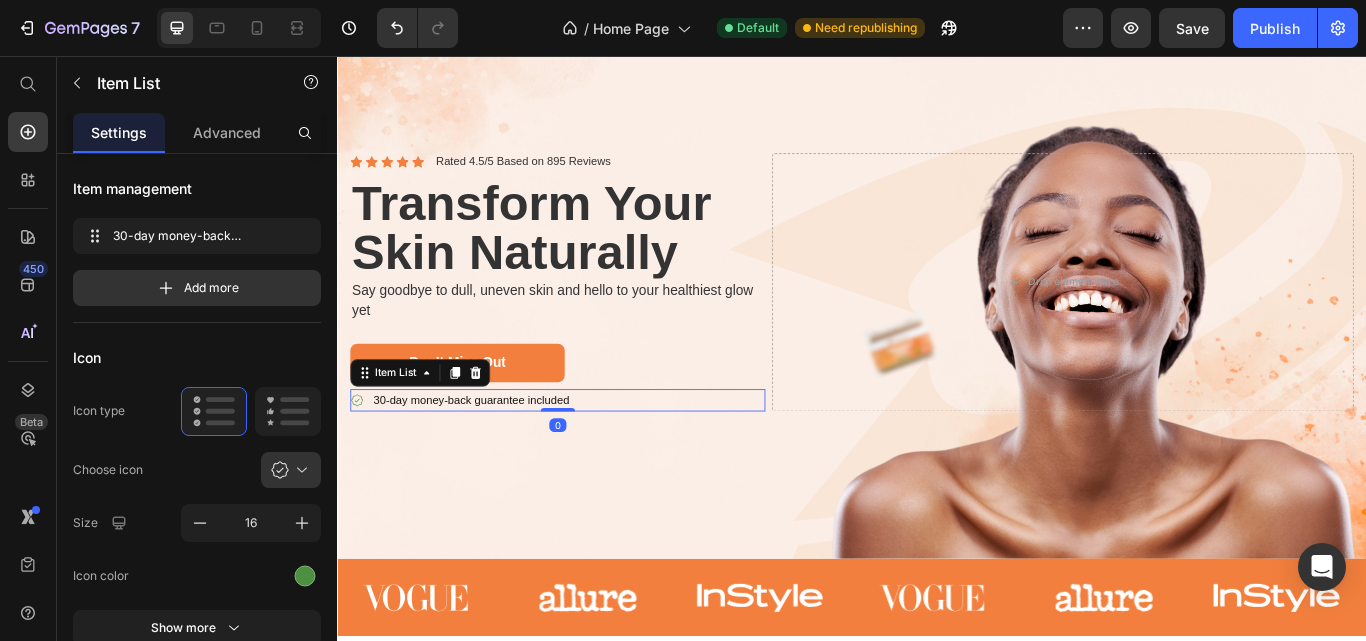 click 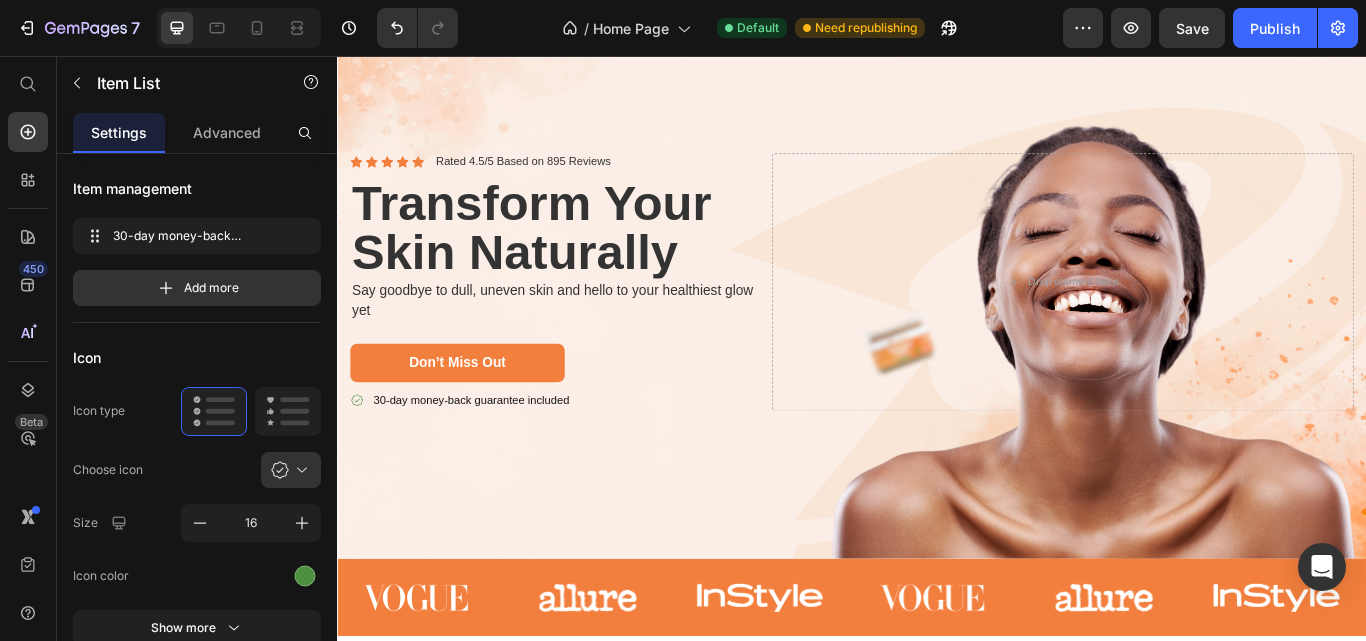 click on "30-day money-back guarantee included" at bounding box center [481, 458] 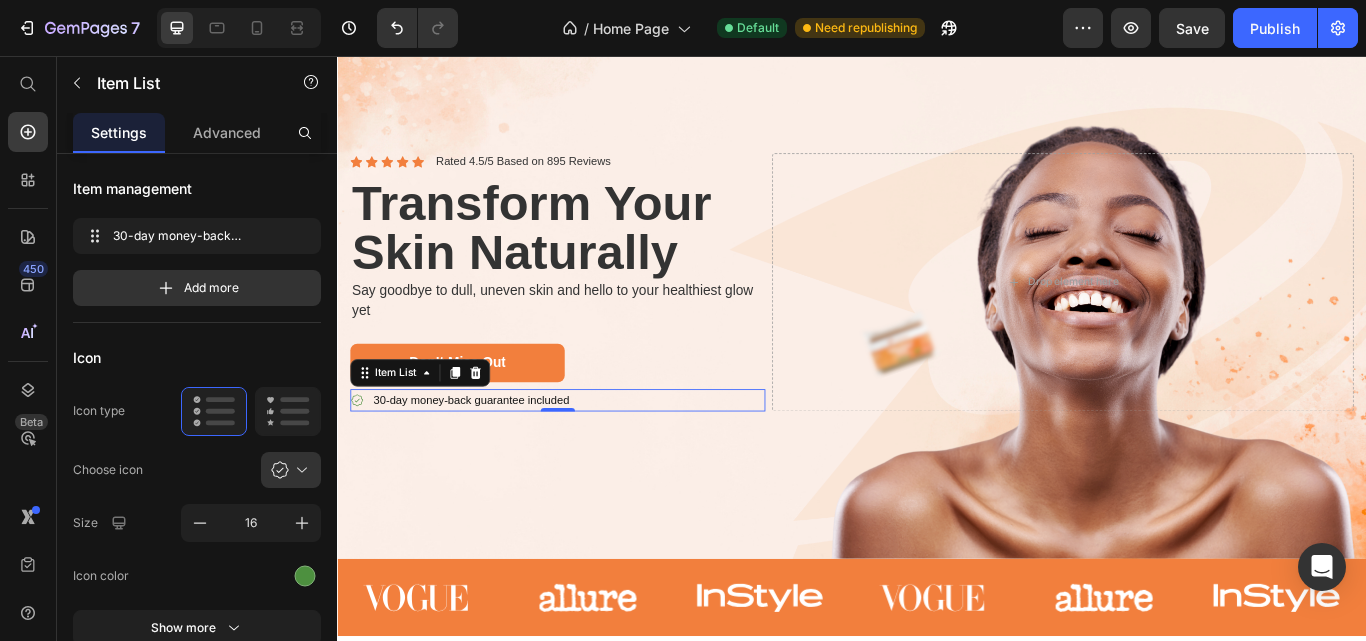 click on "30-day money-back guarantee included" at bounding box center (493, 458) 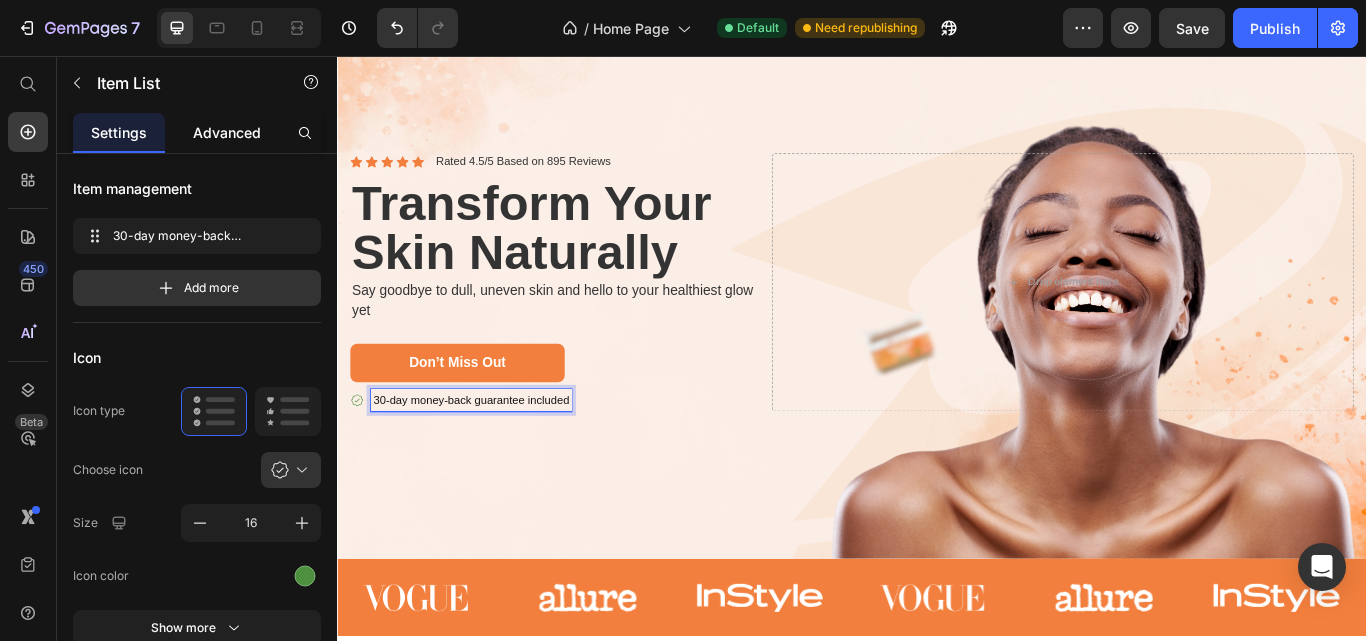 click on "Advanced" at bounding box center [227, 132] 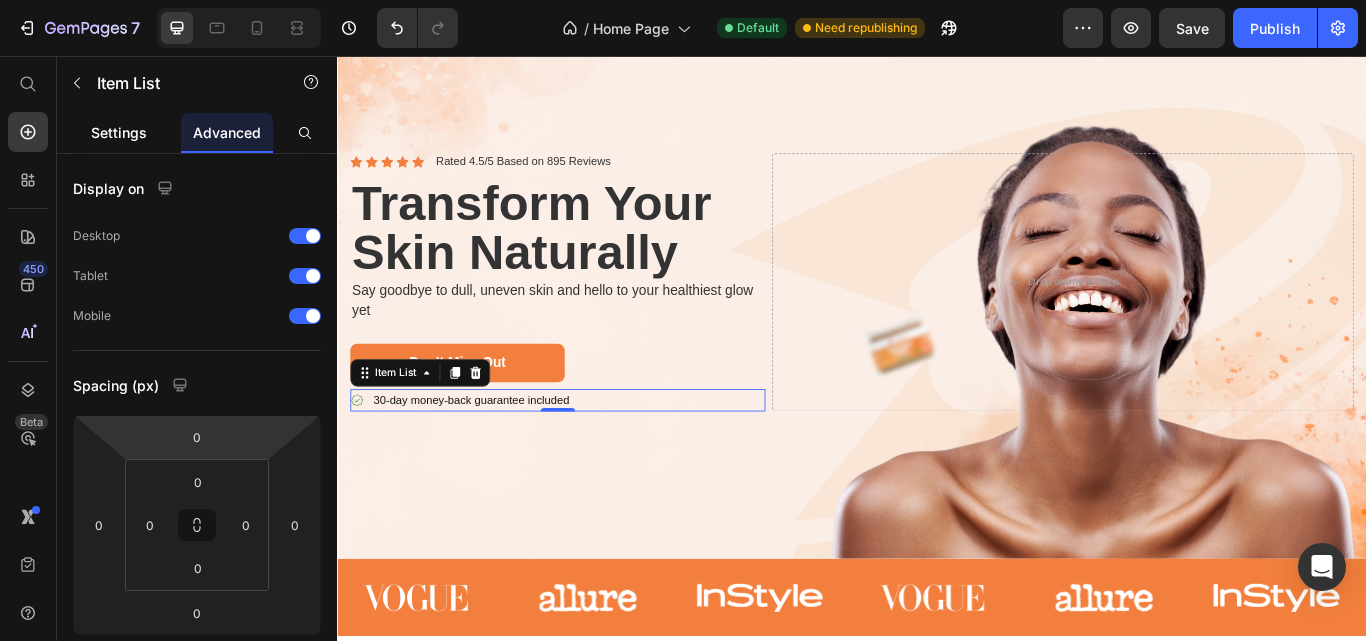 click on "Settings" 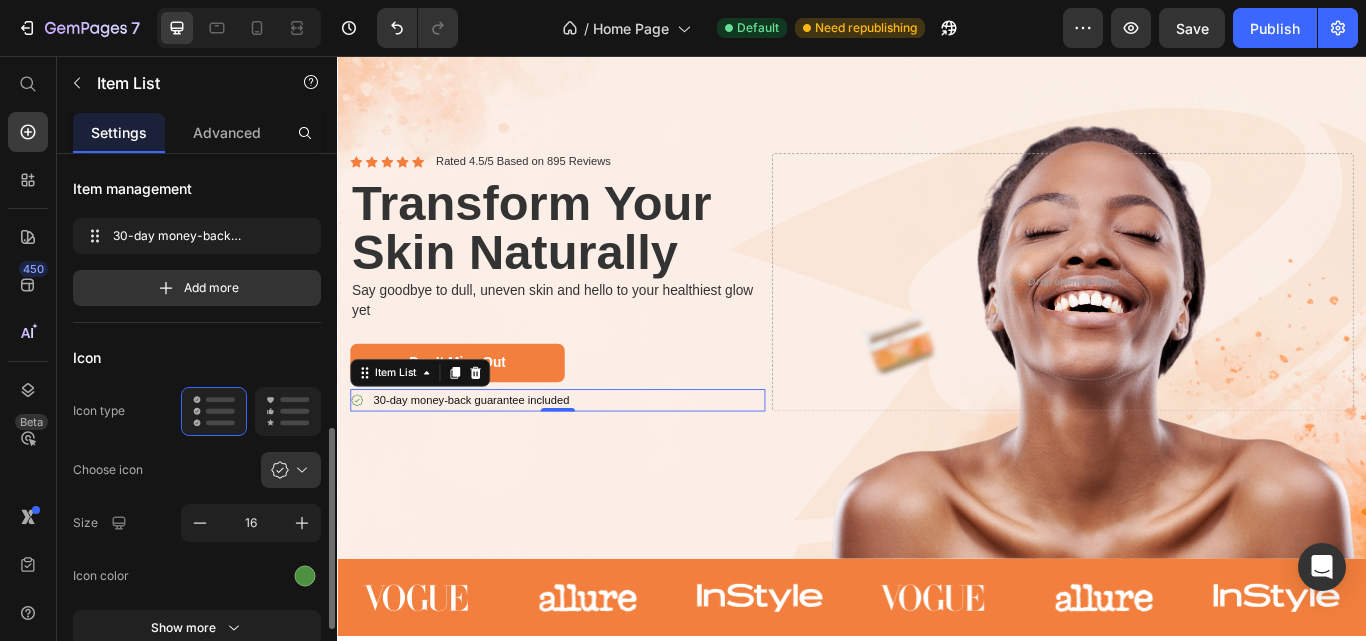 scroll, scrollTop: 200, scrollLeft: 0, axis: vertical 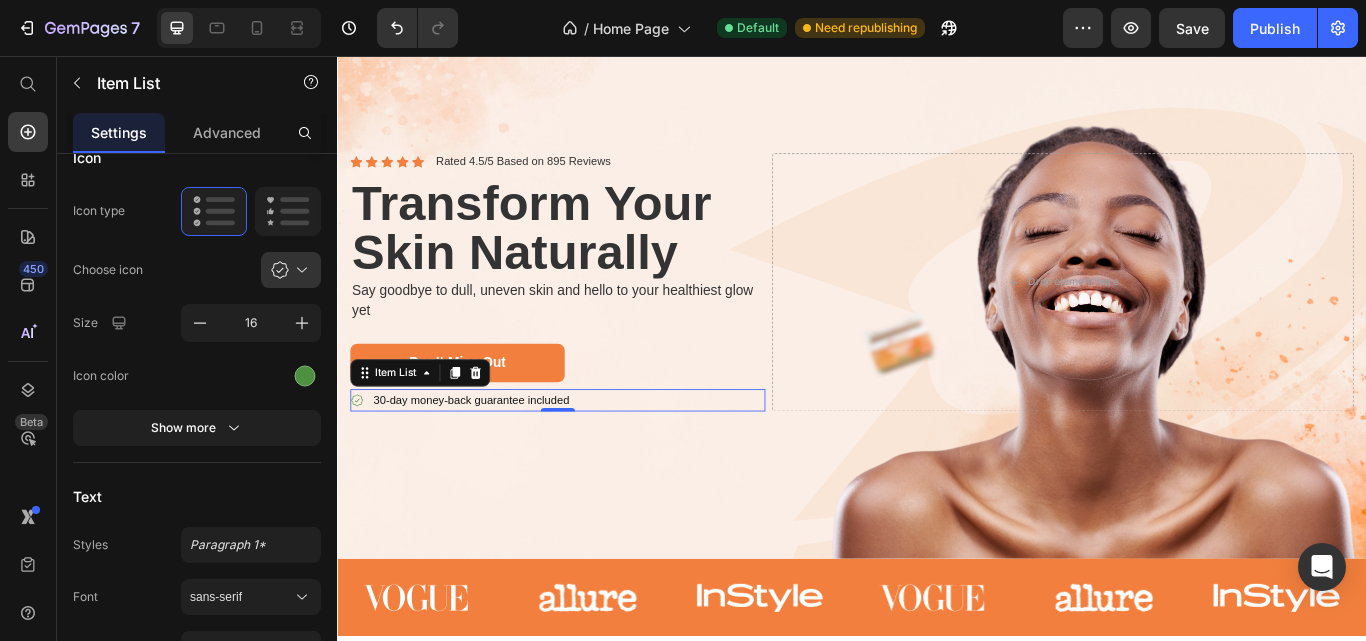 click on "30-day money-back guarantee included" at bounding box center (481, 458) 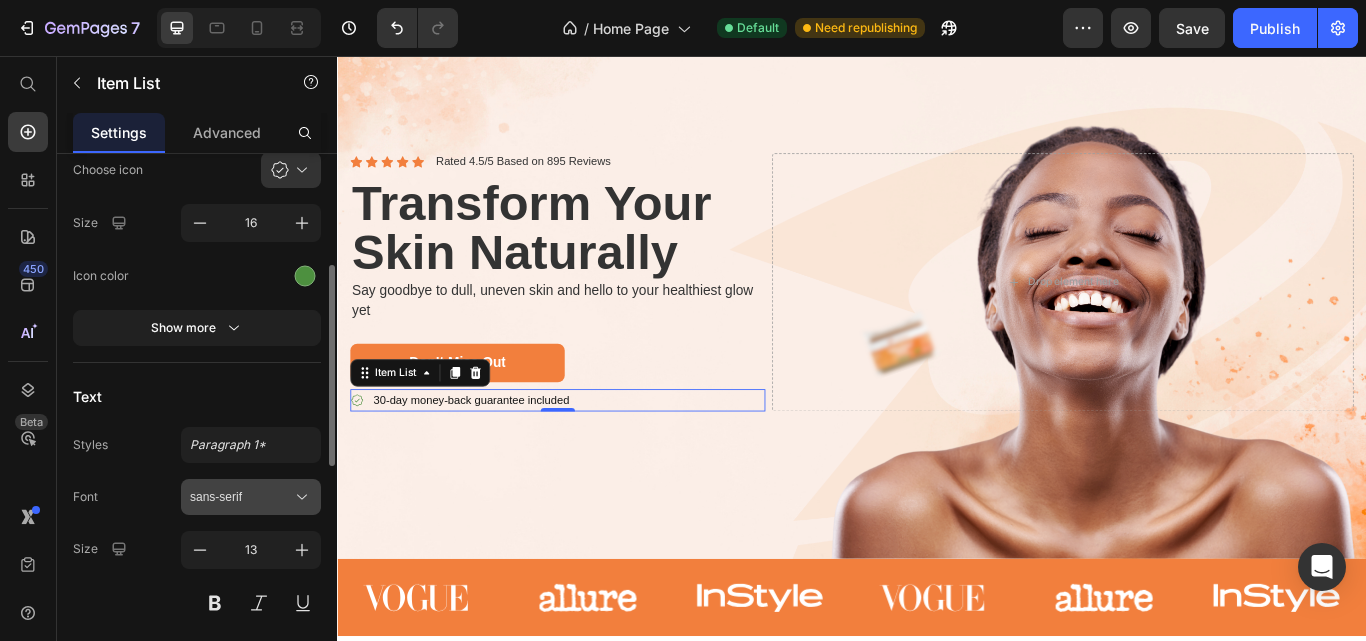 scroll, scrollTop: 400, scrollLeft: 0, axis: vertical 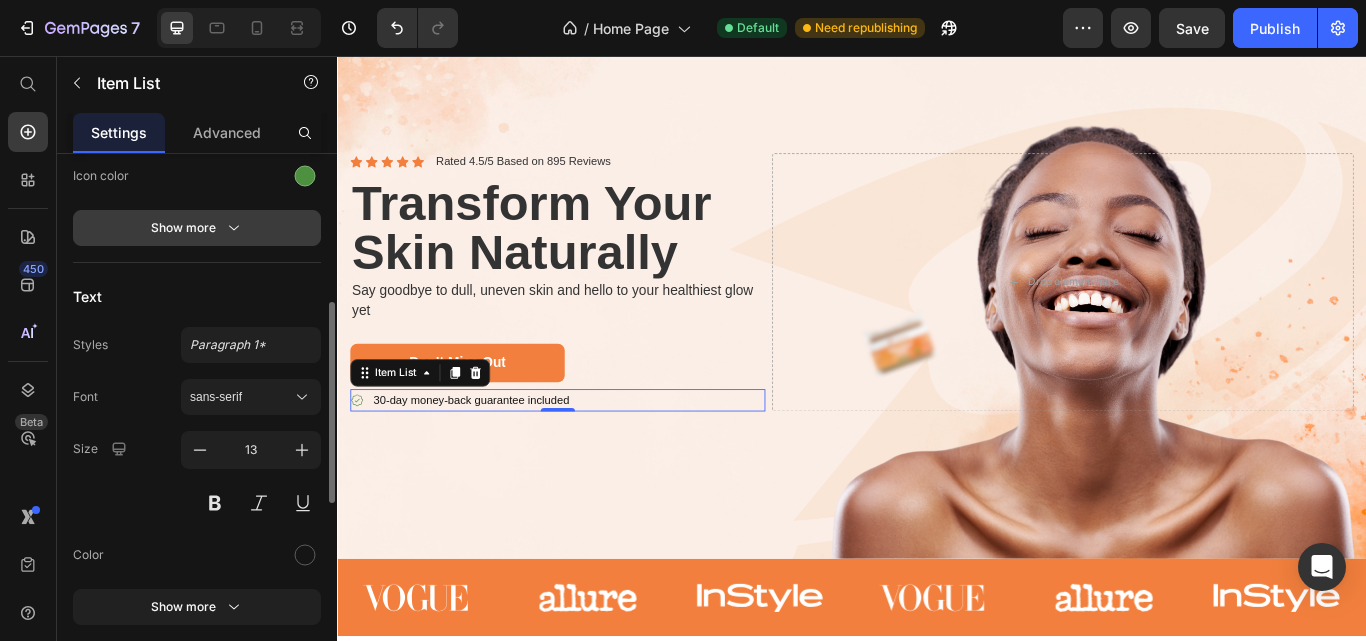 click on "Show more" at bounding box center [197, 228] 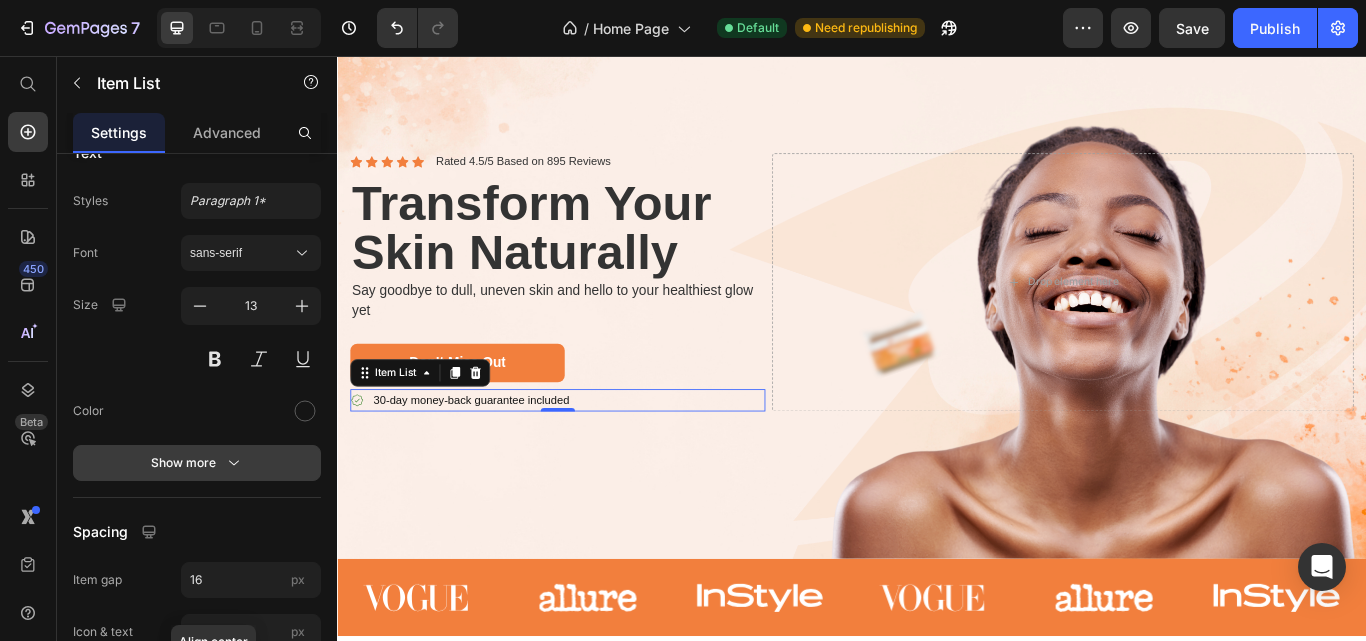 scroll, scrollTop: 1100, scrollLeft: 0, axis: vertical 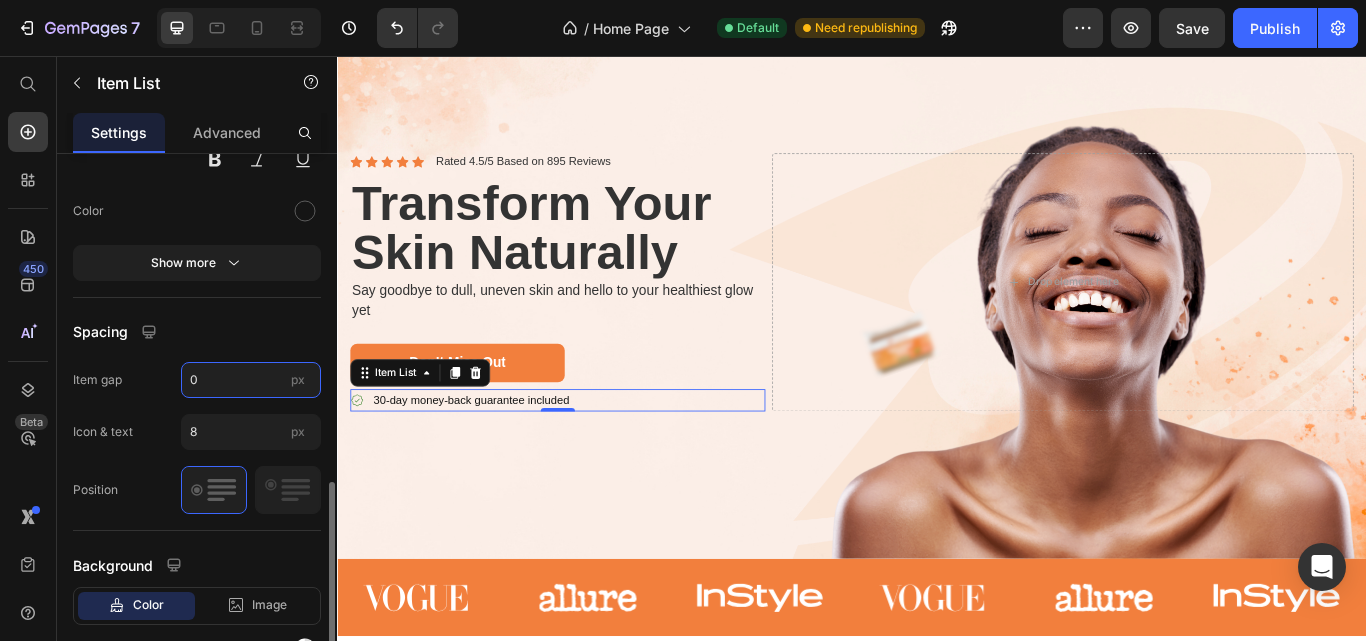 type on "0" 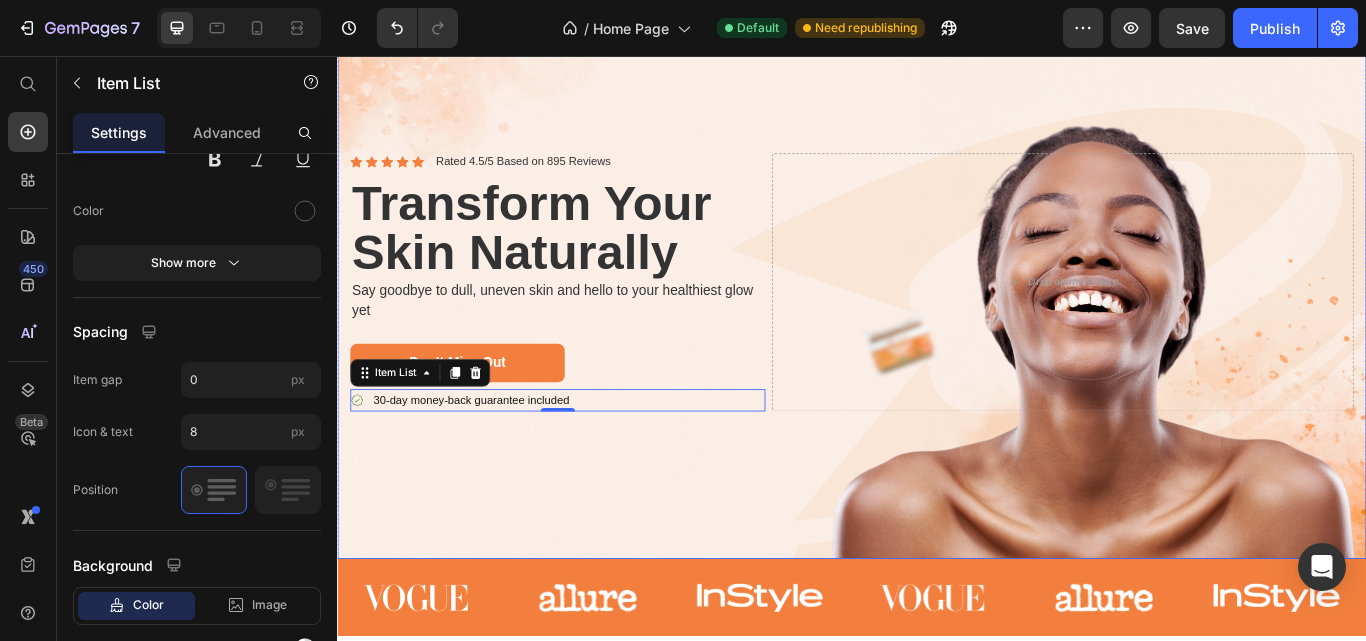 click at bounding box center [937, 320] 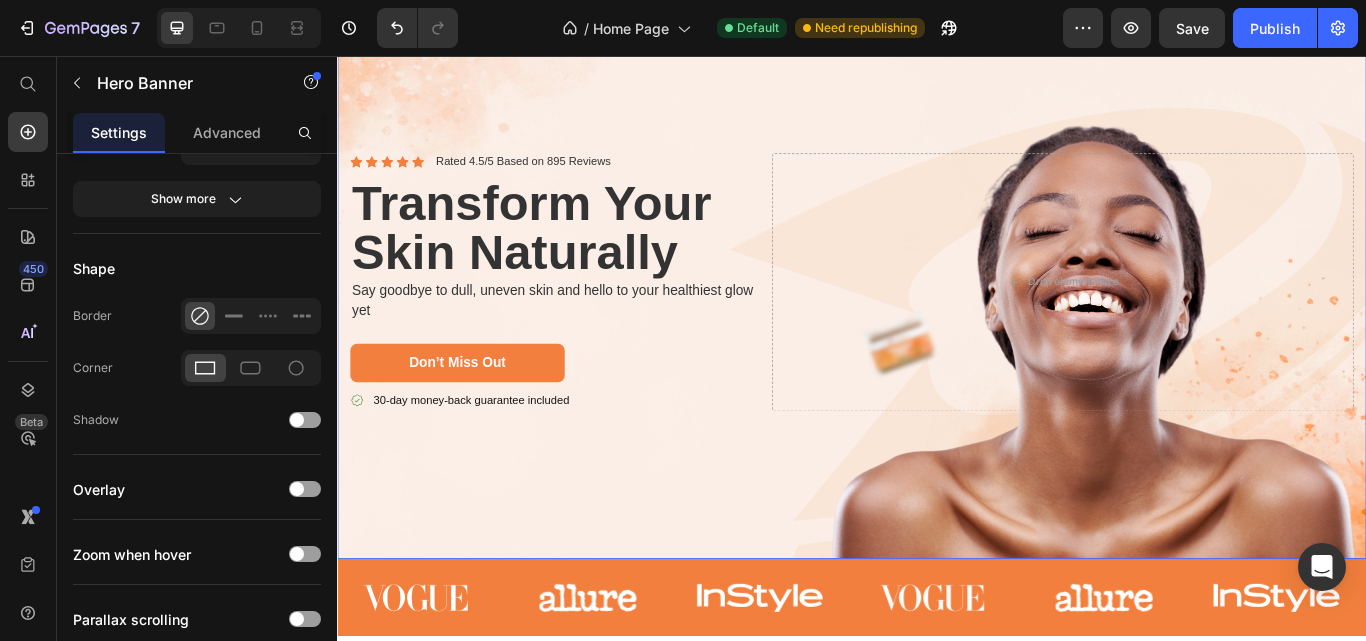 scroll, scrollTop: 0, scrollLeft: 0, axis: both 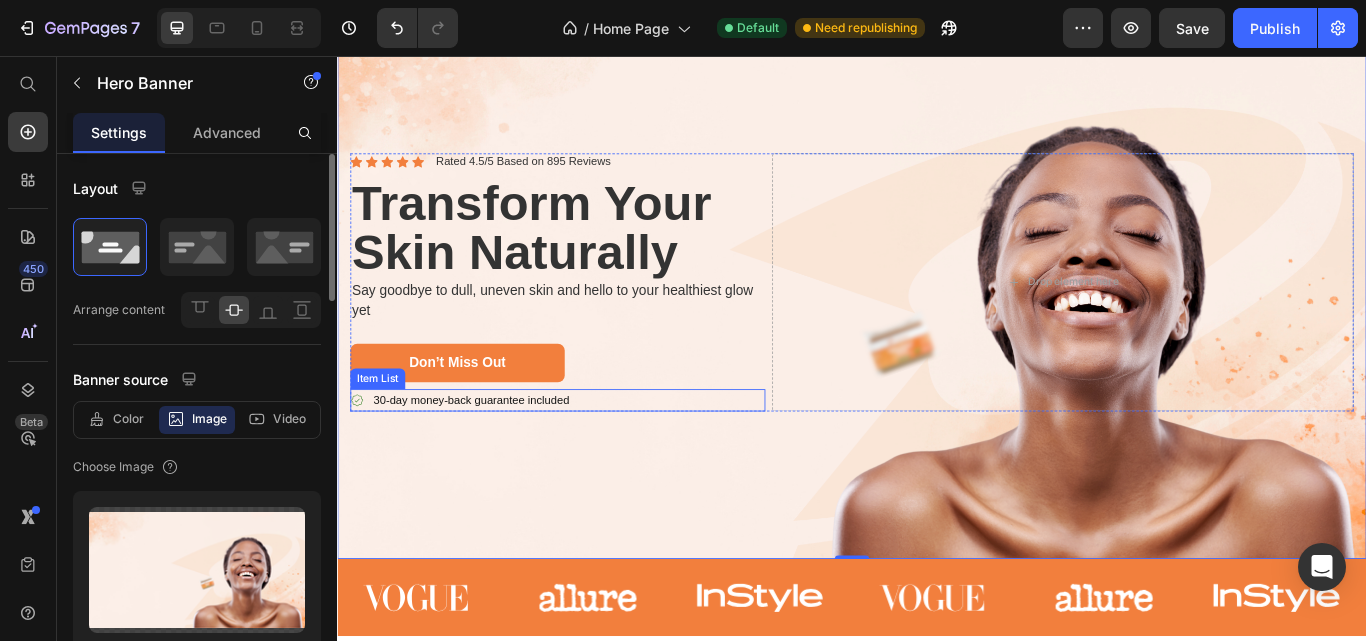 click 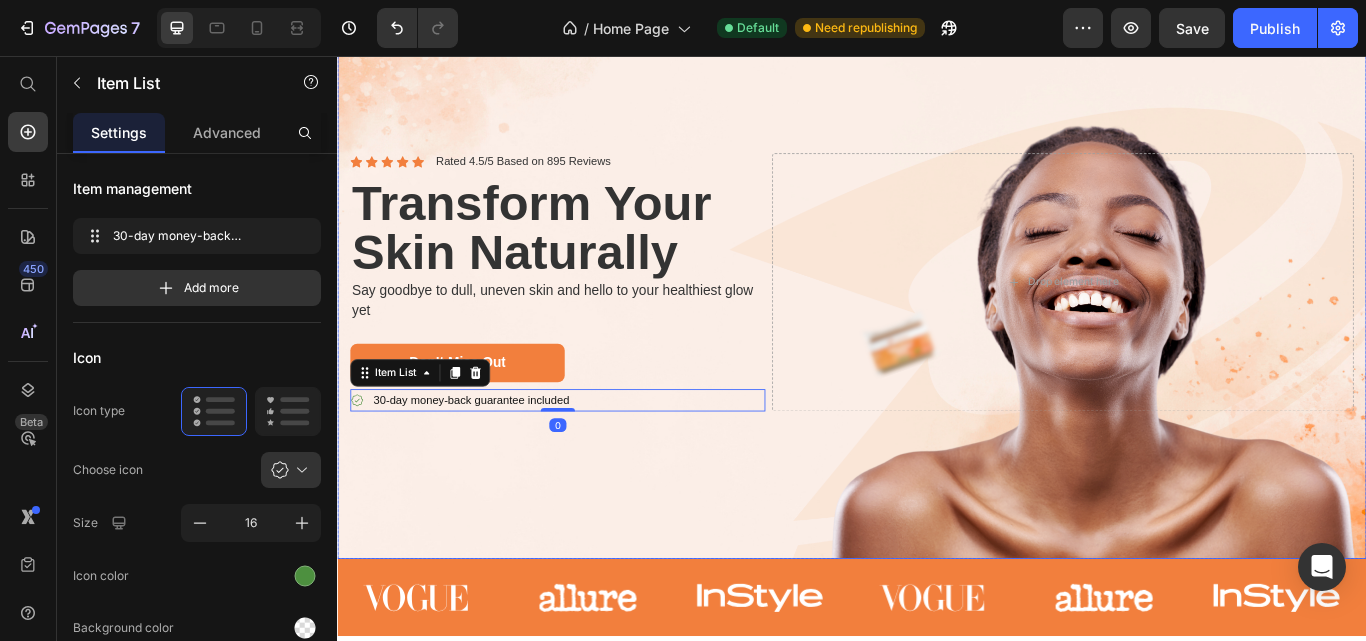 click at bounding box center [937, 320] 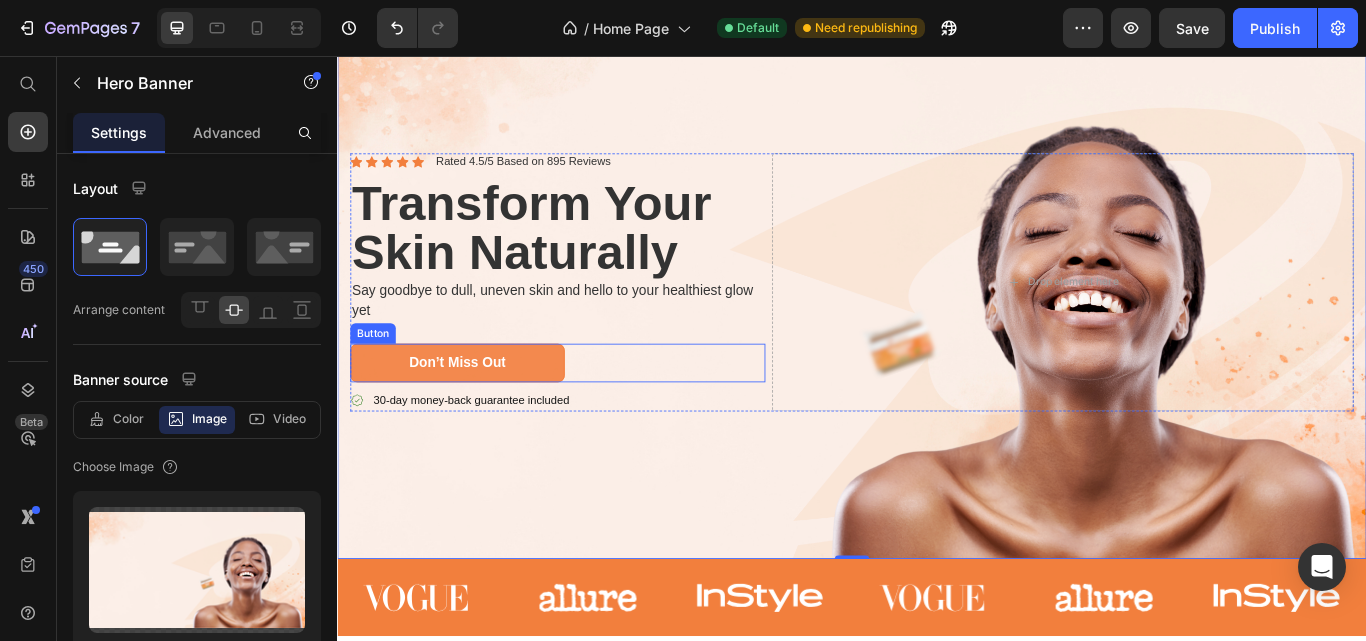 click on "Don’t Miss Out" at bounding box center [477, 414] 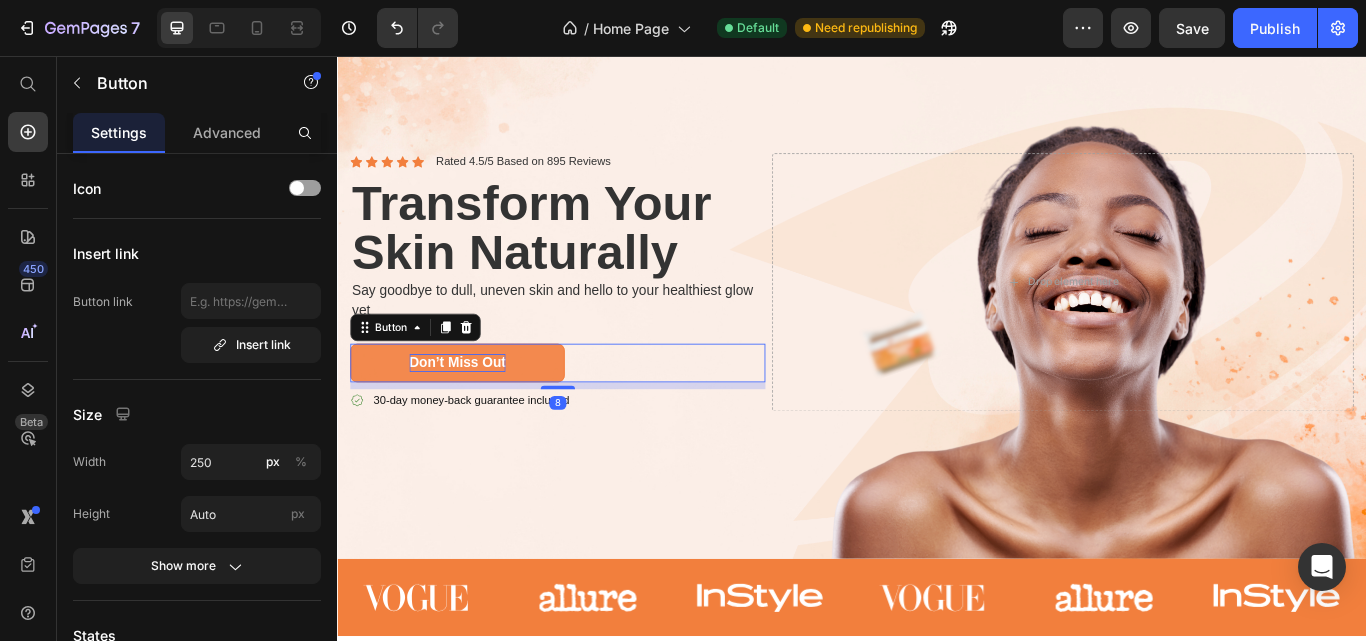 click on "Don’t Miss Out" at bounding box center (477, 414) 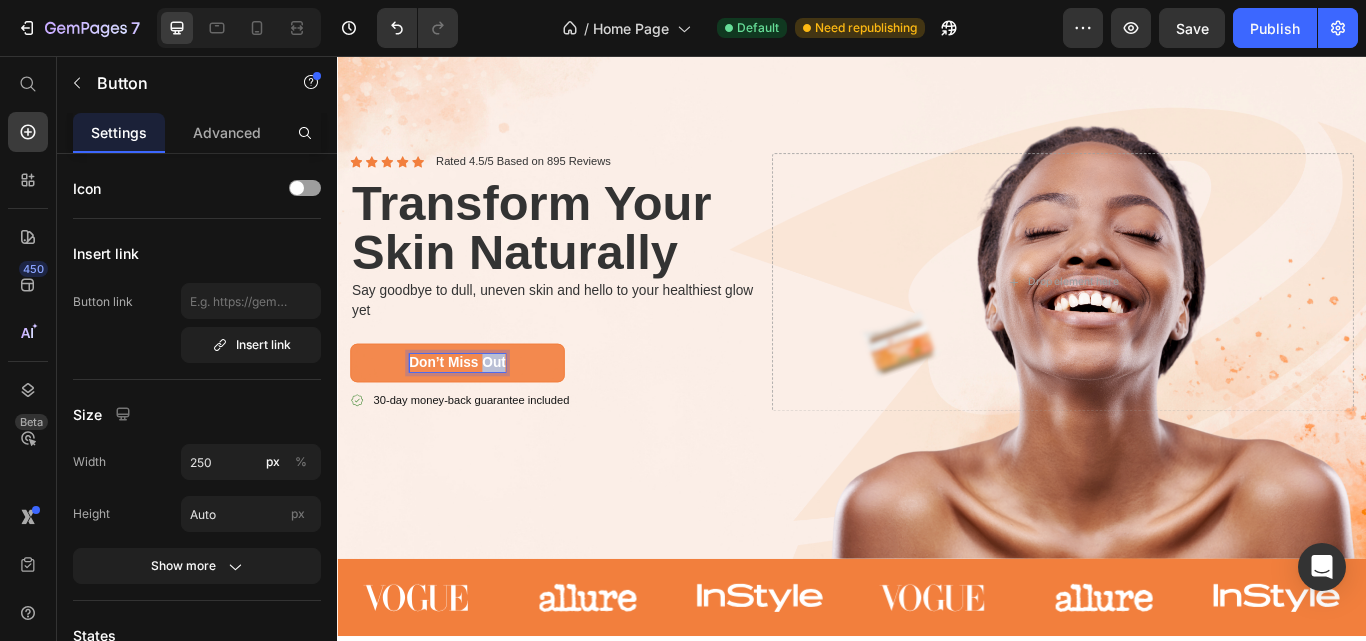 click on "Don’t Miss Out" at bounding box center [477, 414] 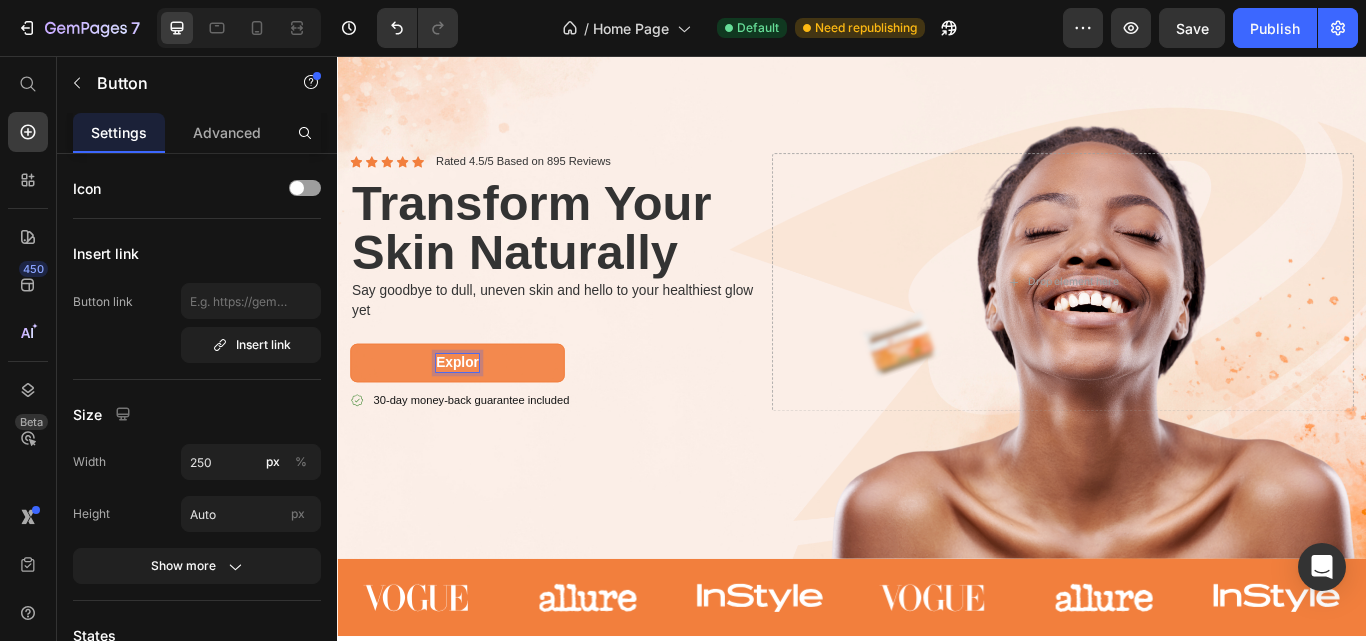 click on "Explor" at bounding box center [477, 414] 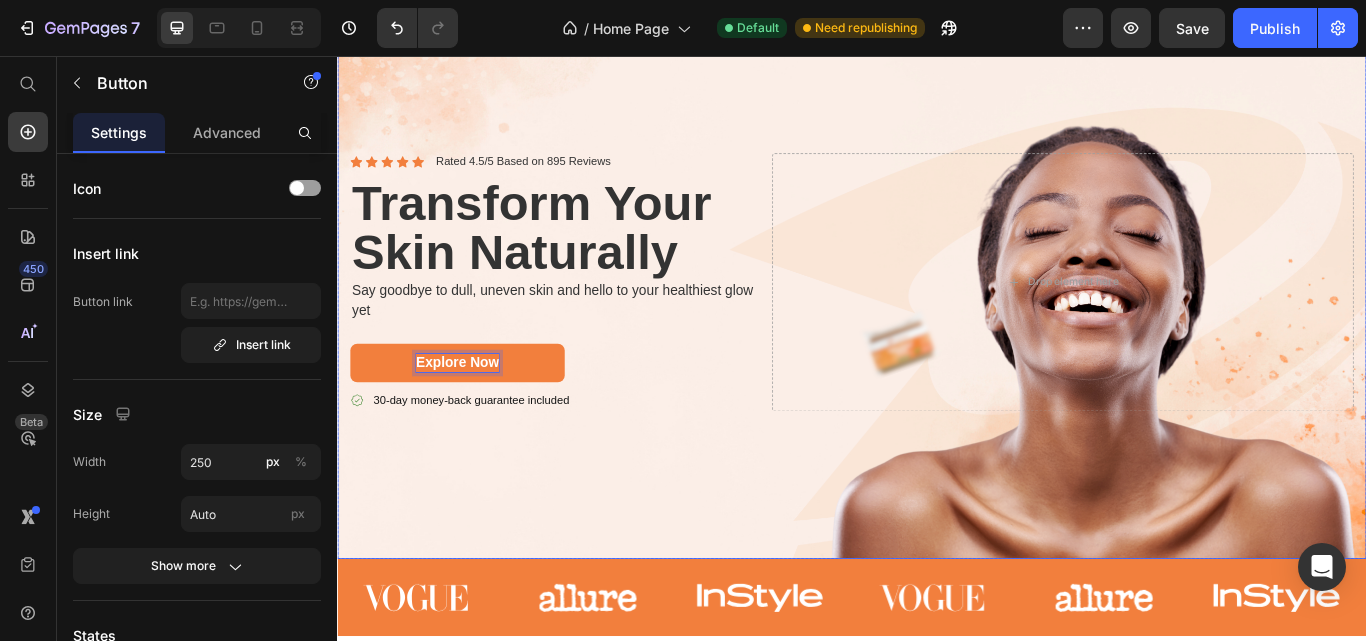 click at bounding box center (937, 320) 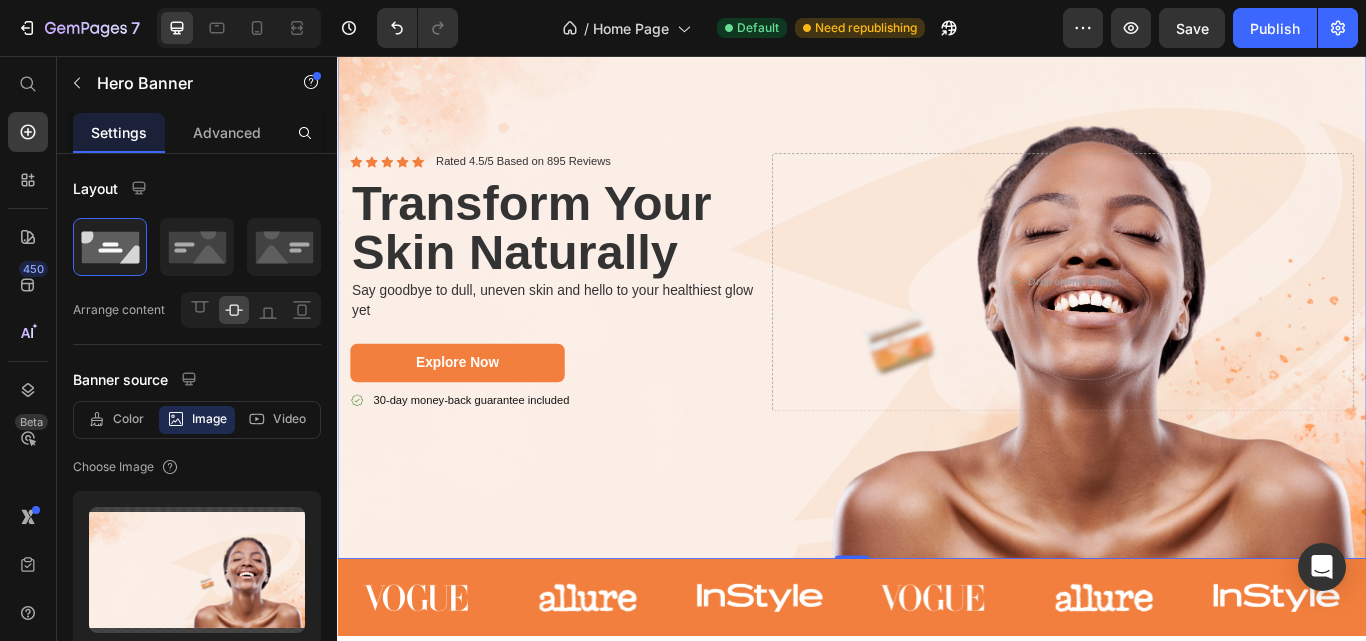click on "Transform Your Skin Naturally" at bounding box center [594, 257] 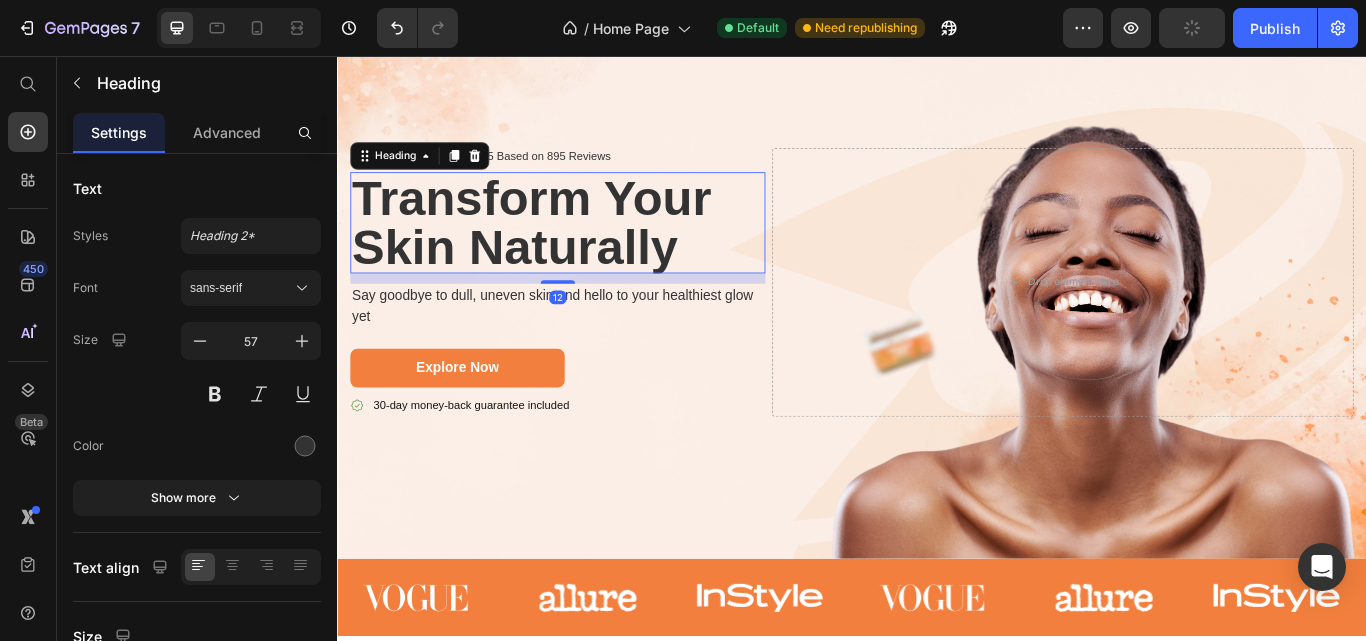 drag, startPoint x: 602, startPoint y: 311, endPoint x: 595, endPoint y: 323, distance: 13.892444 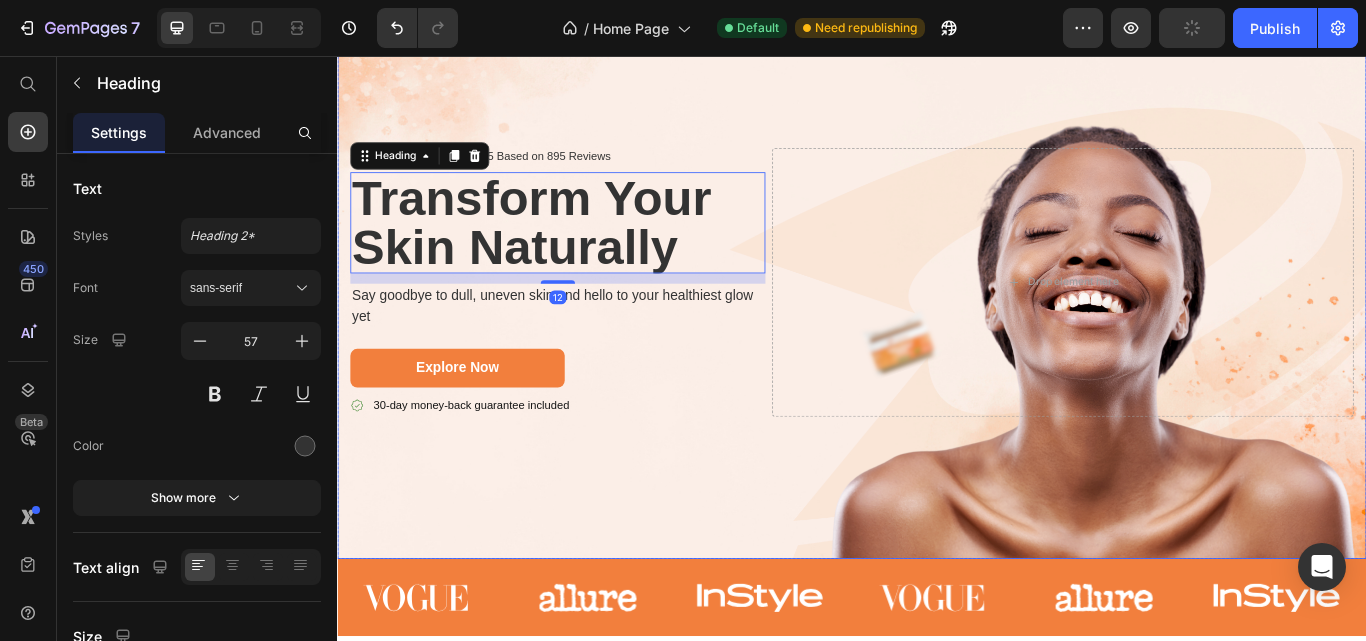 click at bounding box center [937, 320] 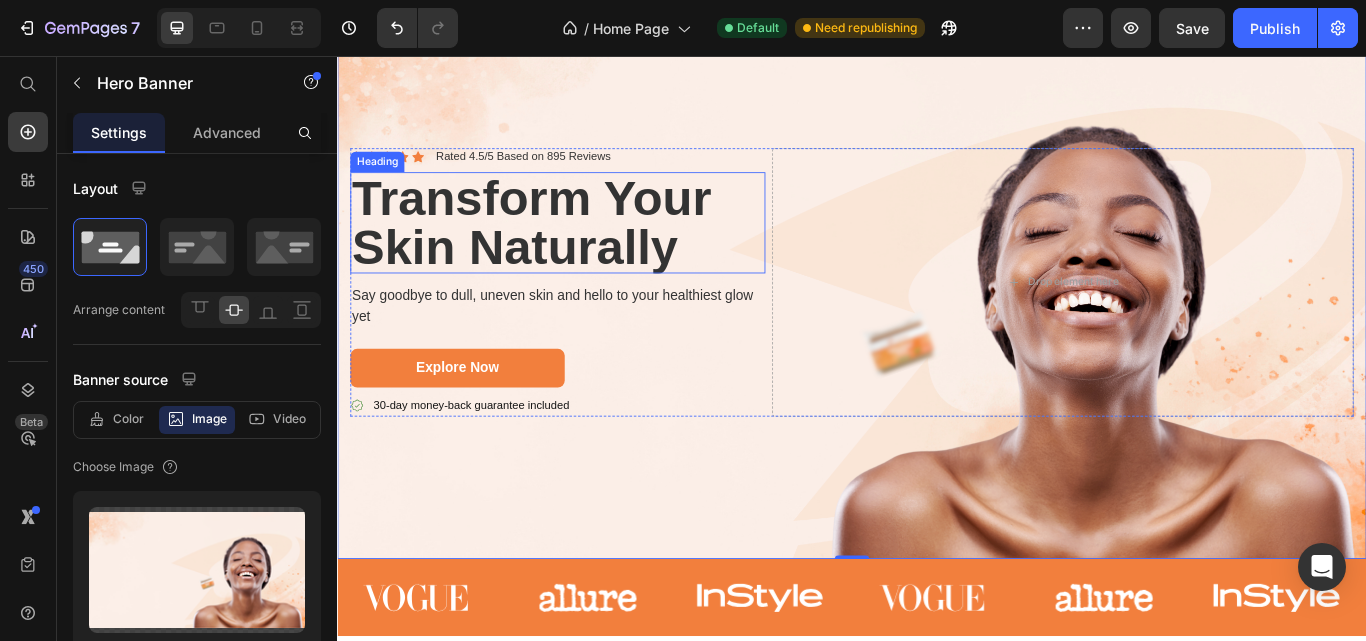 click on "Transform Your Skin Naturally" at bounding box center (594, 251) 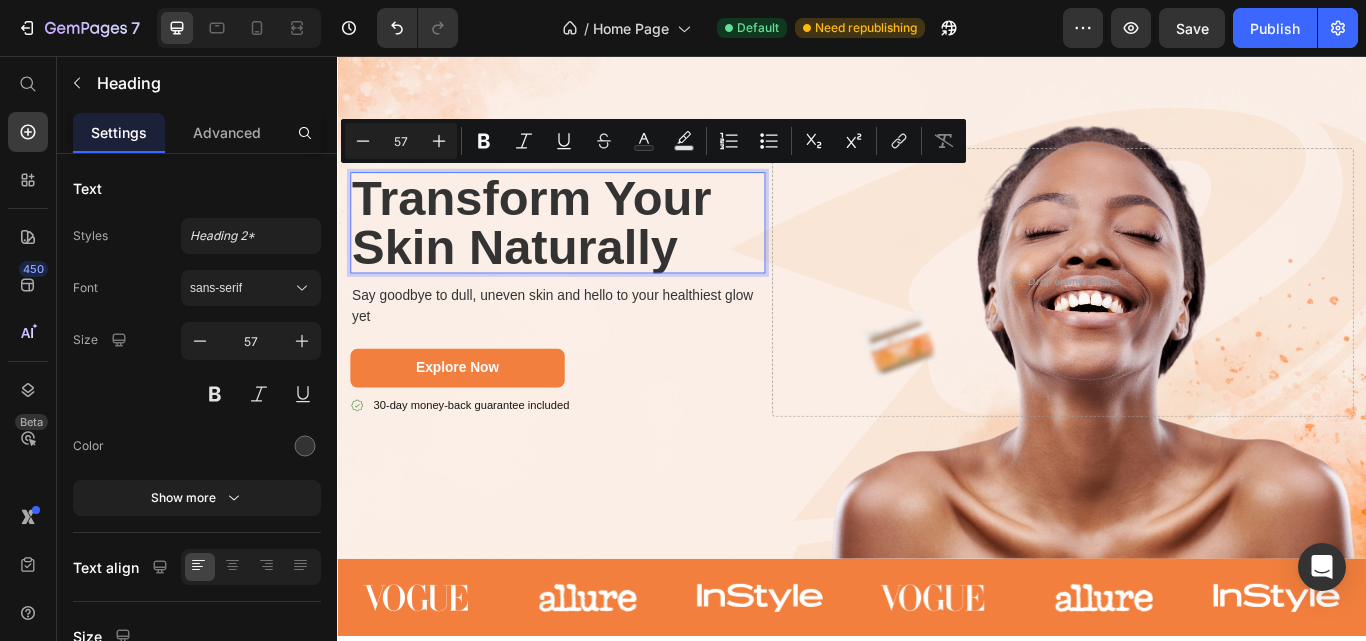 scroll, scrollTop: 0, scrollLeft: 0, axis: both 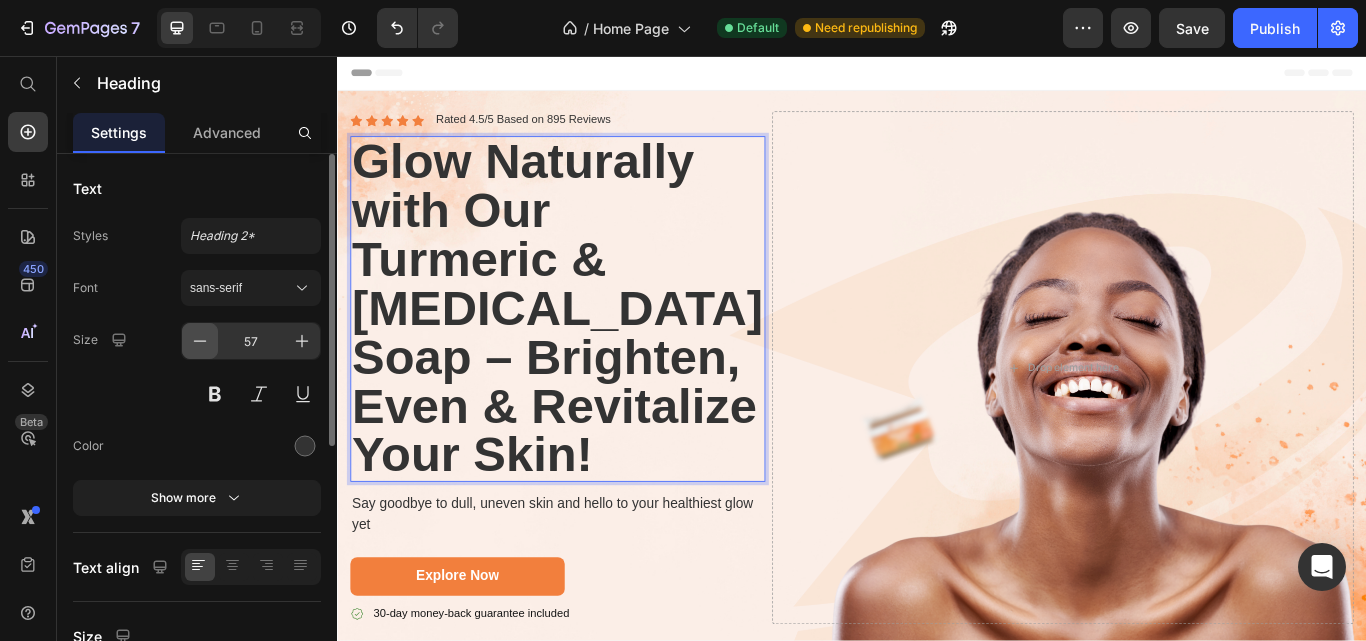 click at bounding box center (200, 341) 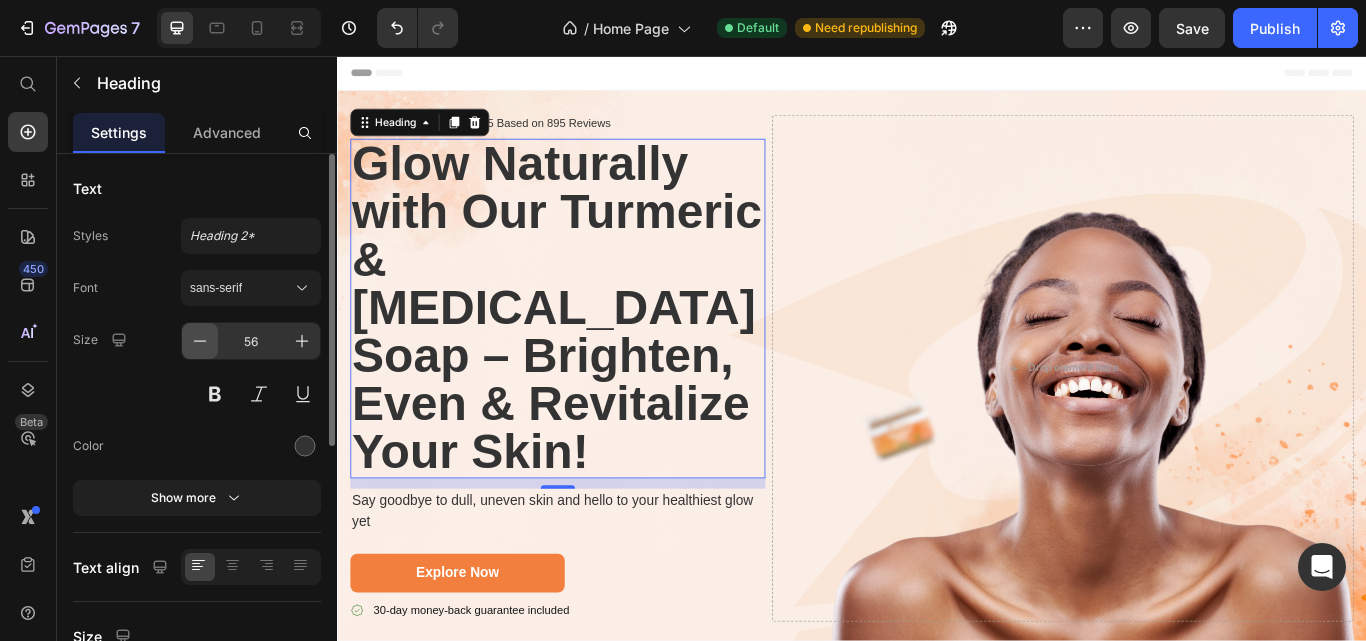 click at bounding box center [200, 341] 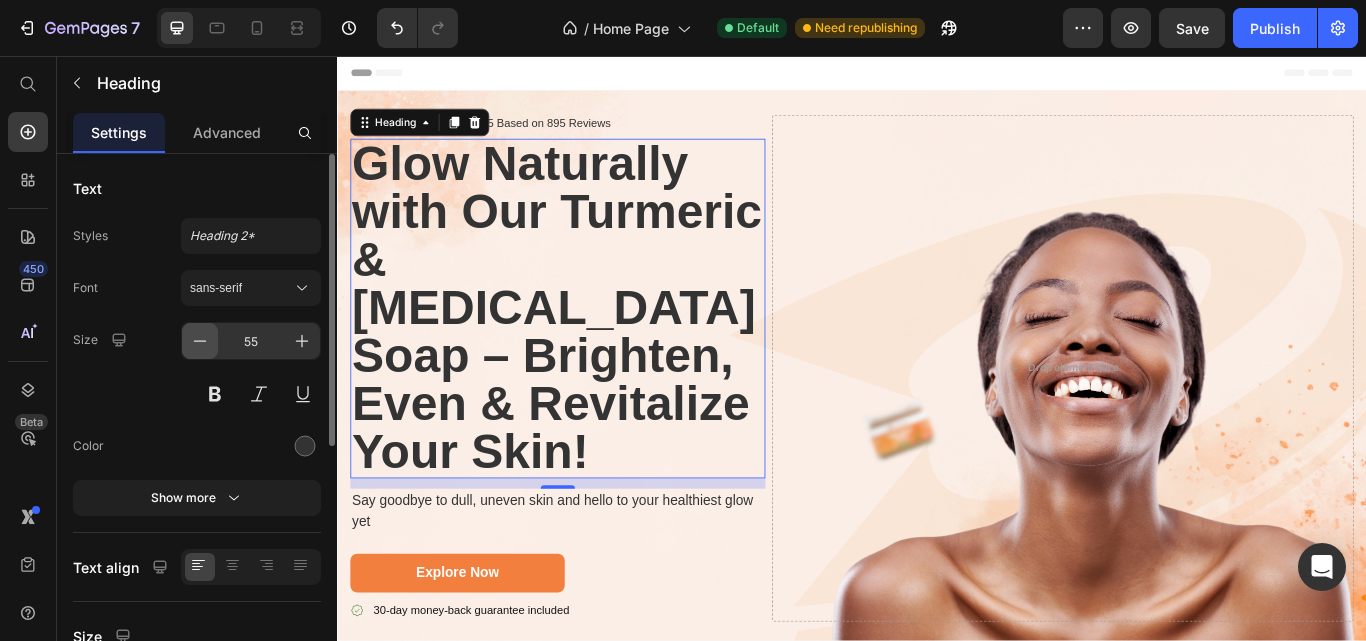click at bounding box center [200, 341] 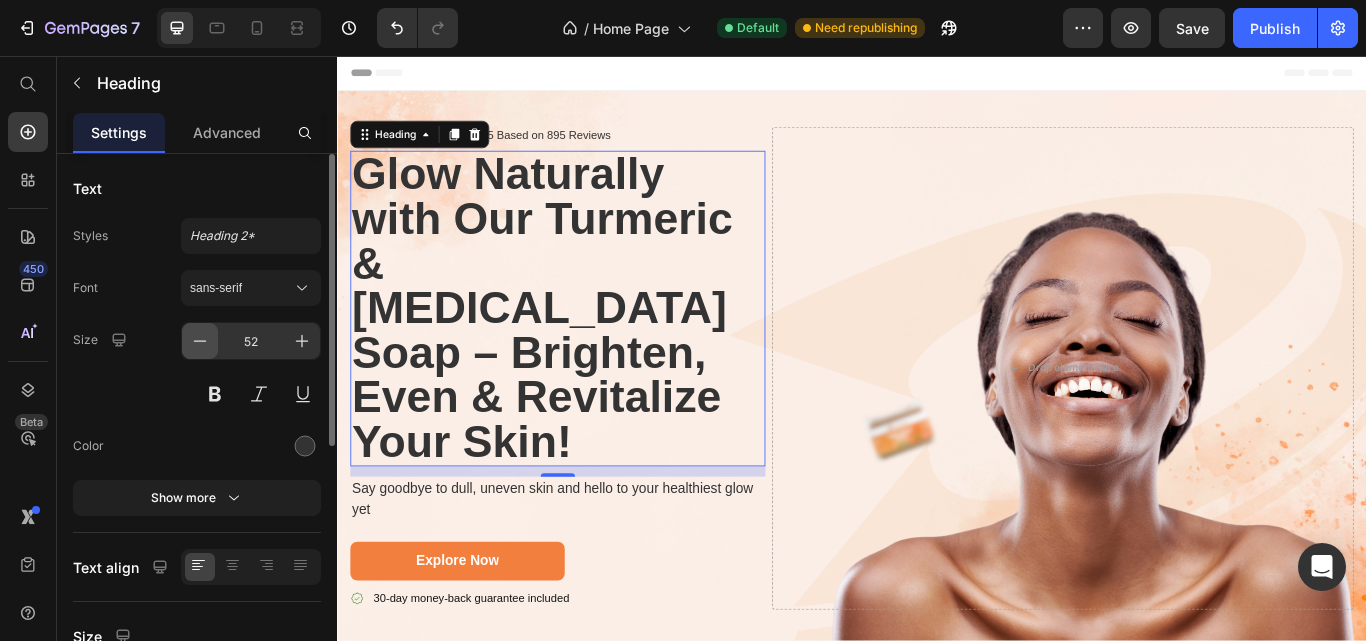 click at bounding box center (200, 341) 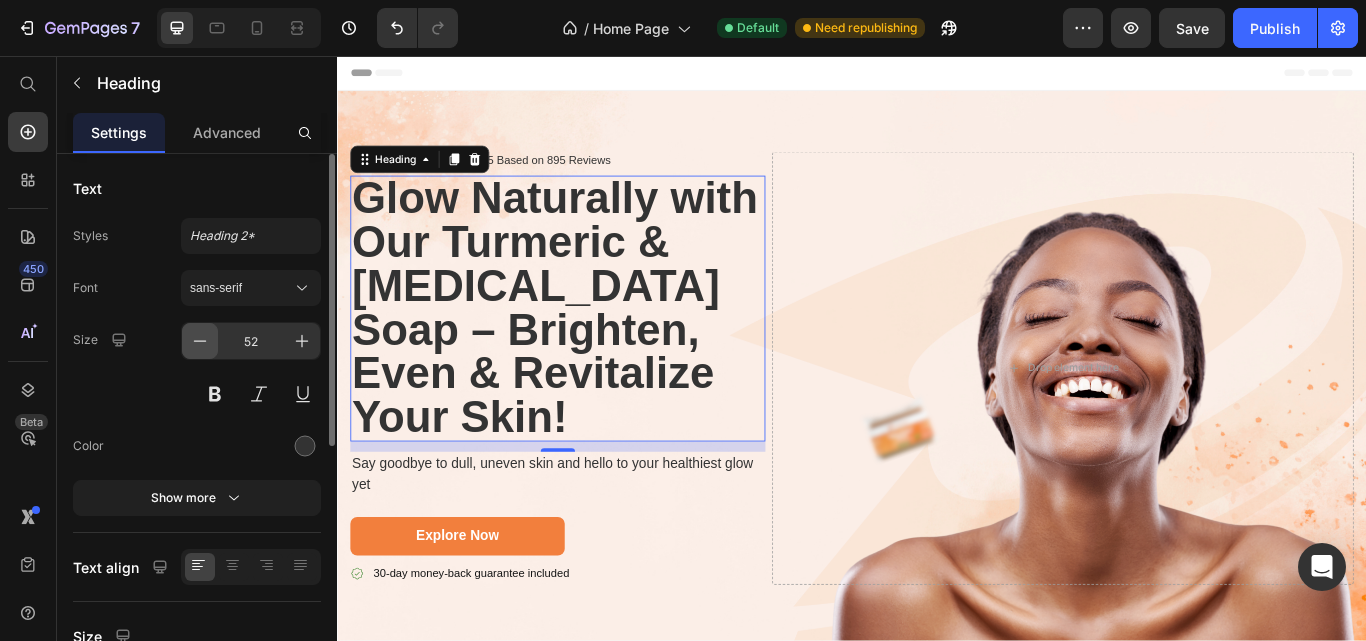 click at bounding box center (200, 341) 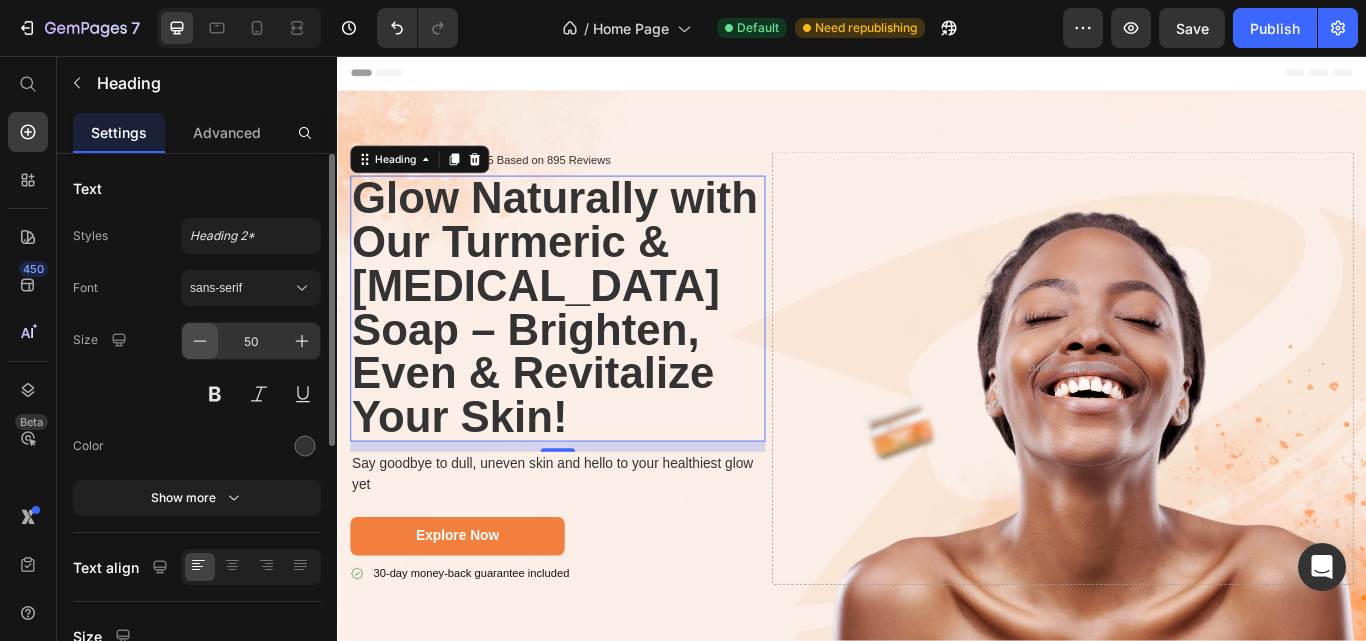 click at bounding box center (200, 341) 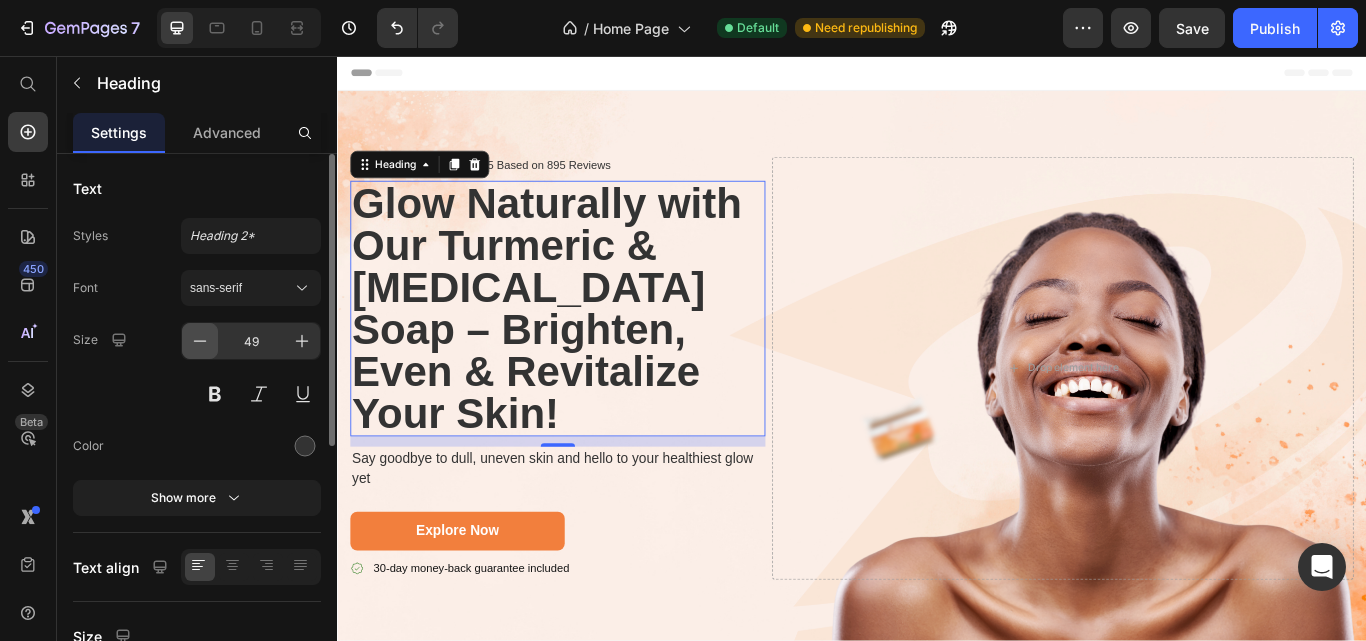 scroll, scrollTop: 0, scrollLeft: 0, axis: both 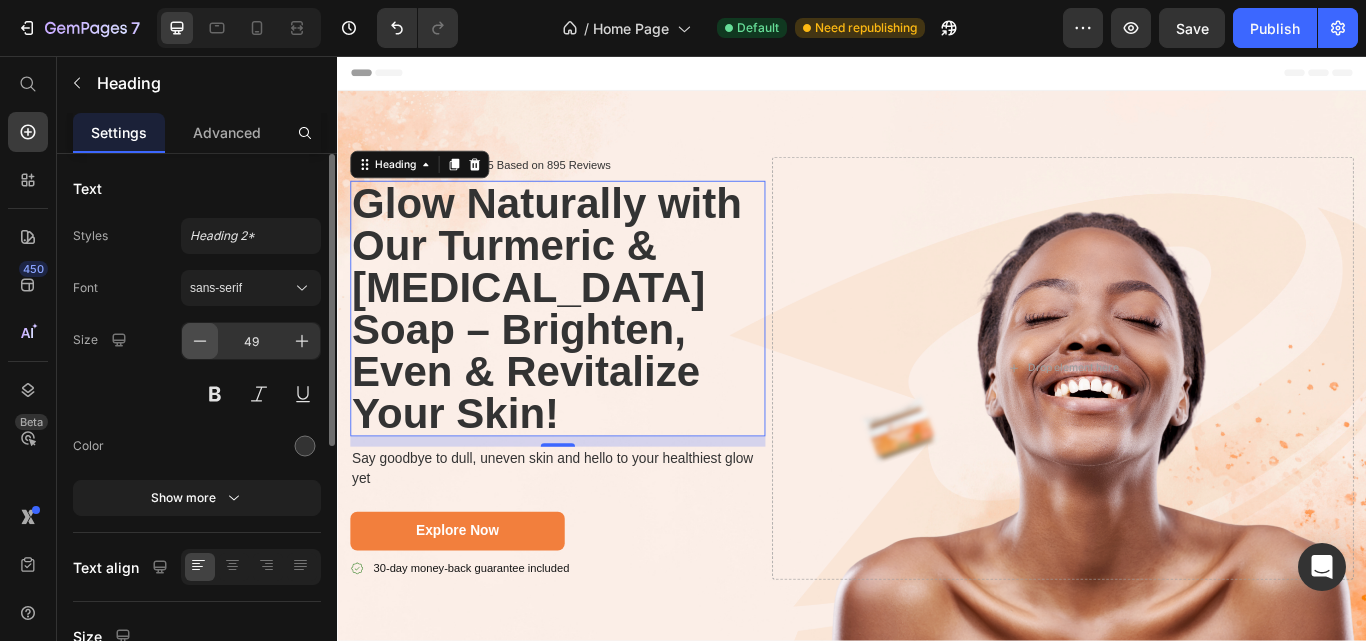 click at bounding box center [200, 341] 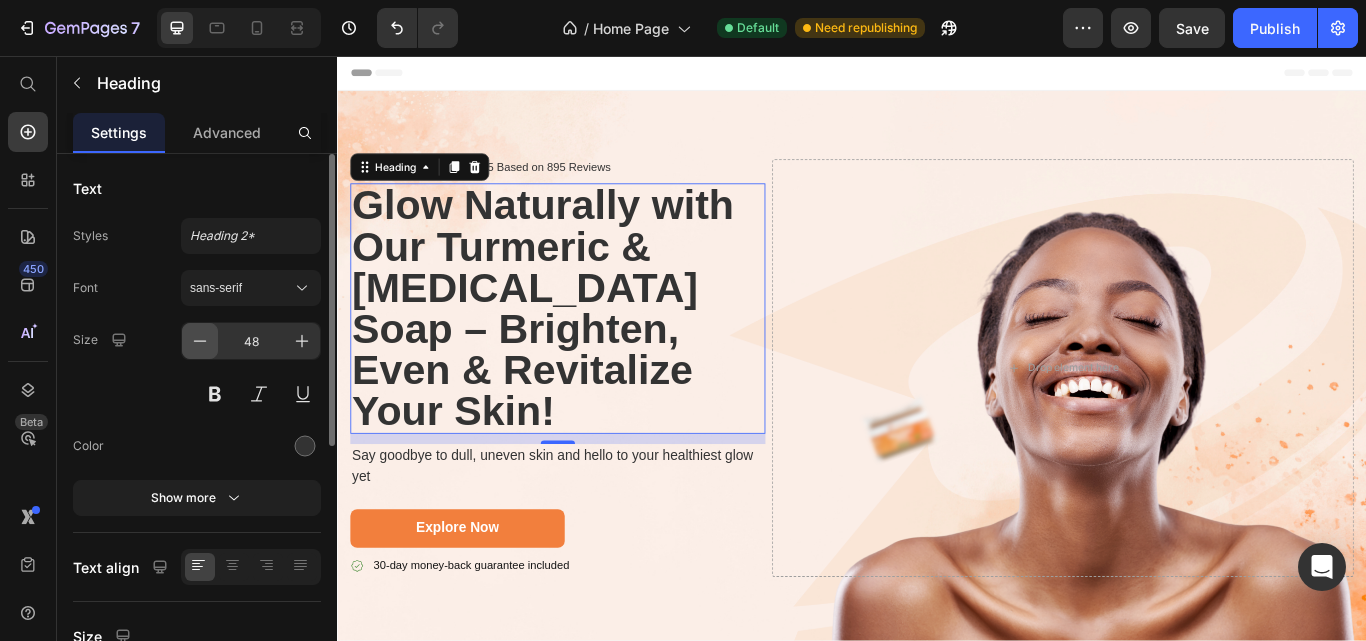 click at bounding box center [200, 341] 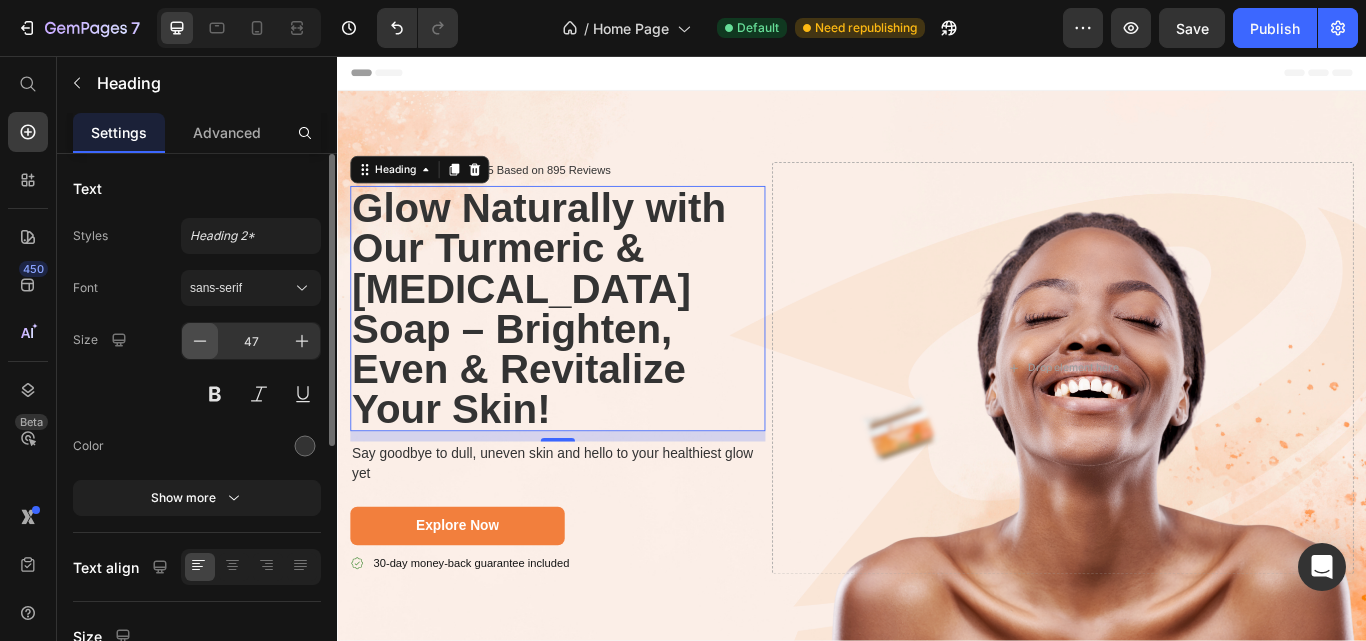 click at bounding box center (200, 341) 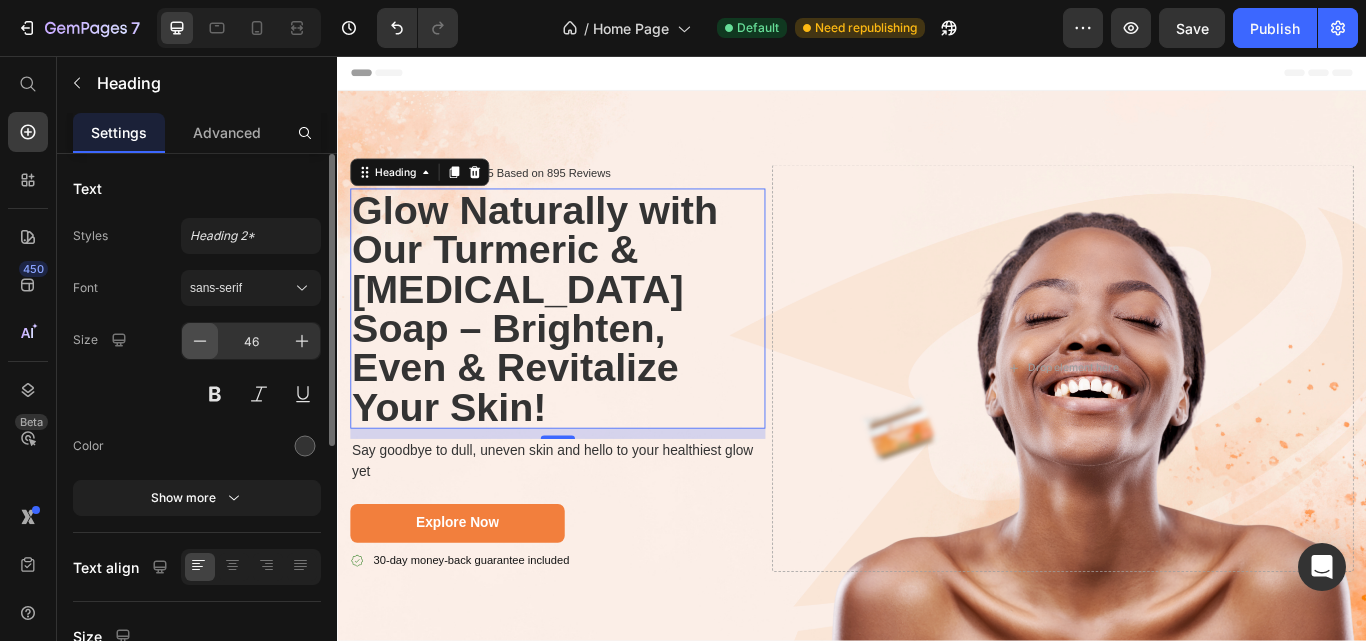 click at bounding box center [200, 341] 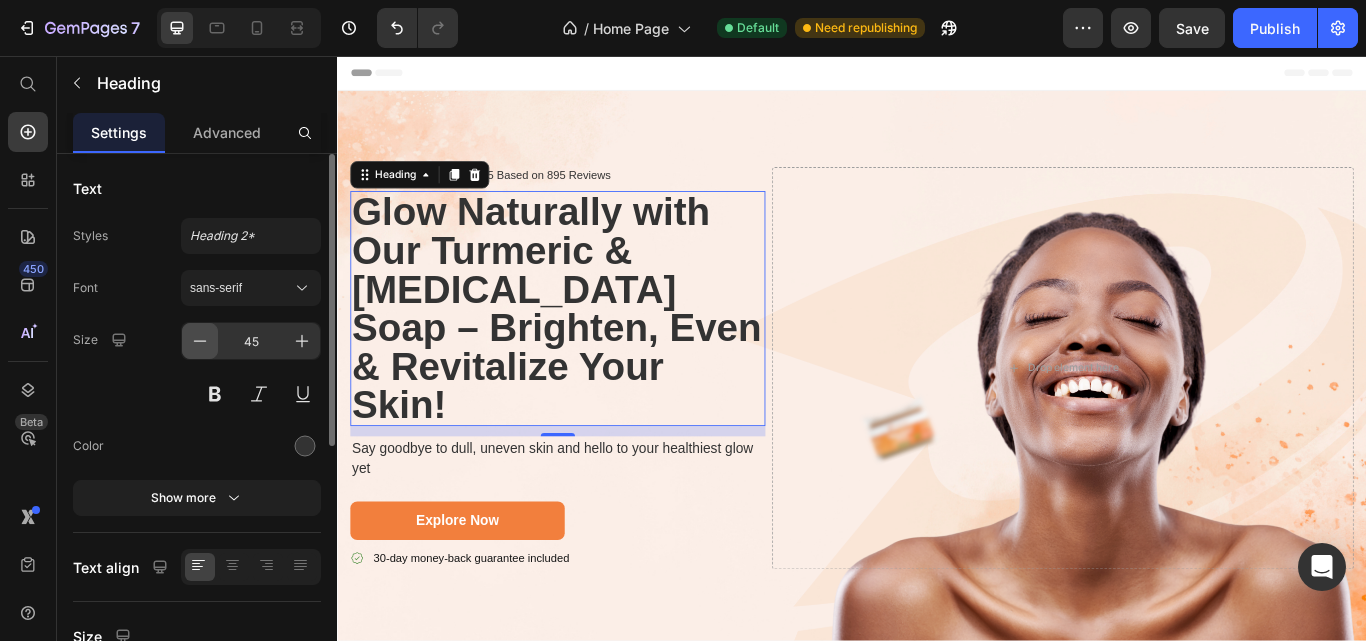 click at bounding box center (200, 341) 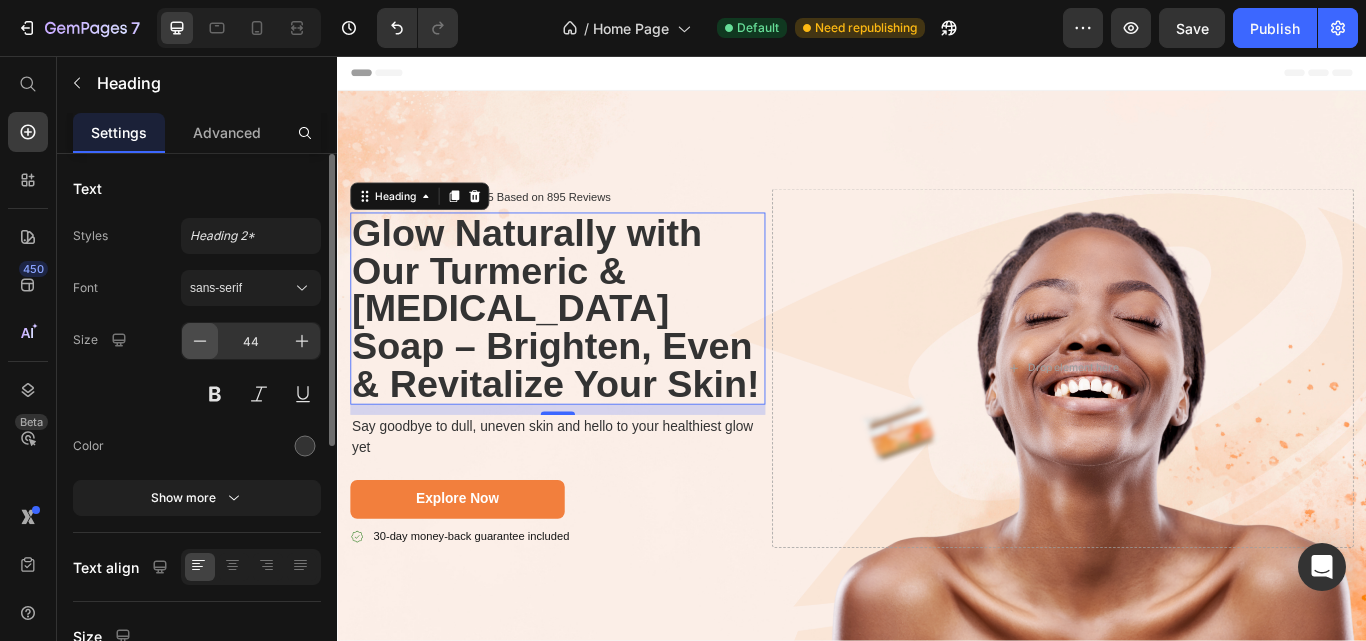click at bounding box center (200, 341) 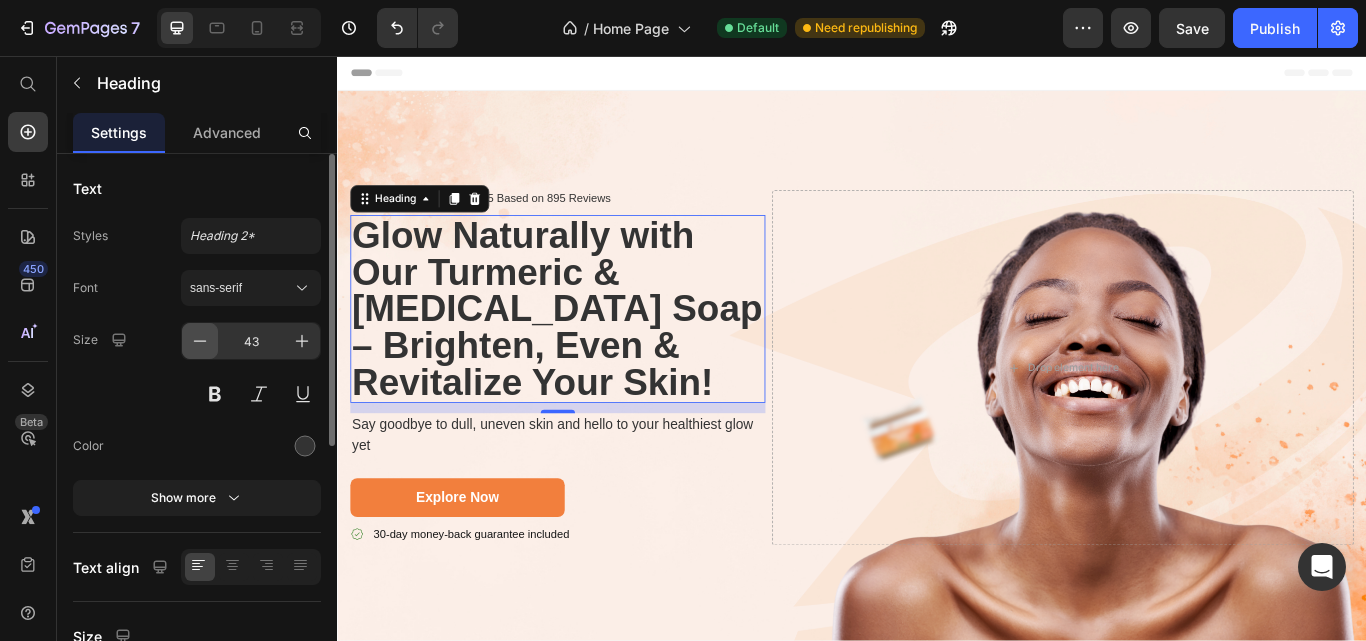 click at bounding box center [200, 341] 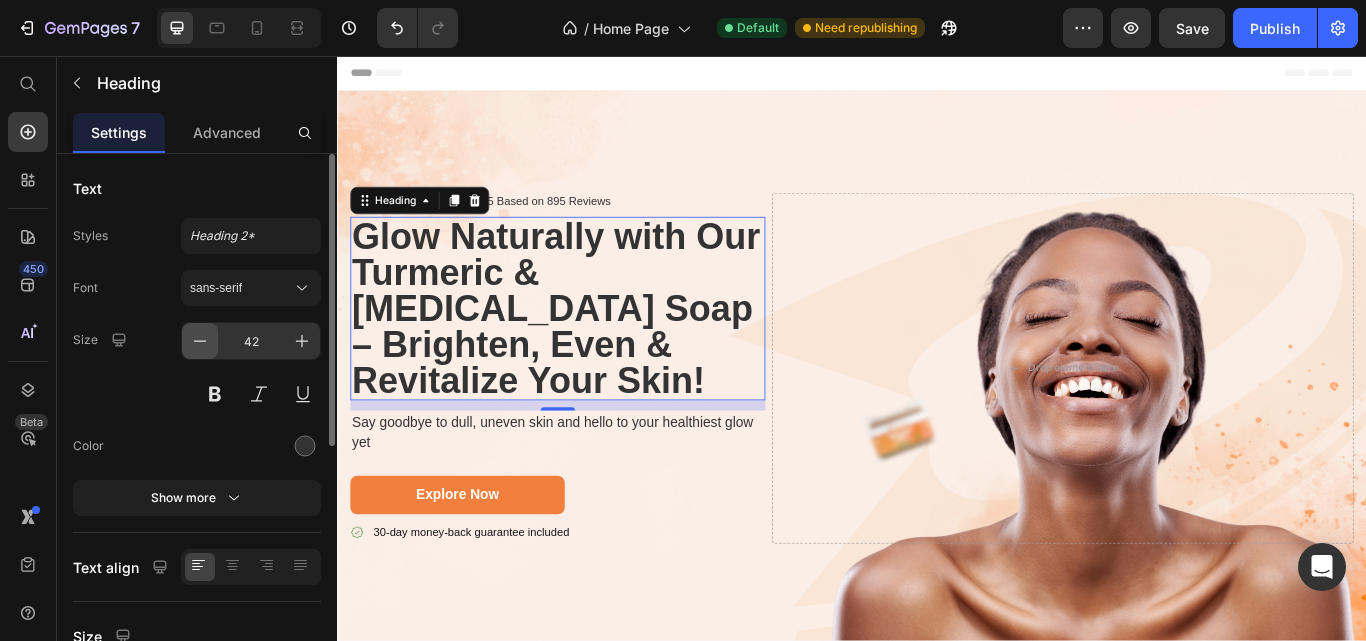 click at bounding box center [200, 341] 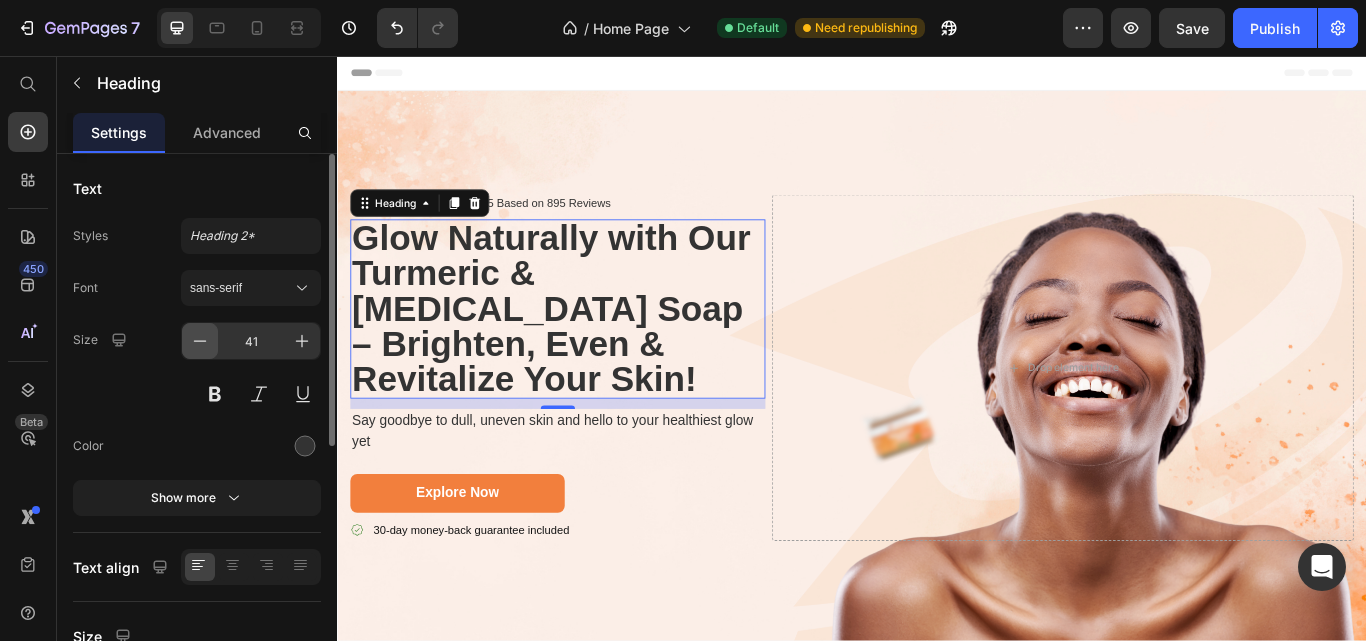 click at bounding box center [200, 341] 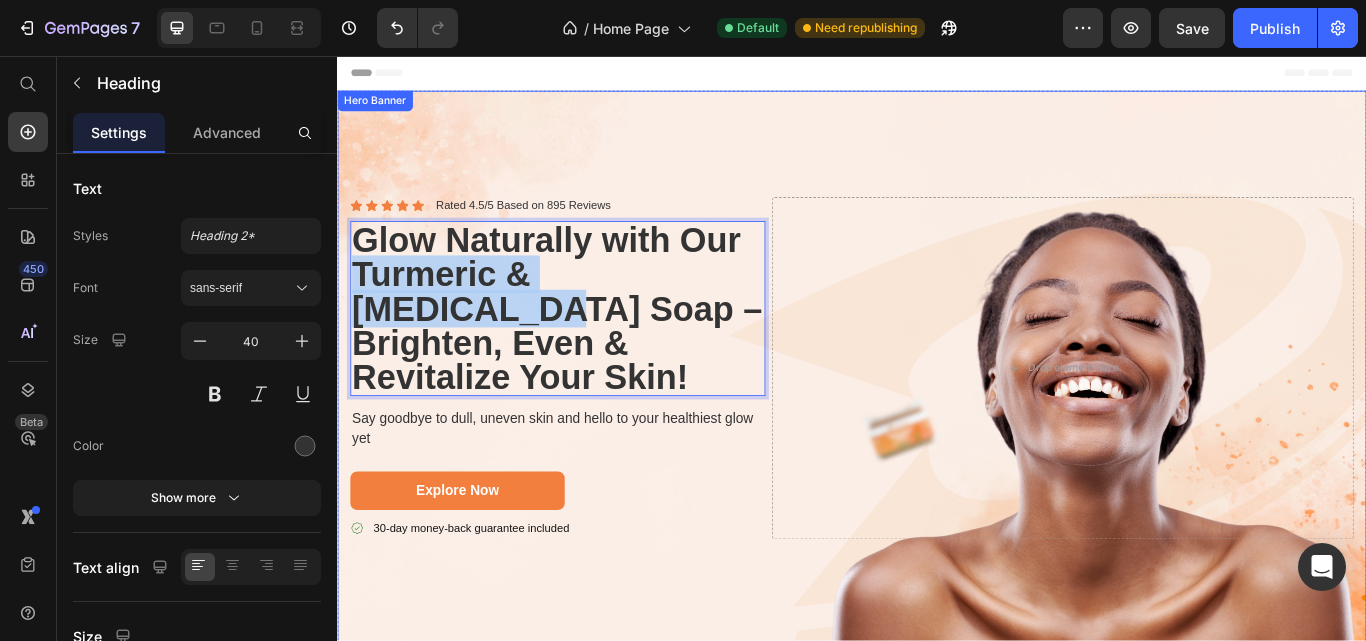 drag, startPoint x: 359, startPoint y: 372, endPoint x: 349, endPoint y: 326, distance: 47.07441 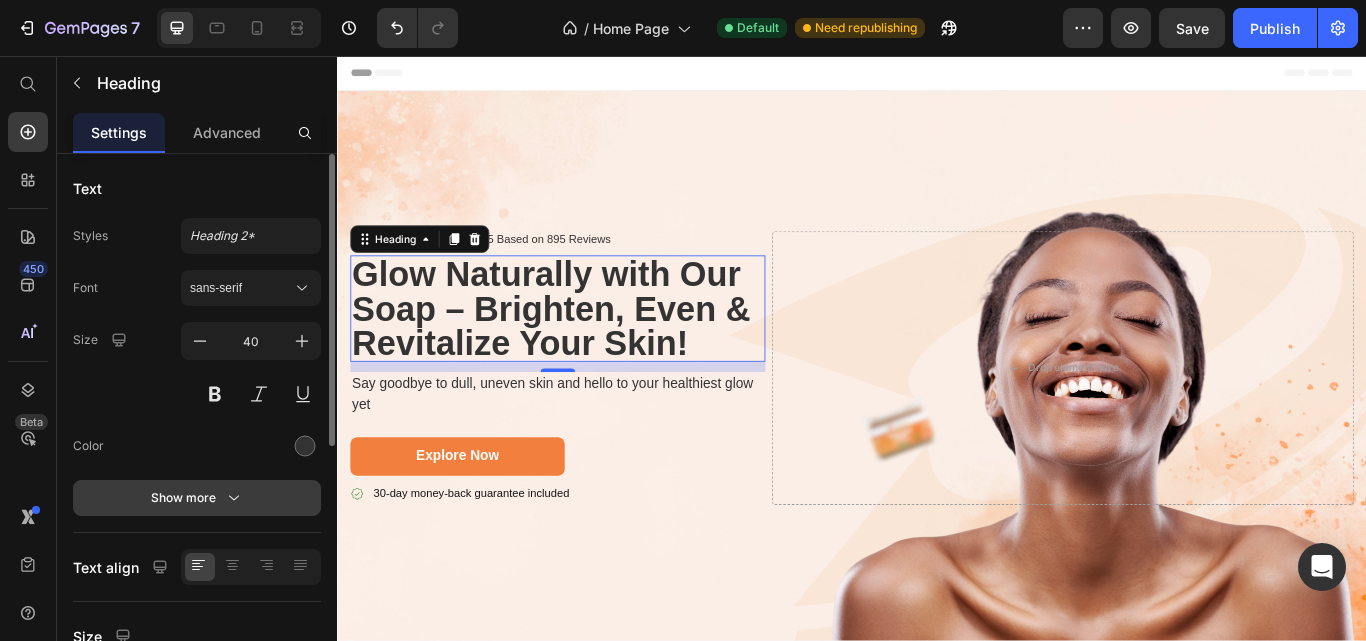 click on "Show more" at bounding box center (197, 498) 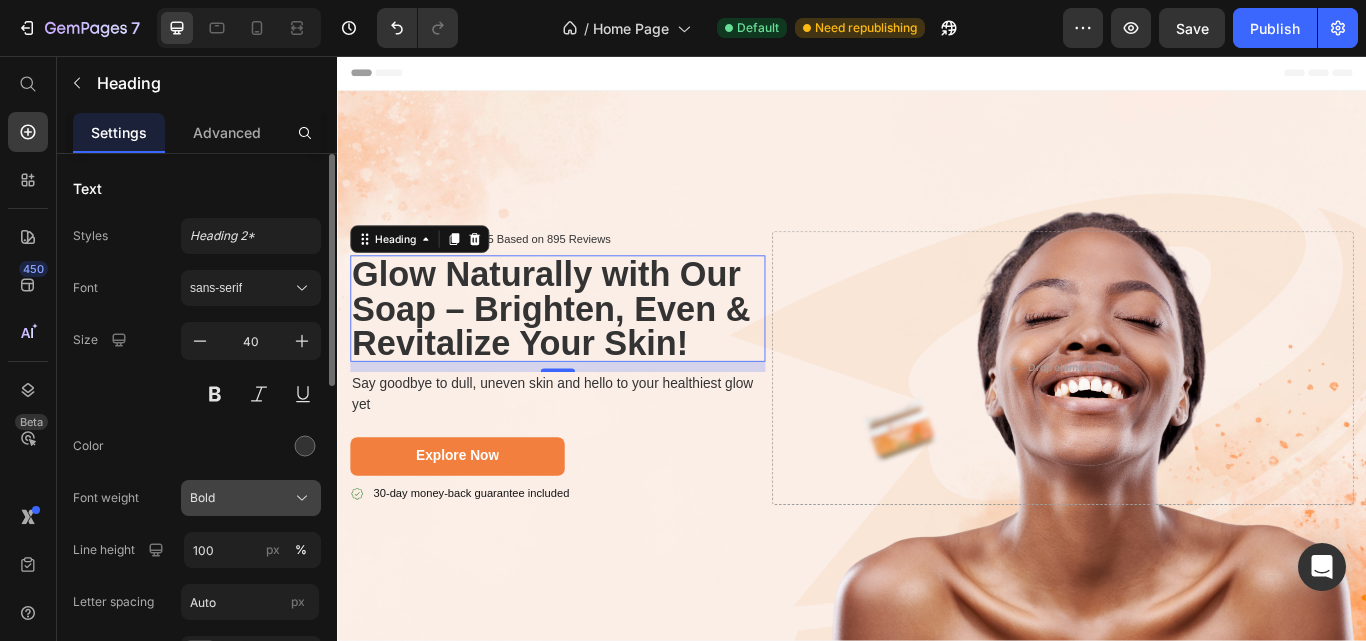 scroll, scrollTop: 100, scrollLeft: 0, axis: vertical 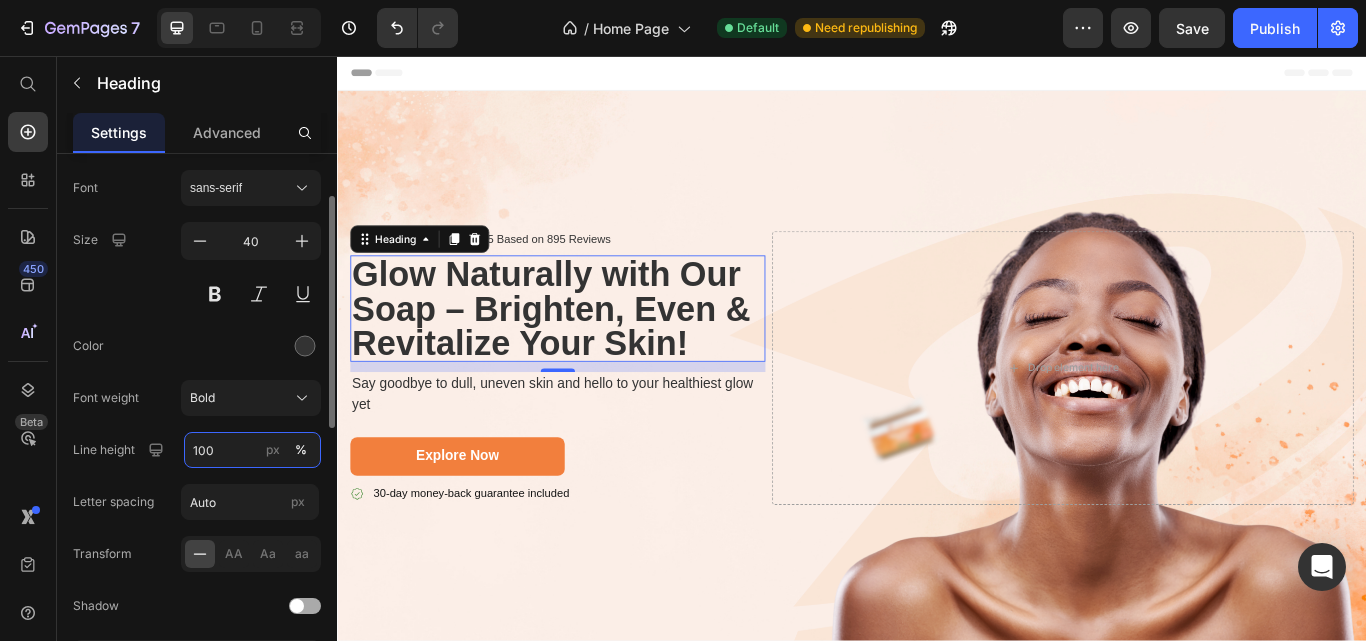 click on "100" at bounding box center (252, 450) 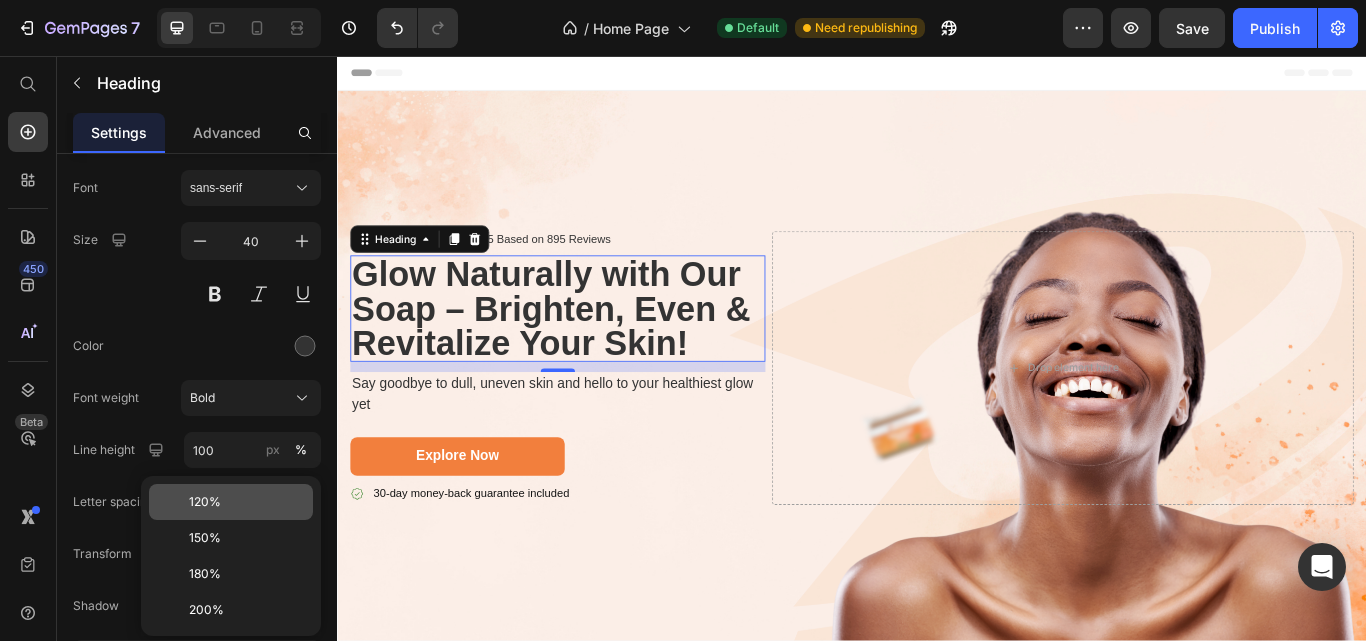 click on "120%" 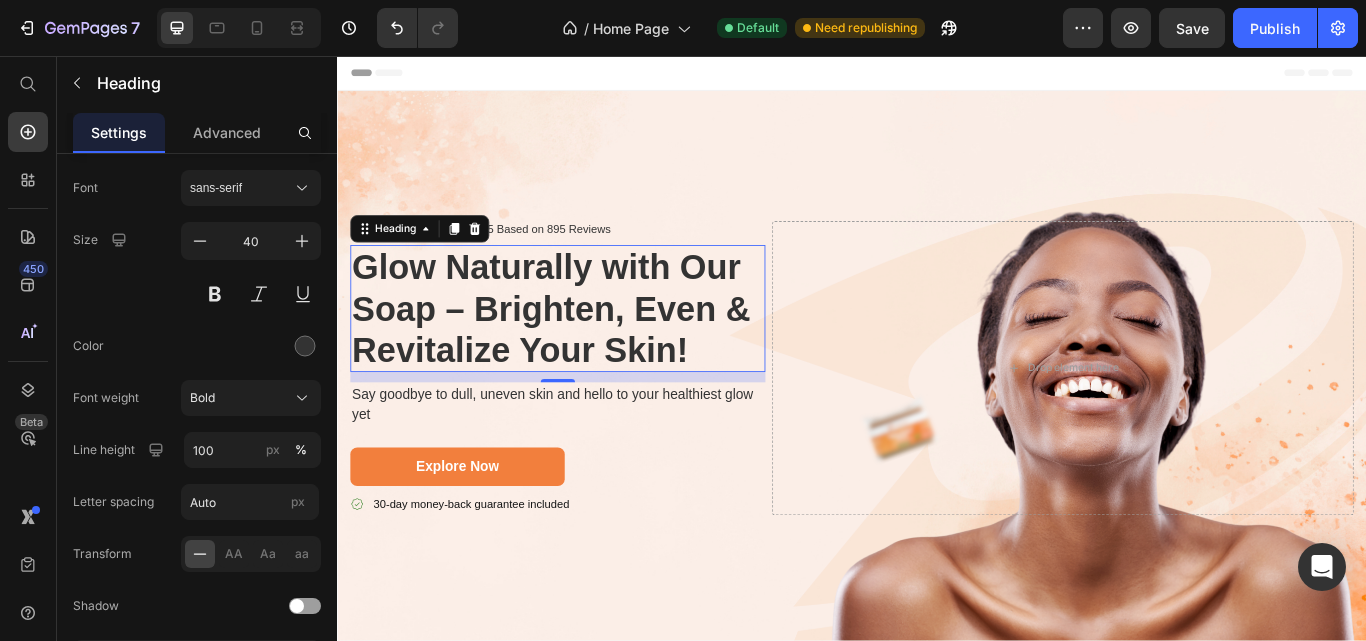 type on "120" 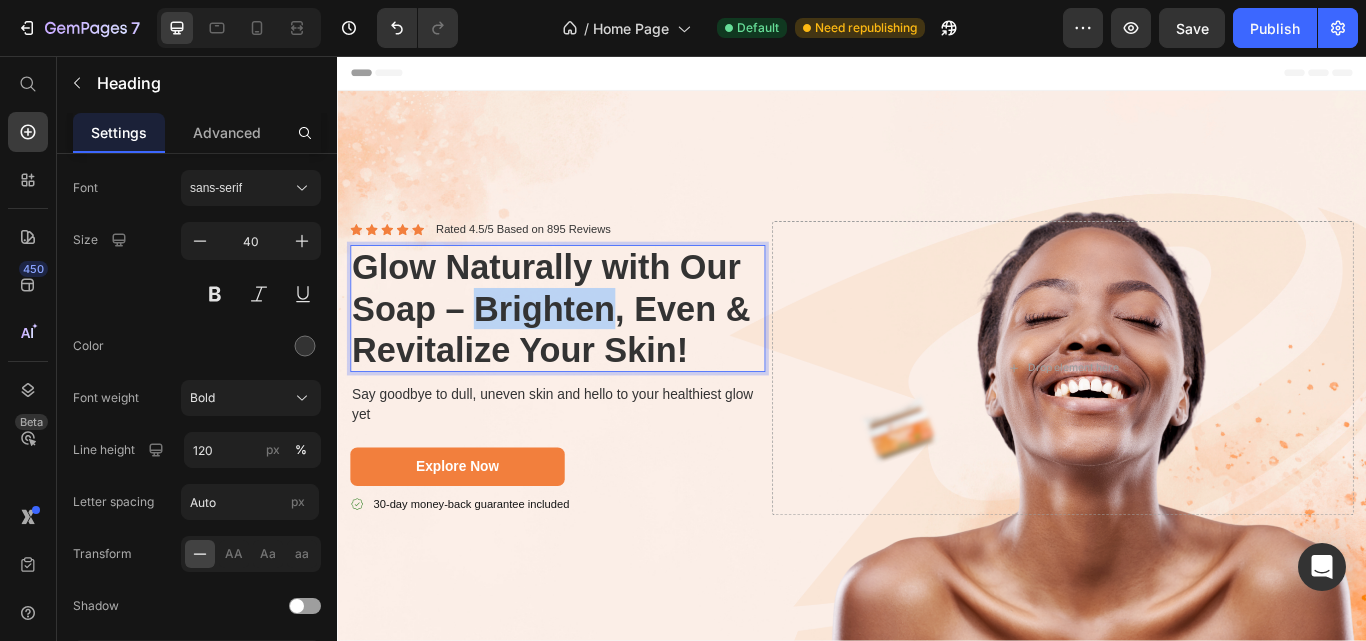 click on "Glow Naturally with Our Soap – Brighten, Even & Revitalize Your Skin!" at bounding box center [594, 351] 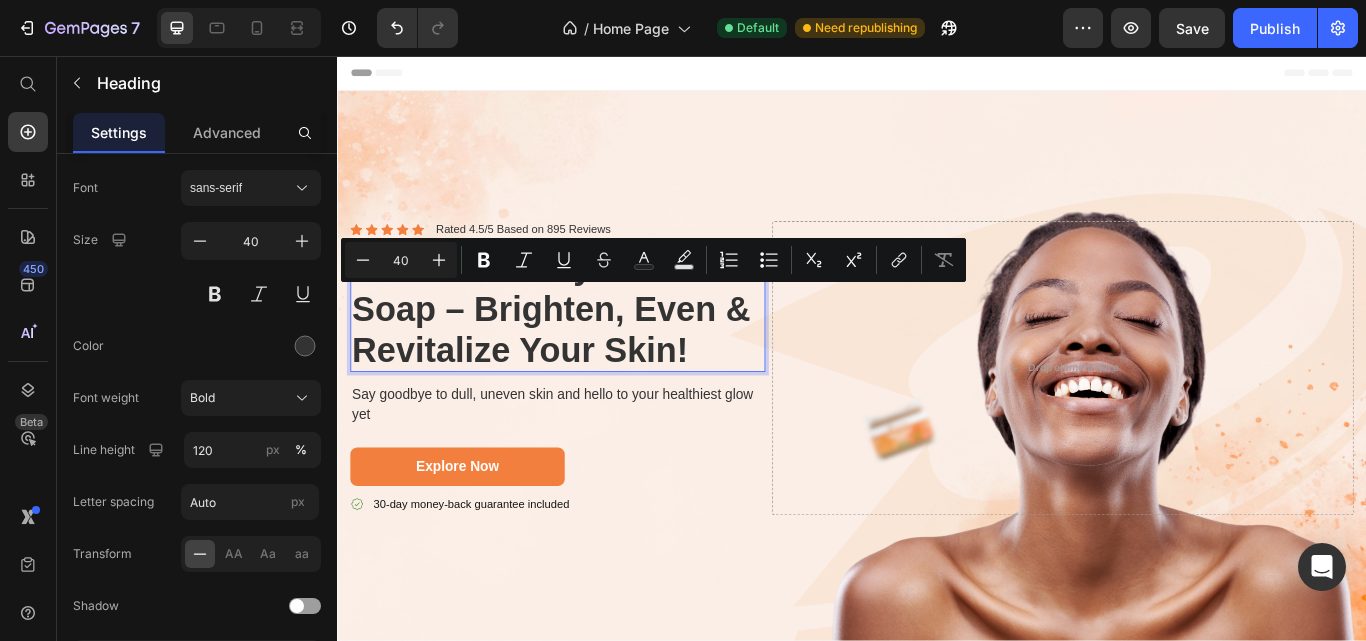 click on "Glow Naturally with Our Soap – Brighten, Even & Revitalize Your Skin!" at bounding box center [594, 351] 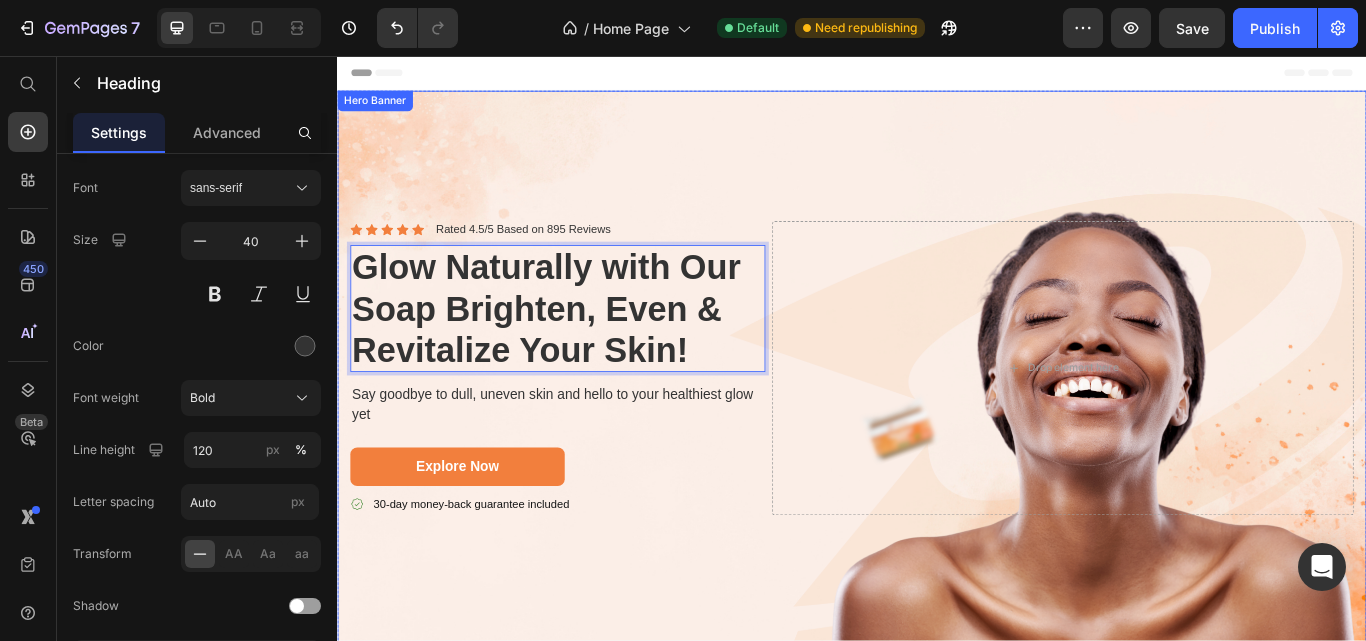 click at bounding box center [937, 420] 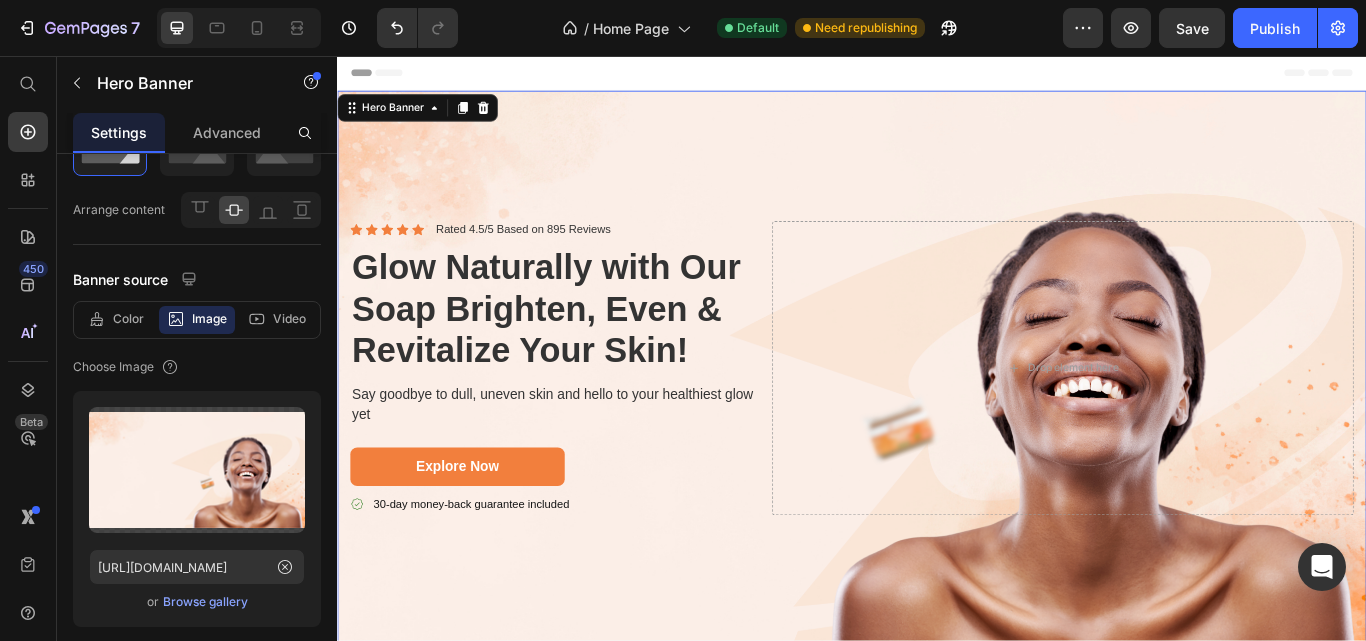 scroll, scrollTop: 0, scrollLeft: 0, axis: both 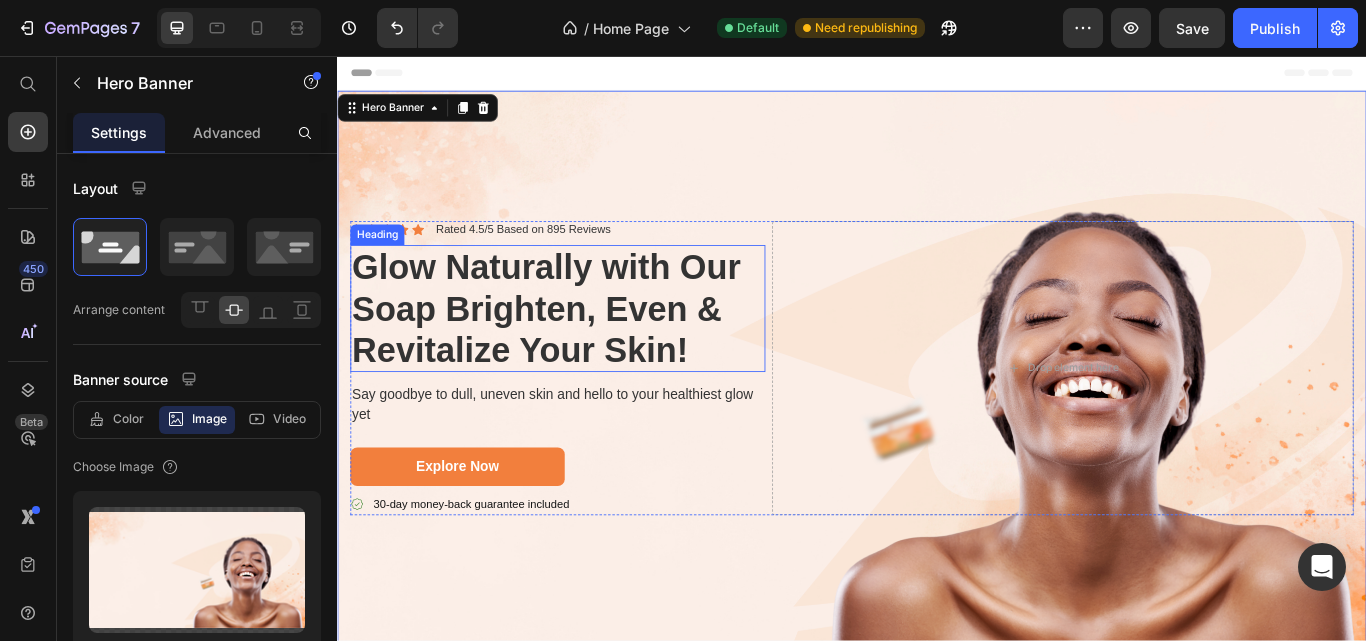 click on "Glow Naturally with Our Soap Brighten, Even & Revitalize Your Skin!" at bounding box center [594, 351] 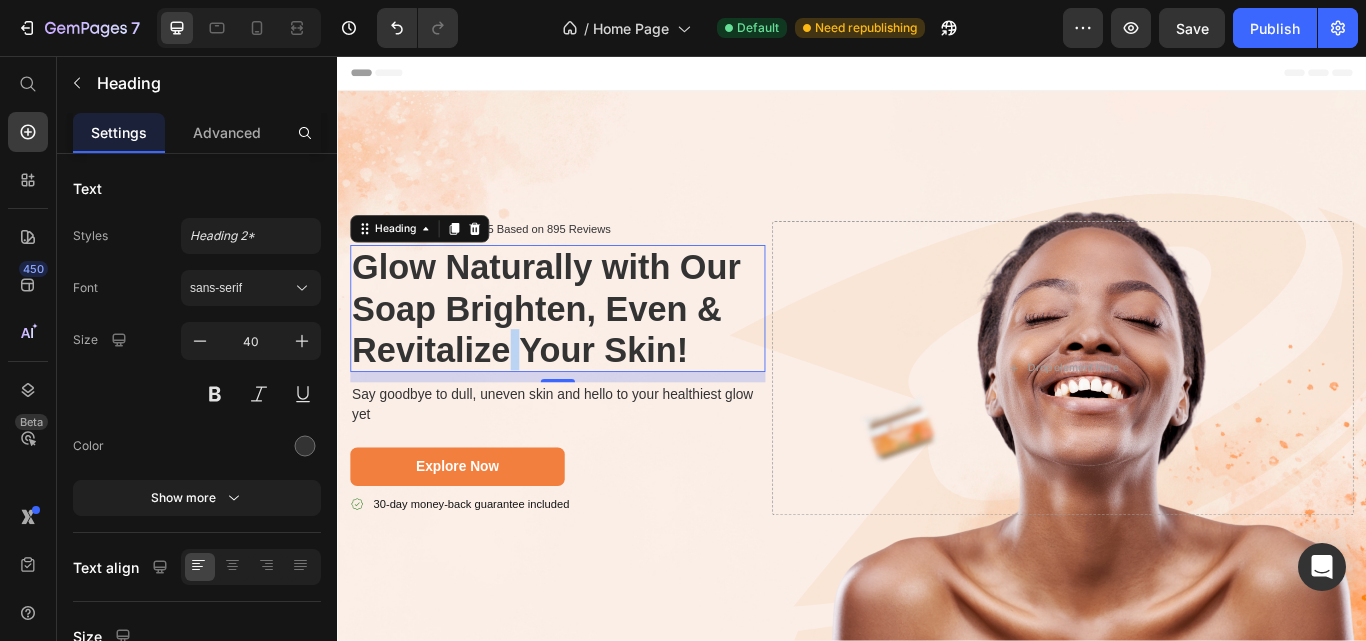 click on "Glow Naturally with Our Soap Brighten, Even & Revitalize Your Skin!" at bounding box center (594, 351) 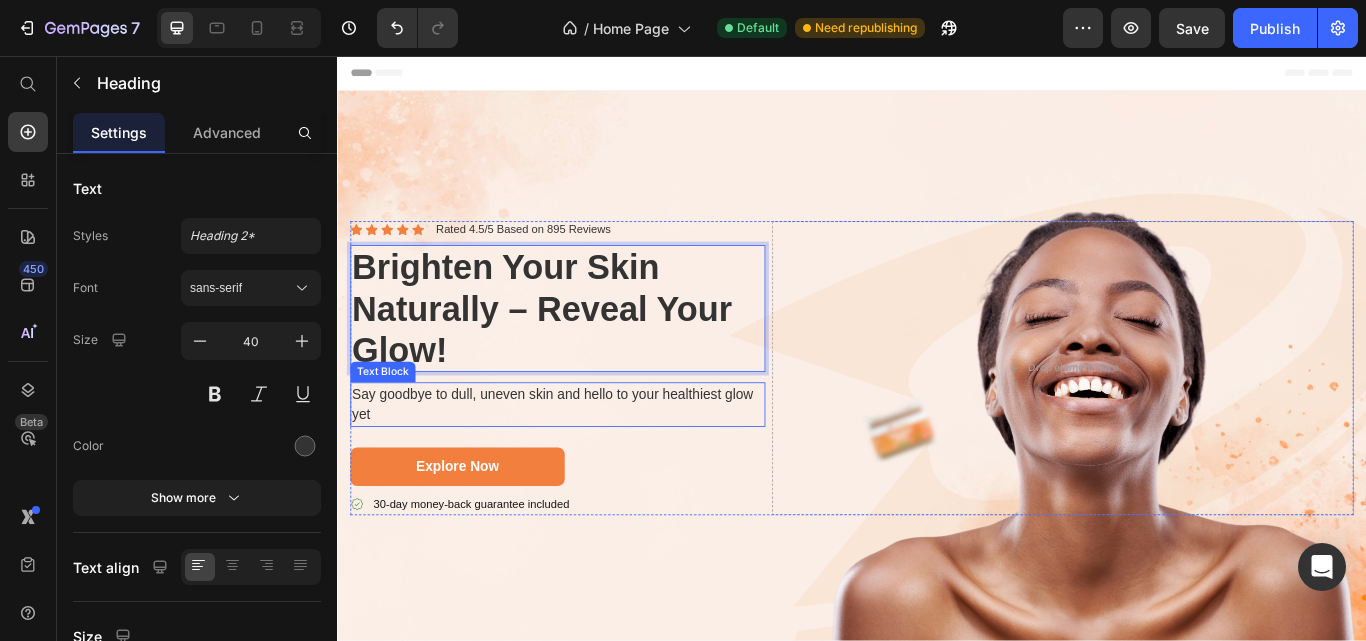 click on "Say goodbye to dull, uneven skin and hello to your healthiest glow yet" at bounding box center (594, 463) 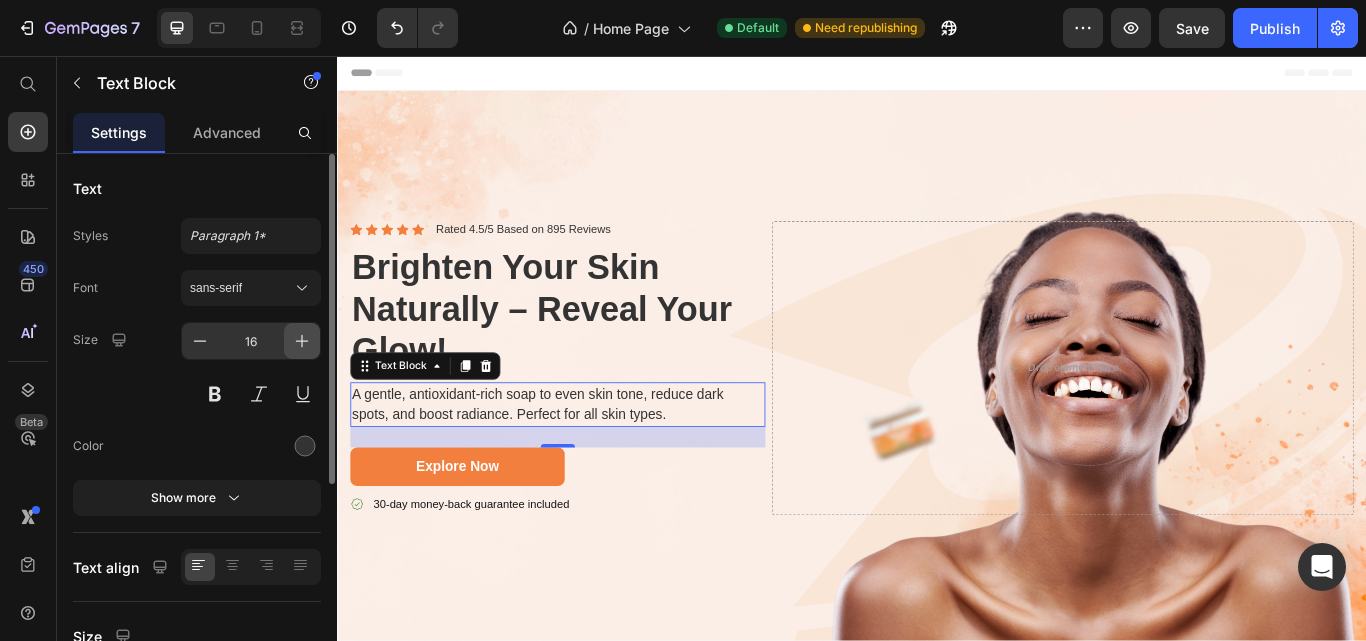 click at bounding box center [302, 341] 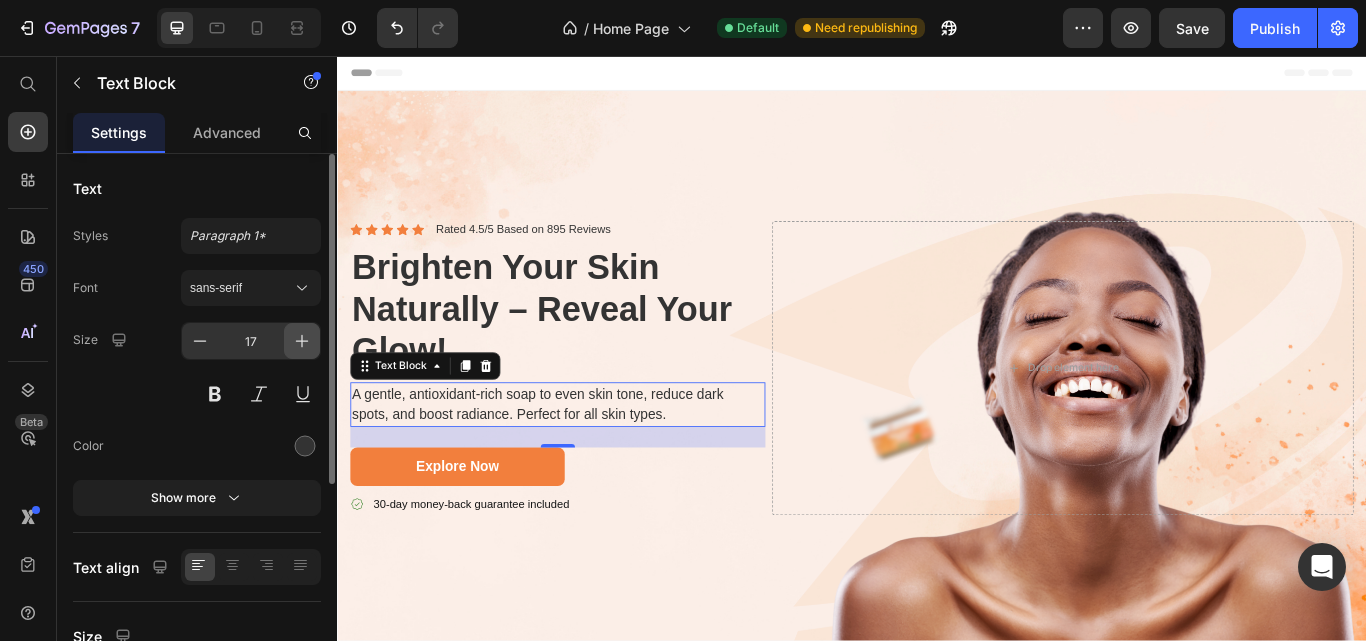 click at bounding box center [302, 341] 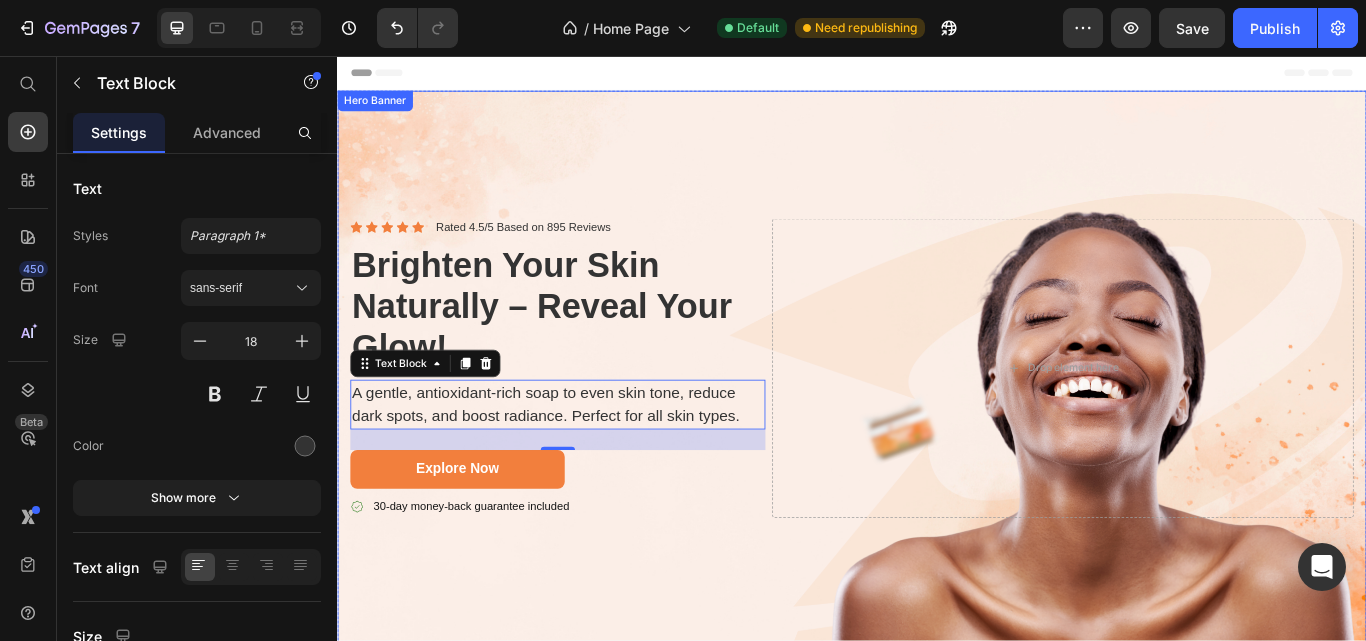 click at bounding box center (937, 420) 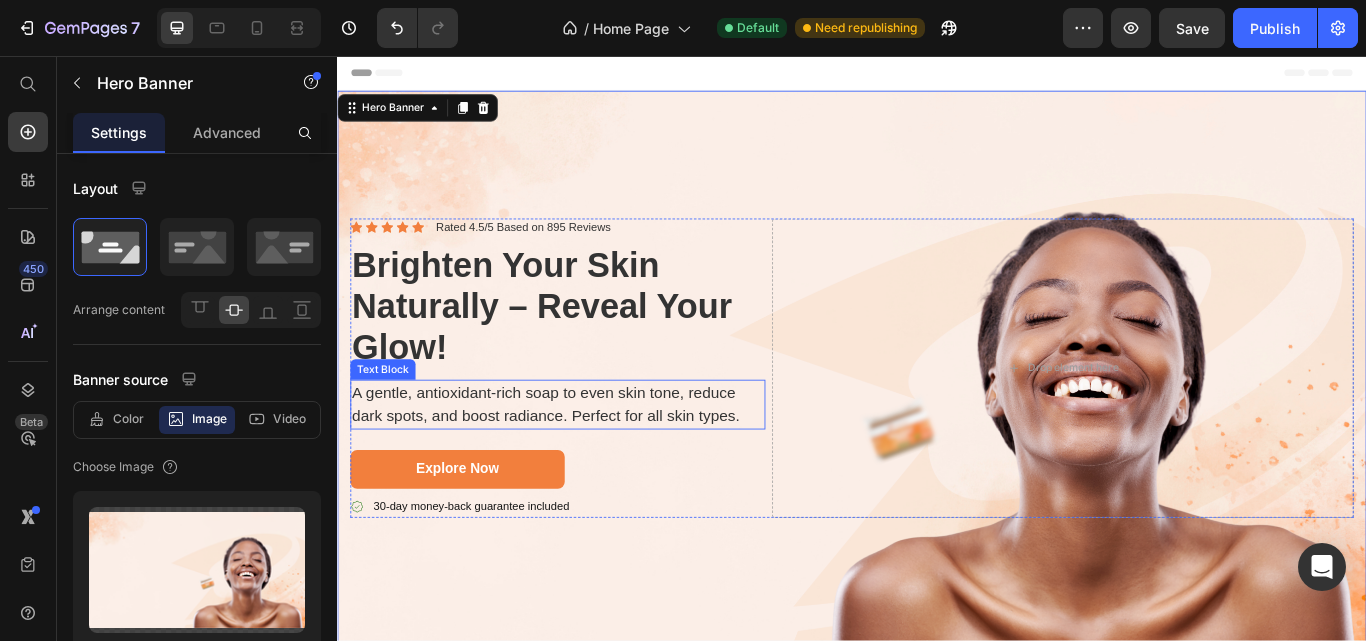 click on "A gentle, antioxidant-rich soap to even skin tone, reduce dark spots, and boost radiance. Perfect for all skin types." at bounding box center (594, 463) 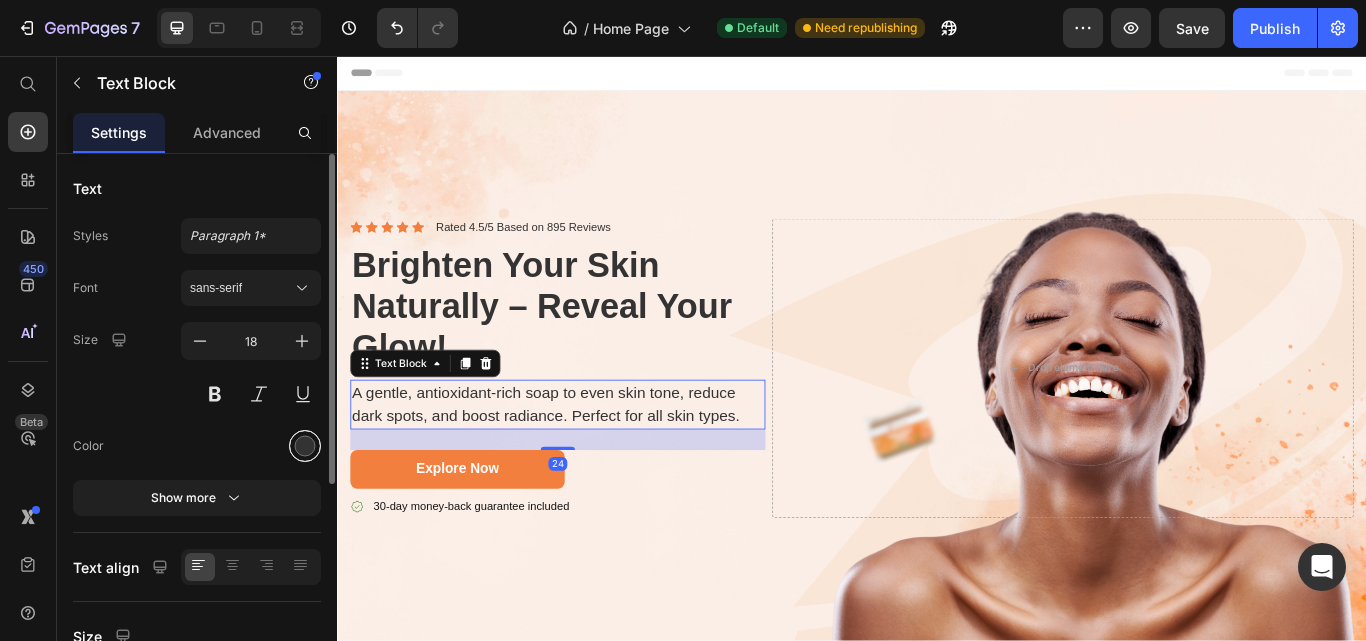 click at bounding box center [305, 446] 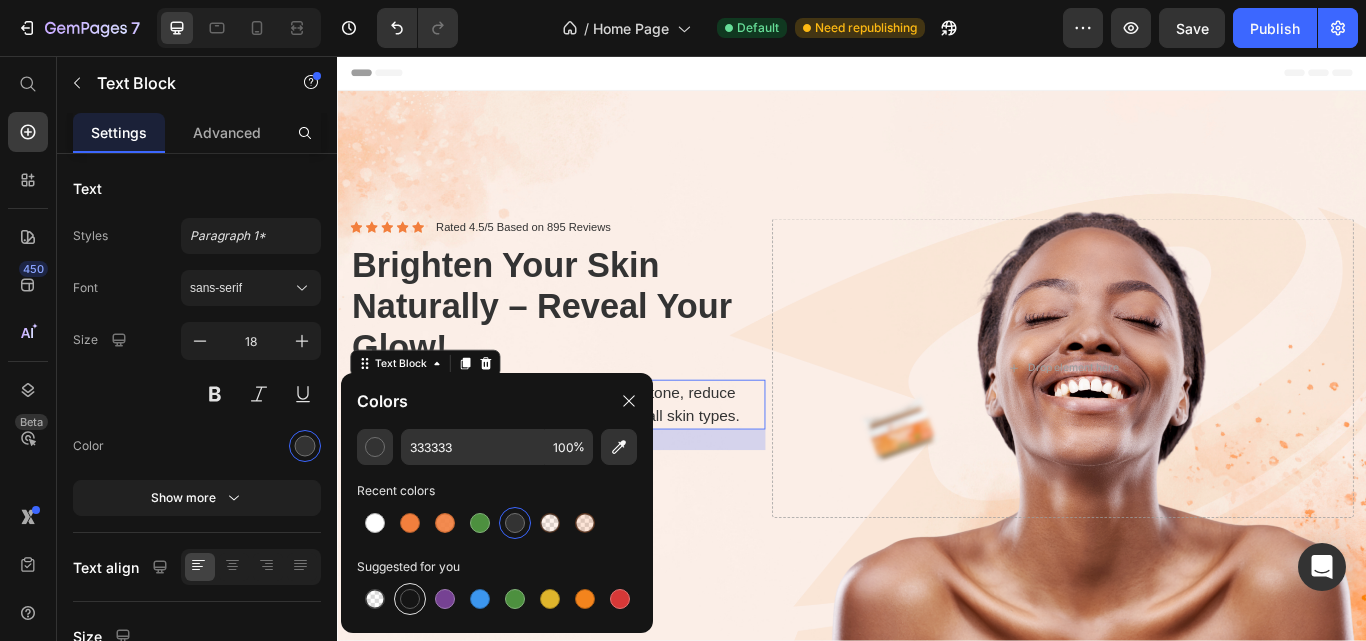 click at bounding box center [410, 599] 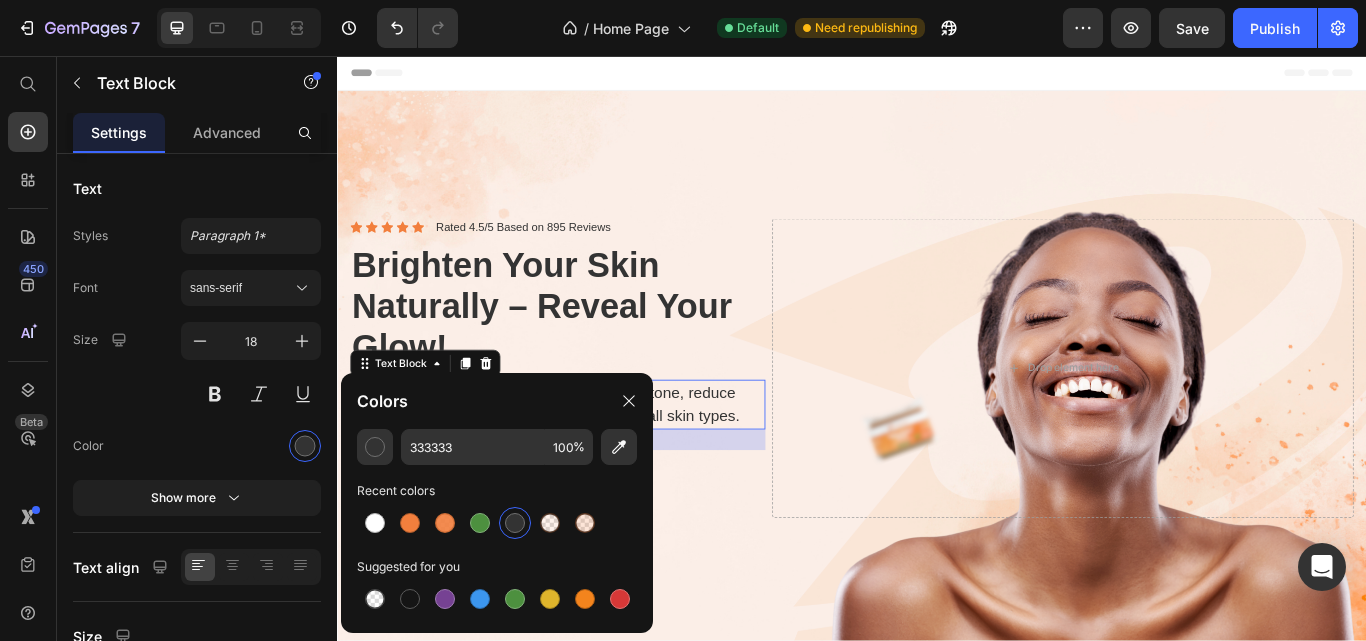 type on "151515" 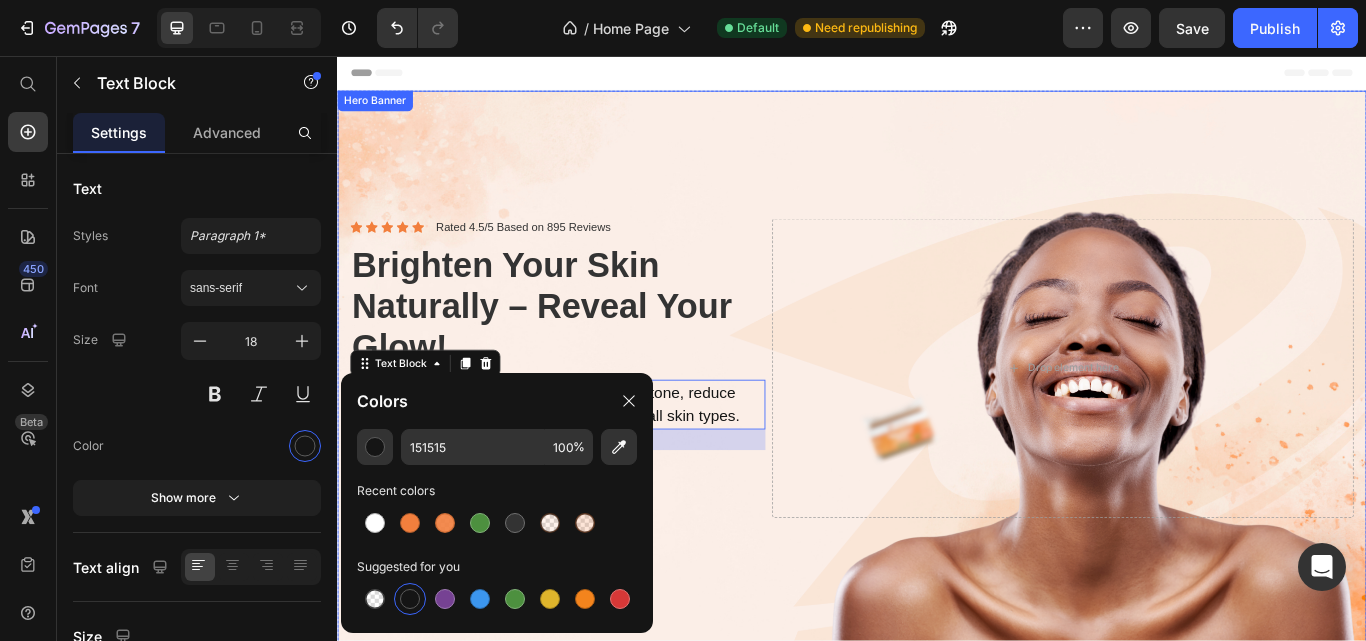 click on "Icon Icon Icon Icon Icon Icon List Rated 4.5/5 Based on 895 Reviews Text Block Row Brighten Your Skin Naturally – Reveal Your Glow! Heading A gentle, antioxidant-rich soap to even skin tone, reduce dark spots, and boost radiance. Perfect for all skin types. Text Block   24 Explore Now Button
30-day money-back guarantee included  Item List
Drop element here Row" at bounding box center (937, 420) 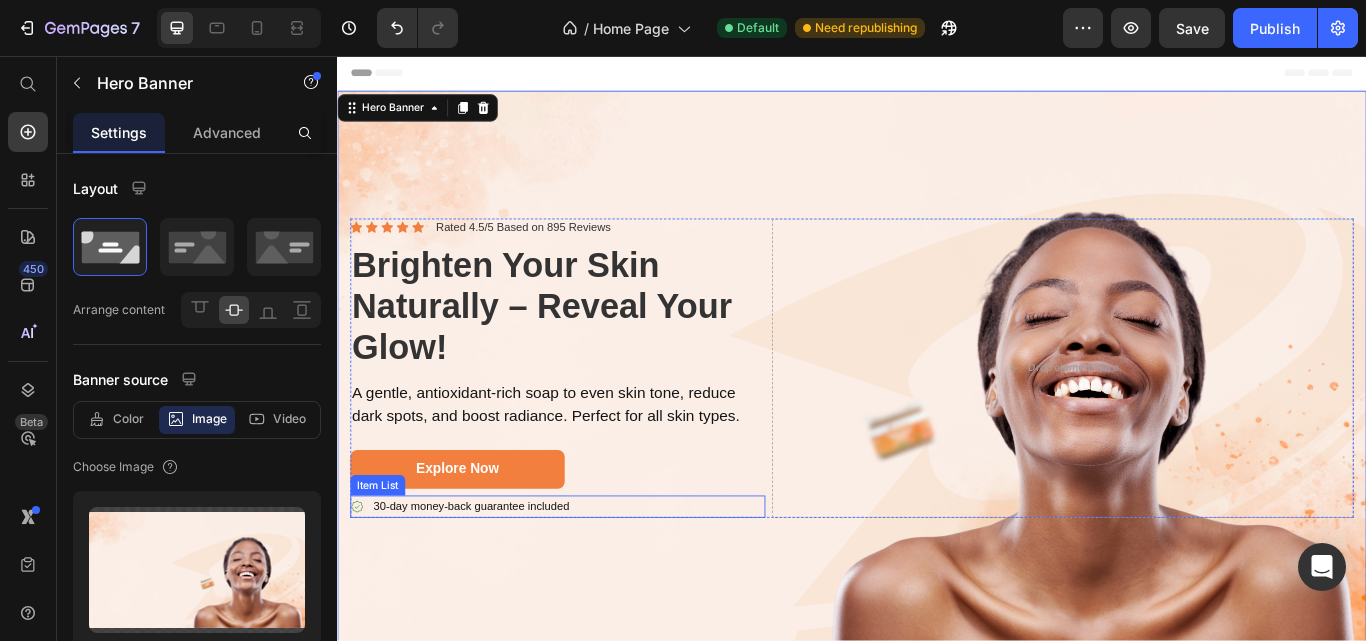 click on "30-day money-back guarantee included" at bounding box center (594, 582) 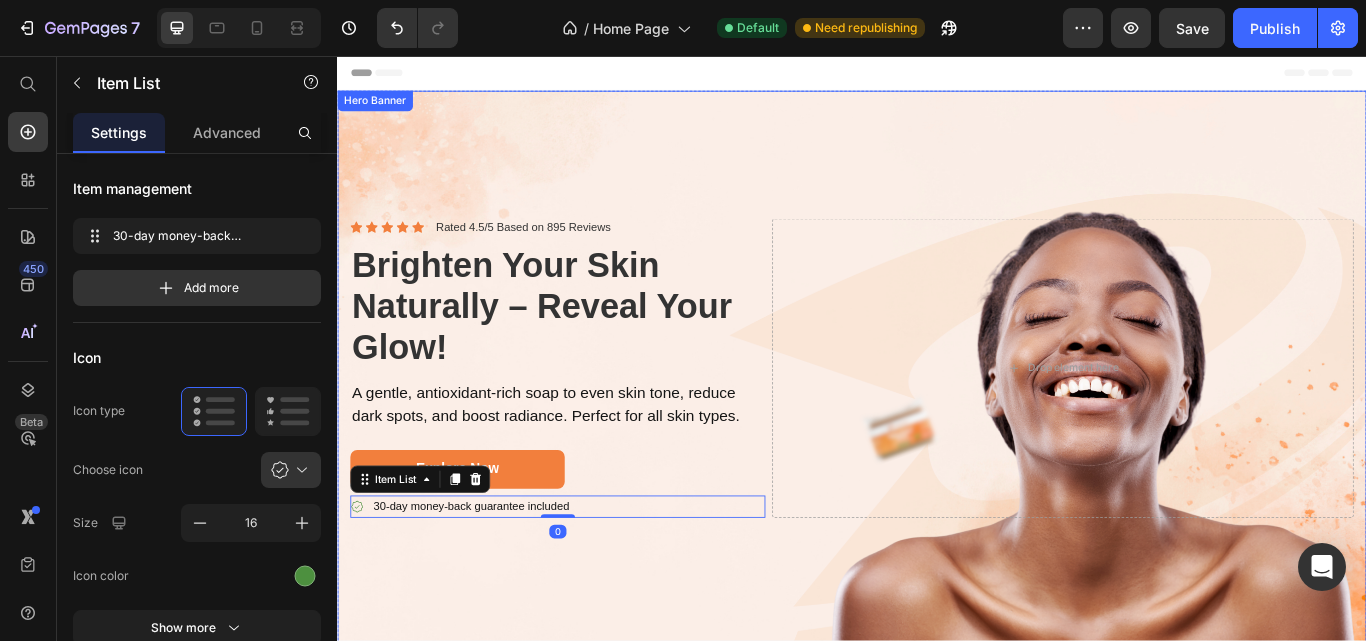 click at bounding box center [937, 420] 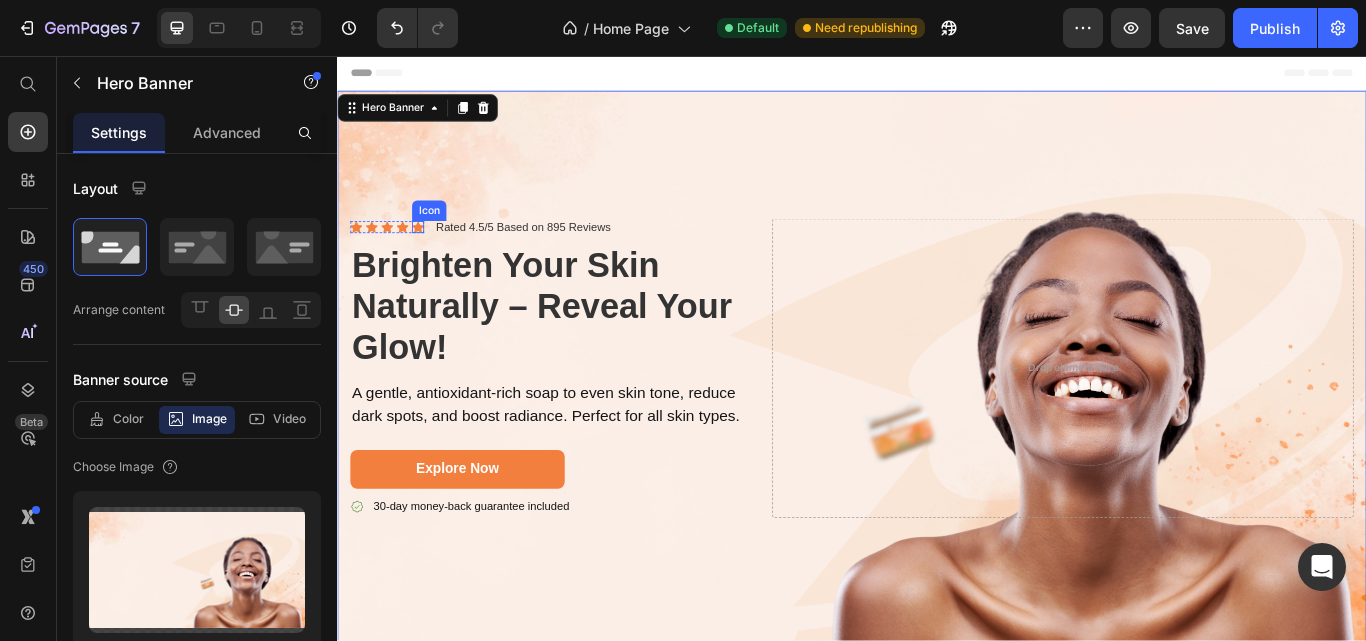 click 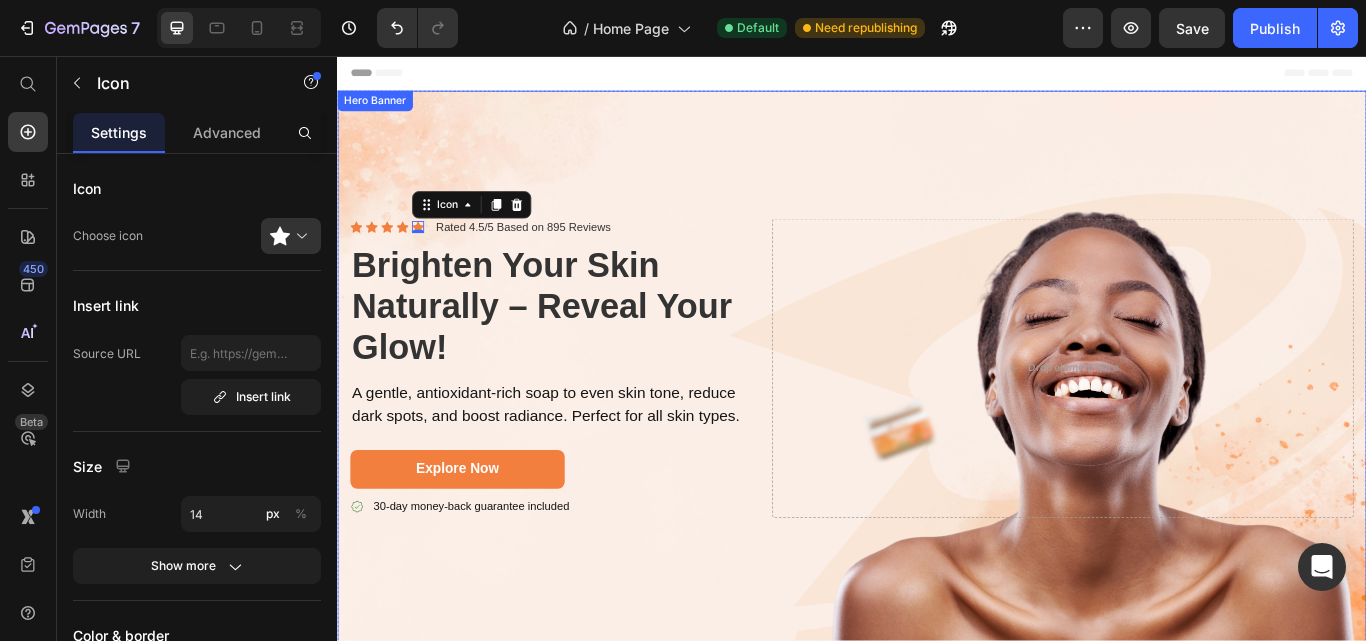 click at bounding box center (937, 420) 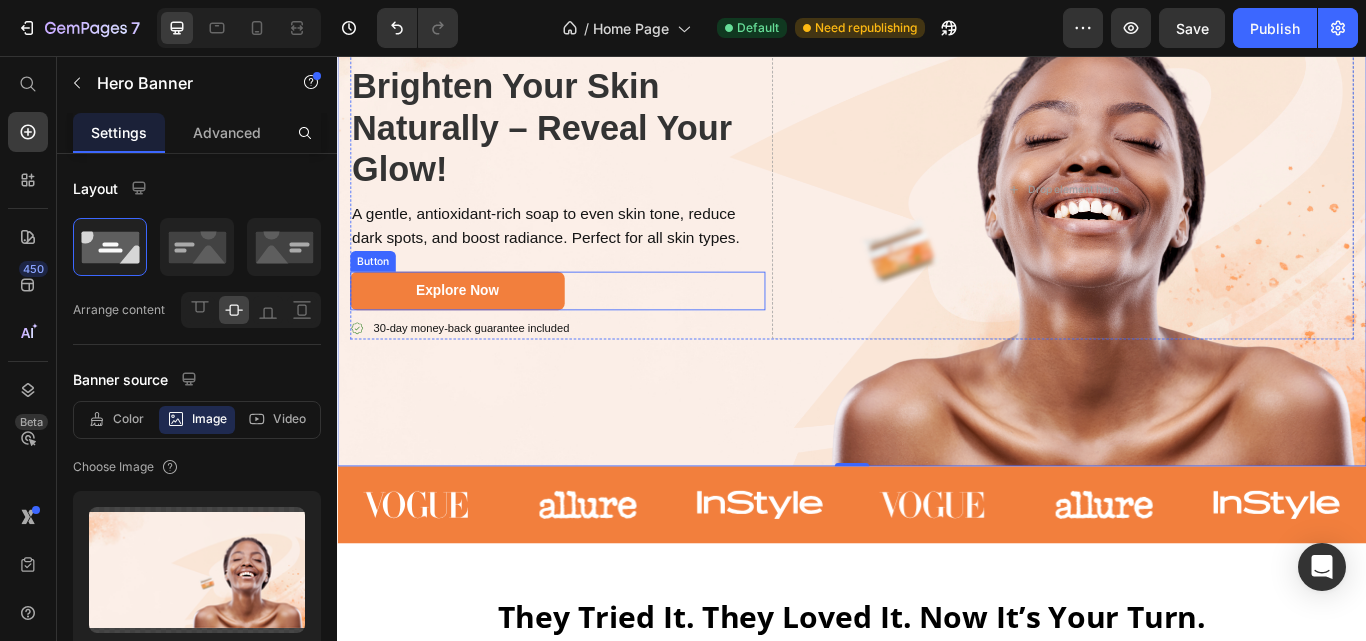 scroll, scrollTop: 0, scrollLeft: 0, axis: both 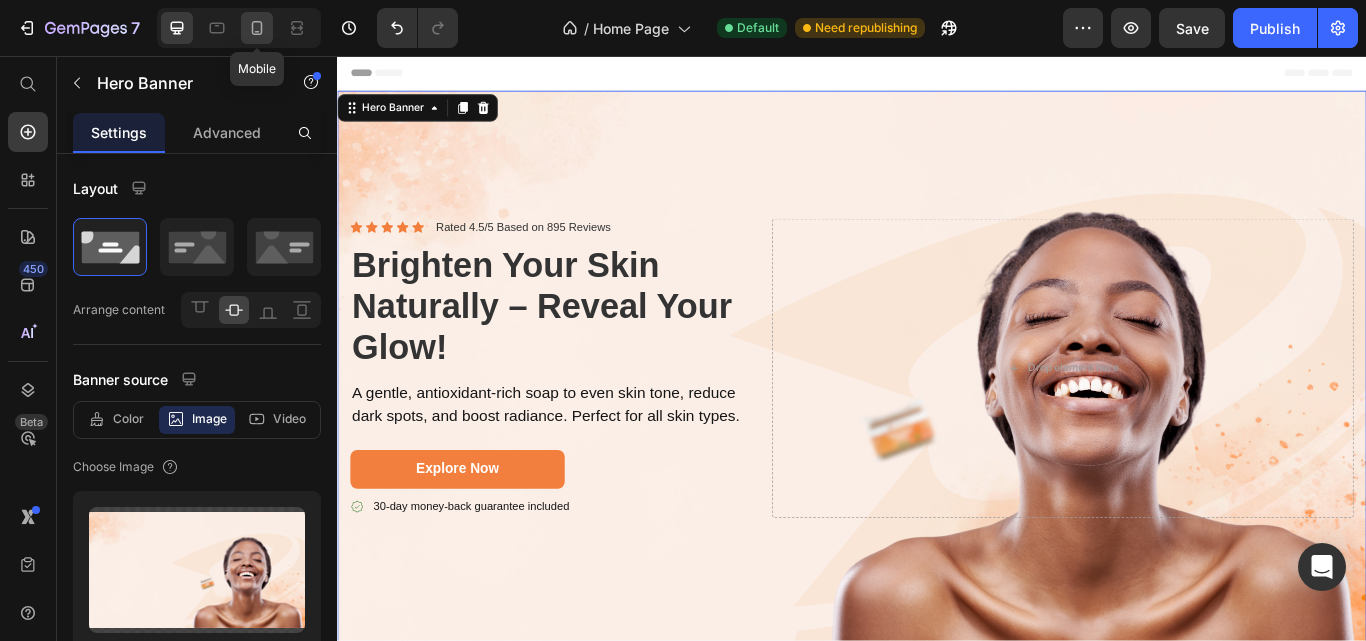 click 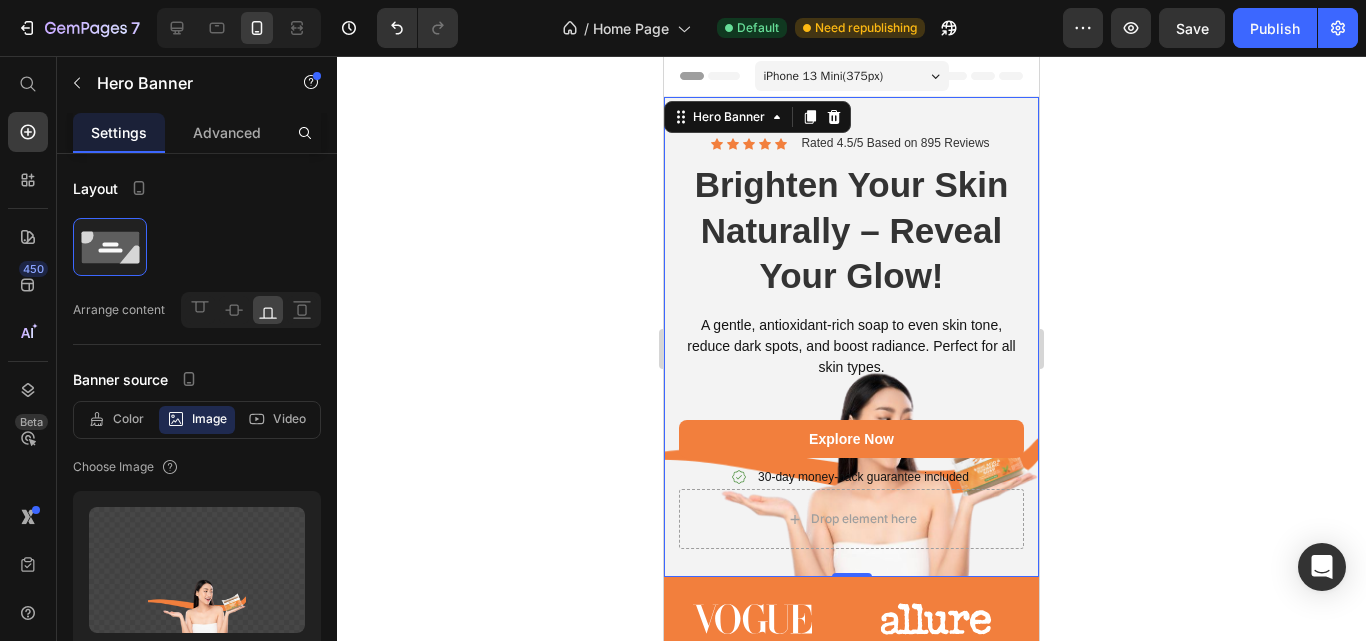 click on "Icon Icon Icon Icon Icon Icon List Rated 4.5/5 Based on 895 Reviews Text Block Row Brighten Your Skin Naturally – Reveal Your Glow! Heading A gentle, antioxidant-rich soap to even skin tone, reduce dark spots, and boost radiance. Perfect for all skin types. Text Block Explore Now Button
30-day money-back guarantee included  Item List
Drop element here Row" at bounding box center [851, 341] 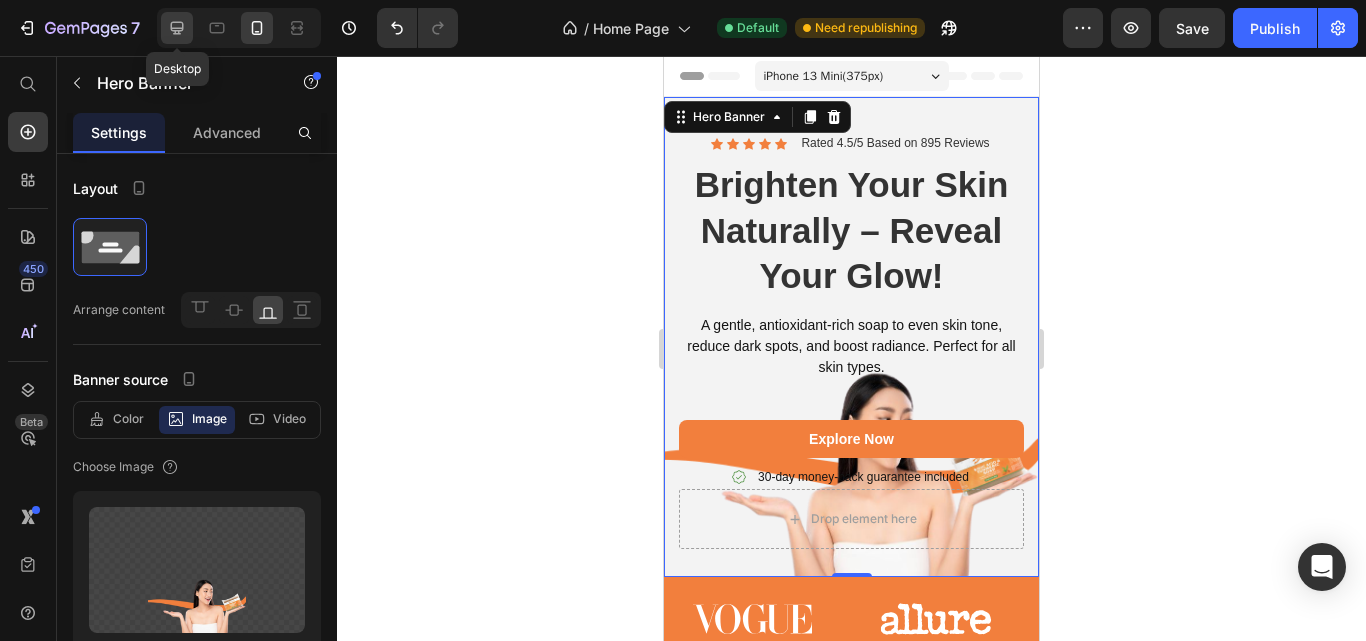 click 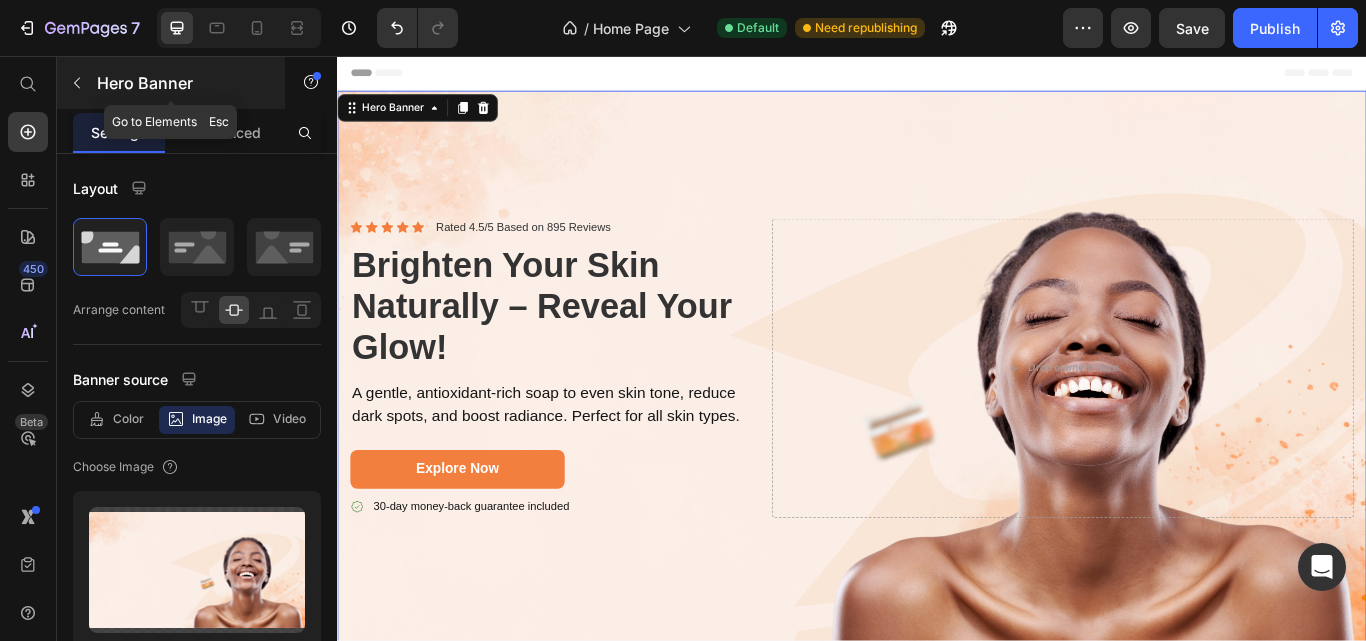 click at bounding box center [77, 83] 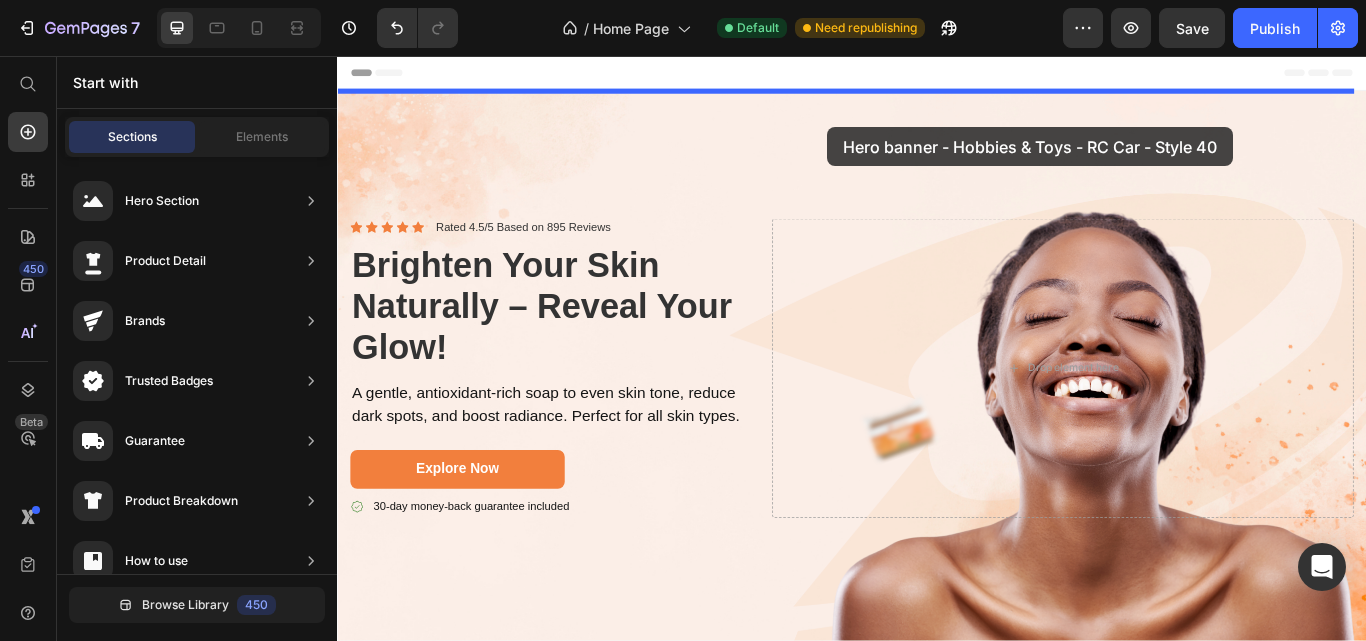drag, startPoint x: 761, startPoint y: 277, endPoint x: 909, endPoint y: 138, distance: 203.0394 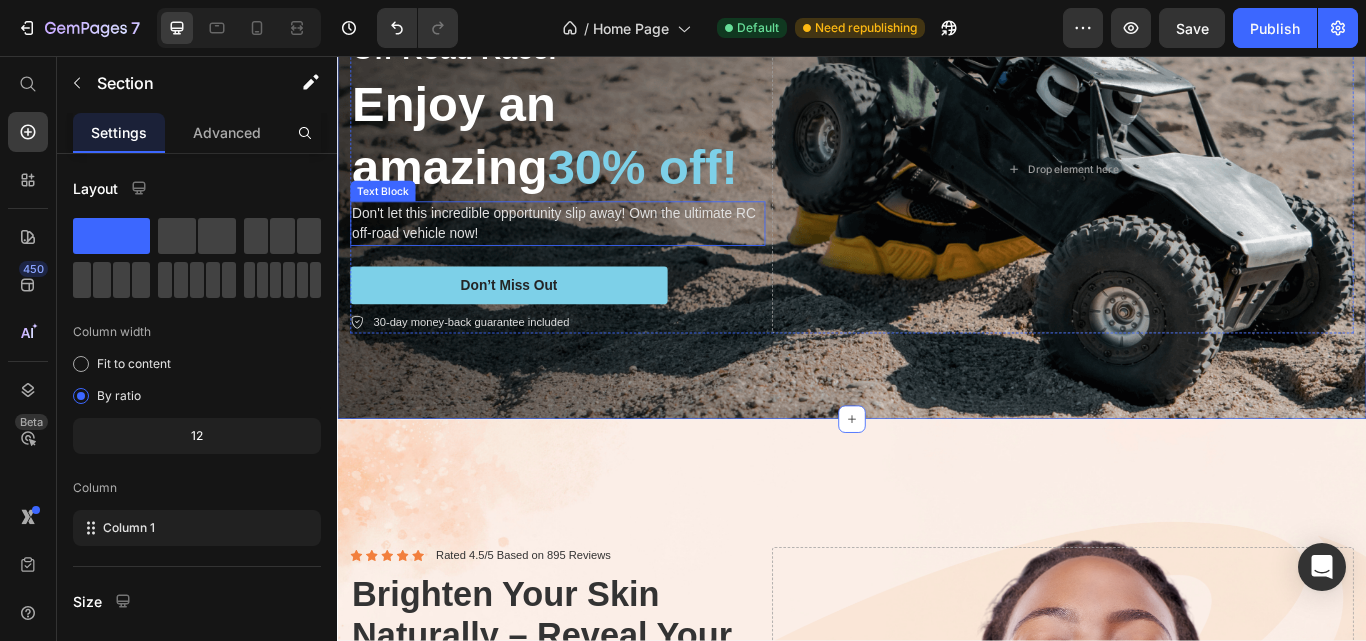 scroll, scrollTop: 0, scrollLeft: 0, axis: both 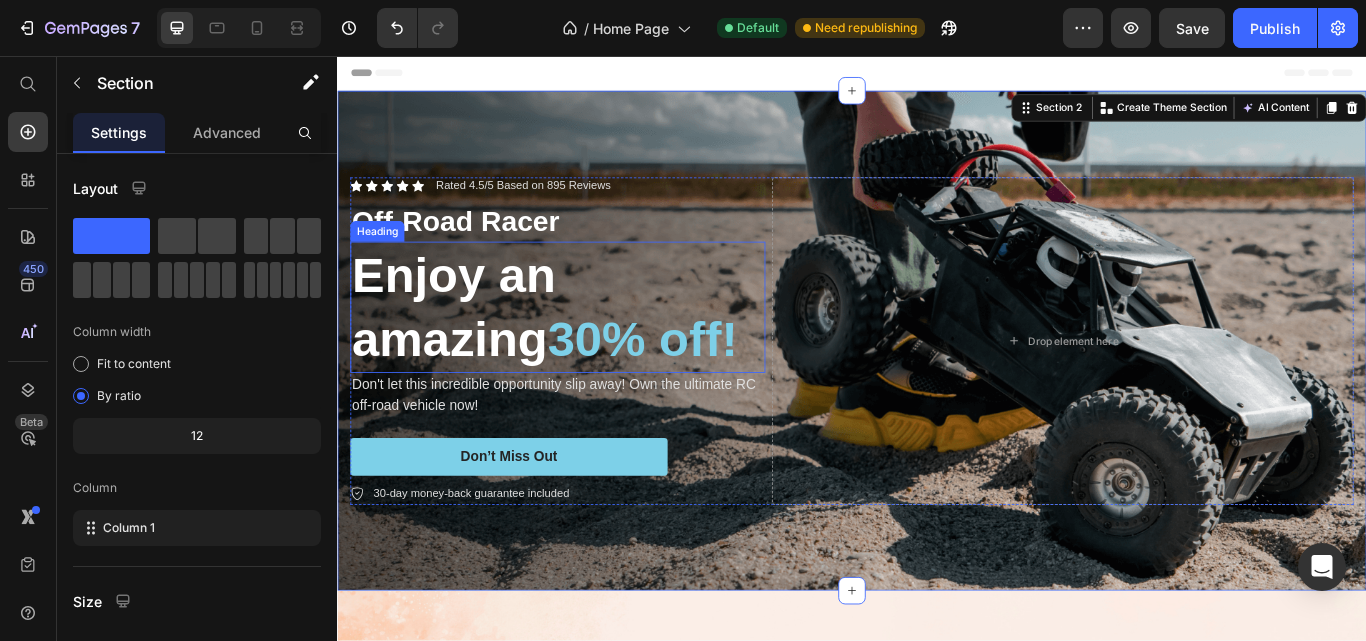 click on "30% off!" at bounding box center [693, 386] 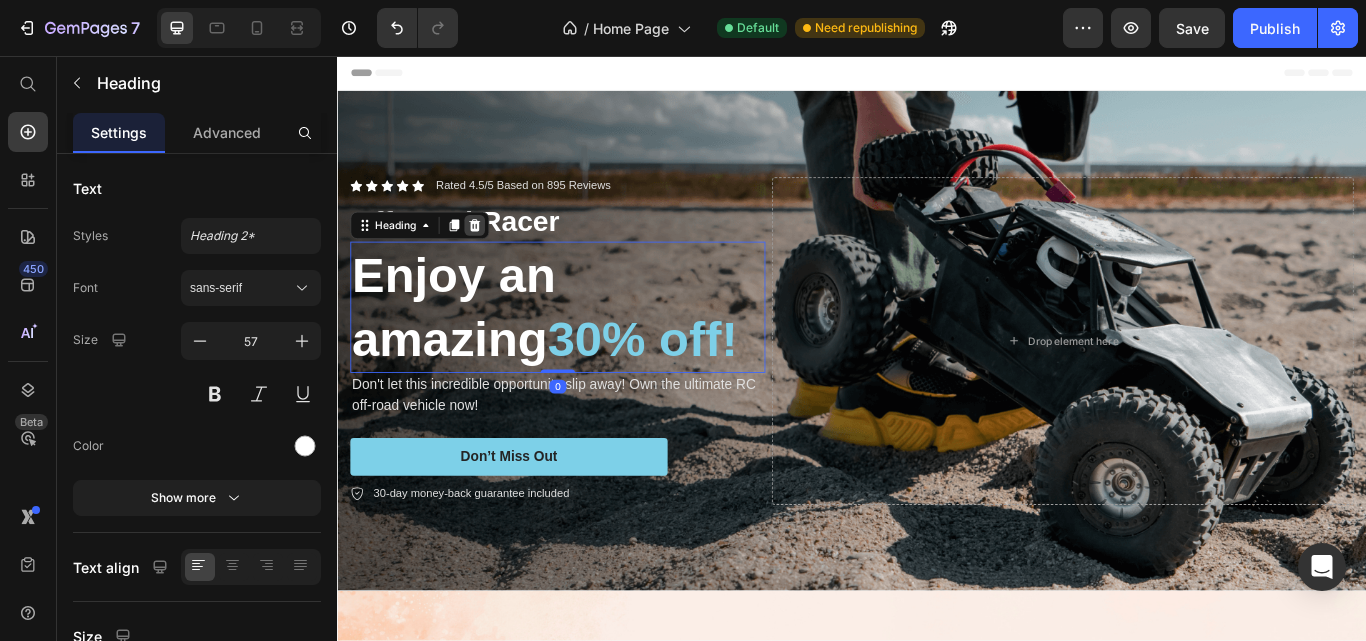 click 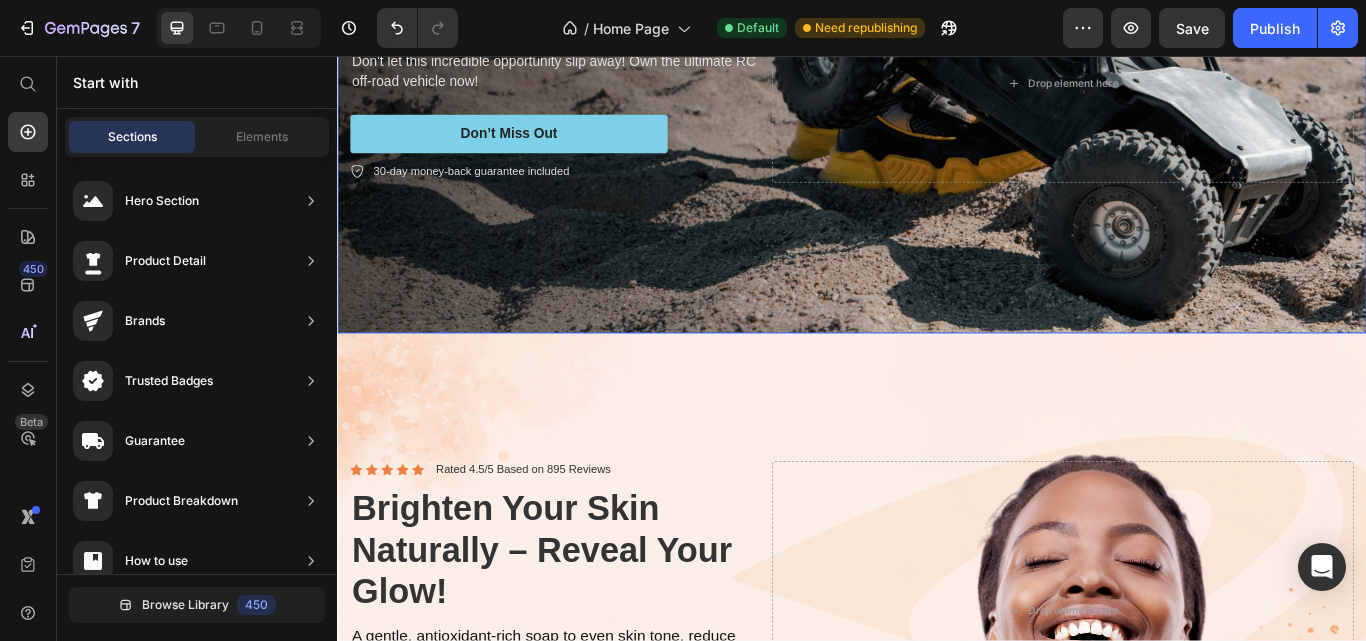 scroll, scrollTop: 600, scrollLeft: 0, axis: vertical 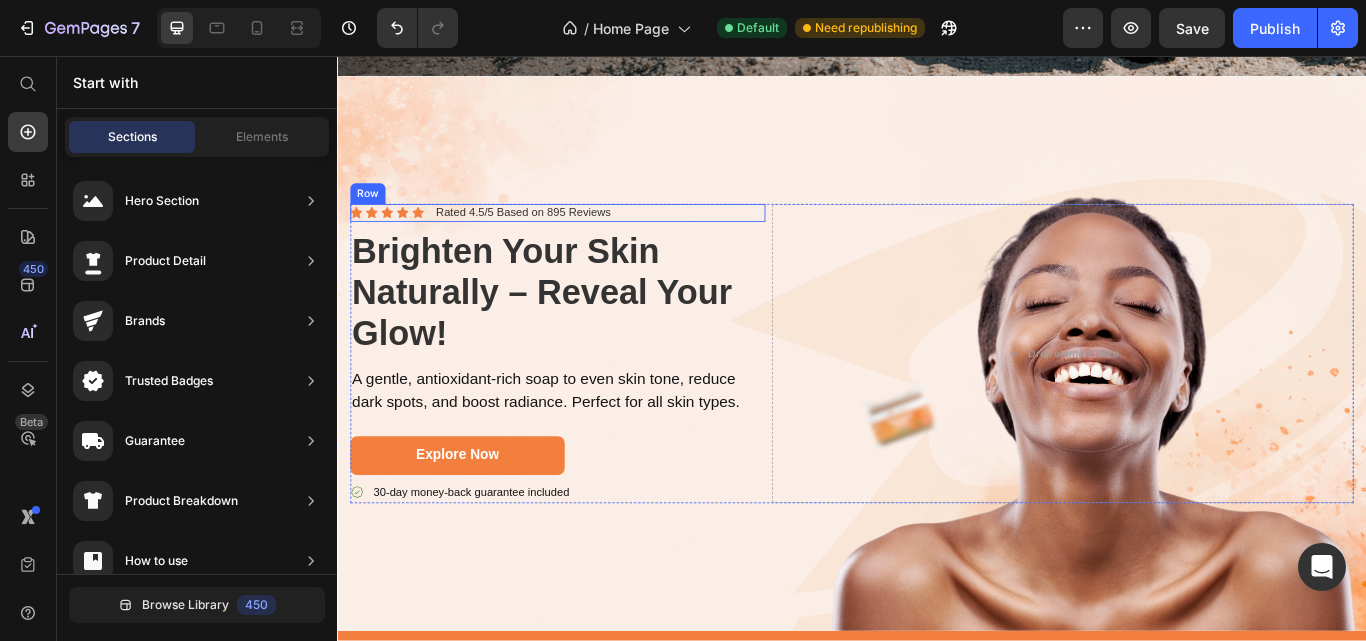 click on "Icon Icon Icon Icon Icon Icon List Rated 4.5/5 Based on 895 Reviews Text Block Row" at bounding box center (594, 239) 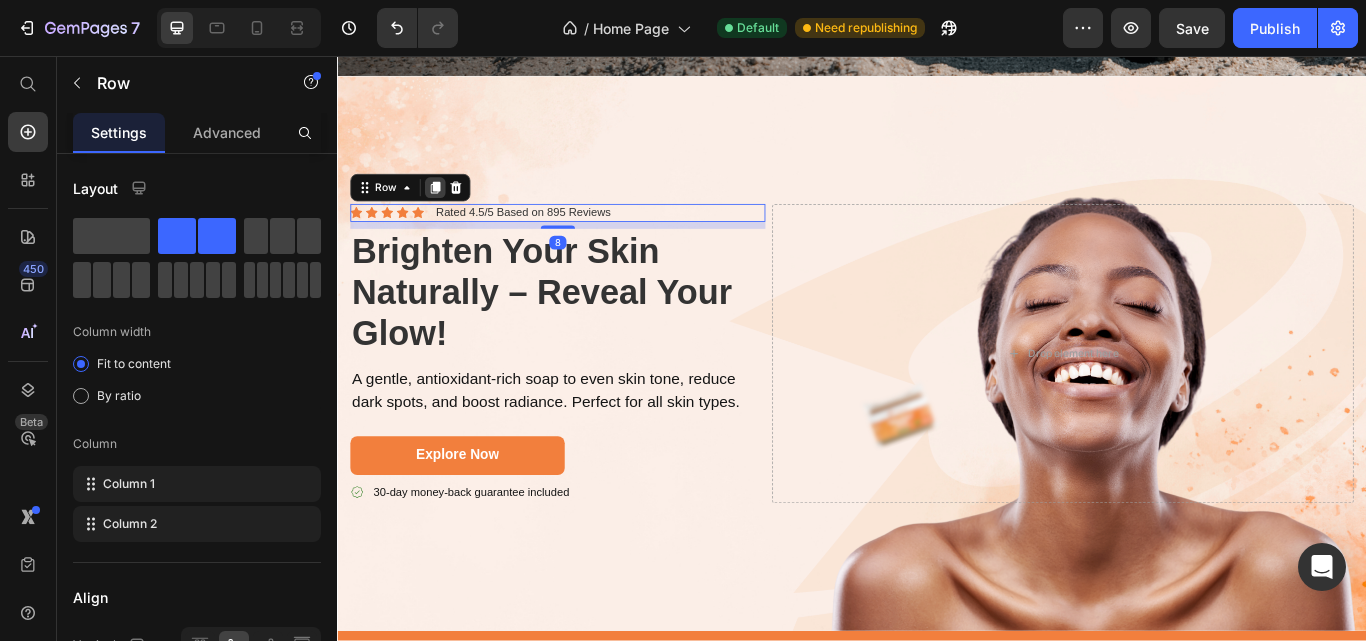 click 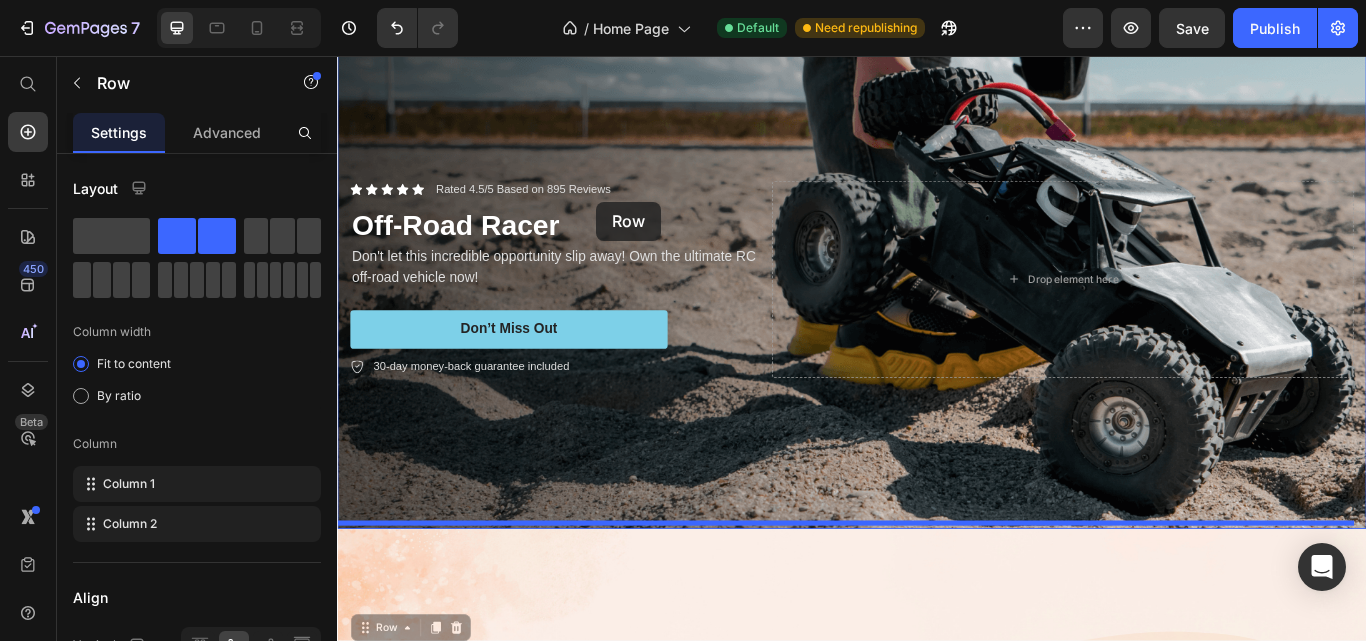 scroll, scrollTop: 15, scrollLeft: 0, axis: vertical 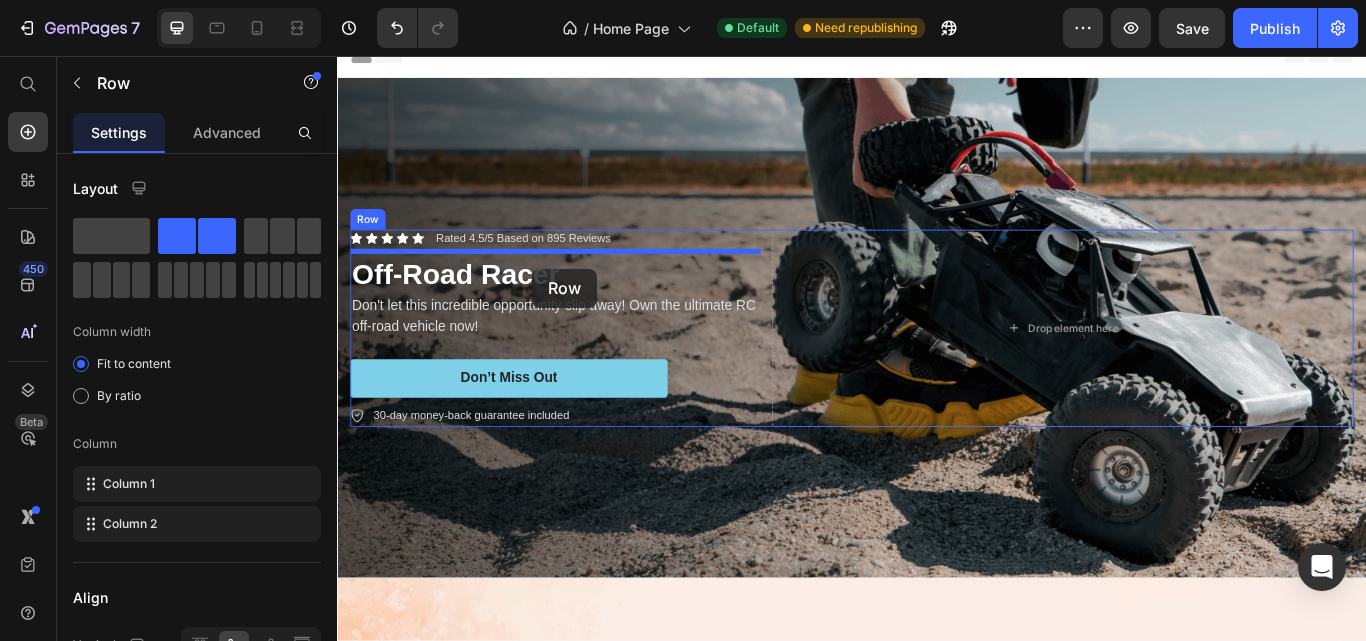 drag, startPoint x: 683, startPoint y: 214, endPoint x: 564, endPoint y: 304, distance: 149.2012 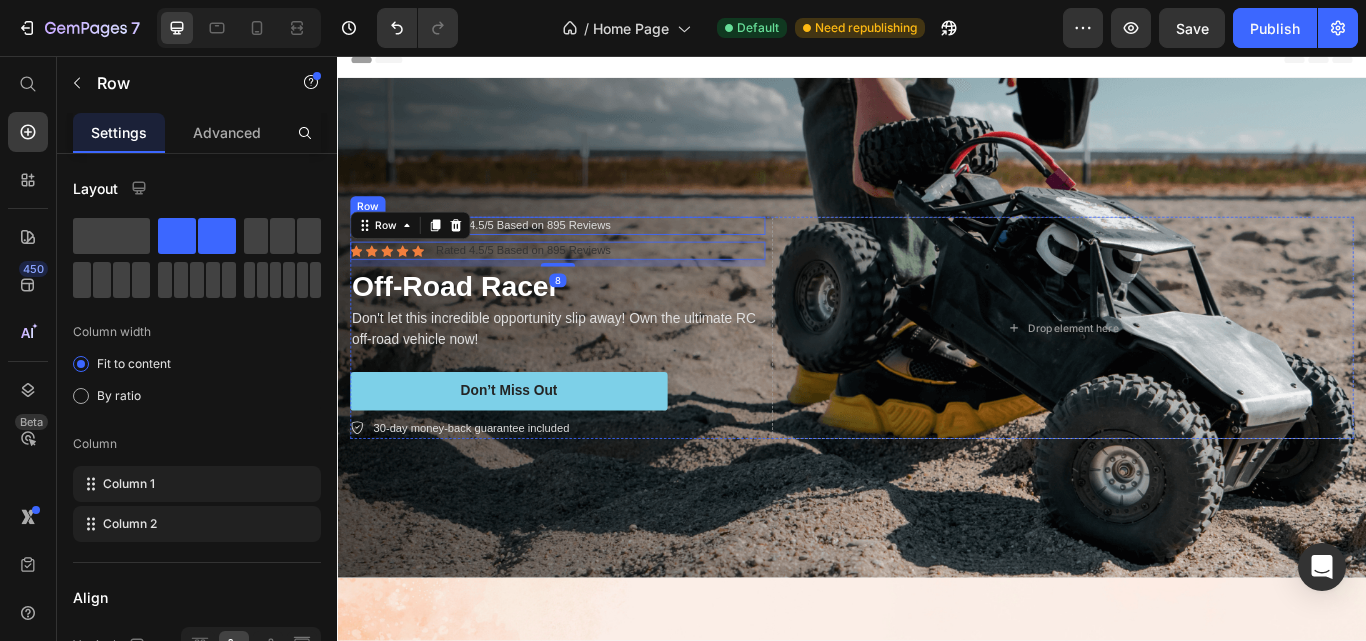 click on "Icon Icon Icon Icon Icon Icon List Rated 4.5/5 Based on 895 Reviews Text Block Row" at bounding box center [594, 254] 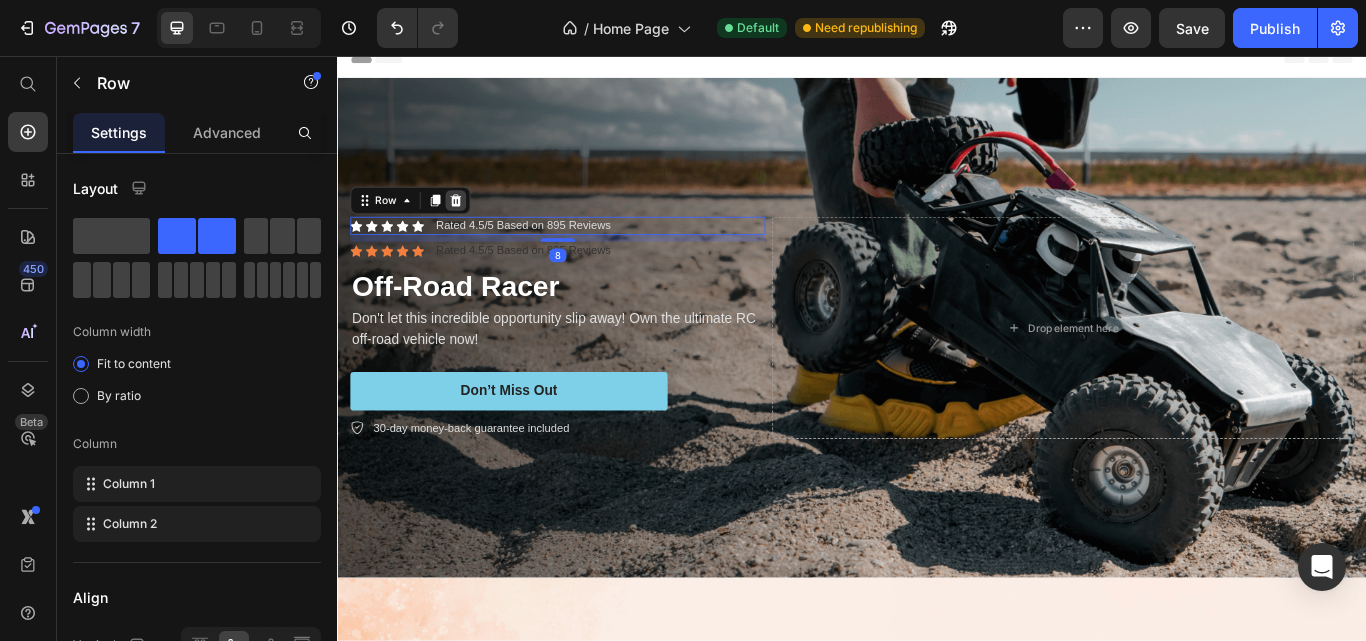 click 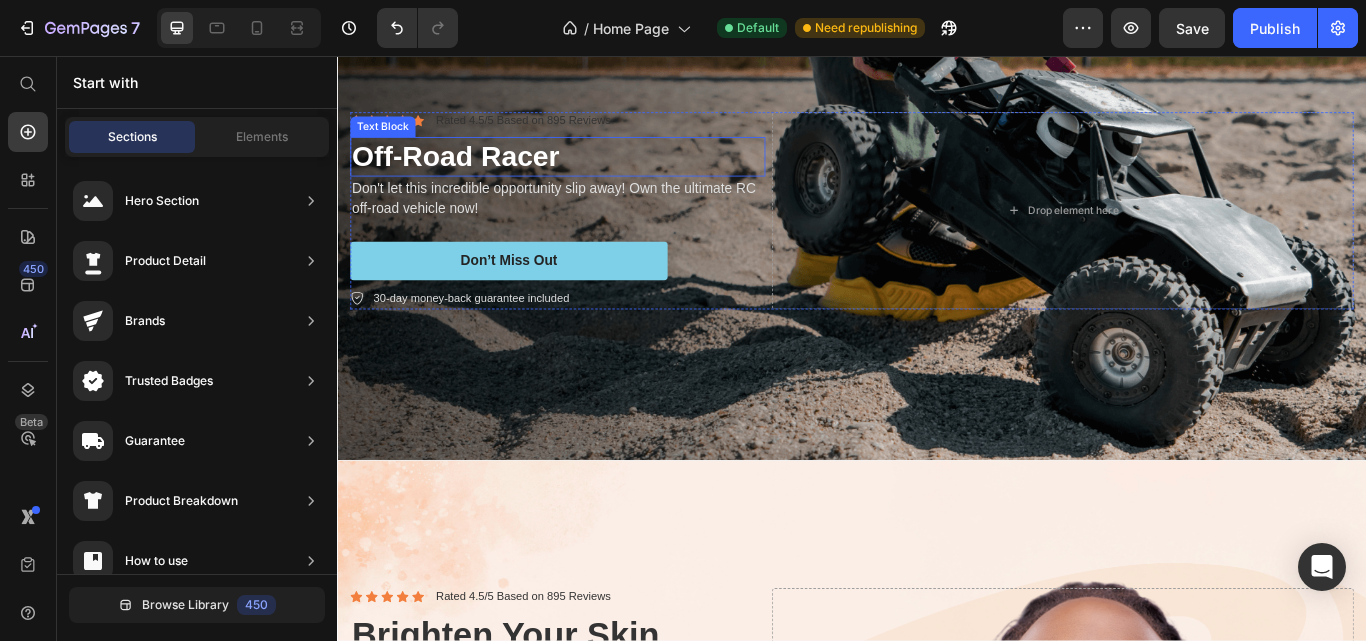scroll, scrollTop: 715, scrollLeft: 0, axis: vertical 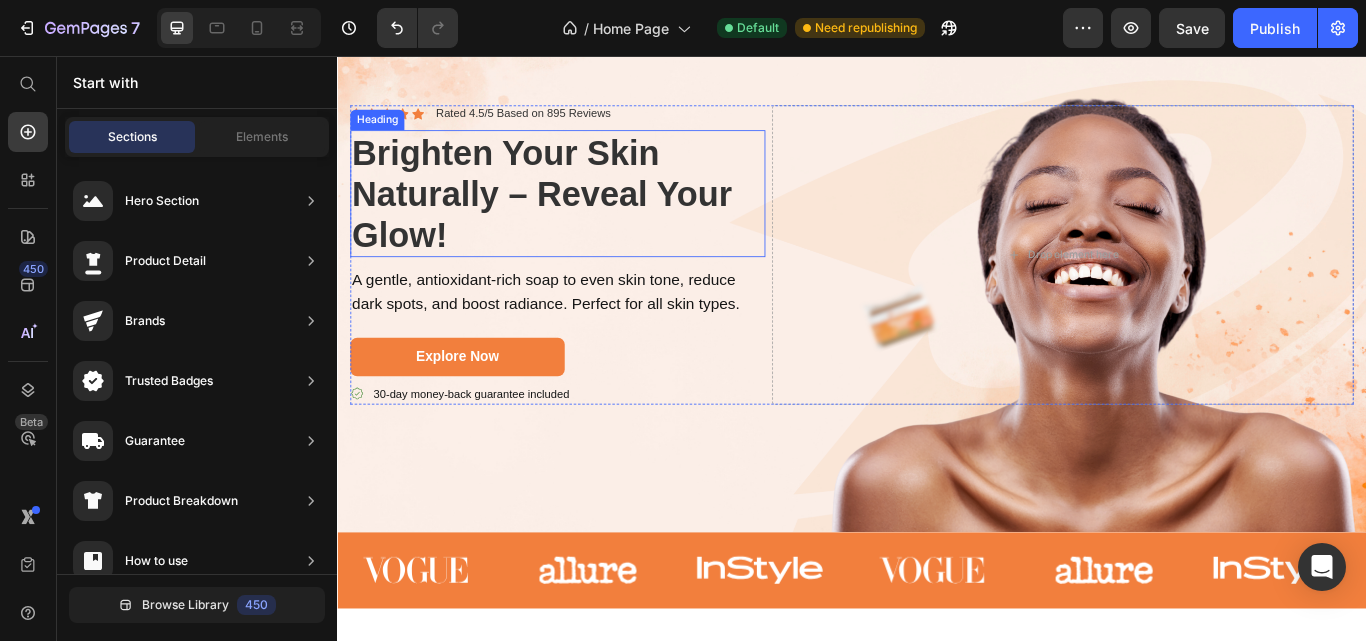click on "Brighten Your Skin Naturally – Reveal Your Glow!" at bounding box center [594, 217] 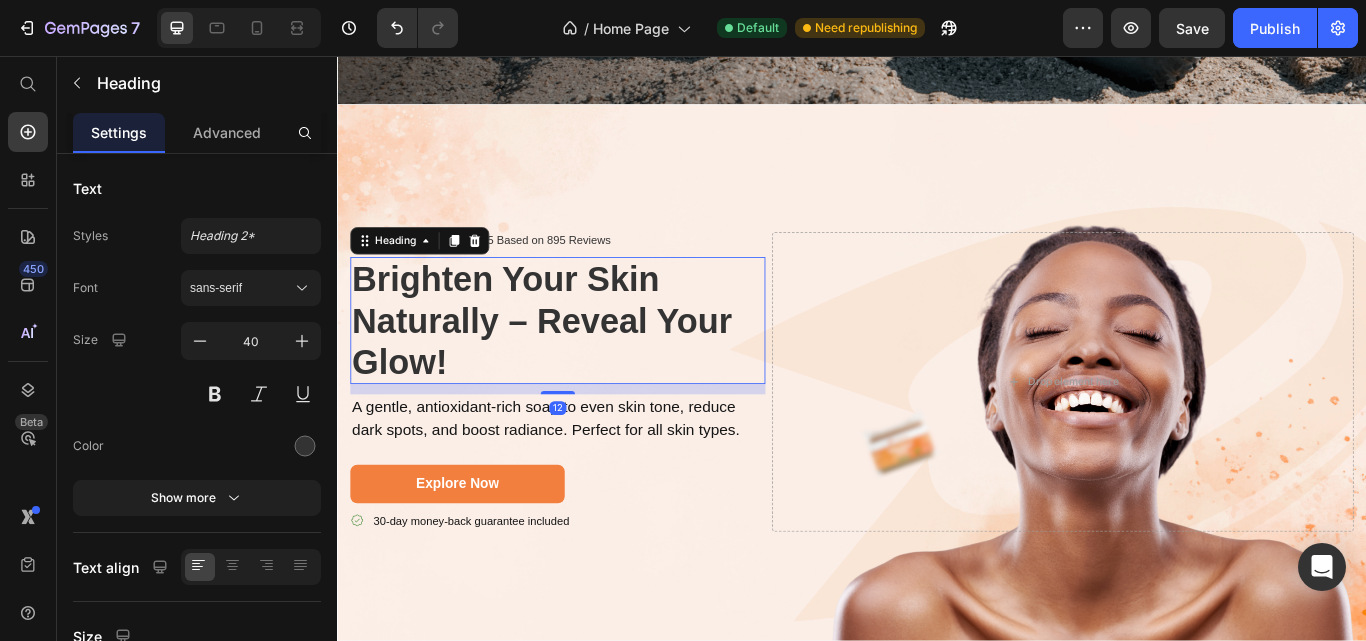 scroll, scrollTop: 515, scrollLeft: 0, axis: vertical 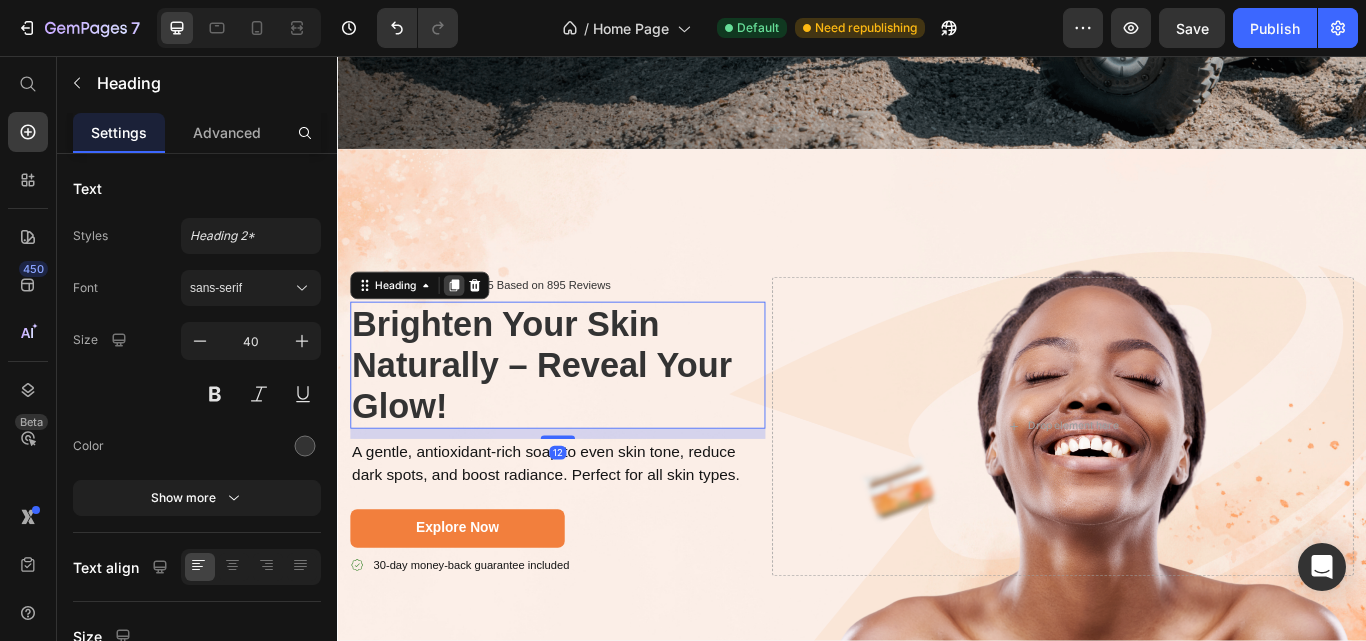 click 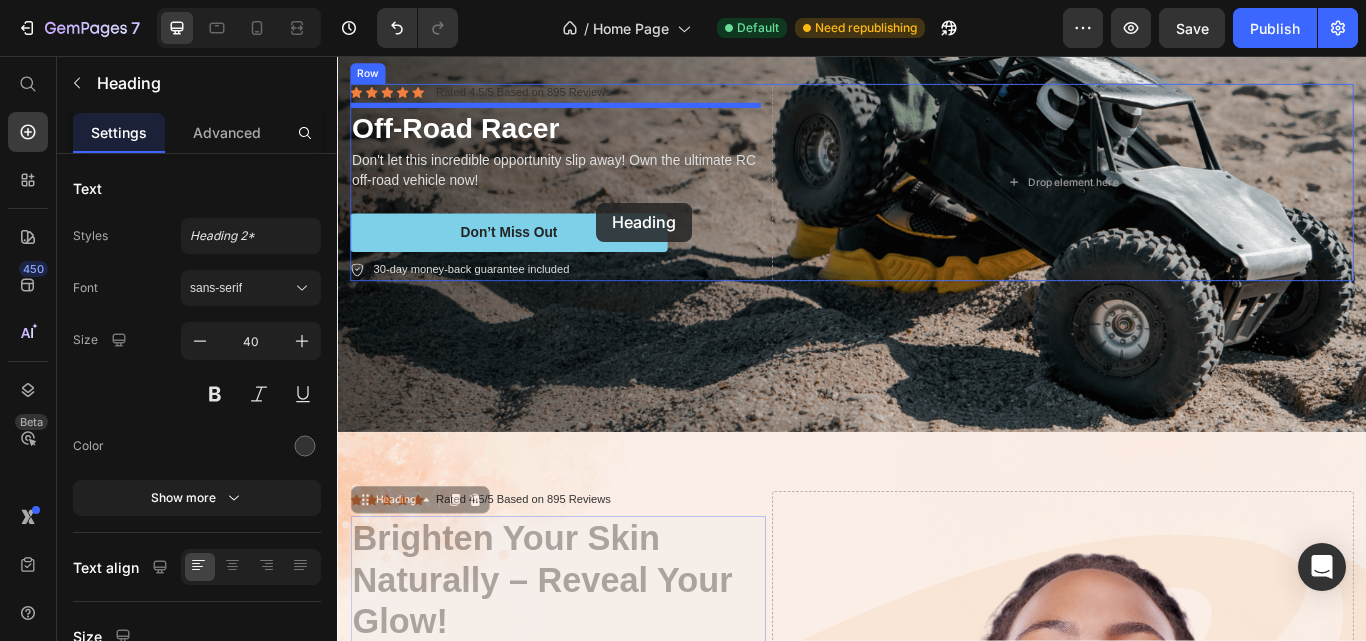 scroll, scrollTop: 150, scrollLeft: 0, axis: vertical 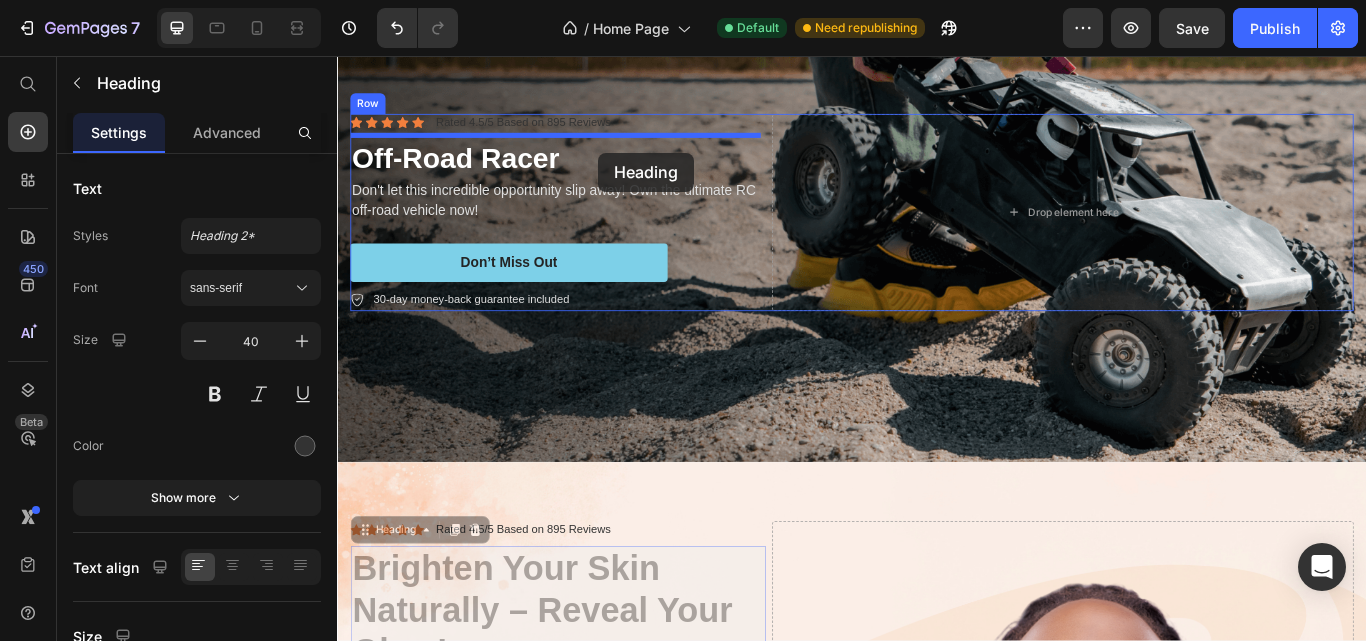 drag, startPoint x: 583, startPoint y: 361, endPoint x: 641, endPoint y: 167, distance: 202.48457 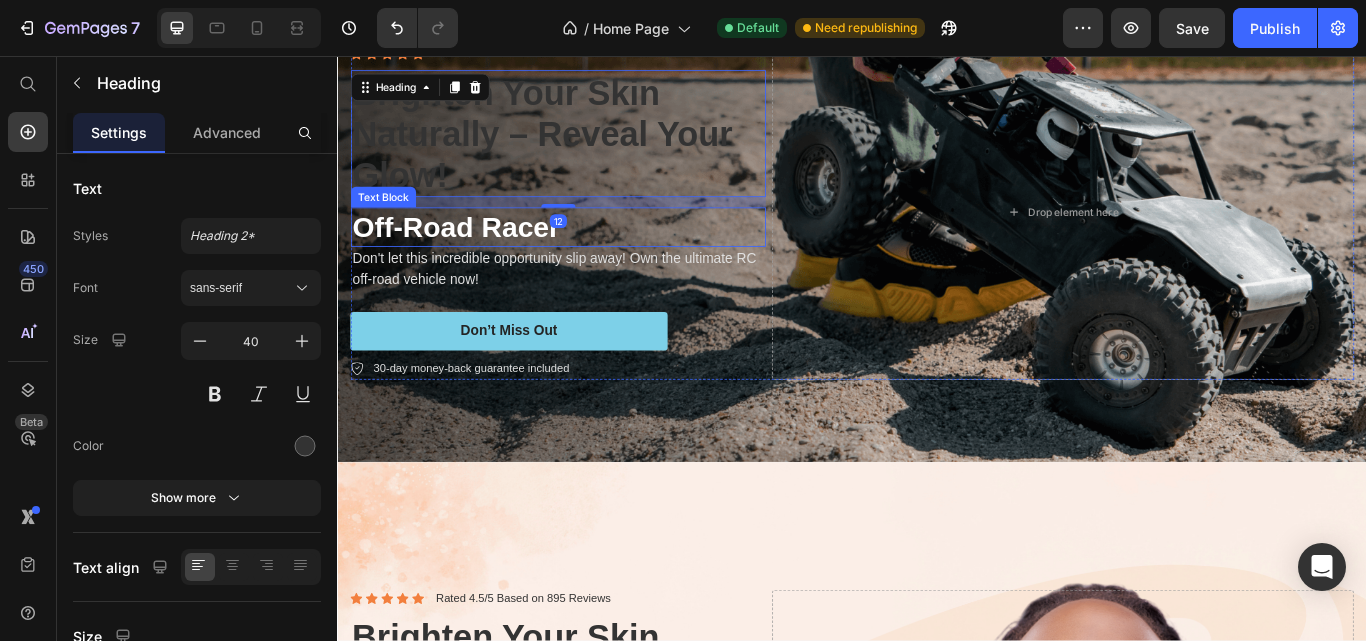 click on "Off-Road Racer" at bounding box center [594, 256] 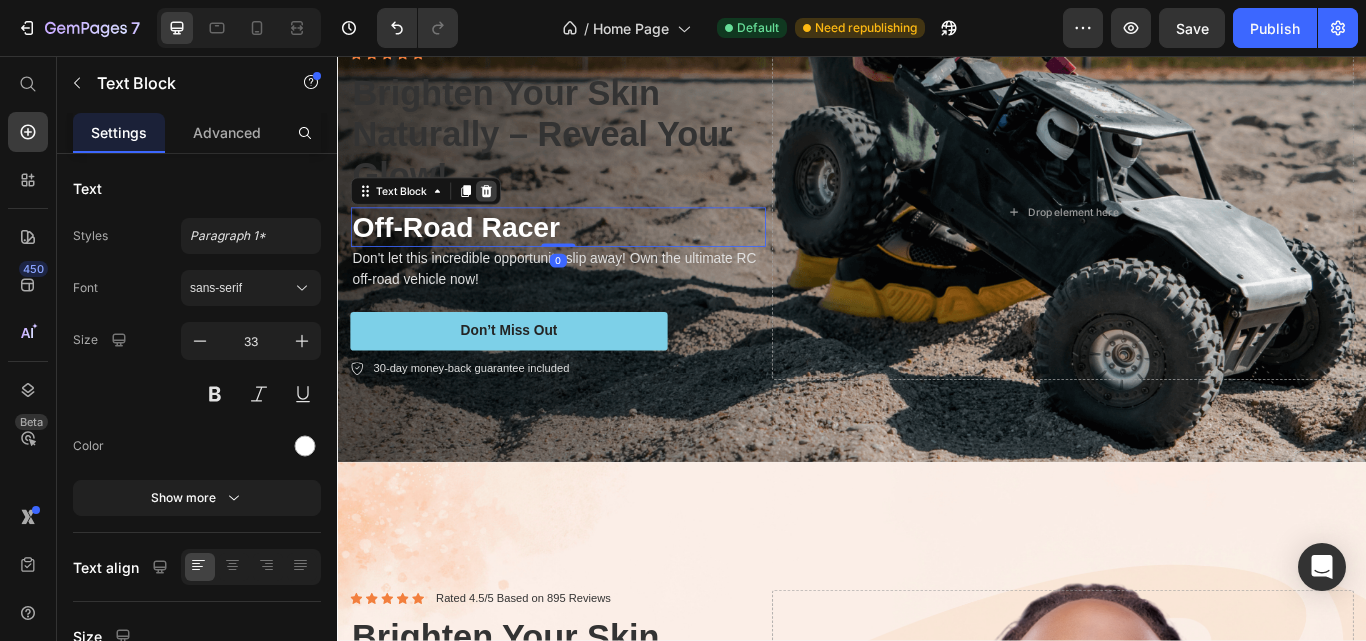 click 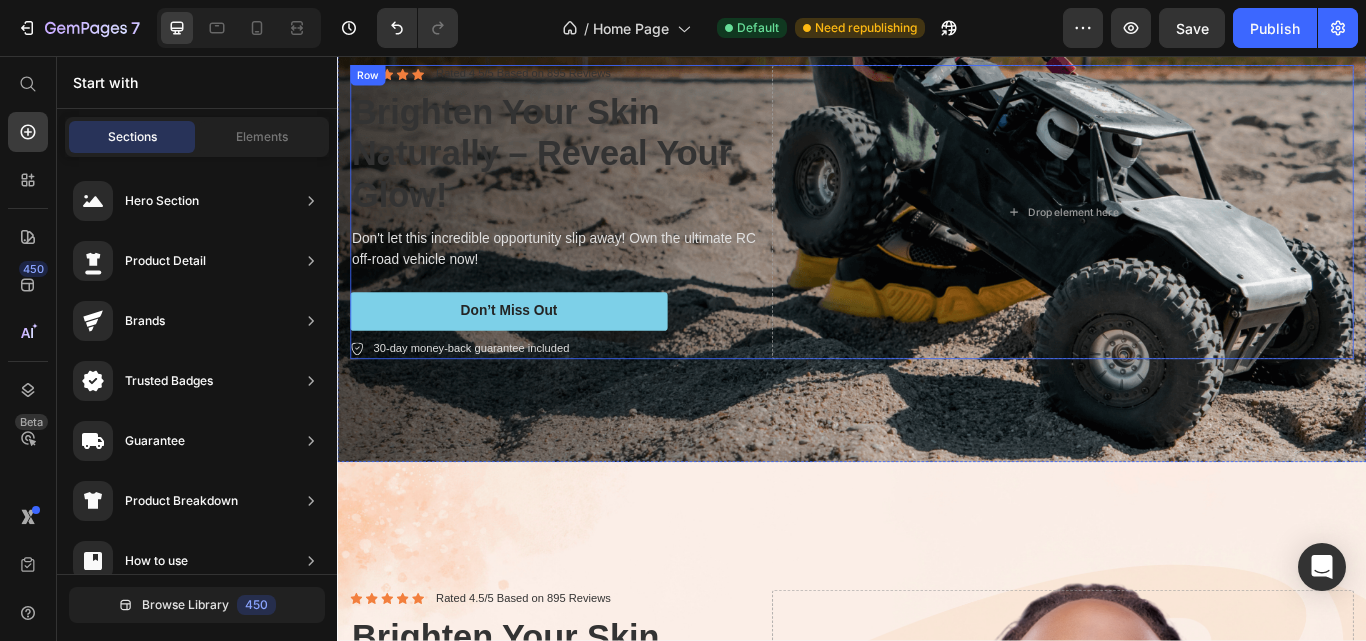 click on "Don't let this incredible opportunity slip away! Own the ultimate RC off-road vehicle now!" at bounding box center (594, 282) 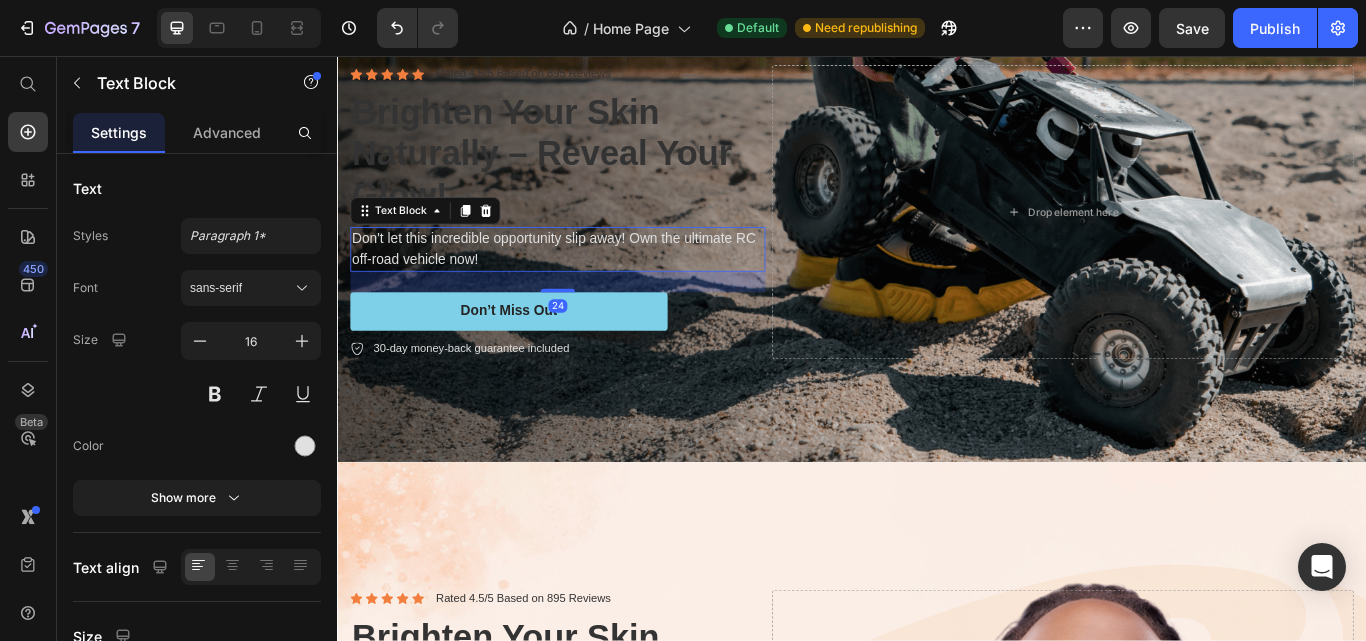 click 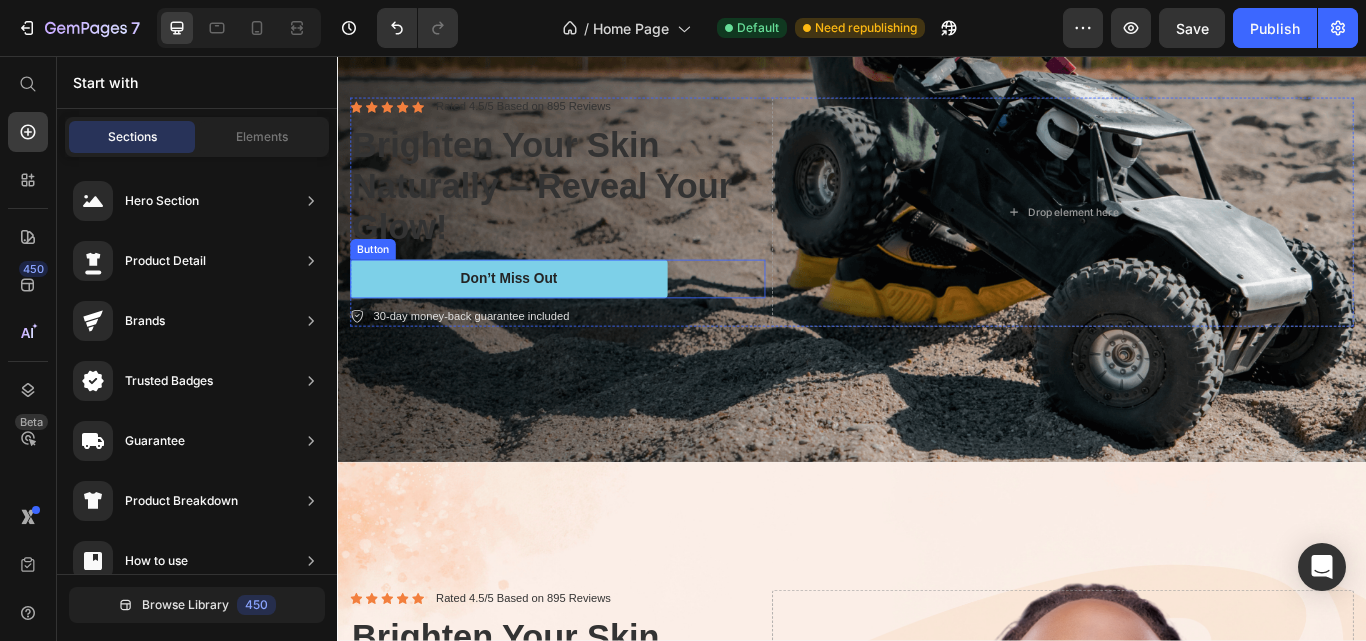 click on "Don’t Miss Out Button" at bounding box center [594, 316] 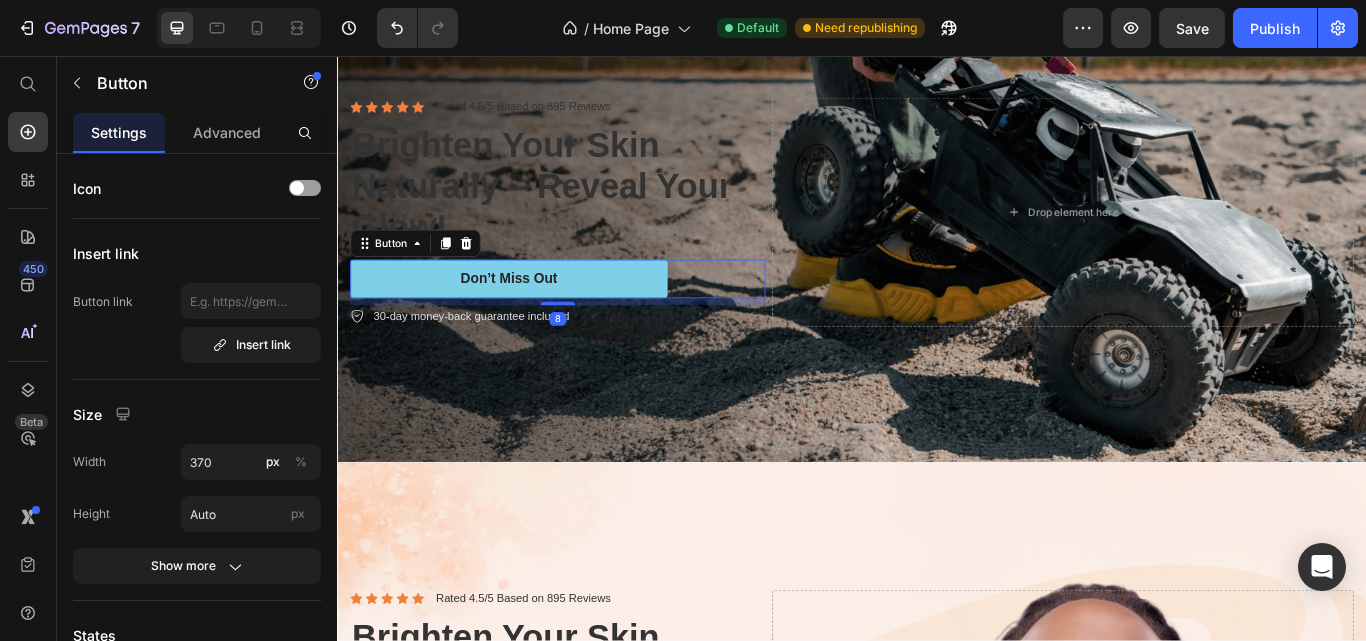 click 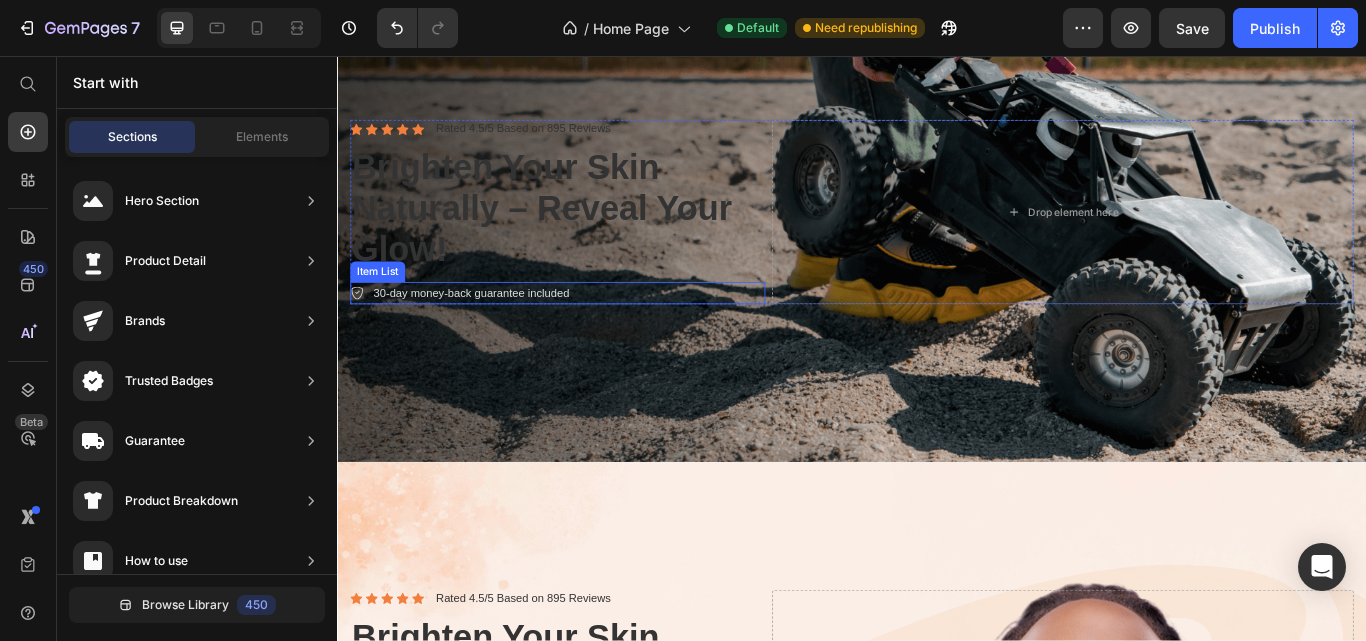 click on "30-day money-back guarantee included" at bounding box center [594, 333] 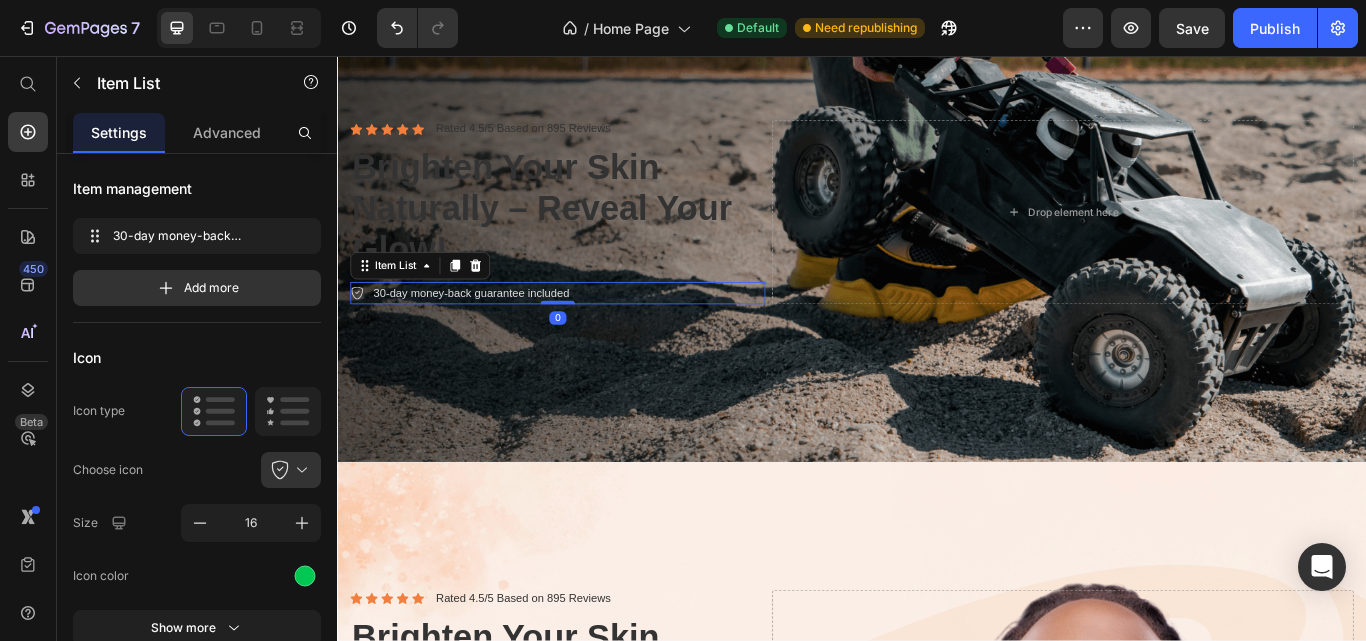 drag, startPoint x: 489, startPoint y: 304, endPoint x: 514, endPoint y: 307, distance: 25.179358 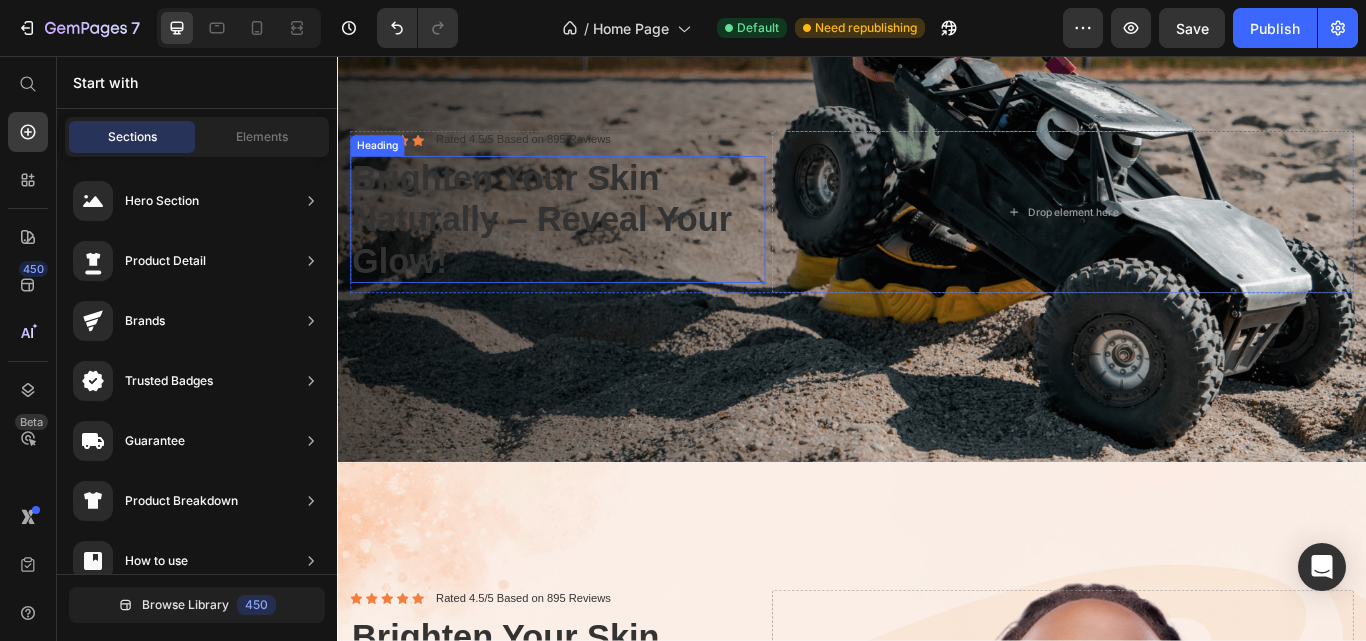 scroll, scrollTop: 550, scrollLeft: 0, axis: vertical 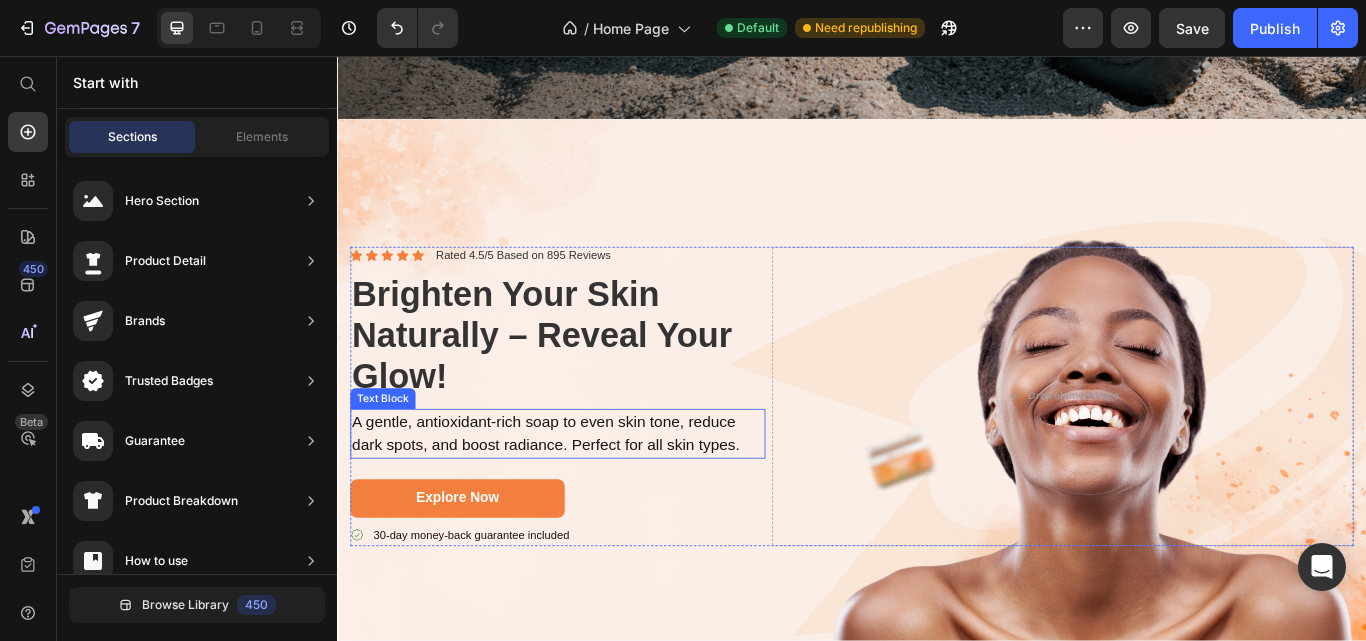 click on "A gentle, antioxidant-rich soap to even skin tone, reduce dark spots, and boost radiance. Perfect for all skin types." at bounding box center (594, 497) 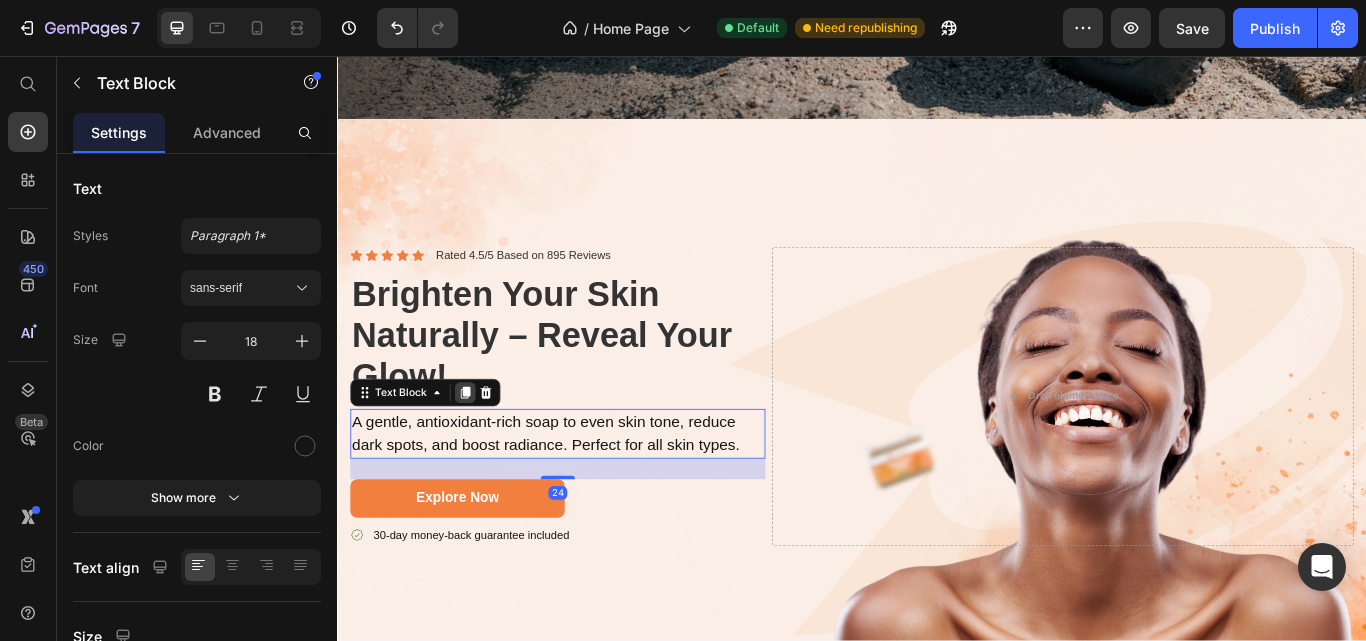 click 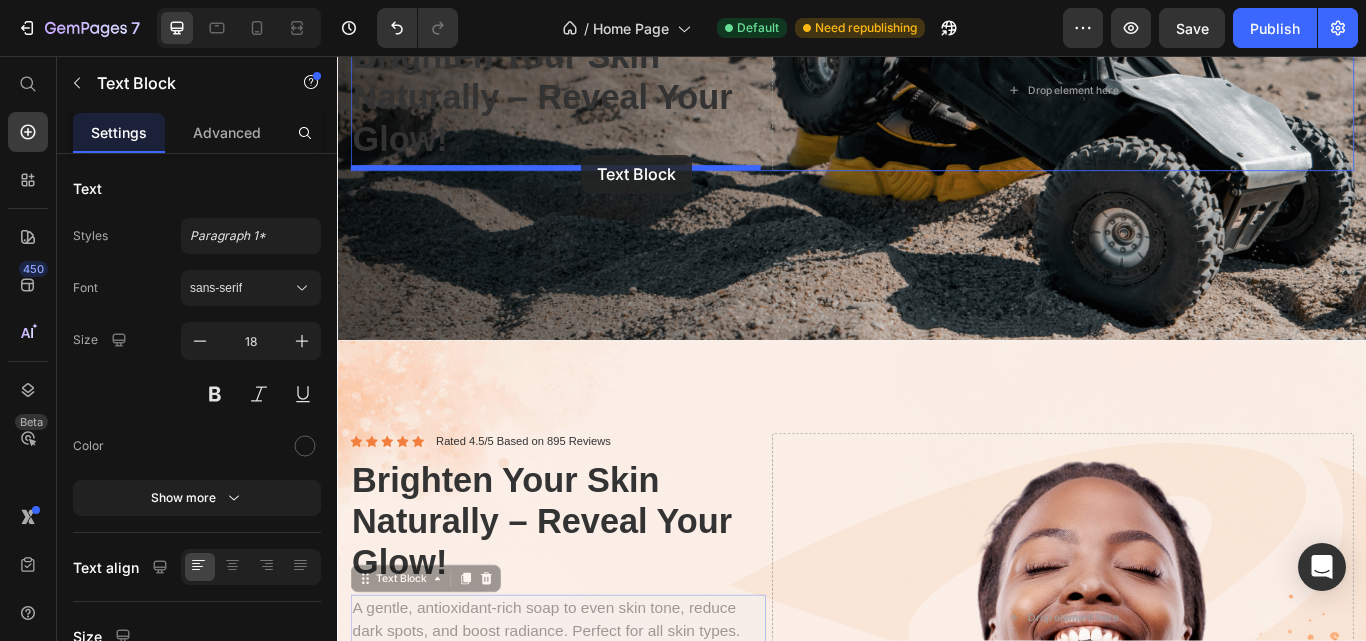 scroll, scrollTop: 252, scrollLeft: 0, axis: vertical 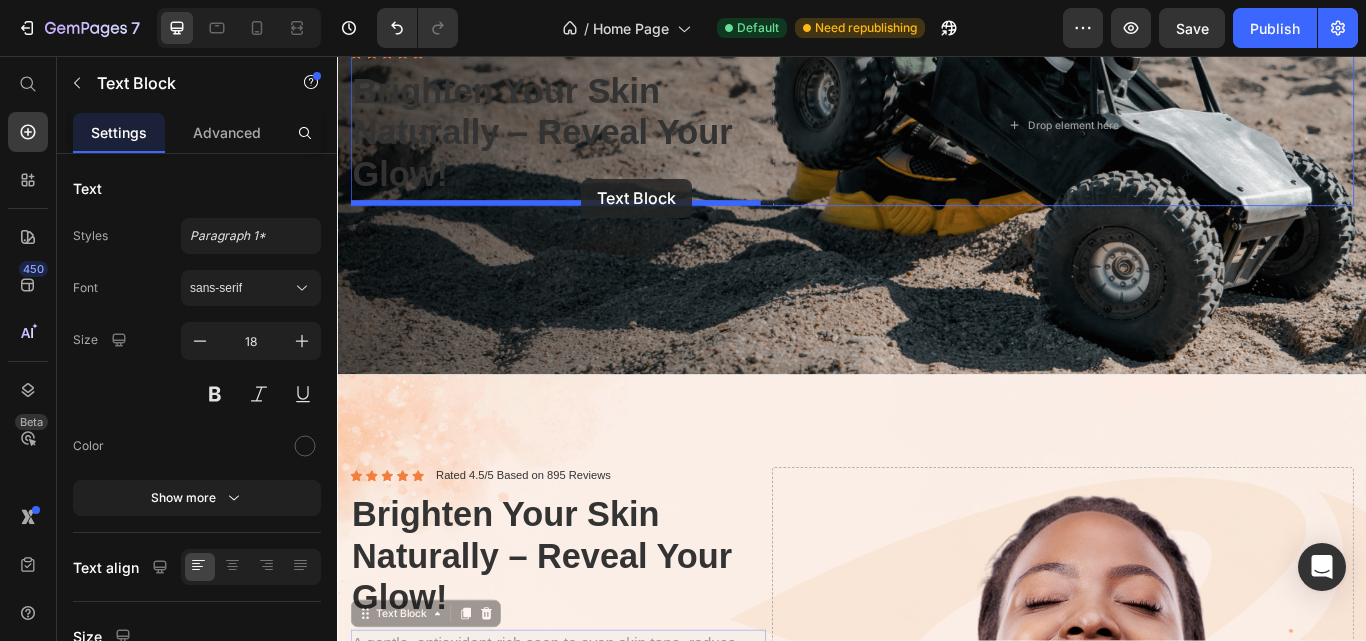 drag, startPoint x: 565, startPoint y: 465, endPoint x: 621, endPoint y: 199, distance: 271.83084 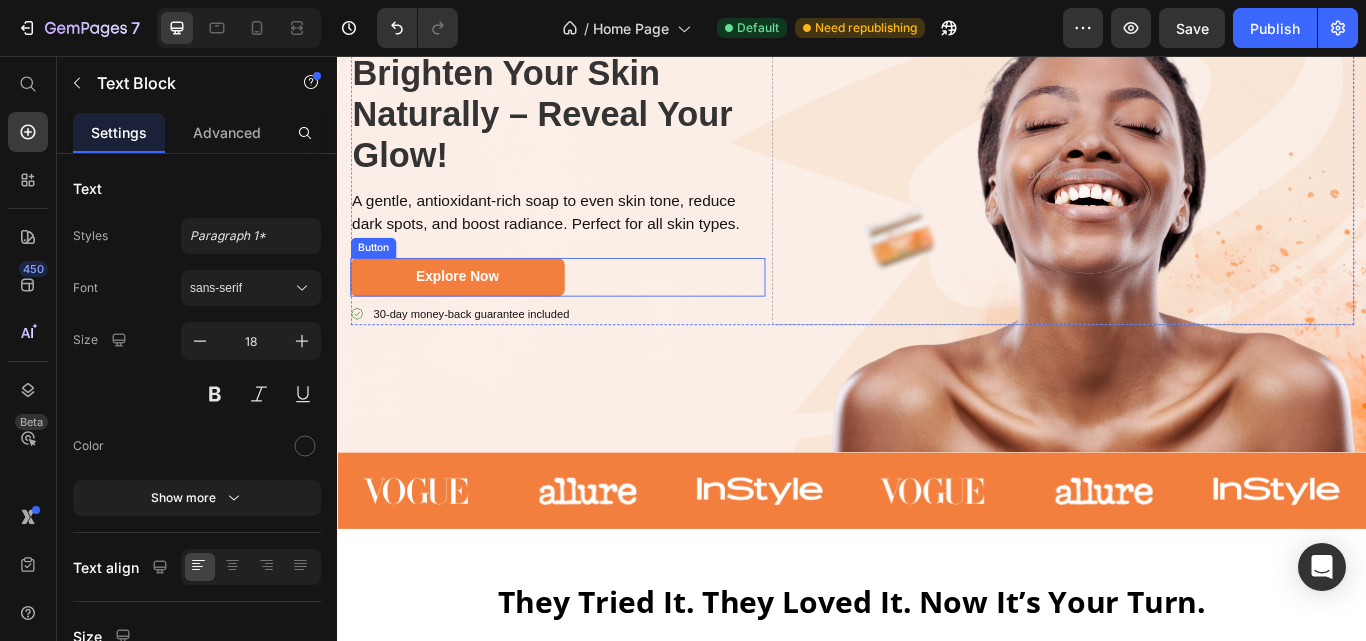 scroll, scrollTop: 852, scrollLeft: 0, axis: vertical 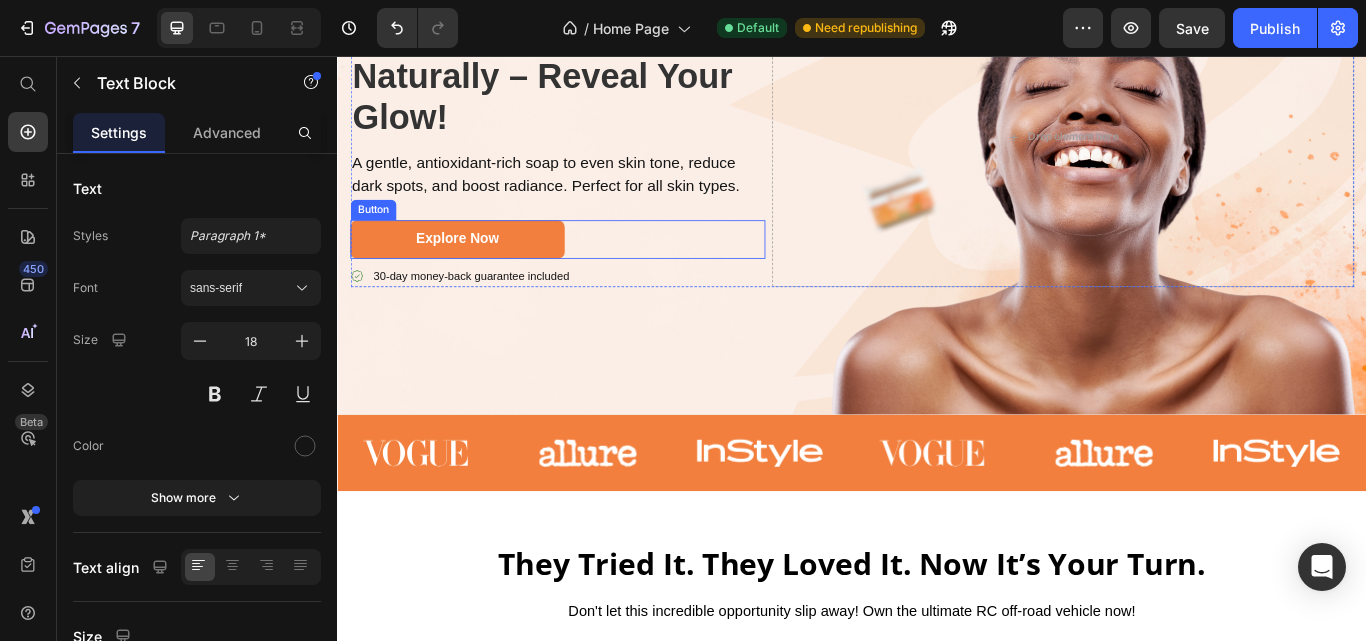 click on "Explore Now Button" at bounding box center (594, 270) 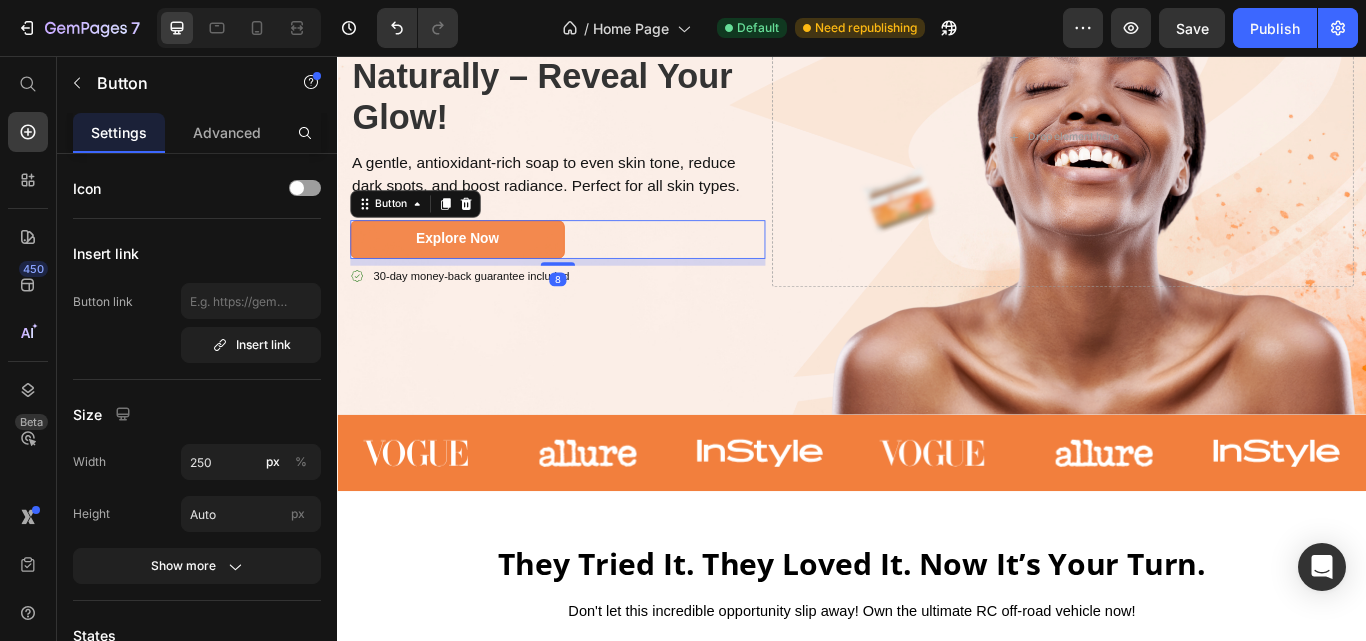 drag, startPoint x: 461, startPoint y: 207, endPoint x: 567, endPoint y: 233, distance: 109.14211 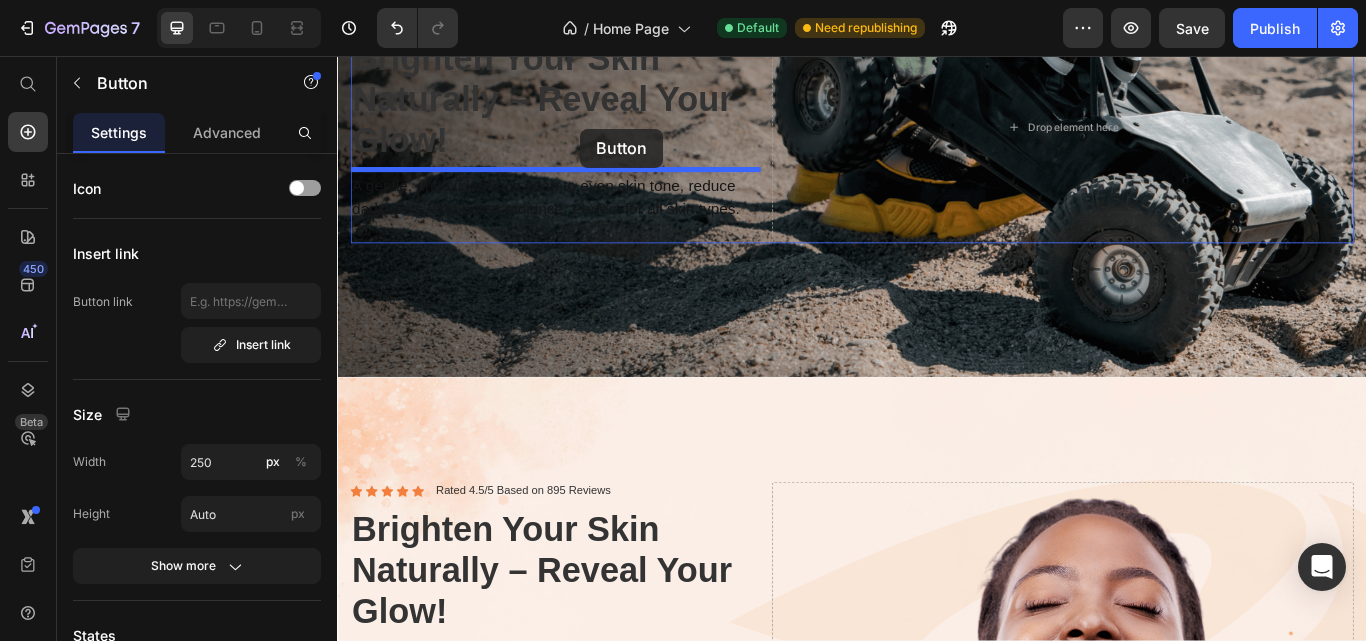 scroll, scrollTop: 219, scrollLeft: 0, axis: vertical 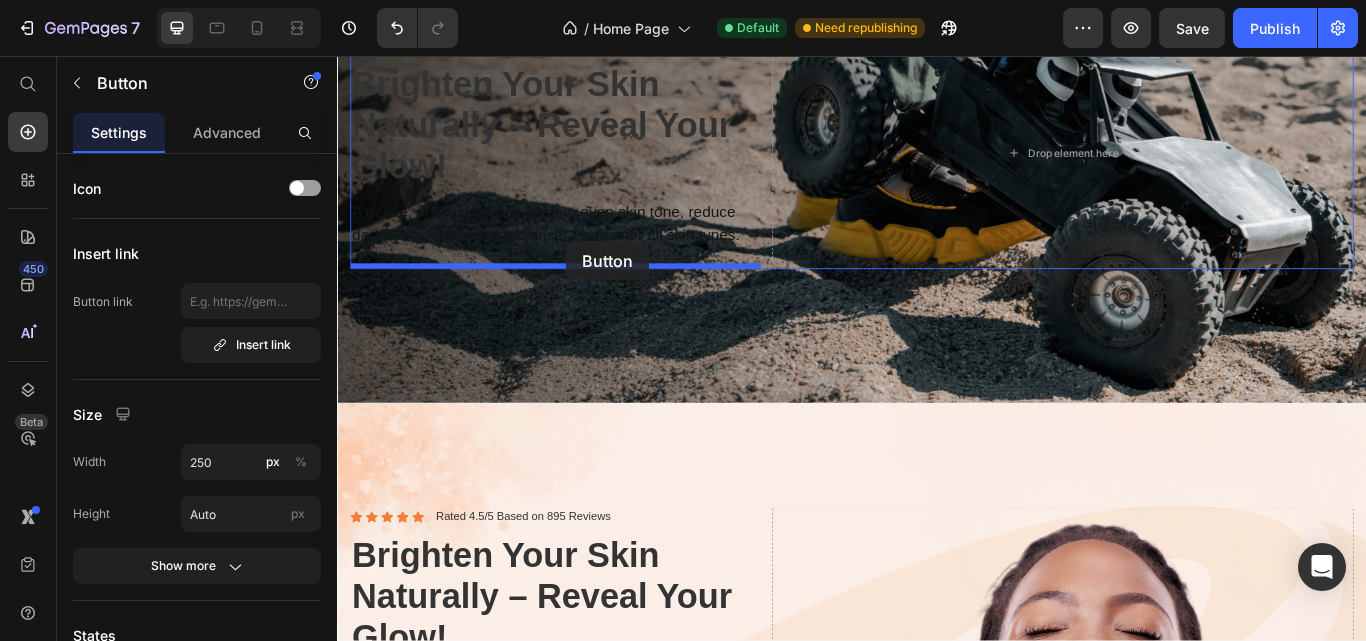 drag, startPoint x: 635, startPoint y: 218, endPoint x: 604, endPoint y: 272, distance: 62.26556 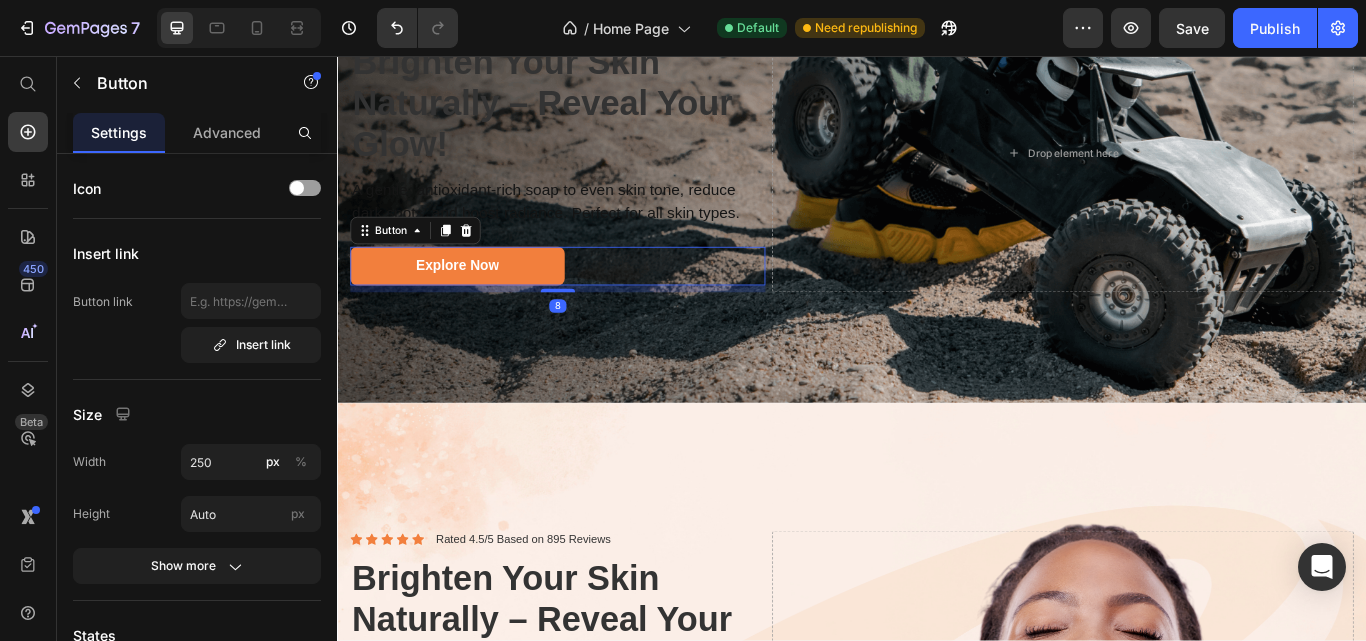 scroll, scrollTop: 619, scrollLeft: 0, axis: vertical 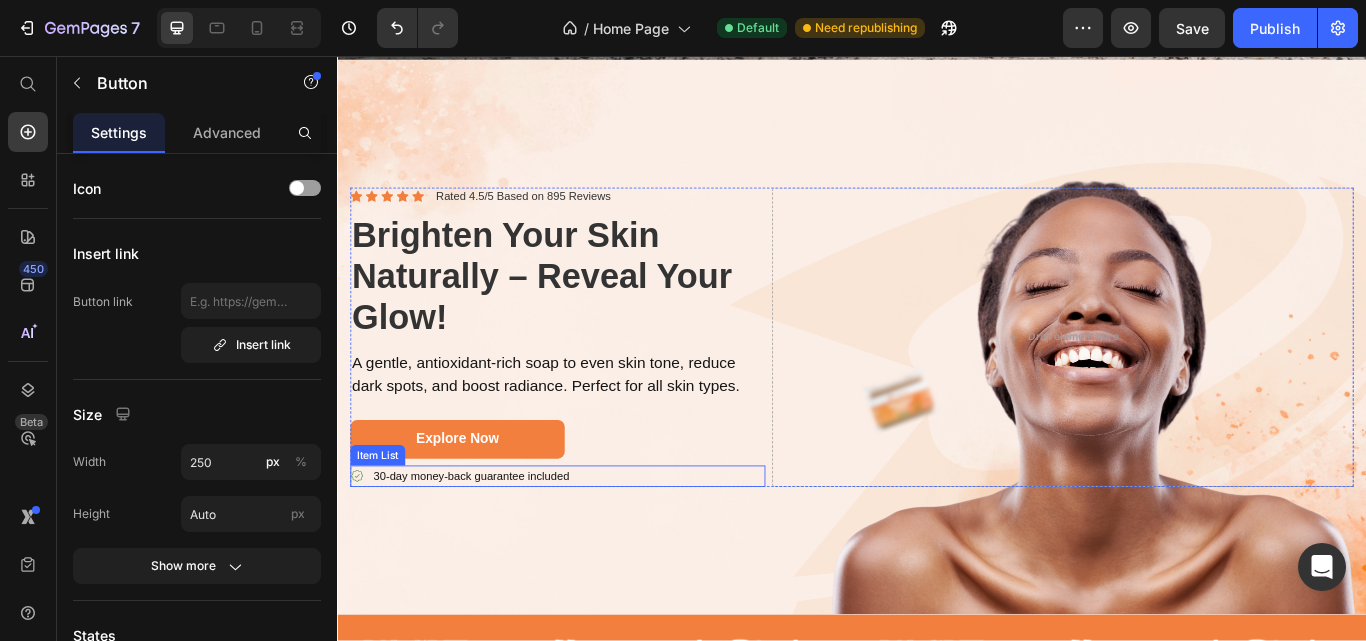 click on "30-day money-back guarantee included" at bounding box center (594, 547) 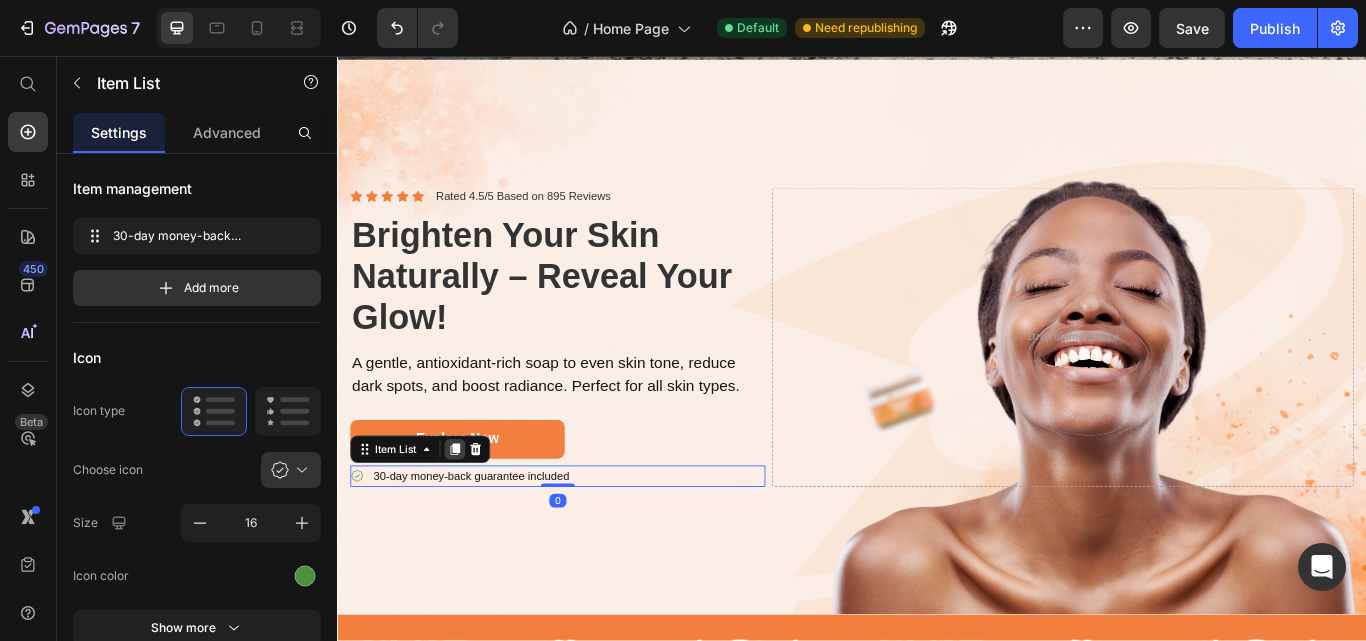 click 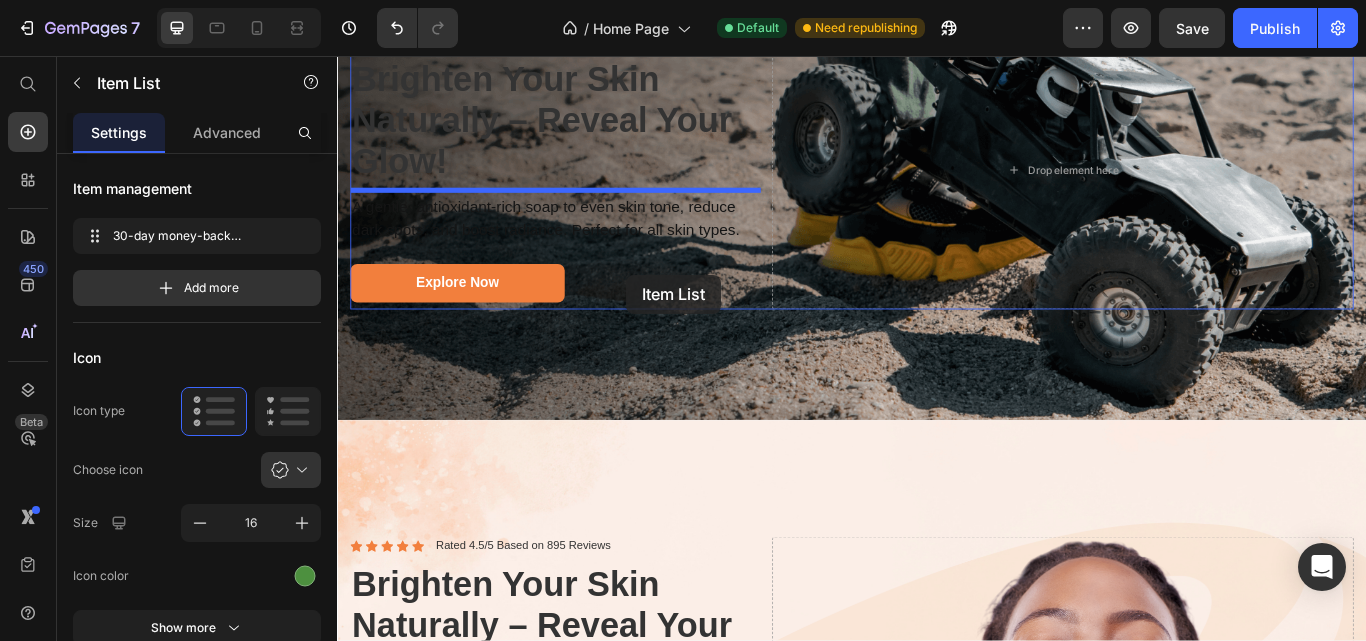 scroll, scrollTop: 187, scrollLeft: 0, axis: vertical 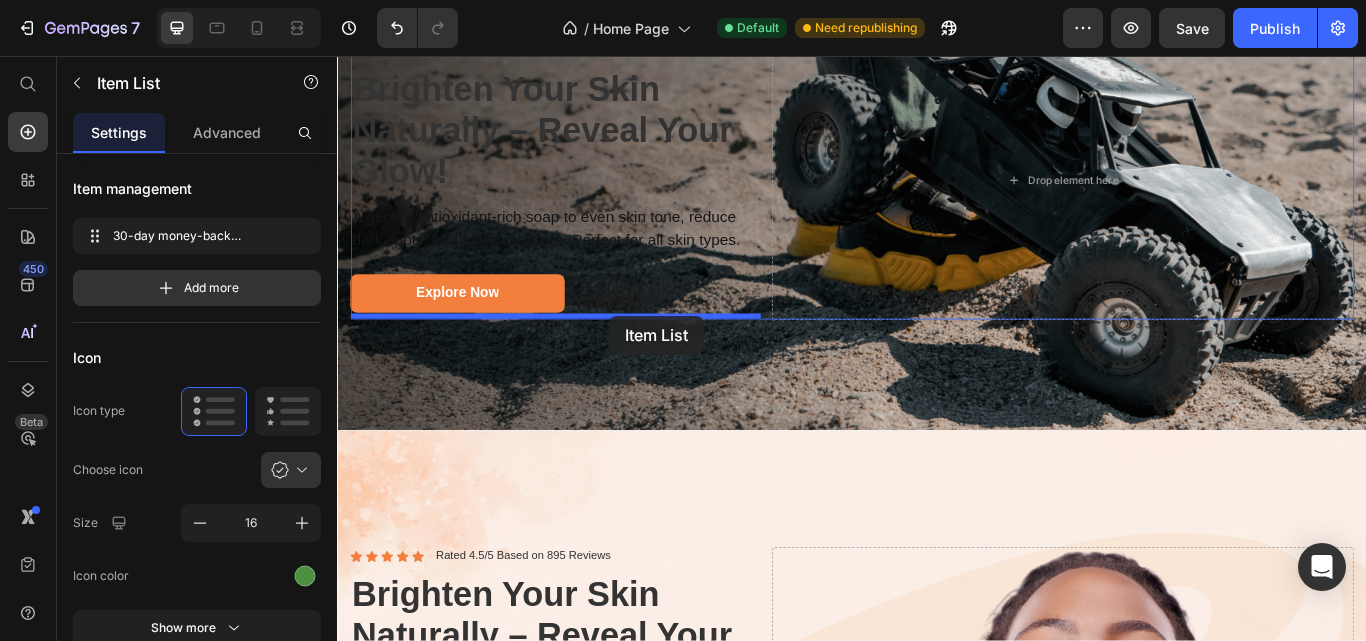 drag, startPoint x: 664, startPoint y: 523, endPoint x: 654, endPoint y: 359, distance: 164.3046 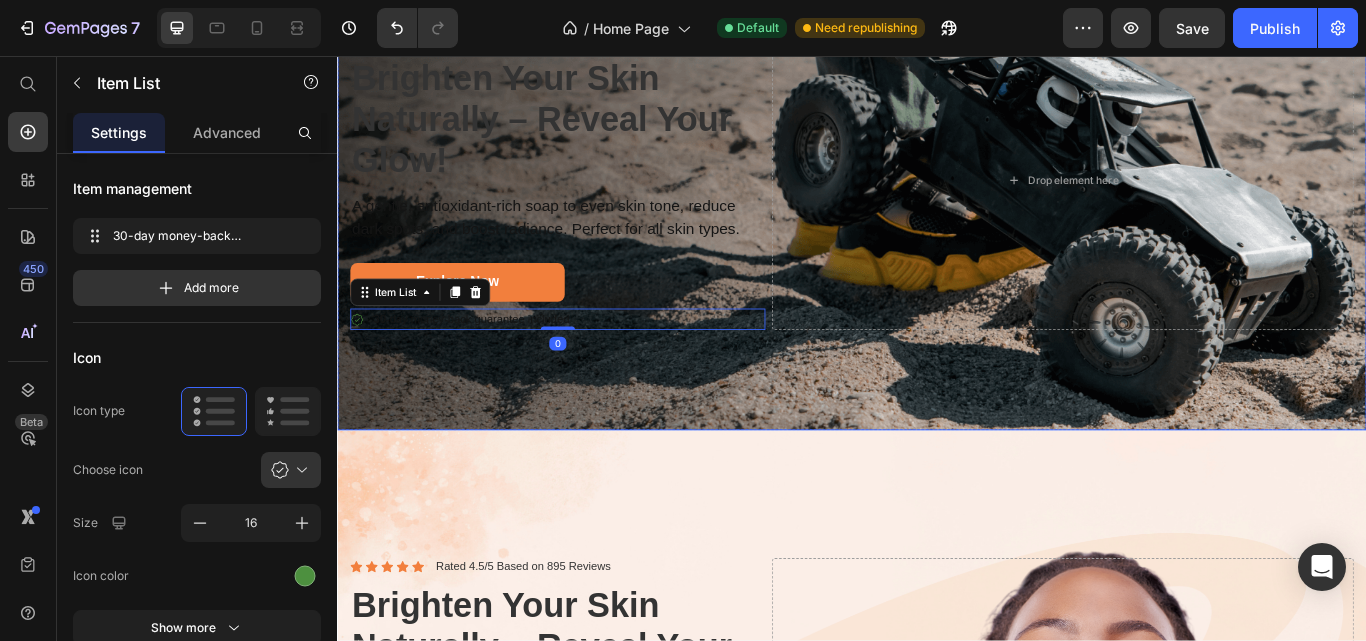 click at bounding box center [937, 201] 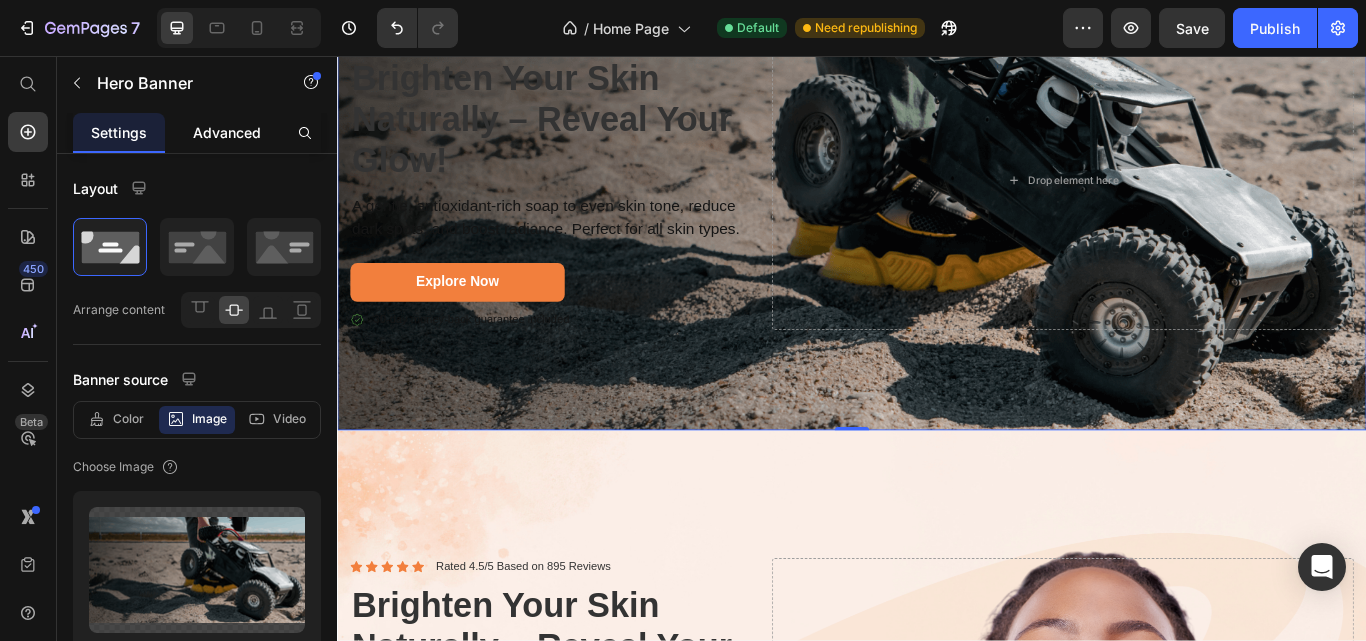 click on "Advanced" at bounding box center (227, 132) 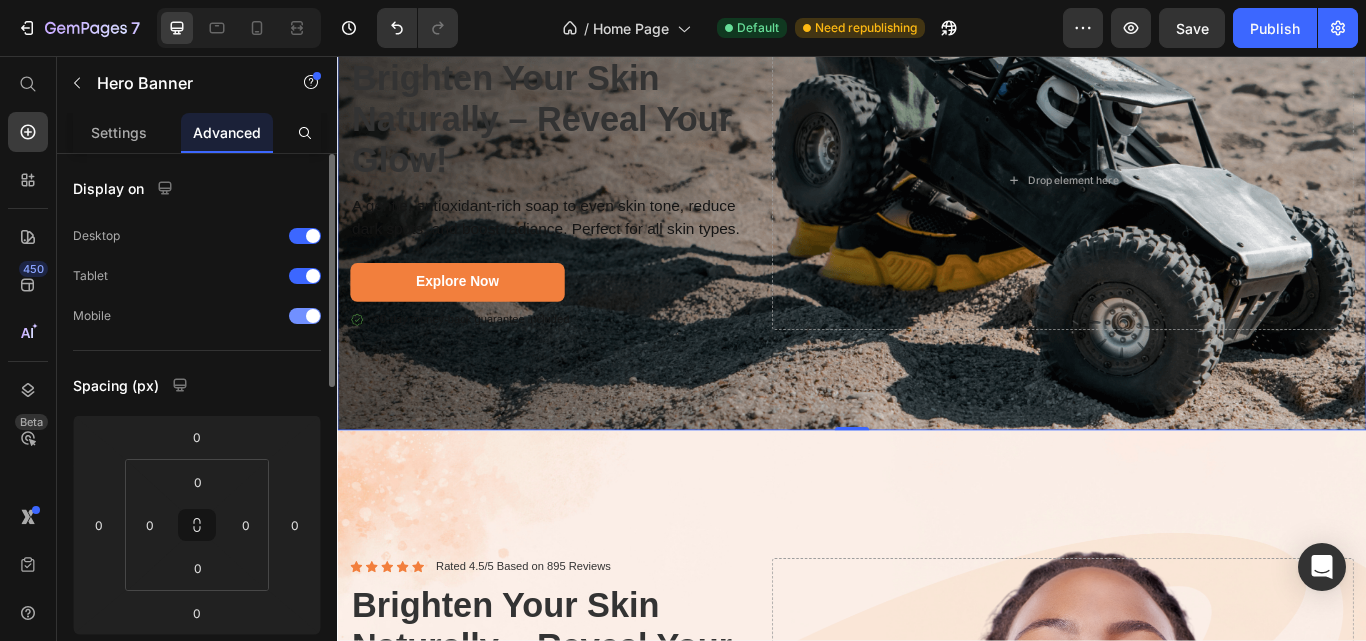 click at bounding box center (305, 316) 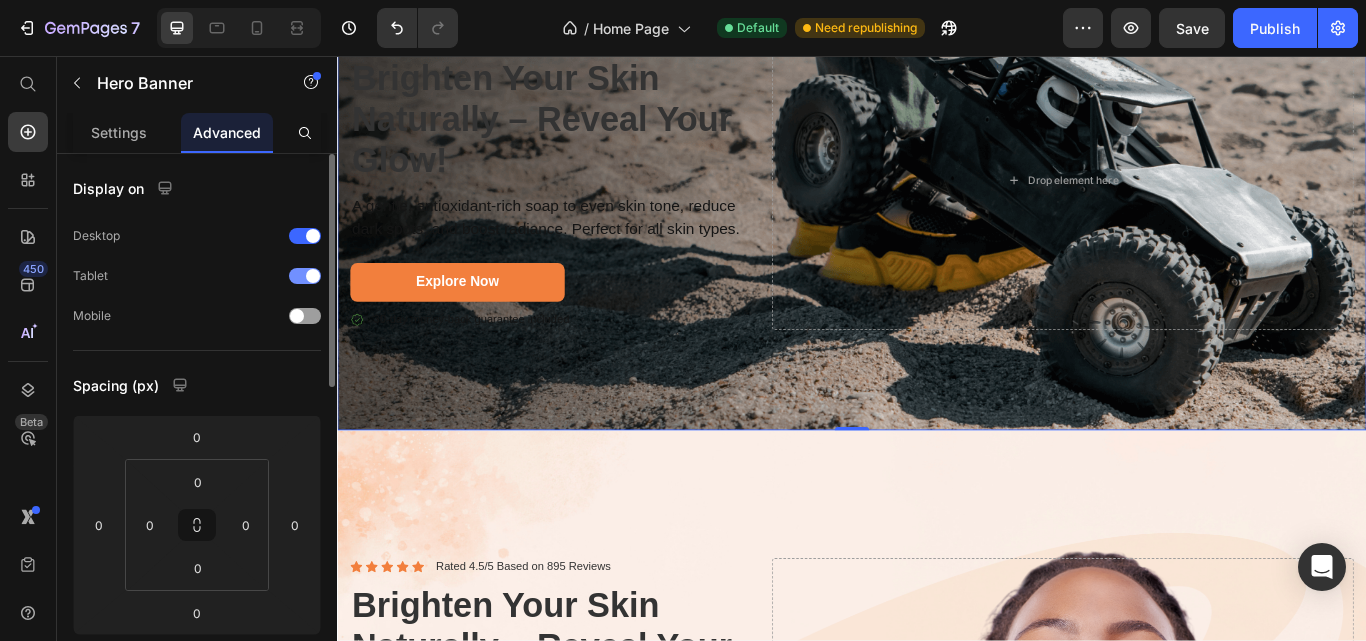 click on "Tablet" at bounding box center [197, 276] 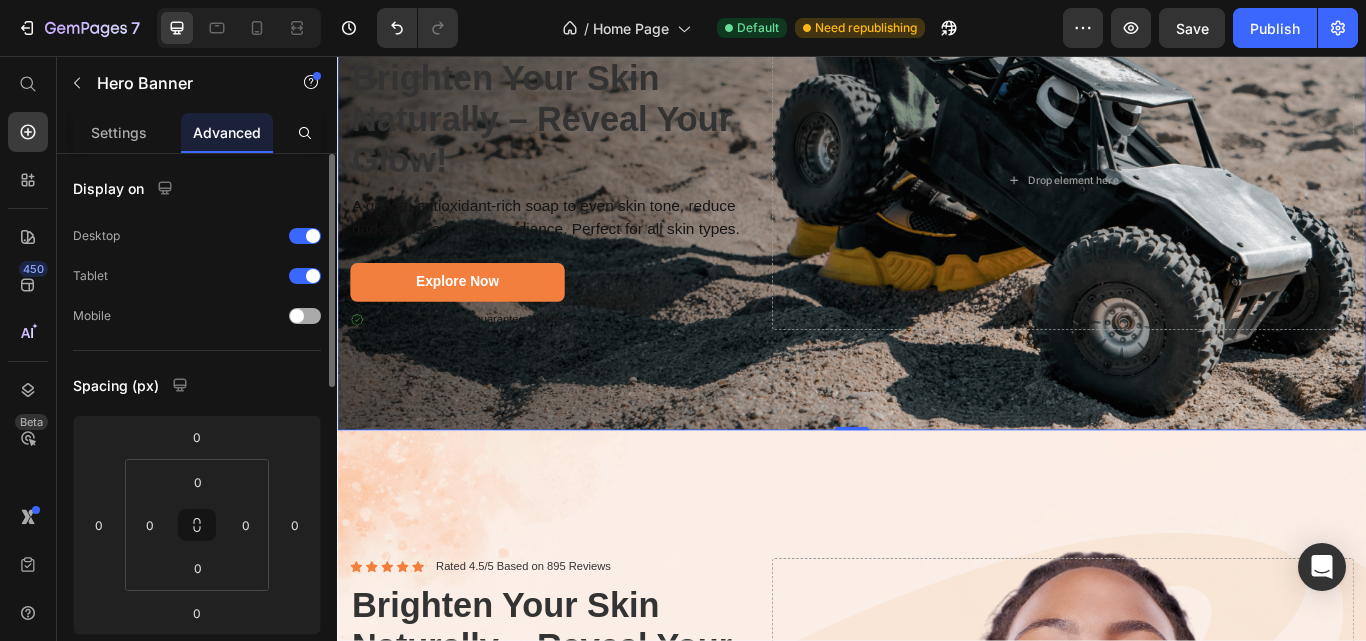 click at bounding box center (297, 316) 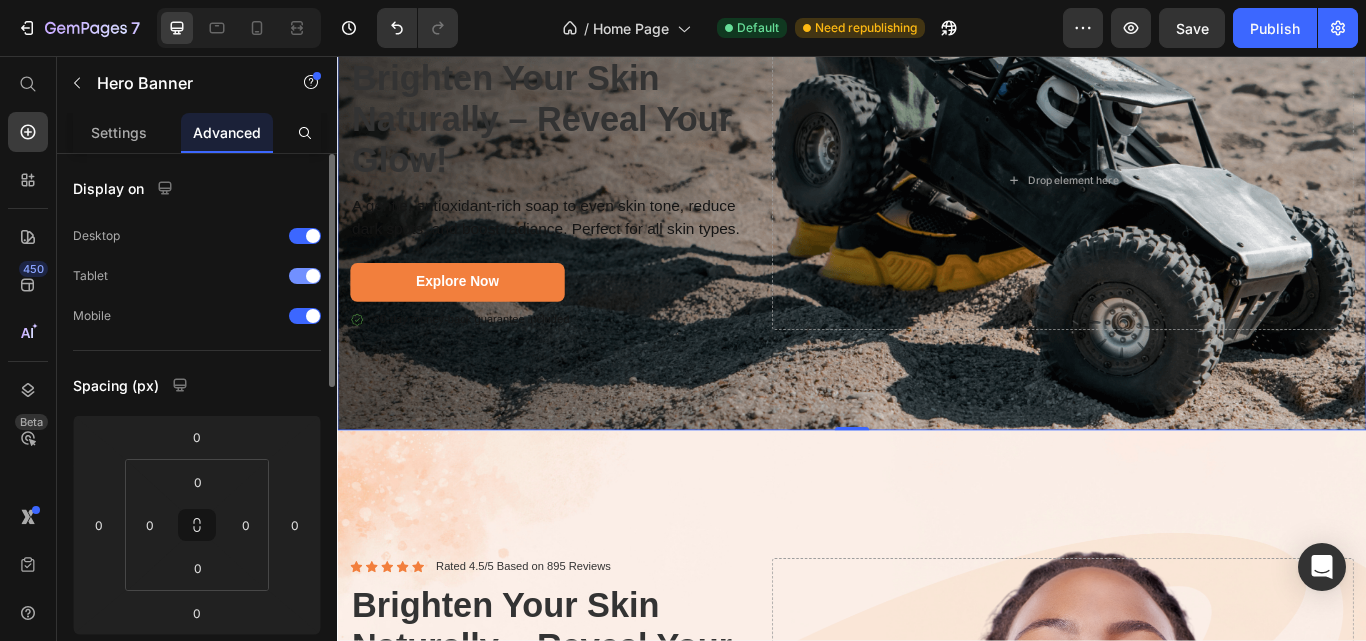 click at bounding box center [305, 276] 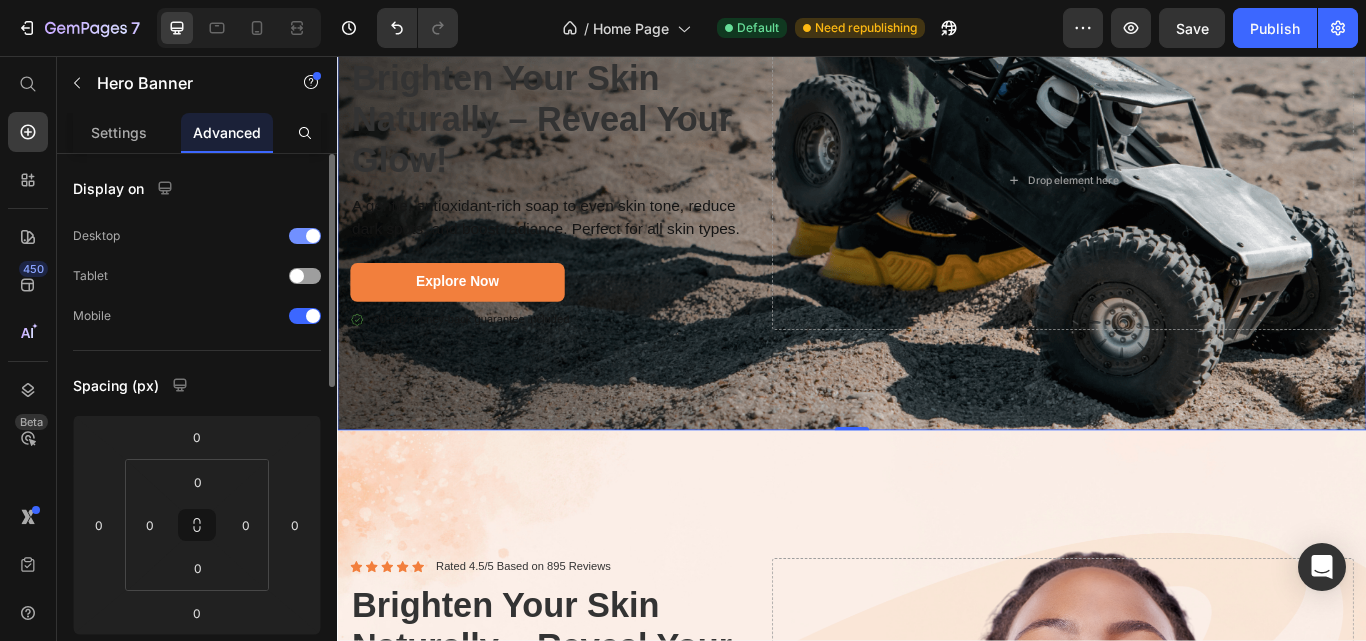 click at bounding box center [305, 236] 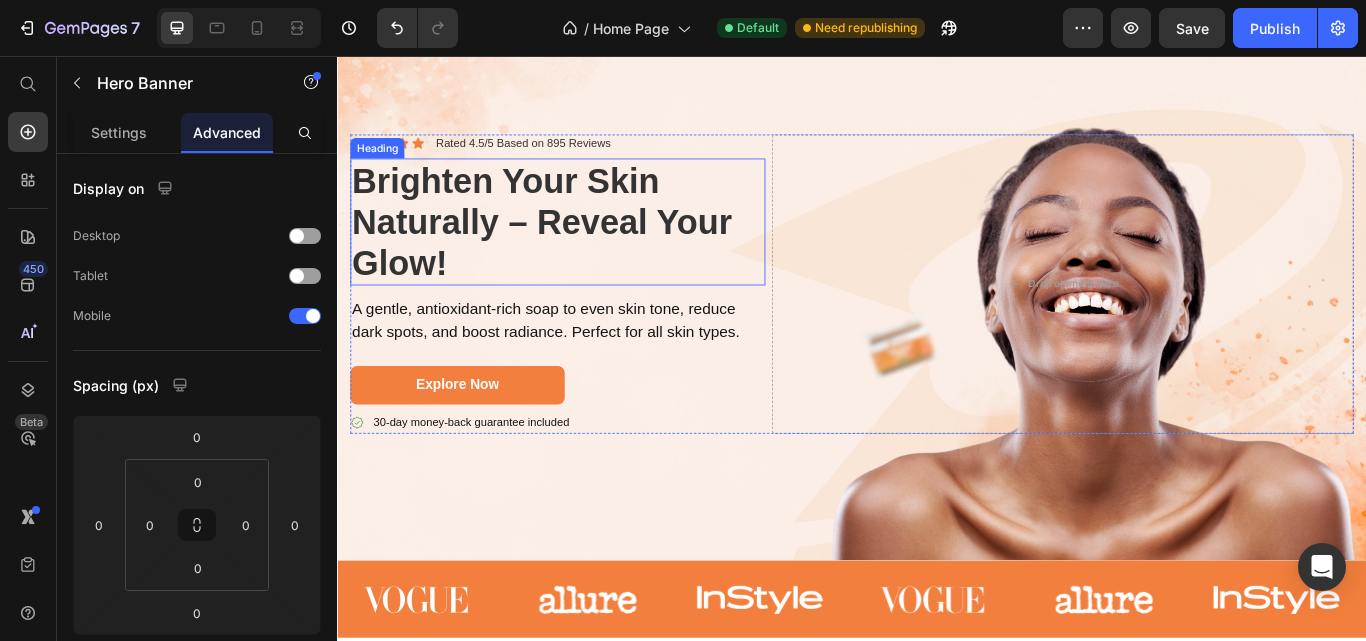 scroll, scrollTop: 0, scrollLeft: 0, axis: both 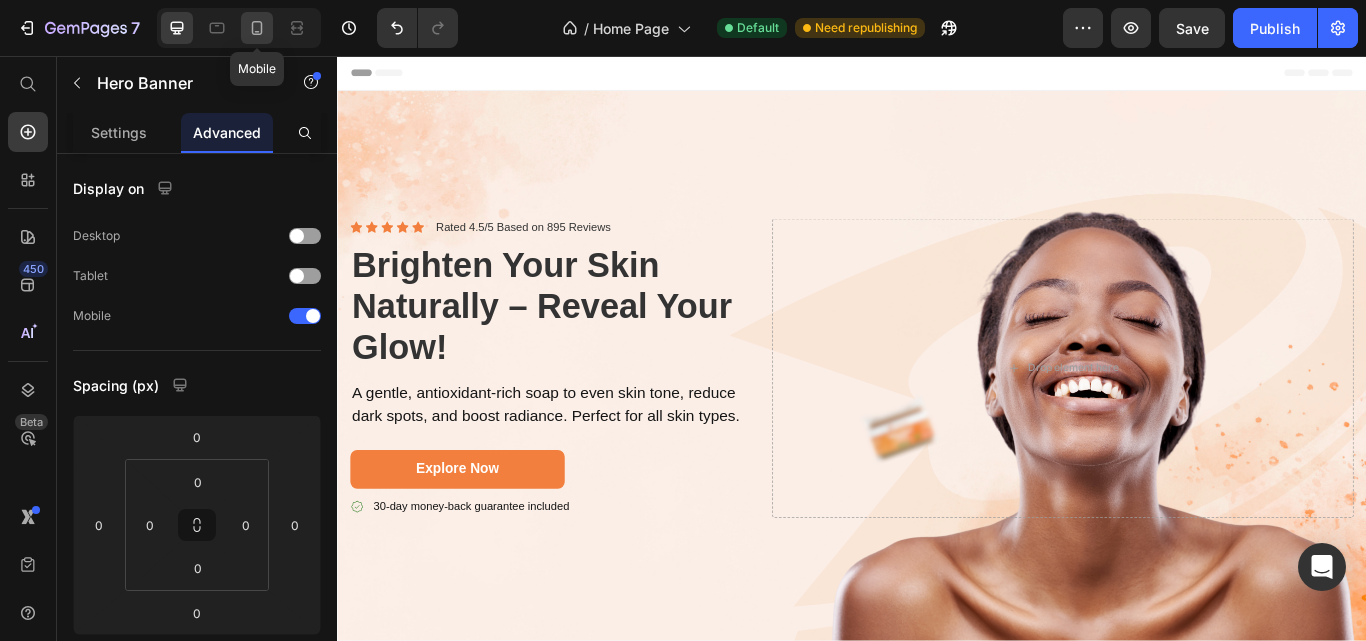 click 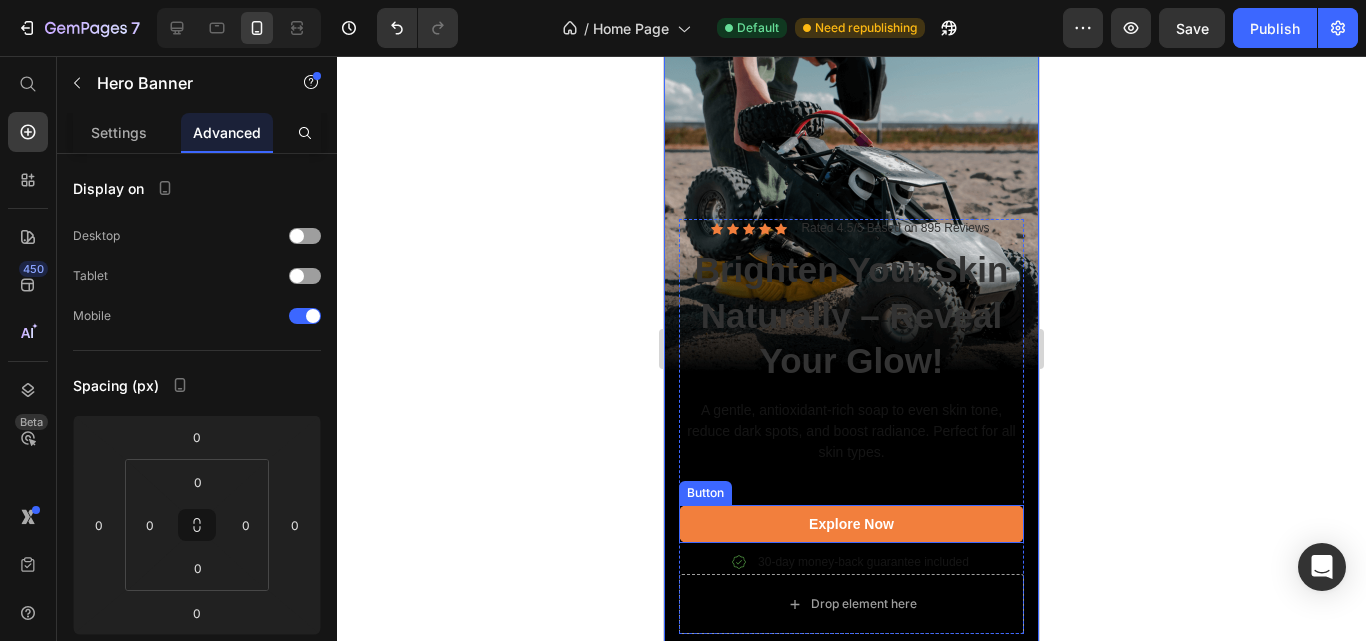 scroll, scrollTop: 700, scrollLeft: 0, axis: vertical 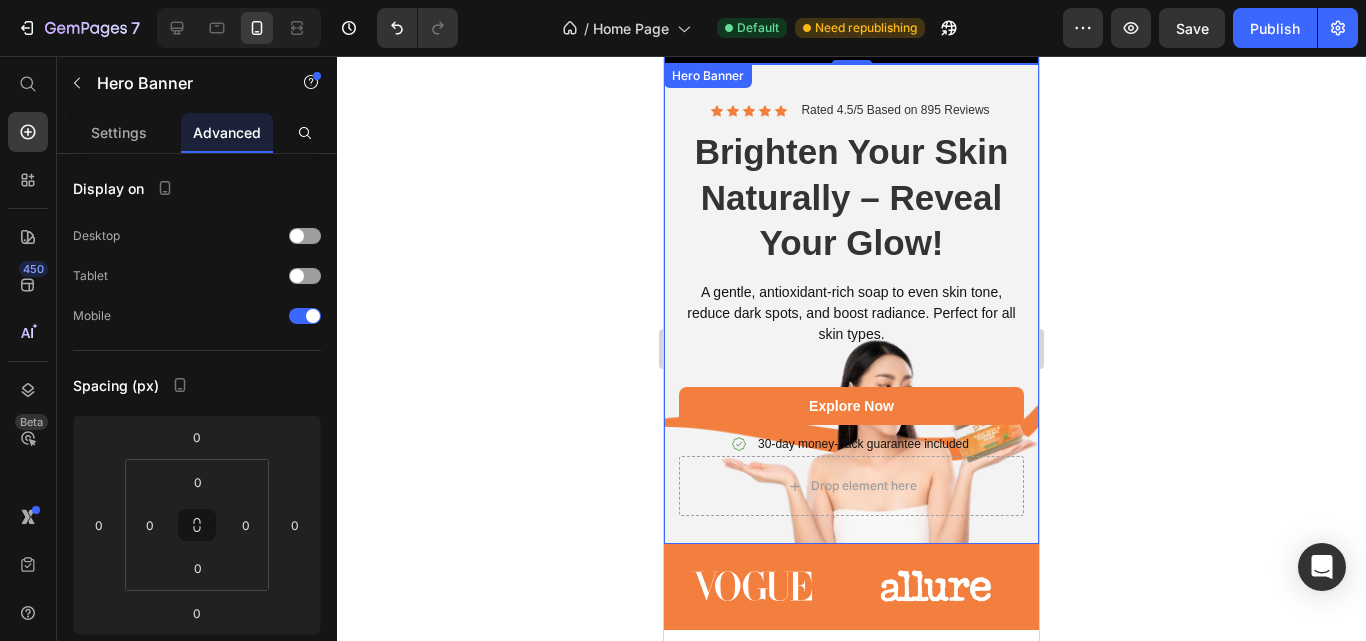 click on "Icon Icon Icon Icon Icon Icon List Rated 4.5/5 Based on 895 Reviews Text Block Row Brighten Your Skin Naturally – Reveal Your Glow! Heading A gentle, antioxidant-rich soap to even skin tone, reduce dark spots, and boost radiance. Perfect for all skin types. Text Block Explore Now Button
30-day money-back guarantee included  Item List
Drop element here Row" at bounding box center (851, 308) 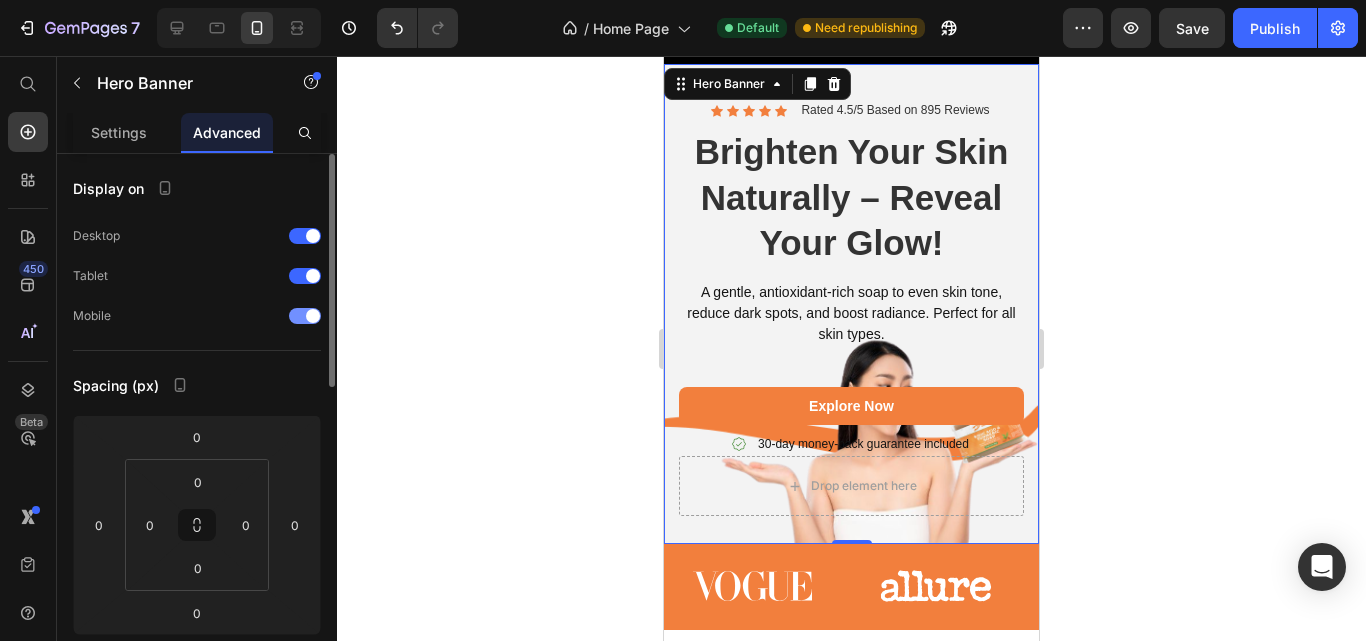 click at bounding box center [305, 316] 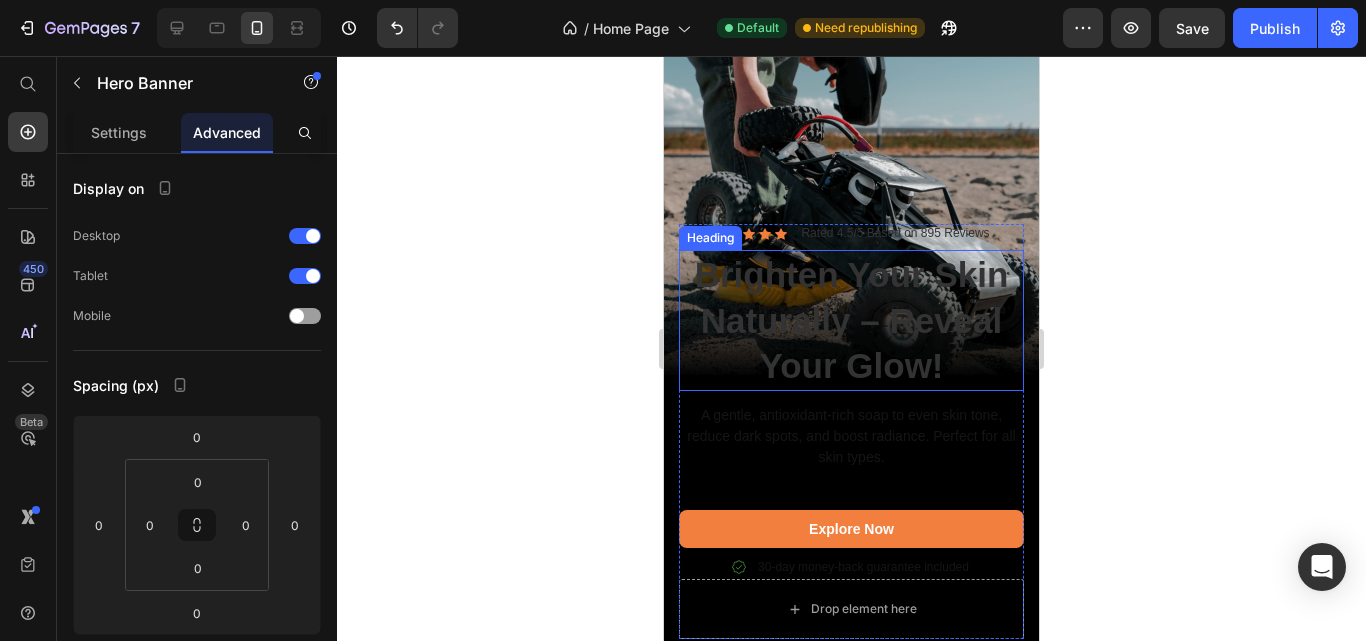 scroll, scrollTop: 0, scrollLeft: 0, axis: both 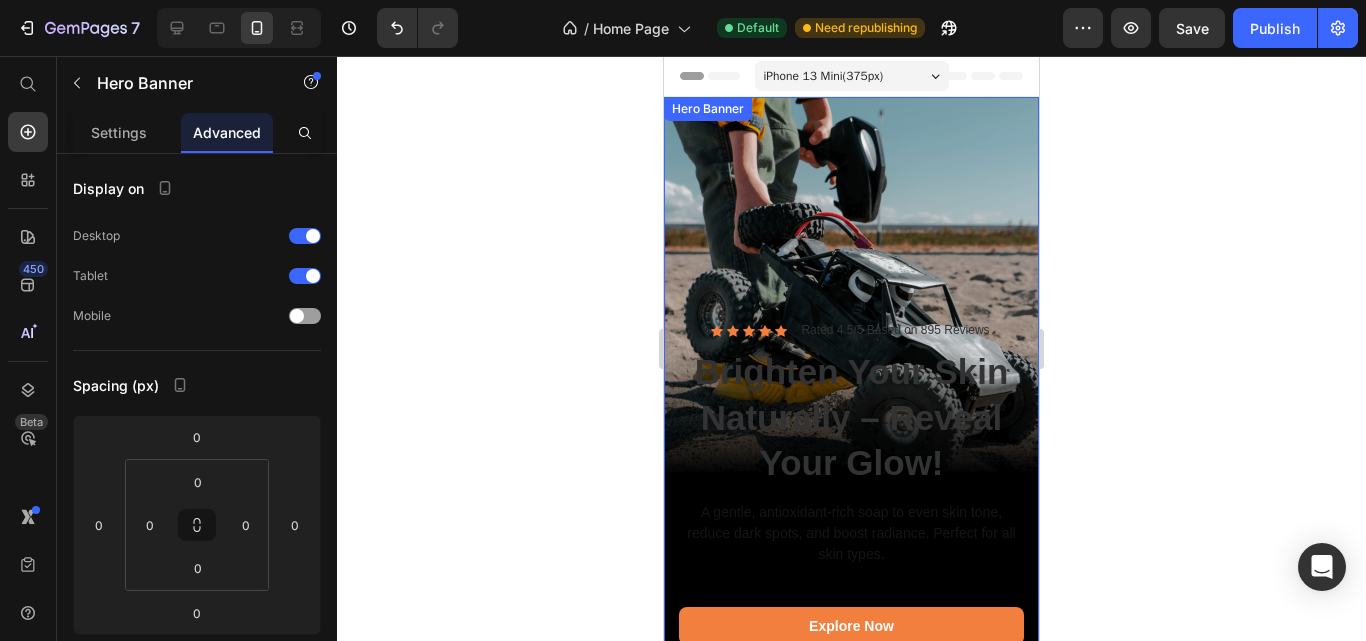 click at bounding box center [851, 430] 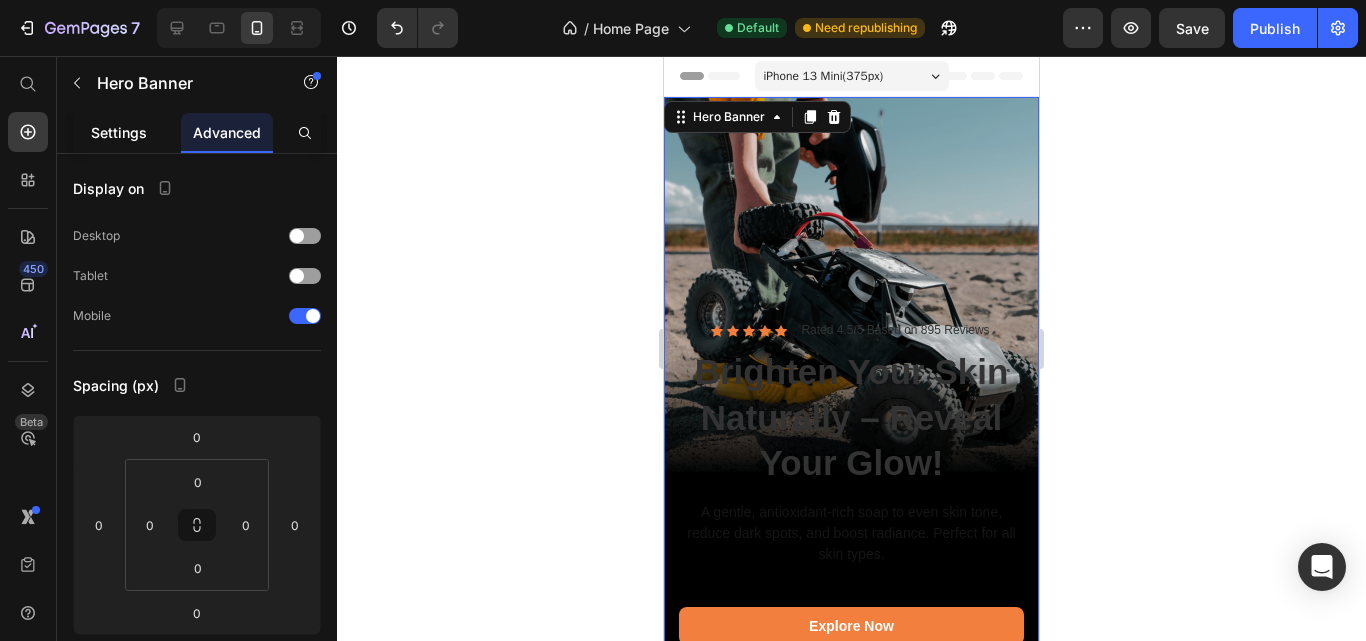 click on "Settings" 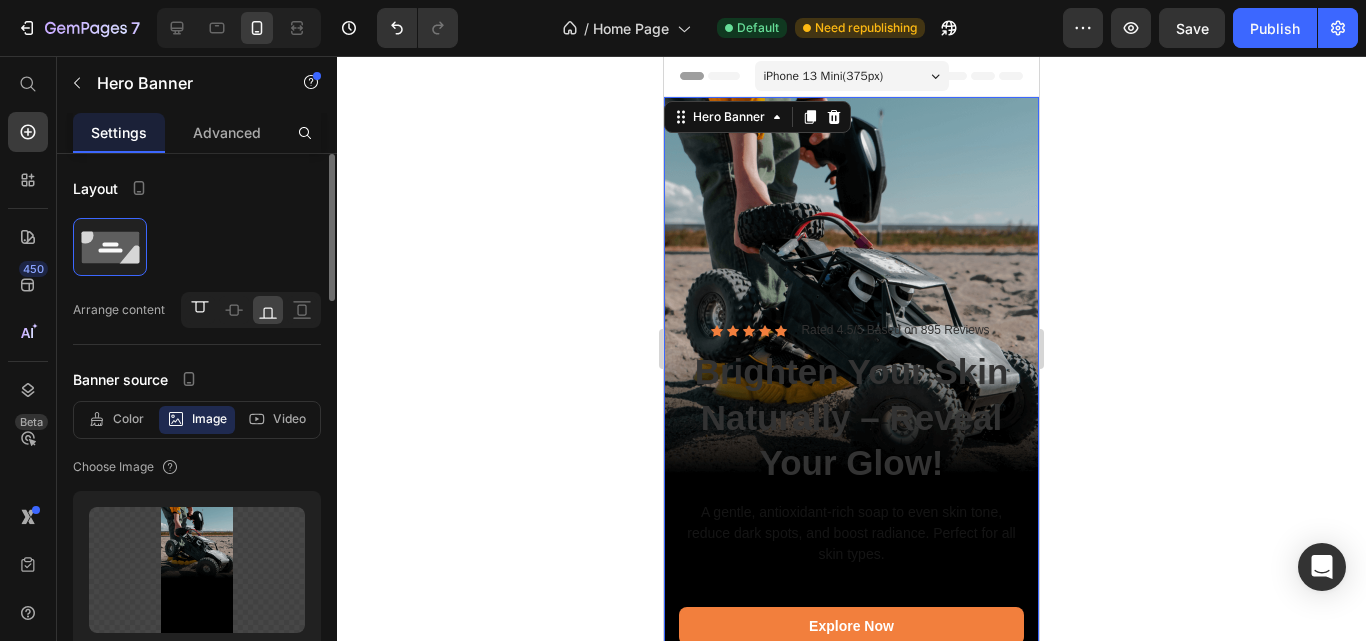 click 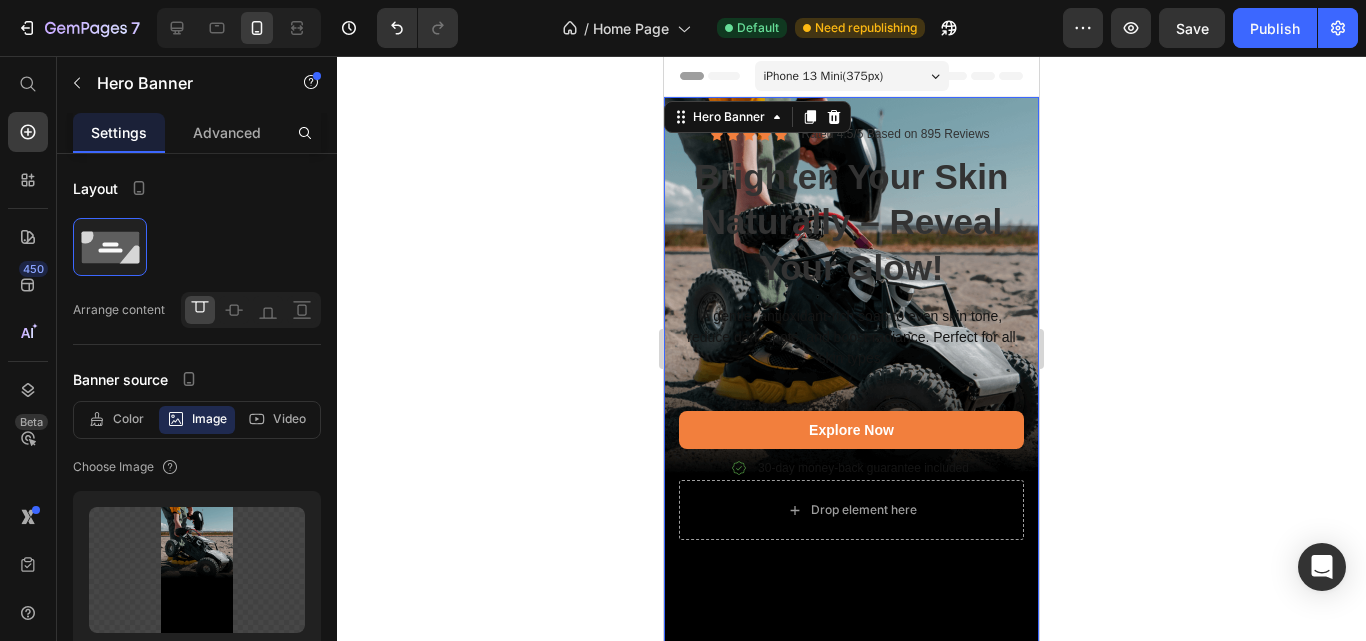 scroll, scrollTop: 200, scrollLeft: 0, axis: vertical 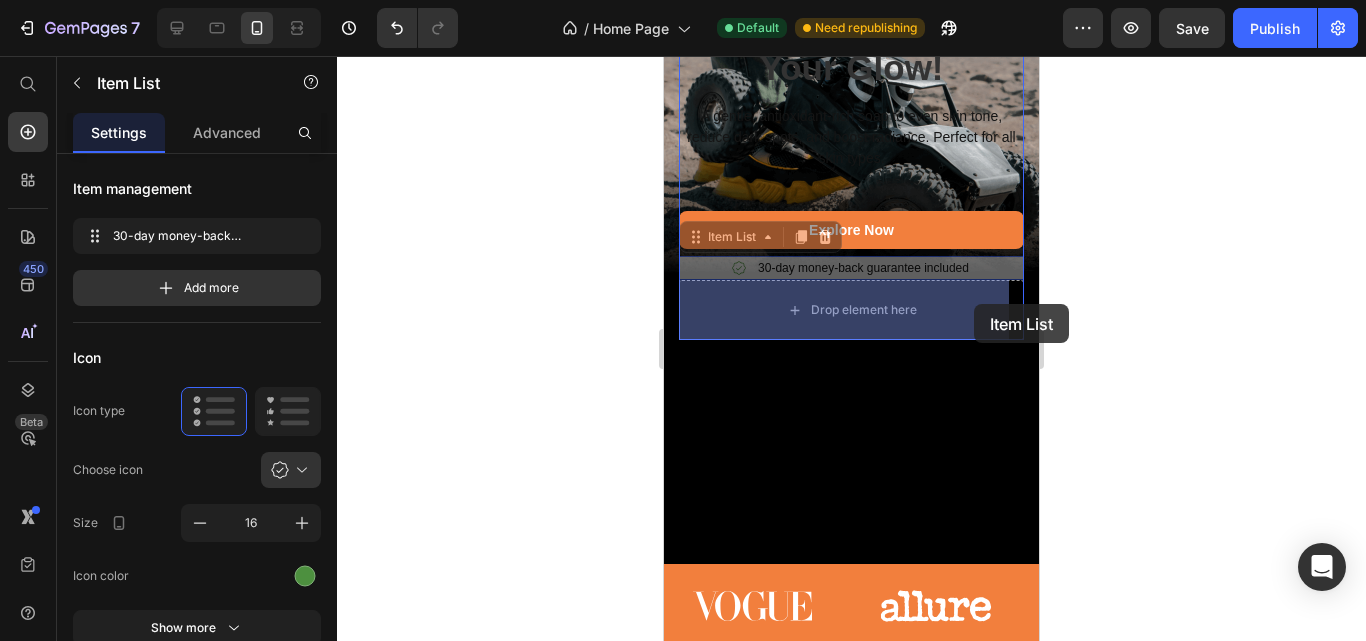 drag, startPoint x: 980, startPoint y: 261, endPoint x: 974, endPoint y: 304, distance: 43.416588 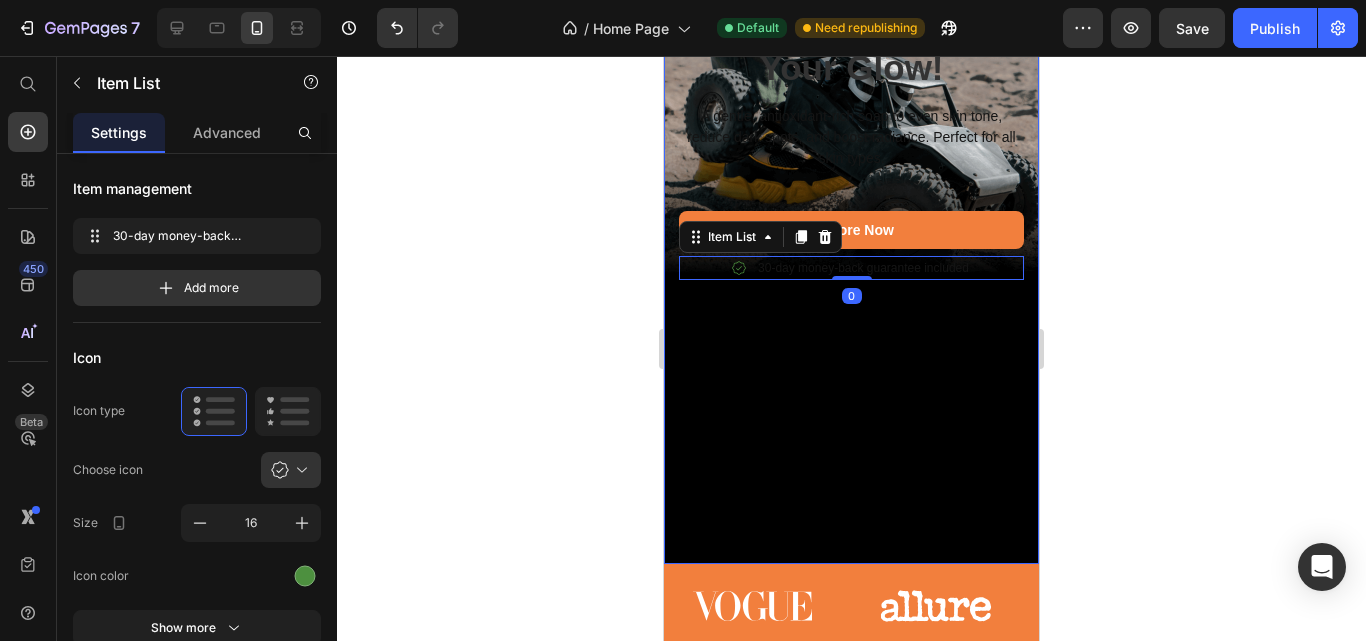 click at bounding box center (851, 230) 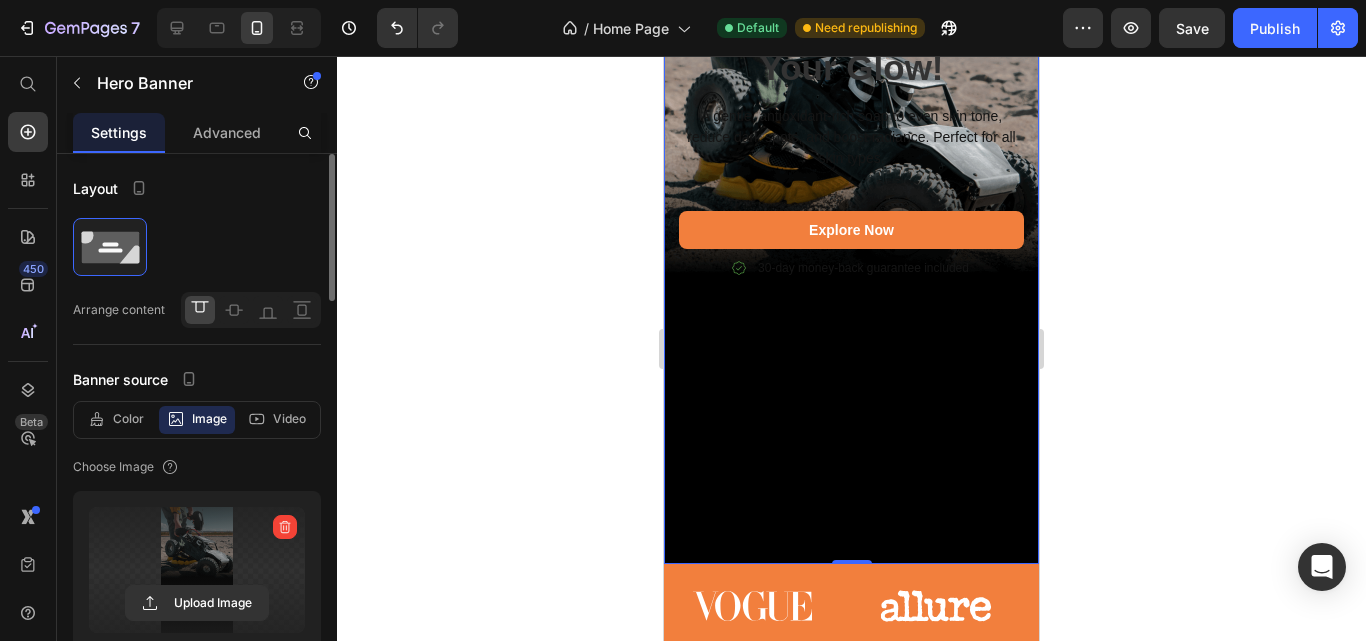 click at bounding box center (197, 570) 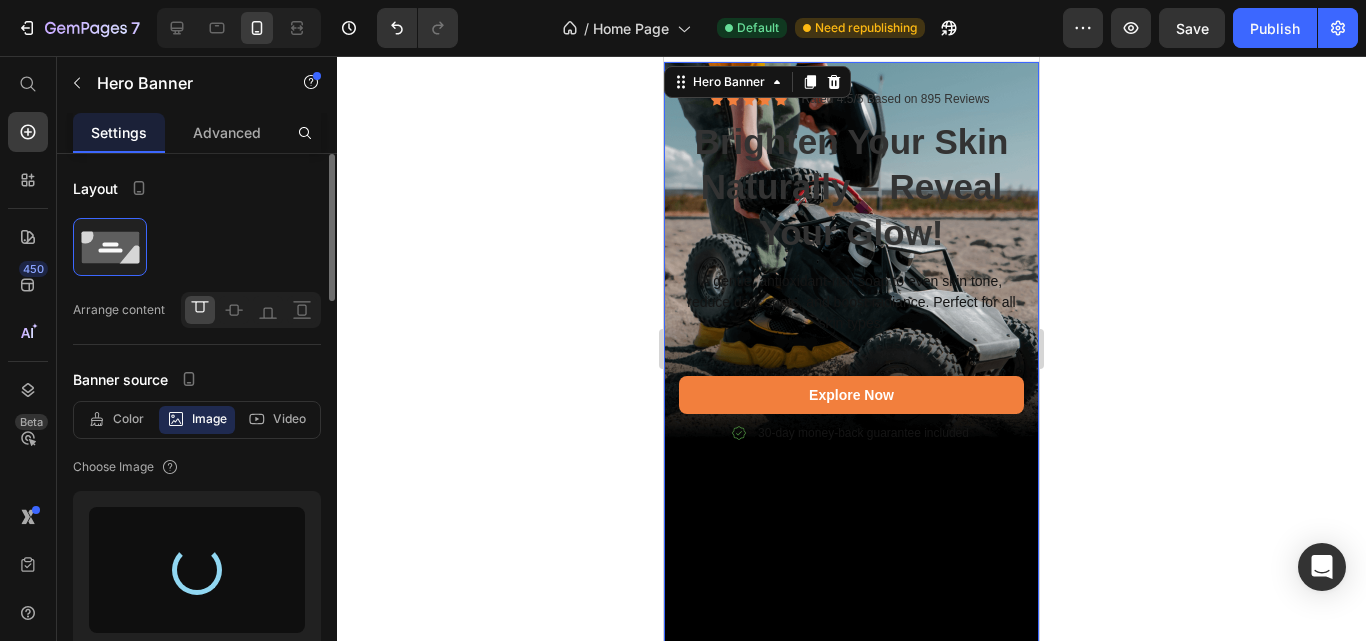scroll, scrollTop: 0, scrollLeft: 0, axis: both 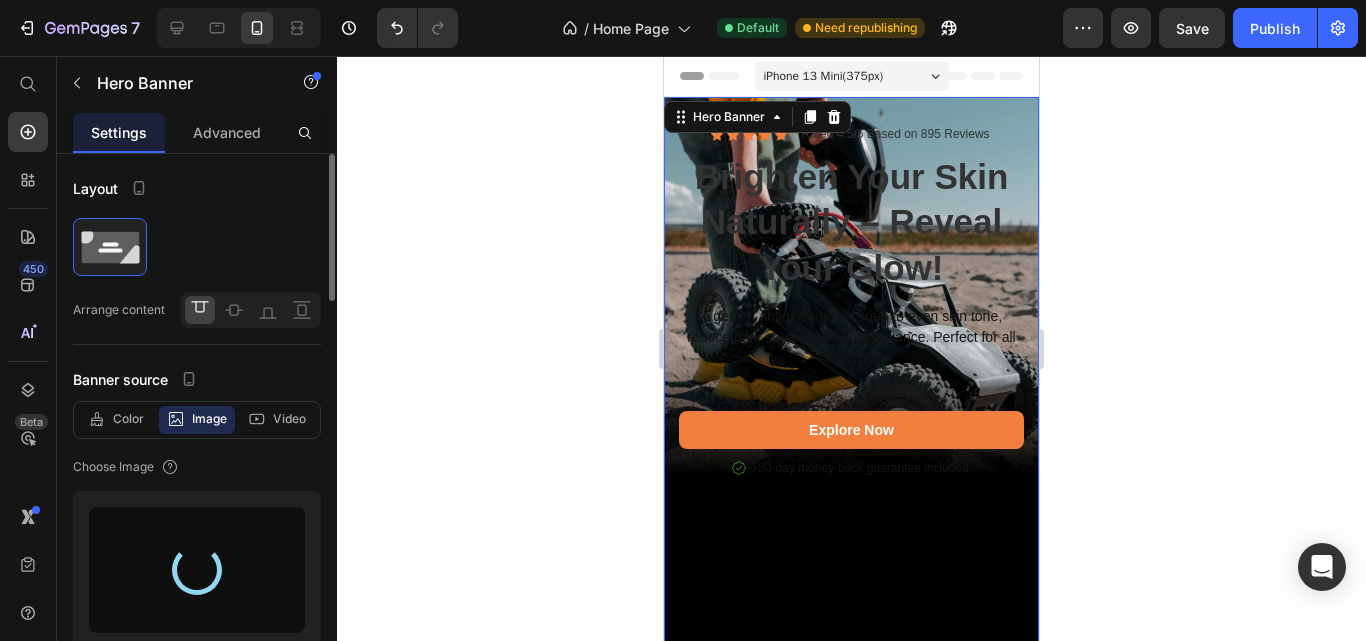 type on "[URL][DOMAIN_NAME]" 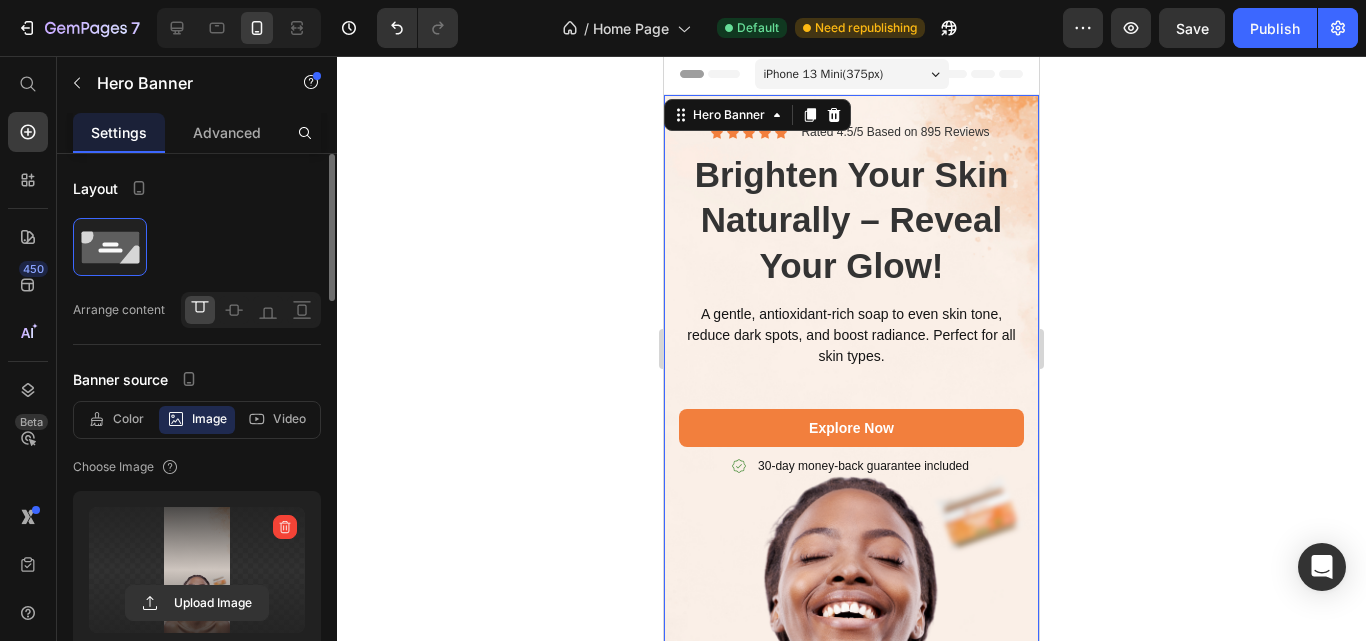 scroll, scrollTop: 0, scrollLeft: 0, axis: both 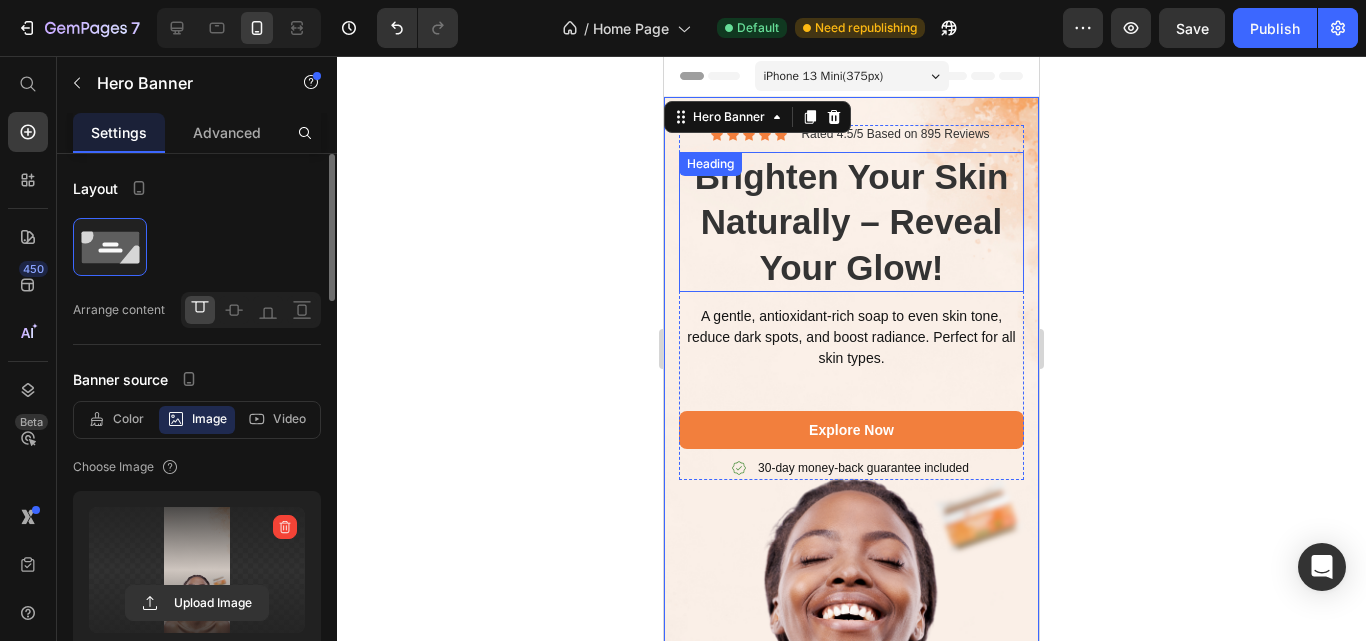 click on "Brighten Your Skin Naturally – Reveal Your Glow!" at bounding box center (851, 222) 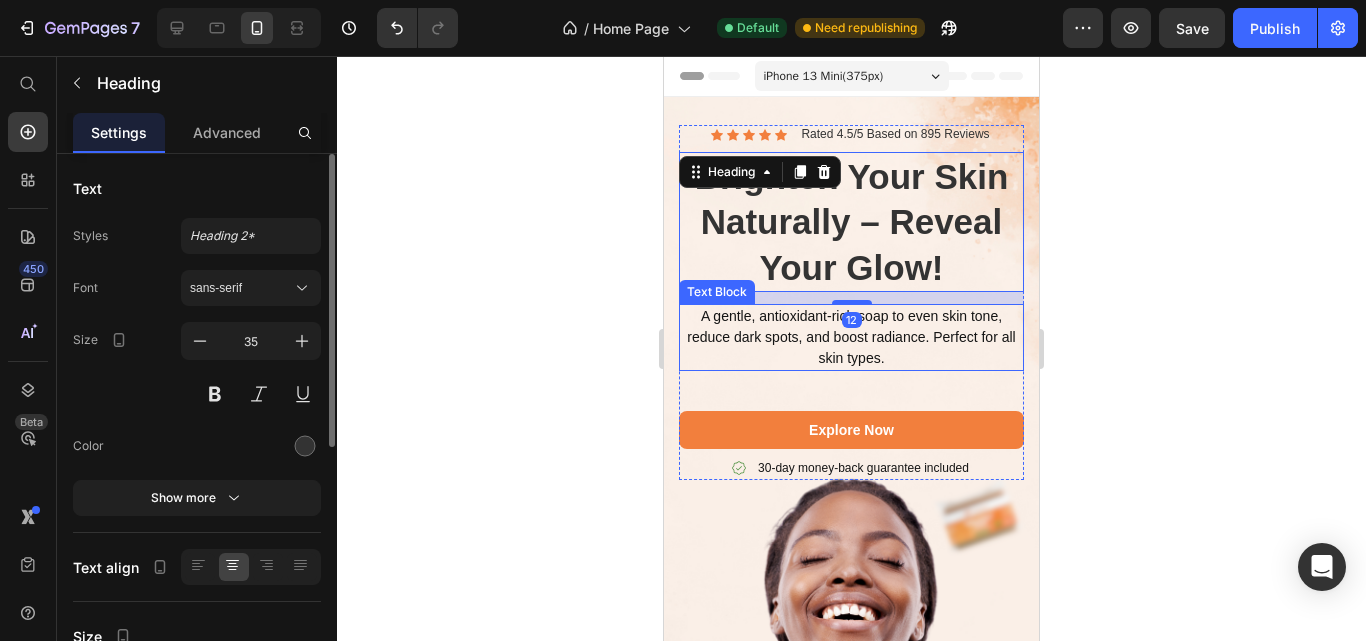 click on "A gentle, antioxidant-rich soap to even skin tone, reduce dark spots, and boost radiance. Perfect for all skin types." at bounding box center [851, 337] 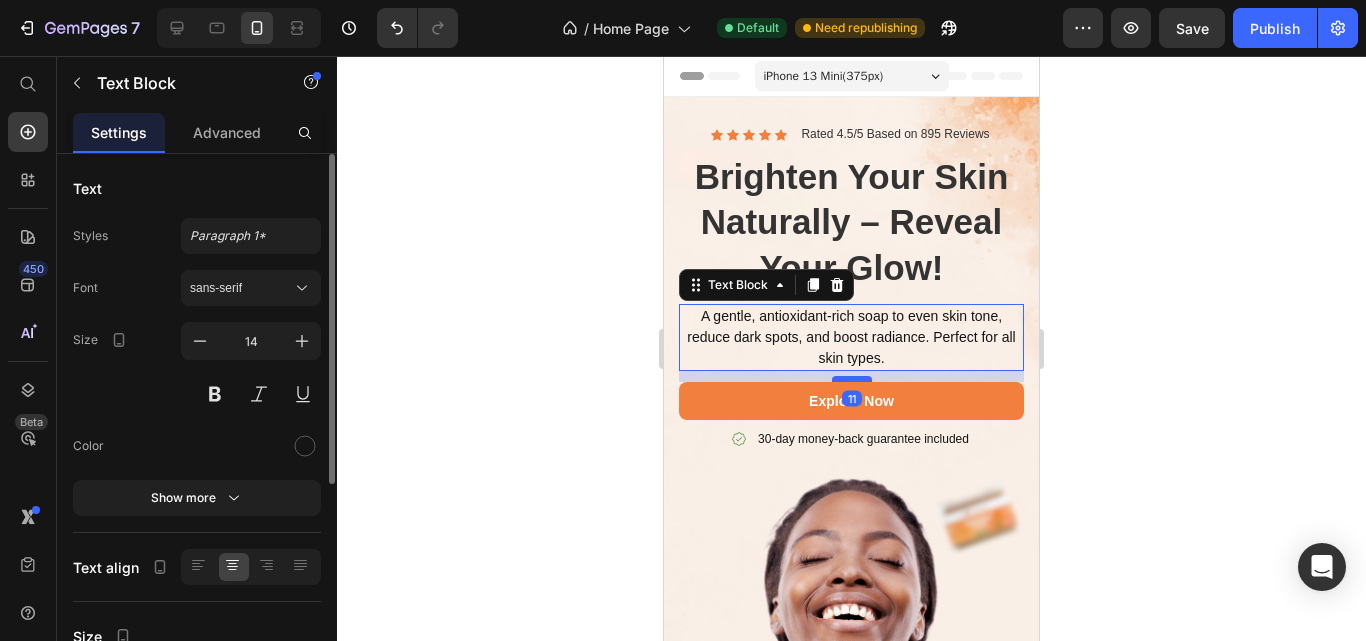 drag, startPoint x: 845, startPoint y: 408, endPoint x: 854, endPoint y: 379, distance: 30.364452 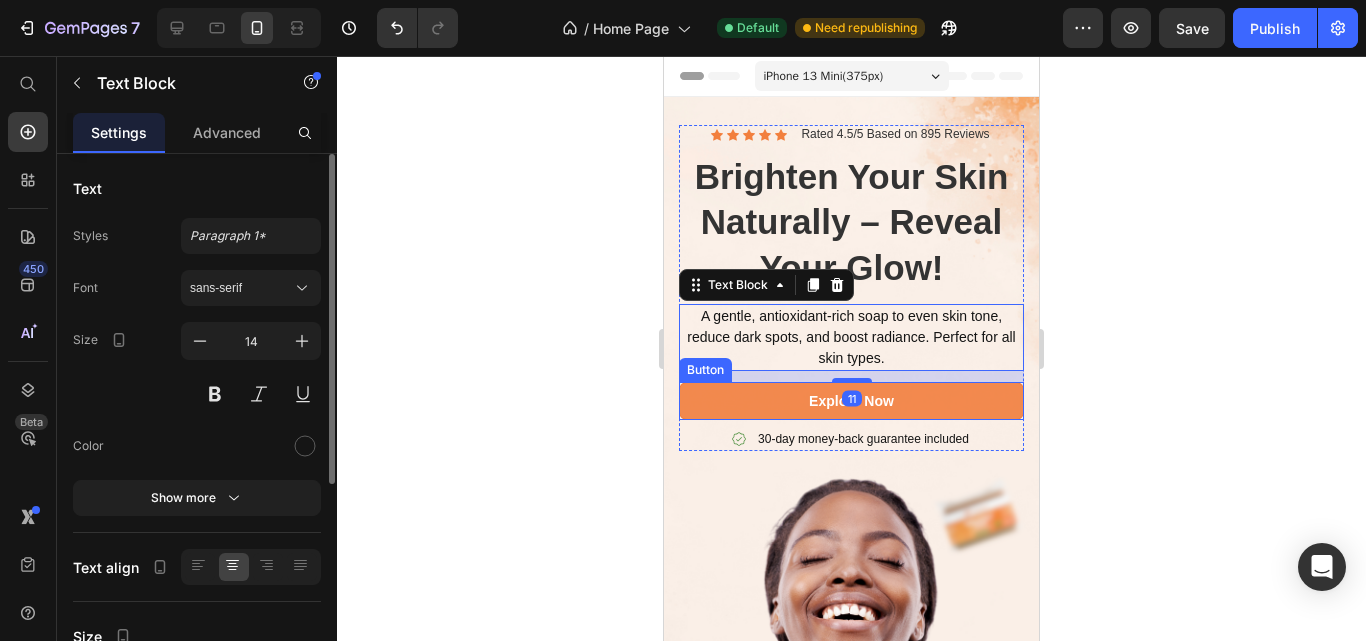 click on "Explore Now" at bounding box center [851, 401] 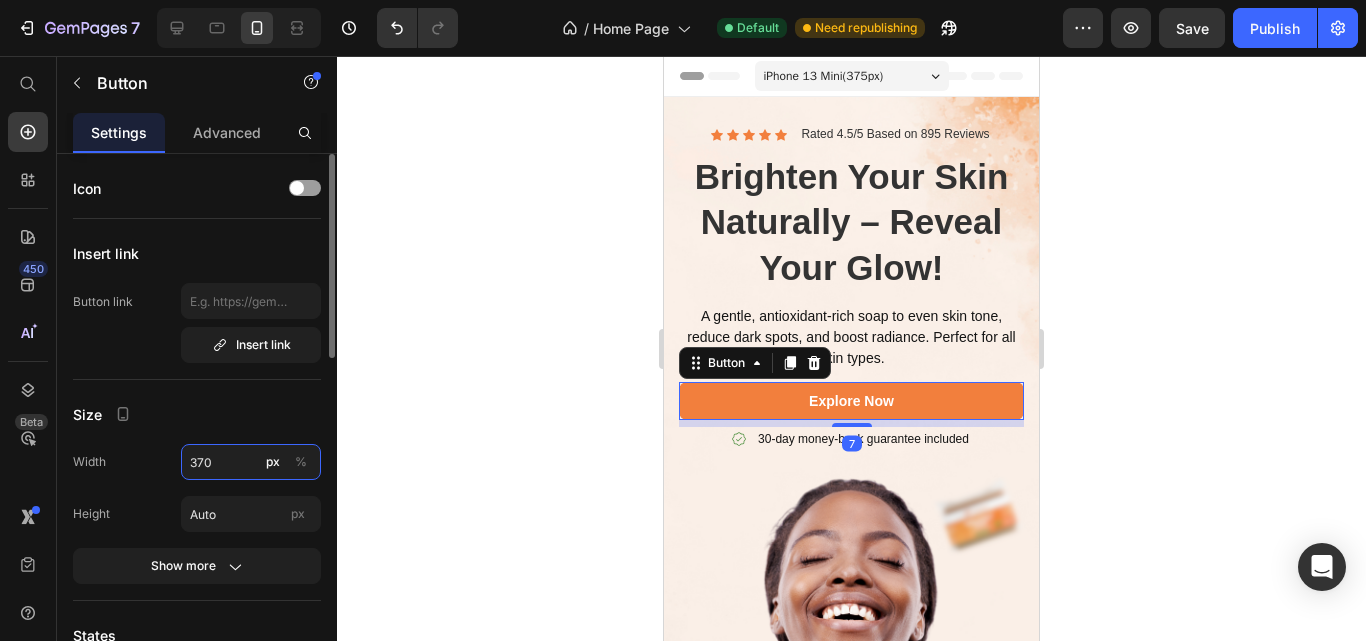 click on "370" at bounding box center (251, 462) 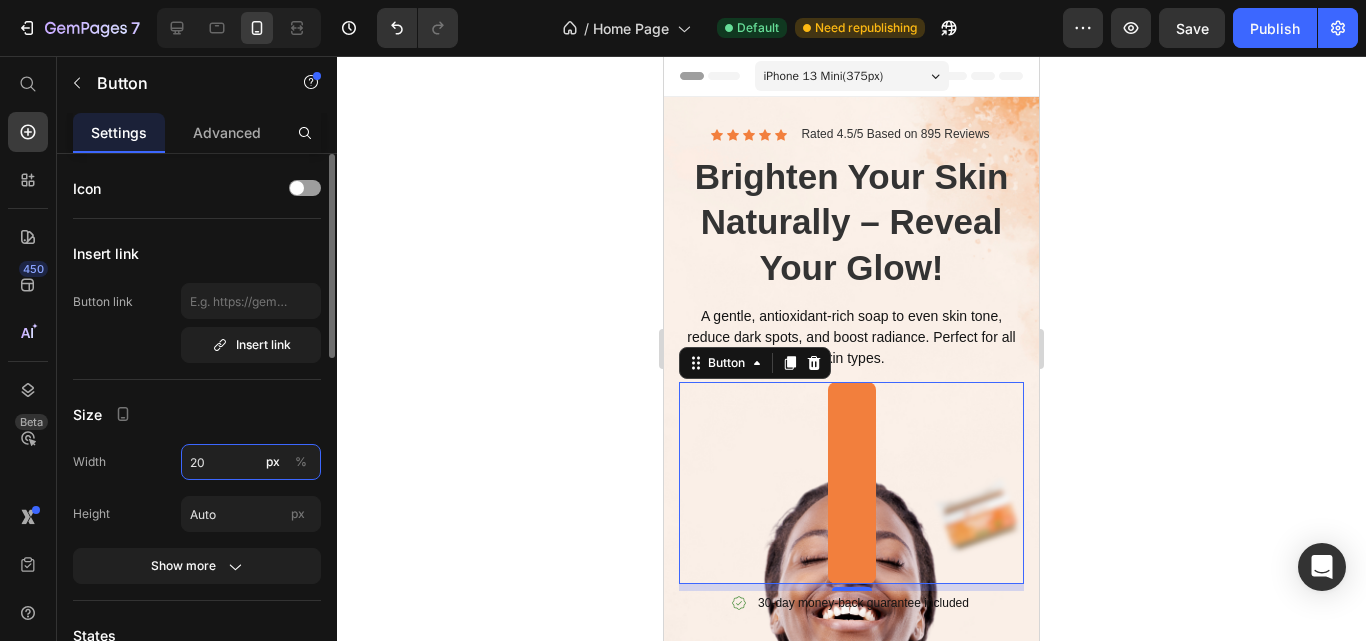 type on "200" 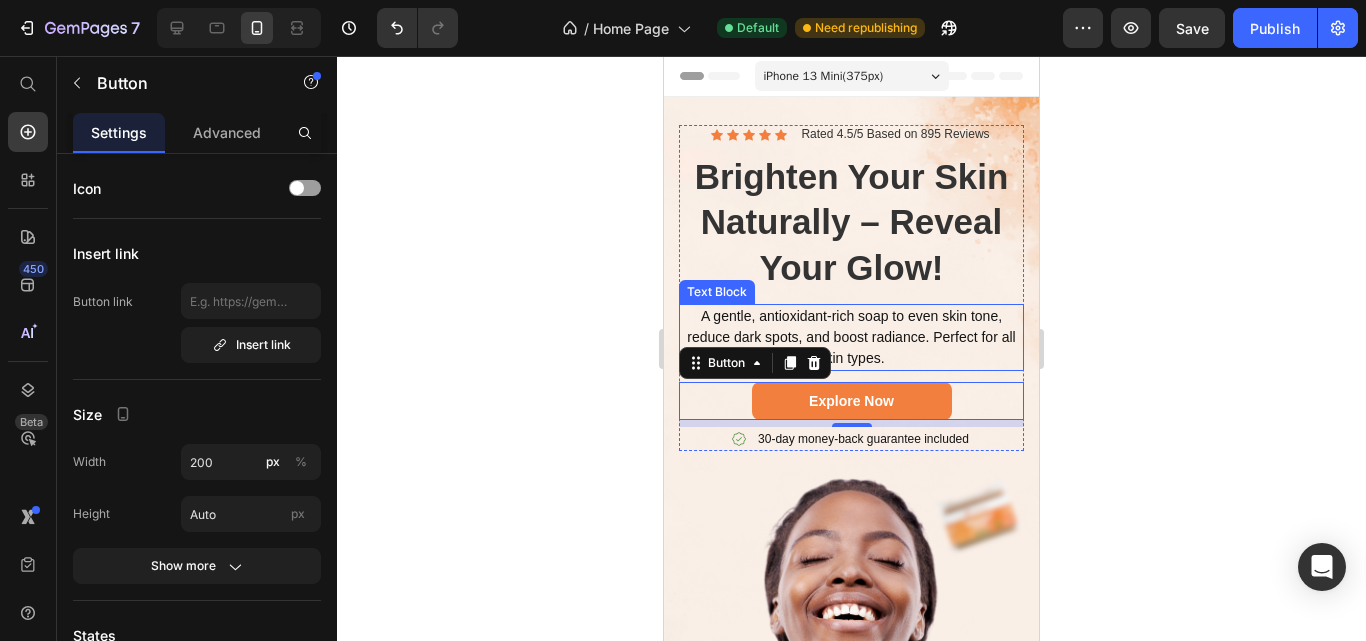 click on "A gentle, antioxidant-rich soap to even skin tone, reduce dark spots, and boost radiance. Perfect for all skin types." at bounding box center [851, 337] 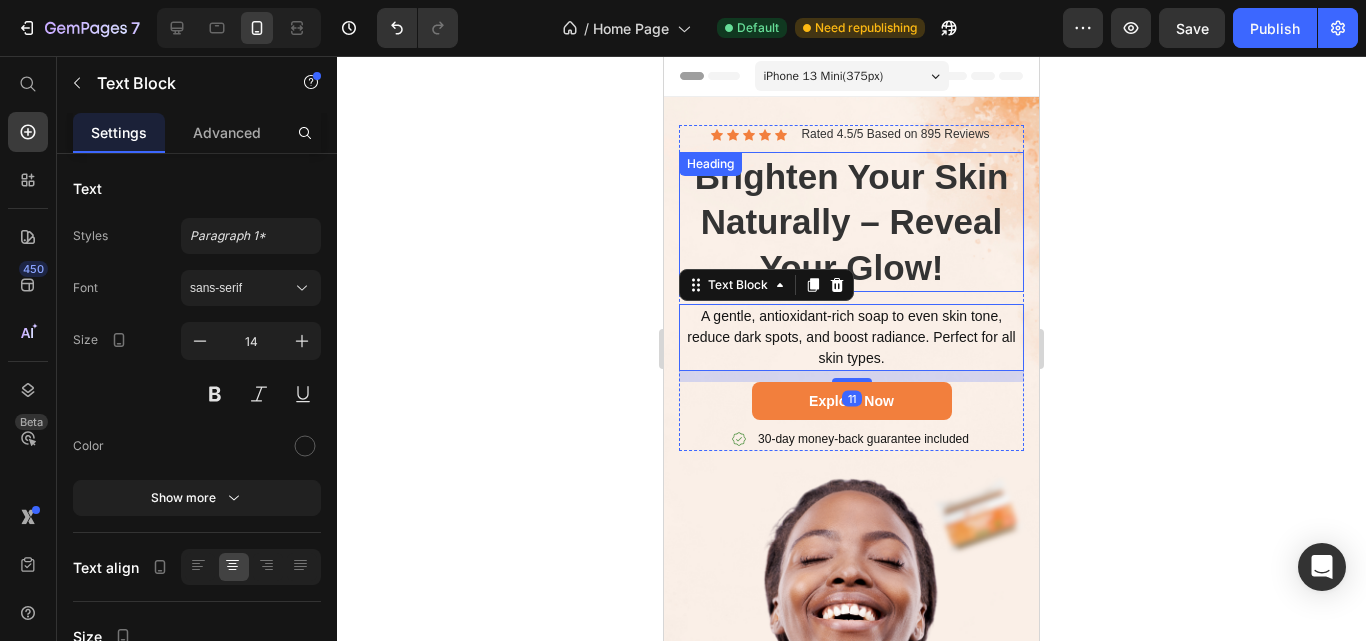 click on "Brighten Your Skin Naturally – Reveal Your Glow!" at bounding box center [851, 222] 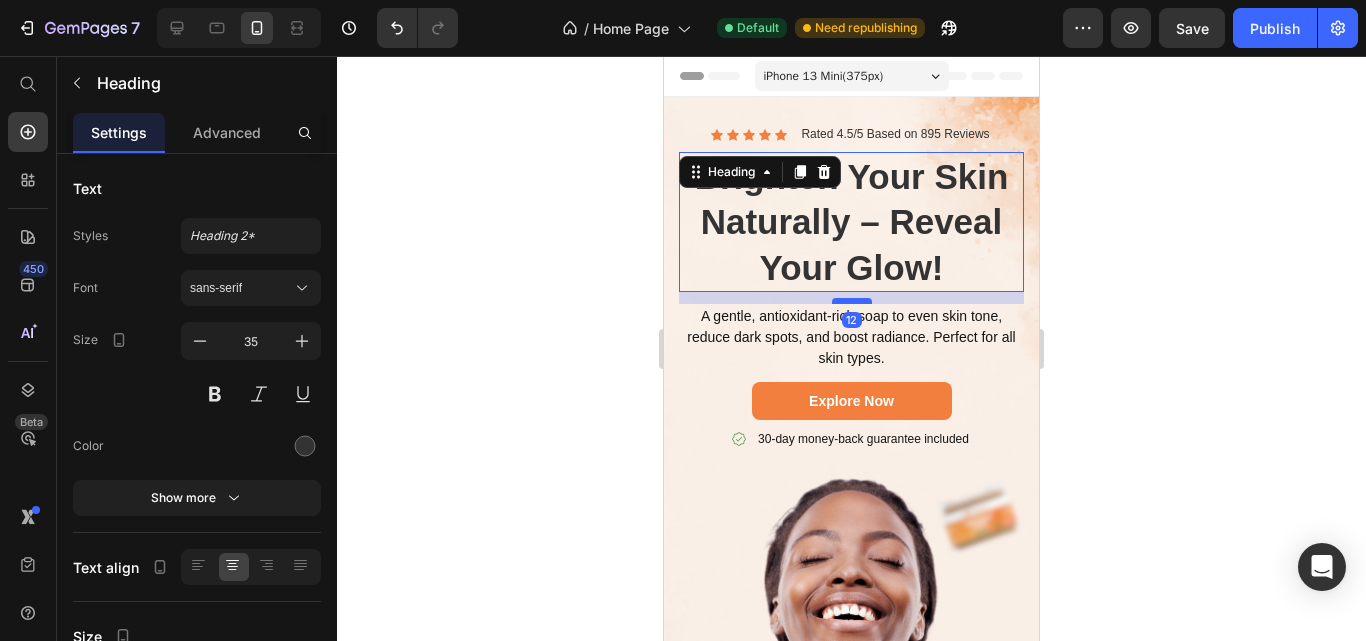click at bounding box center (852, 301) 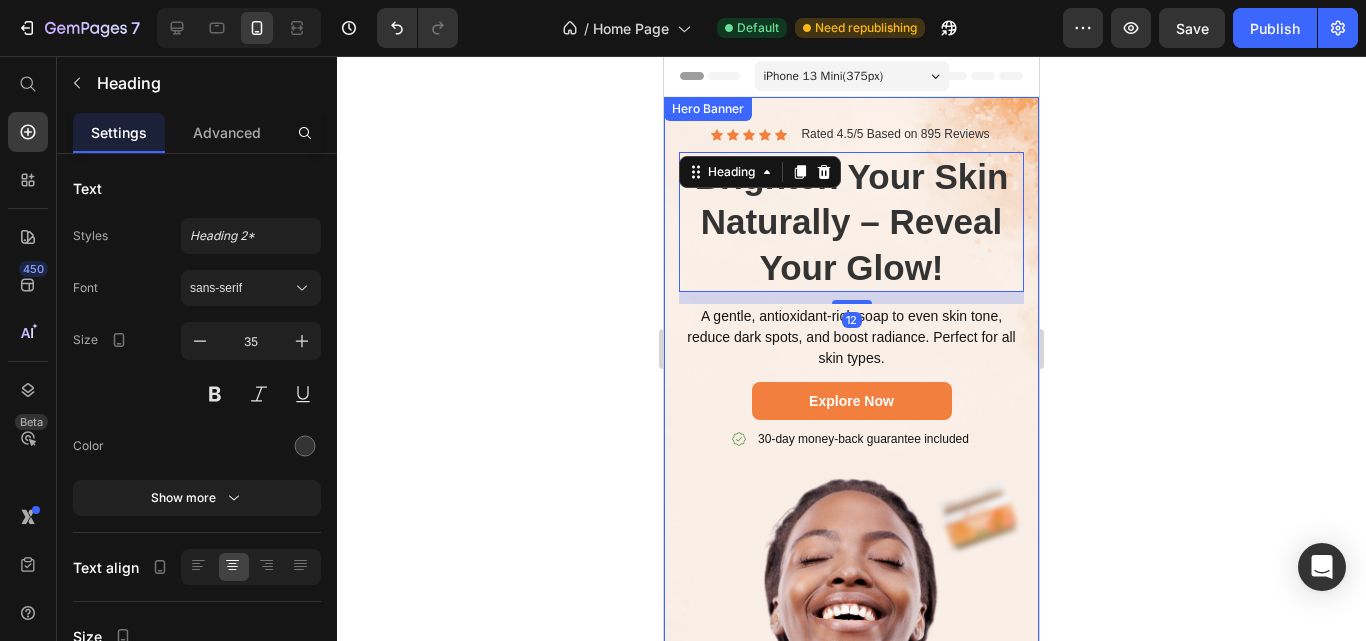 click at bounding box center [851, 452] 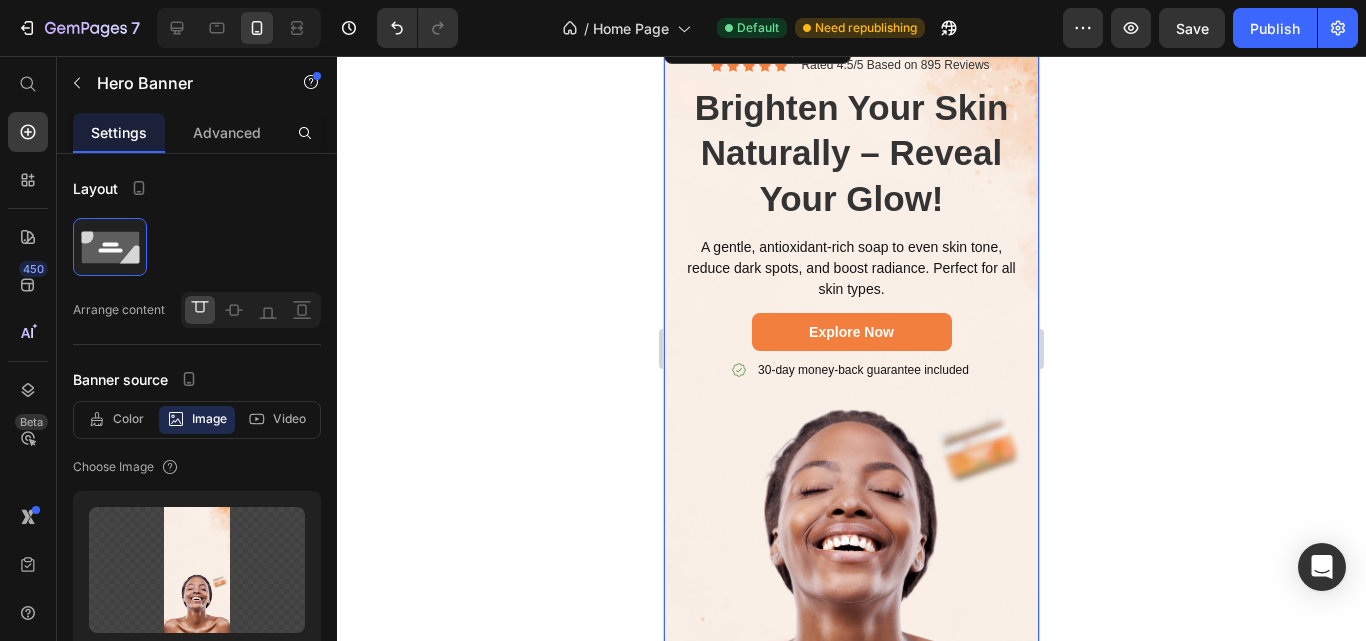 scroll, scrollTop: 0, scrollLeft: 0, axis: both 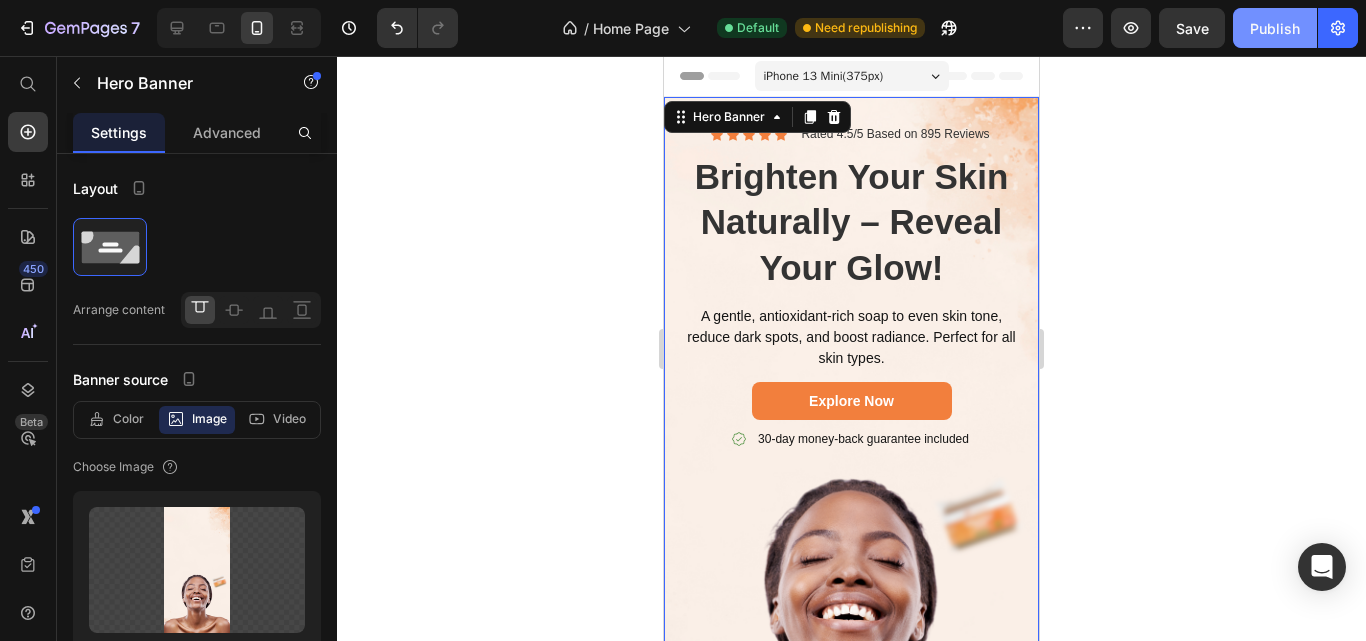 click on "Publish" at bounding box center (1275, 28) 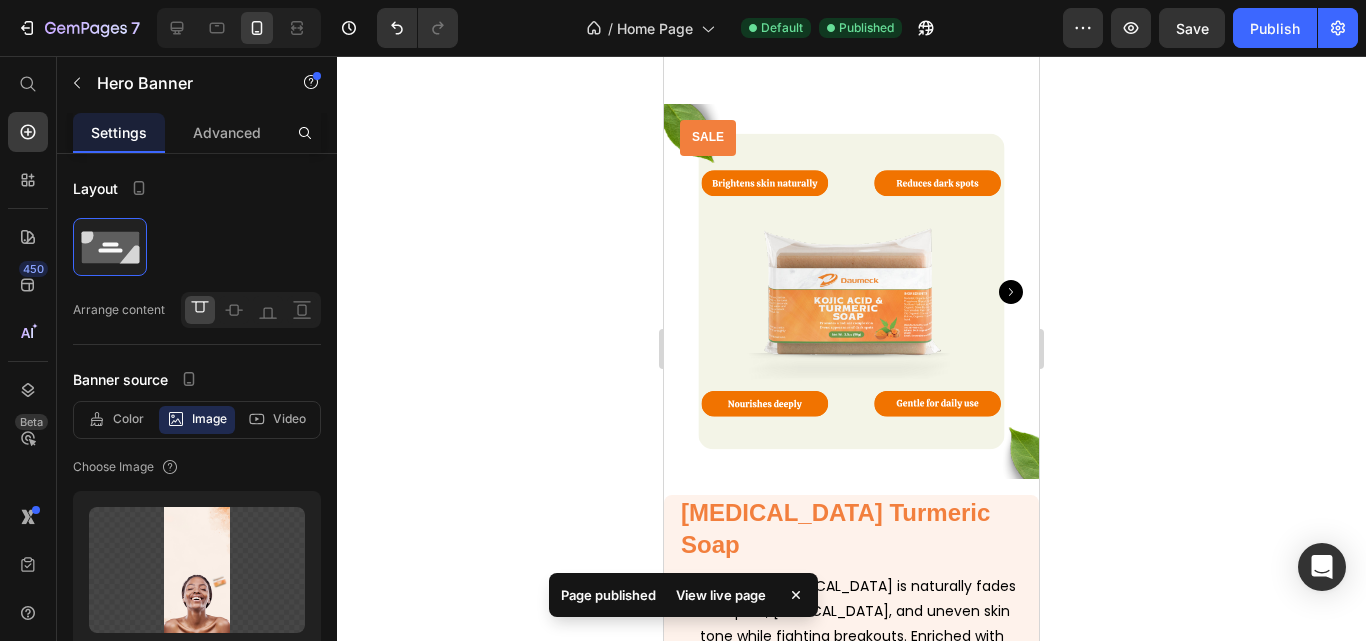 scroll, scrollTop: 3000, scrollLeft: 0, axis: vertical 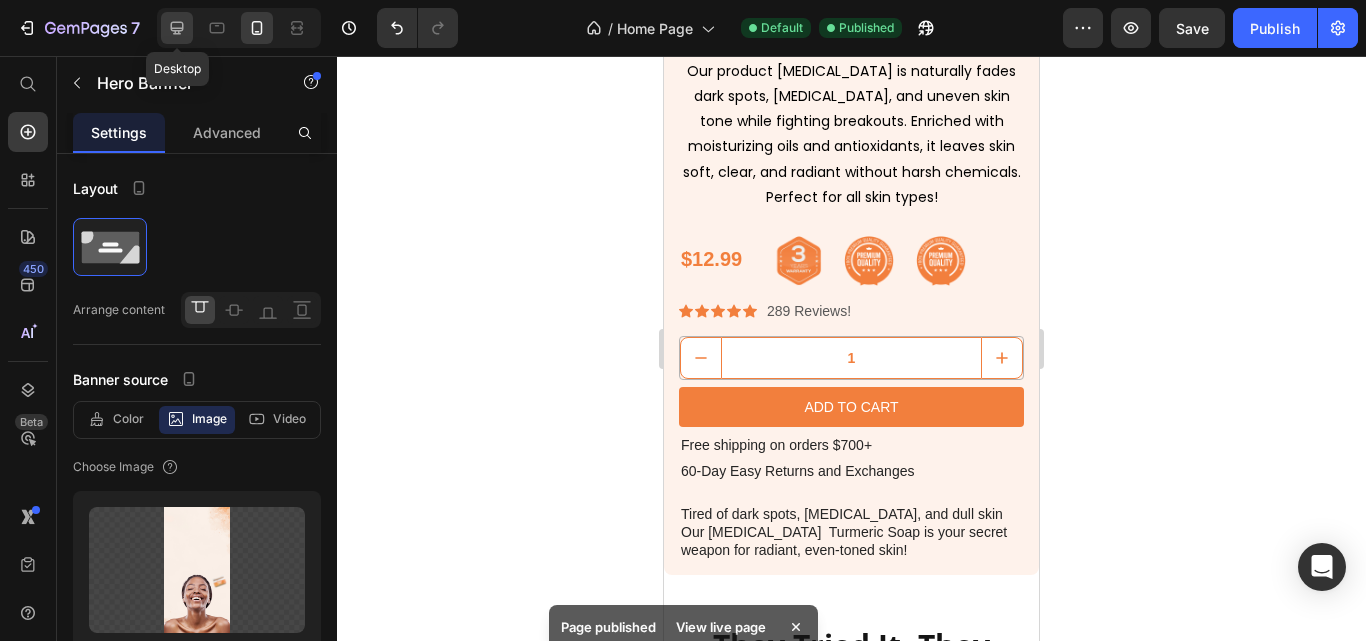 click 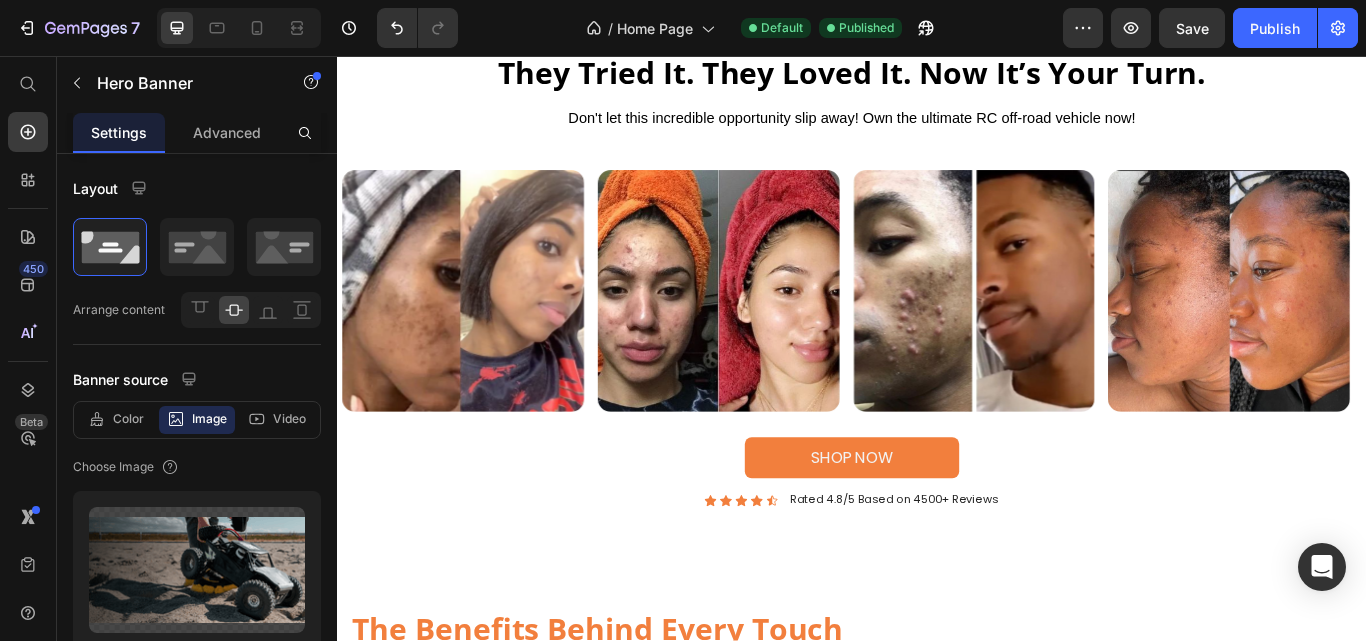 scroll, scrollTop: 642, scrollLeft: 0, axis: vertical 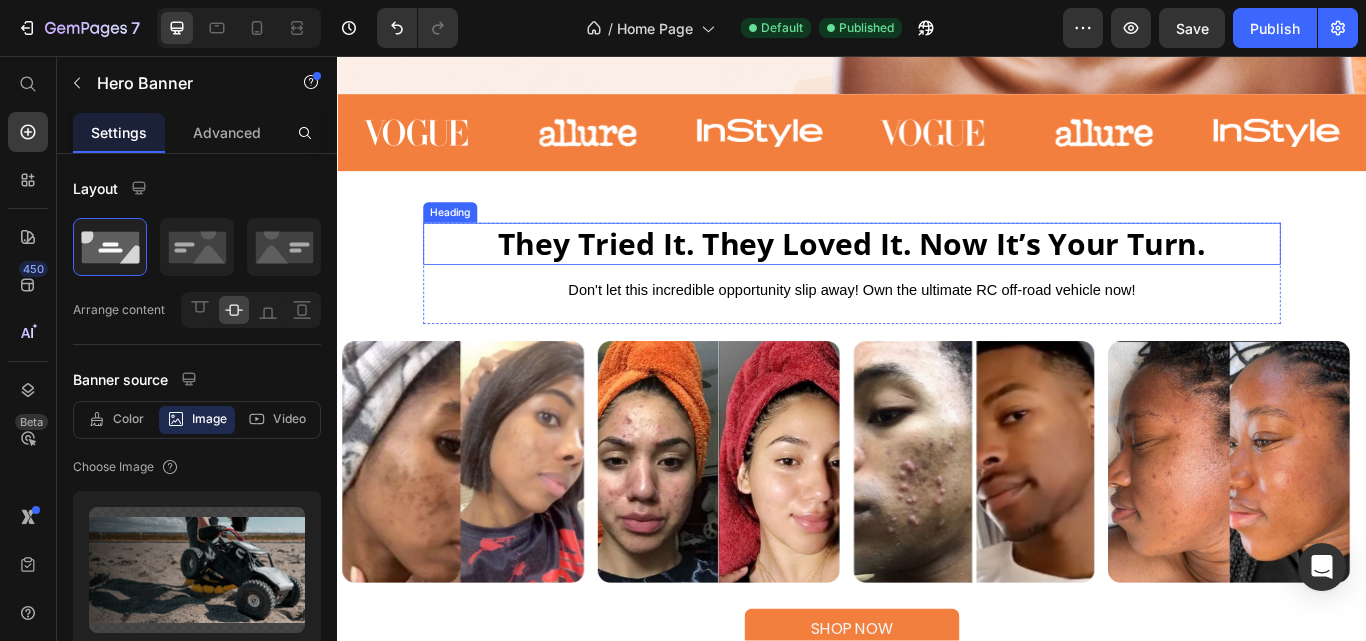 click on "They Tried It. They Loved It. Now It’s Your Turn." at bounding box center [937, 276] 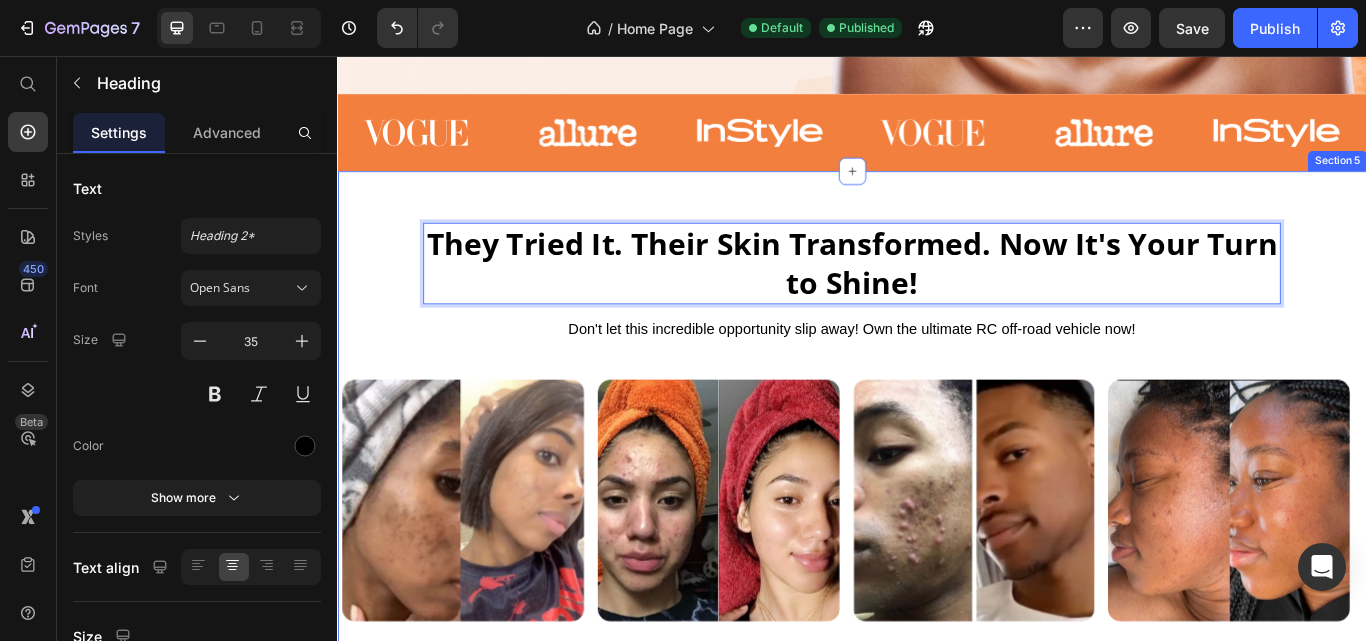 click on "They Tried It. Their Skin Transformed. Now It's Your Turn to Shine! Heading   15 Don't let this incredible opportunity slip away! Own the ultimate RC off-road vehicle now! Text Block Row
Image Image Image Image
Carousel shop now Button Icon Icon Icon Icon
Icon Icon List 4.8/5 Based on 4500+ reviews Text Block Row Icon Icon Icon Icon
Icon Icon List Rated 4.8/5 Based on 4500+ Reviews Text Block Row Section 5" at bounding box center [937, 543] 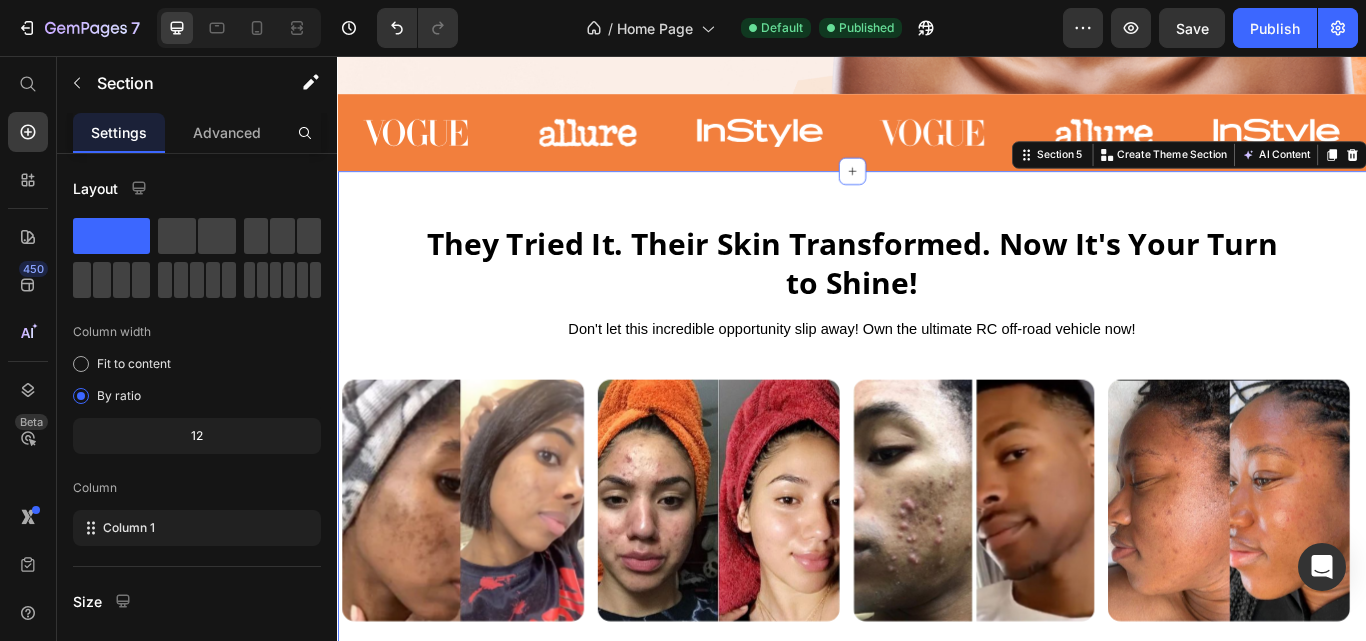 click on "They Tried It. Their Skin Transformed. Now It's Your Turn to Shine!" at bounding box center [937, 298] 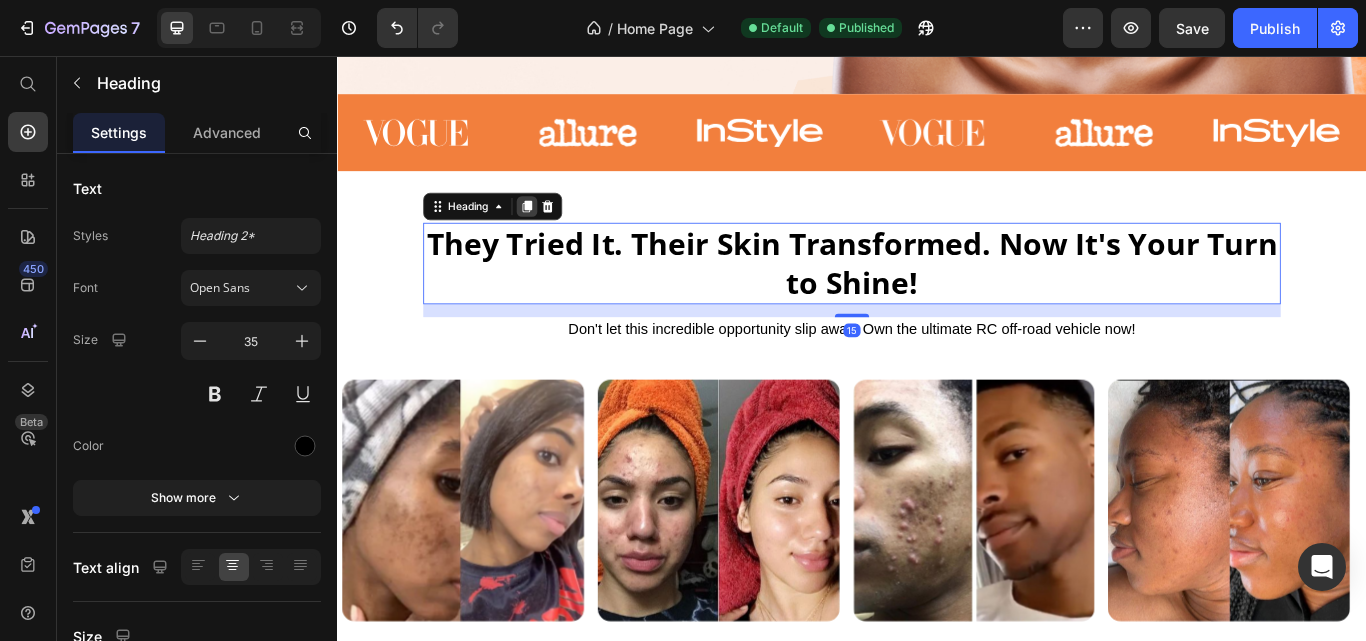 click 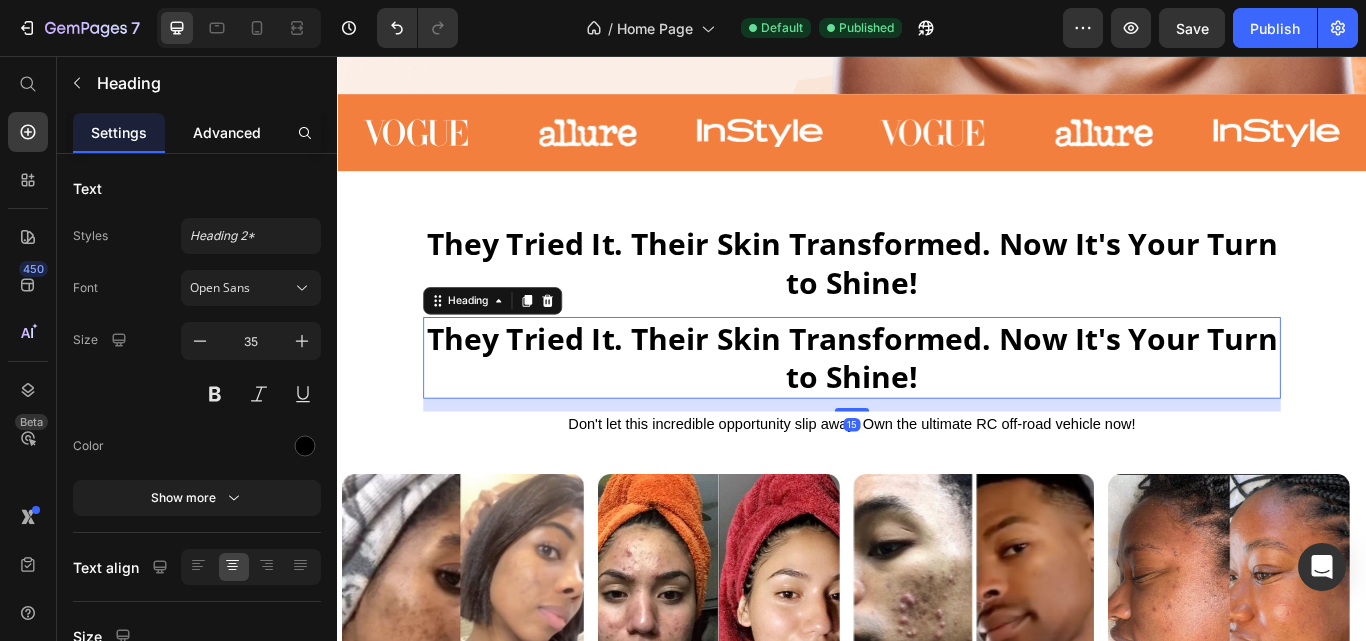 click on "Advanced" at bounding box center (227, 132) 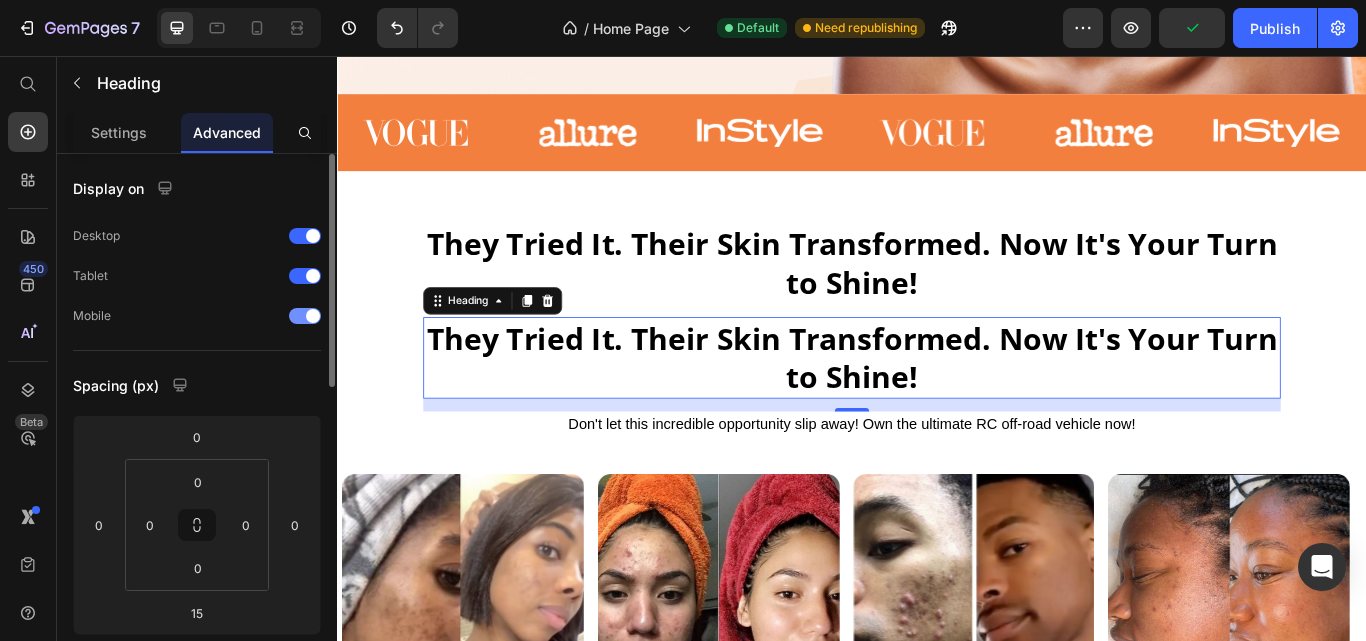 click at bounding box center (305, 316) 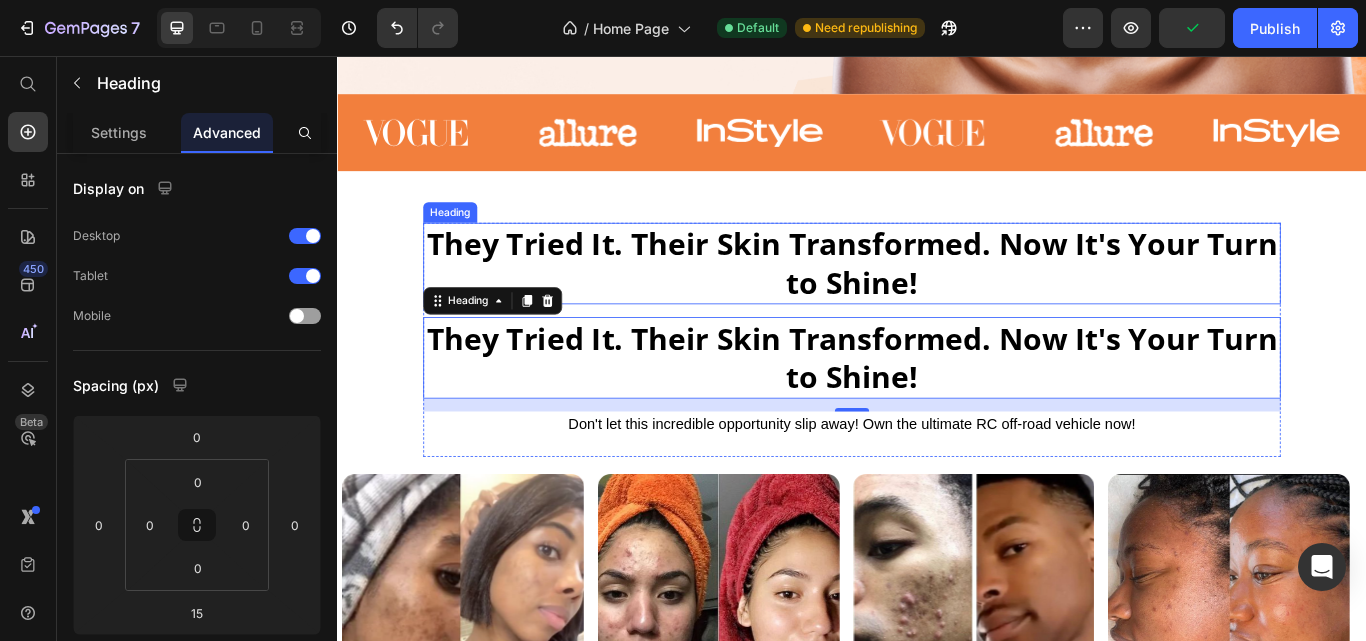 click on "They Tried It. Their Skin Transformed. Now It's Your Turn to Shine!" at bounding box center (937, 298) 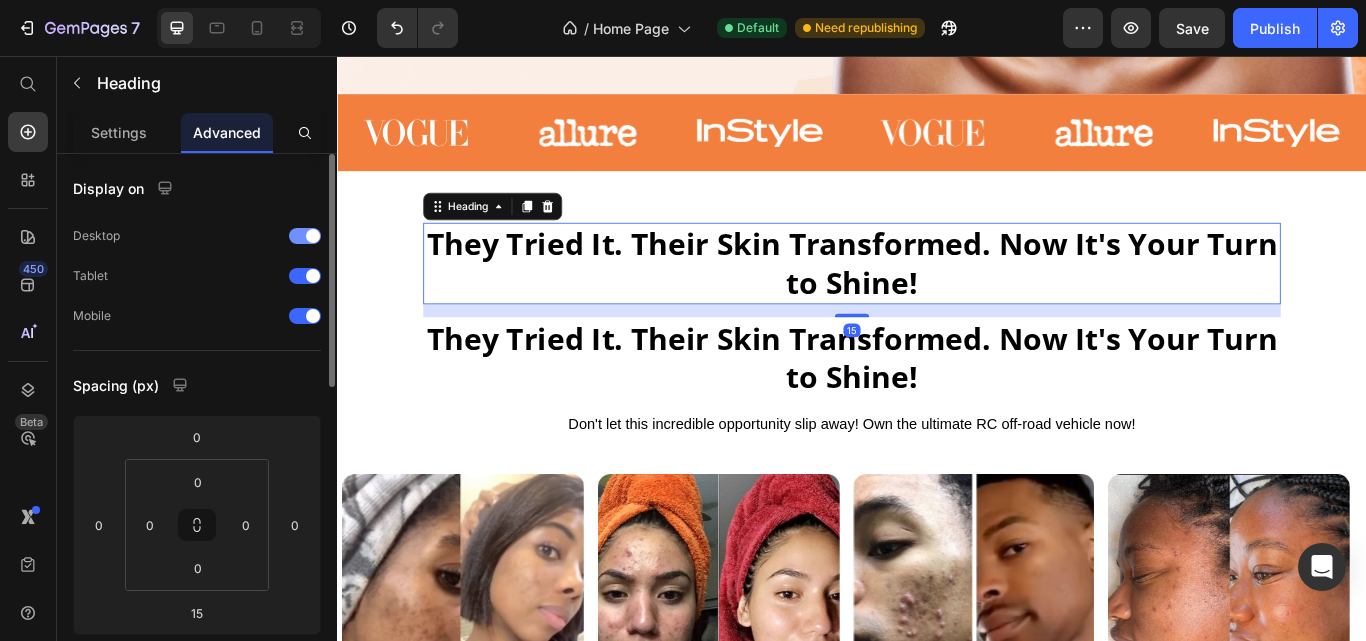 click at bounding box center [313, 236] 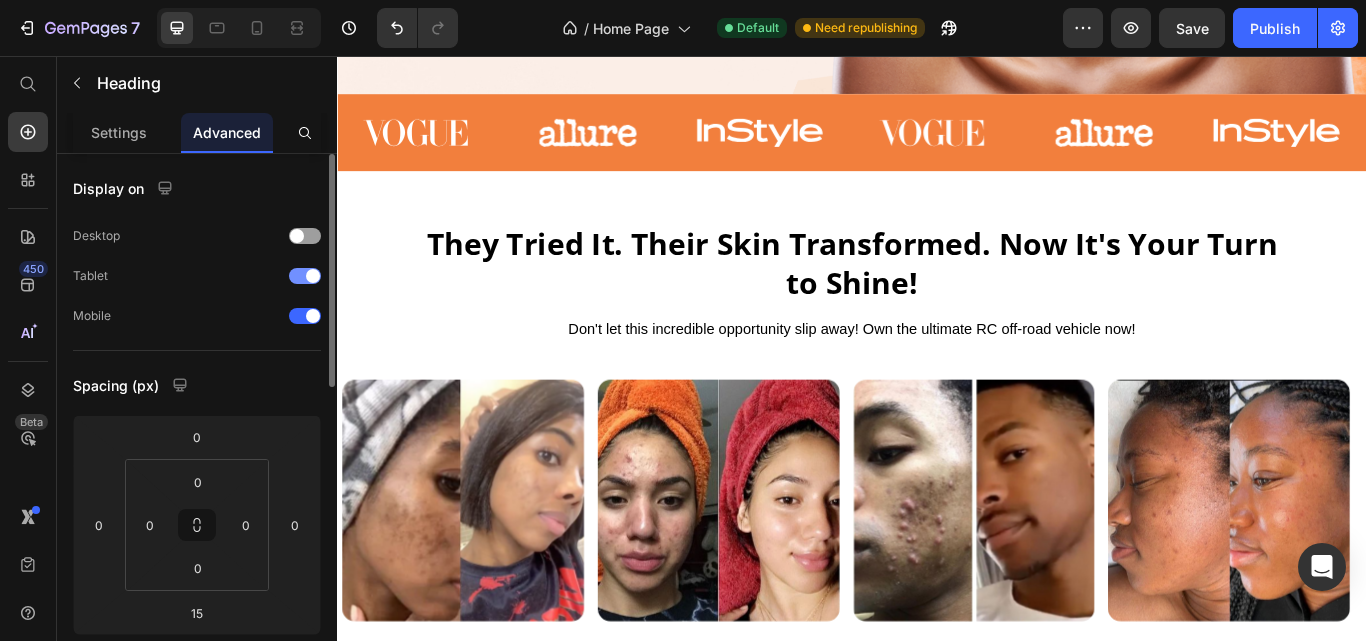click at bounding box center [305, 276] 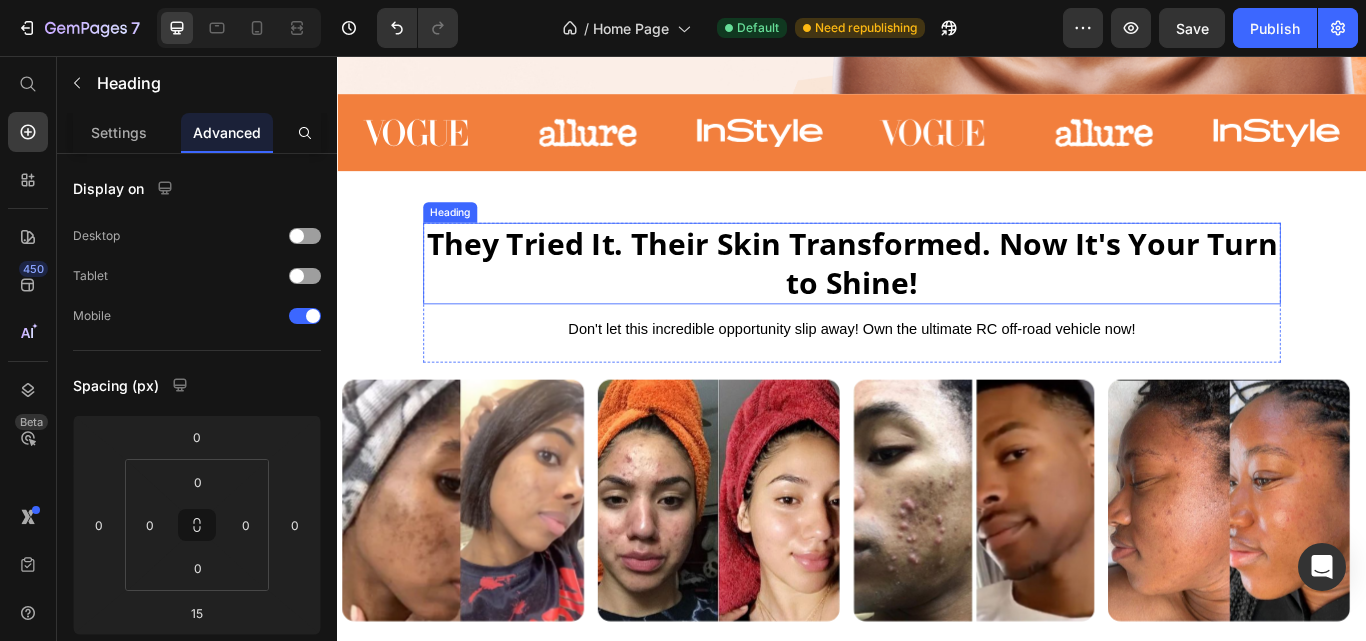 click on "They Tried It. Their Skin Transformed. Now It's Your Turn to Shine!" at bounding box center [937, 298] 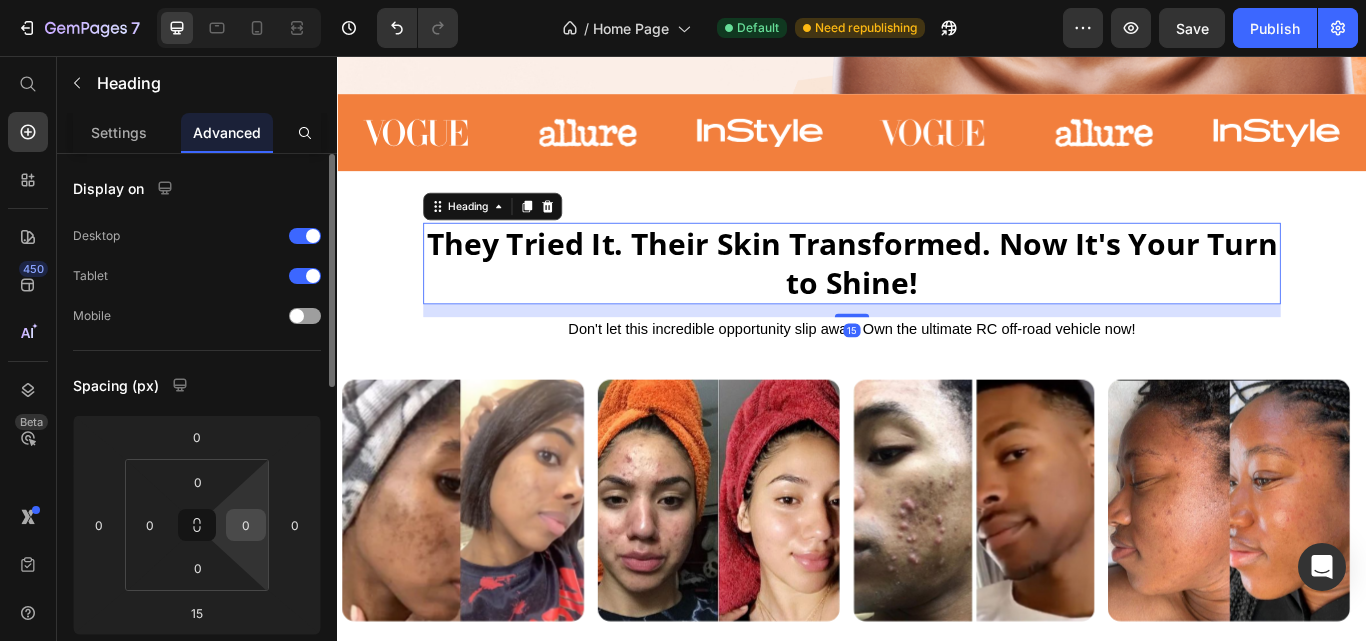 click on "0" at bounding box center (246, 525) 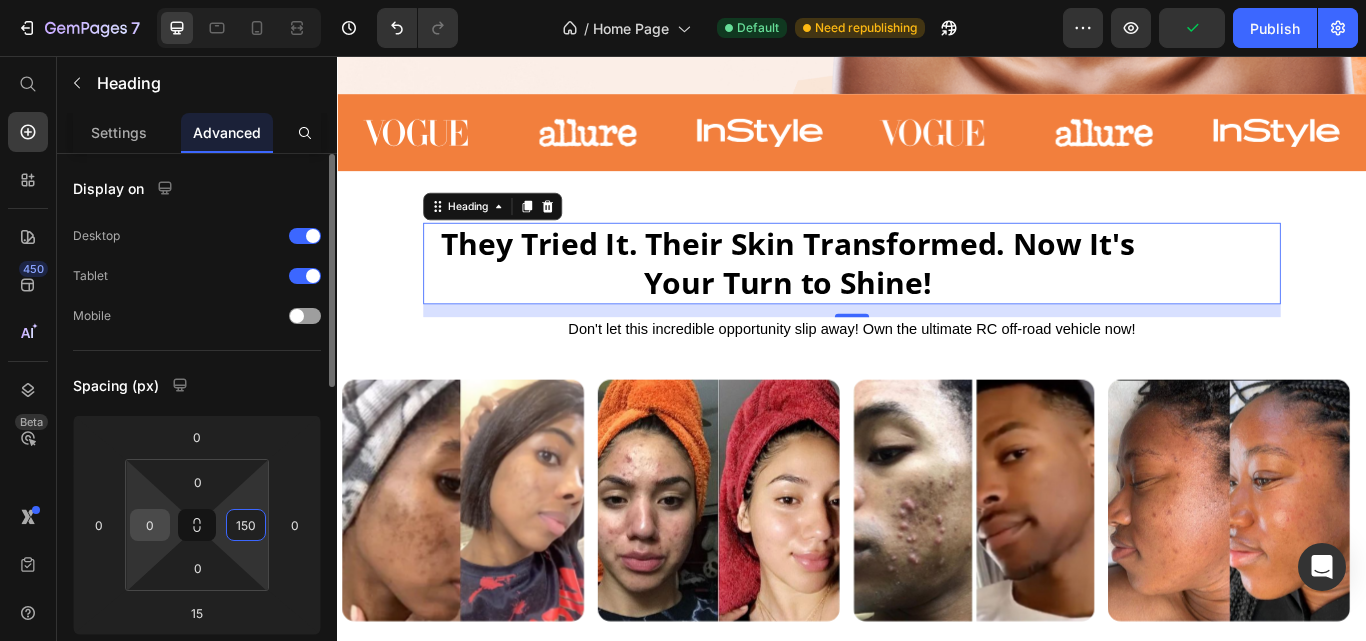 type on "150" 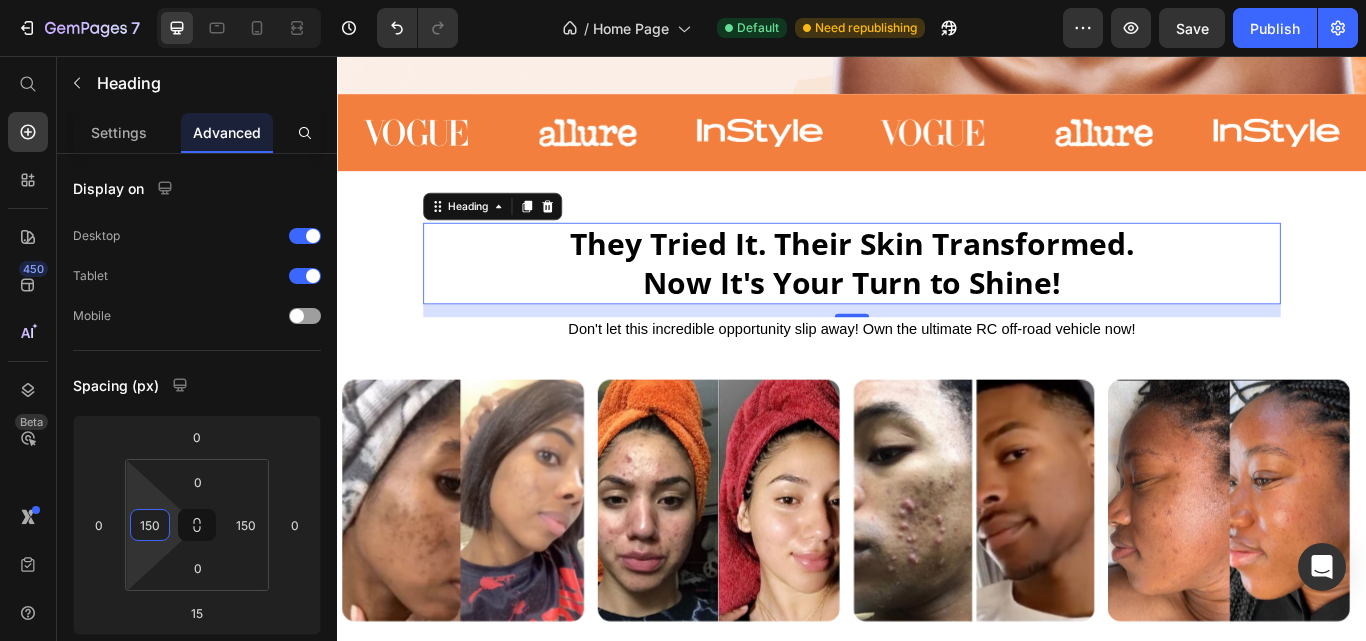 type on "150" 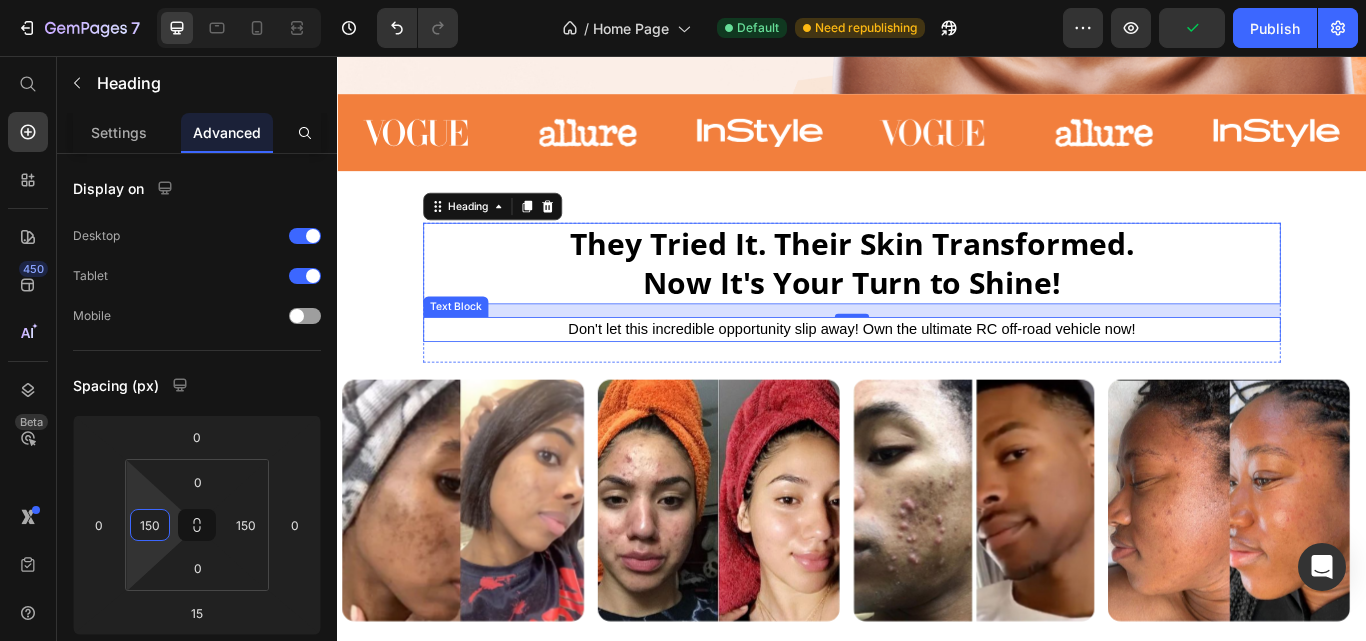 click on "Don't let this incredible opportunity slip away! Own the ultimate RC off-road vehicle now!" at bounding box center (937, 376) 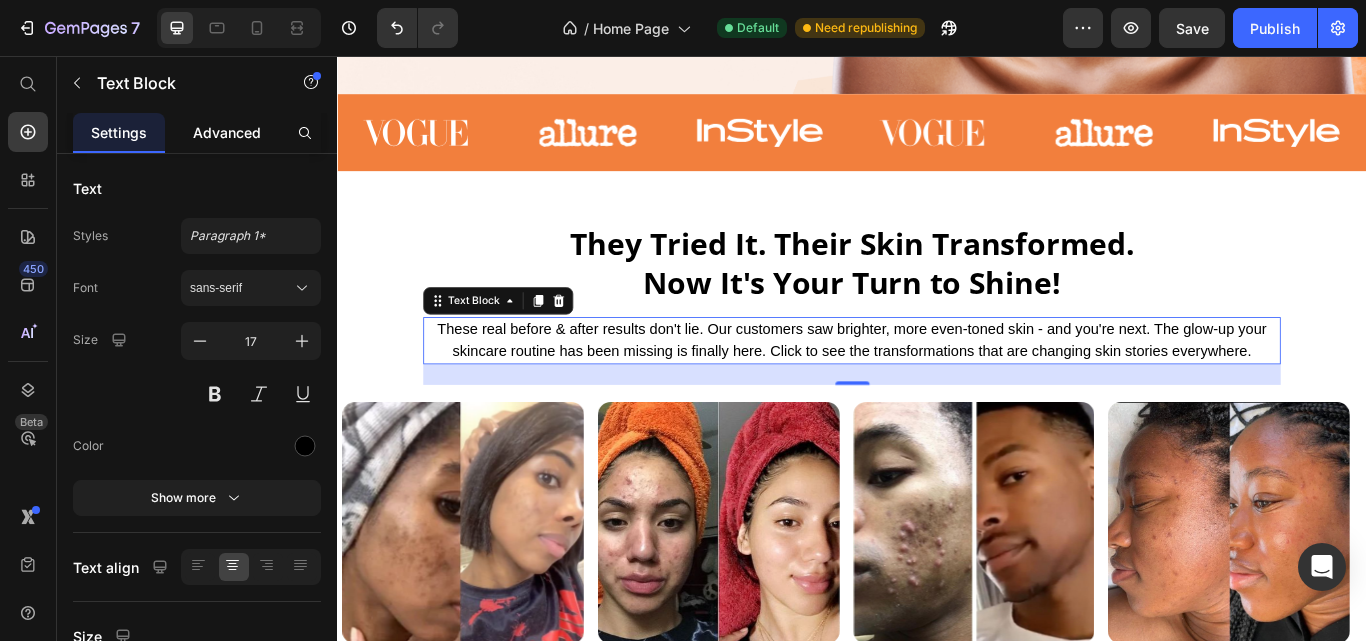 click on "Advanced" at bounding box center [227, 132] 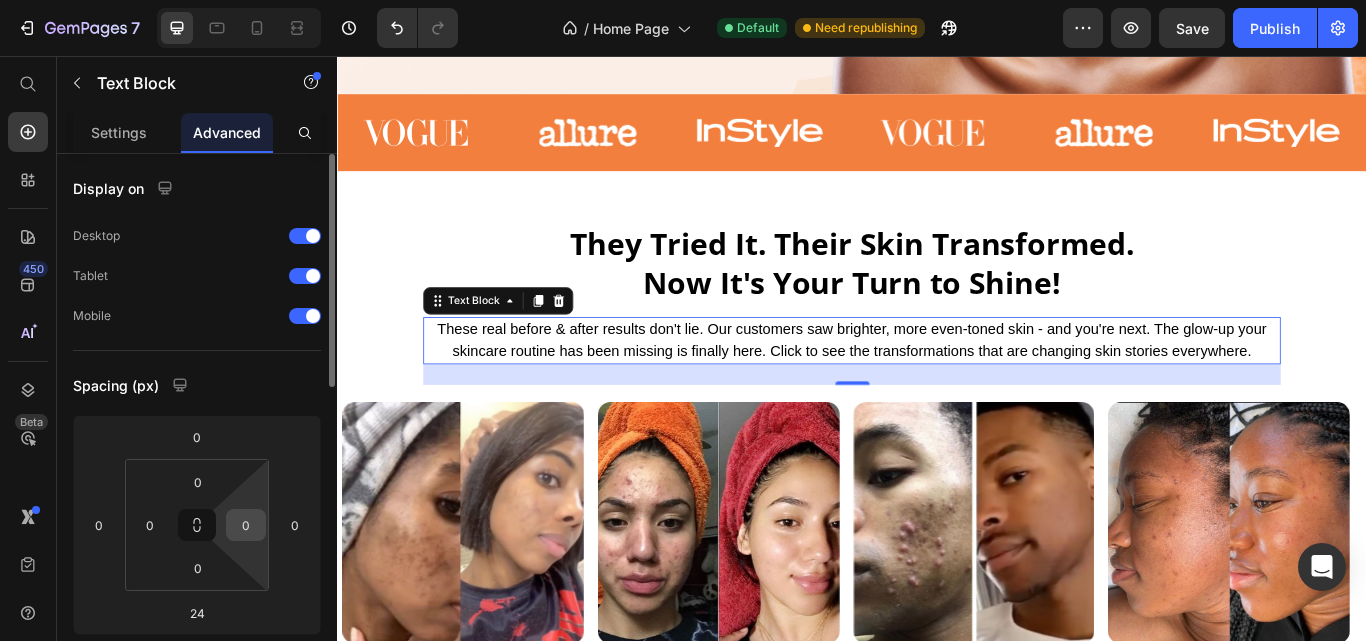 click on "0" at bounding box center [246, 525] 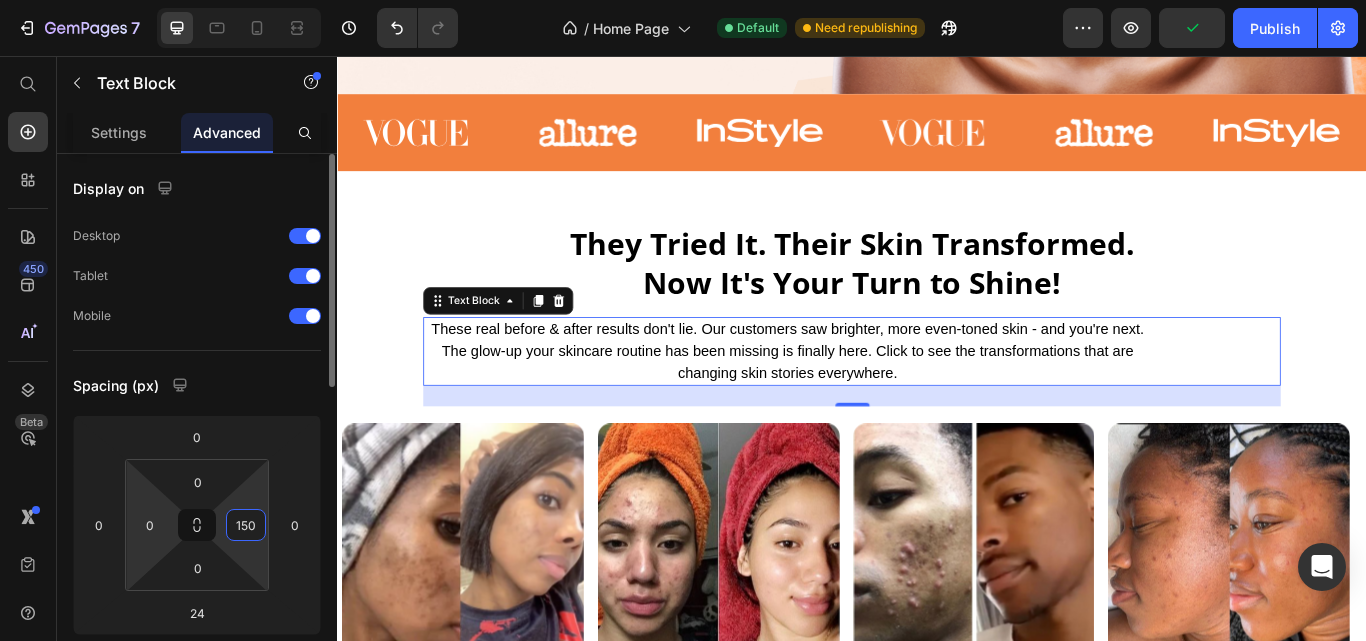 type on "150" 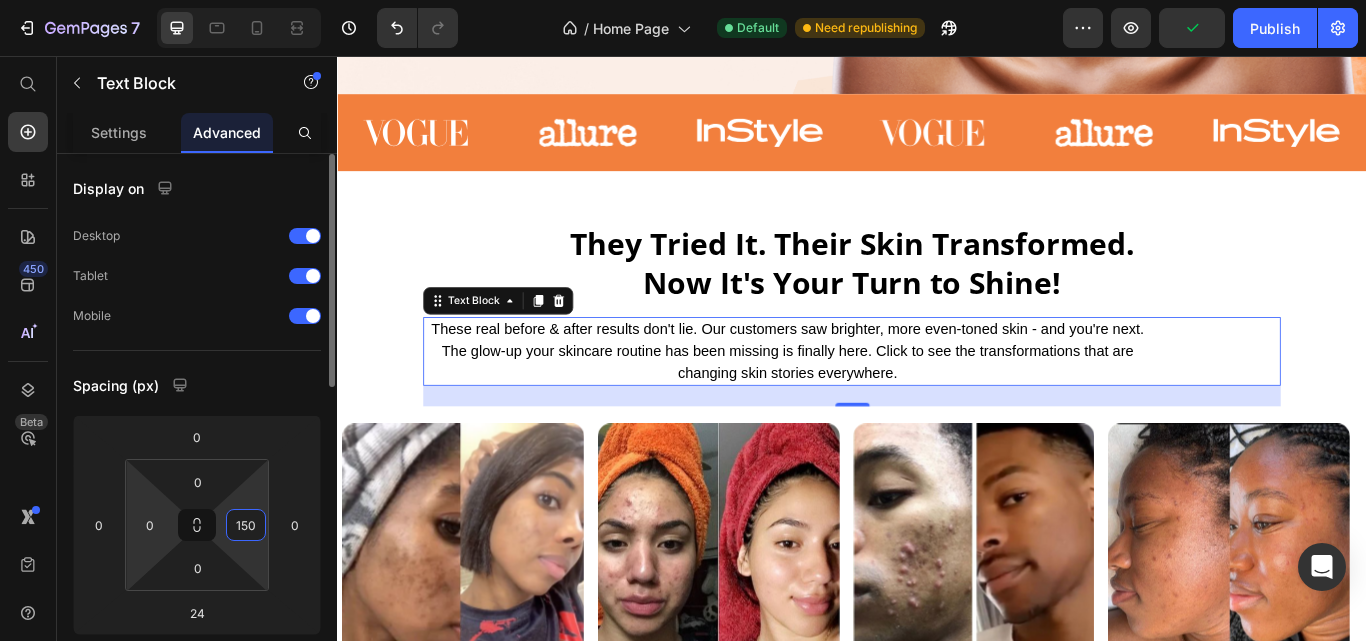 click on "7  Version history  /  Home Page Default Need republishing Preview  Publish  450 Beta Start with Sections Elements Hero Section Product Detail Brands Trusted Badges Guarantee Product Breakdown How to use Testimonials Compare Bundle FAQs Social Proof Brand Story Product List Collection Blog List Contact Sticky Add to Cart Custom Footer Browse Library 450 Layout
Row
Row
Row
Row Text
Heading
Text Block Button
Button
Button
Sticky Back to top Media
Image" at bounding box center (683, 0) 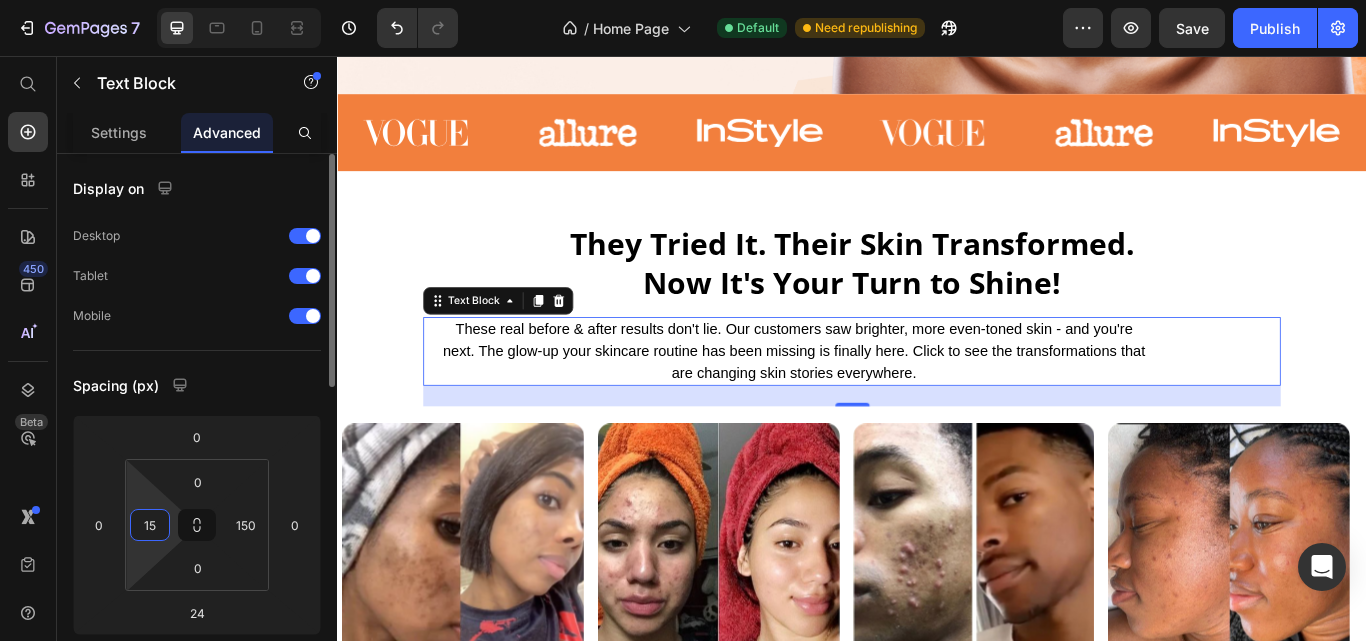 type on "150" 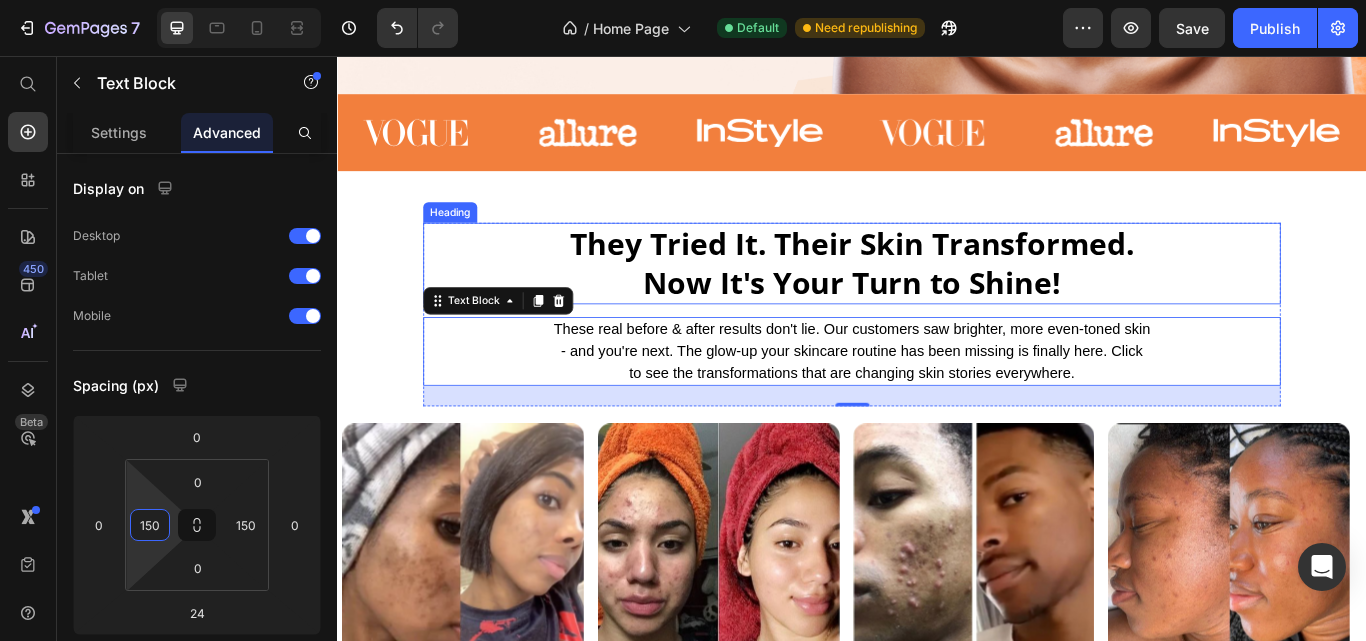 click on "They Tried It. Their Skin Transformed. Now It's Your Turn to Shine! Heading" at bounding box center [937, 298] 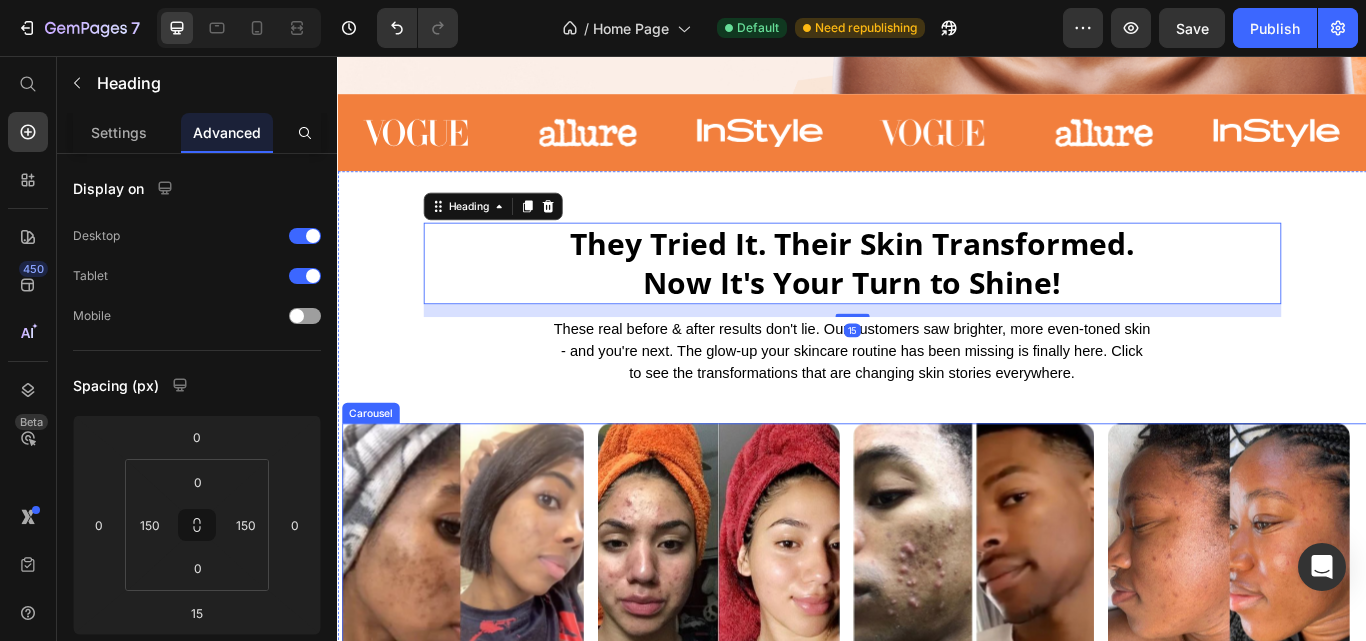click on "Image Image Image Image" at bounding box center (937, 626) 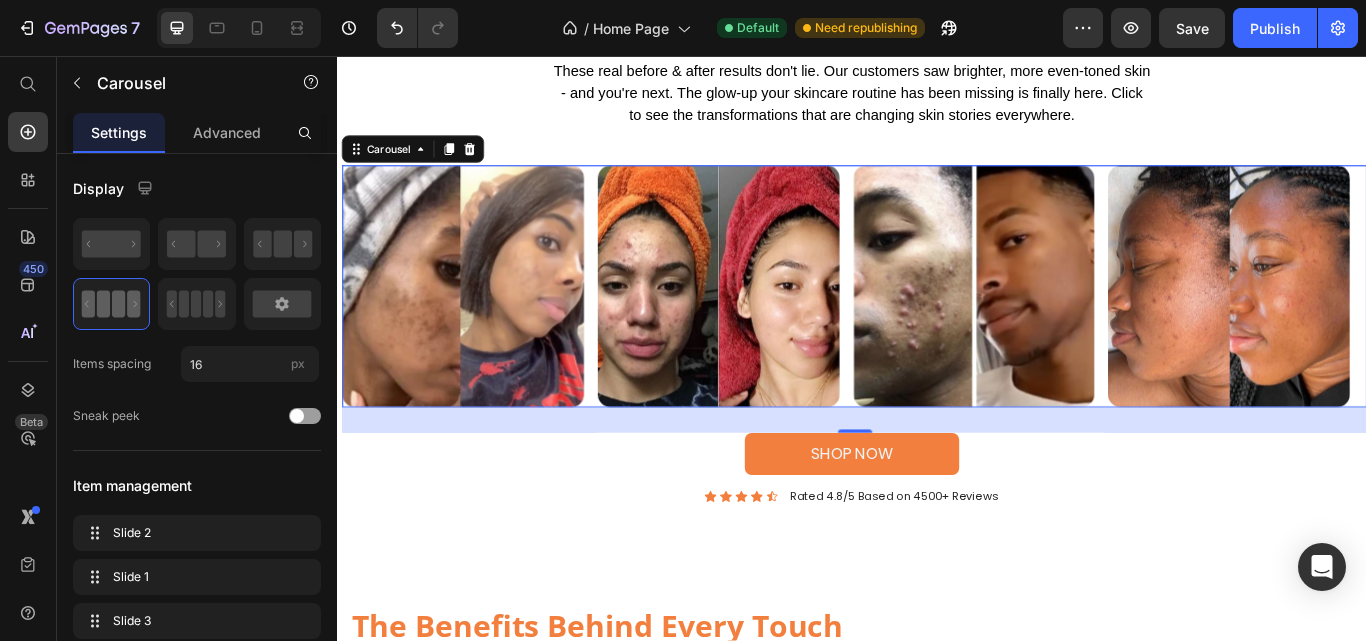 scroll, scrollTop: 1142, scrollLeft: 0, axis: vertical 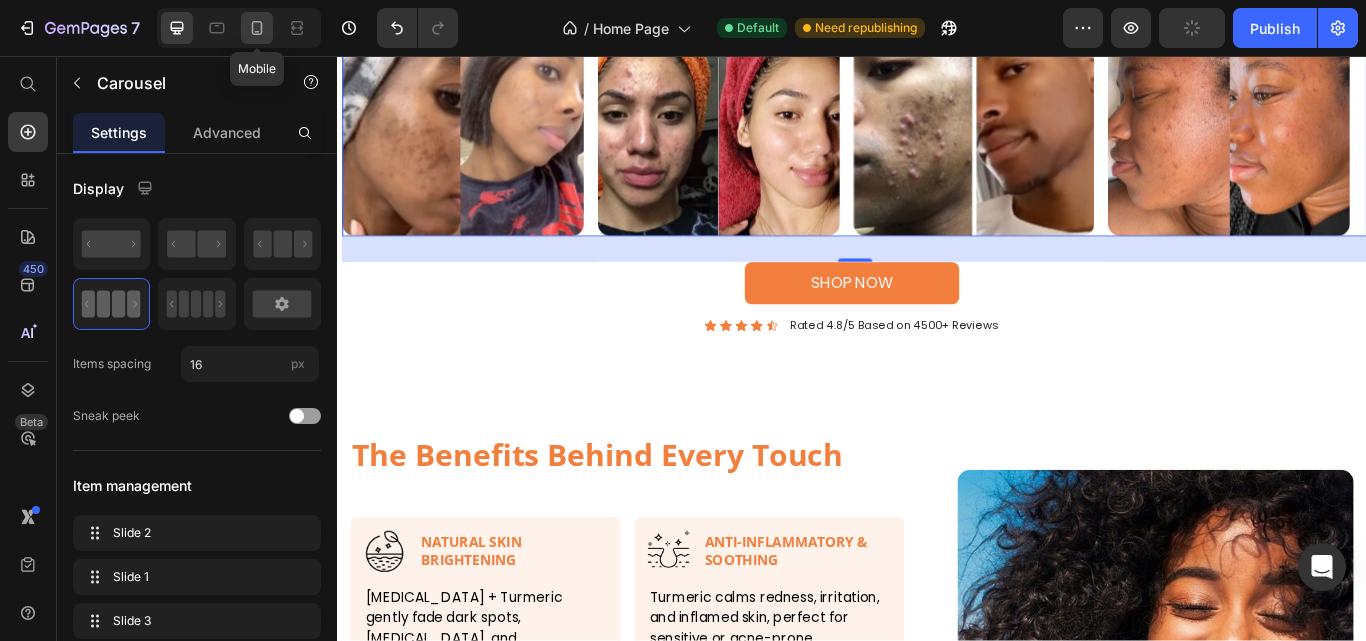 click 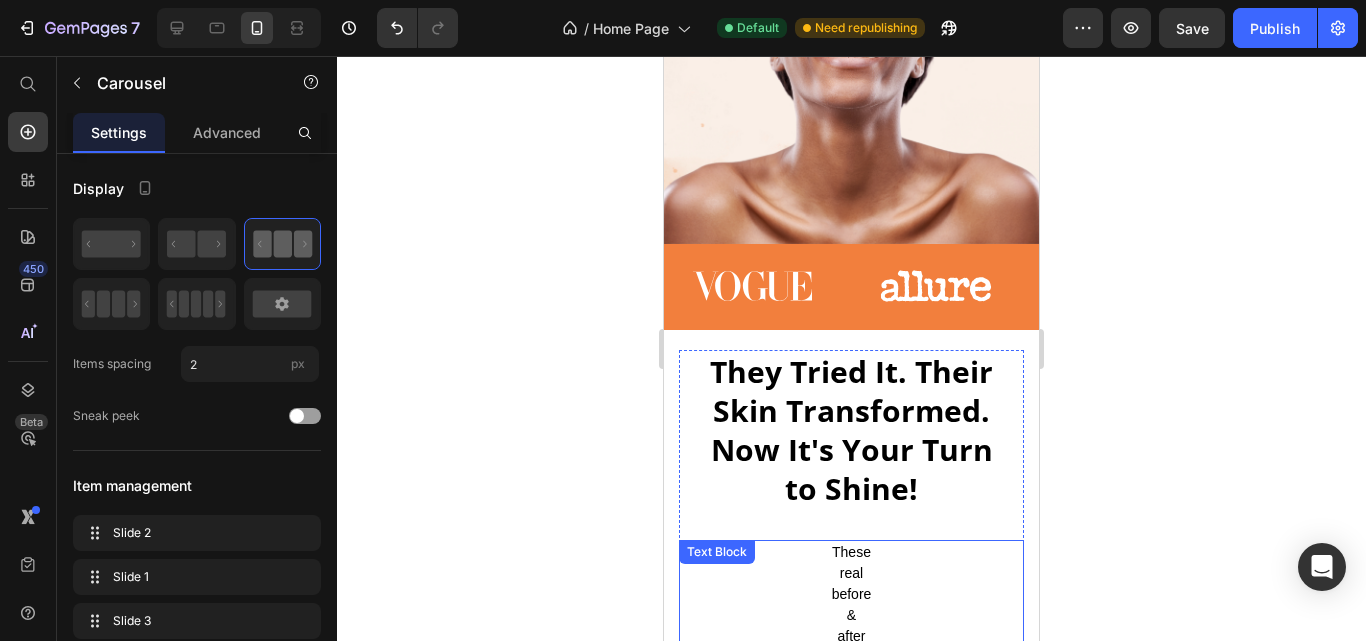 scroll, scrollTop: 562, scrollLeft: 0, axis: vertical 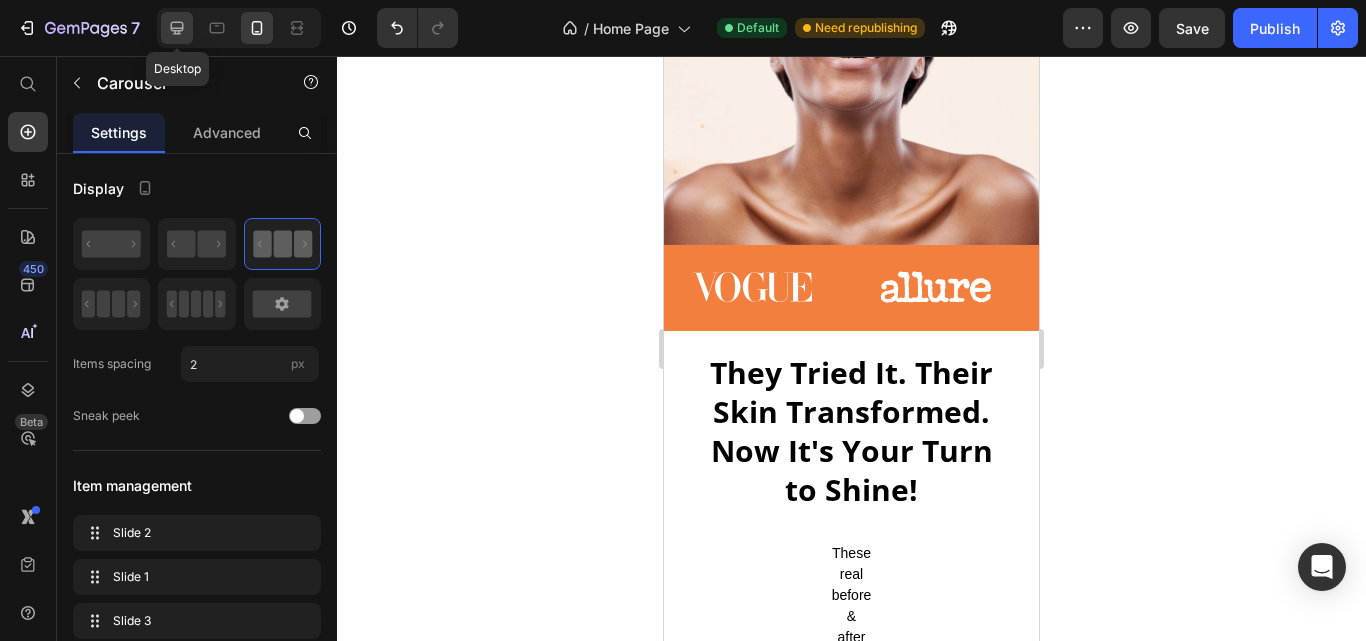 click 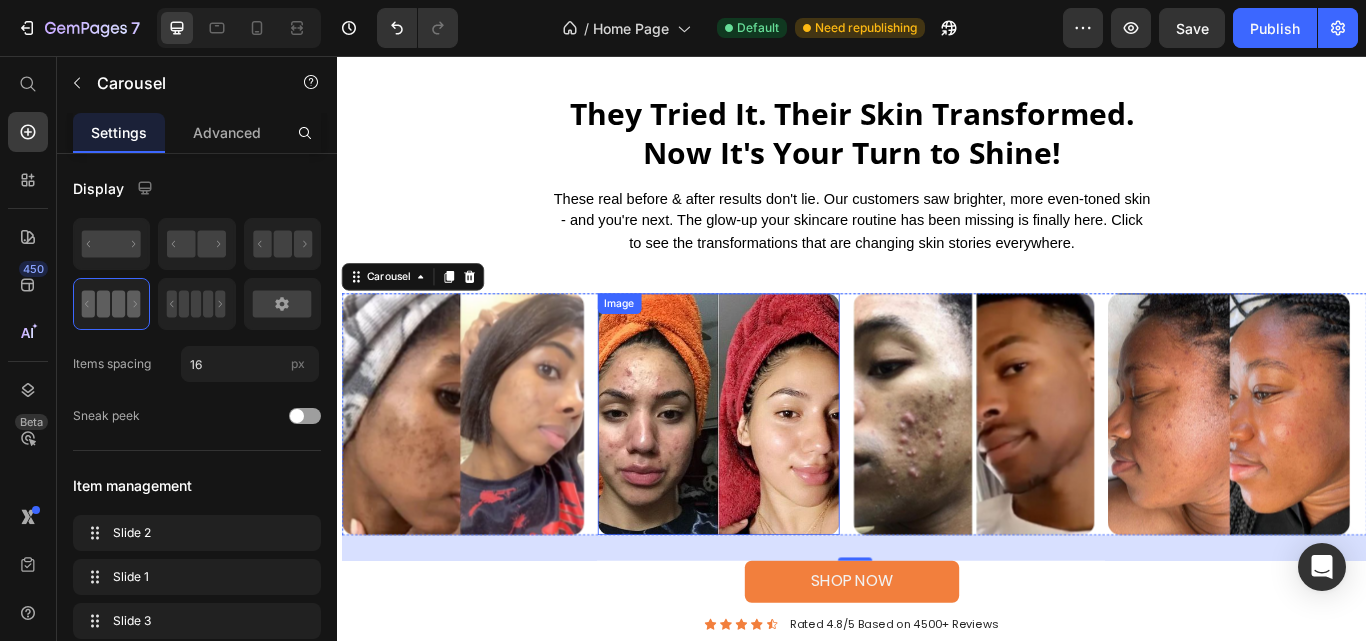 scroll, scrollTop: 793, scrollLeft: 0, axis: vertical 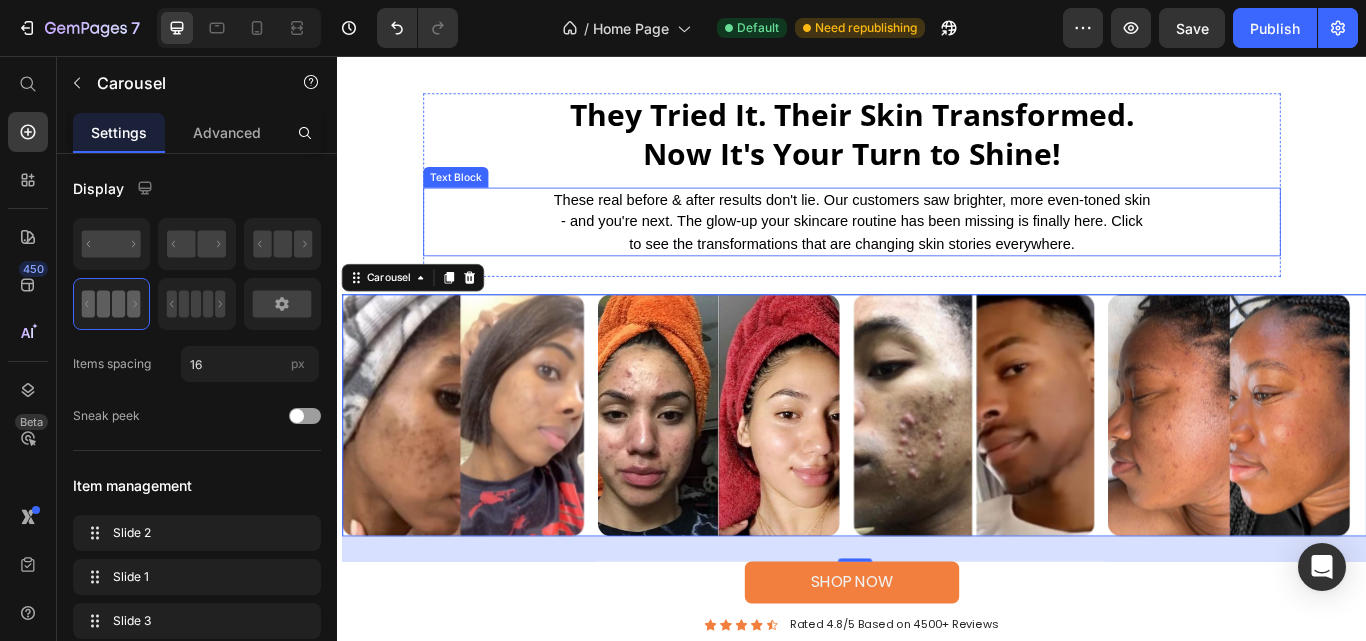 click on "These real before & after results don't lie. Our customers saw brighter, more even-toned skin - and you're next. The glow-up your skincare routine has been missing is finally here. Click to see the transformations that are changing skin stories everywhere." at bounding box center [937, 250] 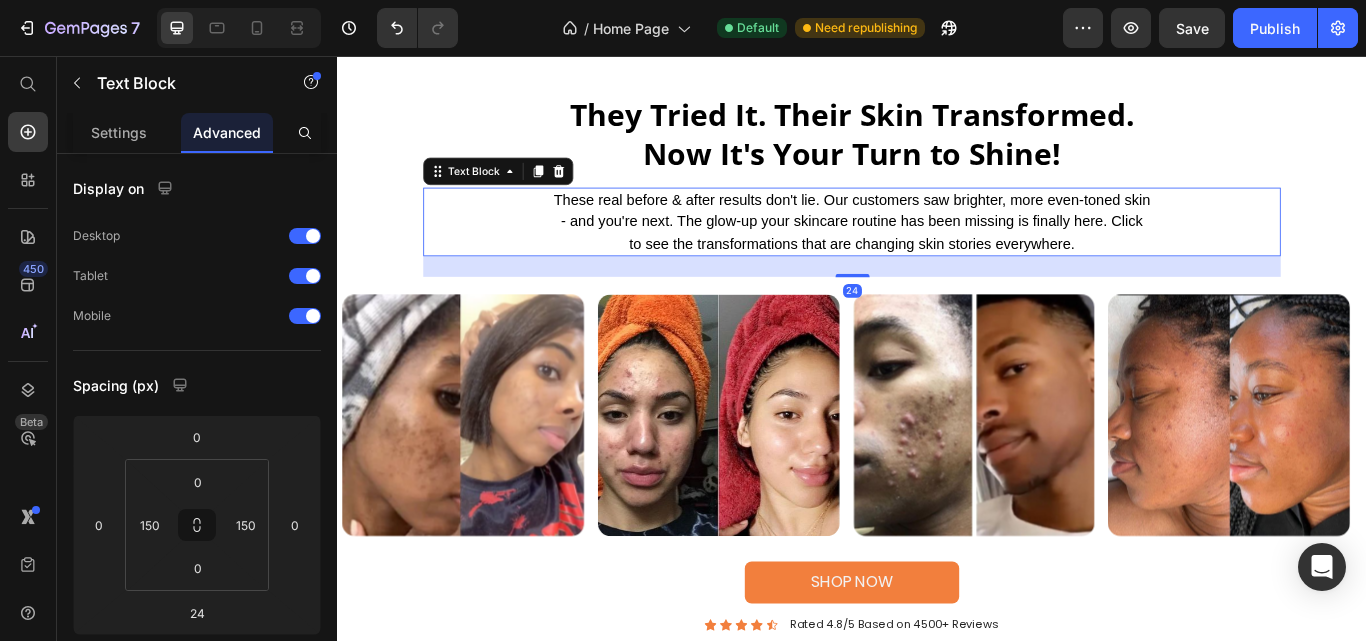 click on "Text Block" at bounding box center [524, 191] 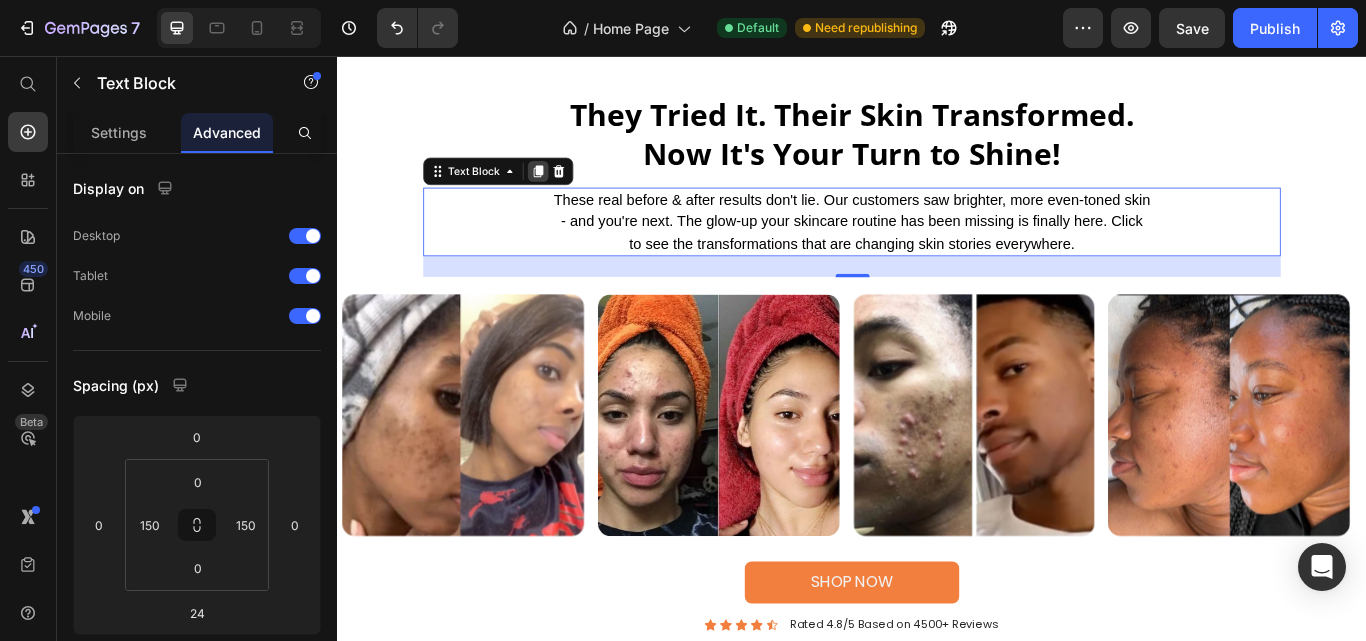 click 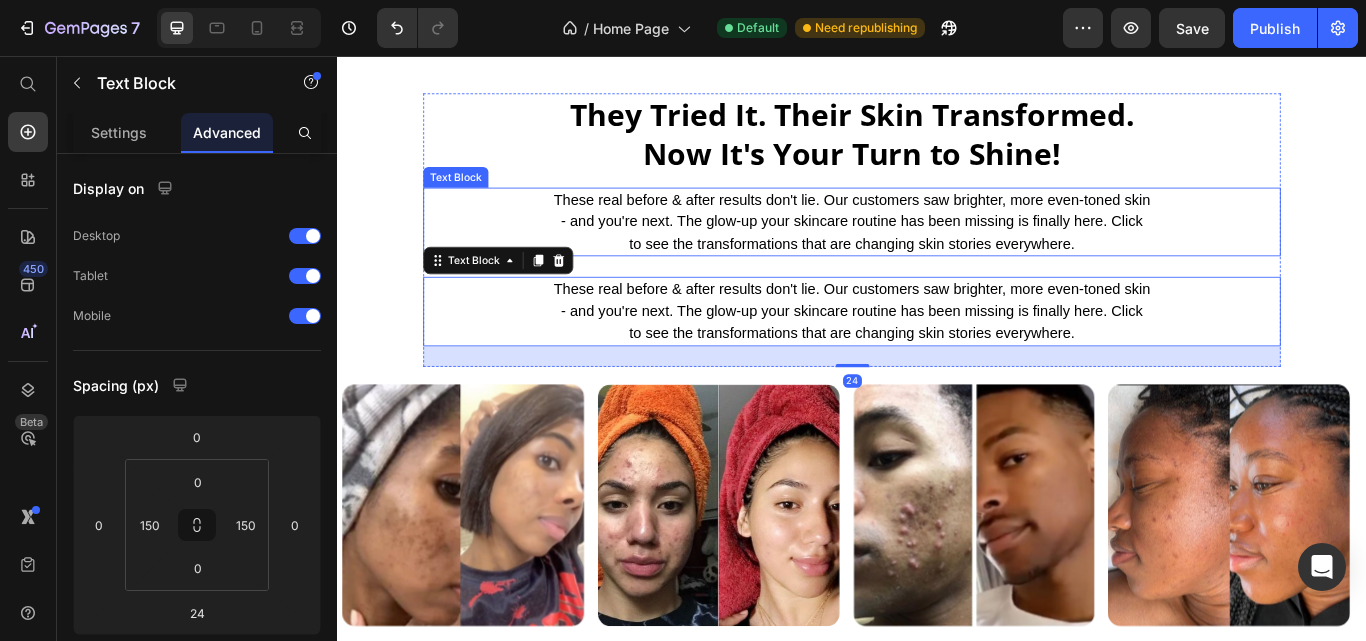 click on "These real before & after results don't lie. Our customers saw brighter, more even-toned skin - and you're next. The glow-up your skincare routine has been missing is finally here. Click to see the transformations that are changing skin stories everywhere." at bounding box center [937, 250] 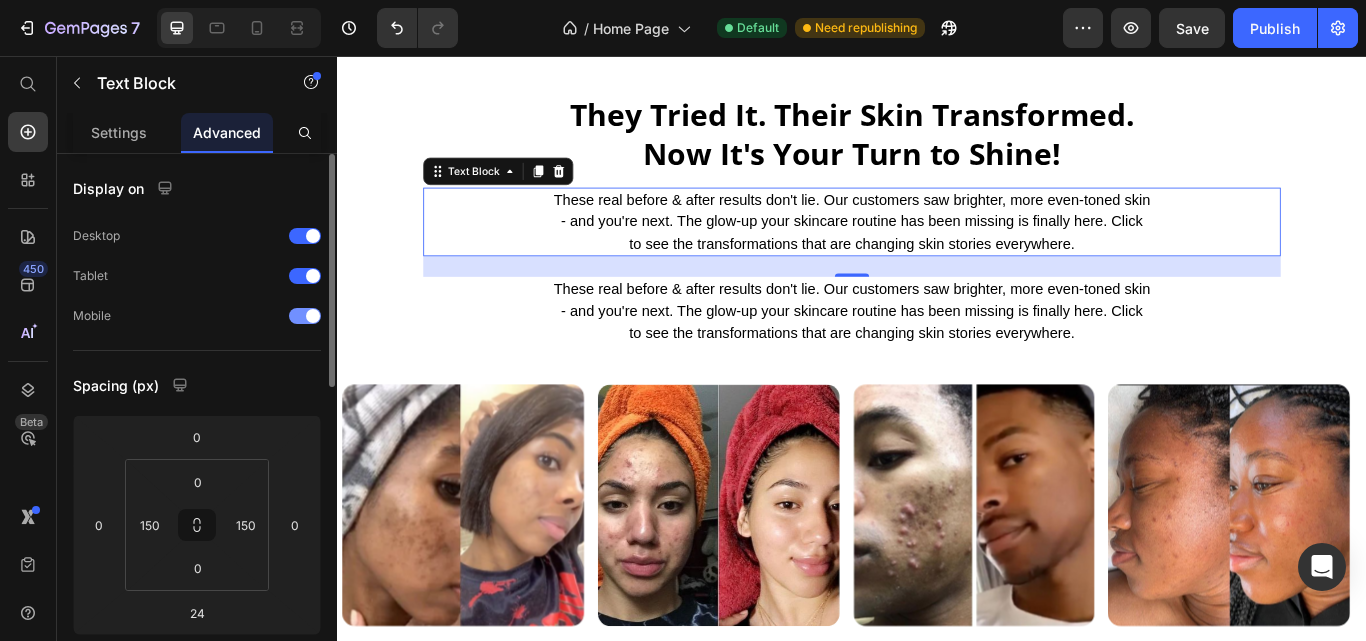 click at bounding box center [305, 316] 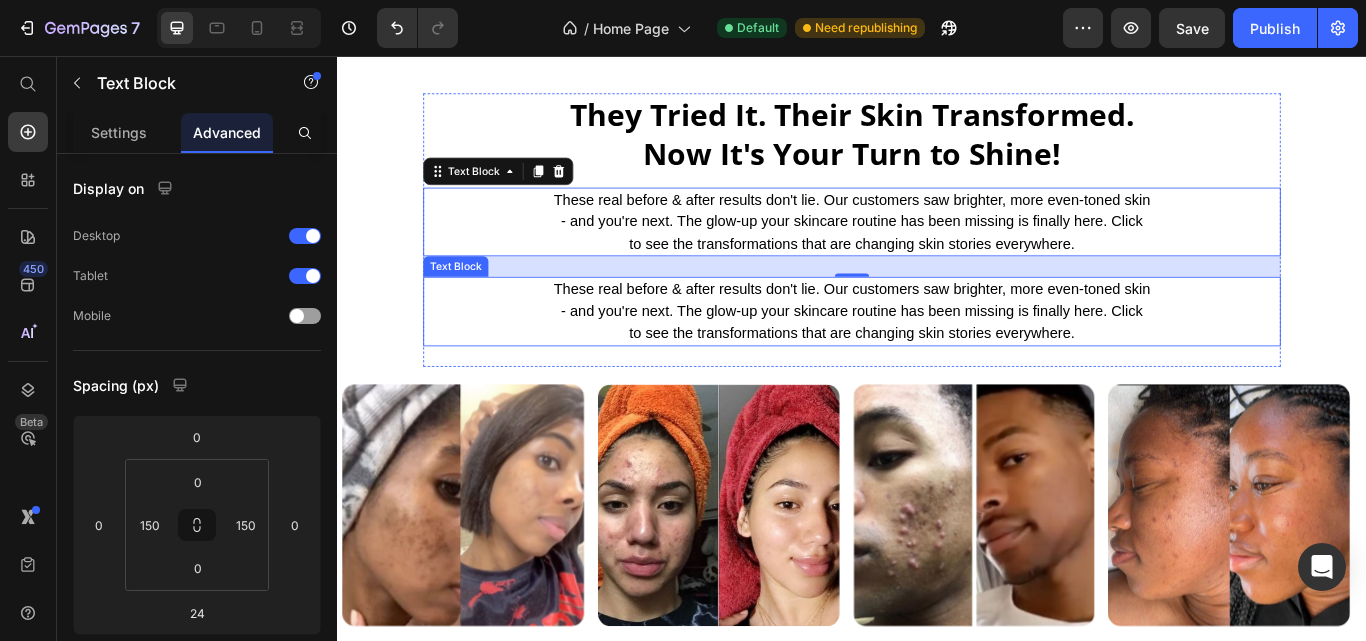 click on "These real before & after results don't lie. Our customers saw brighter, more even-toned skin - and you're next. The glow-up your skincare routine has been missing is finally here. Click to see the transformations that are changing skin stories everywhere." at bounding box center [937, 354] 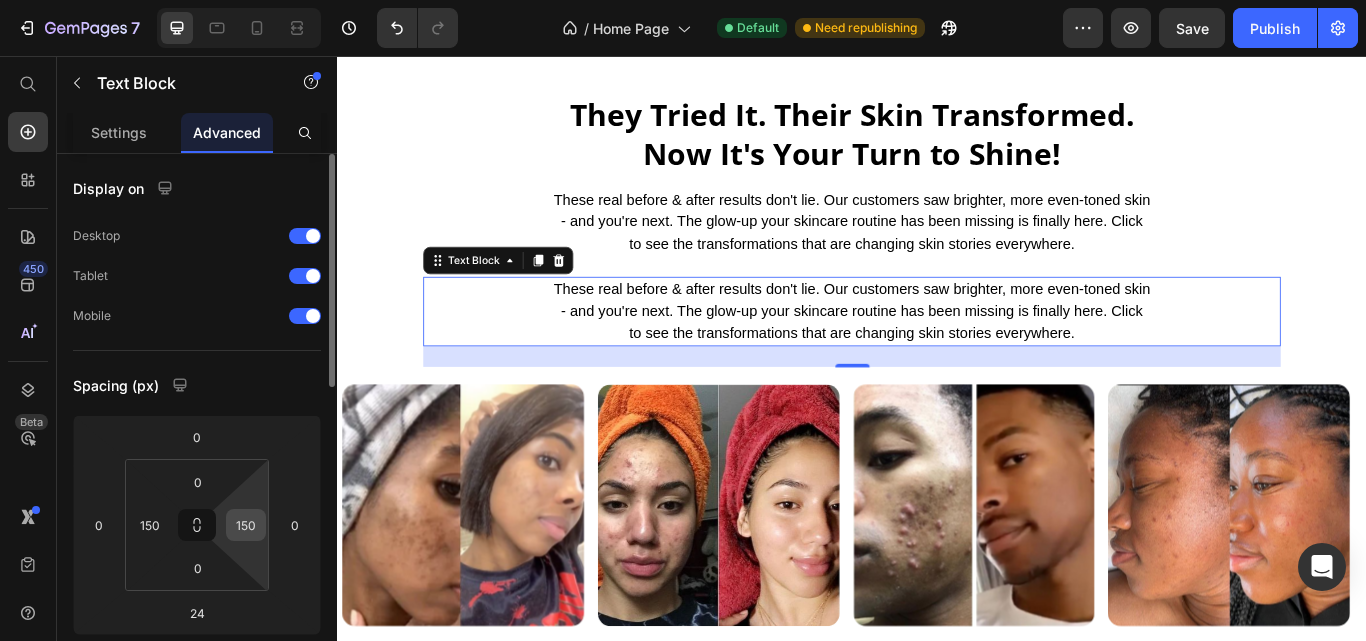 click on "150" at bounding box center (246, 525) 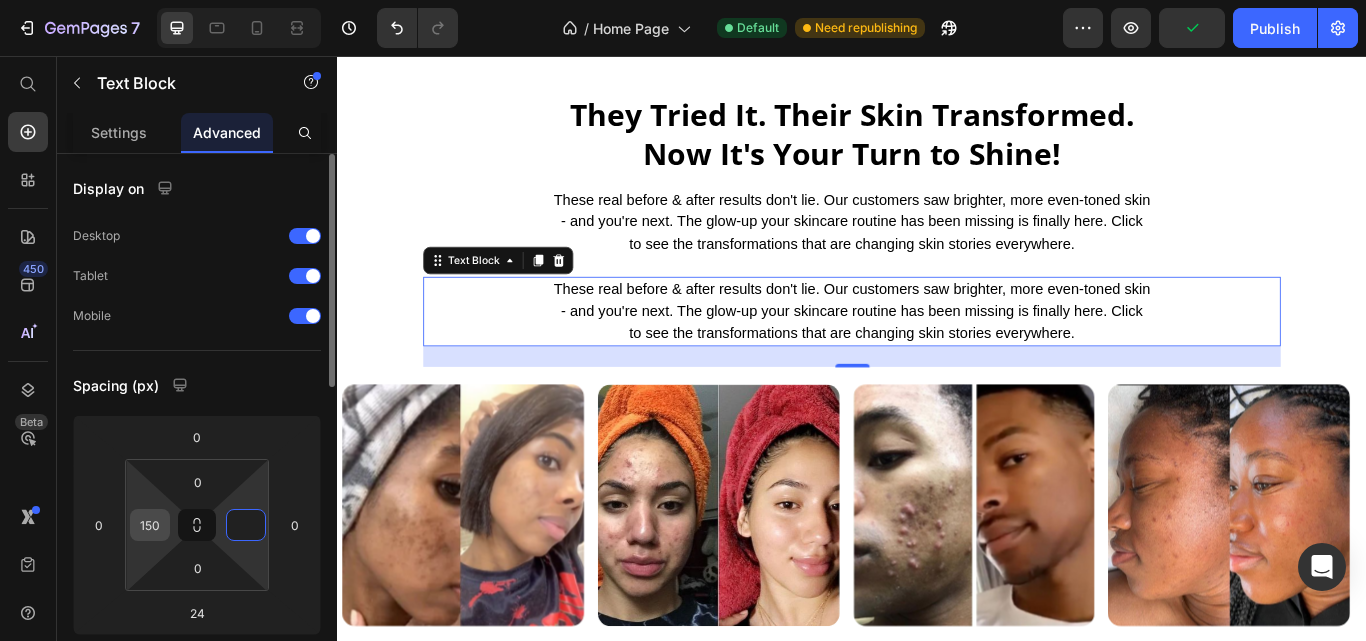 type on "0" 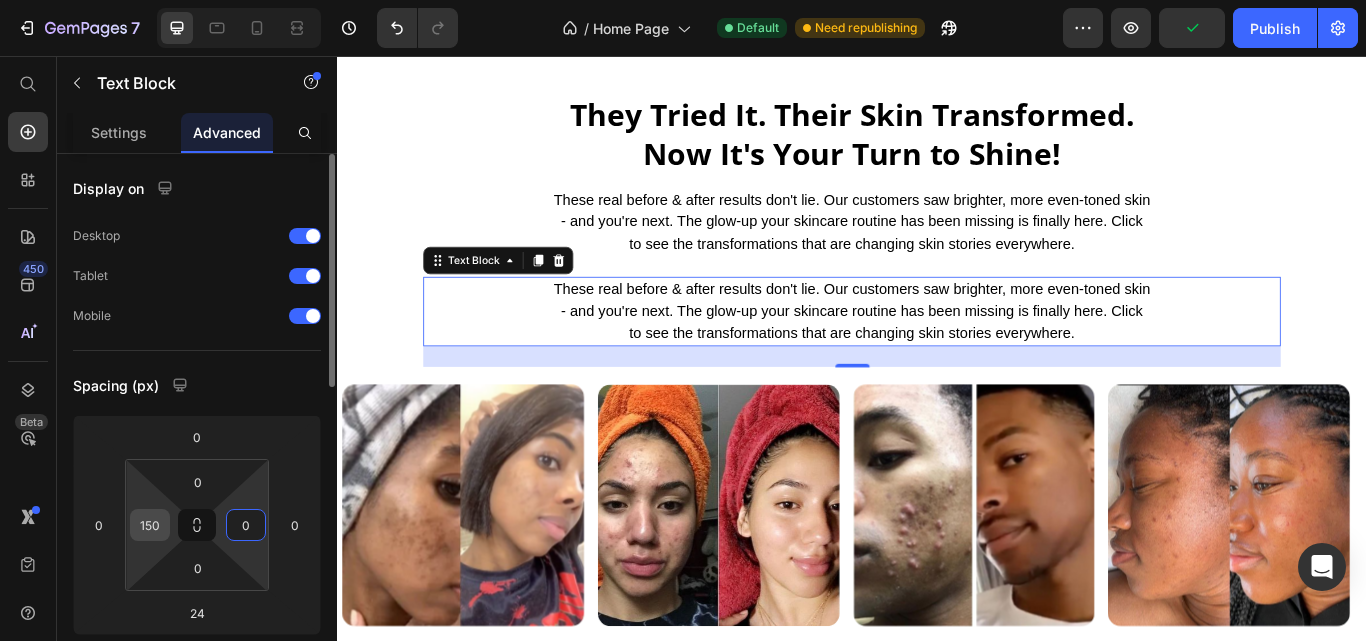 click on "150" at bounding box center [150, 525] 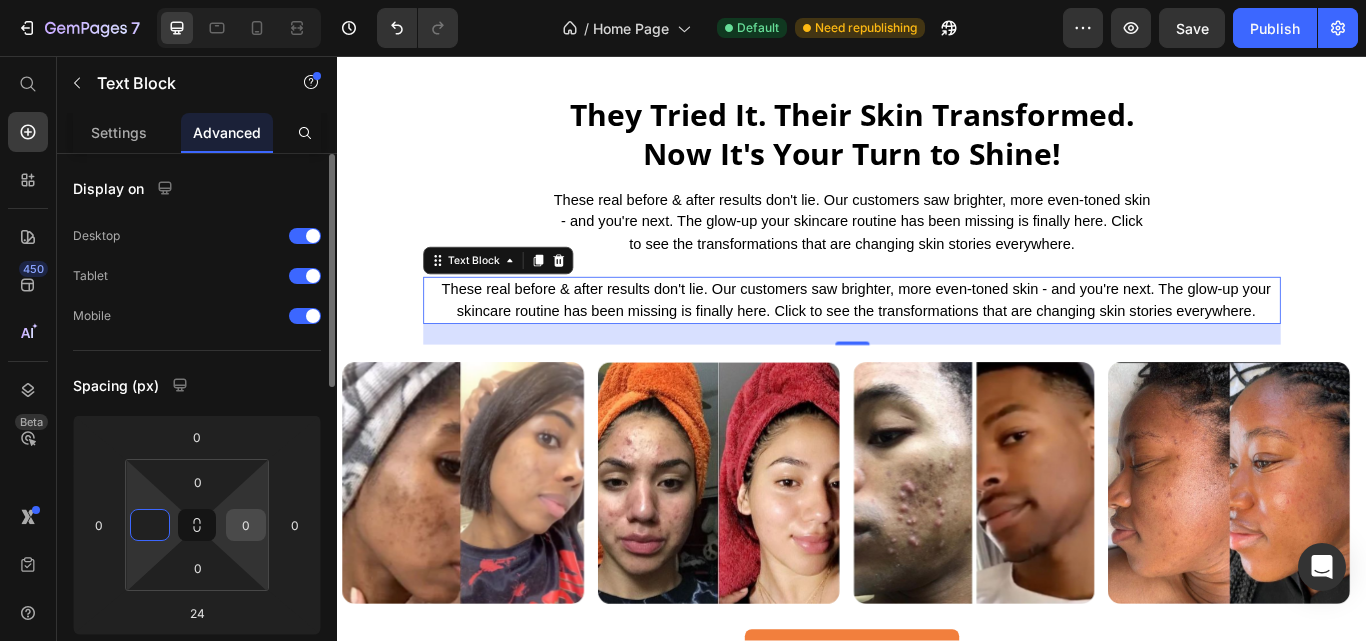 type on "0" 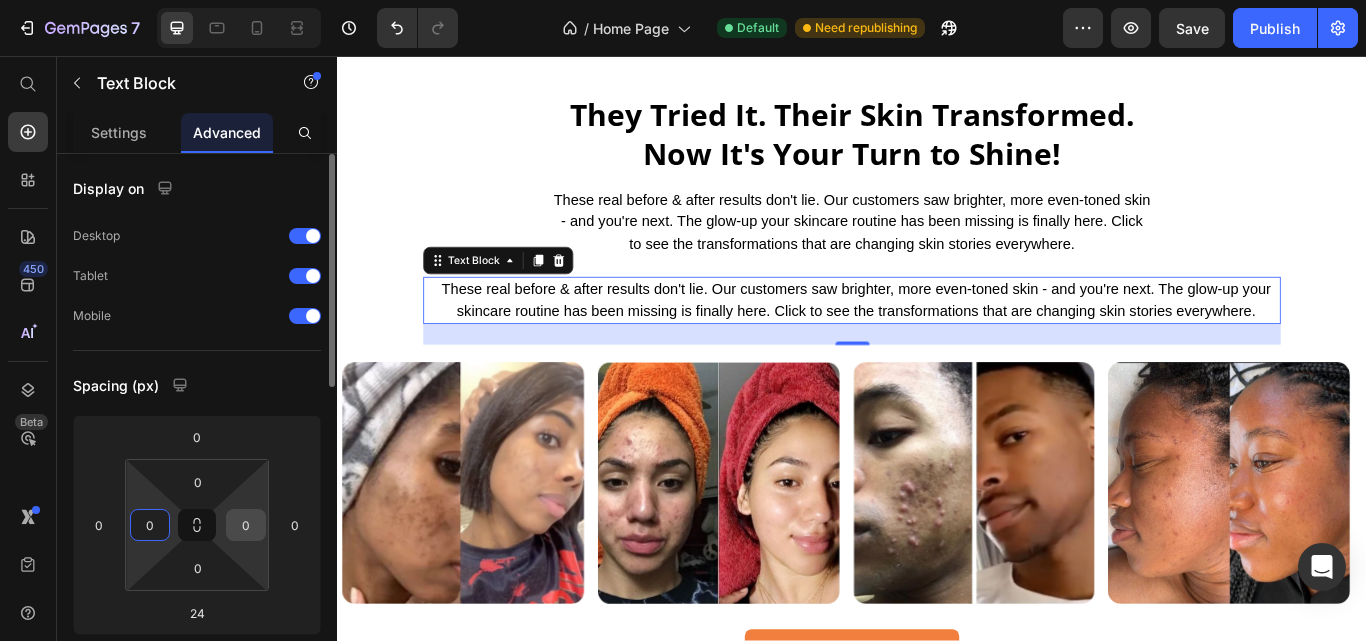 click on "0" at bounding box center (246, 525) 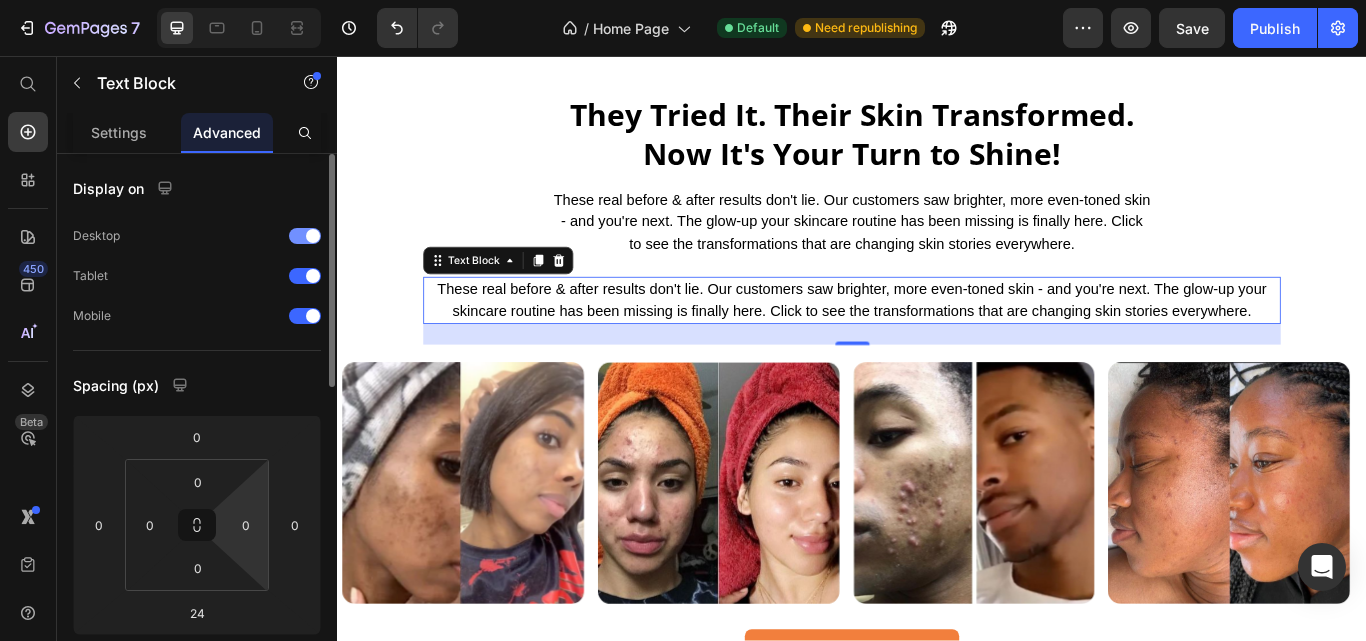 click at bounding box center (220, 236) 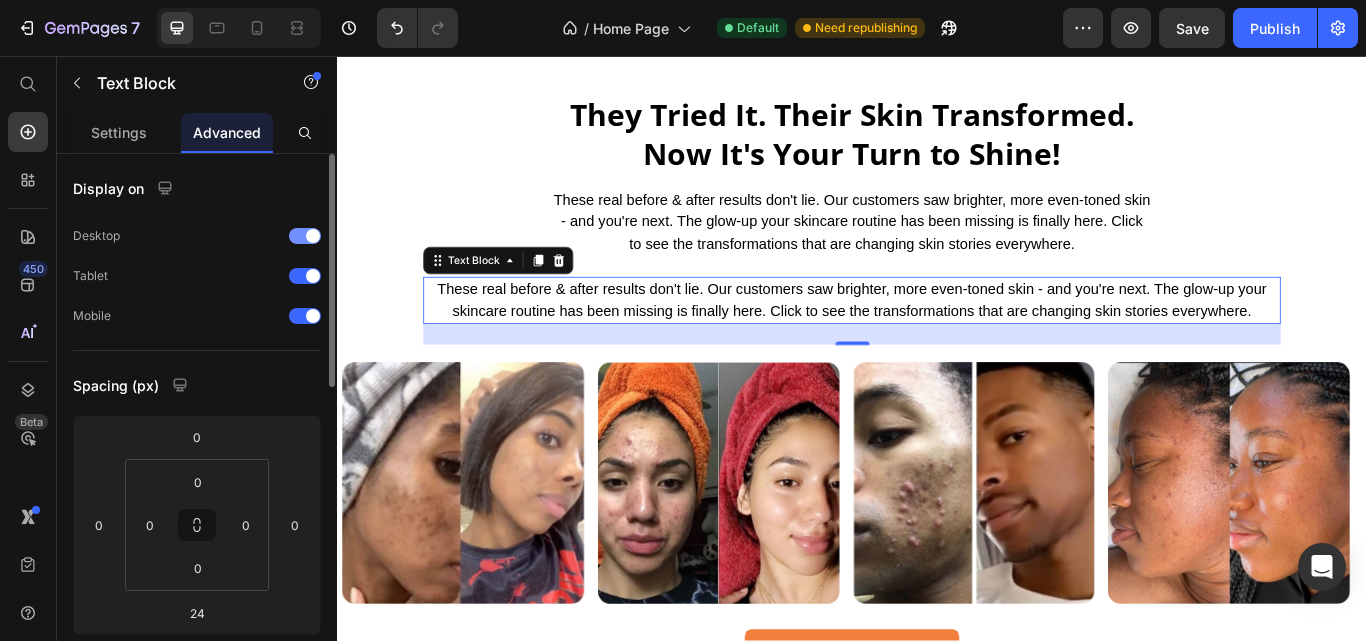 click at bounding box center (305, 236) 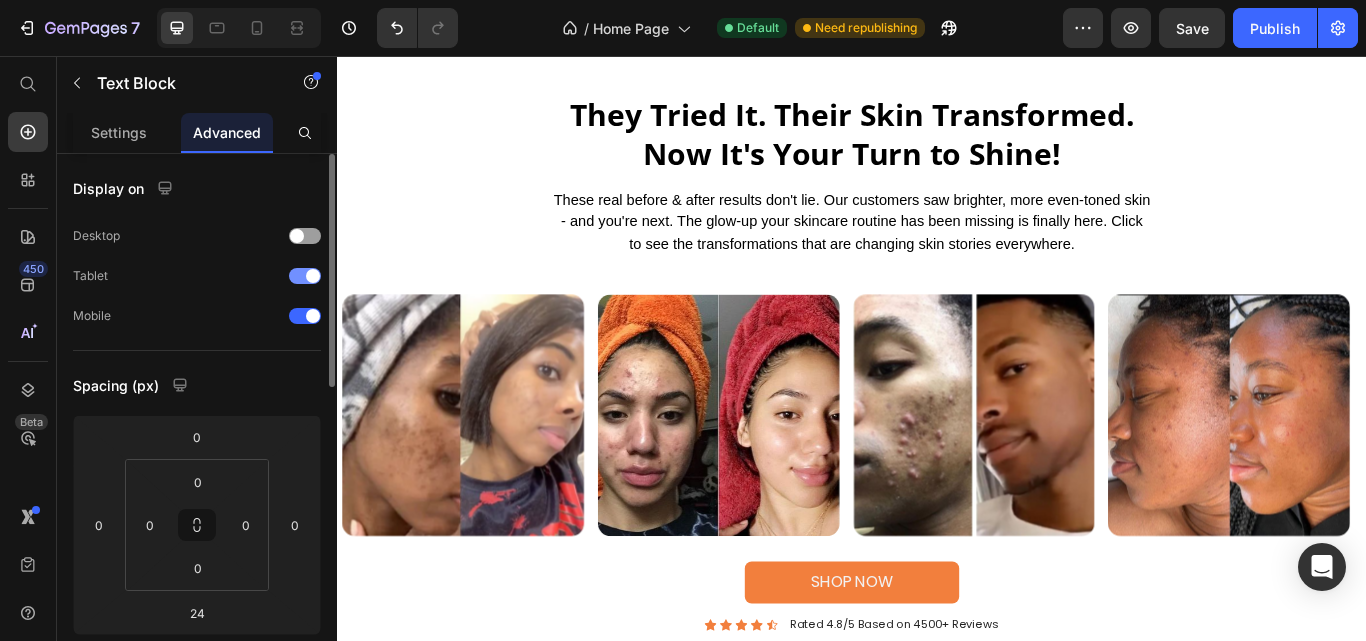 click at bounding box center [305, 276] 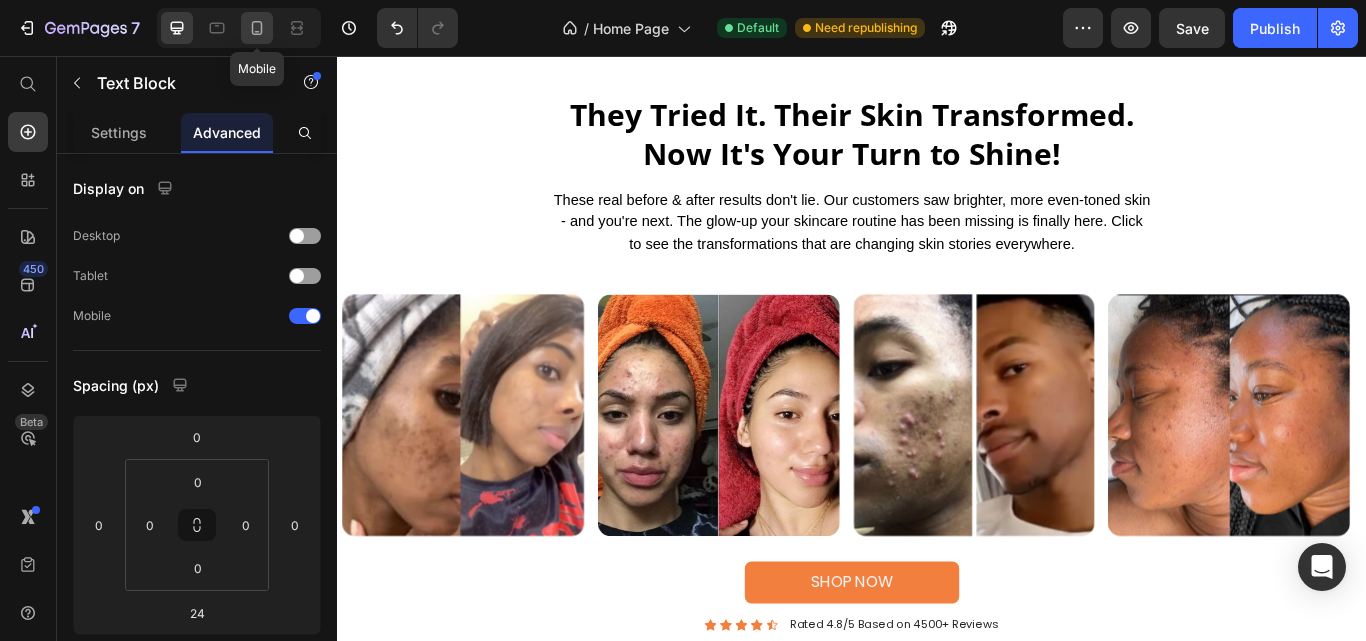 click 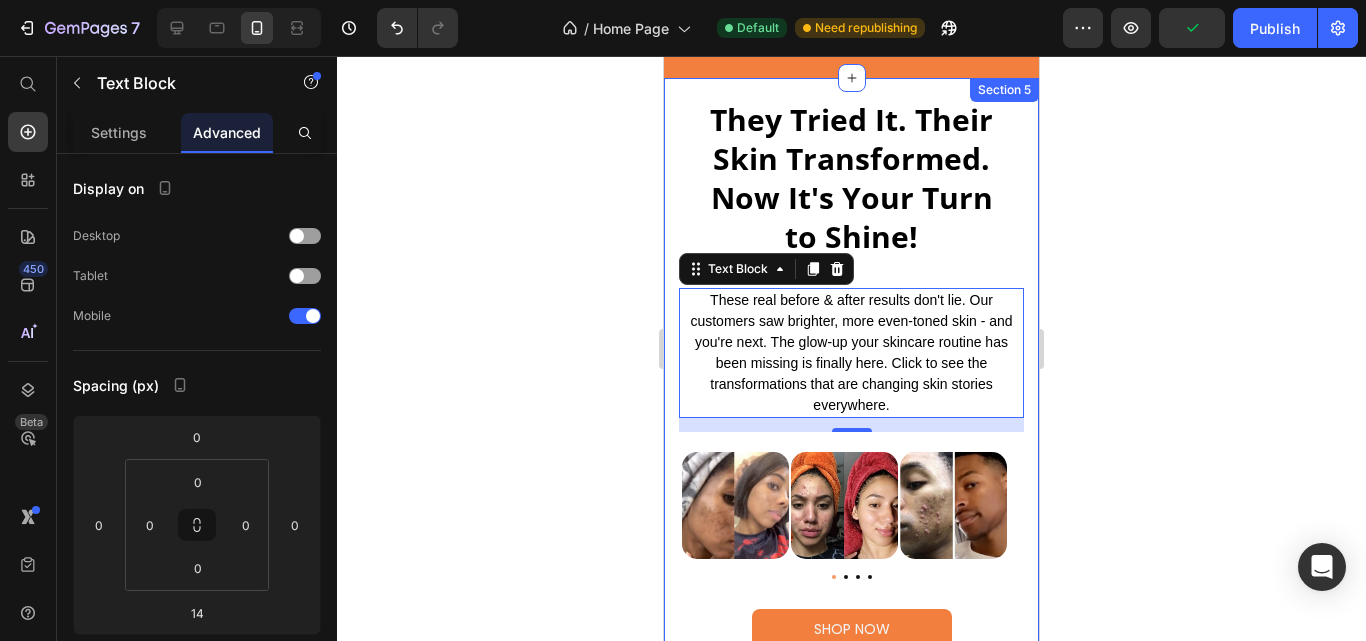 scroll, scrollTop: 729, scrollLeft: 0, axis: vertical 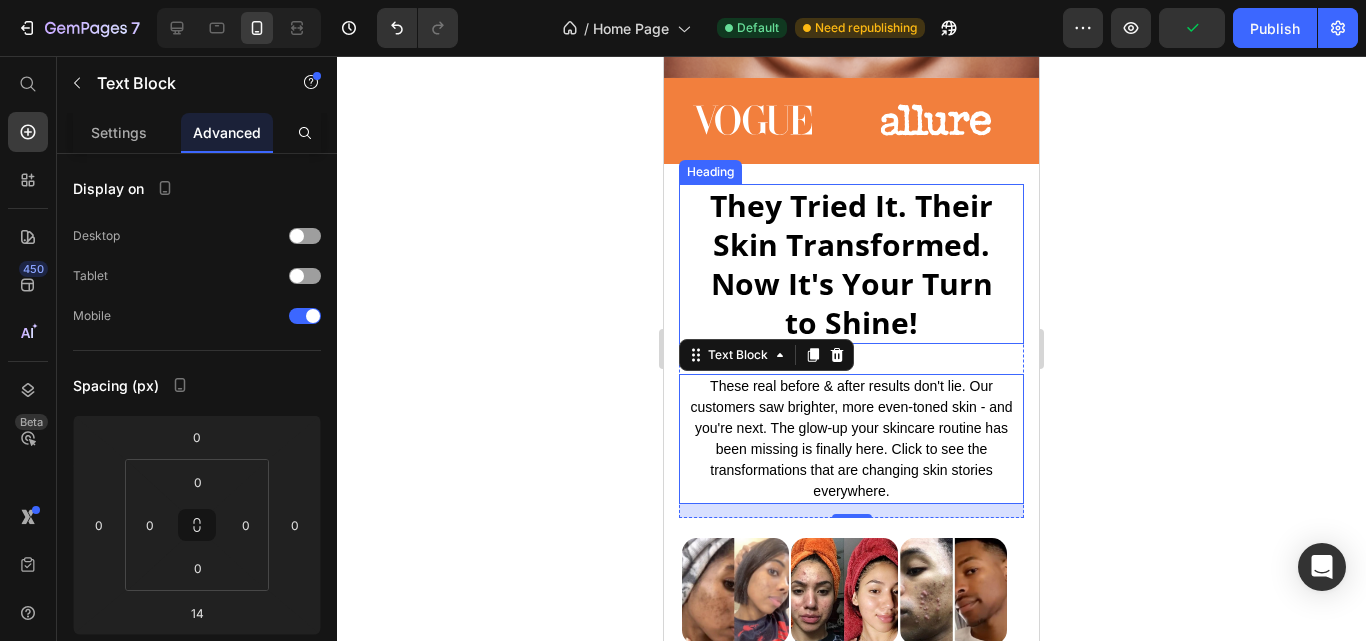 click on "They Tried It. Their Skin Transformed. Now It's Your Turn to Shine!" at bounding box center (851, 264) 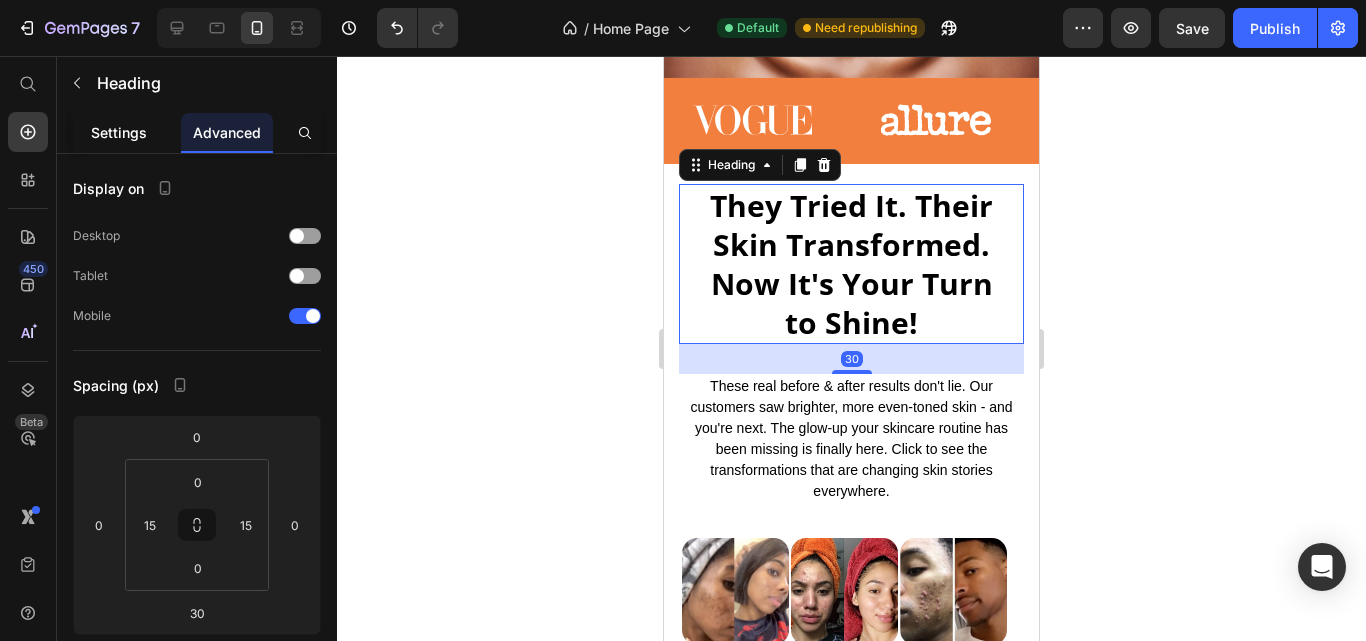 click on "Settings" at bounding box center [119, 132] 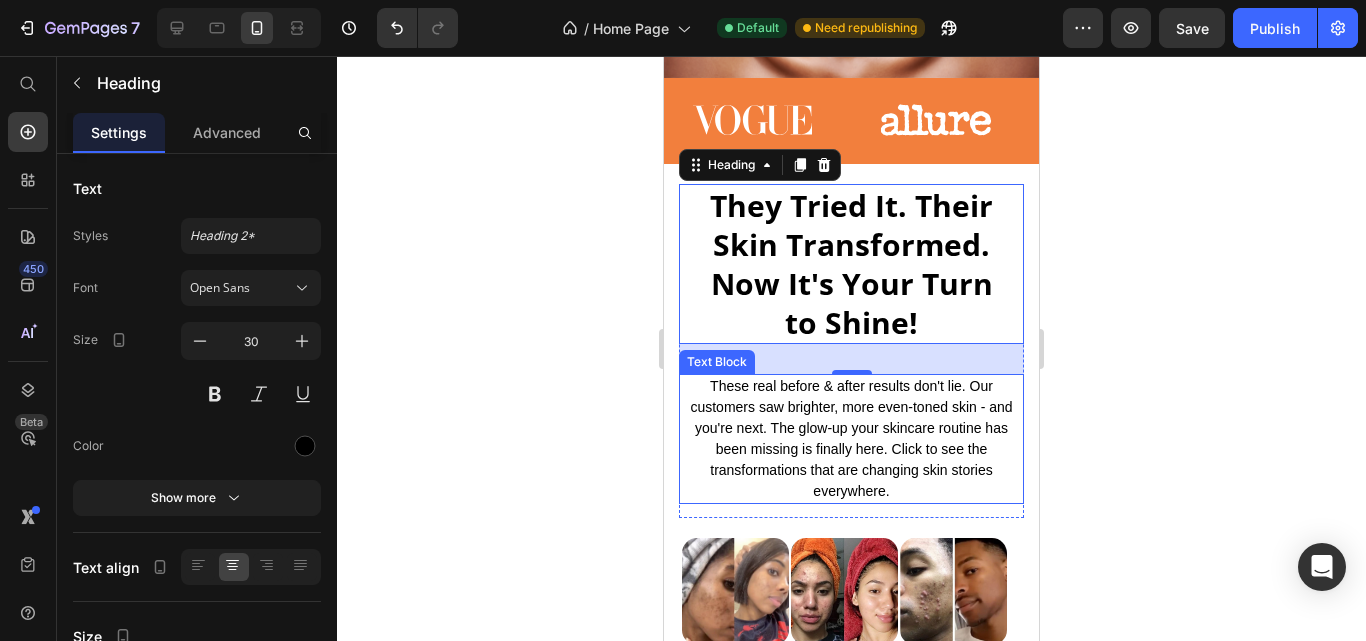 click on "These real before & after results don't lie. Our customers saw brighter, more even-toned skin - and you're next. The glow-up your skincare routine has been missing is finally here. Click to see the transformations that are changing skin stories everywhere." at bounding box center (851, 439) 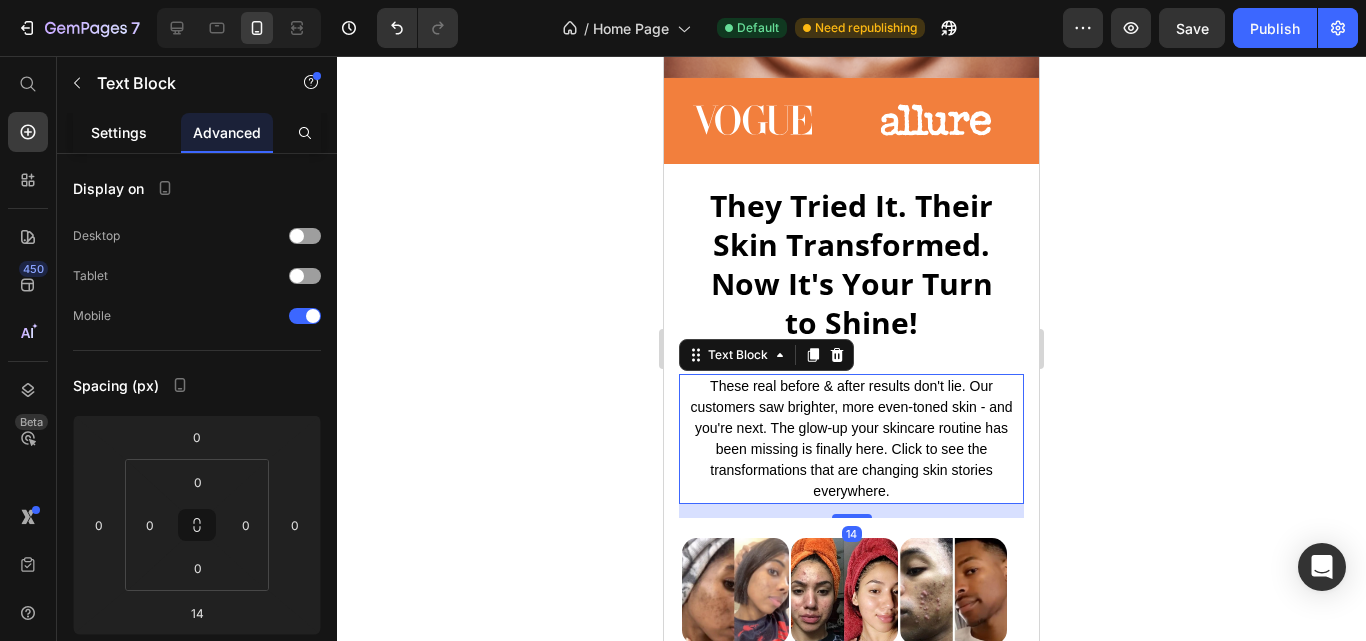 click on "Settings" at bounding box center [119, 132] 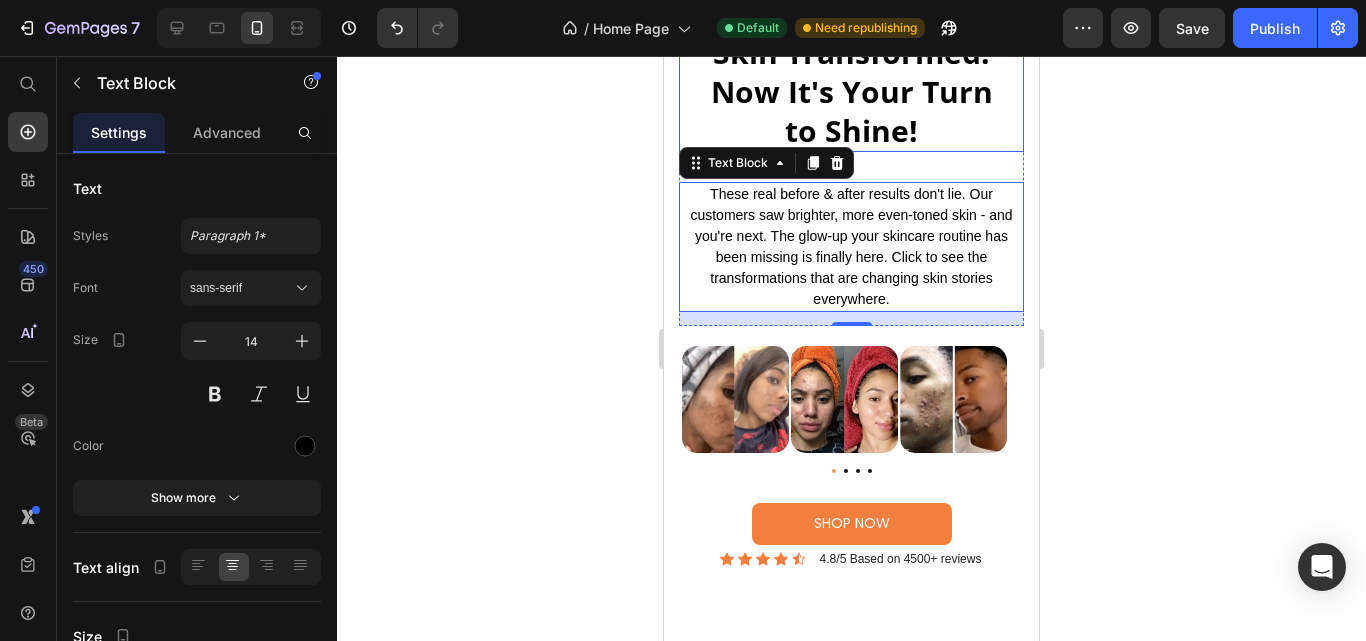 scroll, scrollTop: 929, scrollLeft: 0, axis: vertical 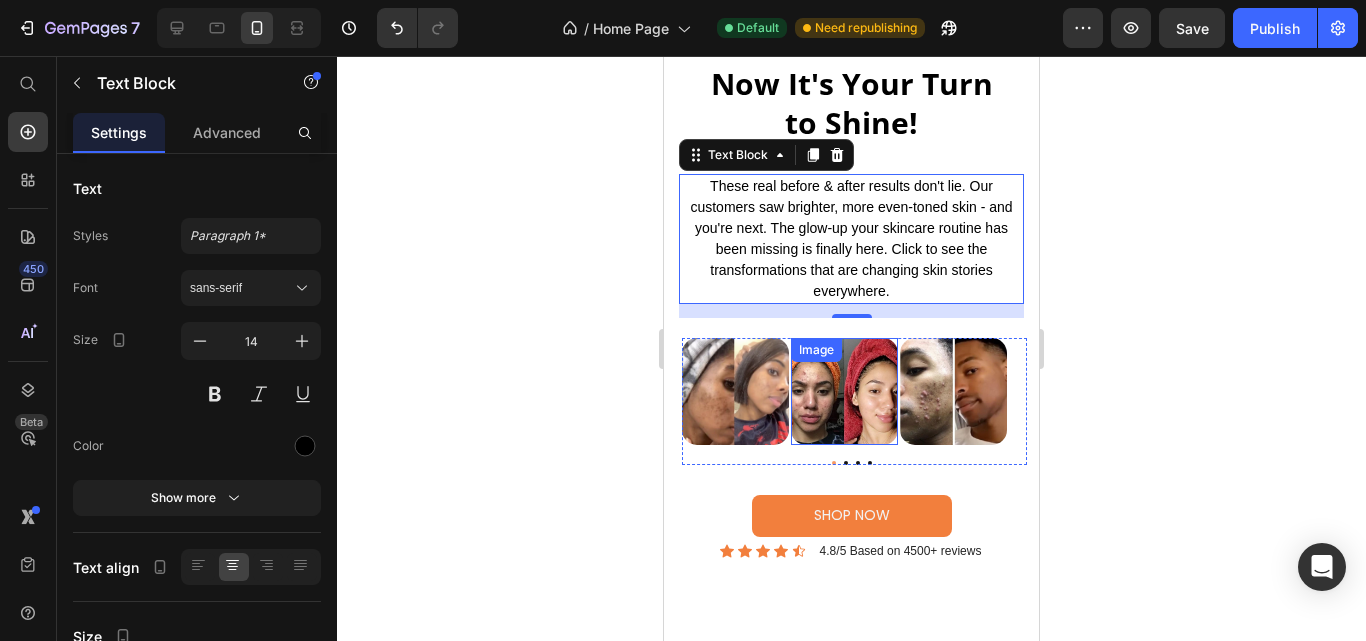 click on "Image" at bounding box center [844, 391] 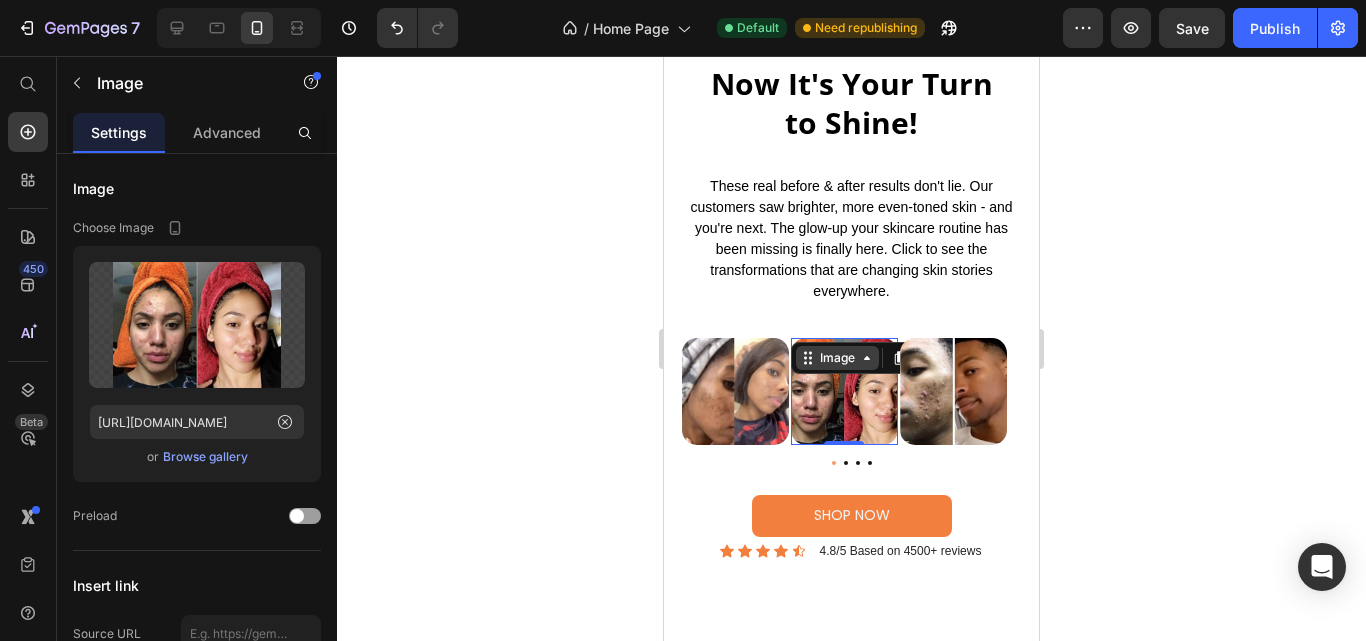 scroll, scrollTop: 829, scrollLeft: 0, axis: vertical 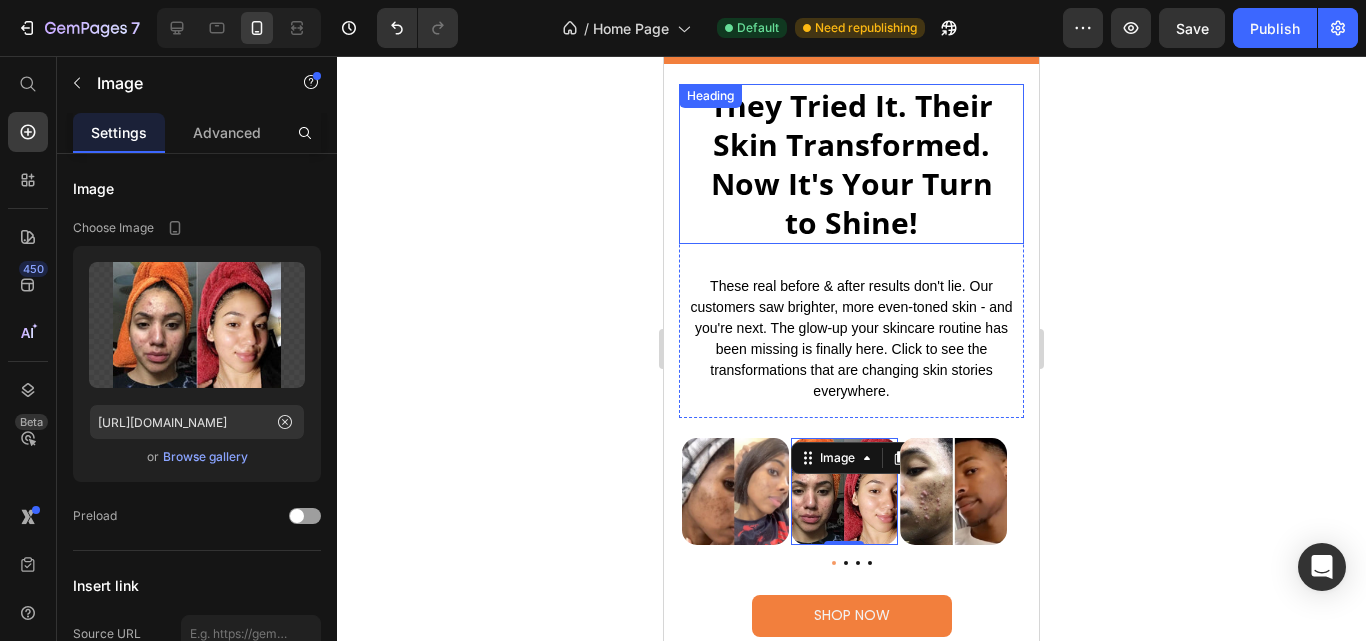 click on "They Tried It. Their Skin Transformed. Now It's Your Turn to Shine!" at bounding box center [851, 164] 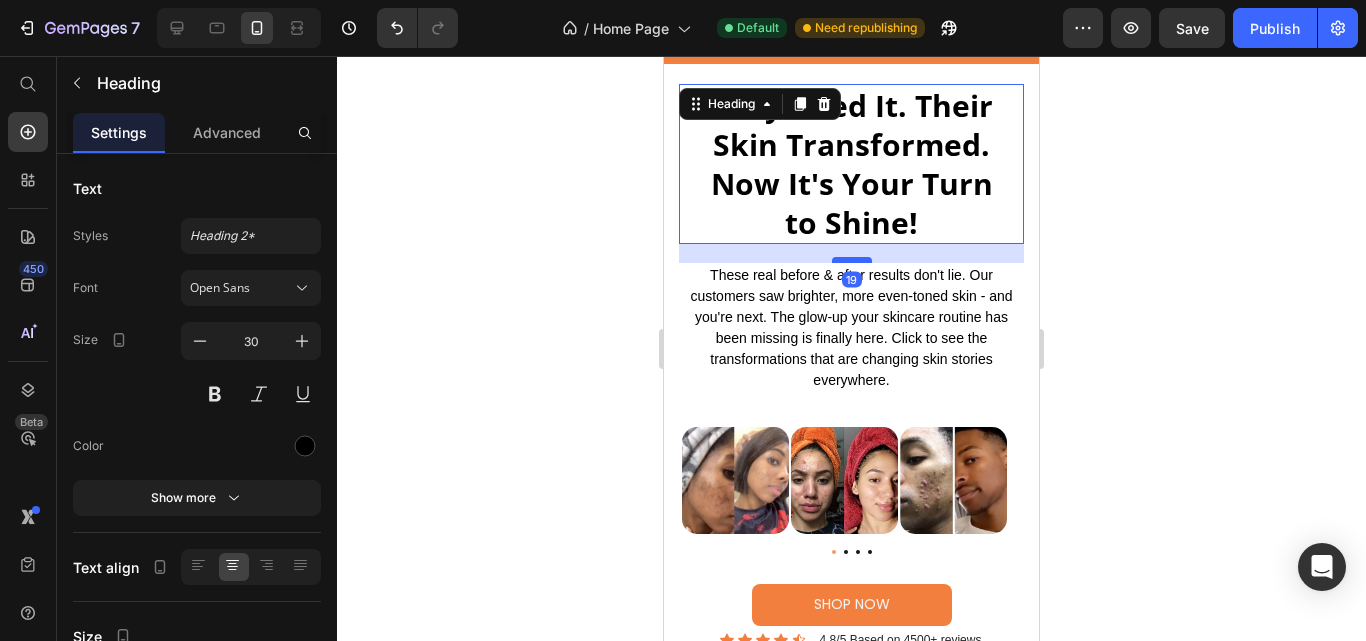 drag, startPoint x: 851, startPoint y: 244, endPoint x: 854, endPoint y: 233, distance: 11.401754 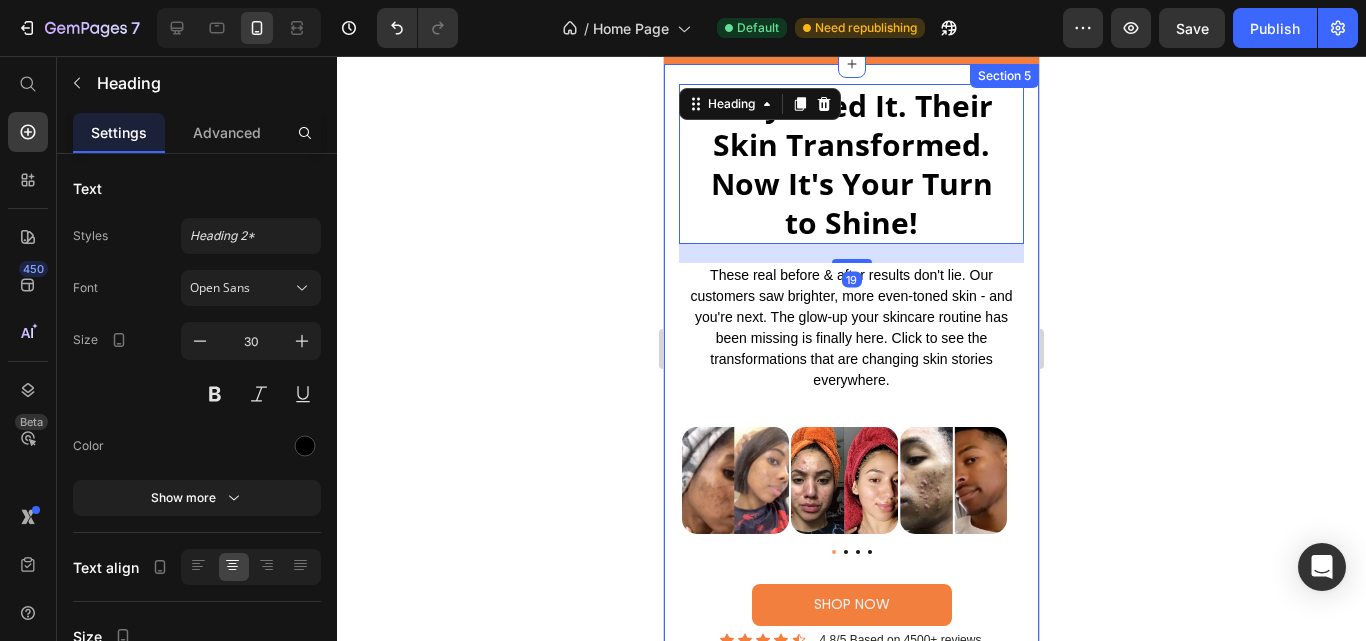 click on "They Tried It. Their Skin Transformed. Now It's Your Turn to Shine! Heading   19 They Tried It. Their Skin Transformed. Now It's Your Turn to Shine! Heading These real before & after results don't lie. Our customers saw brighter, more even-toned skin - and you're next. The glow-up your skincare routine has been missing is finally here. Click to see the transformations that are changing skin stories everywhere. Text Block These real before & after results don't lie. Our customers saw brighter, more even-toned skin - and you're next. The glow-up your skincare routine has been missing is finally here. Click to see the transformations that are changing skin stories everywhere. Text Block Row Image Image Image Image Carousel shop now Button Icon Icon Icon Icon
Icon Icon List 4.8/5 Based on 4500+ reviews Text Block Row Icon Icon Icon Icon
Icon Icon List Rated 4.8/5 Based on 4500+ Reviews Text Block Row" at bounding box center [851, 369] 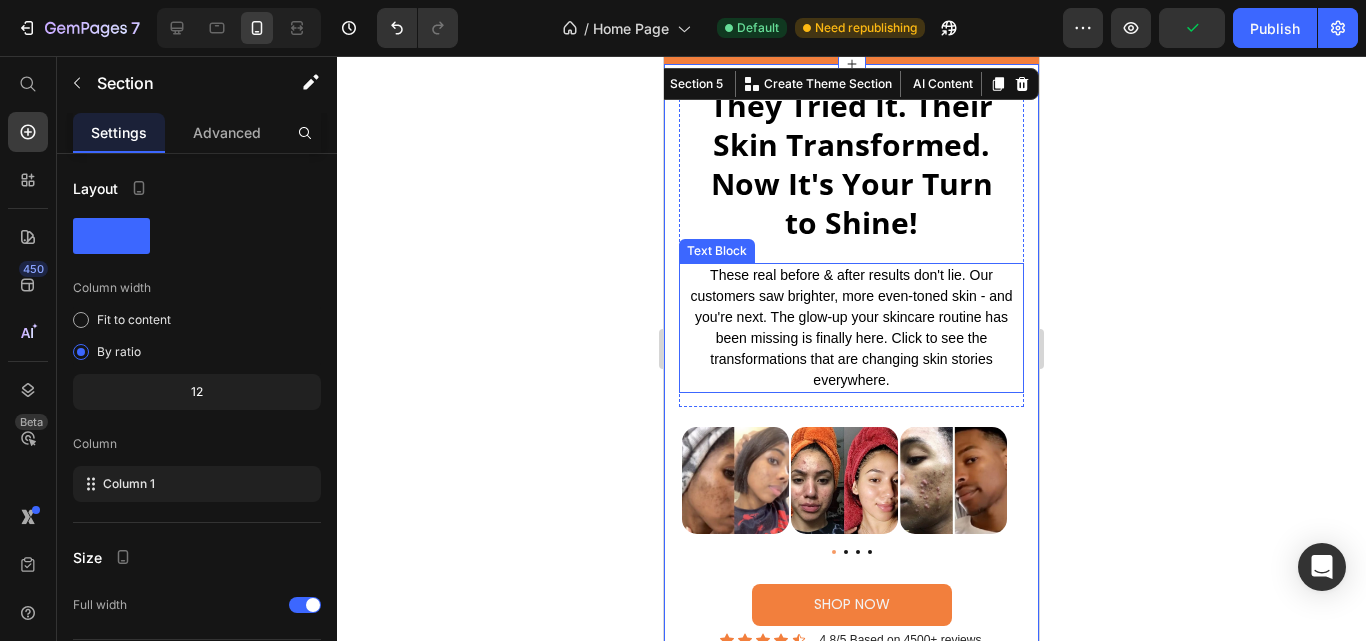 click on "These real before & after results don't lie. Our customers saw brighter, more even-toned skin - and you're next. The glow-up your skincare routine has been missing is finally here. Click to see the transformations that are changing skin stories everywhere." at bounding box center [851, 328] 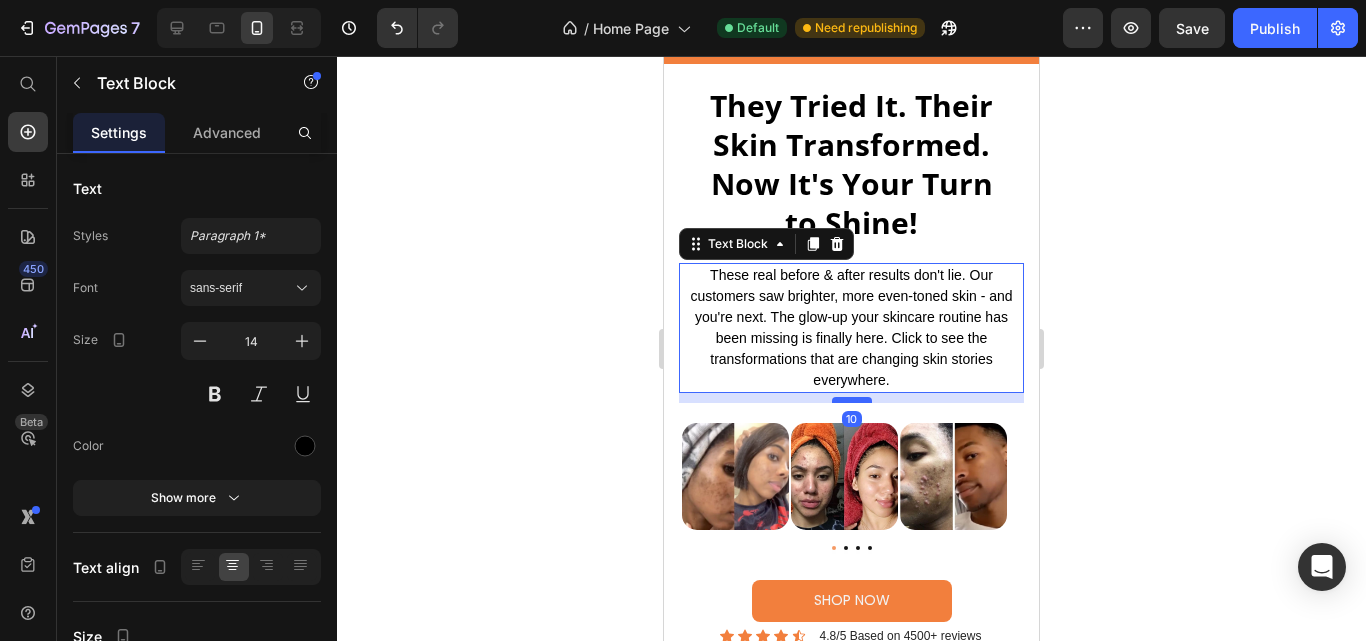 click at bounding box center (852, 400) 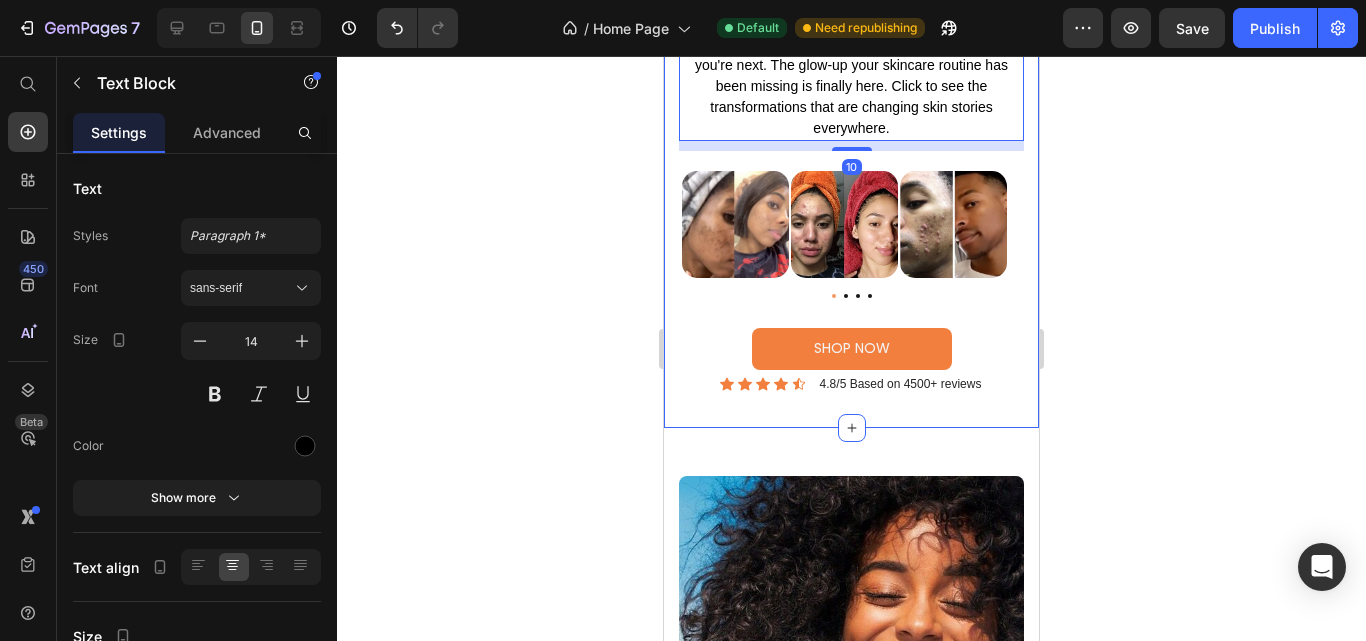scroll, scrollTop: 1129, scrollLeft: 0, axis: vertical 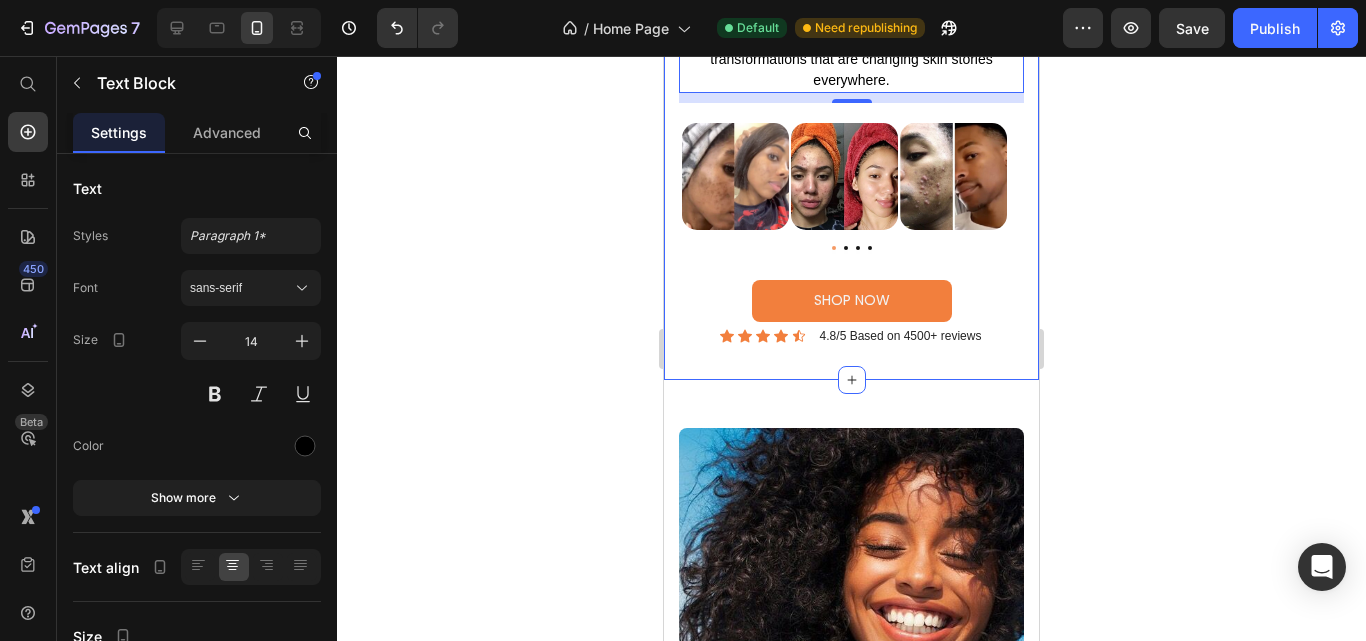 click on "They Tried It. Their Skin Transformed. Now It's Your Turn to Shine! Heading They Tried It. Their Skin Transformed. Now It's Your Turn to Shine! Heading These real before & after results don't lie. Our customers saw brighter, more even-toned skin - and you're next. The glow-up your skincare routine has been missing is finally here. Click to see the transformations that are changing skin stories everywhere. Text Block These real before & after results don't lie. Our customers saw brighter, more even-toned skin - and you're next. The glow-up your skincare routine has been missing is finally here. Click to see the transformations that are changing skin stories everywhere. Text Block   10 Row Image Image Image Image Carousel shop now Button Icon Icon Icon Icon
Icon Icon List 4.8/5 Based on 4500+ reviews Text Block Row Icon Icon Icon Icon
Icon Icon List Rated 4.8/5 Based on 4500+ Reviews Text Block Row Section 5" at bounding box center [851, 72] 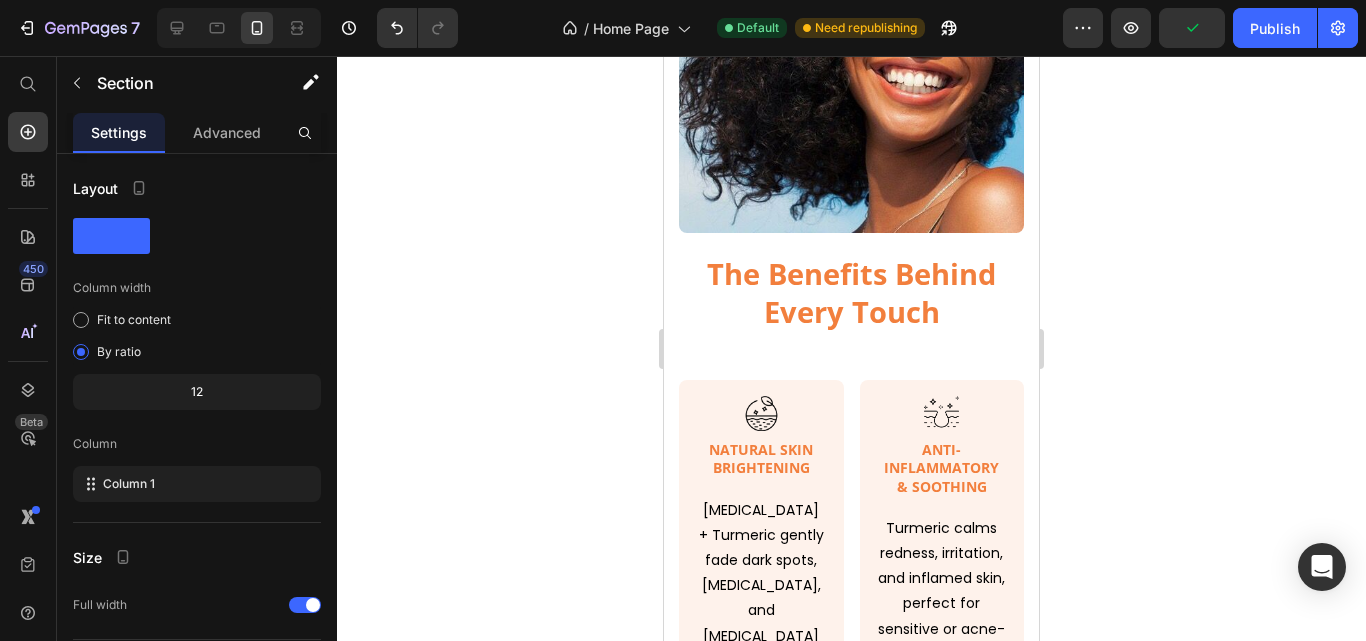 scroll, scrollTop: 1629, scrollLeft: 0, axis: vertical 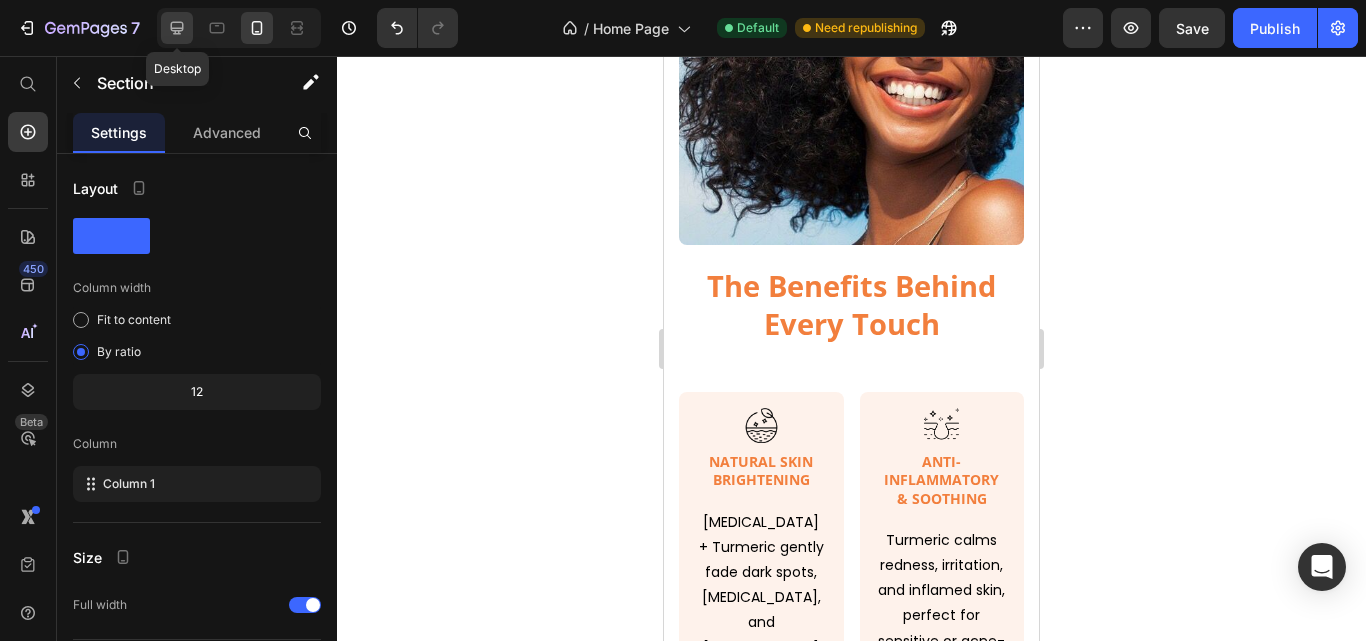 click 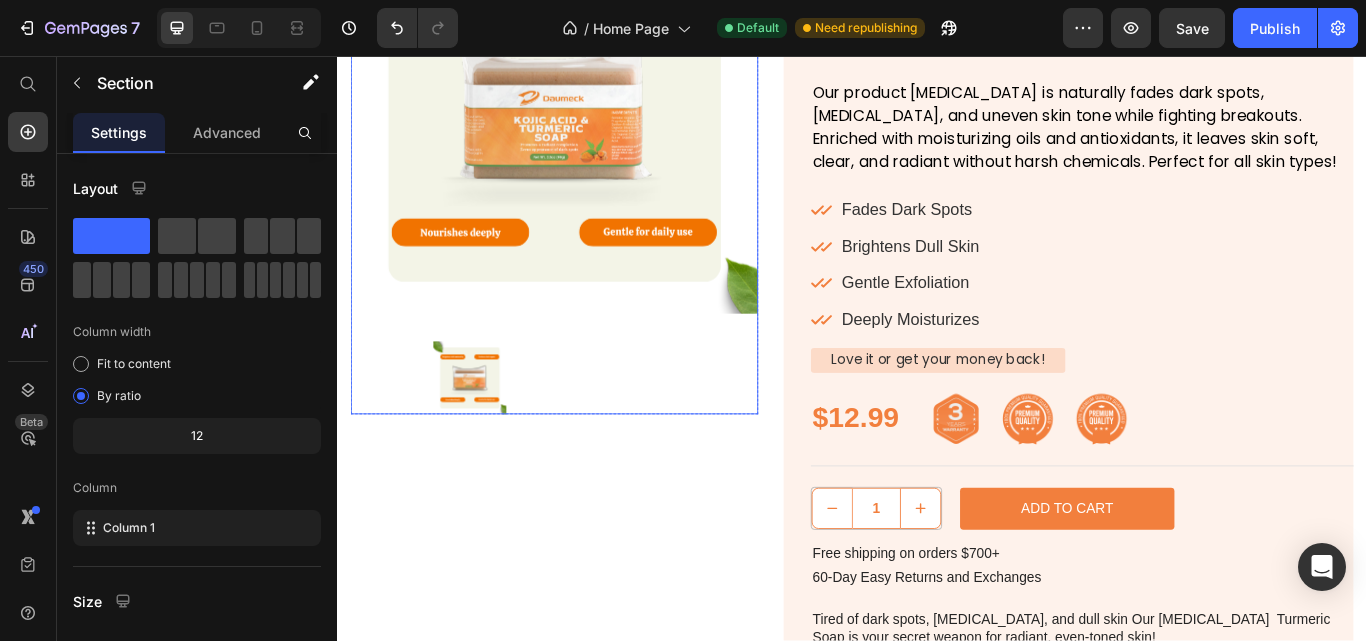 scroll, scrollTop: 2449, scrollLeft: 0, axis: vertical 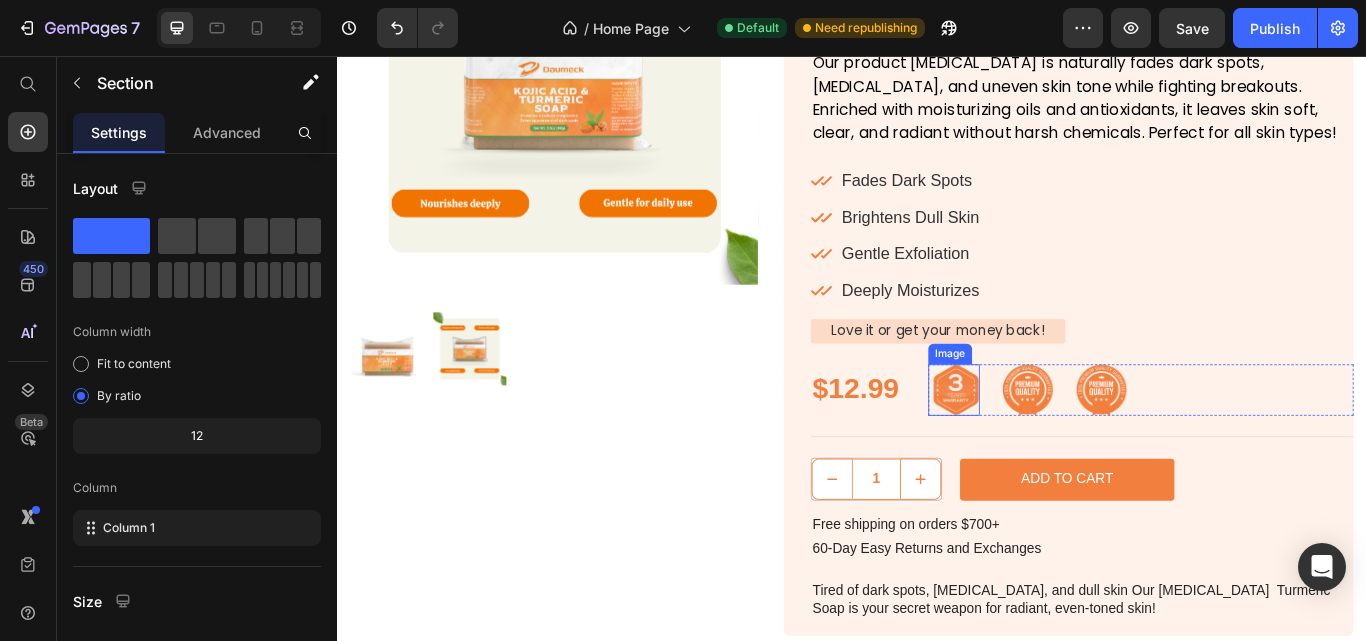click at bounding box center [1056, 446] 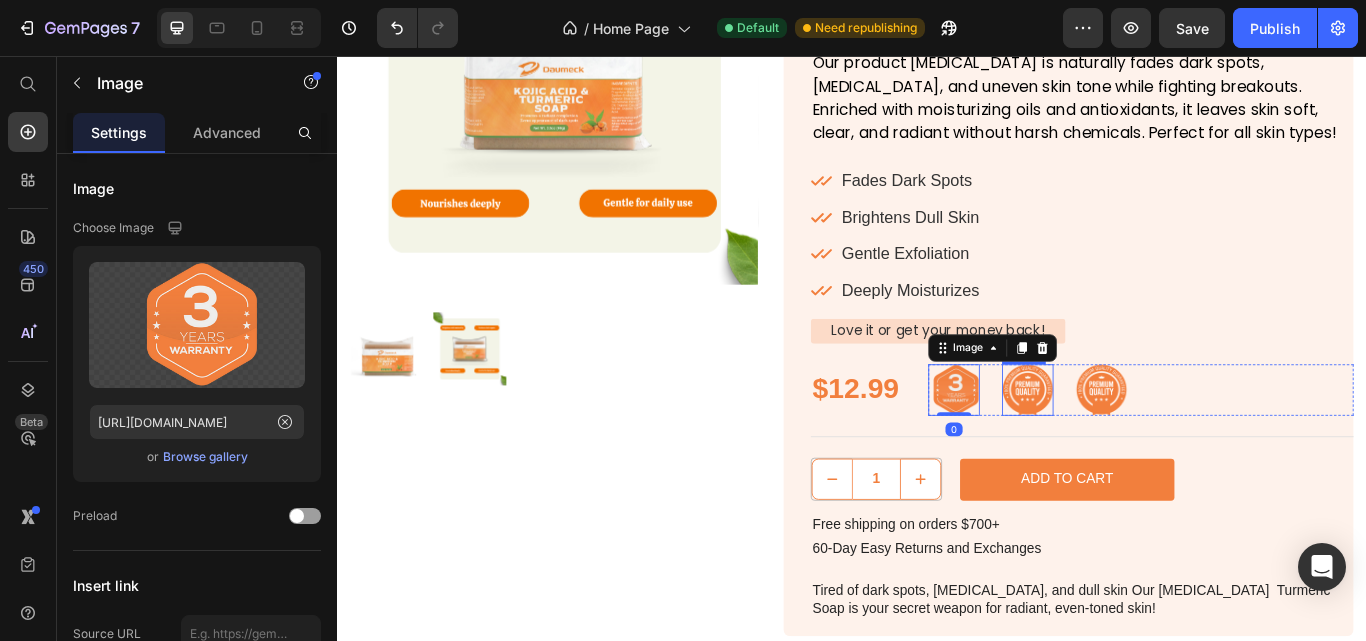 click at bounding box center (1142, 446) 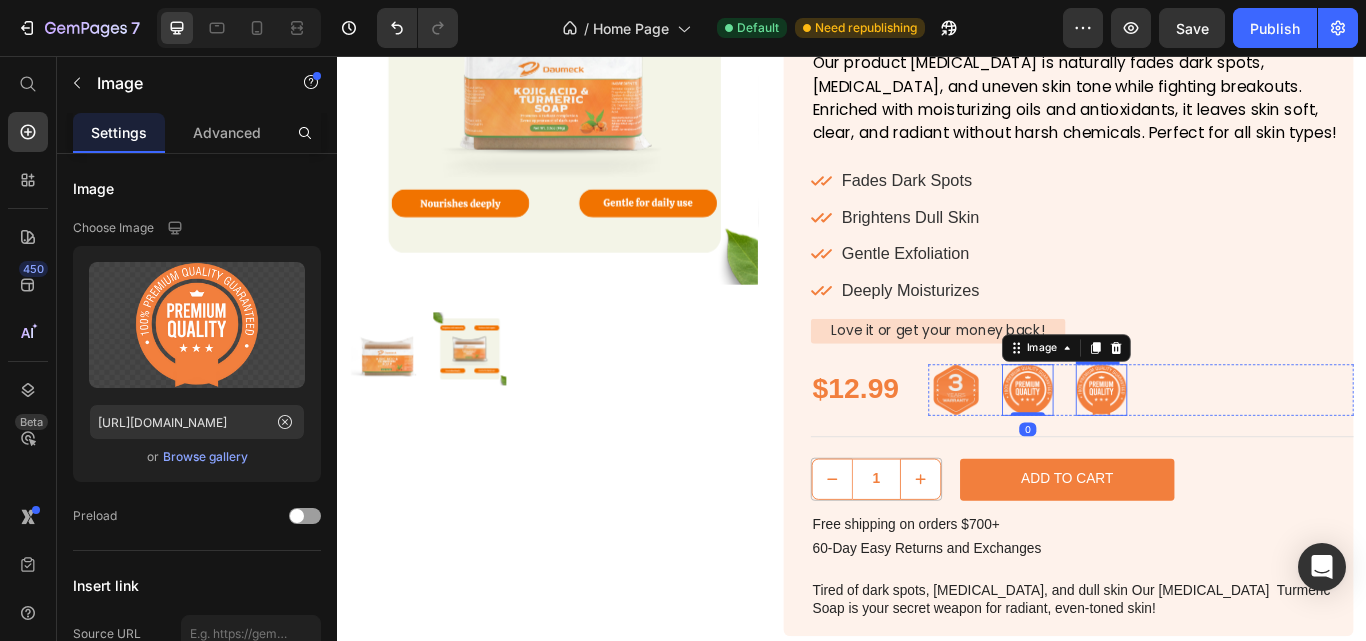 click at bounding box center (1228, 446) 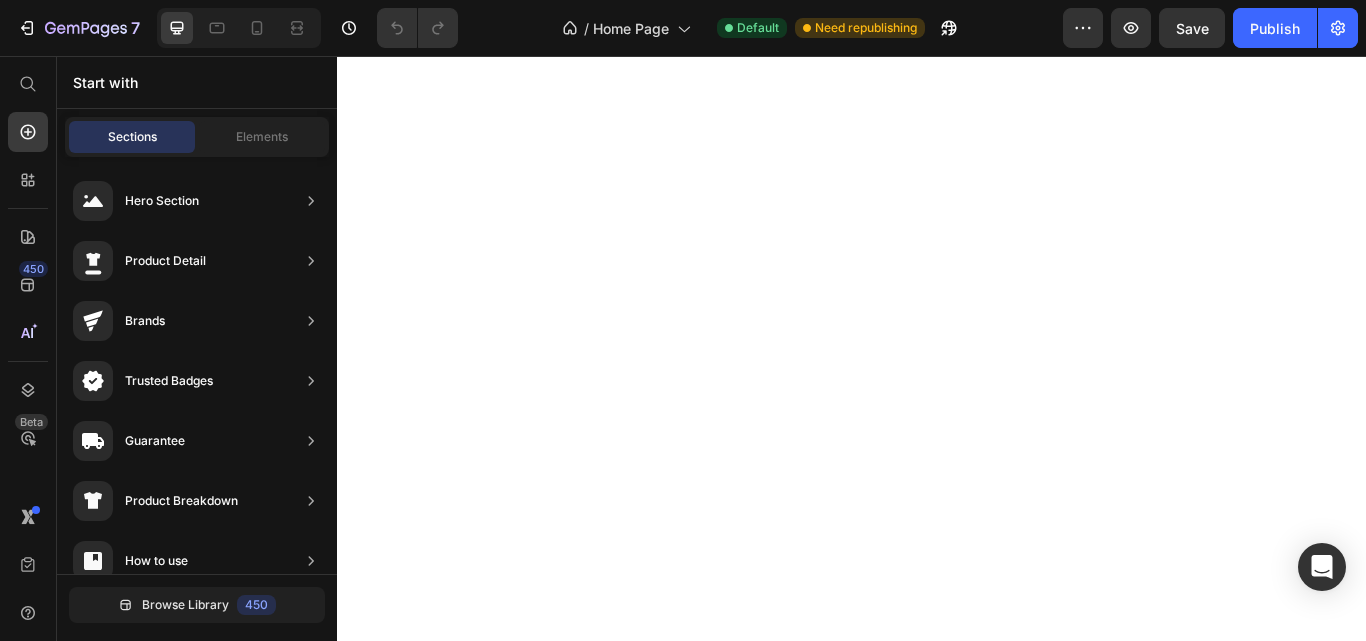 scroll, scrollTop: 0, scrollLeft: 0, axis: both 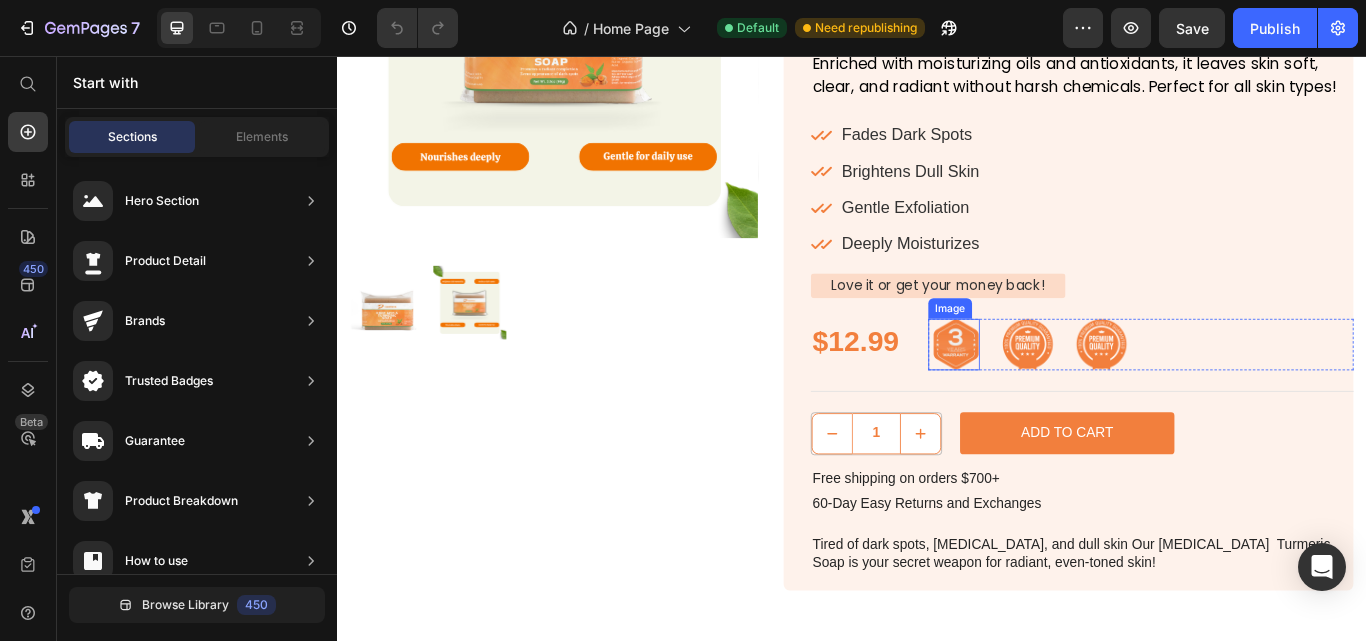 click at bounding box center [1056, 393] 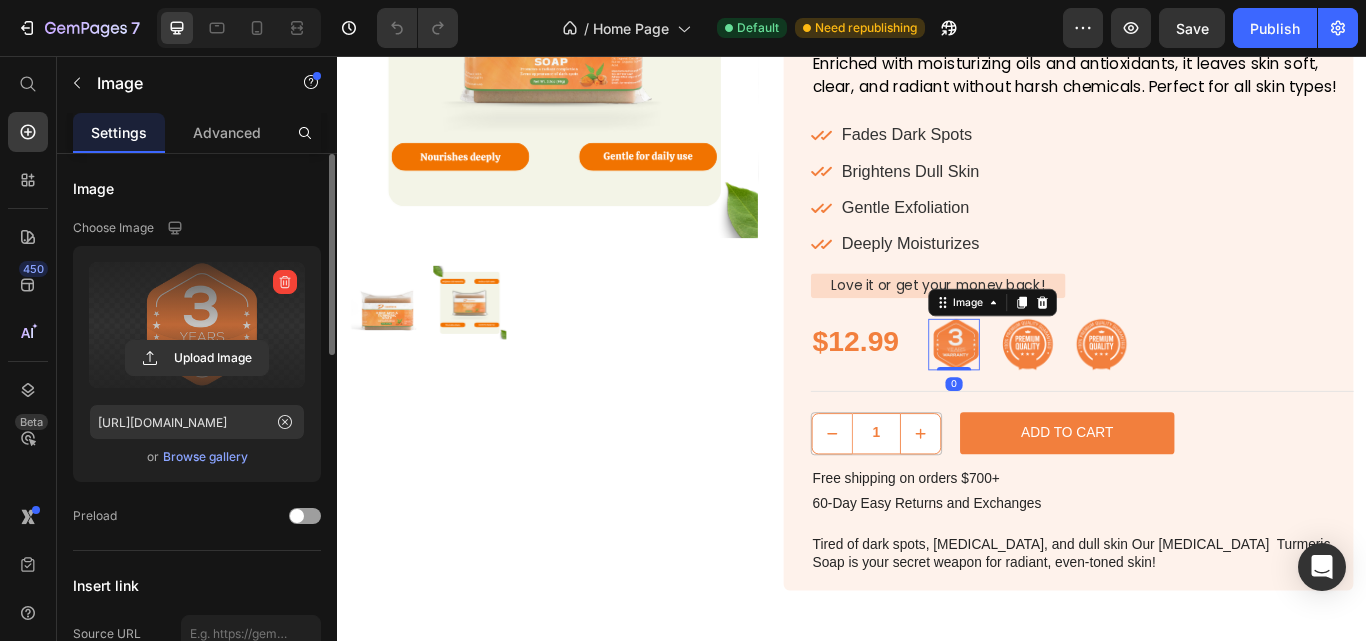 click at bounding box center [197, 325] 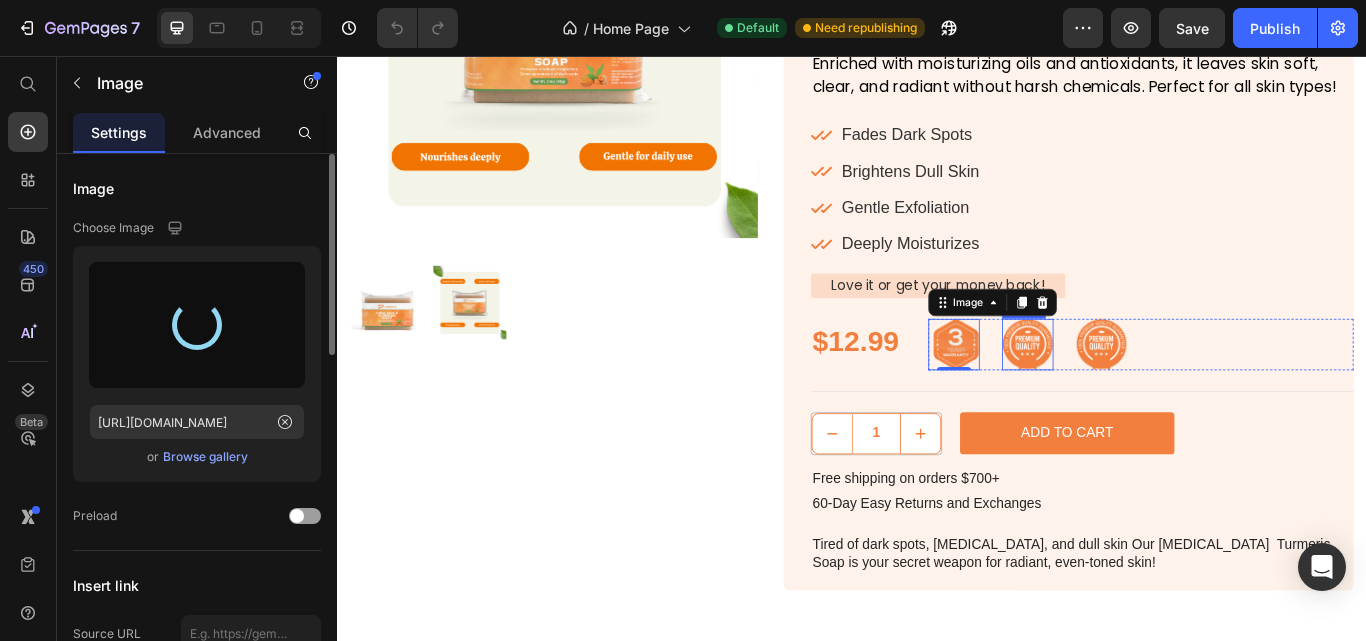 type on "https://cdn.shopify.com/s/files/1/0648/2981/6943/files/gempages_574556219855864607-73ab4570-c6b1-4ca8-ac49-33bbaf851438.svg" 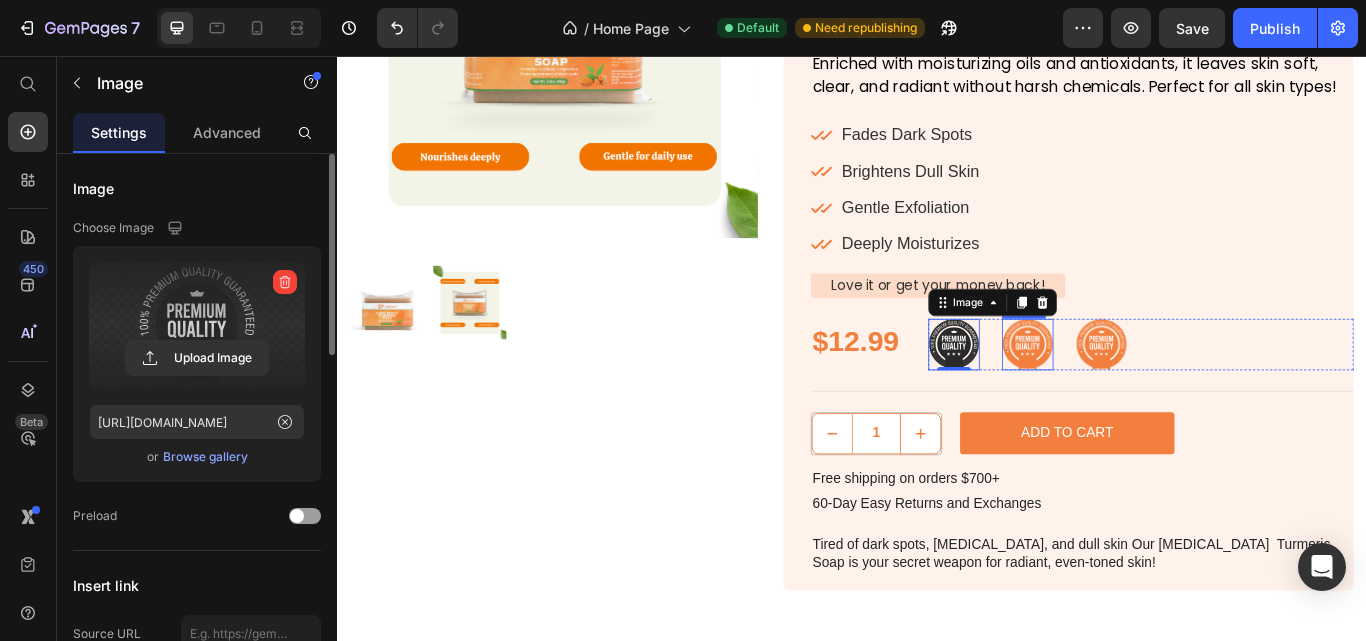 click at bounding box center [1142, 393] 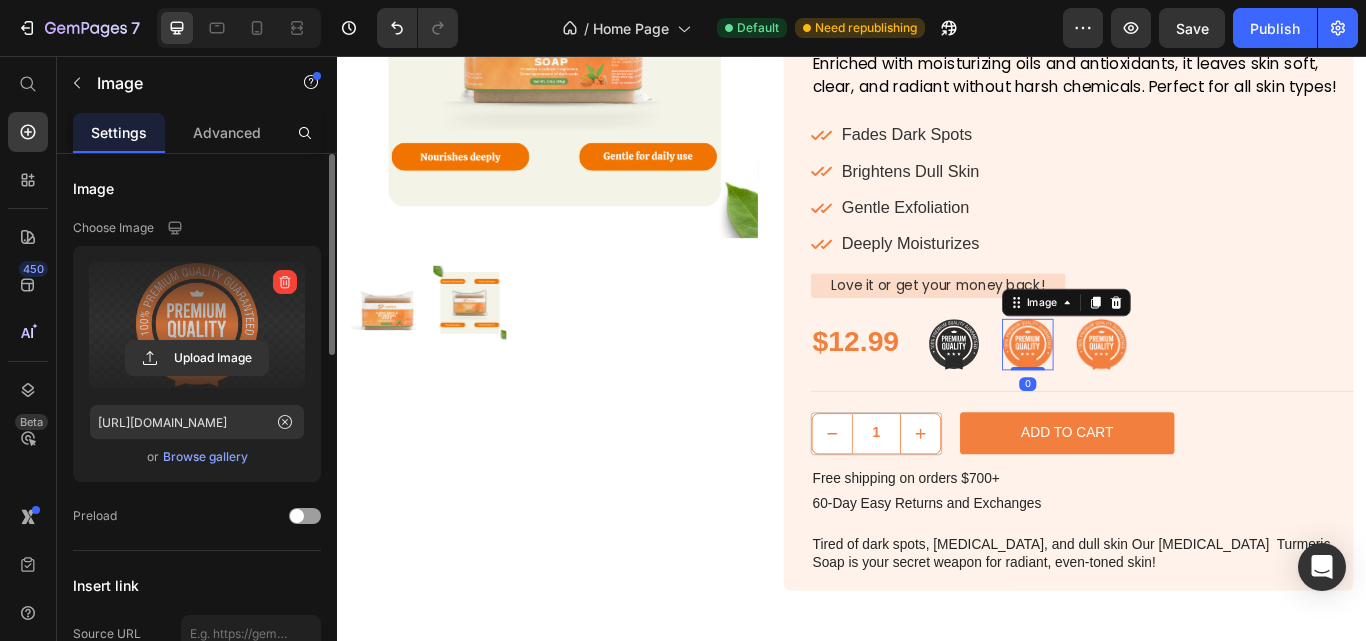 click at bounding box center [197, 325] 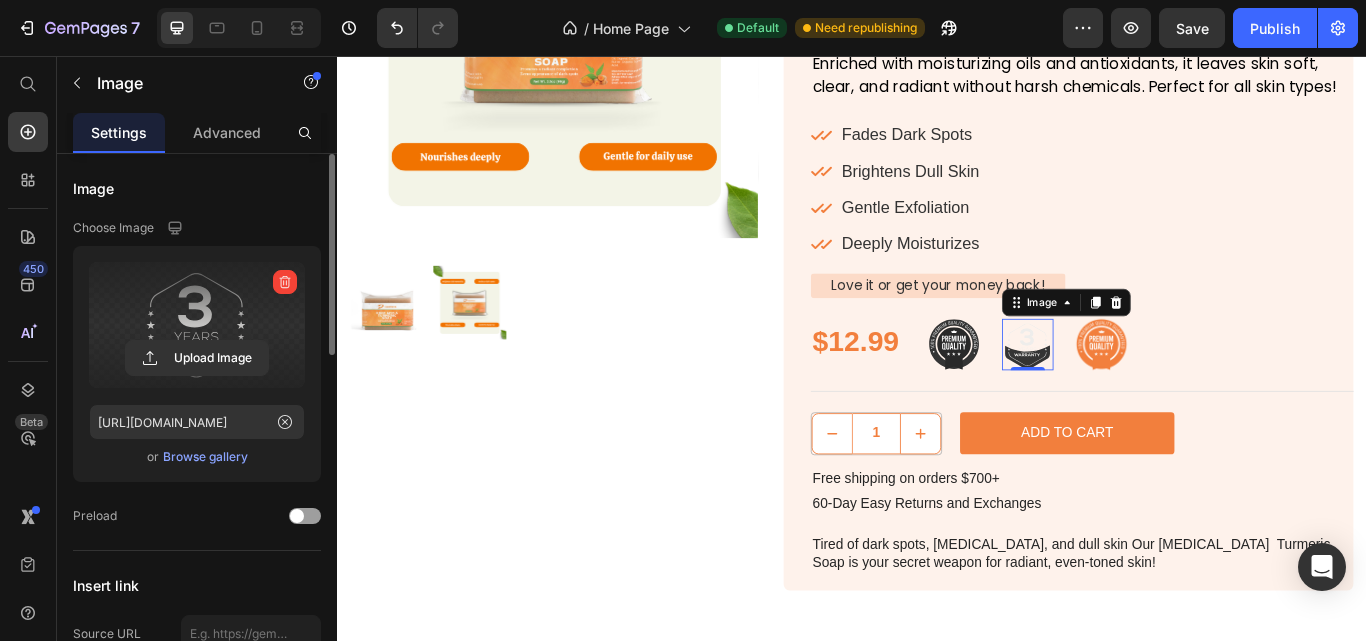 click at bounding box center (197, 325) 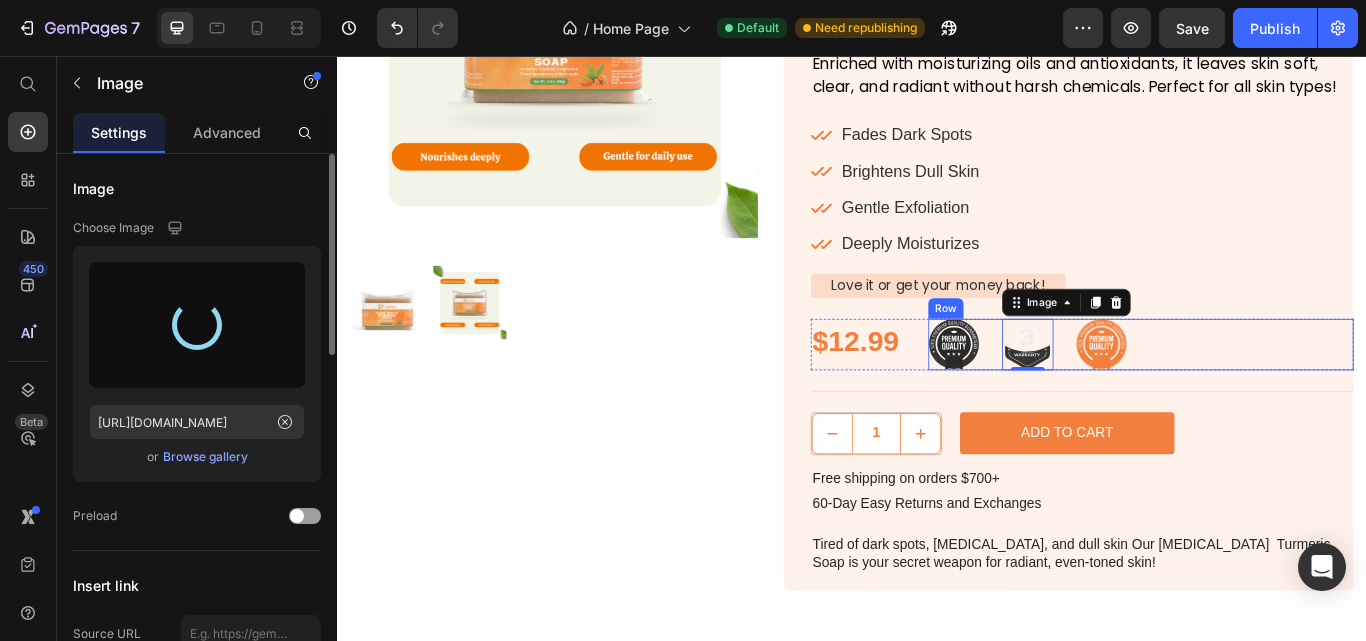 type on "https://cdn.shopify.com/s/files/1/0648/2981/6943/files/gempages_574556219855864607-a695f554-7b9c-41c3-9e66-e634d6e9b5d1.png" 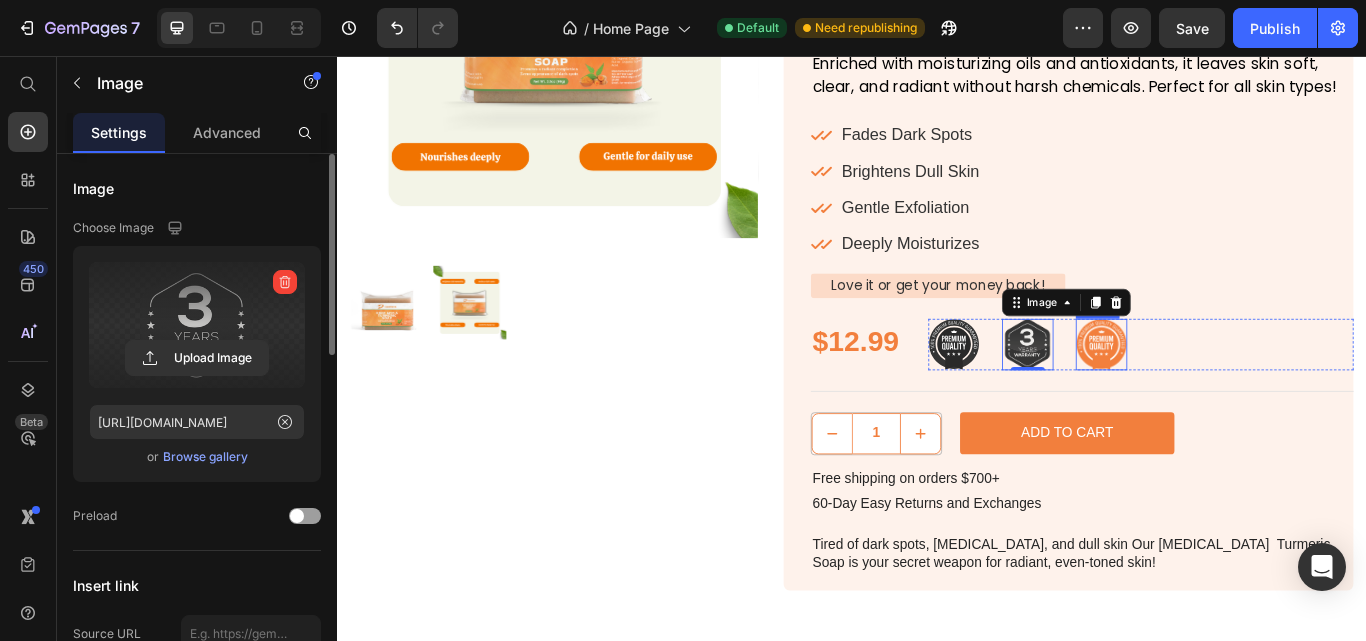 click at bounding box center [1228, 393] 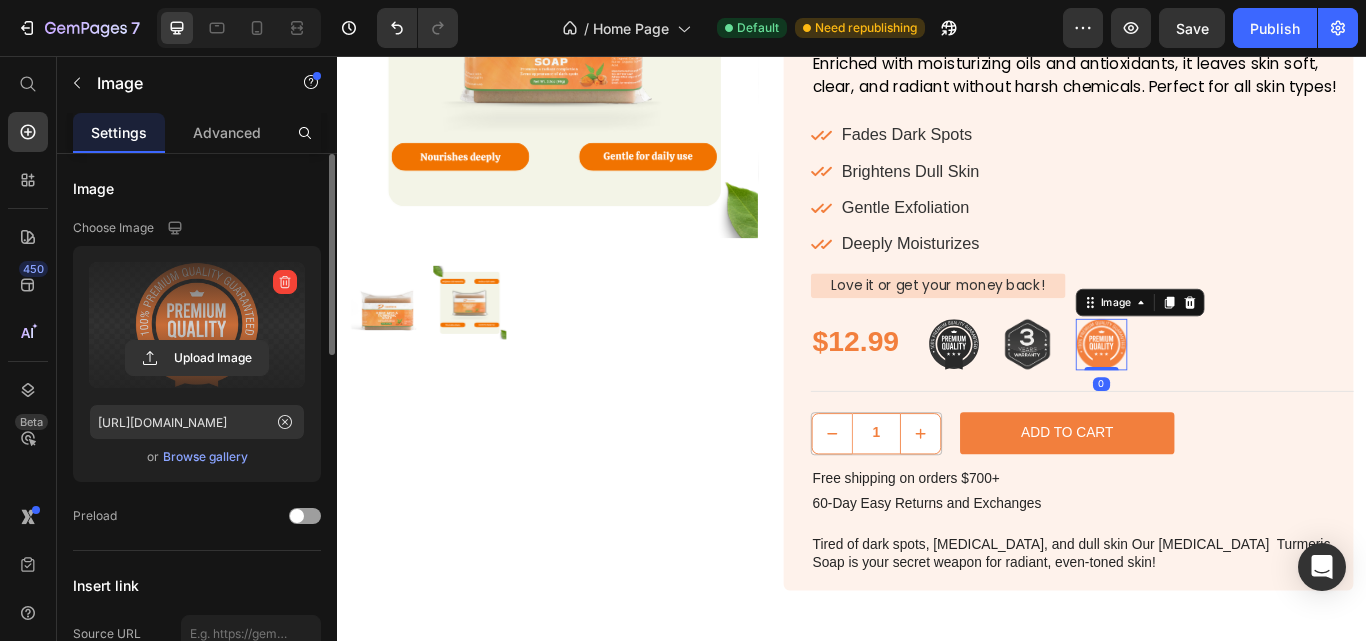 click at bounding box center (197, 325) 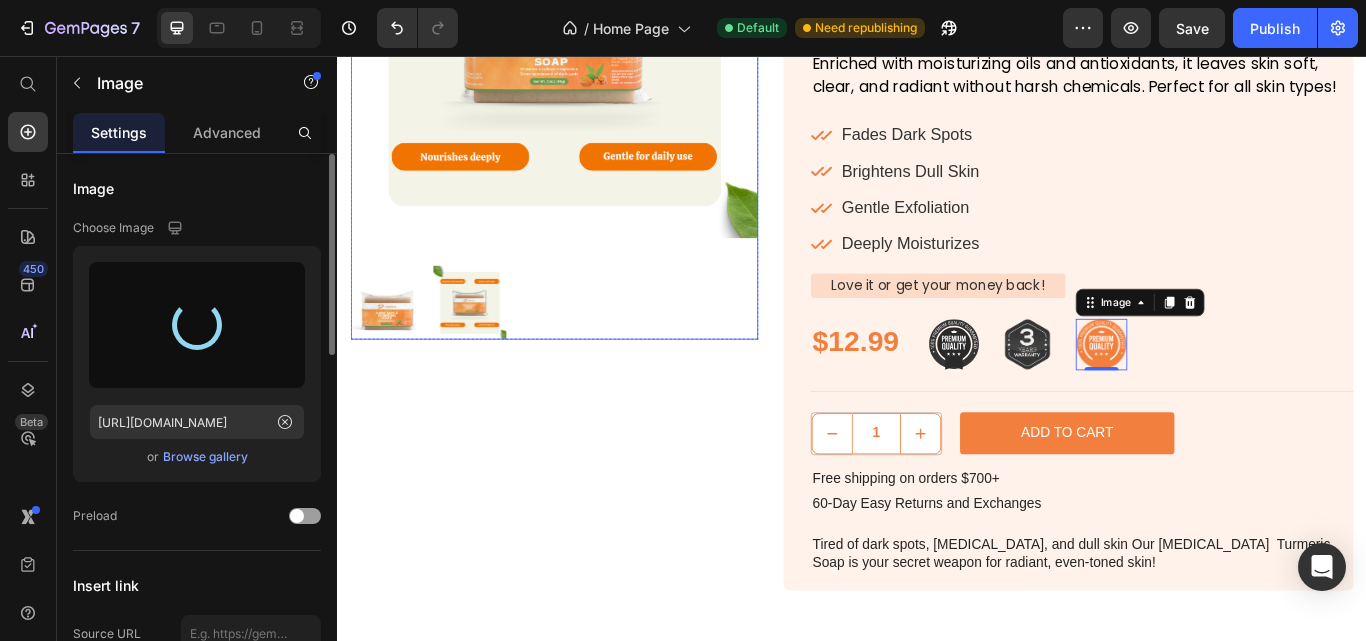 type on "https://cdn.shopify.com/s/files/1/0648/2981/6943/files/gempages_574556219855864607-de105bb0-b56b-4690-ab81-c1f75f556cf7.svg" 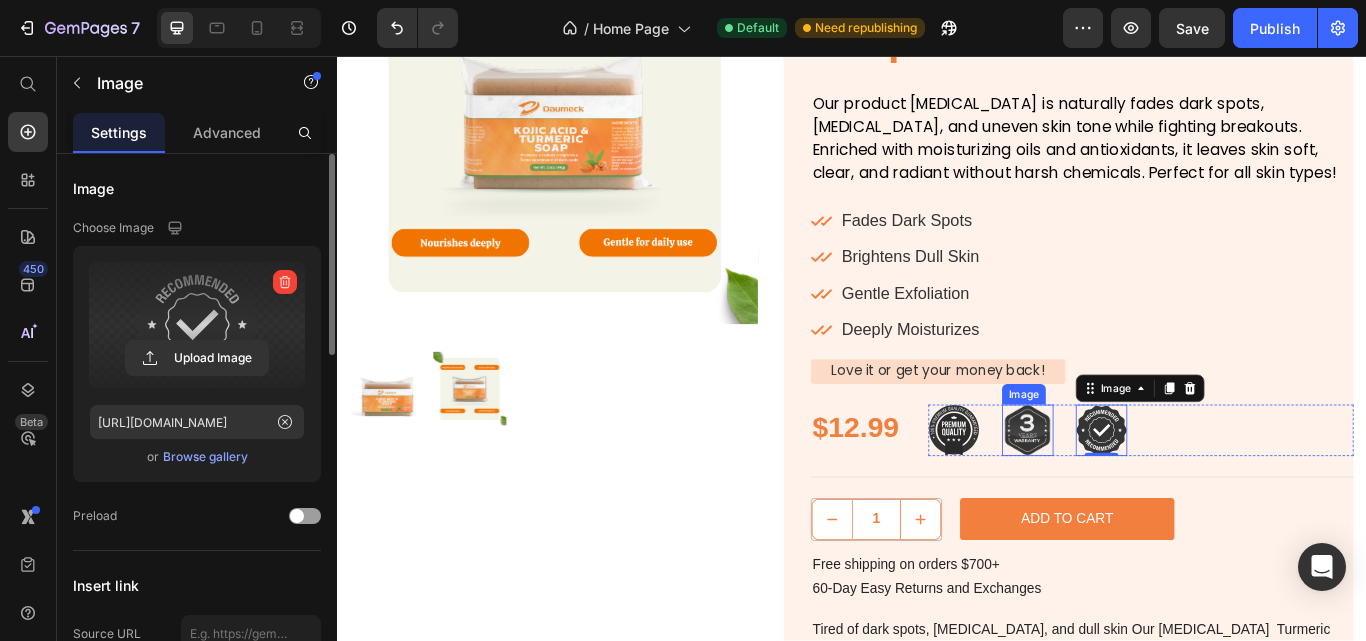 scroll, scrollTop: 2700, scrollLeft: 0, axis: vertical 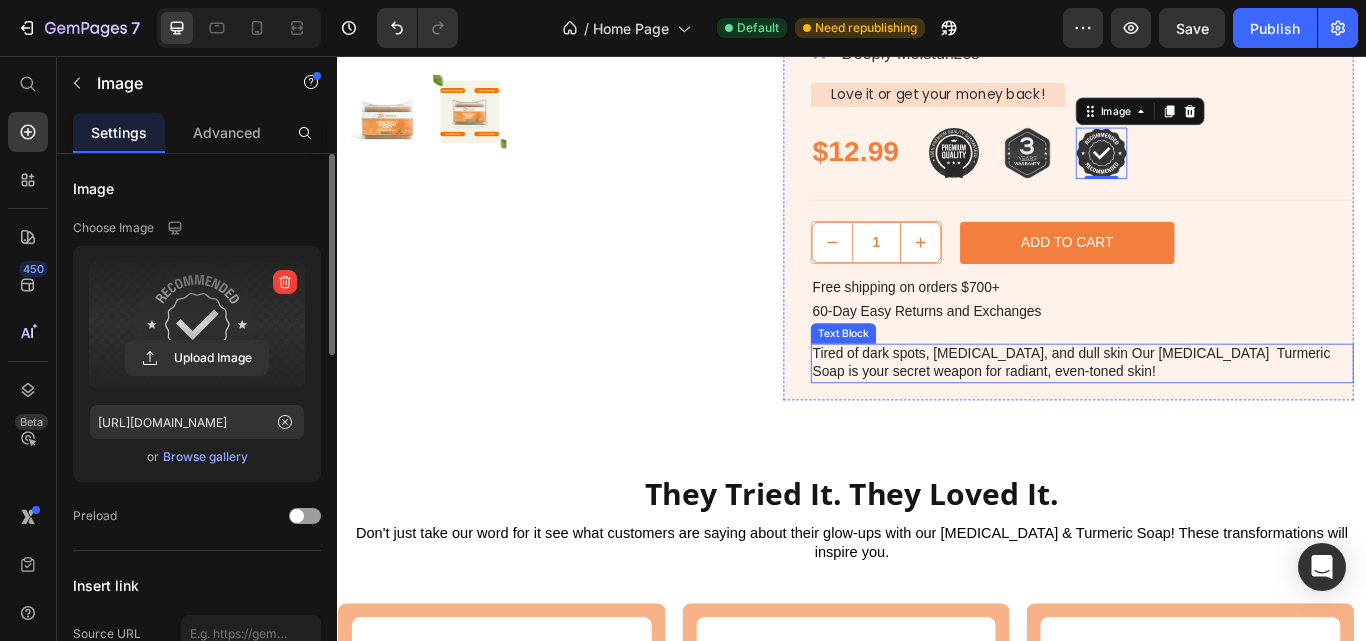 click on "Tired of dark spots, [MEDICAL_DATA], and dull skin Our [MEDICAL_DATA]  Turmeric Soap is your secret weapon for radiant, even-toned skin!" at bounding box center [1205, 415] 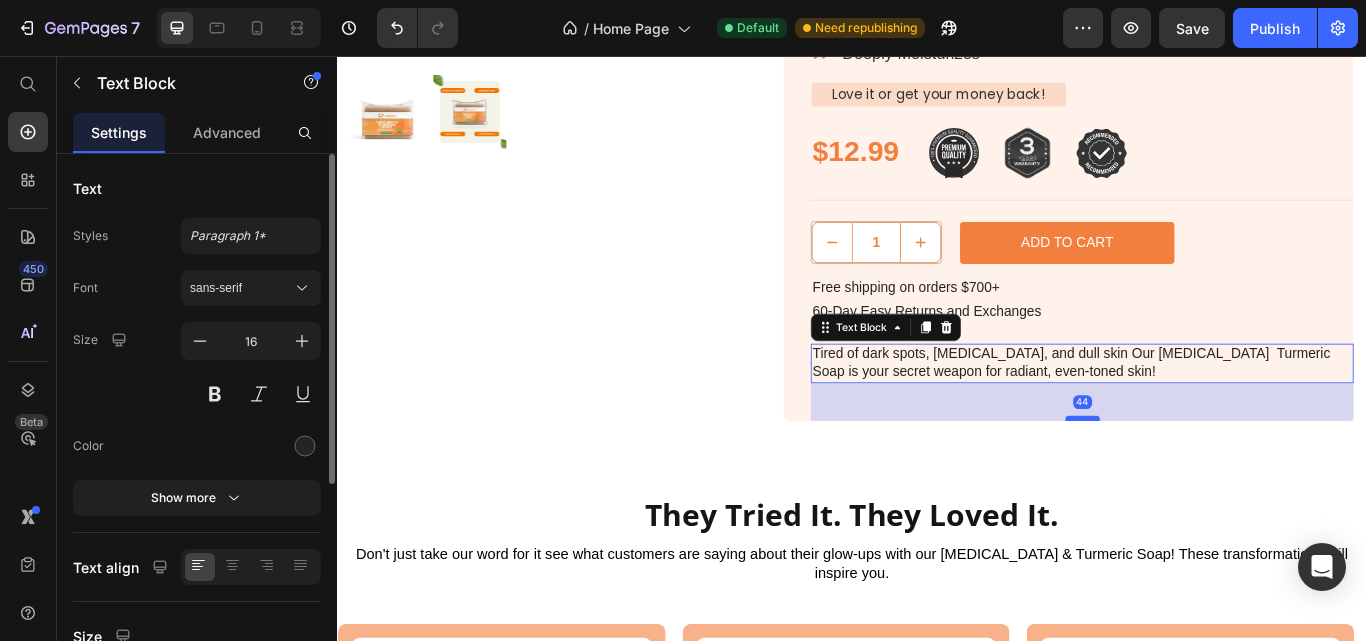 drag, startPoint x: 1190, startPoint y: 391, endPoint x: 1195, endPoint y: 415, distance: 24.5153 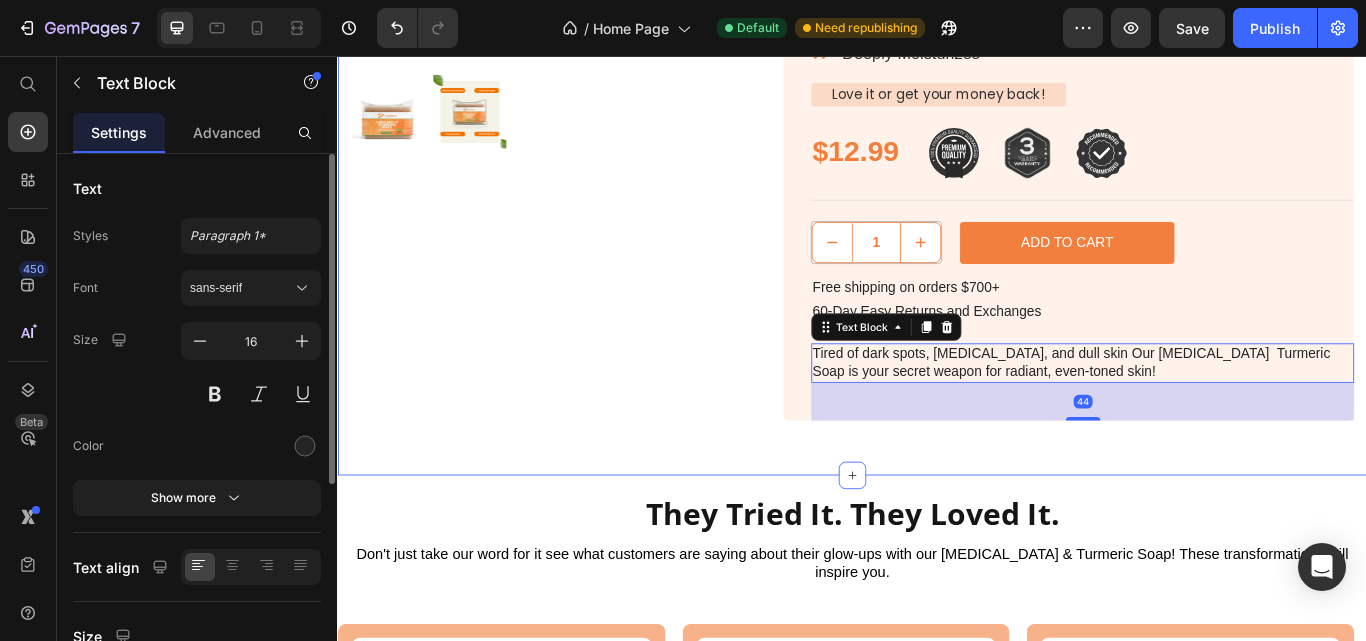 click on "They Tried It. They Loved It. Heading Don't just take our word for it see what customers are saying about their glow-ups with our Kojic Acid & Turmeric Soap! These transformations will inspire you. Text Block Row Icon Icon Icon Icon Icon Icon List "After years of struggling with acne scars, this soap lightened my dark spots noticeably in just 3 weeks! My skin looks brighter and more even-toned. Holy grail!"*   Text Block Sophia L. Text Block Row Row Icon Icon Icon Icon
Icon Icon List "Most brightening soaps leave my face tight and flaky, but this one keeps it moisturized while clearing my acne. Turmeric is magic!"     Text Block  Jamal T. Text Block Row Row Icon Icon Icon Icon Icon Icon List "Used this daily before my wedding, and my makeup artist asked what I was doing differently. My skin had this natural glow!"     Text Block Amina R. Text Block Row Row Icon Icon Icon Icon
Icon Icon List   Text Block  Elena M. Text Block Row Row Carousel Section 8" at bounding box center (937, 851) 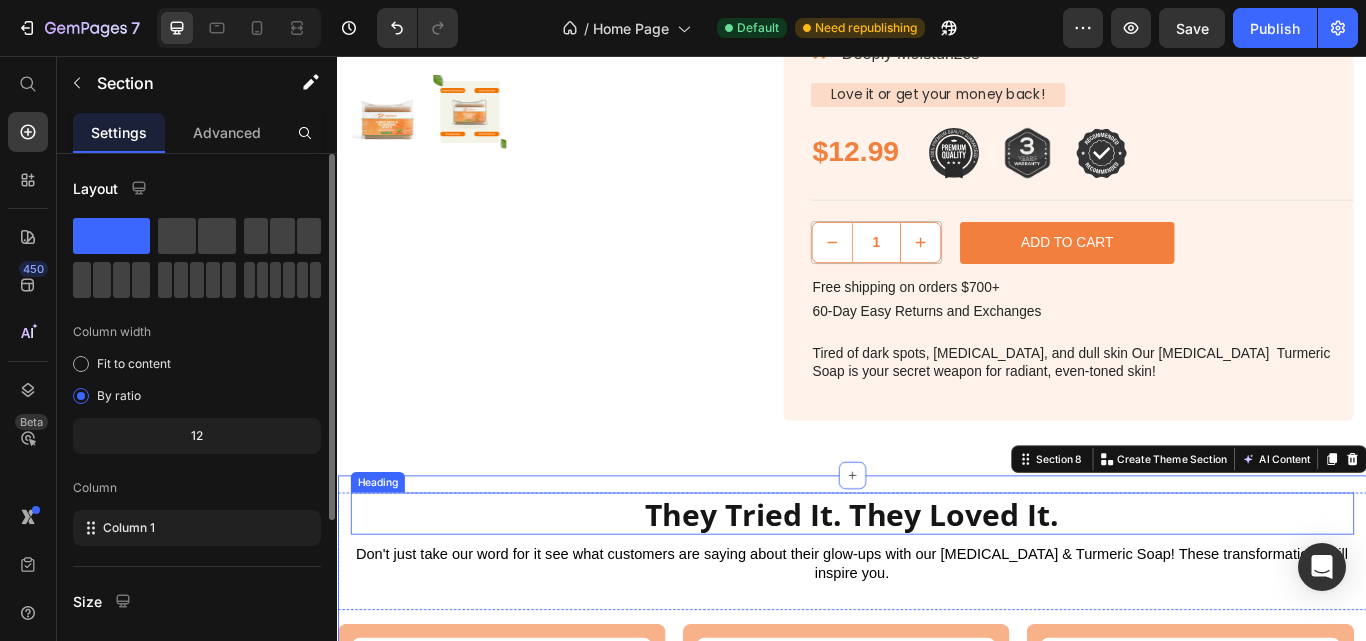 click on "They Tried It. They Loved It." at bounding box center (937, 591) 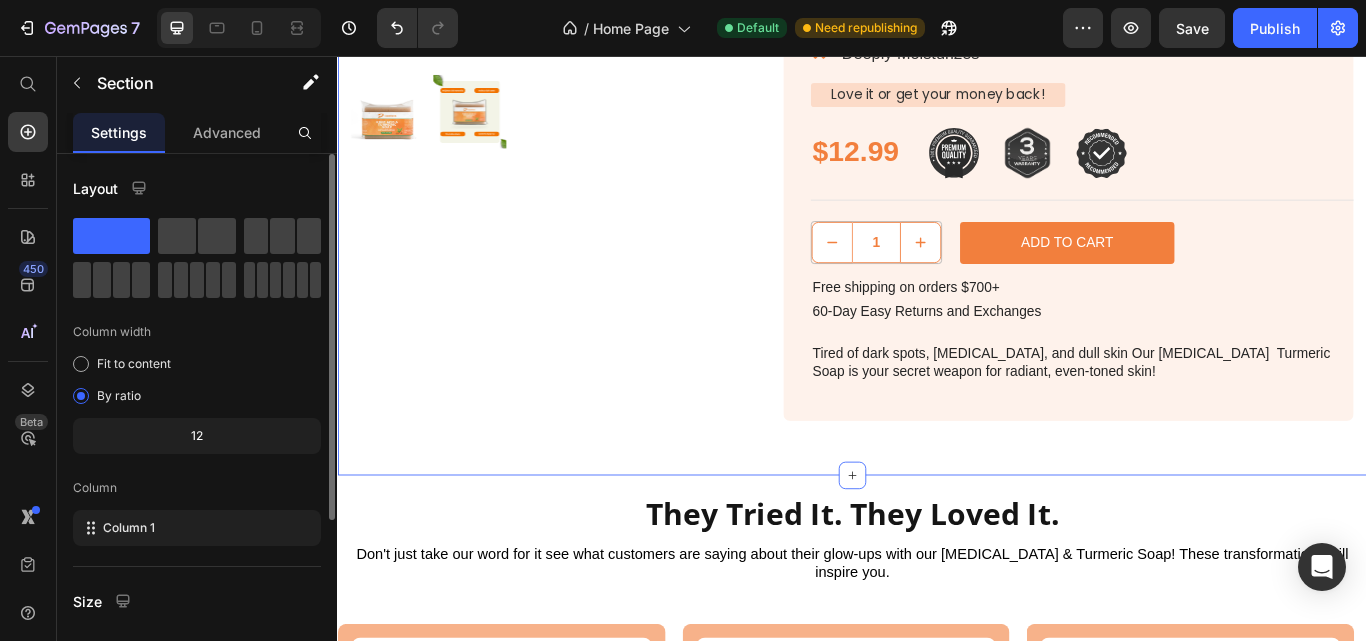 click on "Sale Text Block Product Images Row Sale Text Block Kojic Acid Turmeric Soap Product Title Our product skin care is naturally fades dark spots, acne scars, and uneven skin tone while fighting breakouts. Enriched with moisturizing oils and antioxidants, it leaves skin soft, clear, and radiant without harsh chemicals. Perfect for all skin types! Text block
Fades Dark Spots
Brightens Dull Skin
Gentle Exfoliation
Deeply Moisturizes Item List Love it or get your money back! Text Block Row $12.99 Product Price Image Image Image Row Row Icon Icon Icon Icon Icon Icon List 289 Reviews! Text Block Row                Title Line 1 Product Quantity Add to Cart Add to Cart Row Free shipping on orders $700+ Text Block 60-Day Easy Returns and Exchanges Text Block Tired of dark spots, acne scars, and dull skin Our Kojic Acid  Turmeric Soap is your secret weapon for radiant, even-toned skin! Text Block Row Product Section 7   You can create reusable sections" at bounding box center [937, 39] 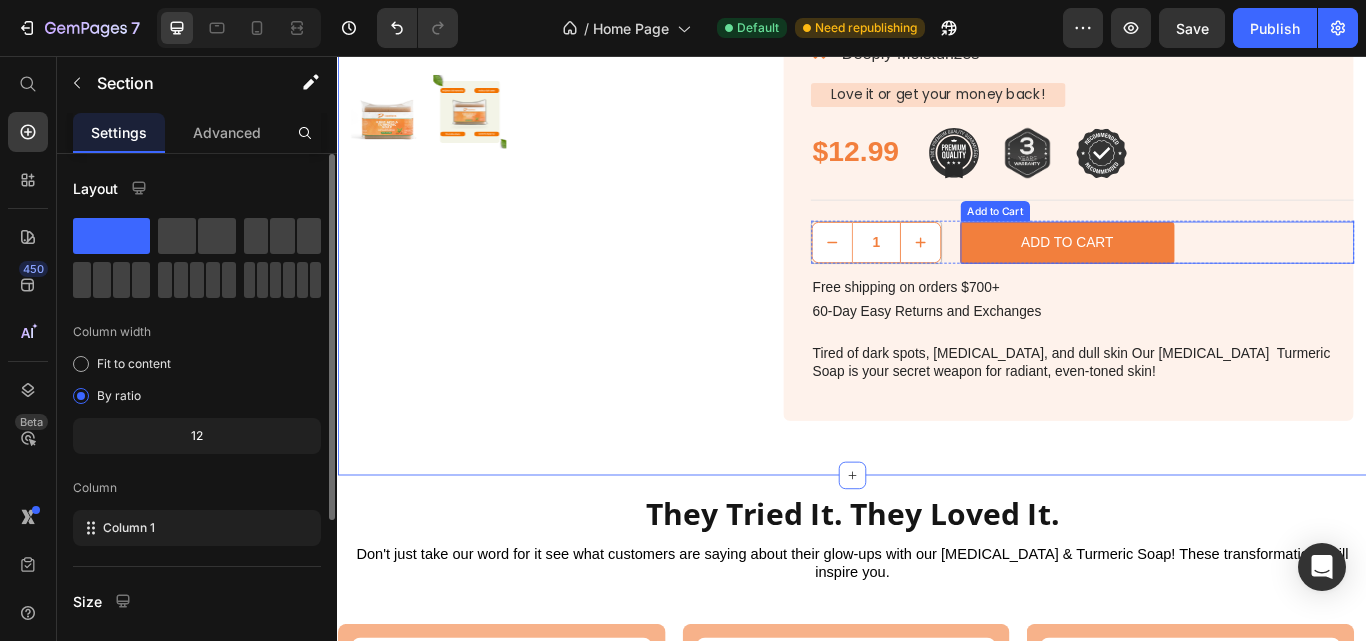 click on "Add to Cart Add to Cart" at bounding box center [1292, 274] 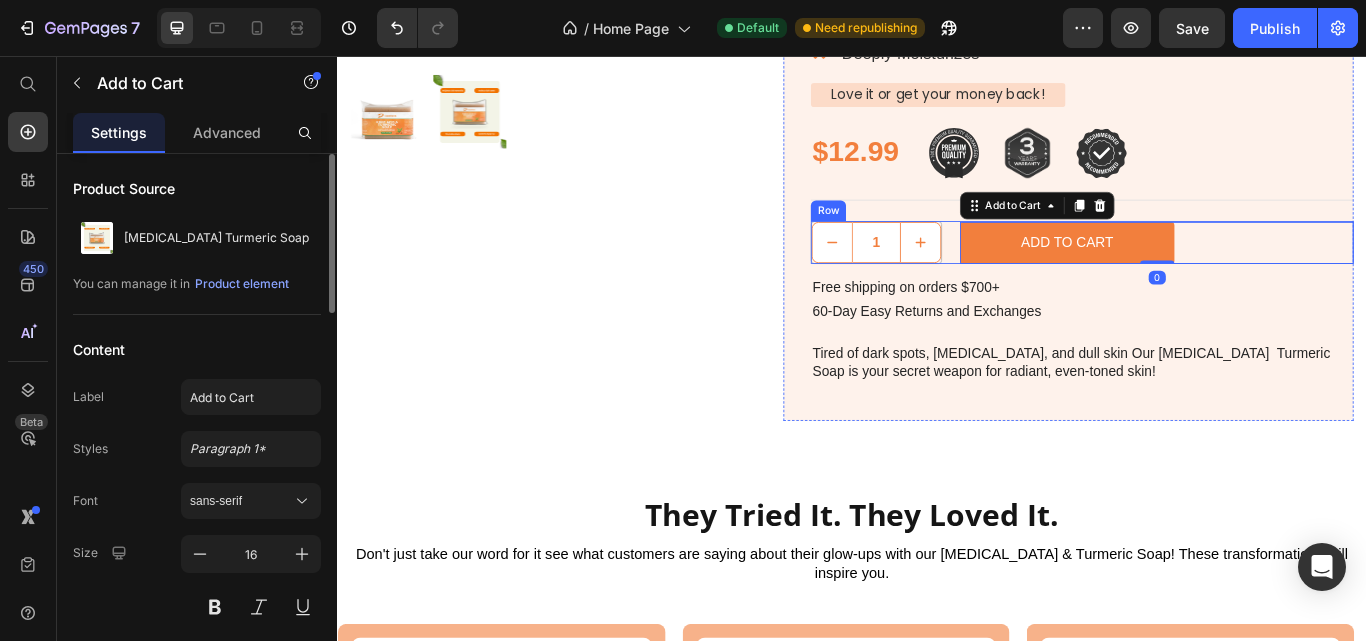 click on "1 Product Quantity Add to Cart Add to Cart   0 Row" at bounding box center (1205, 274) 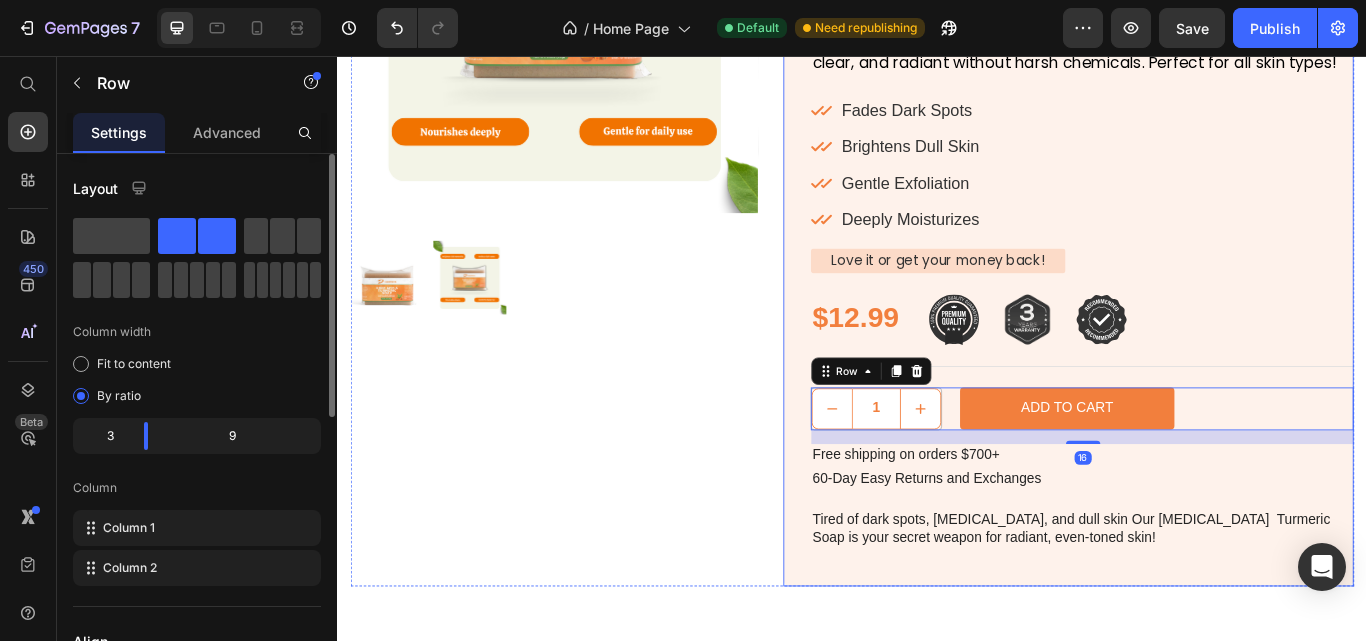scroll, scrollTop: 2500, scrollLeft: 0, axis: vertical 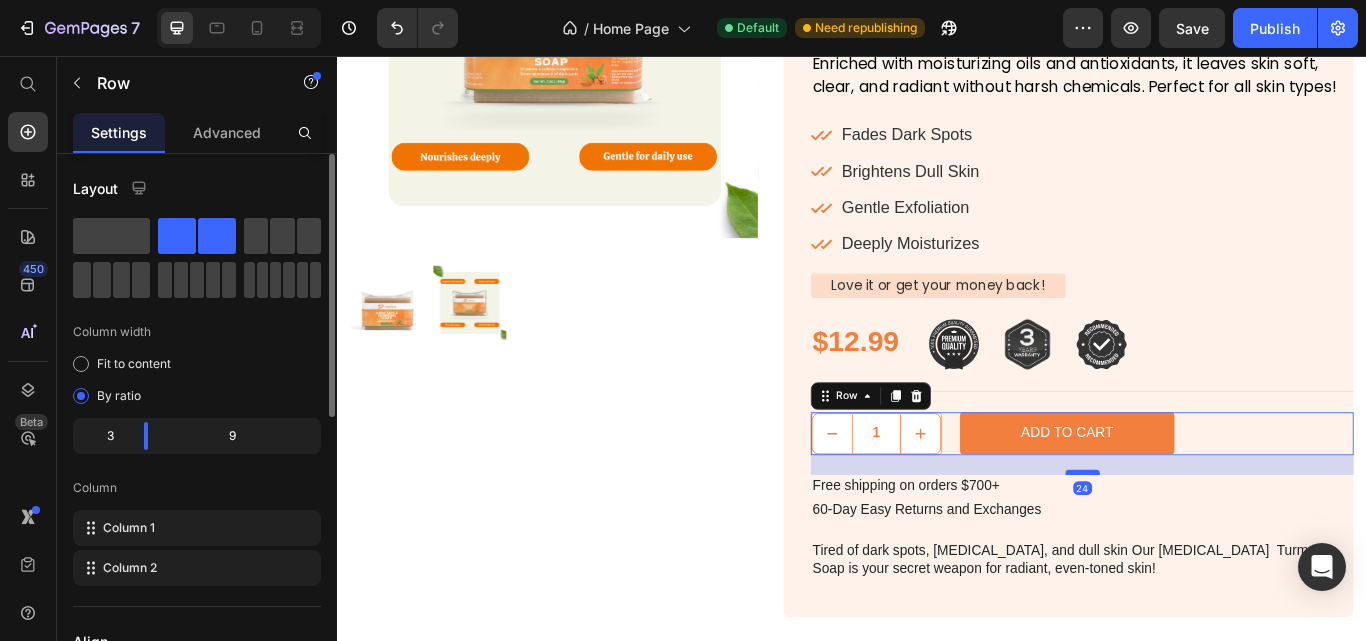 click at bounding box center [1206, 542] 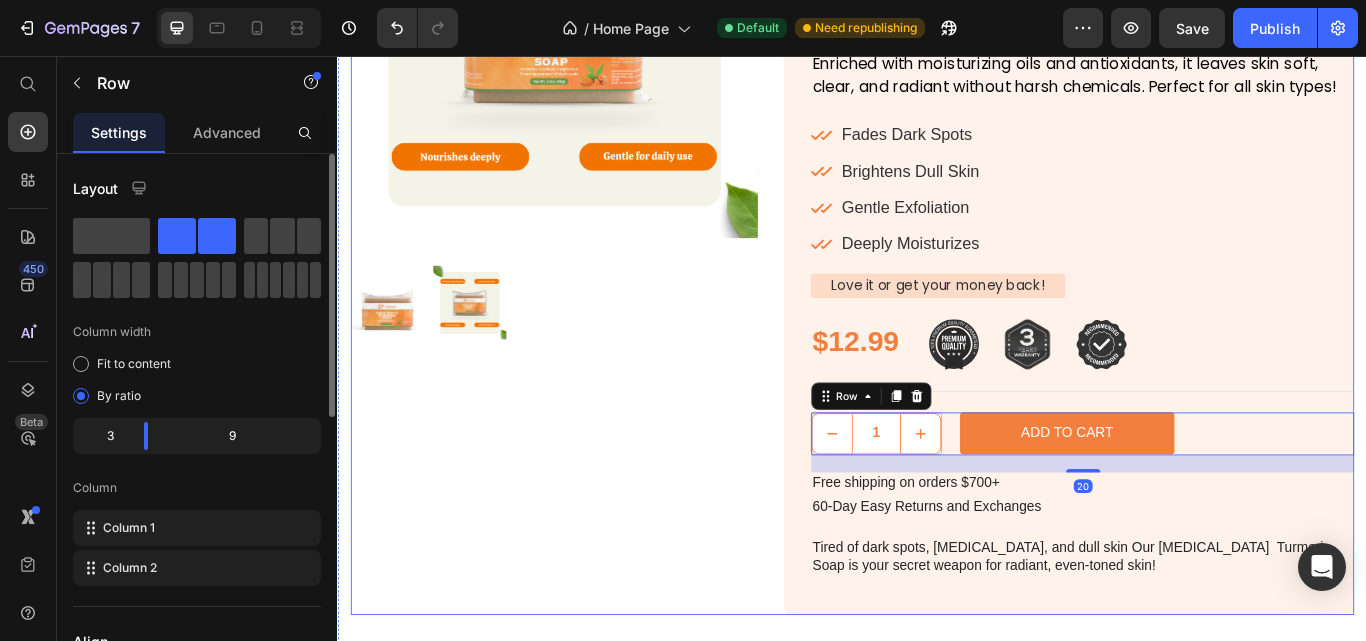 click on "Sale Text Block Product Images Row" at bounding box center [589, 251] 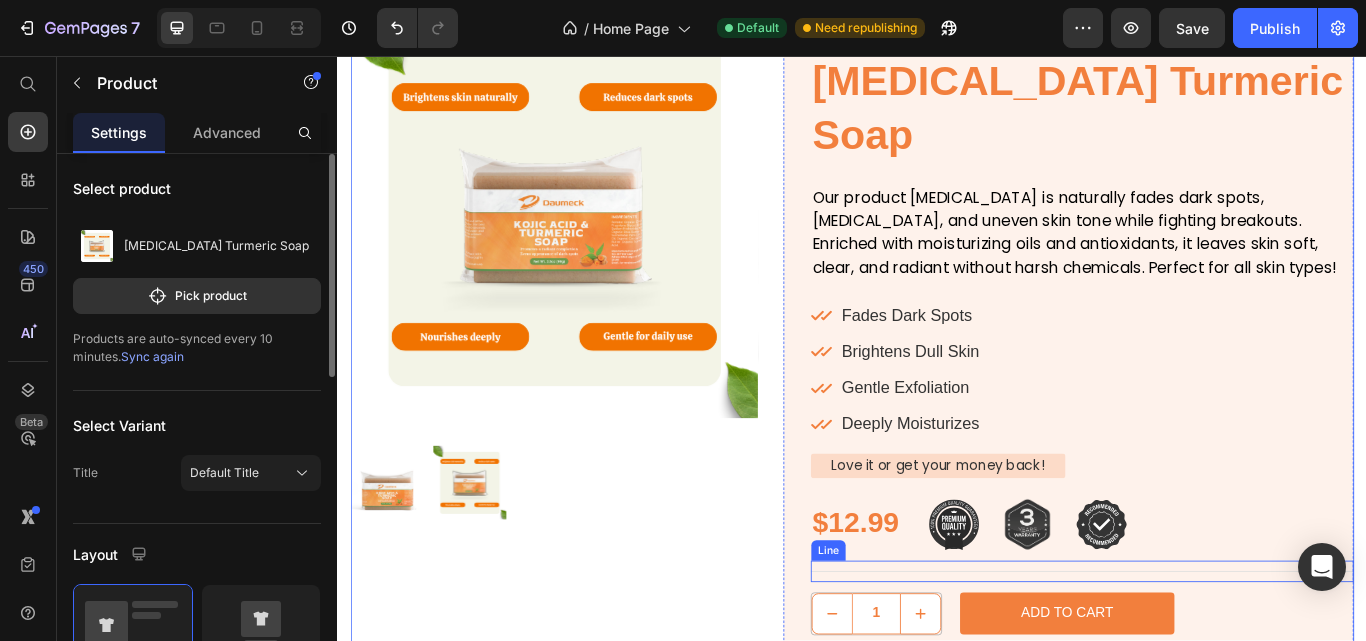 scroll, scrollTop: 2300, scrollLeft: 0, axis: vertical 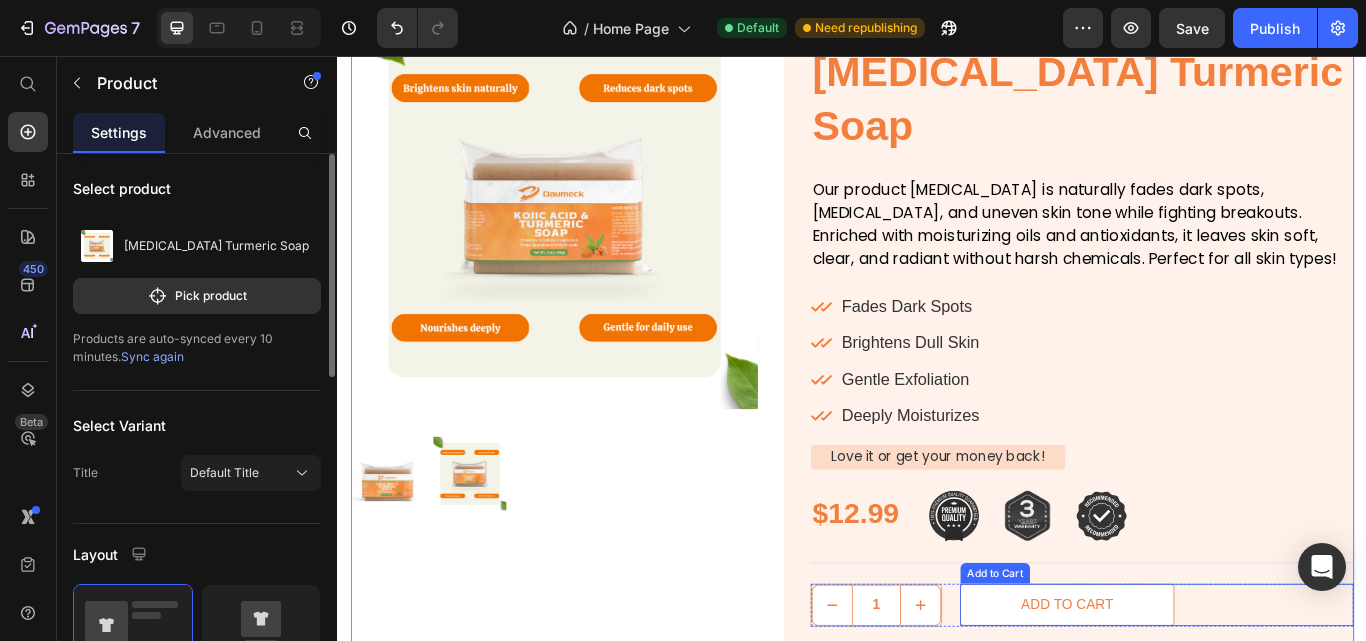 click on "Add to Cart Add to Cart" at bounding box center (1292, 696) 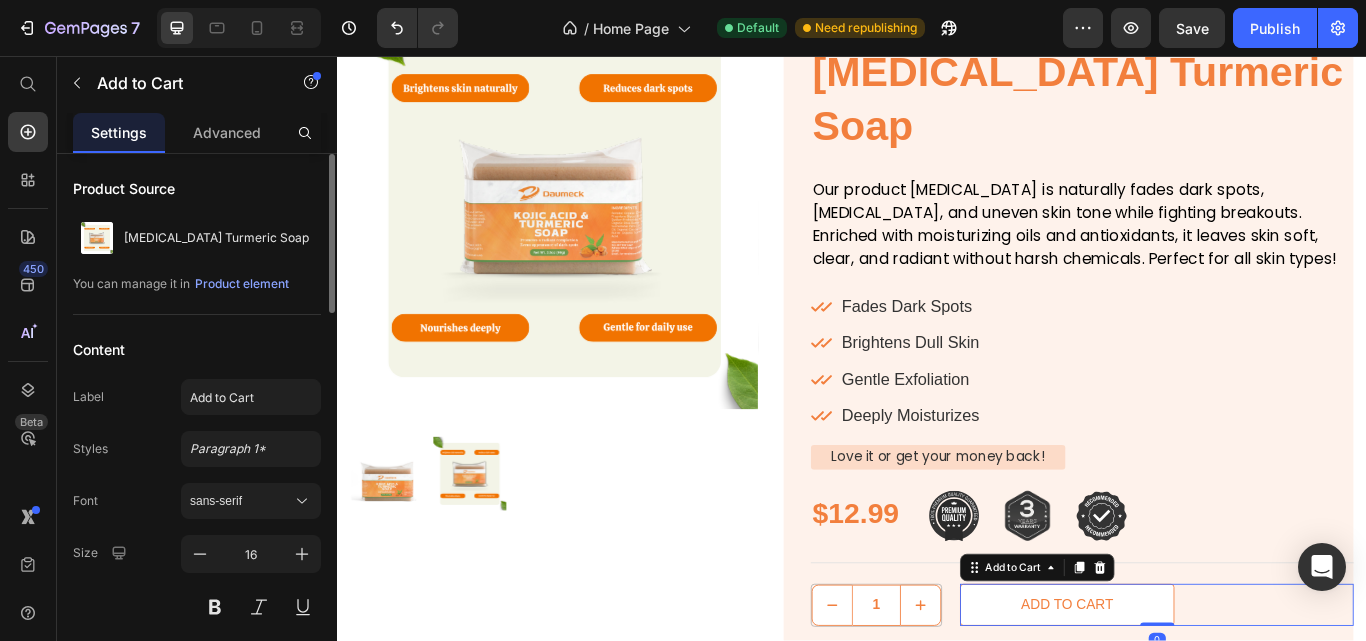 click on "Add to Cart" at bounding box center (1188, 696) 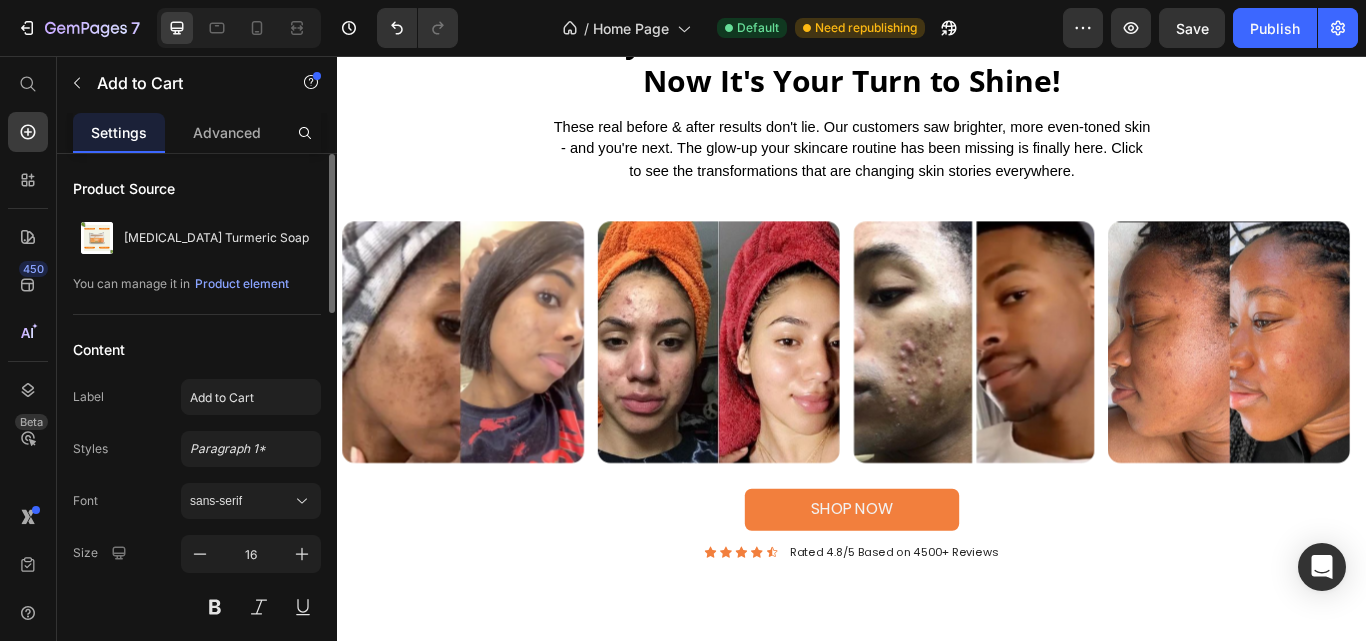 scroll, scrollTop: 1200, scrollLeft: 0, axis: vertical 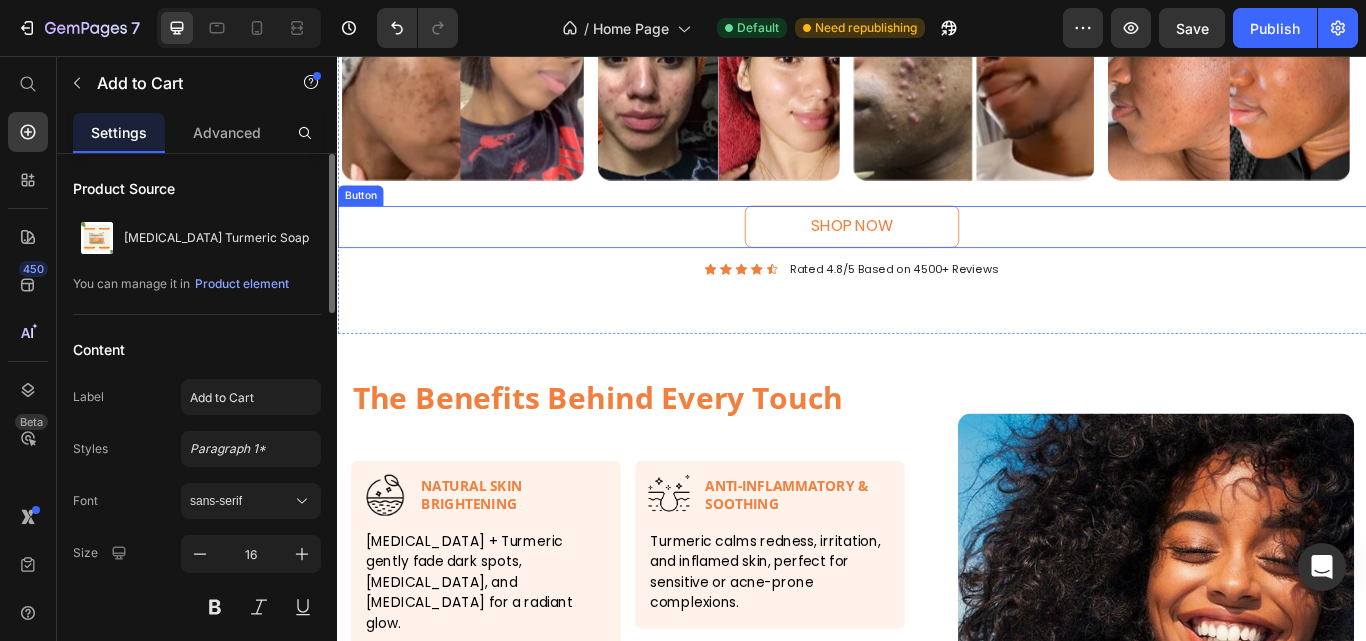 click on "shop now" at bounding box center [937, 255] 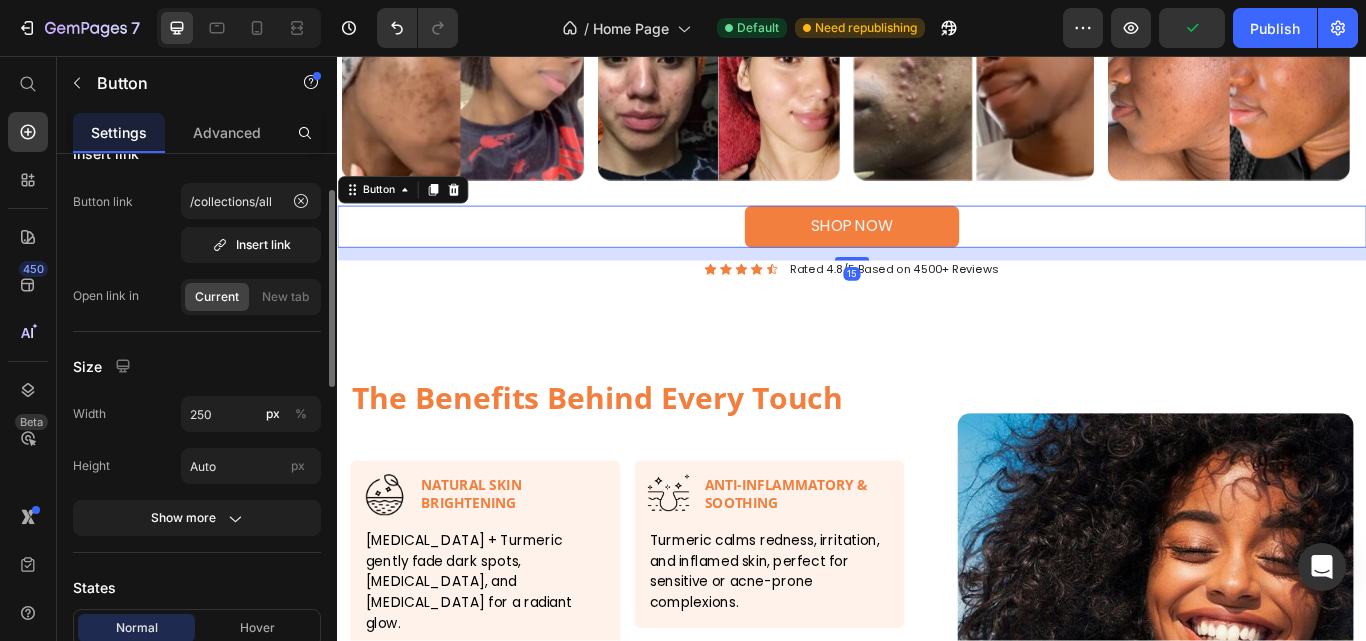 scroll, scrollTop: 400, scrollLeft: 0, axis: vertical 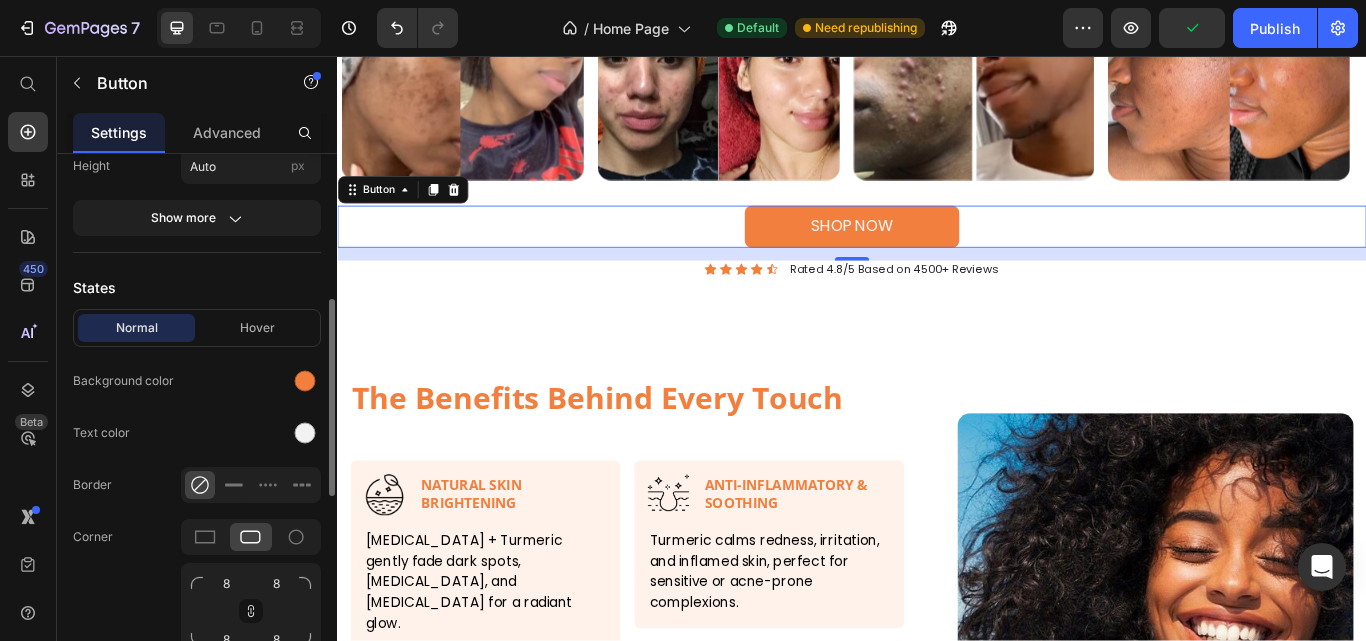 drag, startPoint x: 287, startPoint y: 321, endPoint x: 299, endPoint y: 348, distance: 29.546574 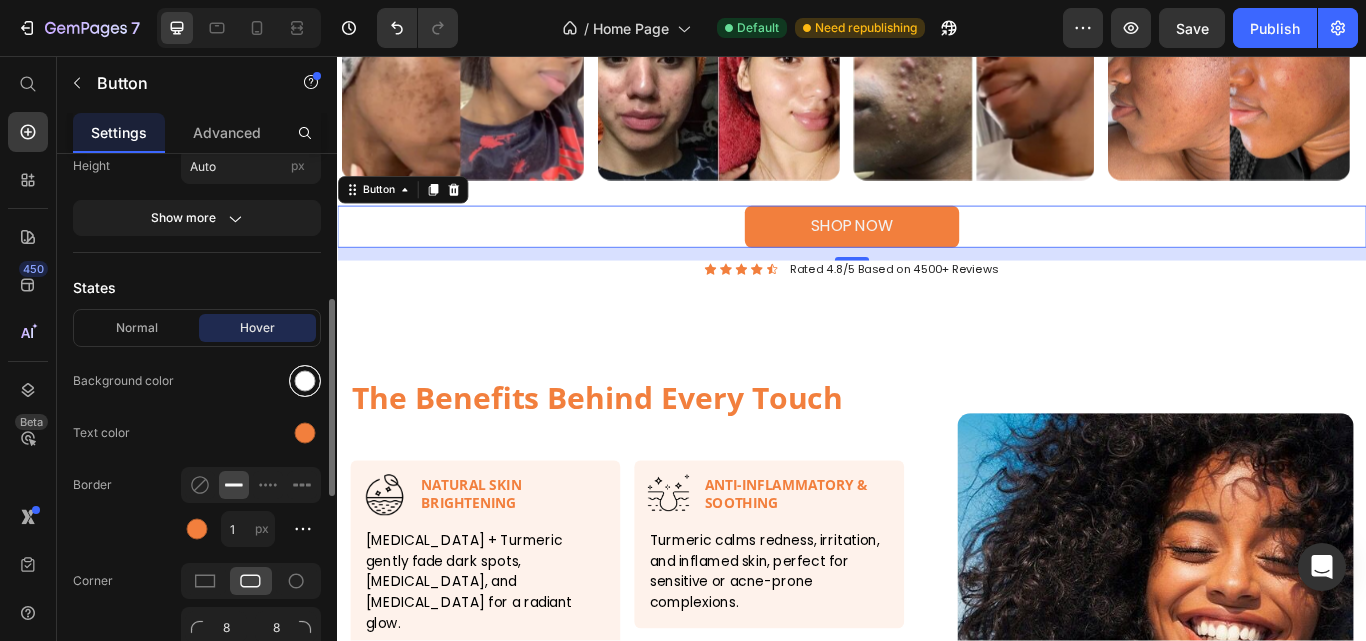 click at bounding box center (305, 381) 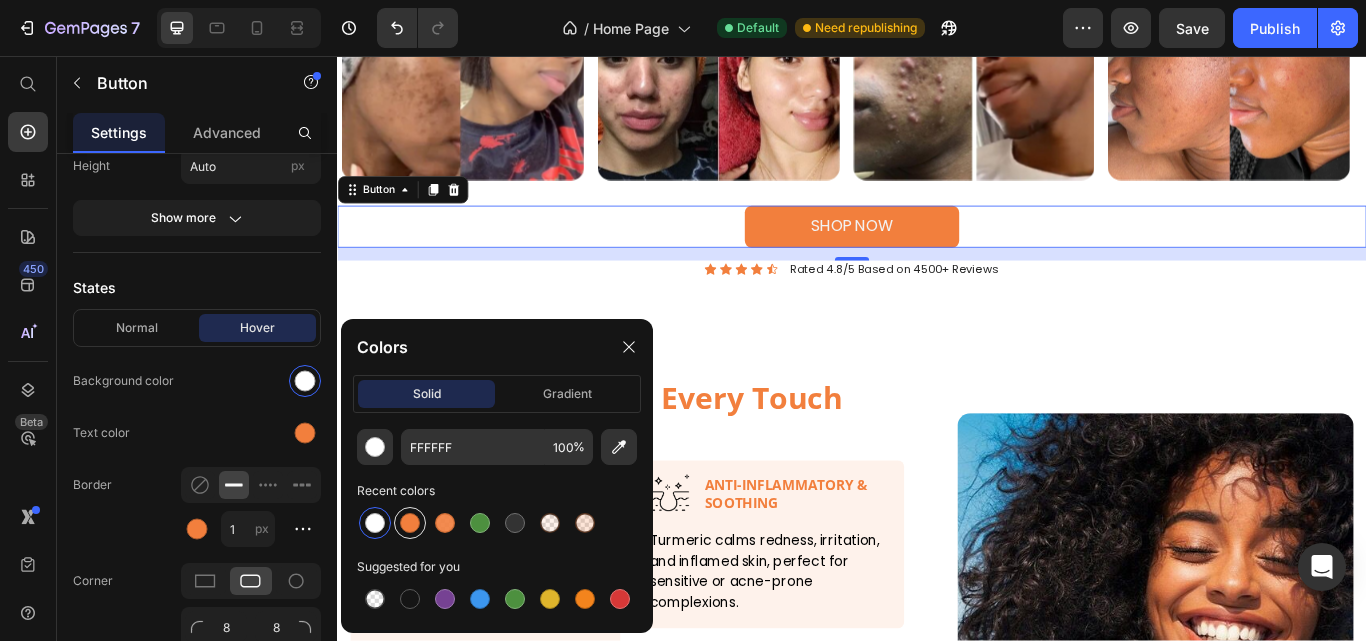 click at bounding box center [410, 523] 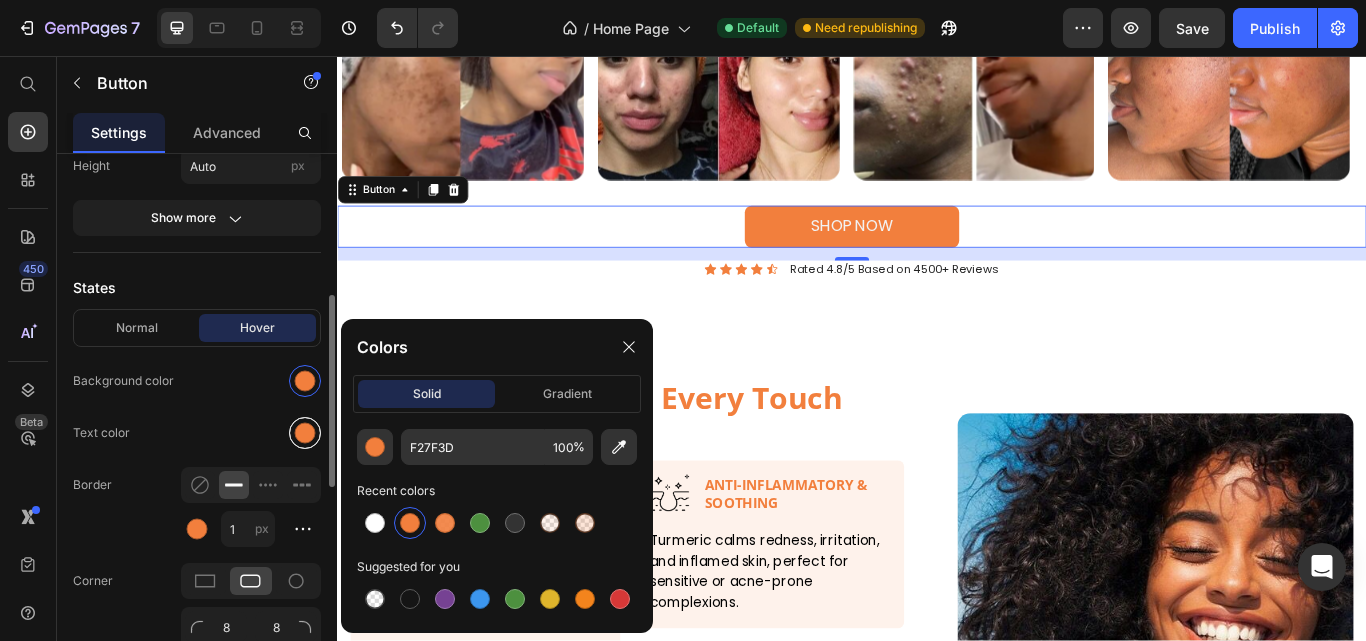 click at bounding box center [305, 433] 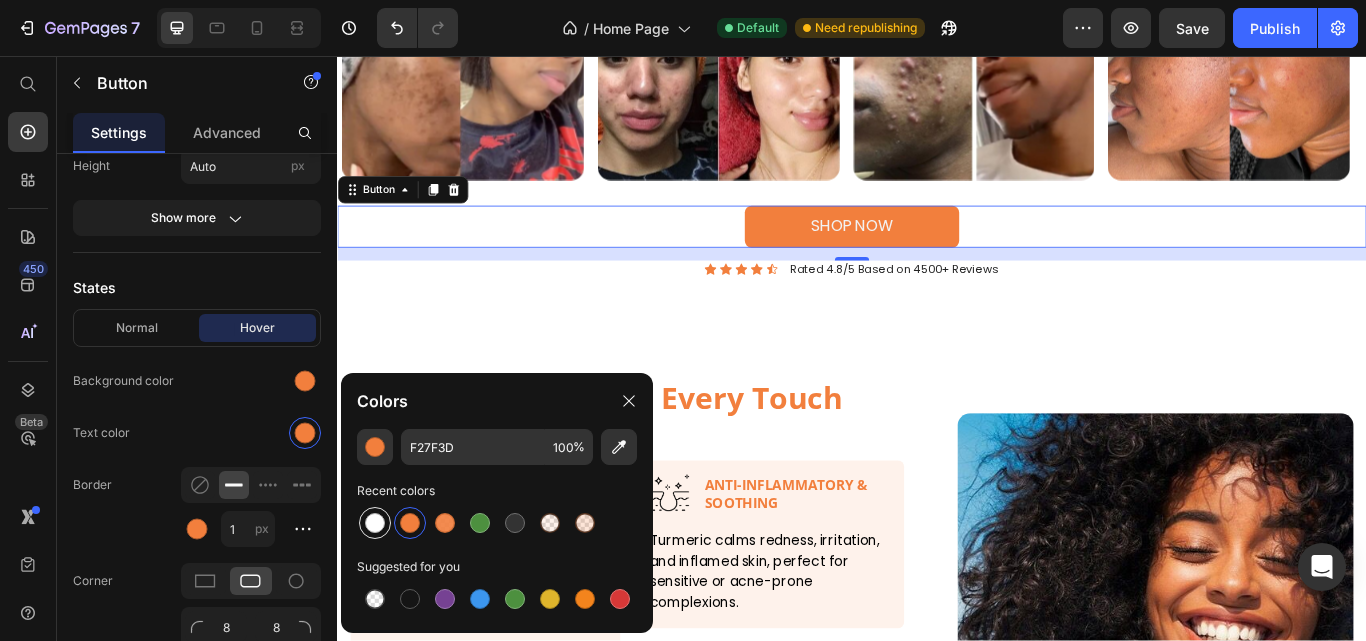 click at bounding box center (375, 523) 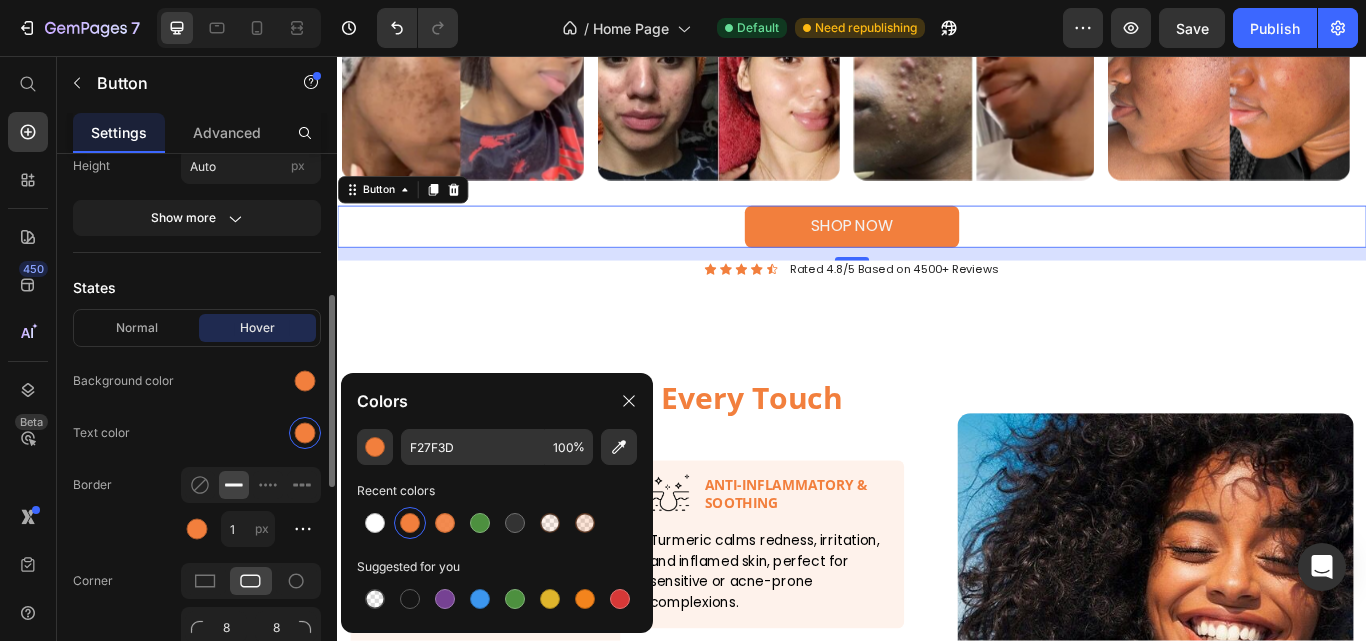 type on "FFFFFF" 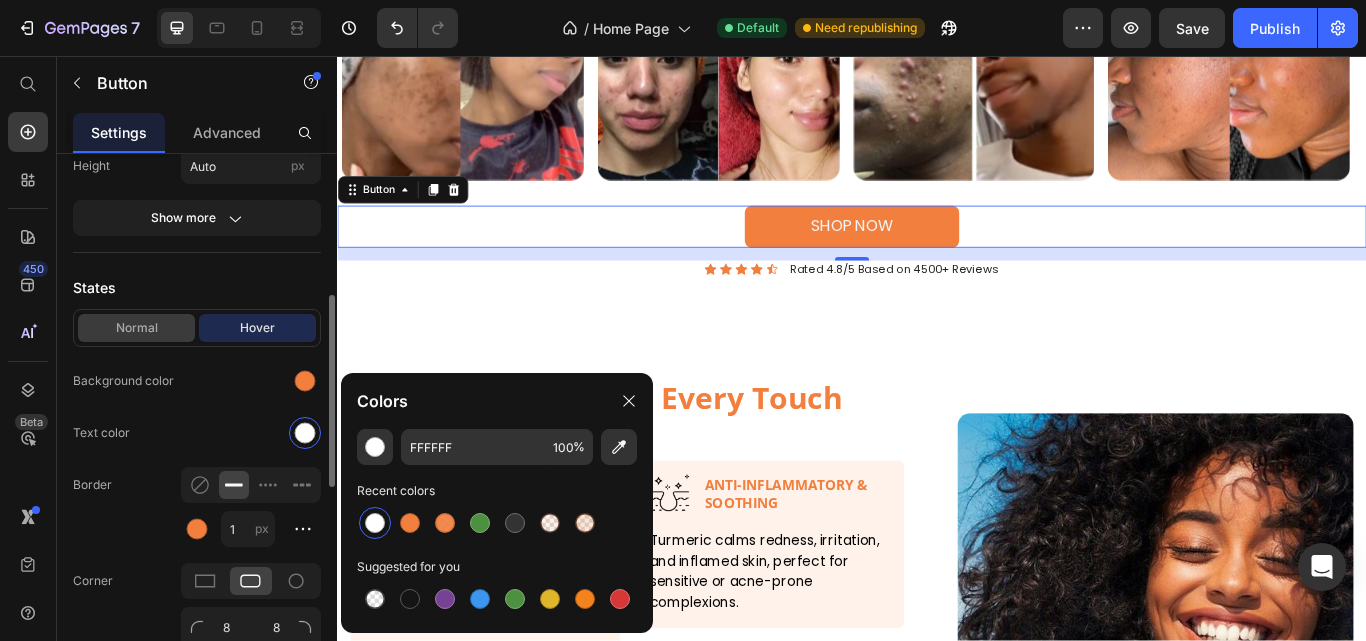 click on "Normal" at bounding box center [136, 328] 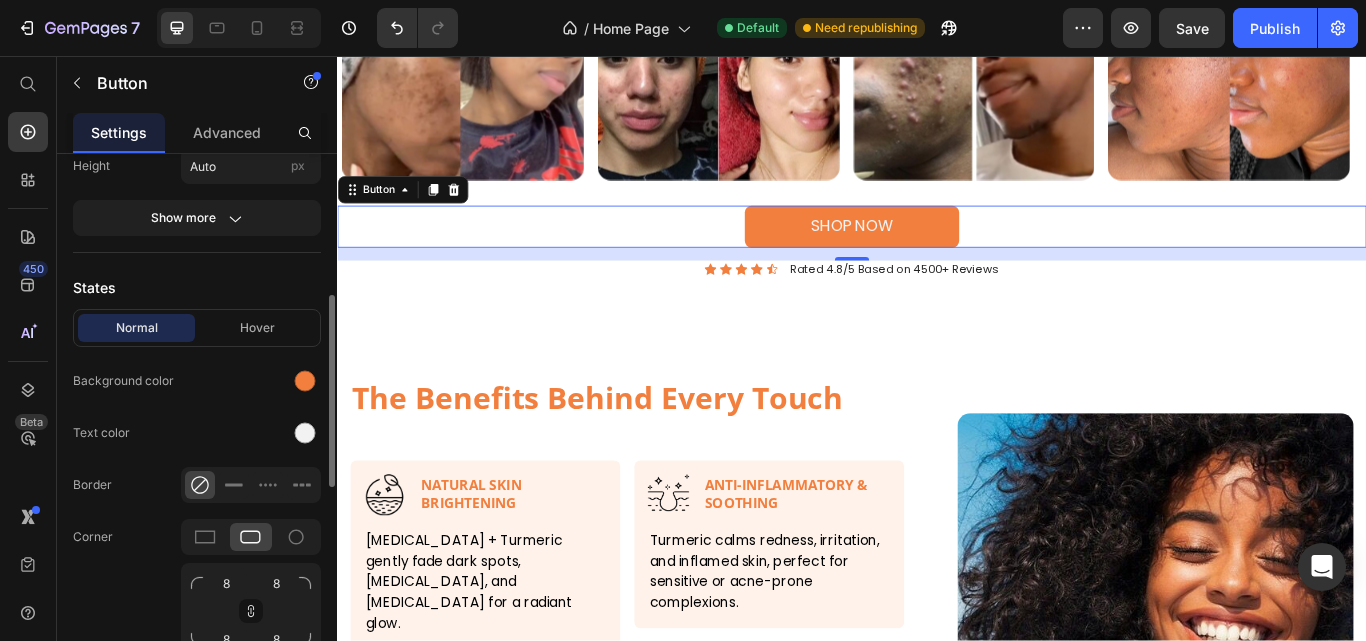 click on "States Normal Hover Background color Text color Border Corner 8 8 8 8 Shadow" 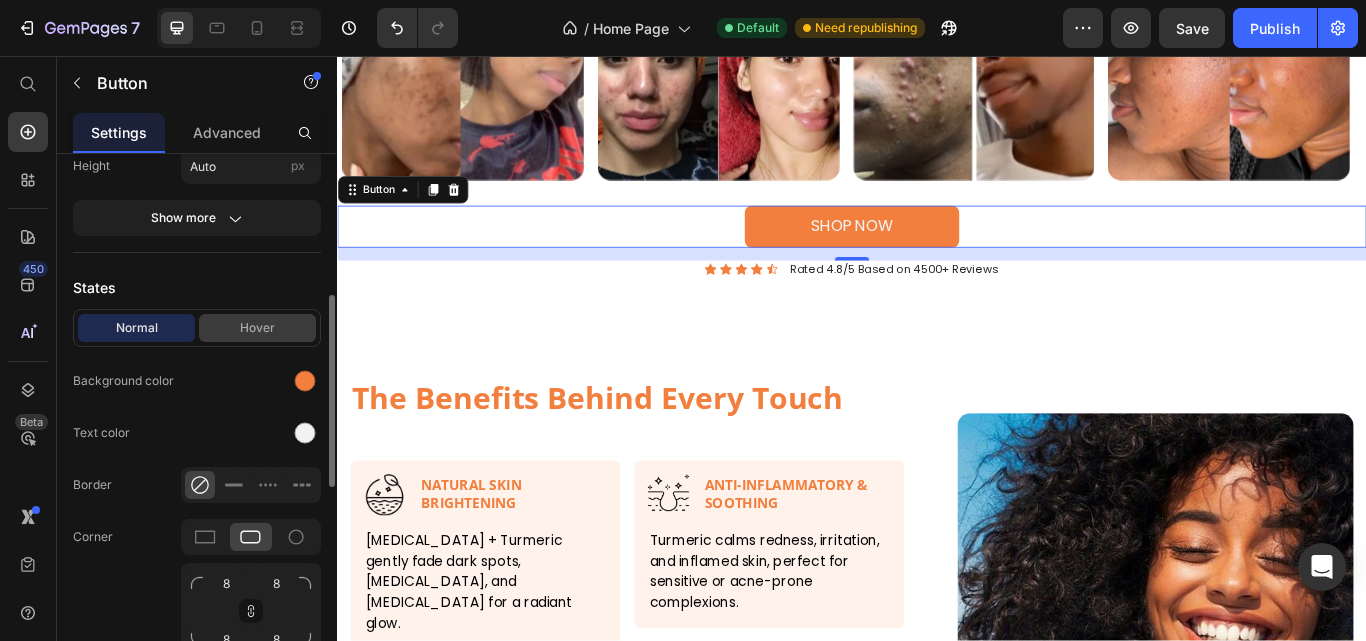 click on "Hover" at bounding box center [257, 328] 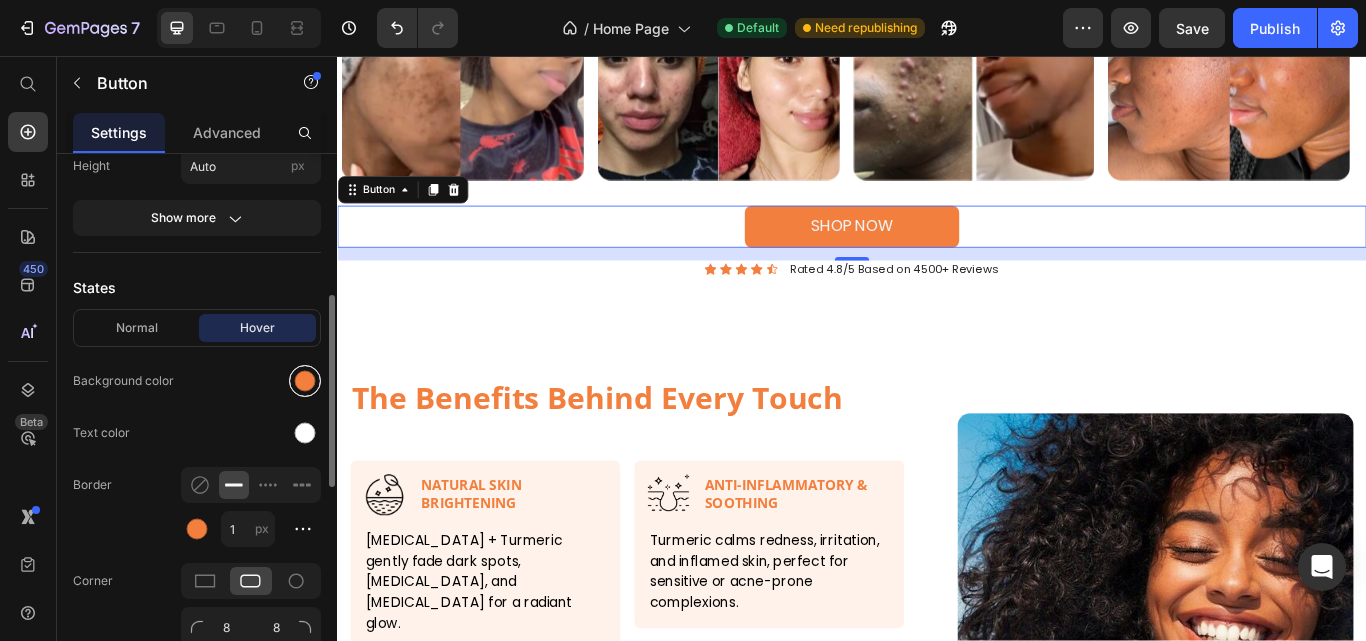 click at bounding box center [305, 381] 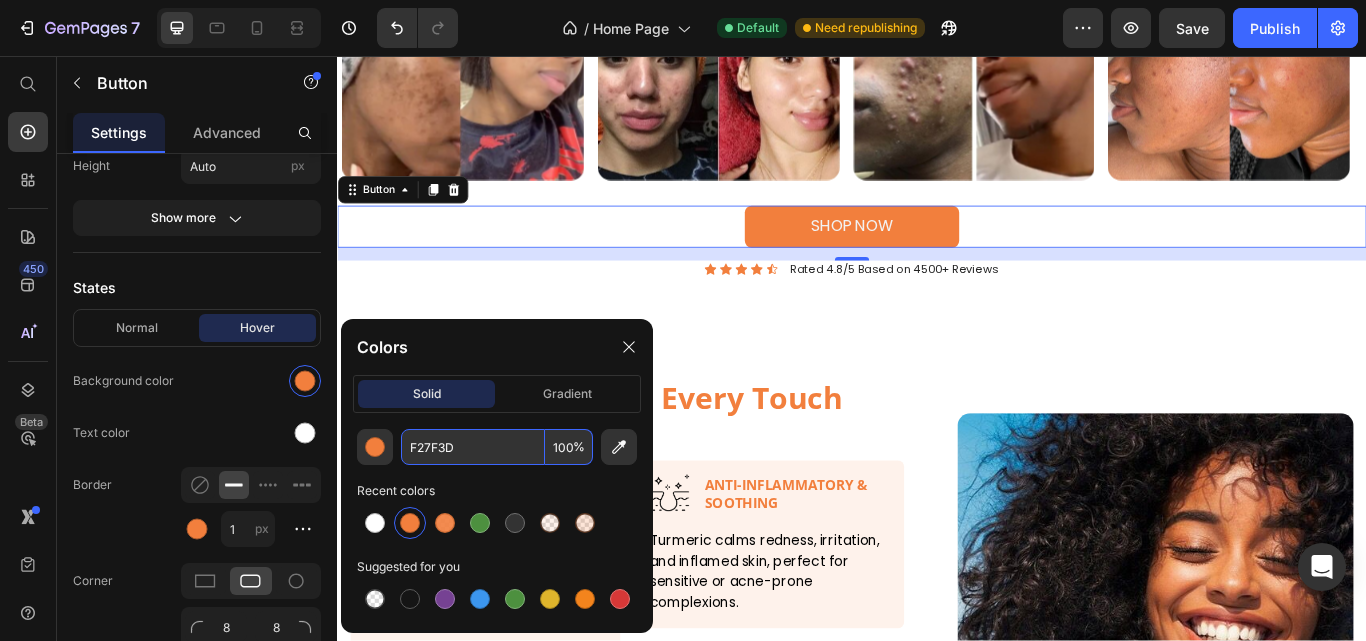 click on "100" at bounding box center (569, 447) 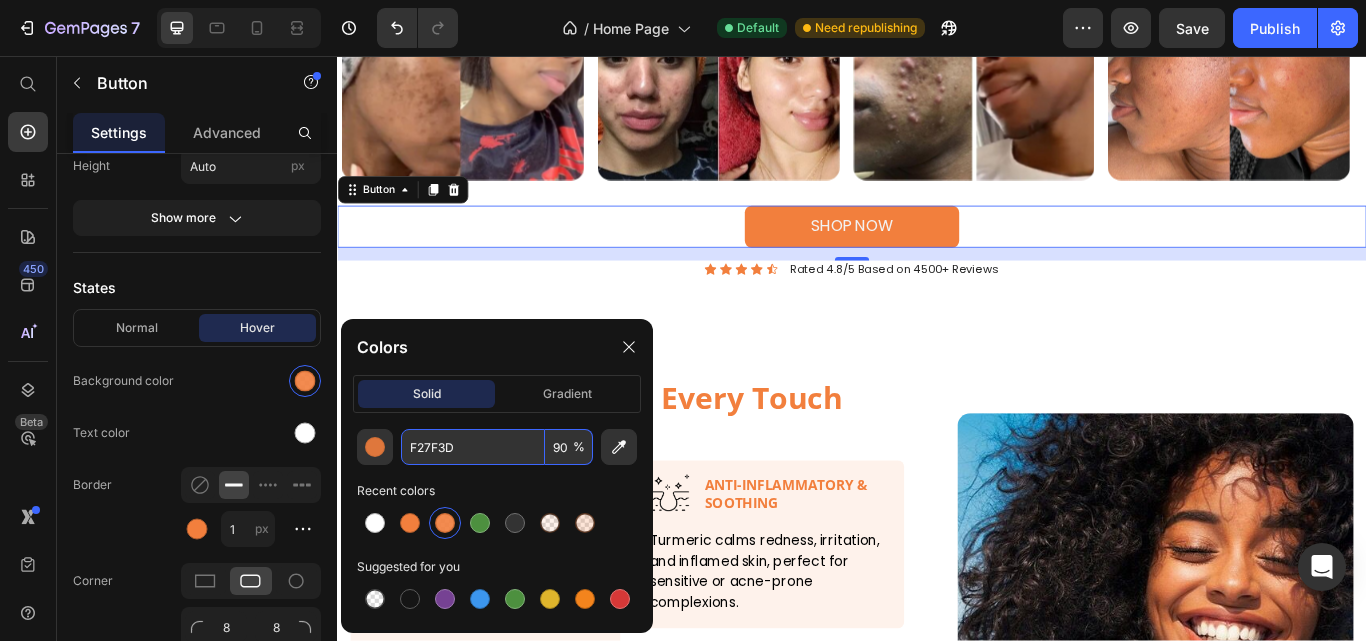 click on "90" at bounding box center [569, 447] 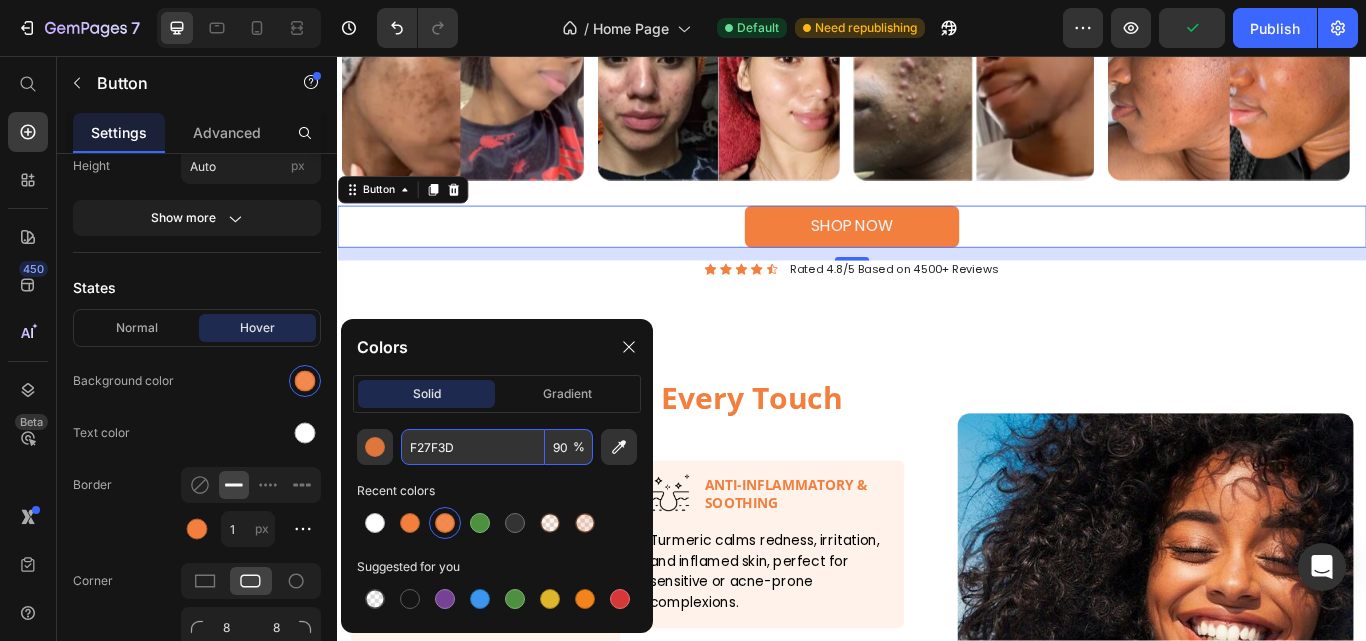 type on "90" 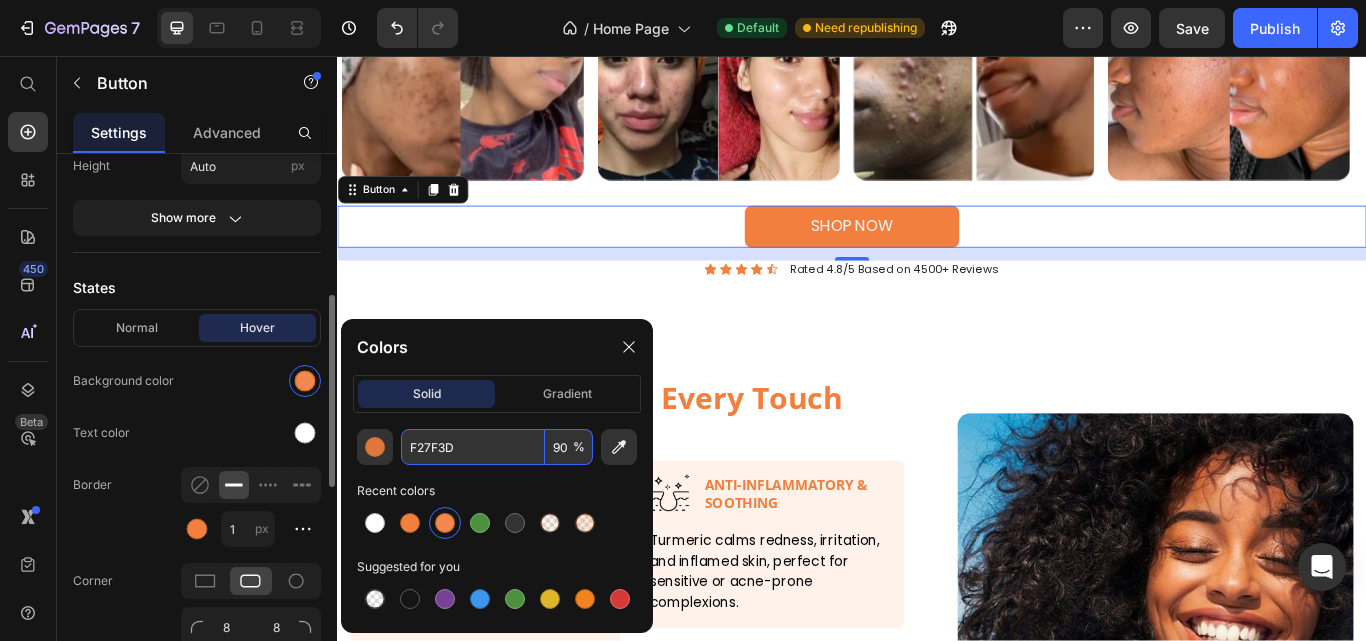 click on "Normal Hover Background color Text color Border 1 px Corner 8 8 8 8 Shadow" 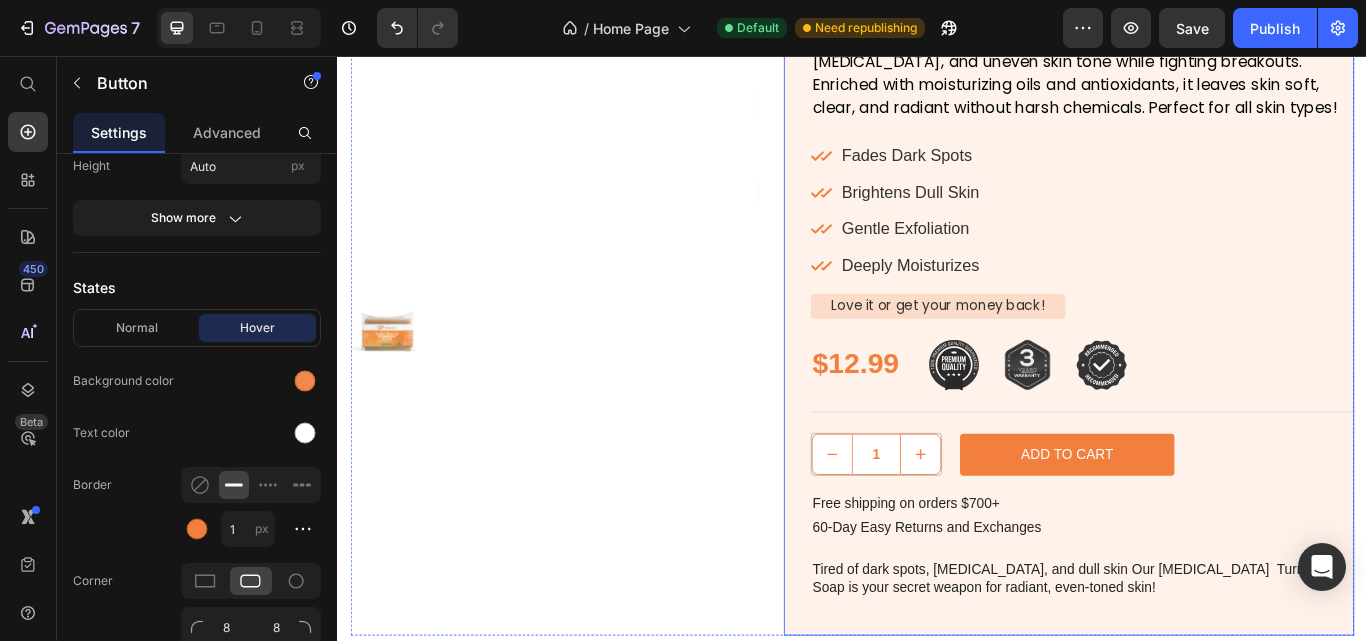 scroll, scrollTop: 2500, scrollLeft: 0, axis: vertical 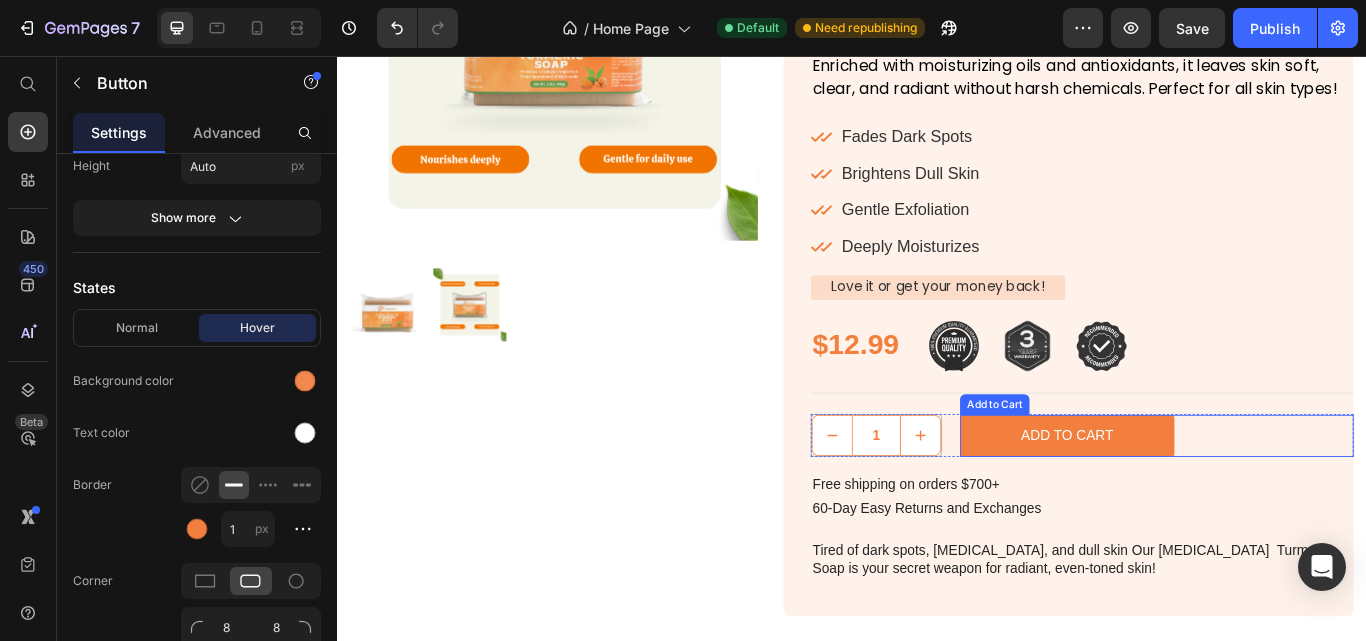click on "Add to Cart" at bounding box center (1188, 499) 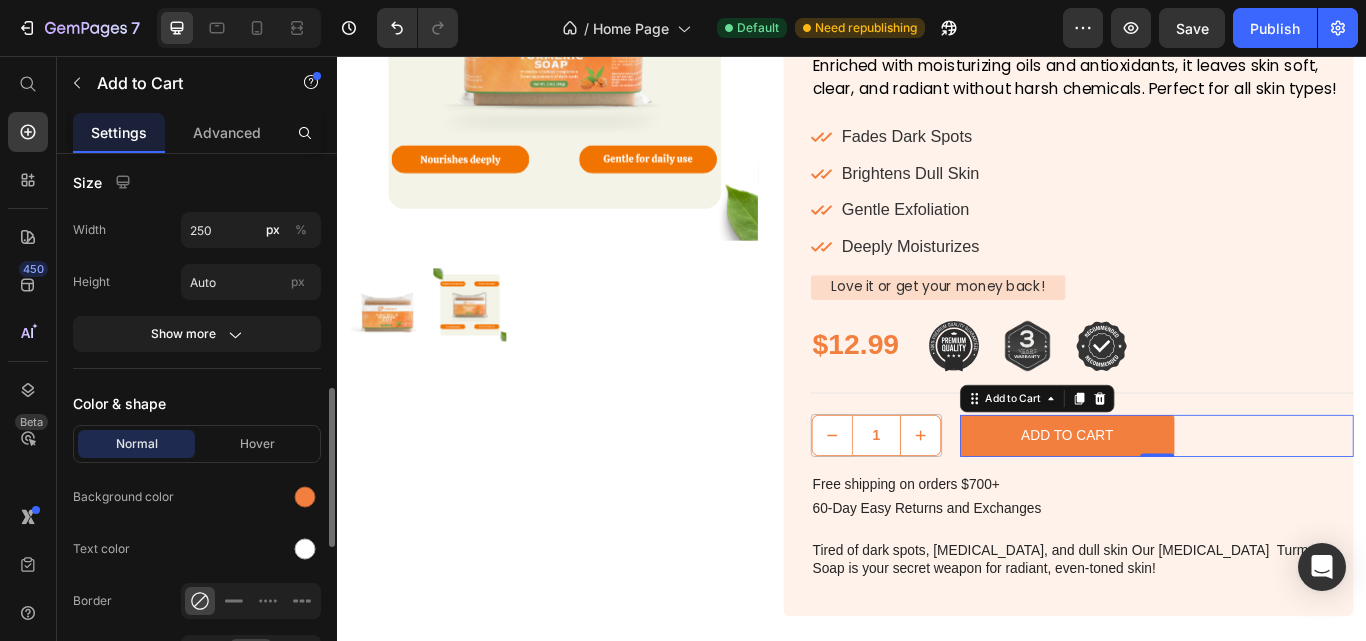 scroll, scrollTop: 1000, scrollLeft: 0, axis: vertical 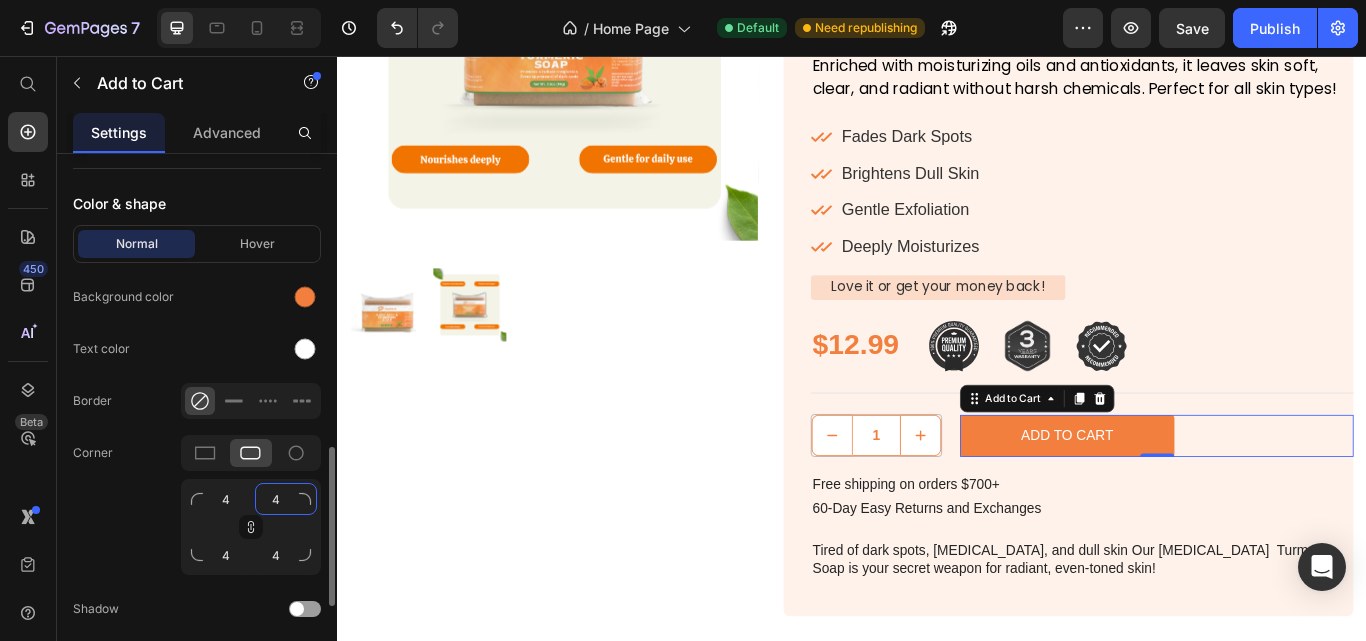 click on "4" 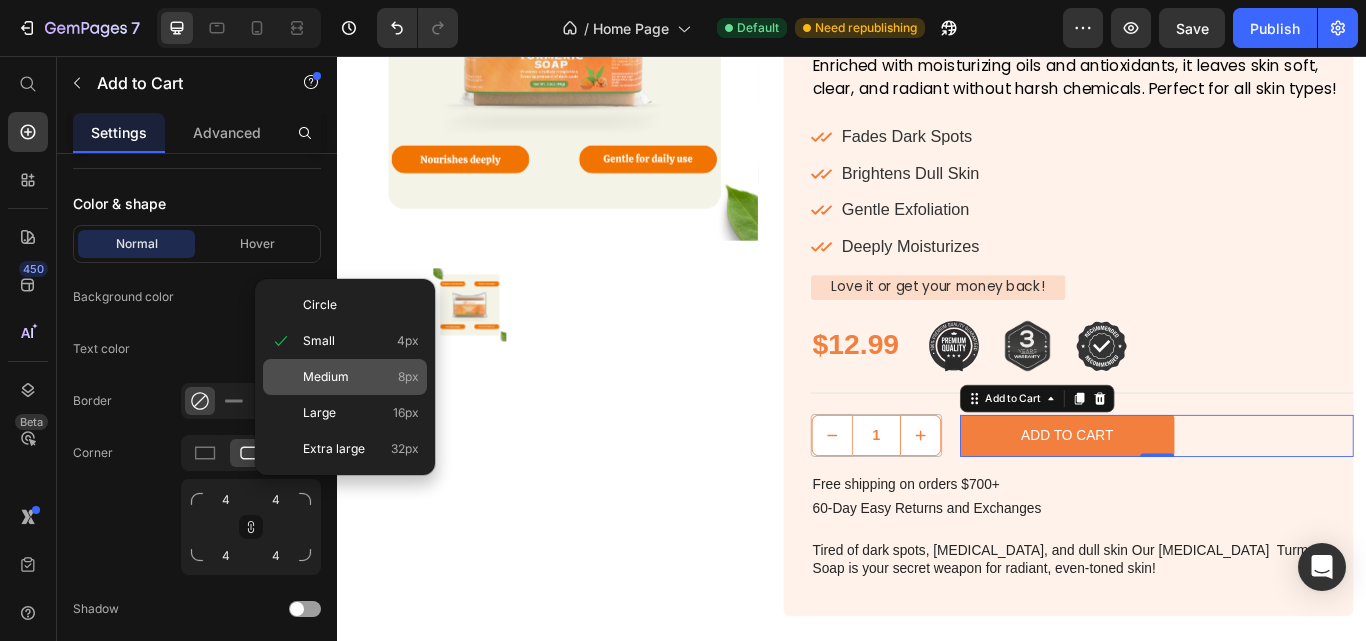 click on "8px" at bounding box center (408, 377) 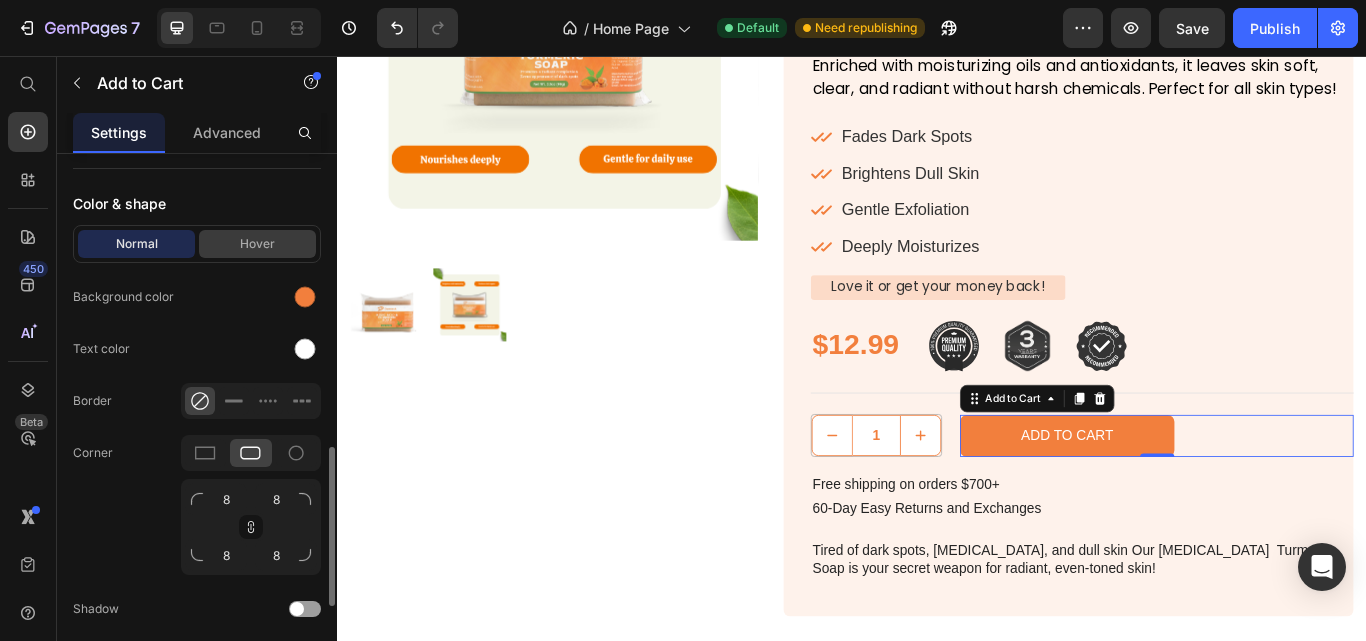 click on "Hover" at bounding box center (257, 244) 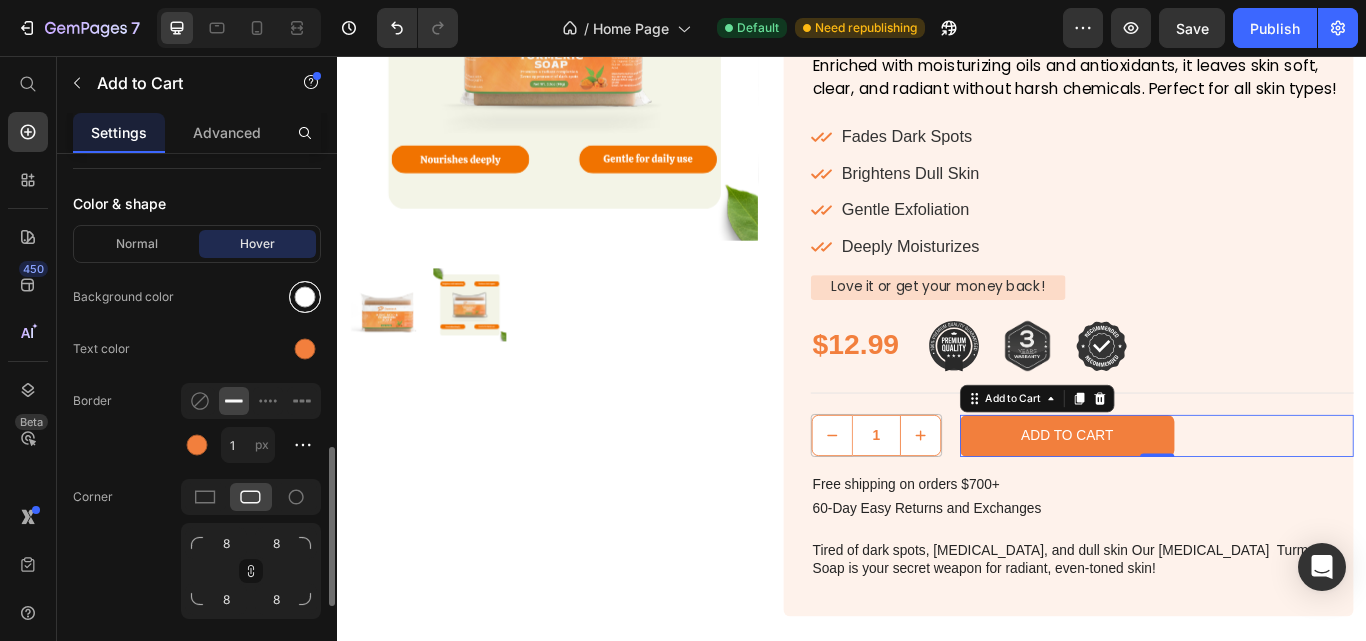 click at bounding box center [305, 297] 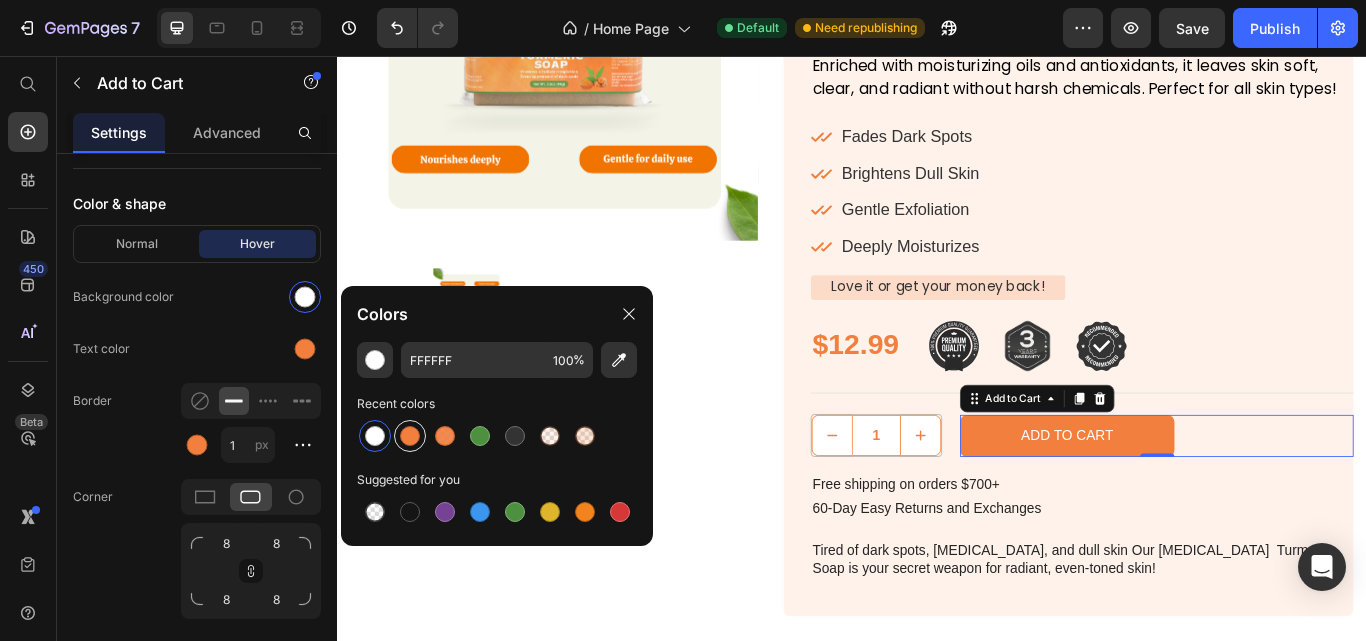 click at bounding box center (410, 436) 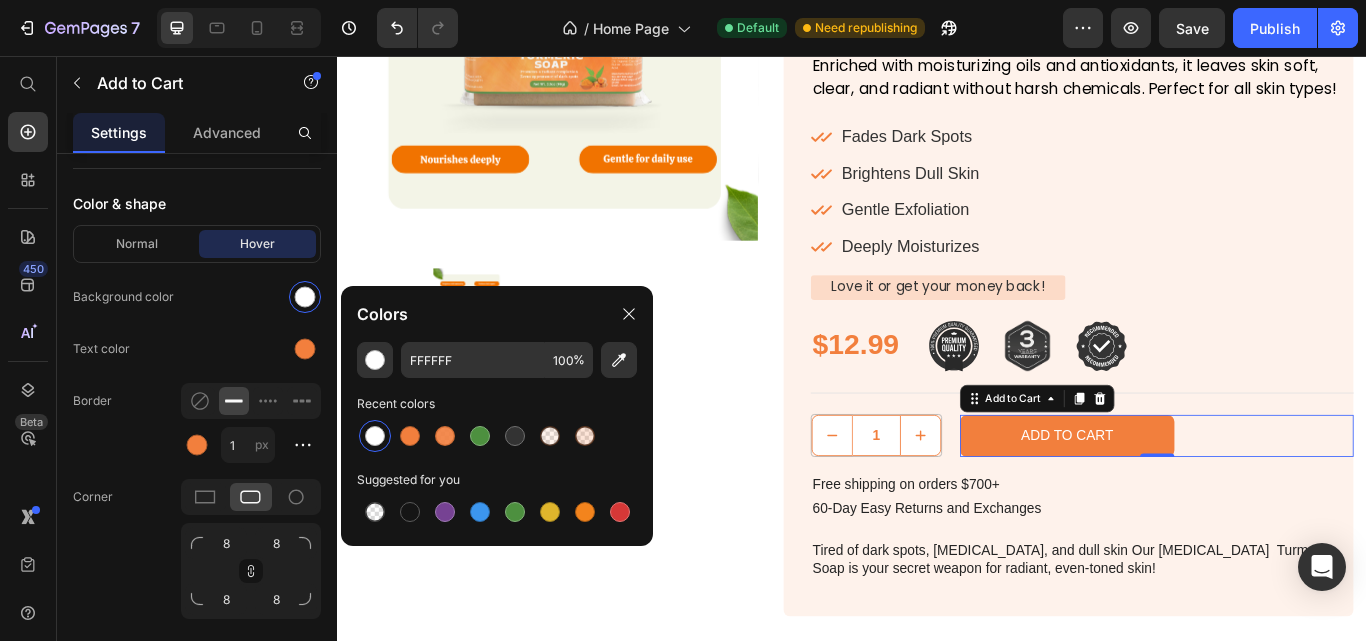 type on "F27F3D" 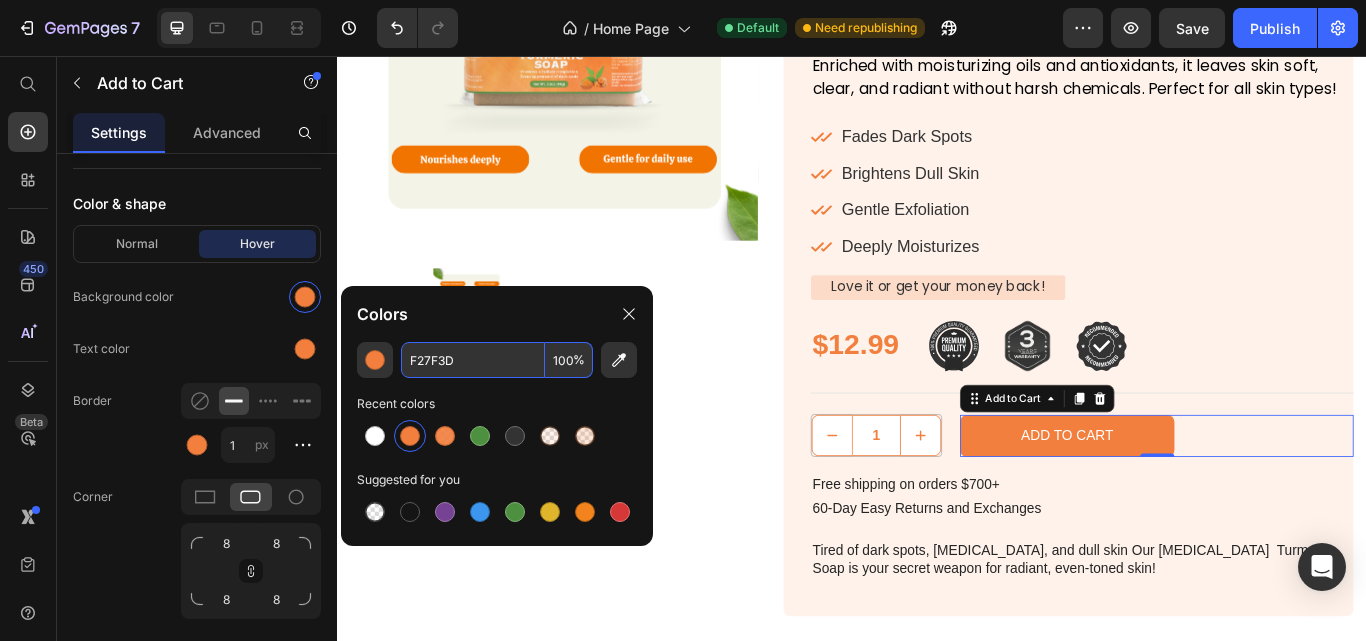 click on "100" at bounding box center (569, 360) 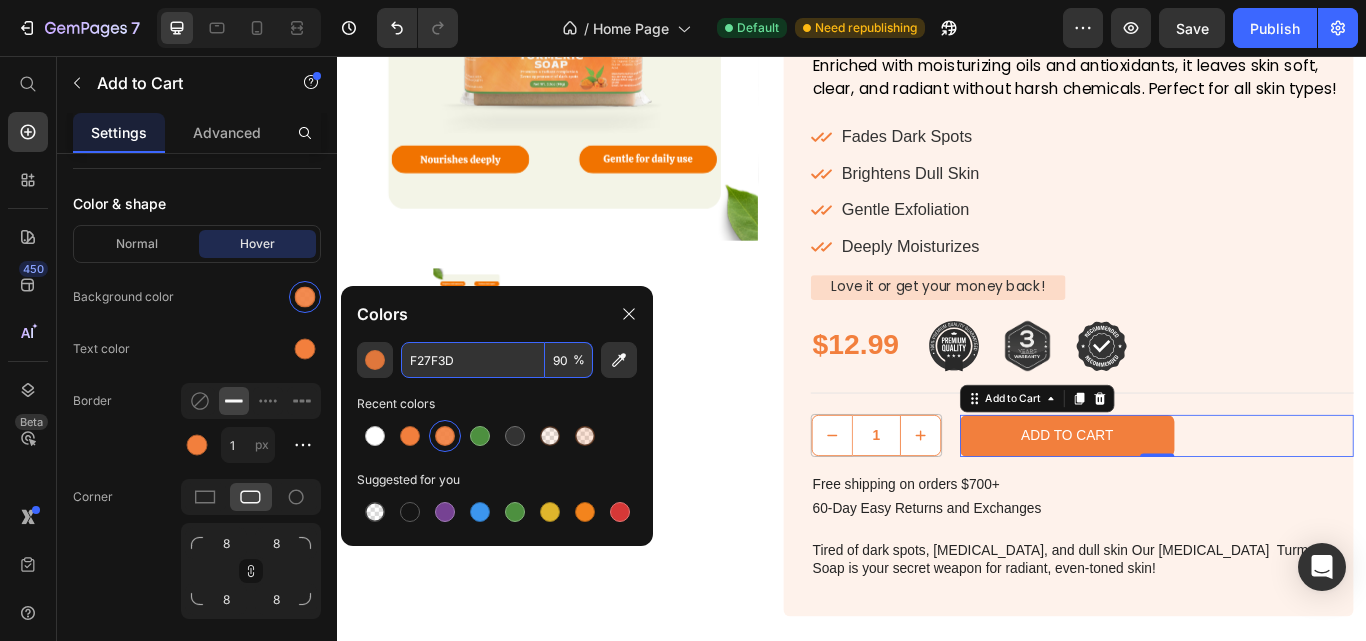 type on "90" 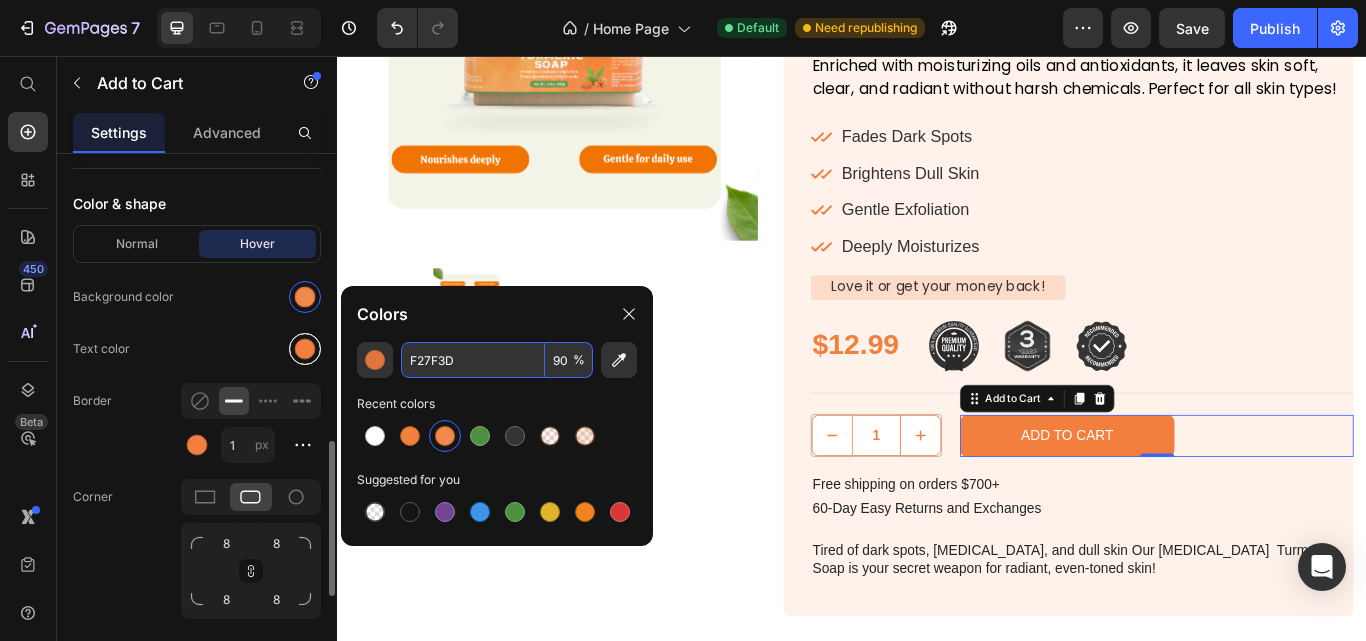 drag, startPoint x: 292, startPoint y: 355, endPoint x: 308, endPoint y: 354, distance: 16.03122 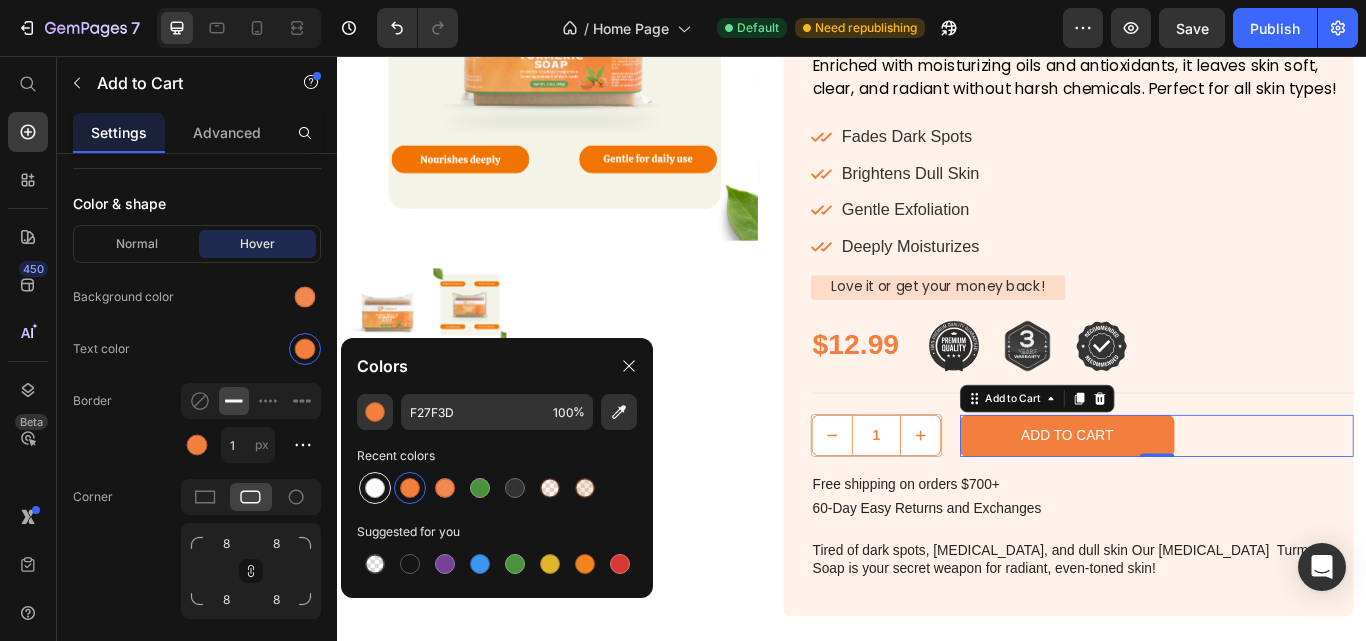 click at bounding box center (375, 488) 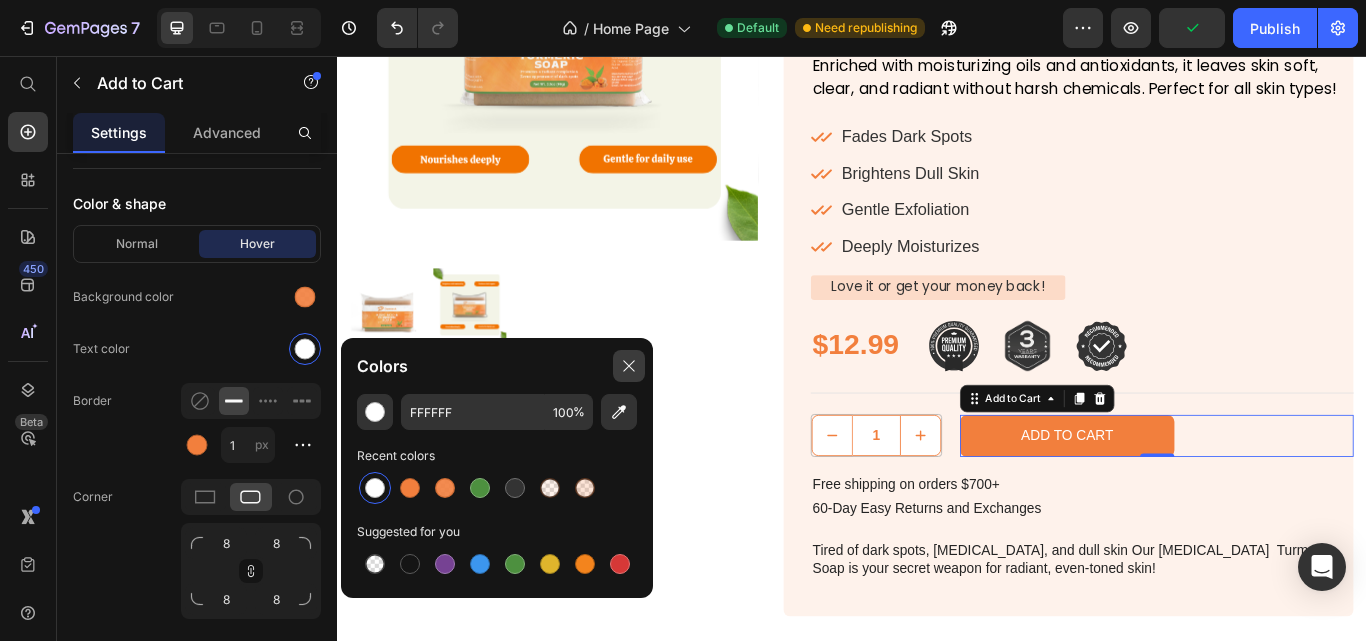 drag, startPoint x: 629, startPoint y: 362, endPoint x: 341, endPoint y: 356, distance: 288.0625 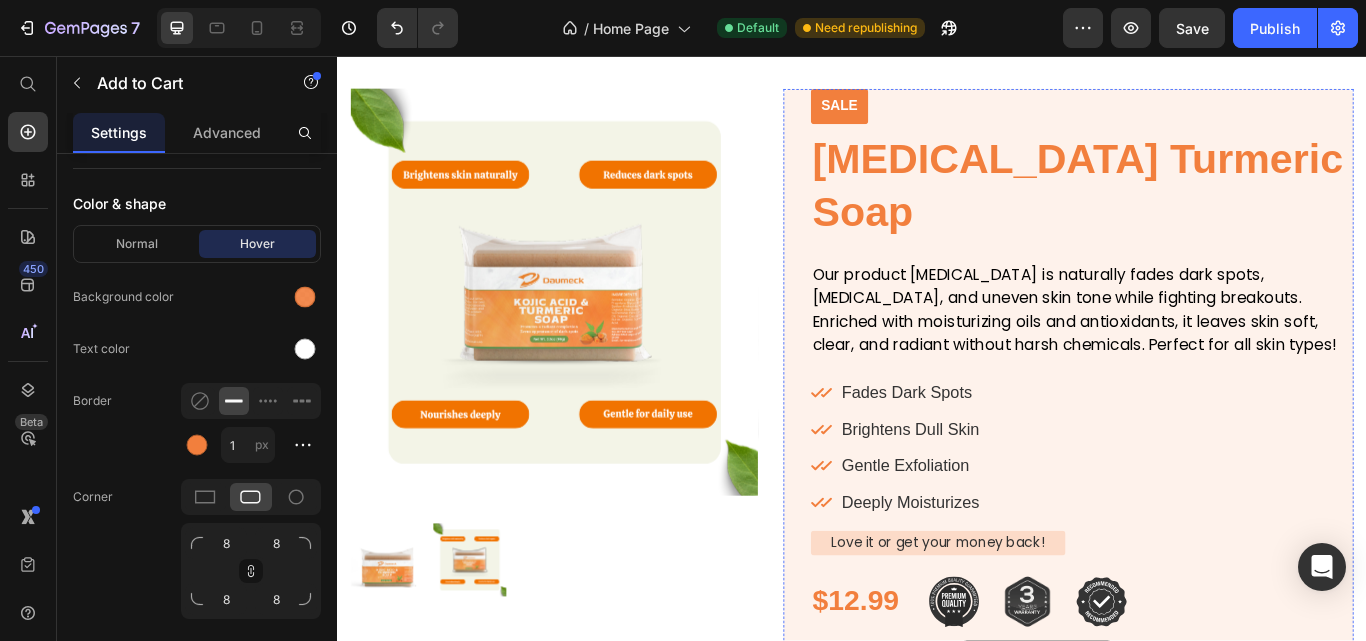 scroll, scrollTop: 2200, scrollLeft: 0, axis: vertical 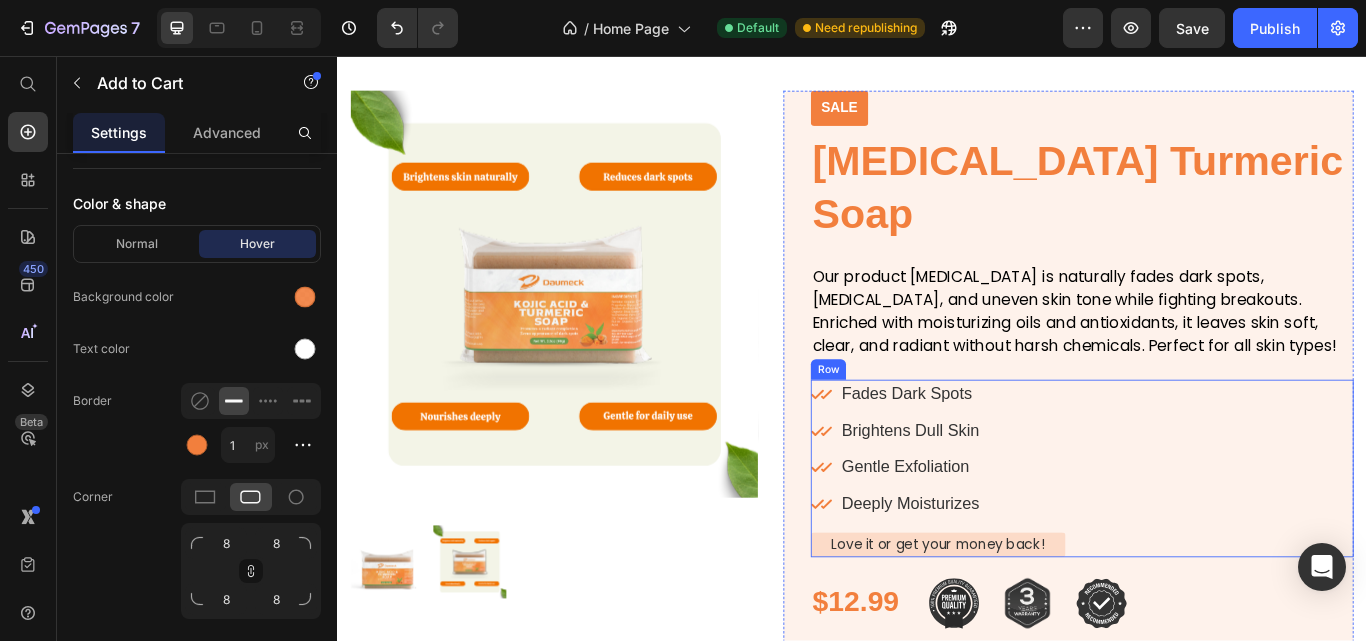 click on "Fades Dark Spots
Brightens Dull Skin
Gentle Exfoliation
Deeply Moisturizes Item List Love it or get your money back! Text Block Row" at bounding box center [1205, 537] 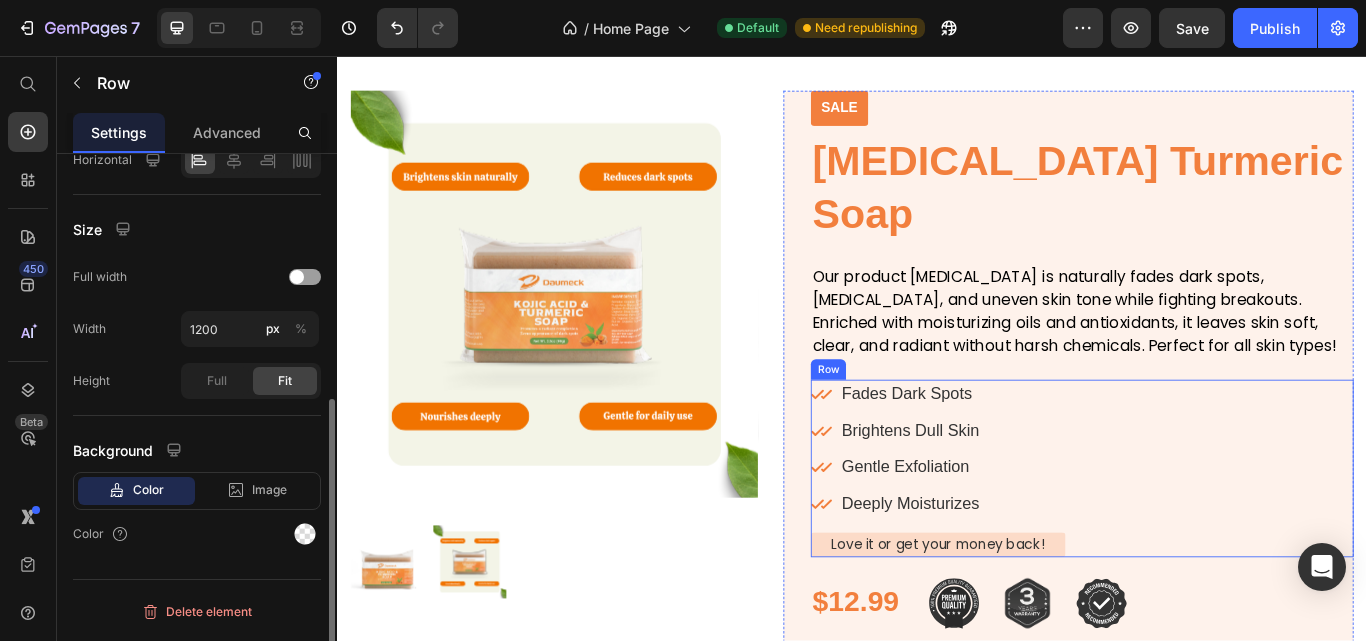 scroll, scrollTop: 0, scrollLeft: 0, axis: both 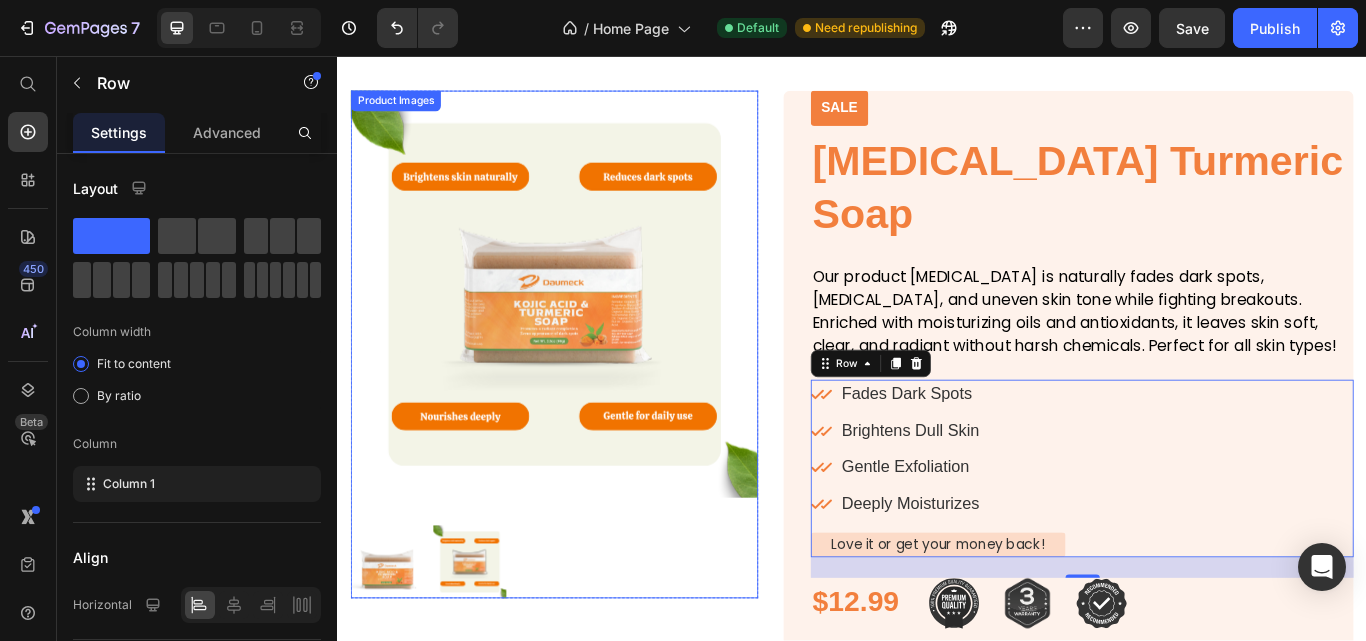 click at bounding box center (589, 334) 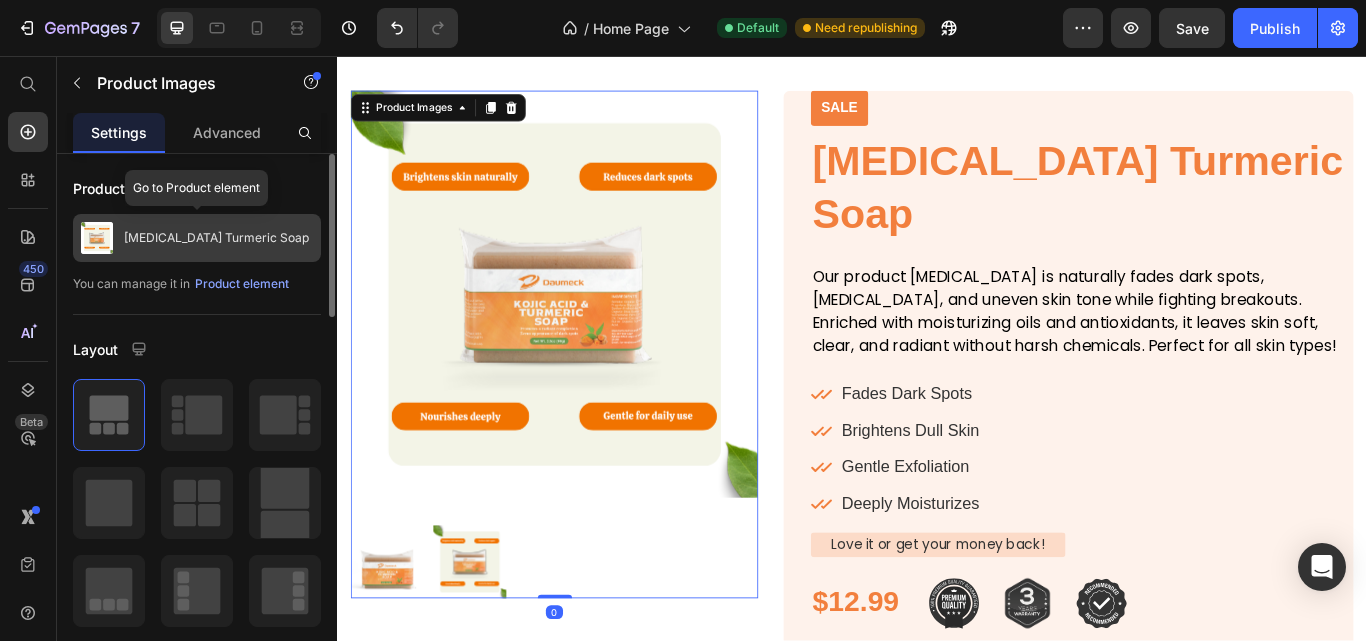click on "[MEDICAL_DATA] Turmeric Soap" at bounding box center (216, 238) 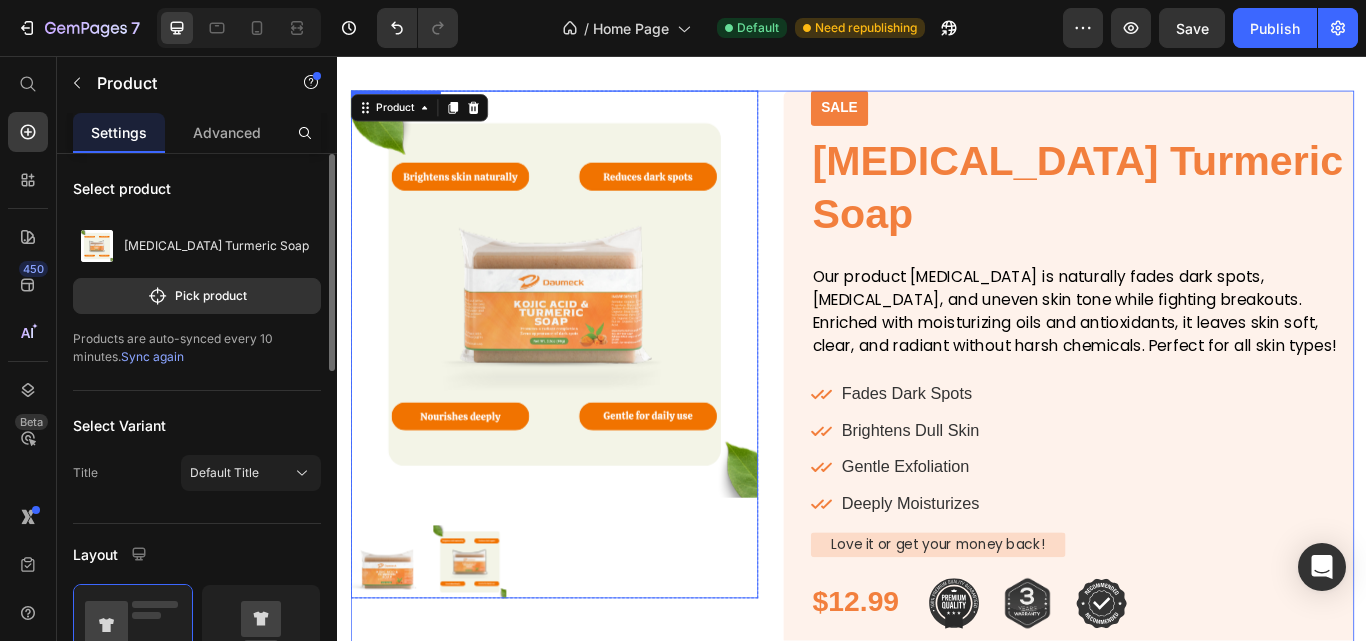 drag, startPoint x: 493, startPoint y: 282, endPoint x: 424, endPoint y: 312, distance: 75.23962 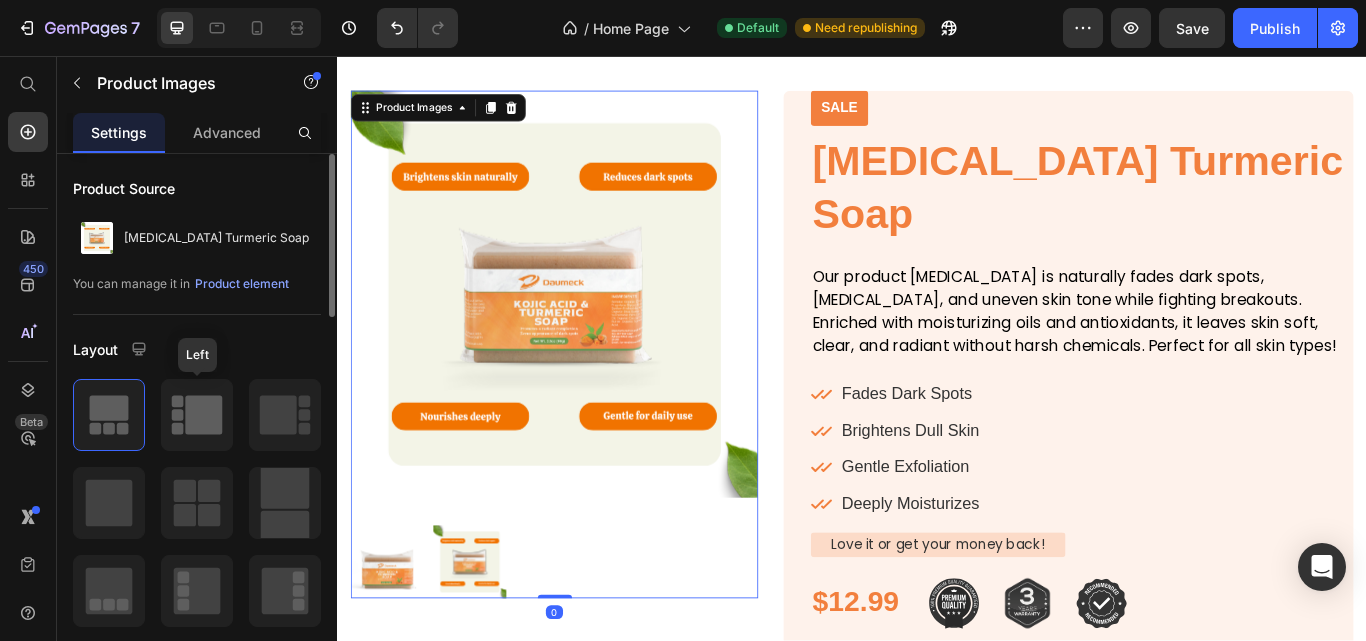 click 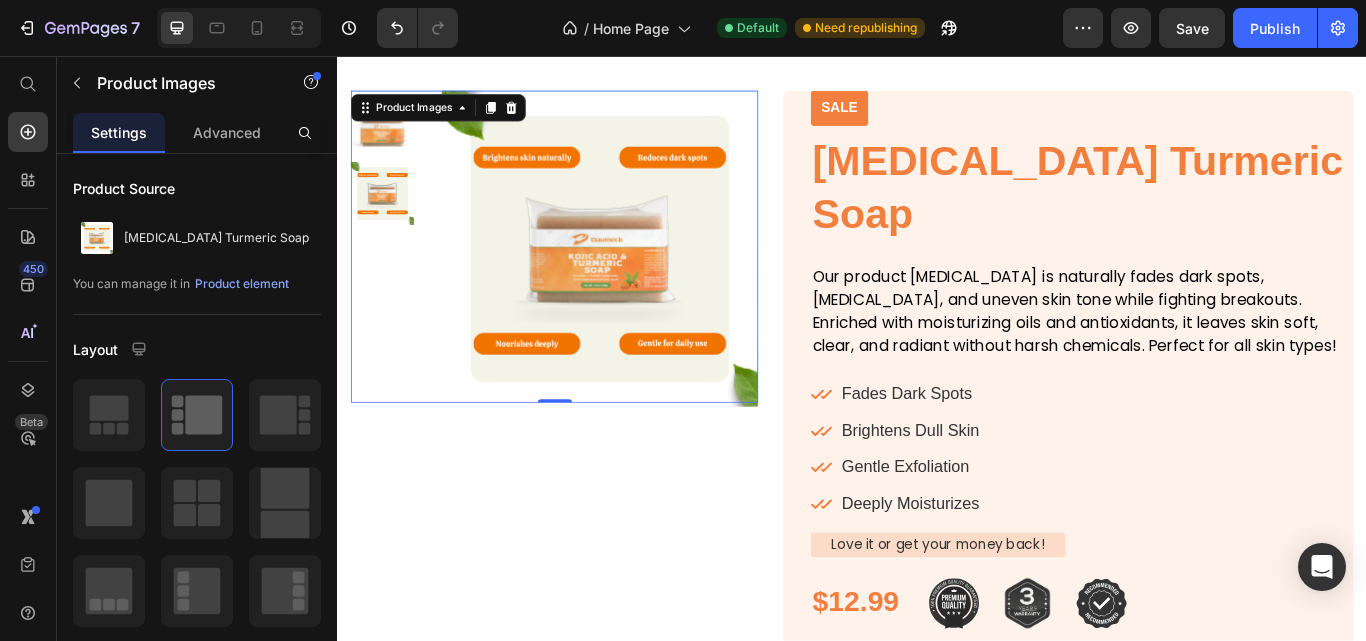 click at bounding box center [642, 281] 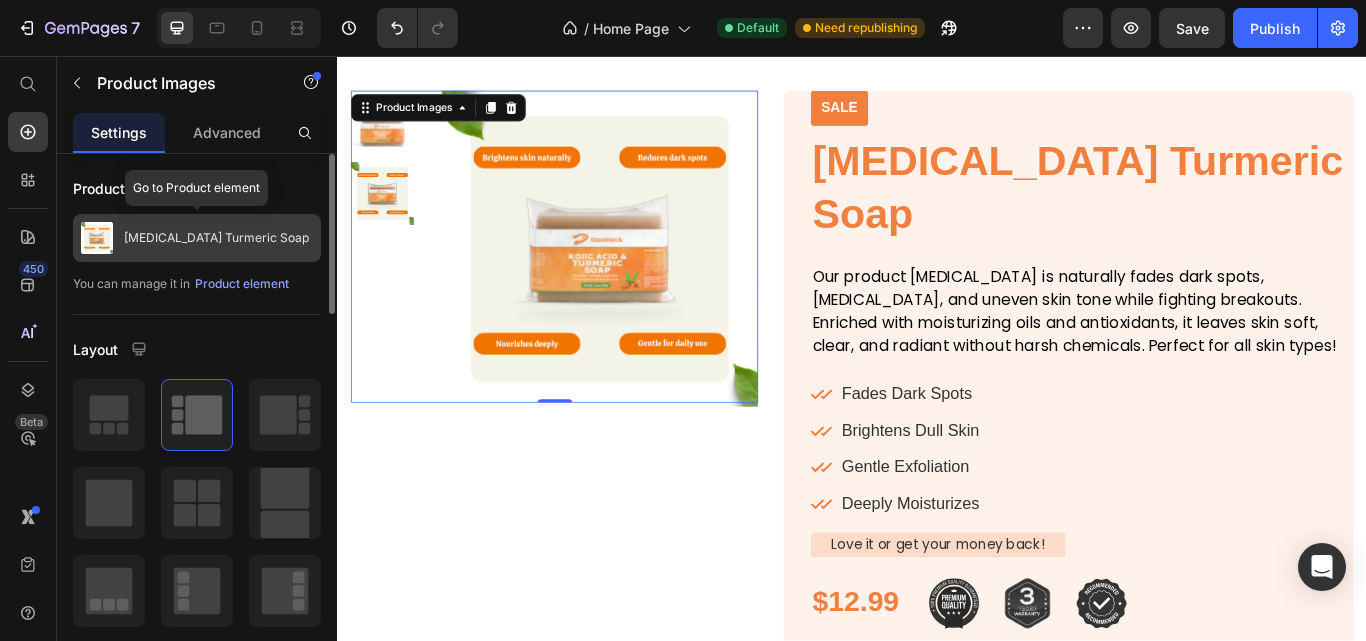 click at bounding box center [97, 238] 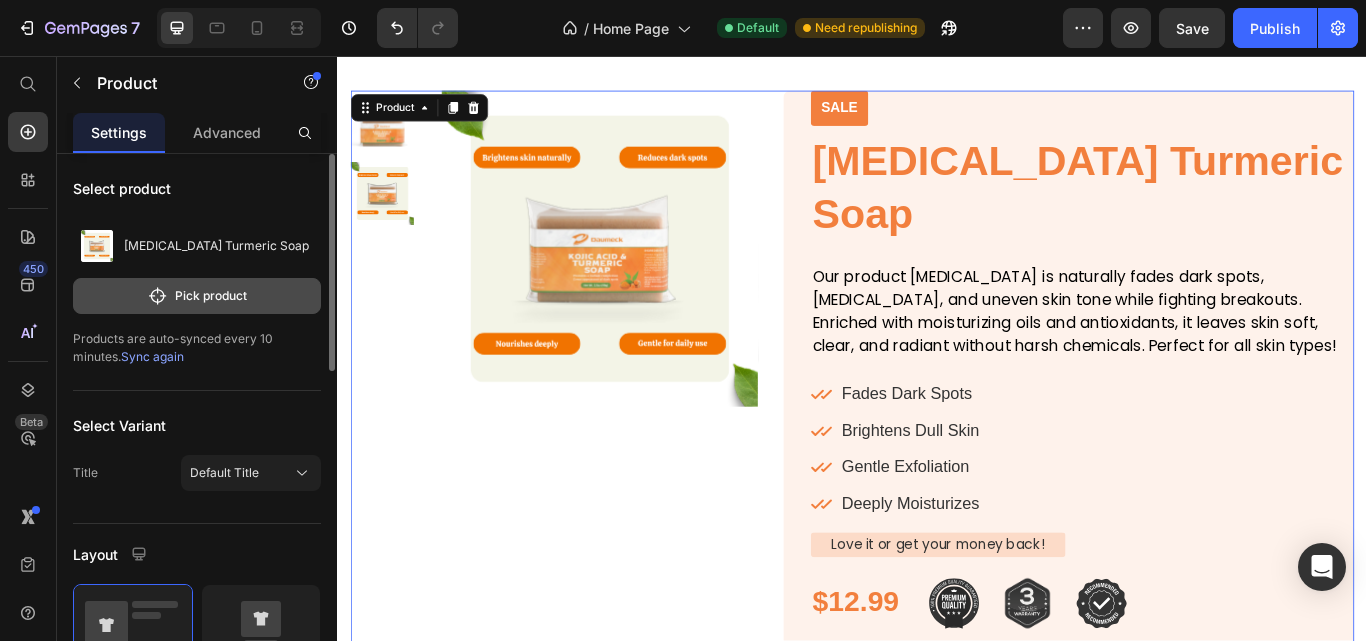 click on "Pick product" at bounding box center (197, 296) 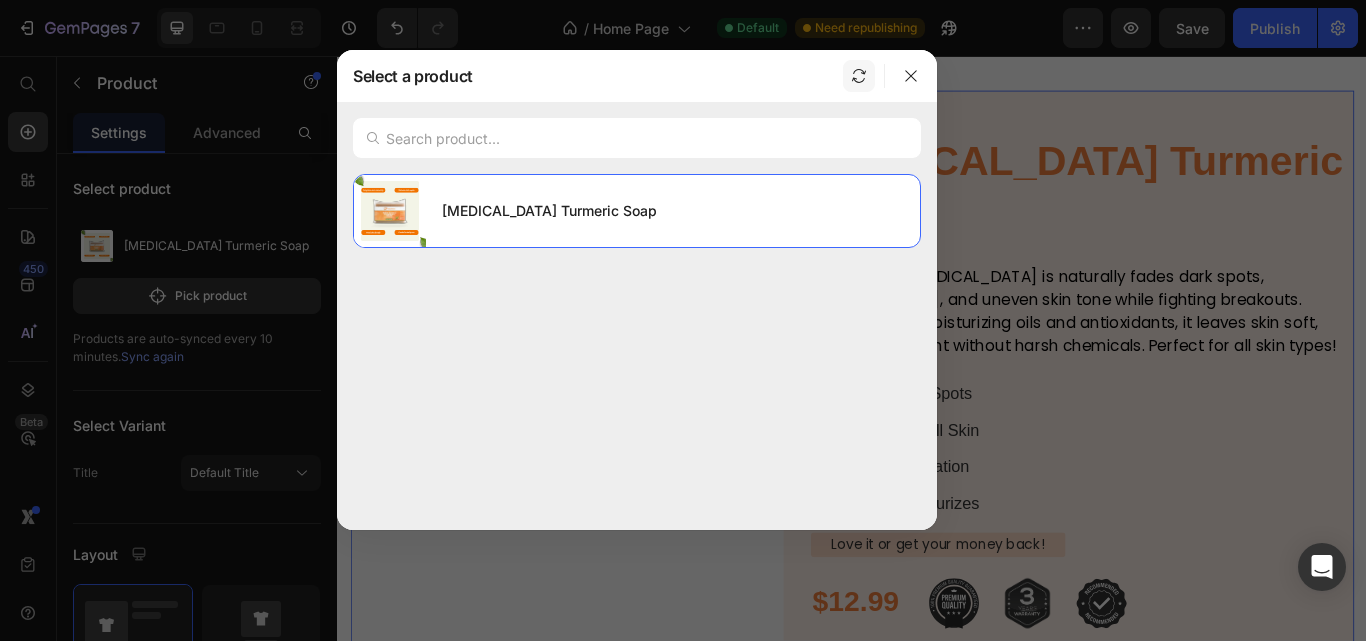 click at bounding box center (859, 76) 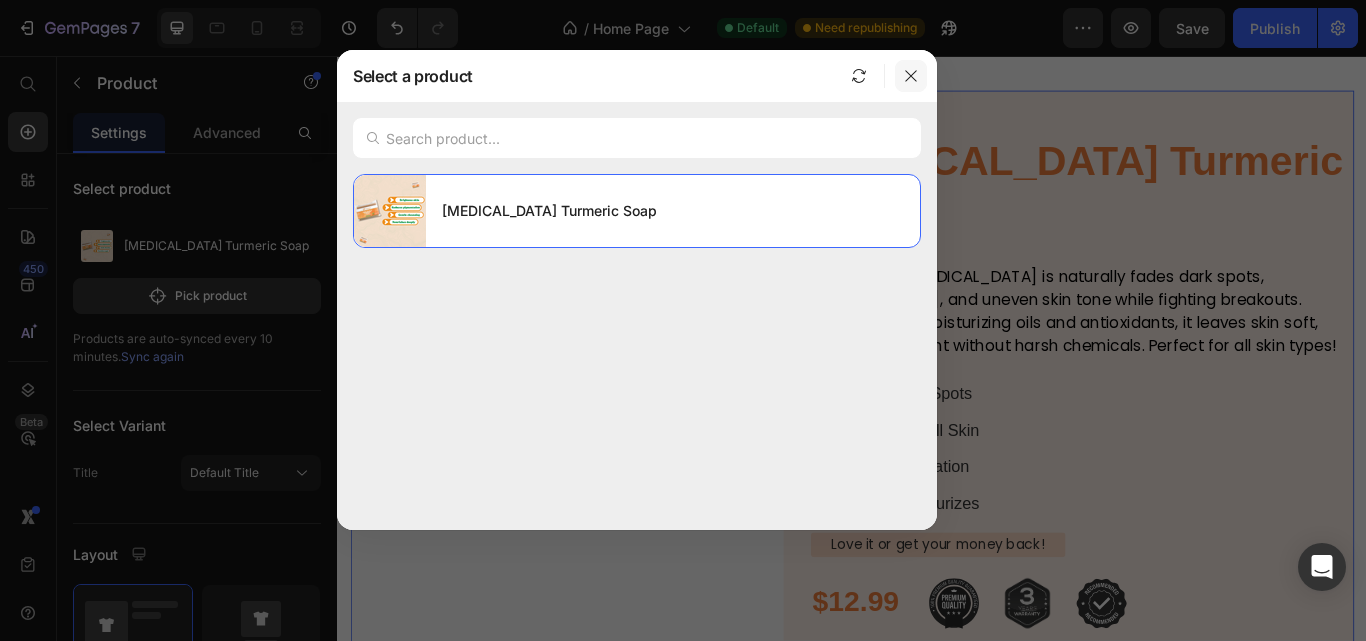 click 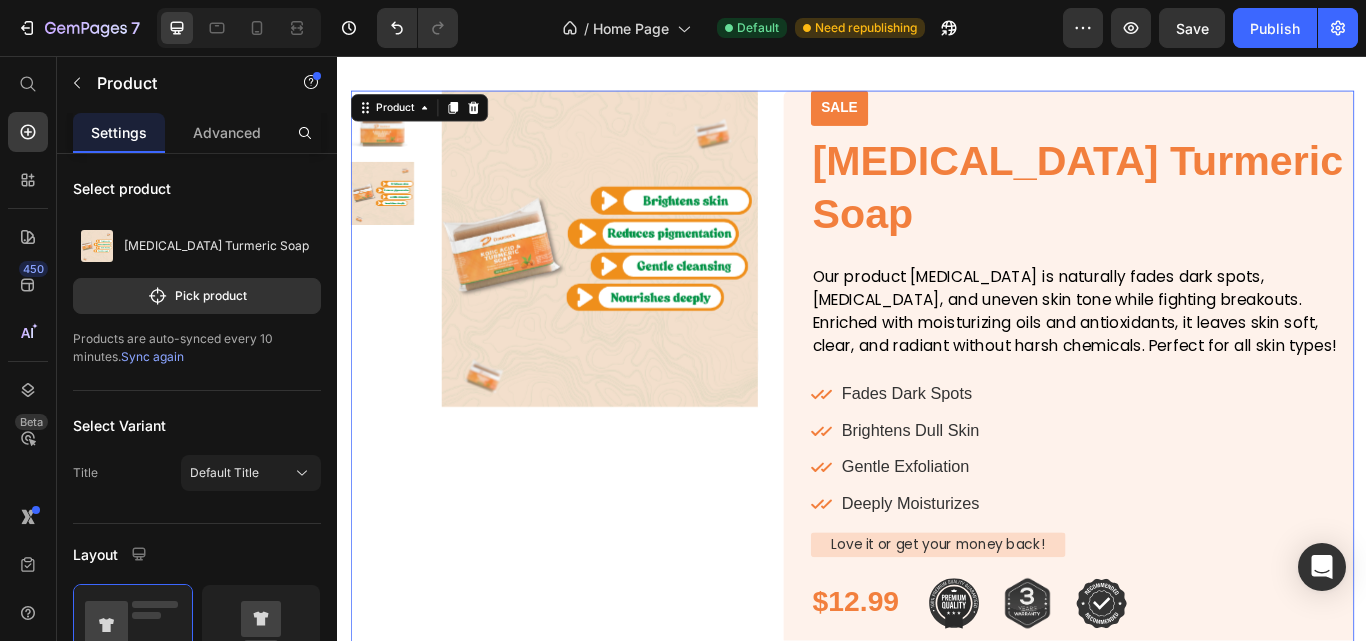click on "Sale Text Block Product Images Row" at bounding box center [589, 554] 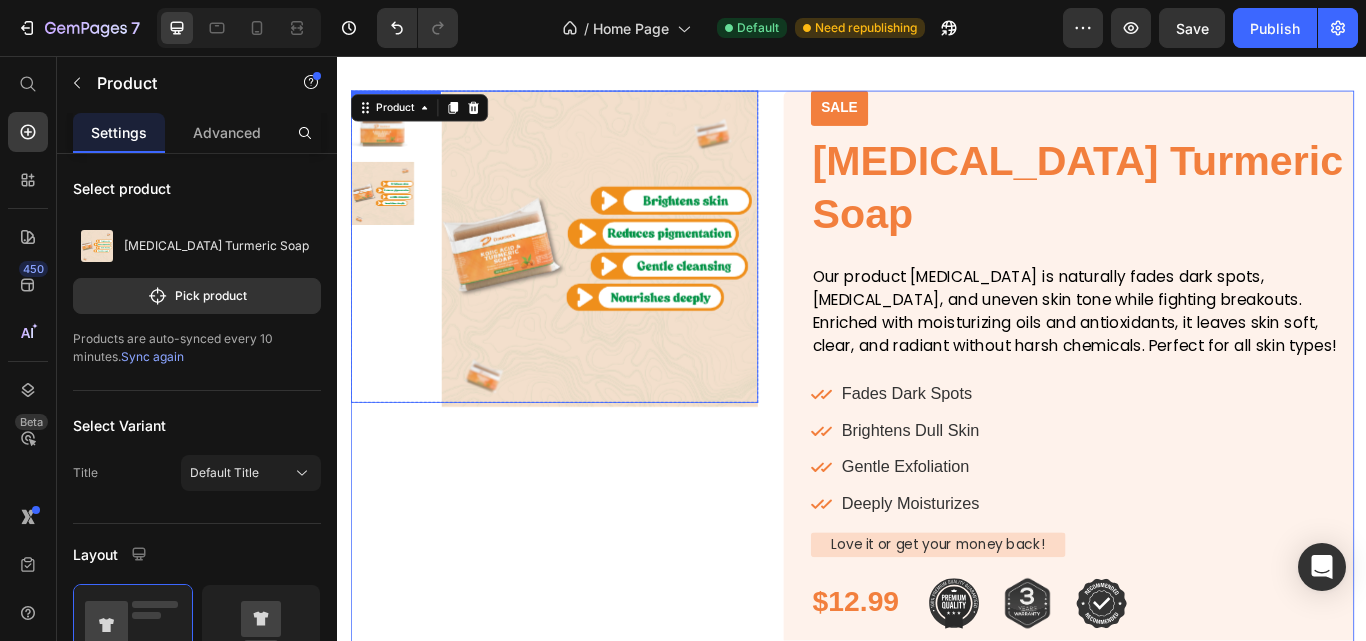 click at bounding box center (642, 281) 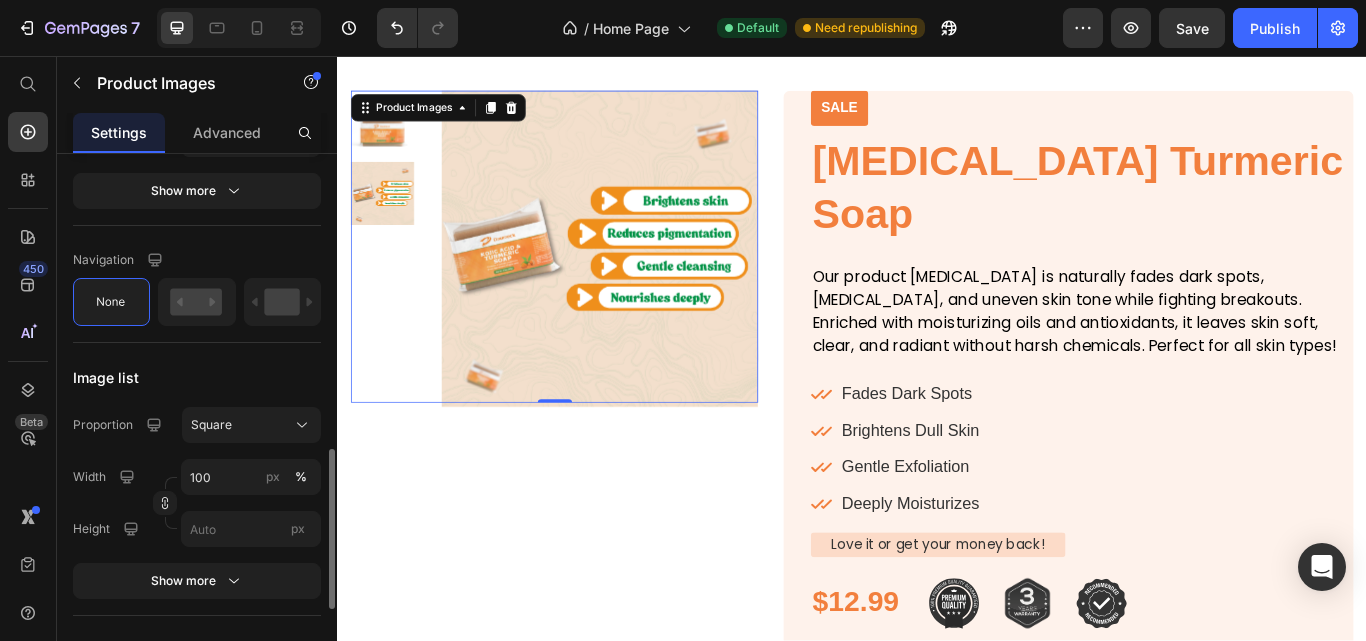 scroll, scrollTop: 1200, scrollLeft: 0, axis: vertical 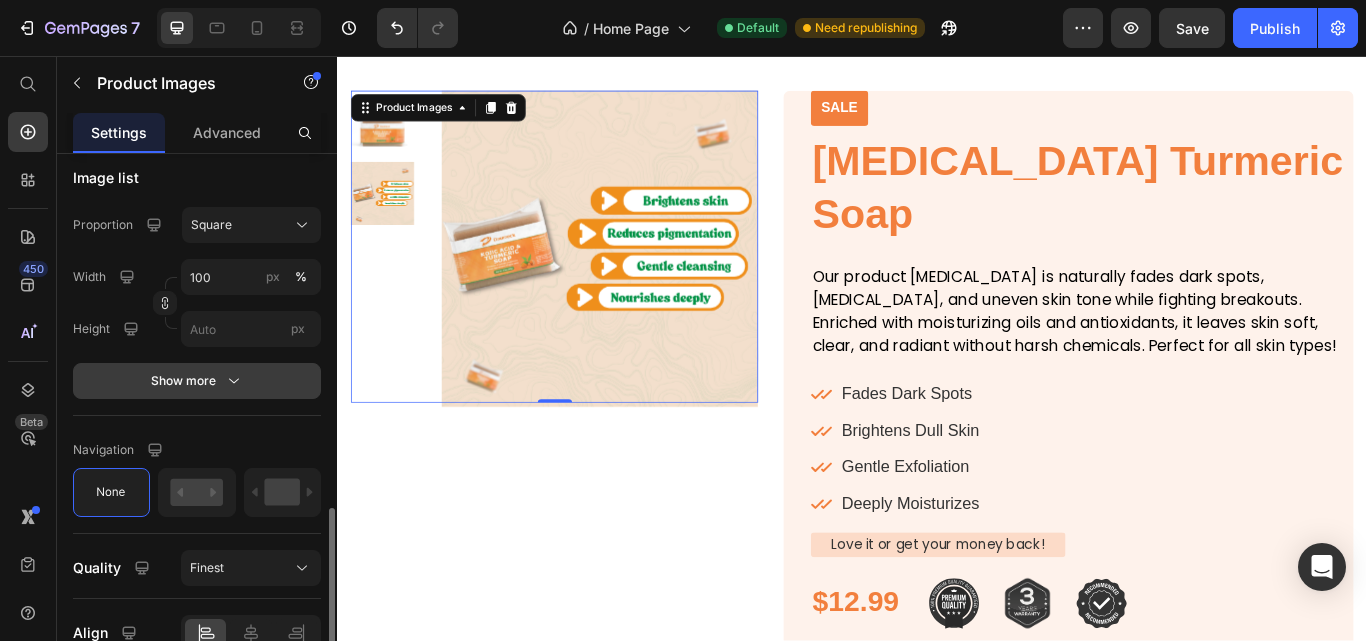 click on "Show more" at bounding box center (197, 381) 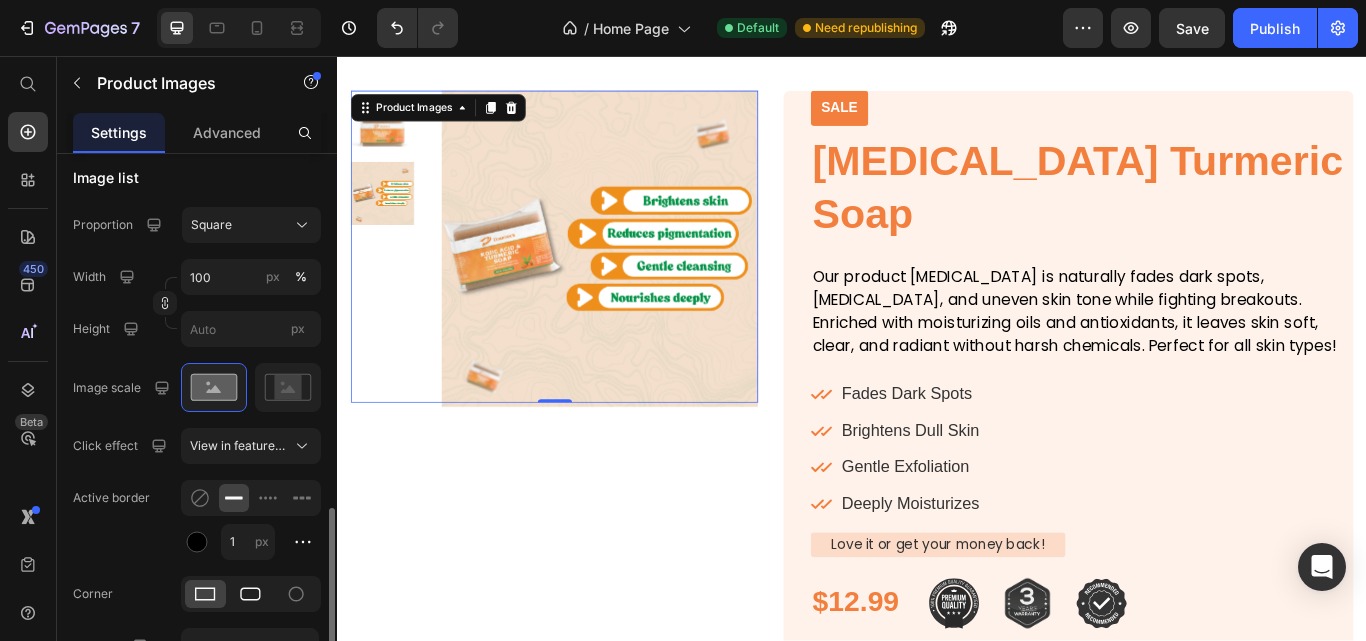 drag, startPoint x: 252, startPoint y: 606, endPoint x: 250, endPoint y: 579, distance: 27.073973 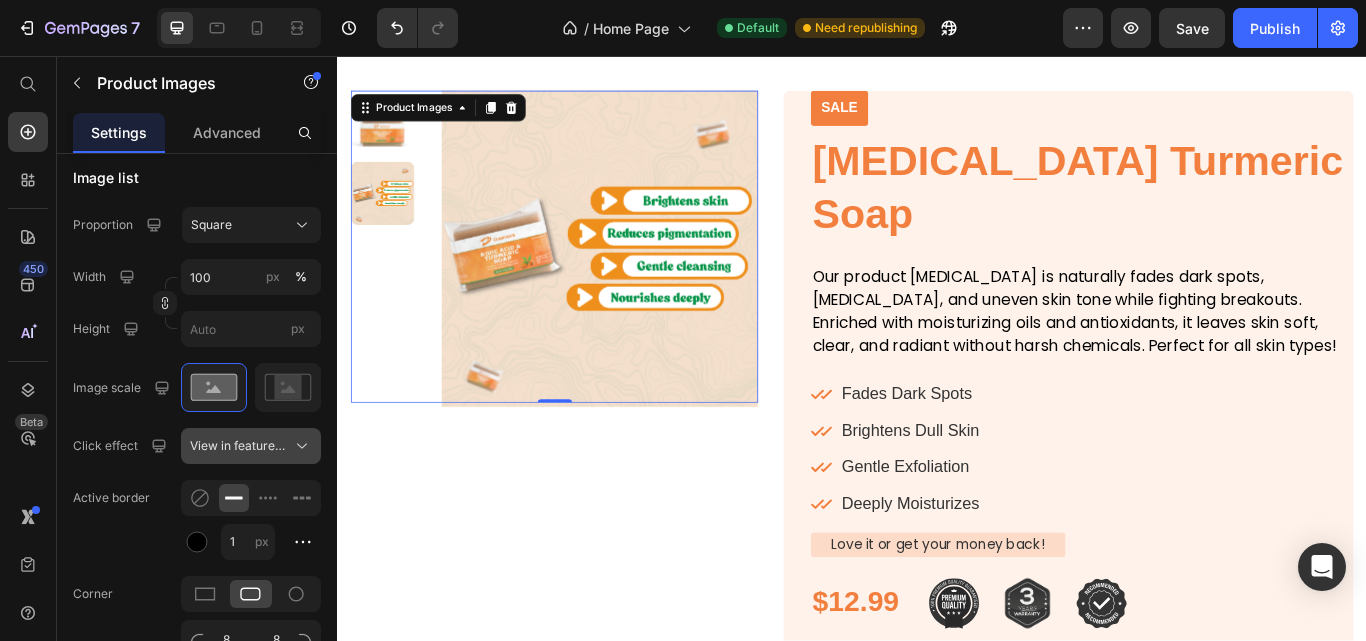 scroll, scrollTop: 1500, scrollLeft: 0, axis: vertical 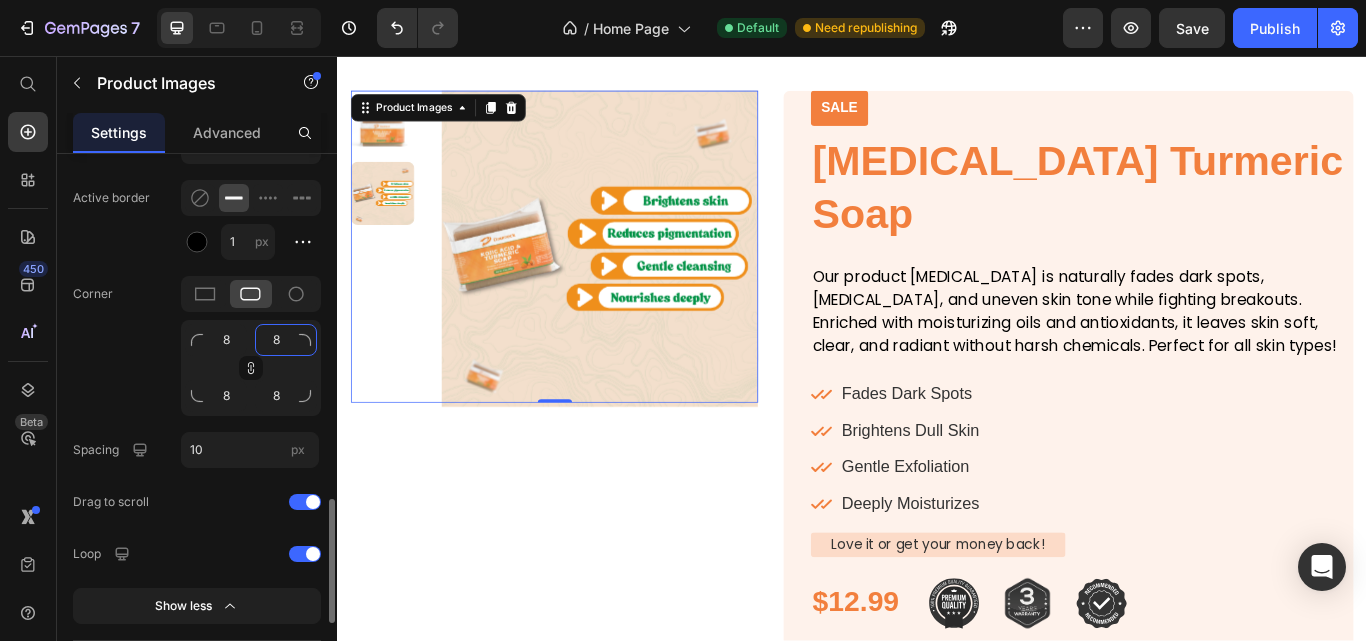 click on "8" 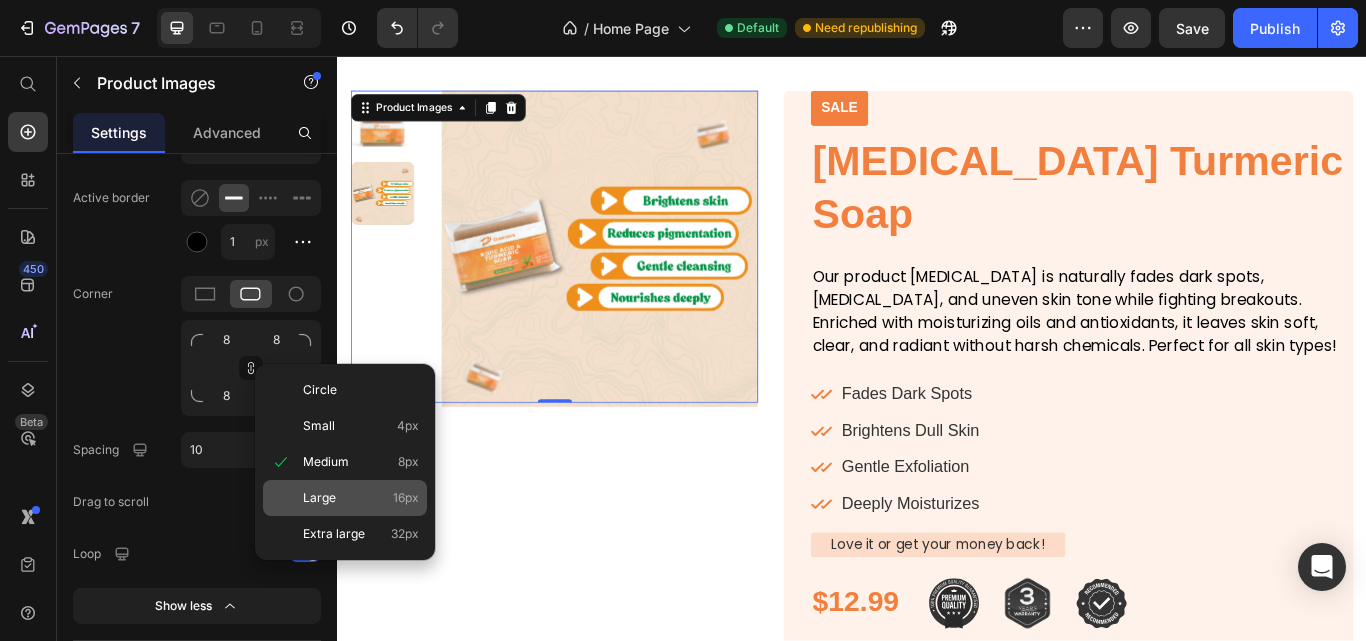 click on "Large 16px" at bounding box center [361, 498] 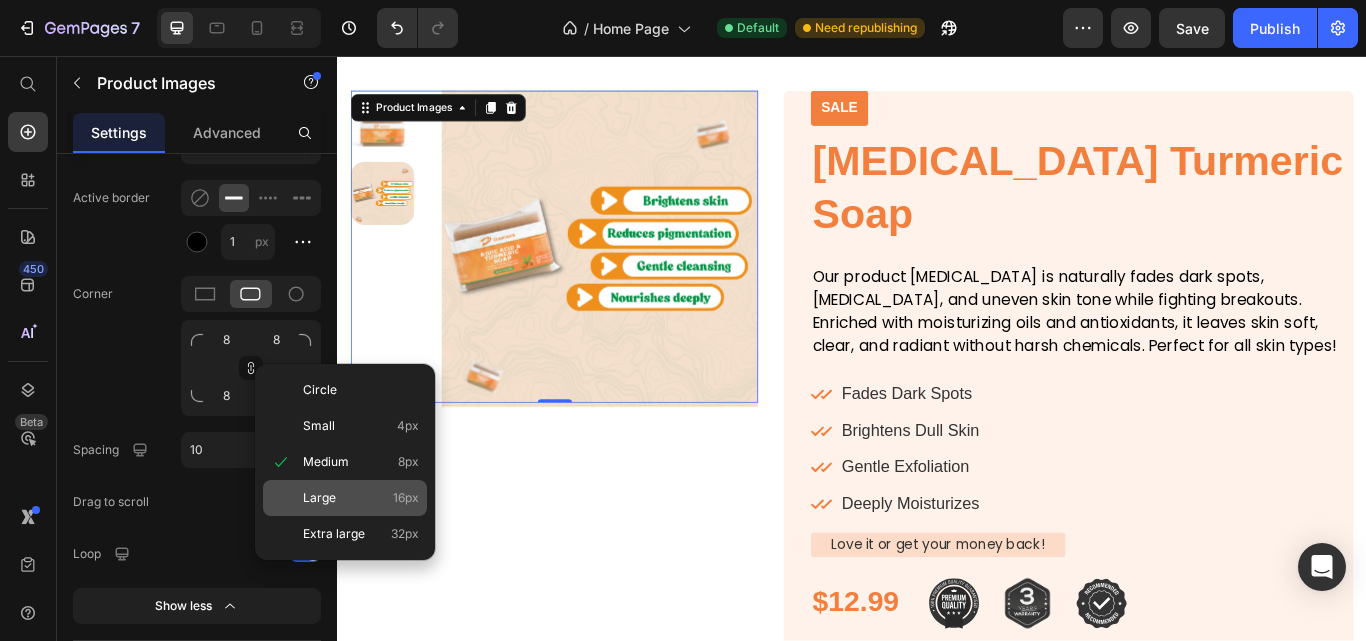 type on "16" 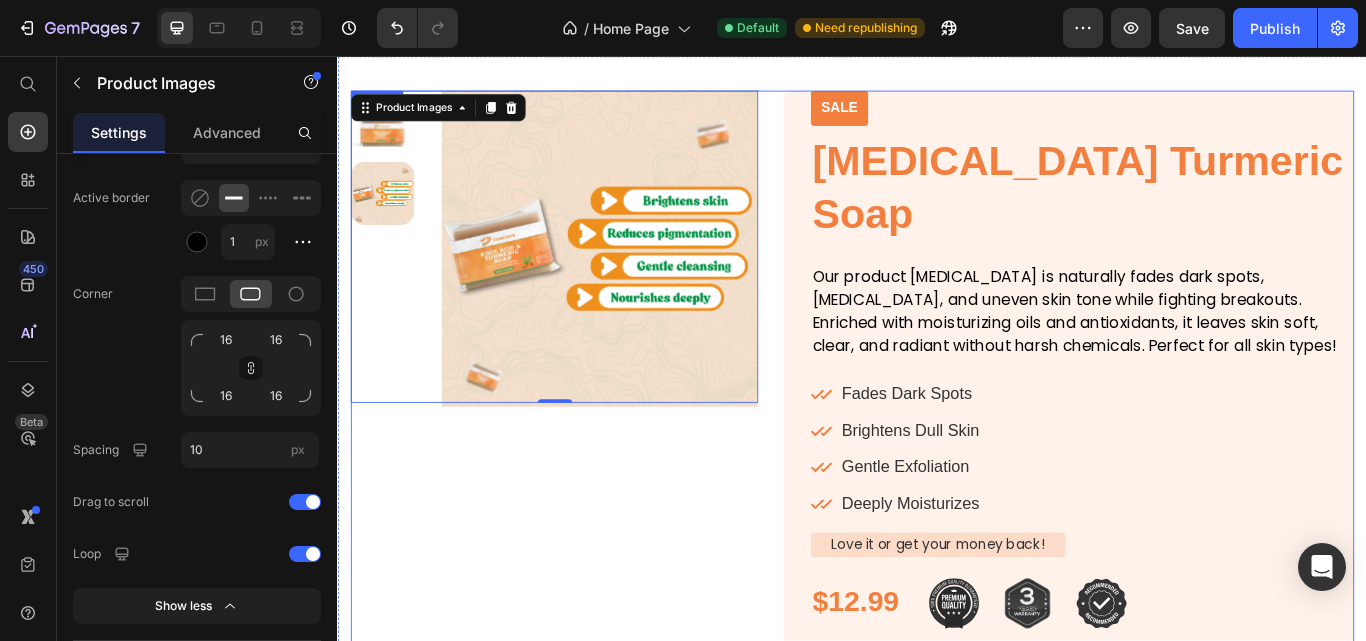 click on "Sale Text Block Product Images   0 Row" at bounding box center (589, 554) 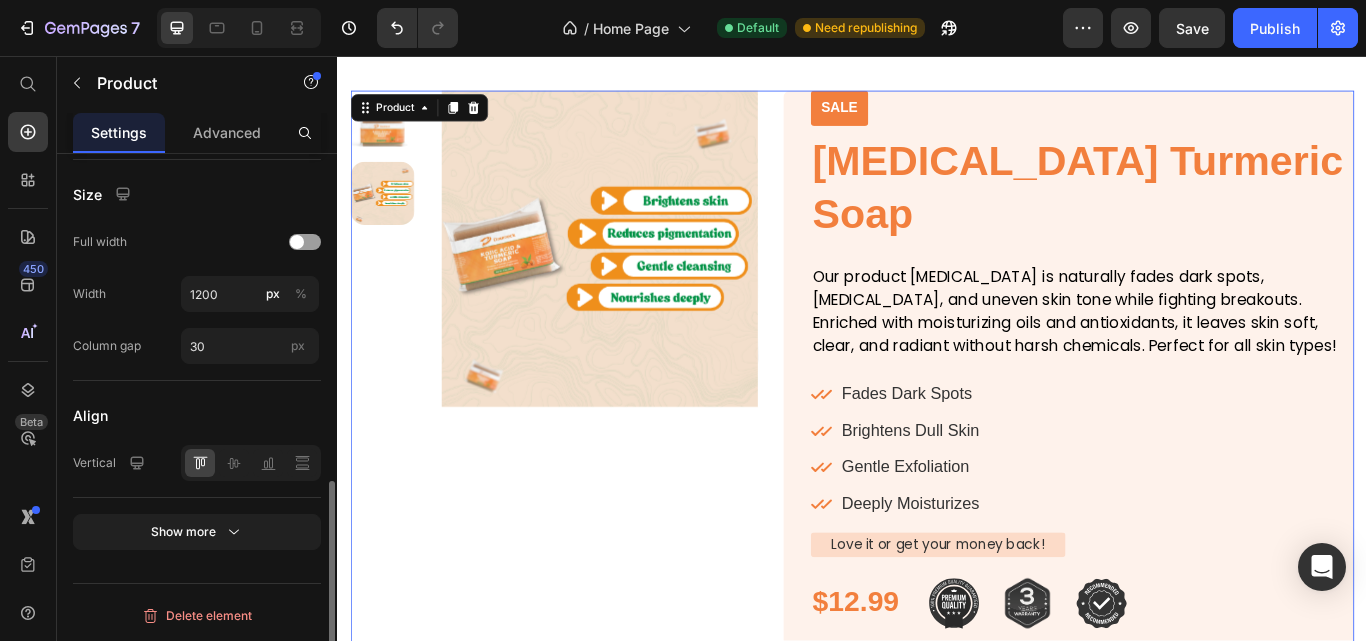 scroll, scrollTop: 0, scrollLeft: 0, axis: both 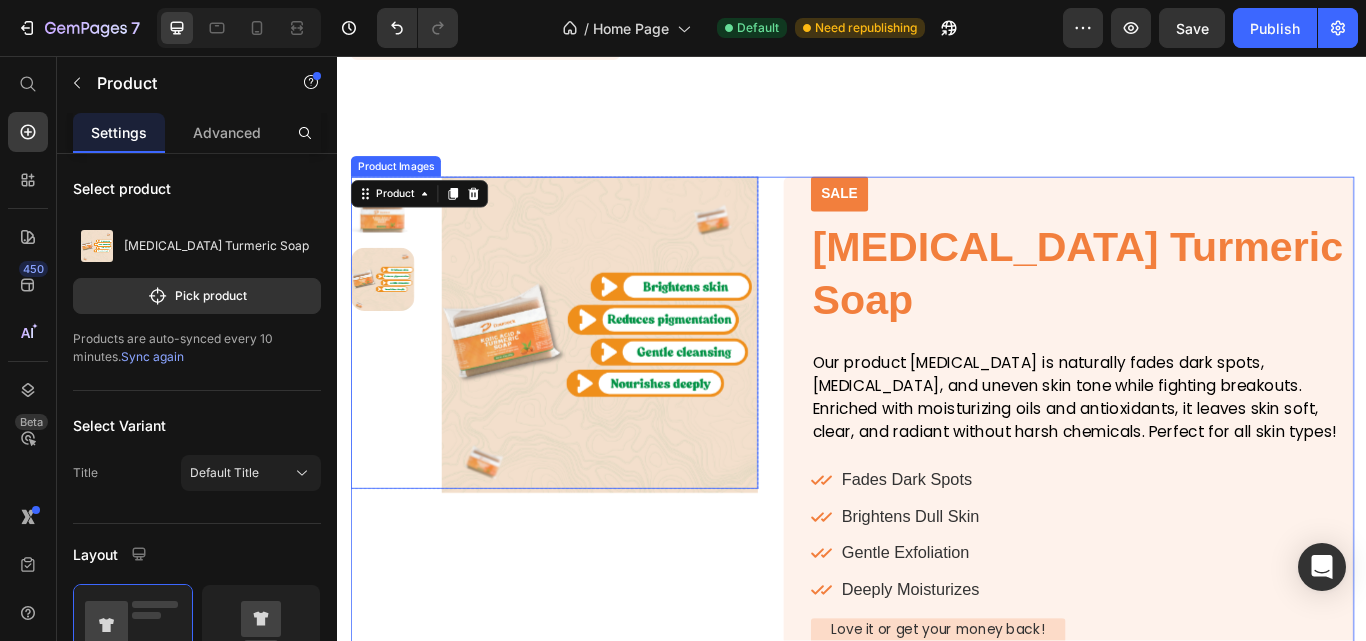 click at bounding box center (389, 235) 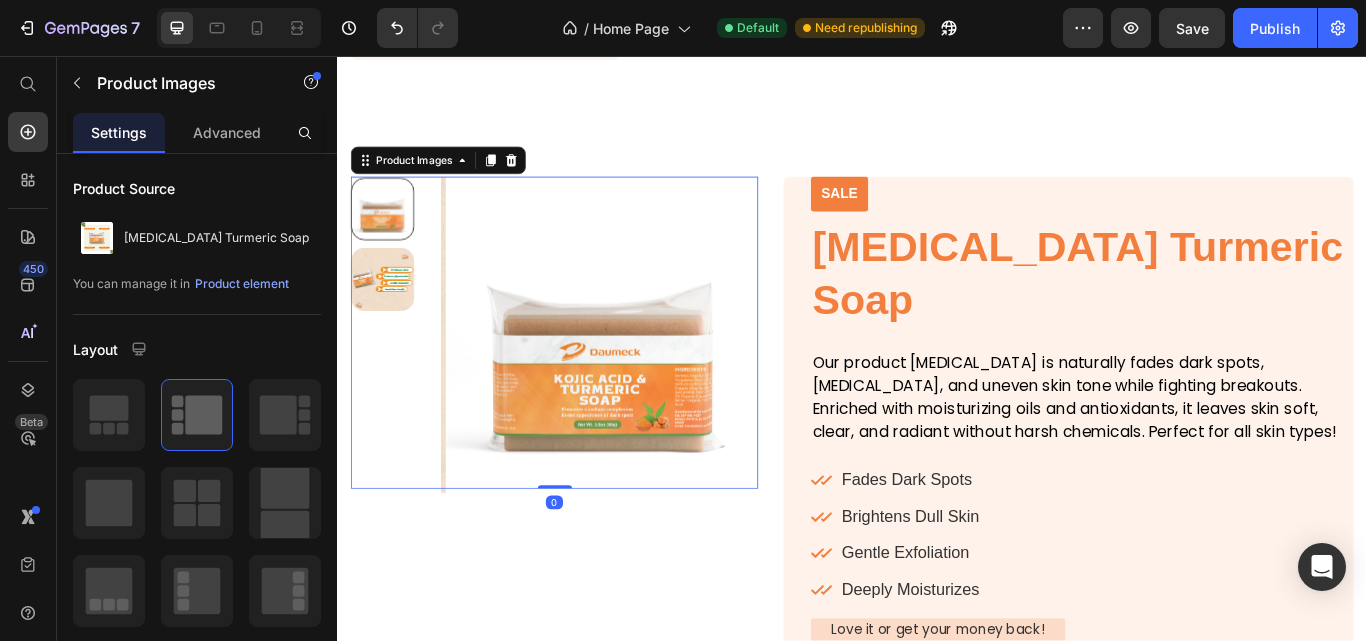 click at bounding box center [389, 316] 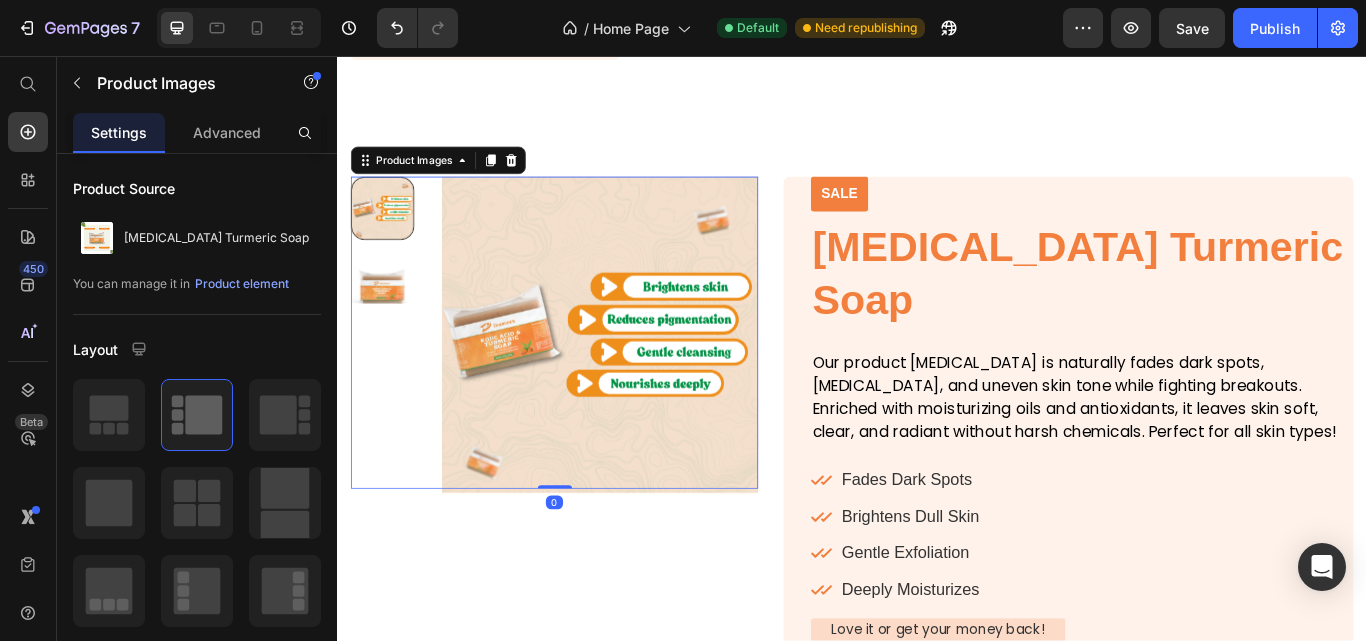 click at bounding box center (642, 381) 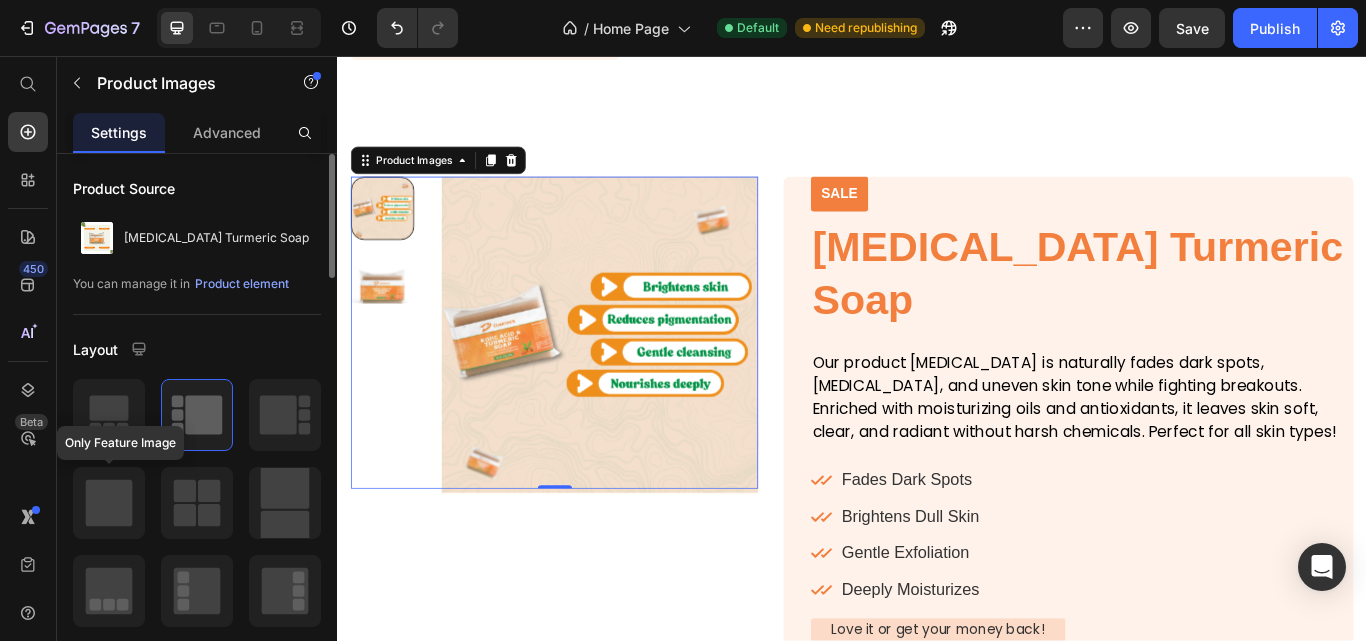 click 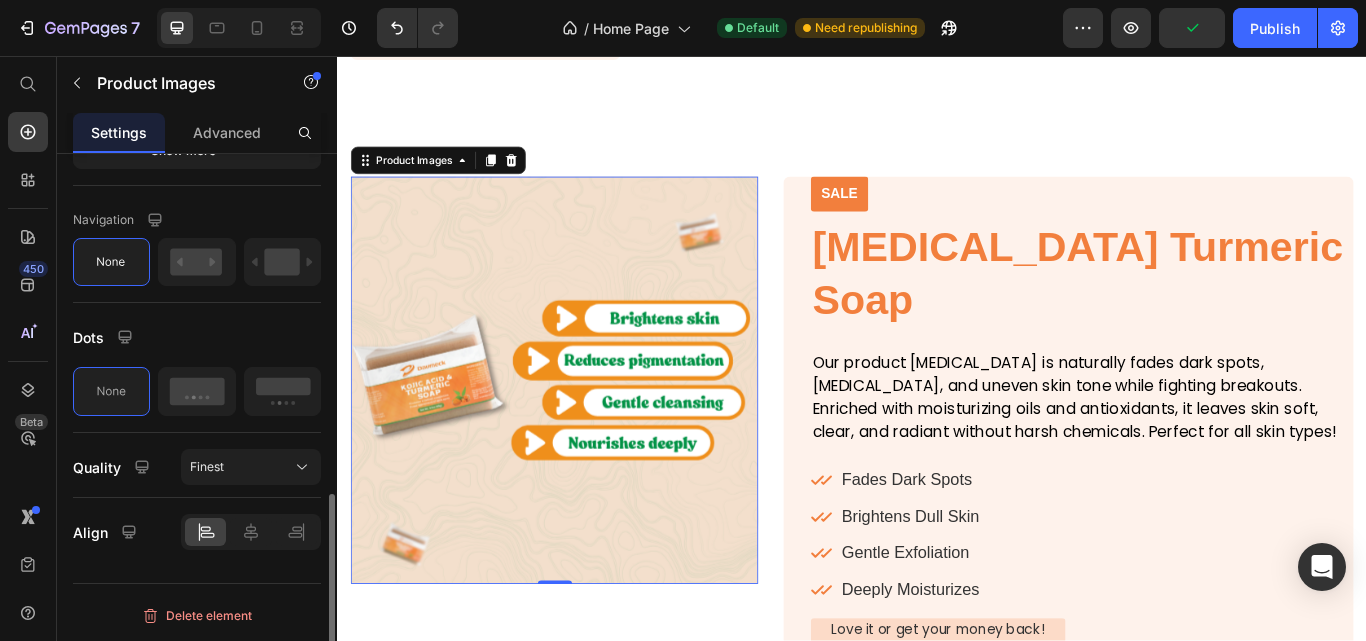 scroll, scrollTop: 500, scrollLeft: 0, axis: vertical 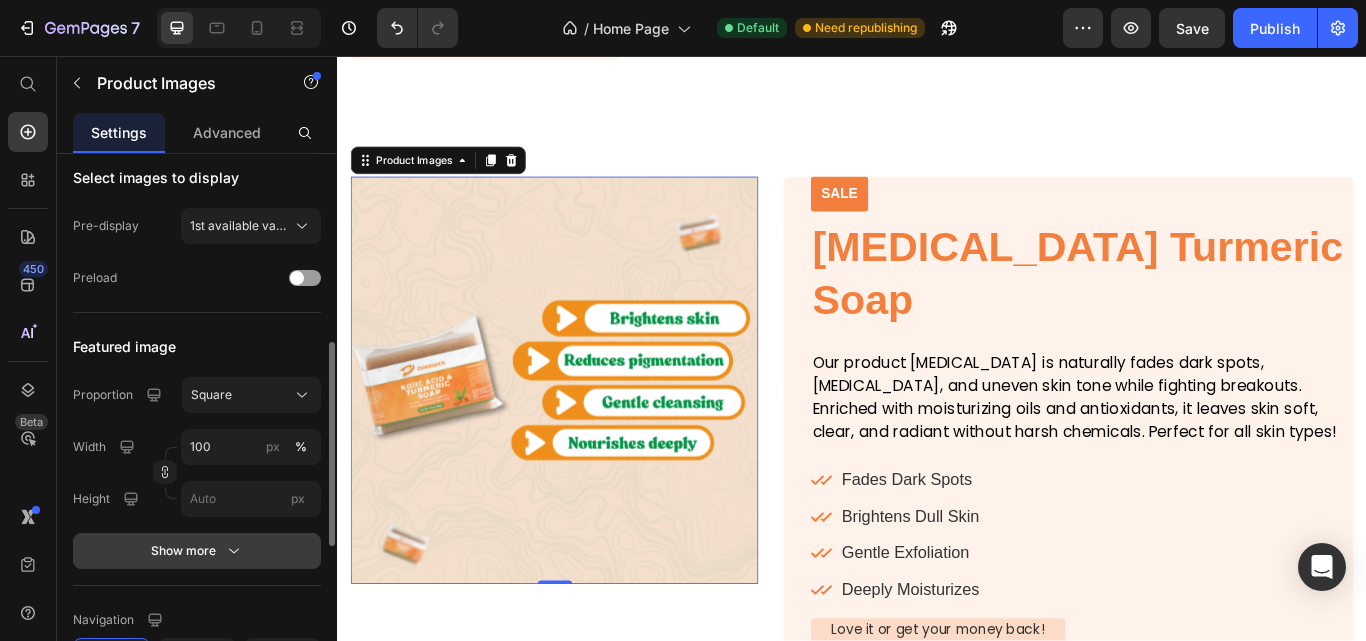 click on "Show more" at bounding box center (197, 551) 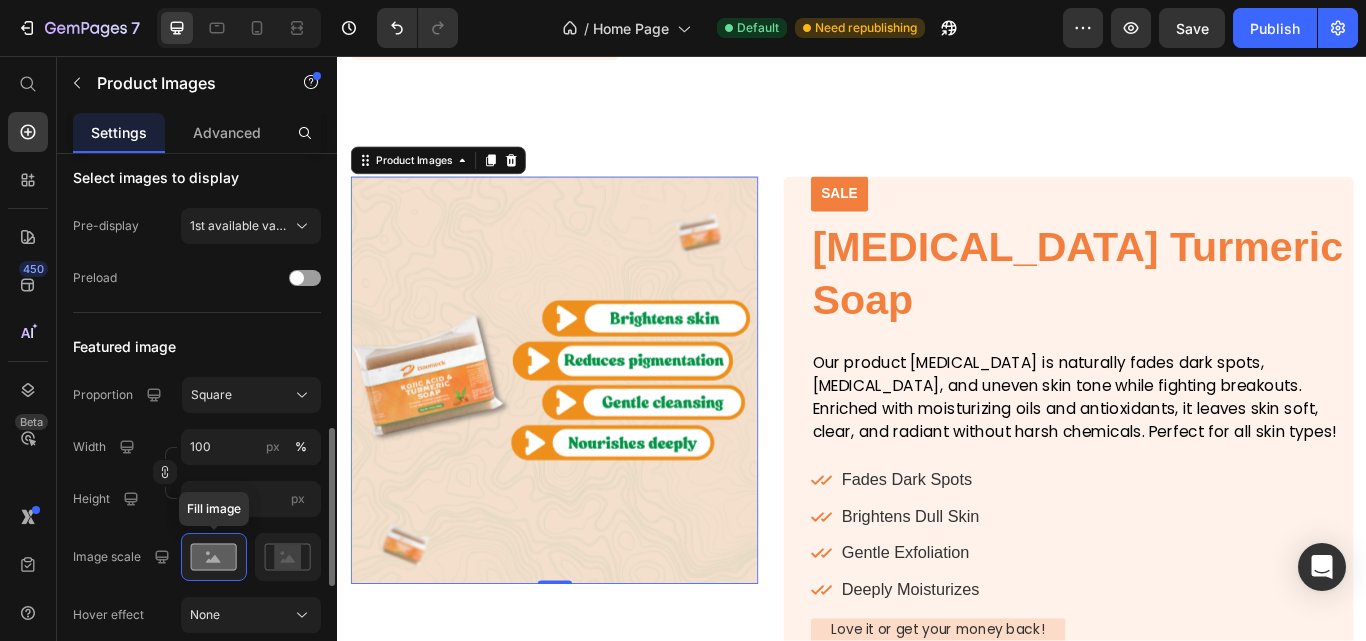 scroll, scrollTop: 700, scrollLeft: 0, axis: vertical 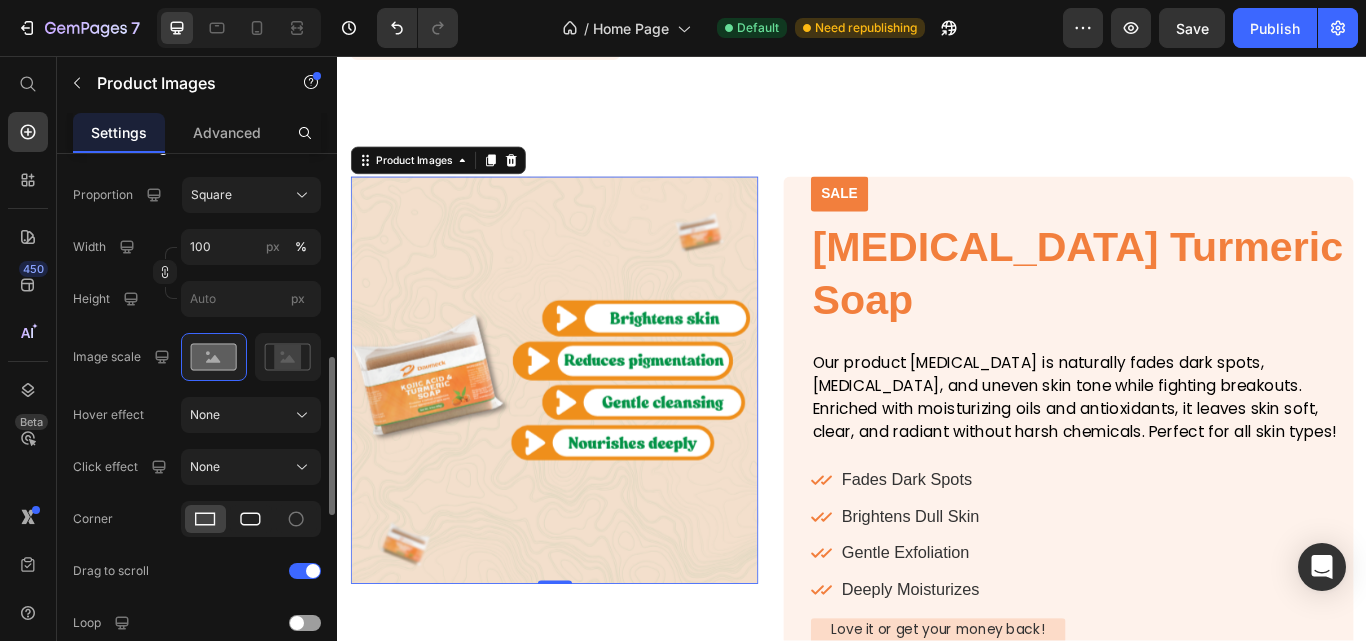 click 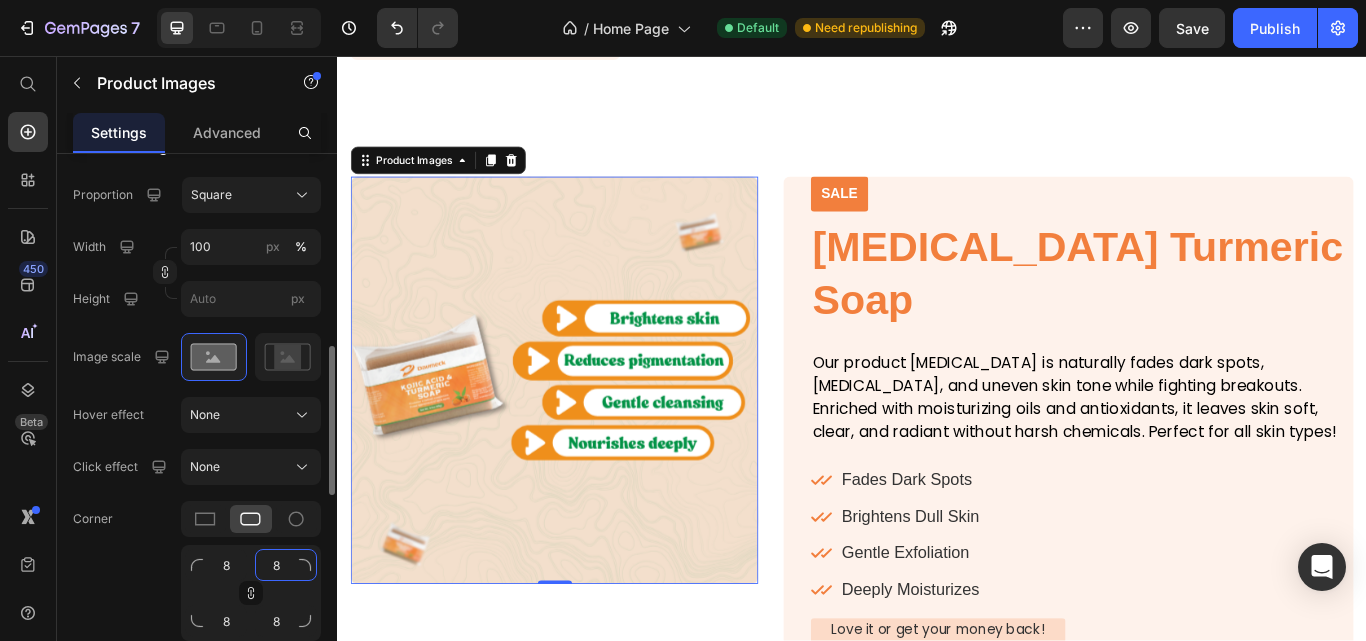 click on "8" 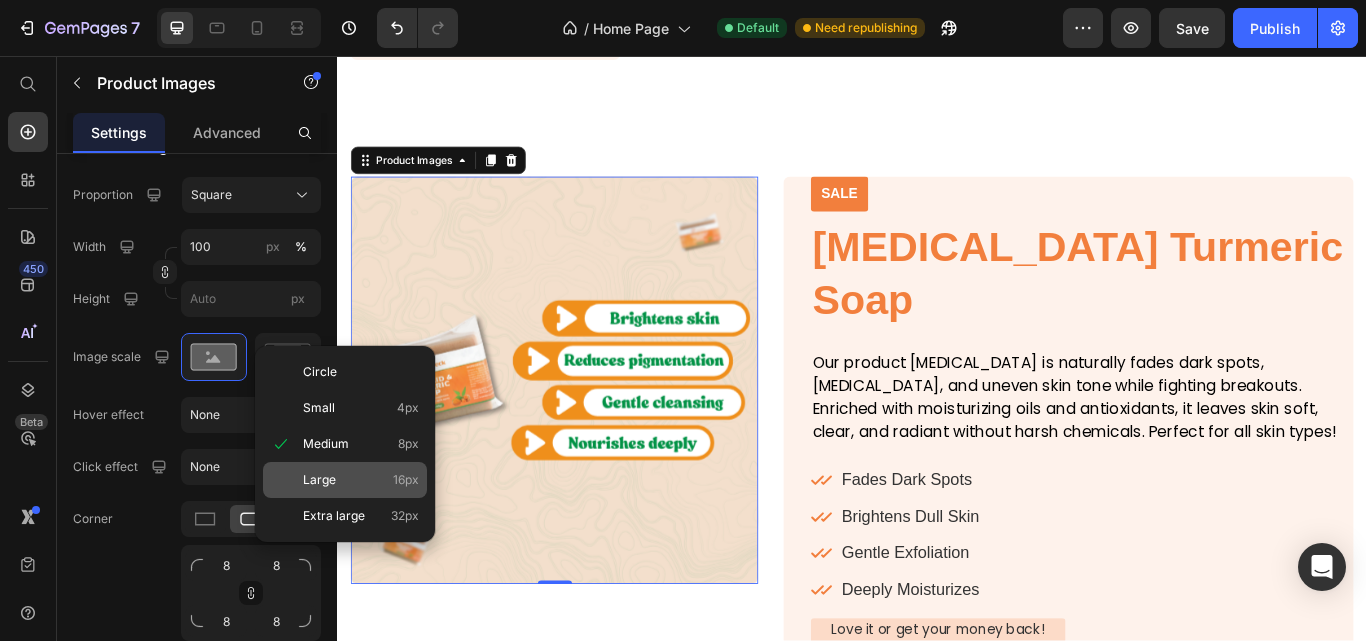 drag, startPoint x: 344, startPoint y: 483, endPoint x: 198, endPoint y: 514, distance: 149.25482 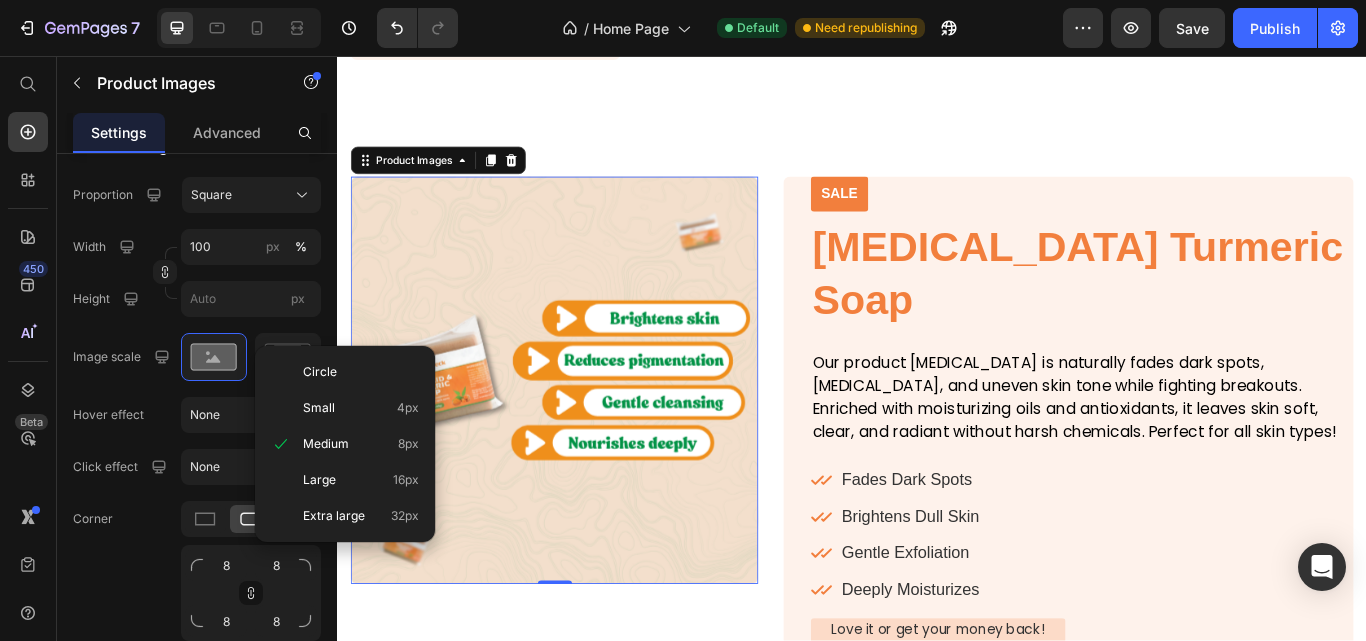 type on "16" 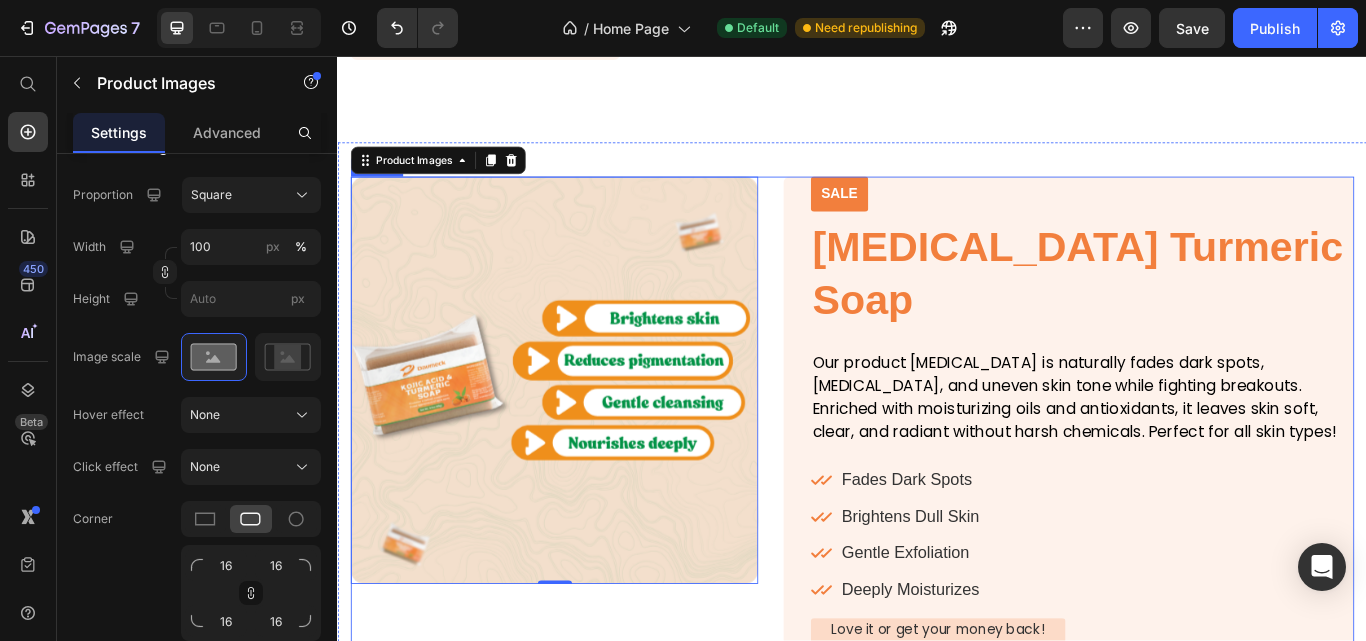 click on "Sale Text Block Product Images   0 Row" at bounding box center [589, 654] 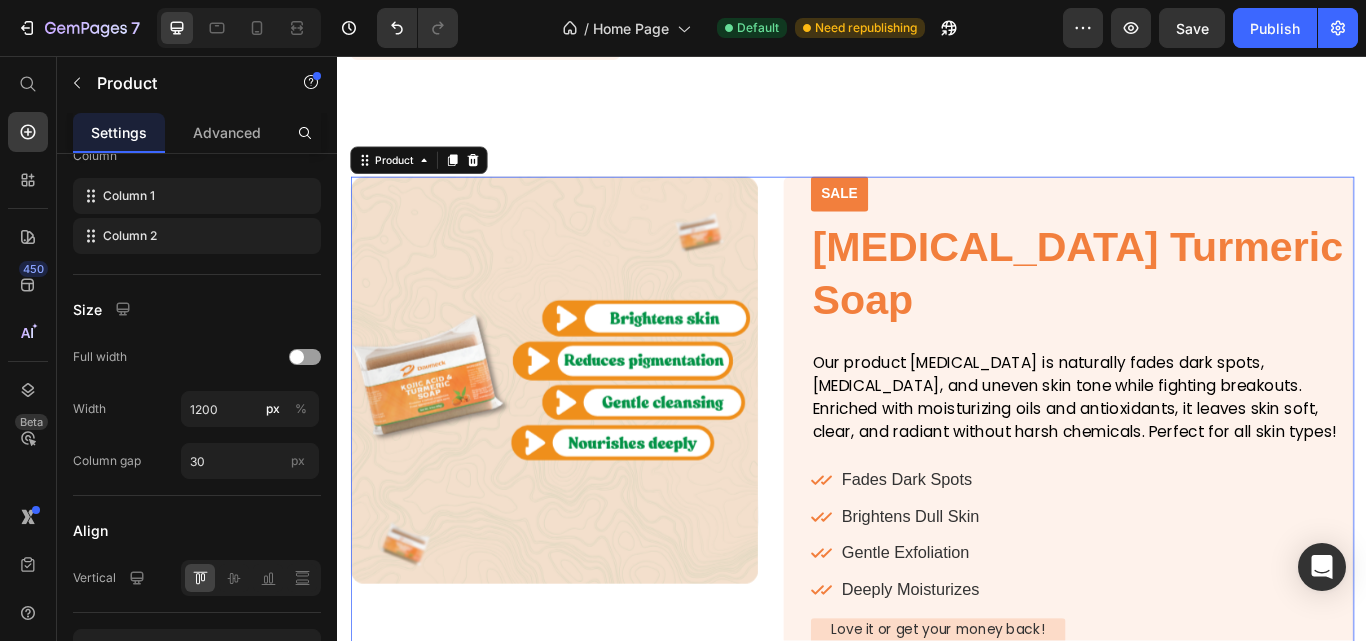scroll, scrollTop: 0, scrollLeft: 0, axis: both 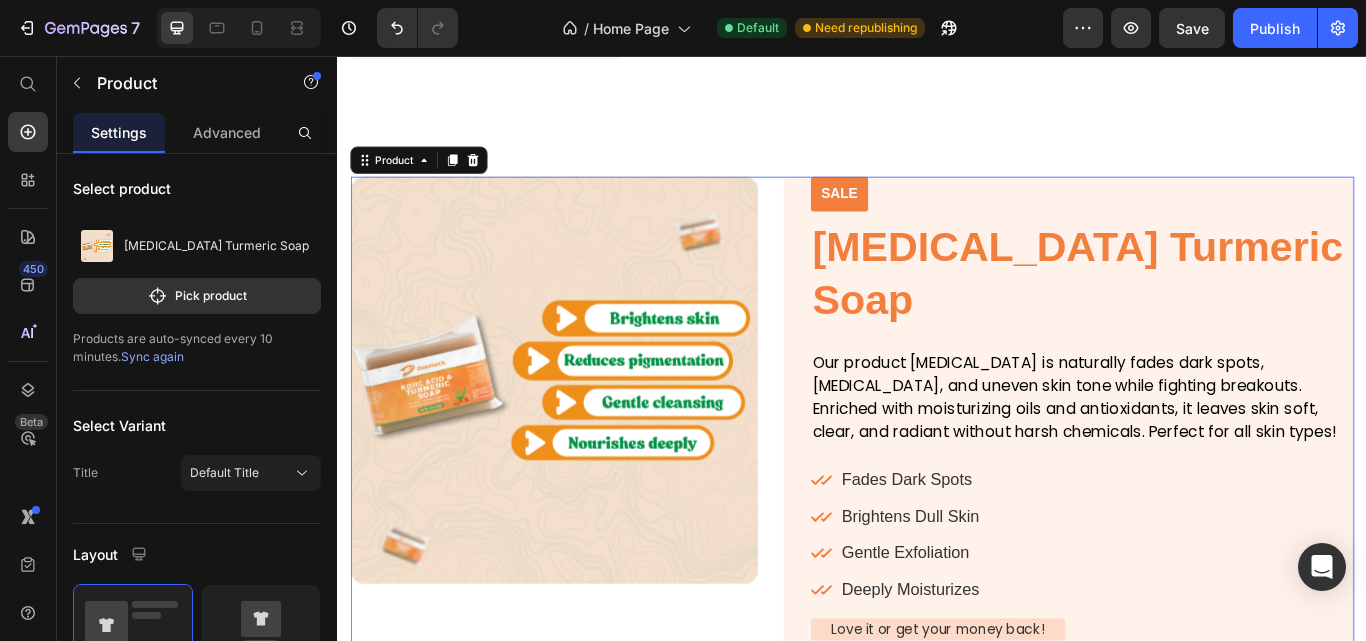 click on "Sale Text Block Product Images Row Sale Text Block Kojic Acid Turmeric Soap Product Title Our product skin care is naturally fades dark spots, acne scars, and uneven skin tone while fighting breakouts. Enriched with moisturizing oils and antioxidants, it leaves skin soft, clear, and radiant without harsh chemicals. Perfect for all skin types! Text block
Fades Dark Spots
Brightens Dull Skin
Gentle Exfoliation
Deeply Moisturizes Item List Love it or get your money back! Text Block Row $12.99 Product Price Image Image Image Row Row Icon Icon Icon Icon Icon Icon List 289 Reviews! Text Block Row                Title Line 1 Product Quantity Add to Cart Add to Cart Row Free shipping on orders $700+ Text Block 60-Day Easy Returns and Exchanges Text Block Tired of dark spots, acne scars, and dull skin Our Kojic Acid  Turmeric Soap is your secret weapon for radiant, even-toned skin! Text Block Row Product   16" at bounding box center [937, 654] 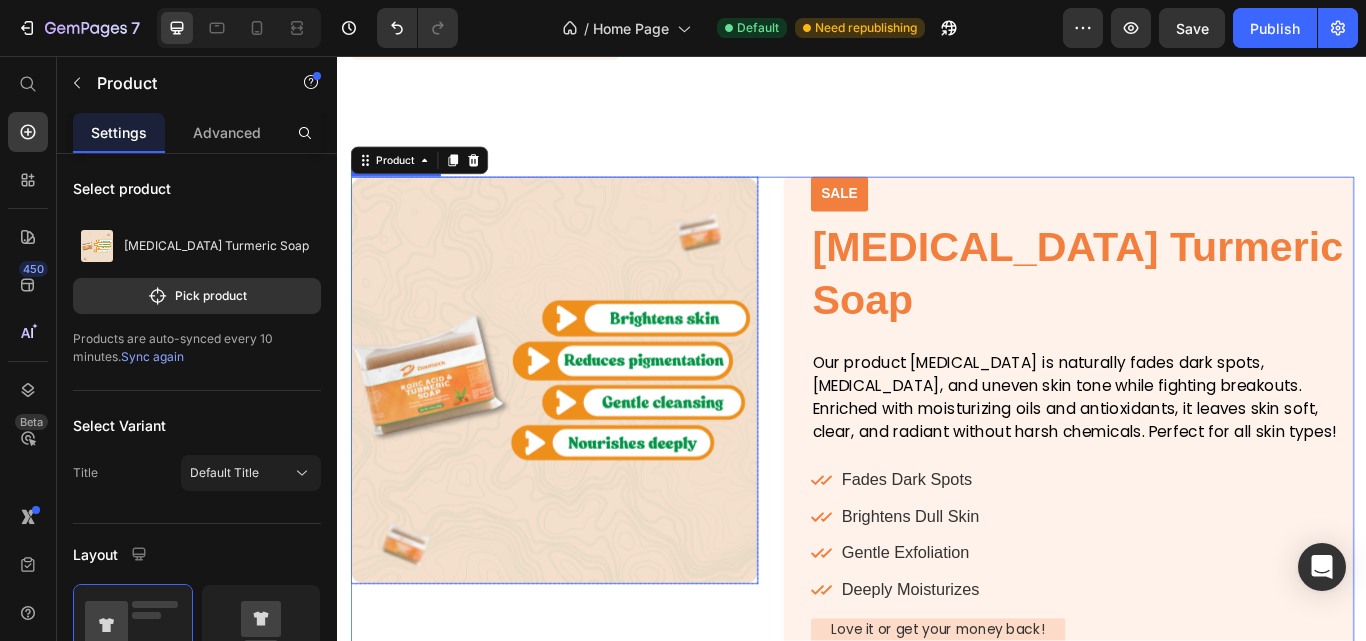 click at bounding box center (589, 434) 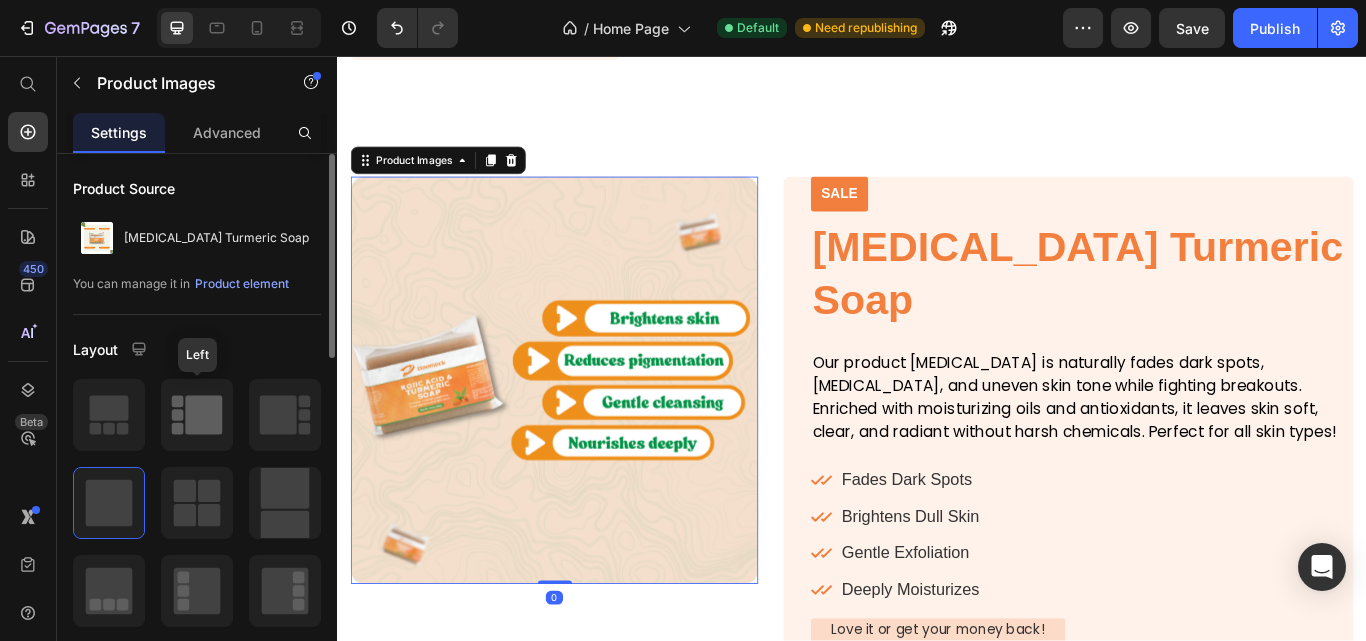 click 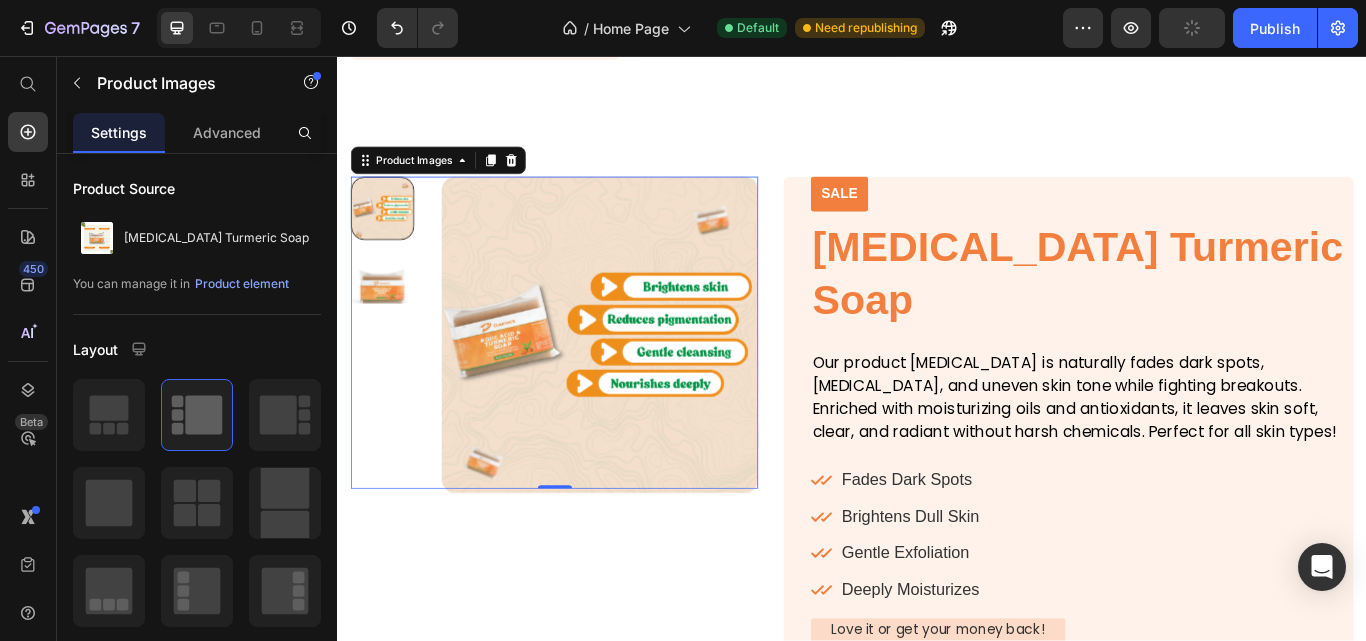 click at bounding box center (389, 234) 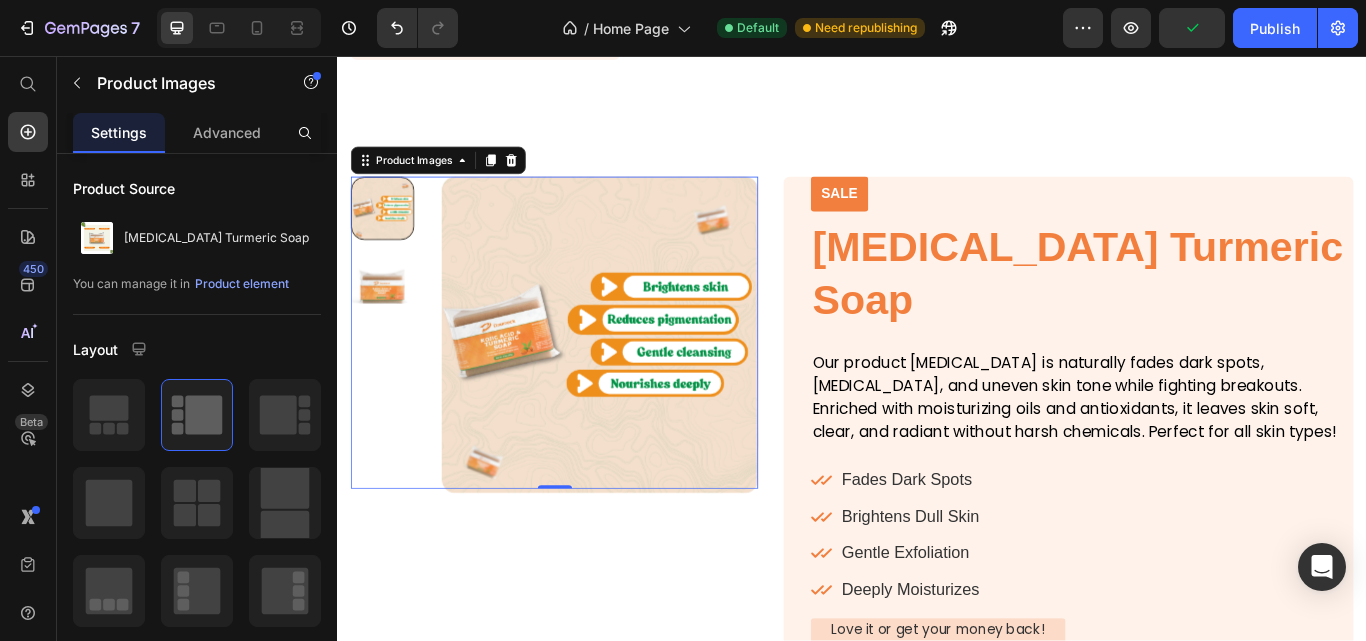 click at bounding box center (389, 234) 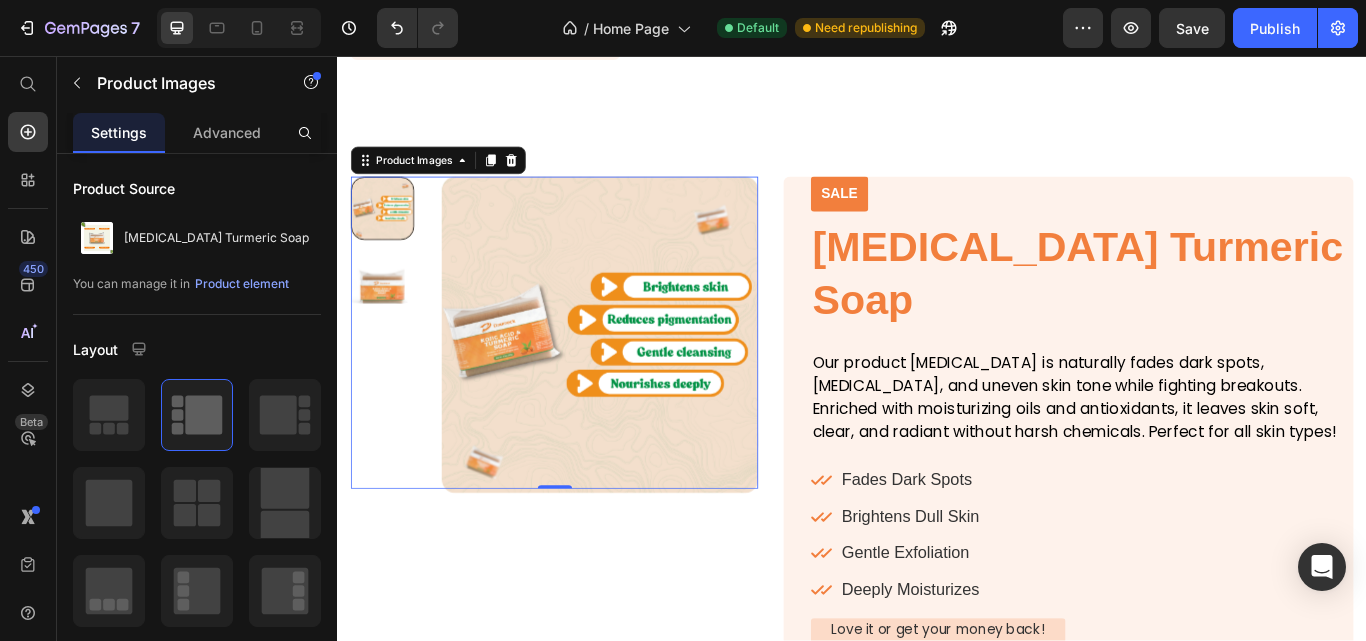 click at bounding box center [589, 379] 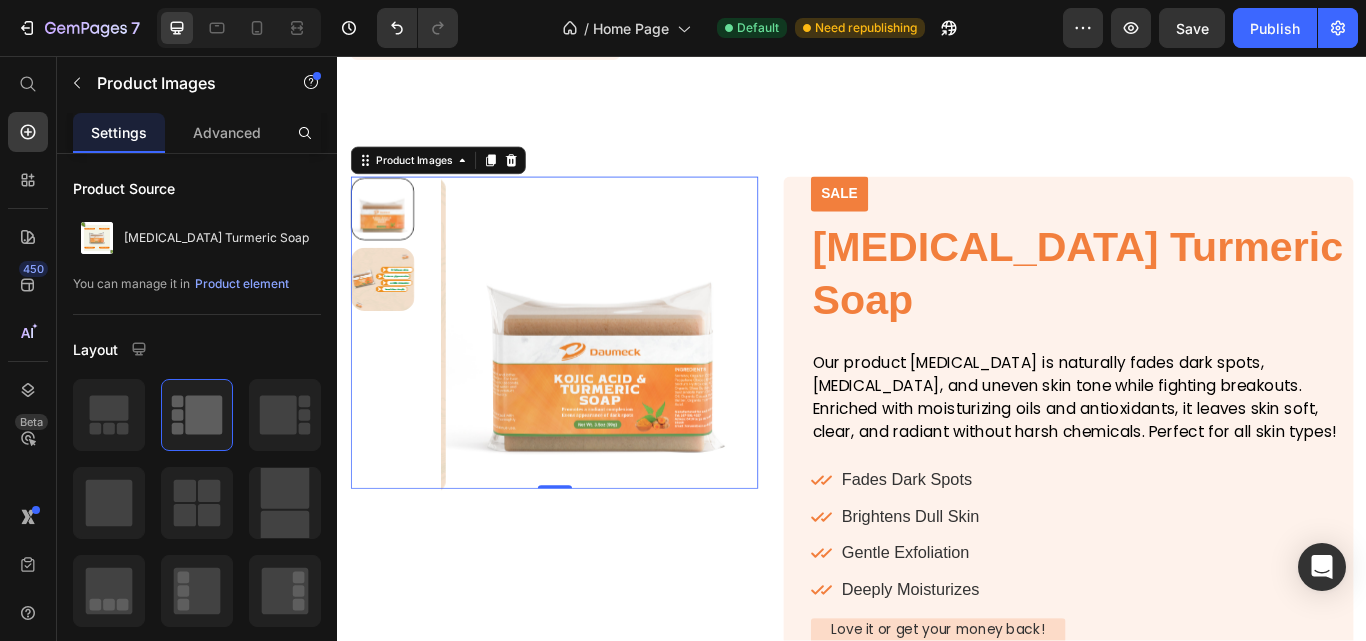 click at bounding box center (389, 316) 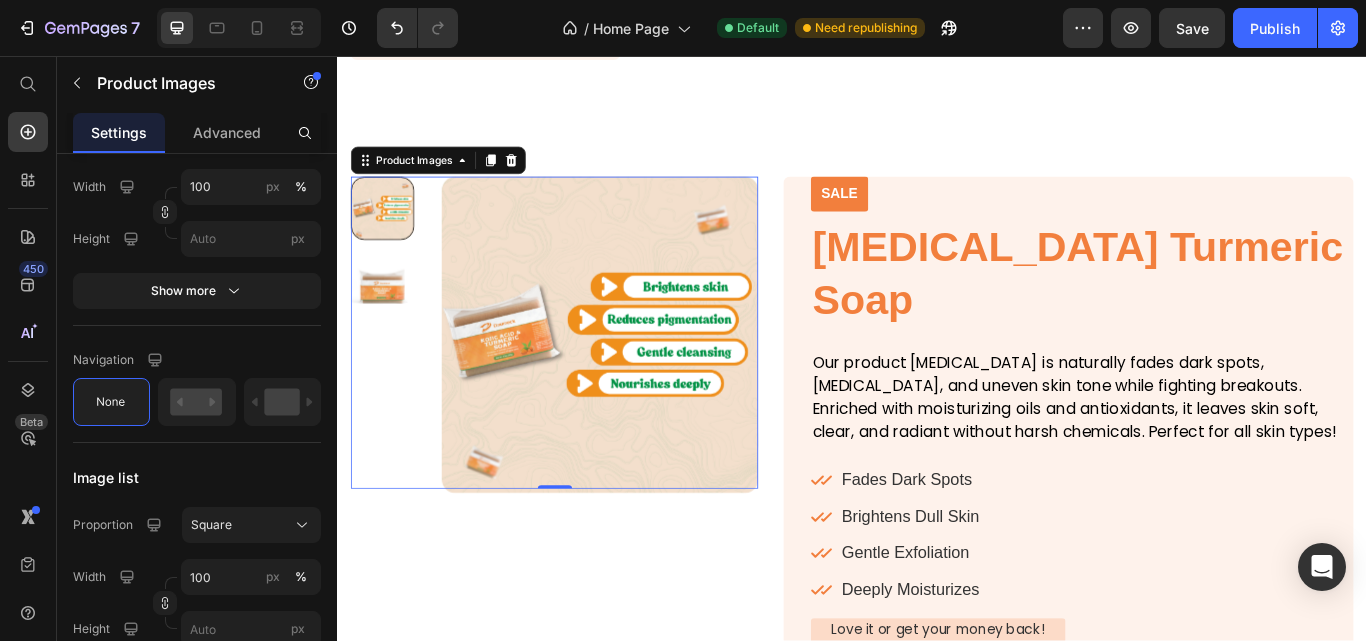 scroll, scrollTop: 1300, scrollLeft: 0, axis: vertical 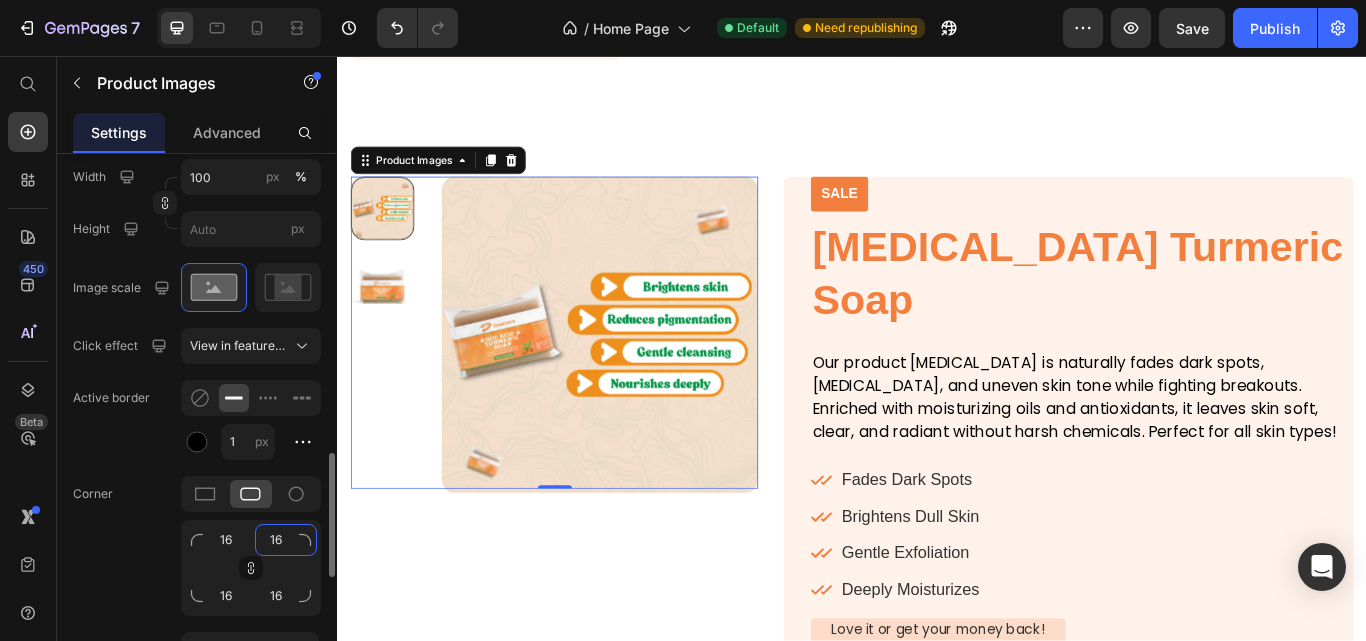 click on "16" 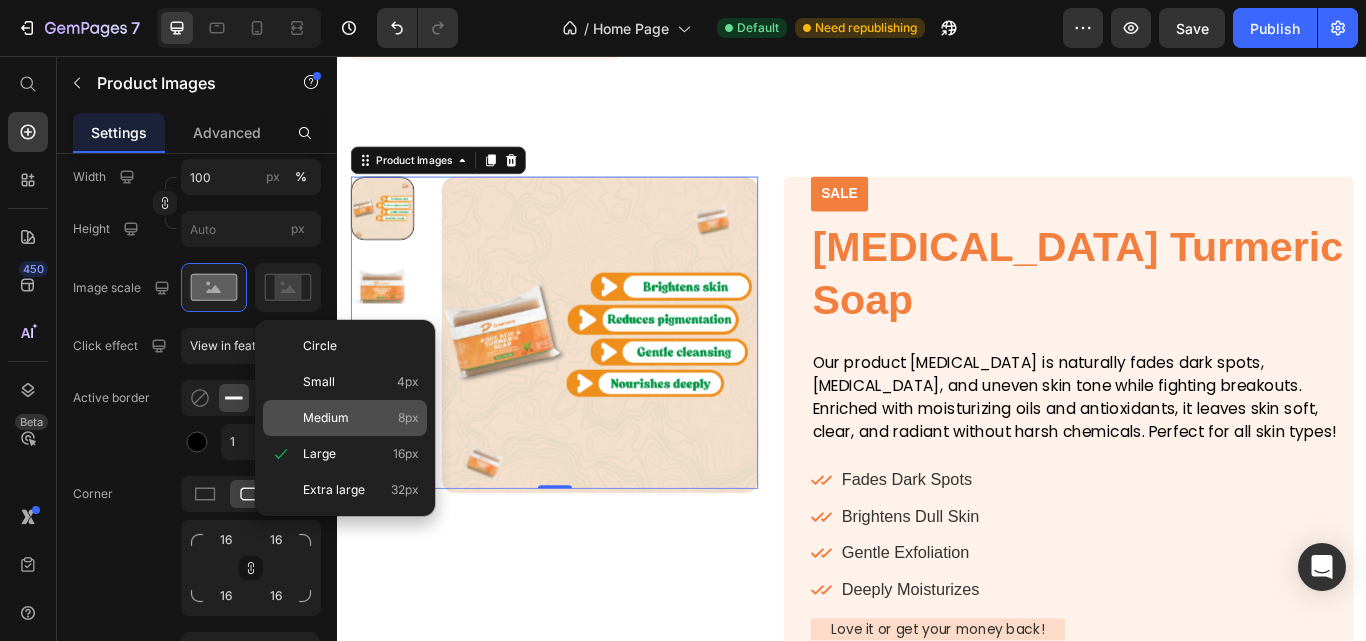 click on "Medium 8px" at bounding box center [361, 418] 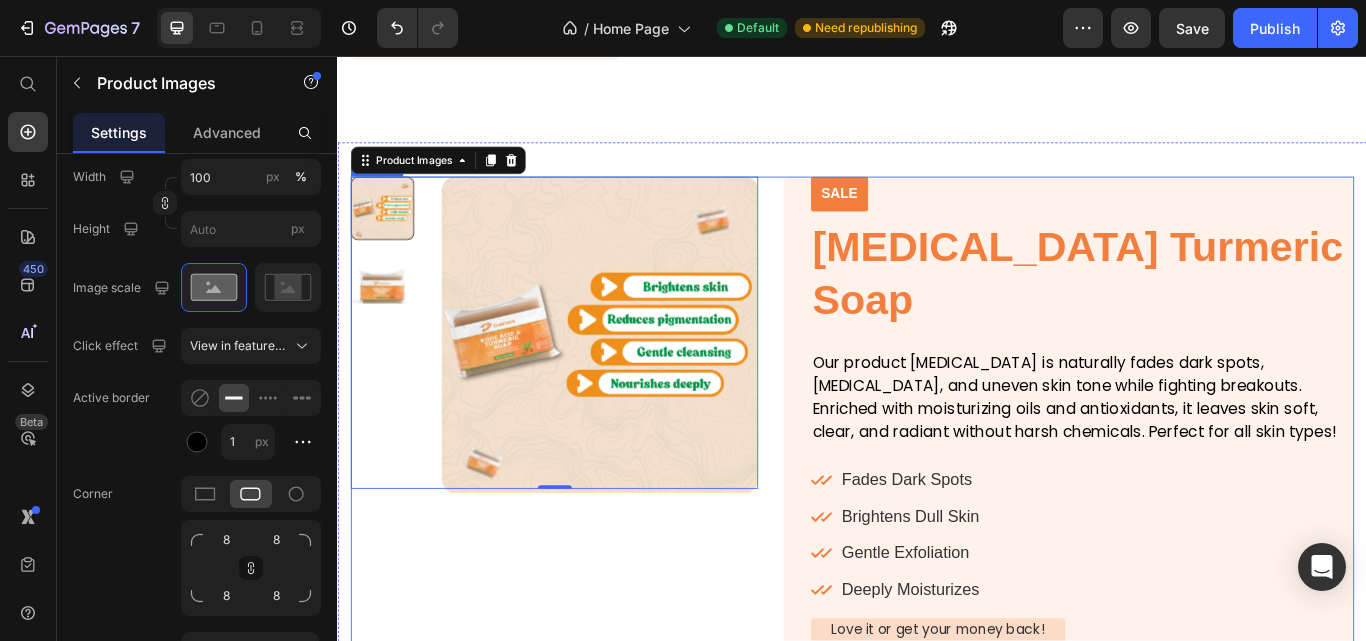 click on "Sale Text Block Product Images   0 Row" at bounding box center [589, 654] 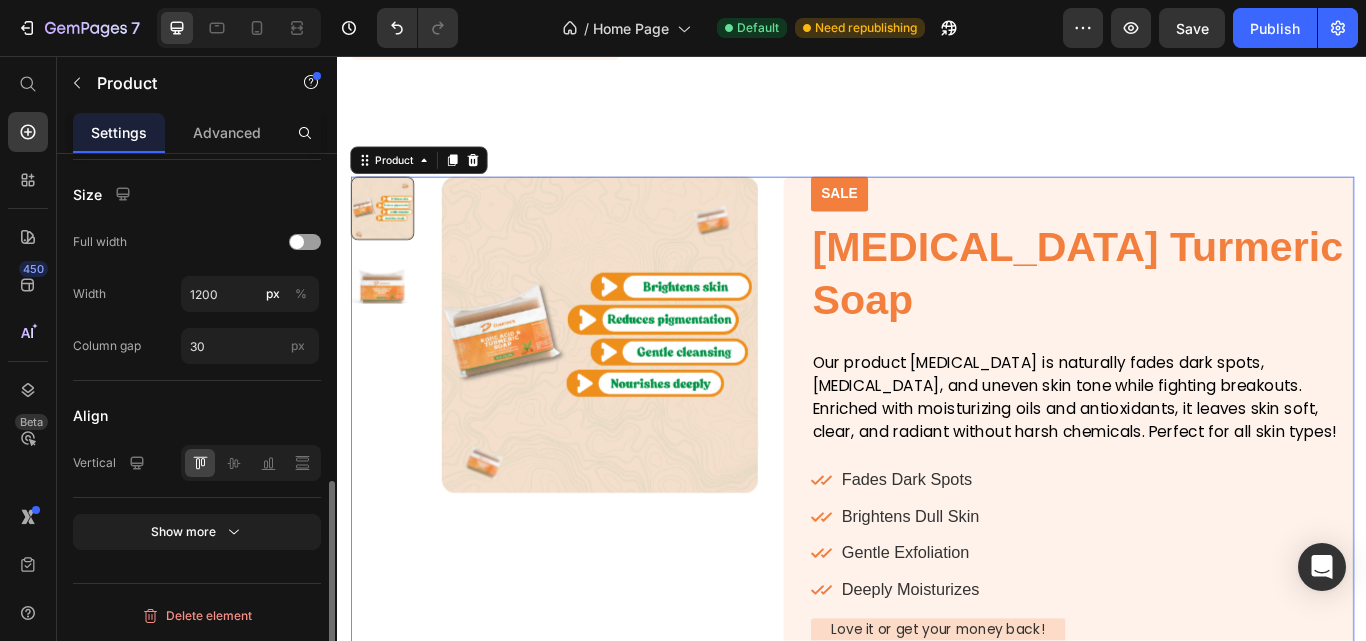 scroll, scrollTop: 0, scrollLeft: 0, axis: both 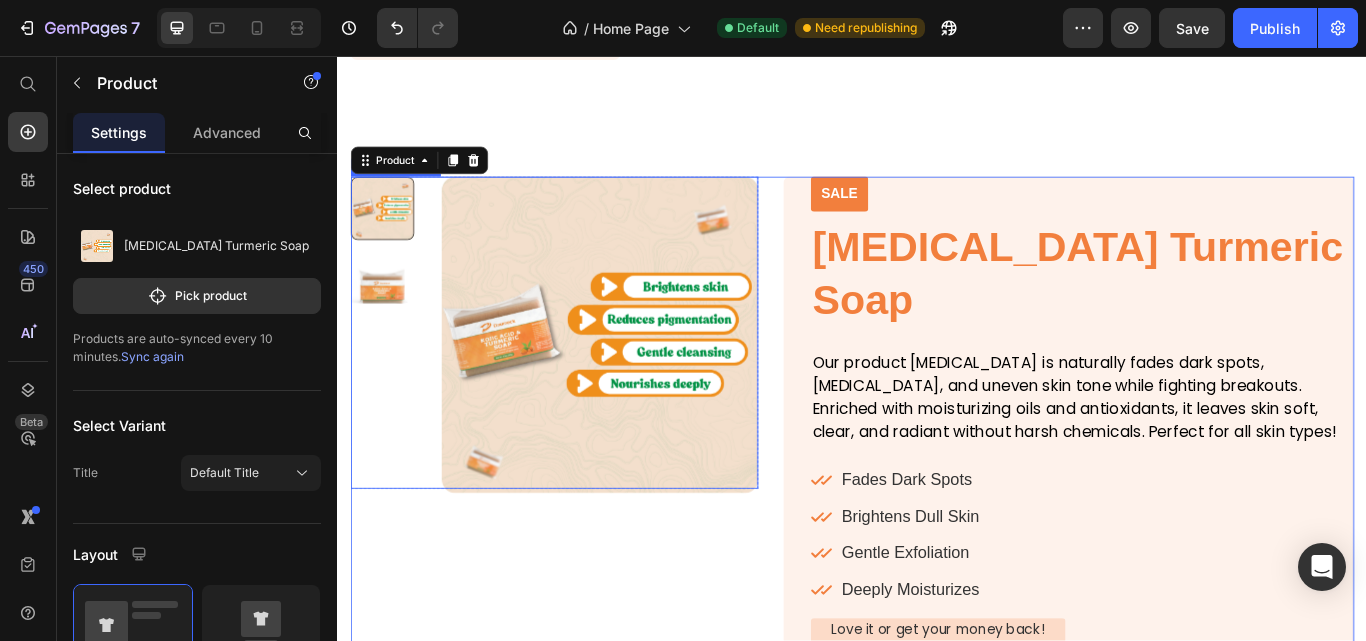 click at bounding box center [389, 318] 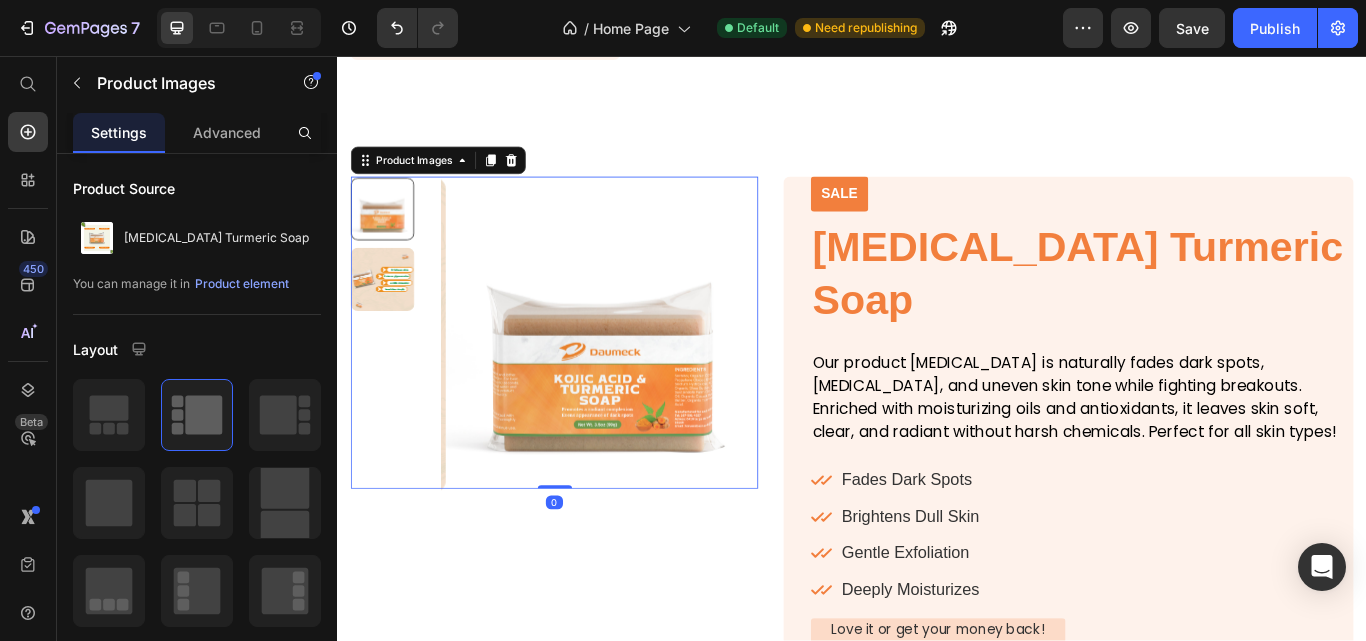 click at bounding box center (389, 316) 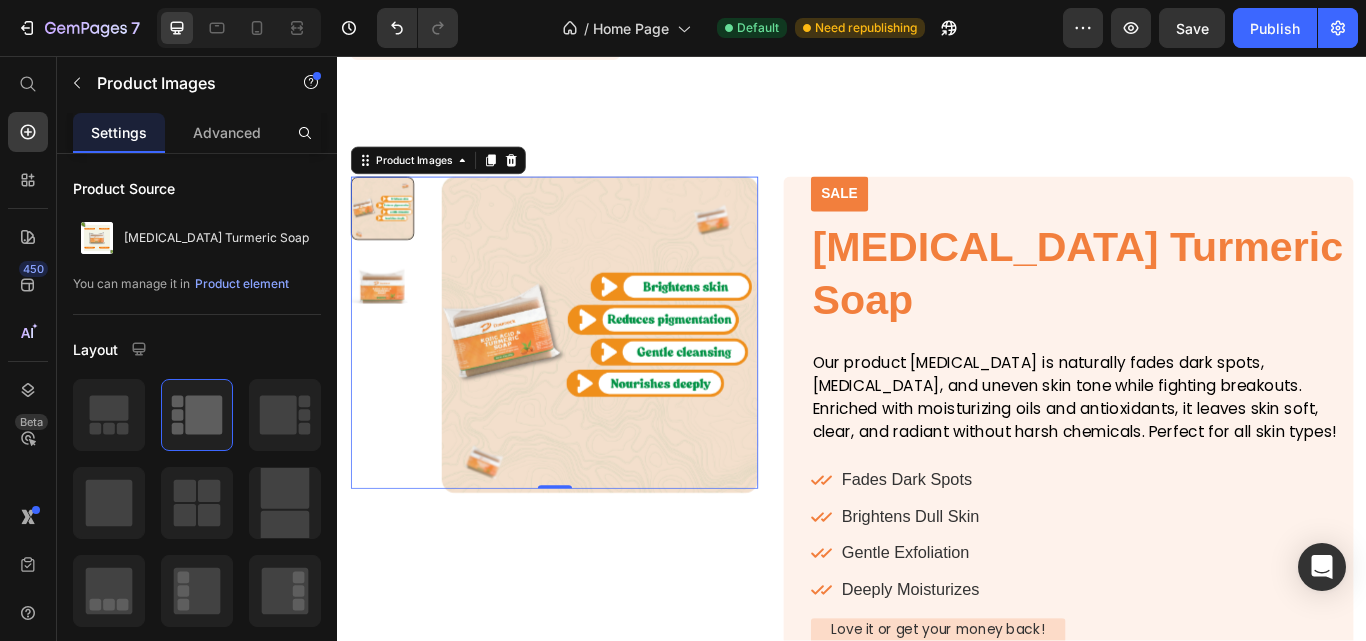 click on "Sale Text Block Product Images   0 Row" at bounding box center [589, 654] 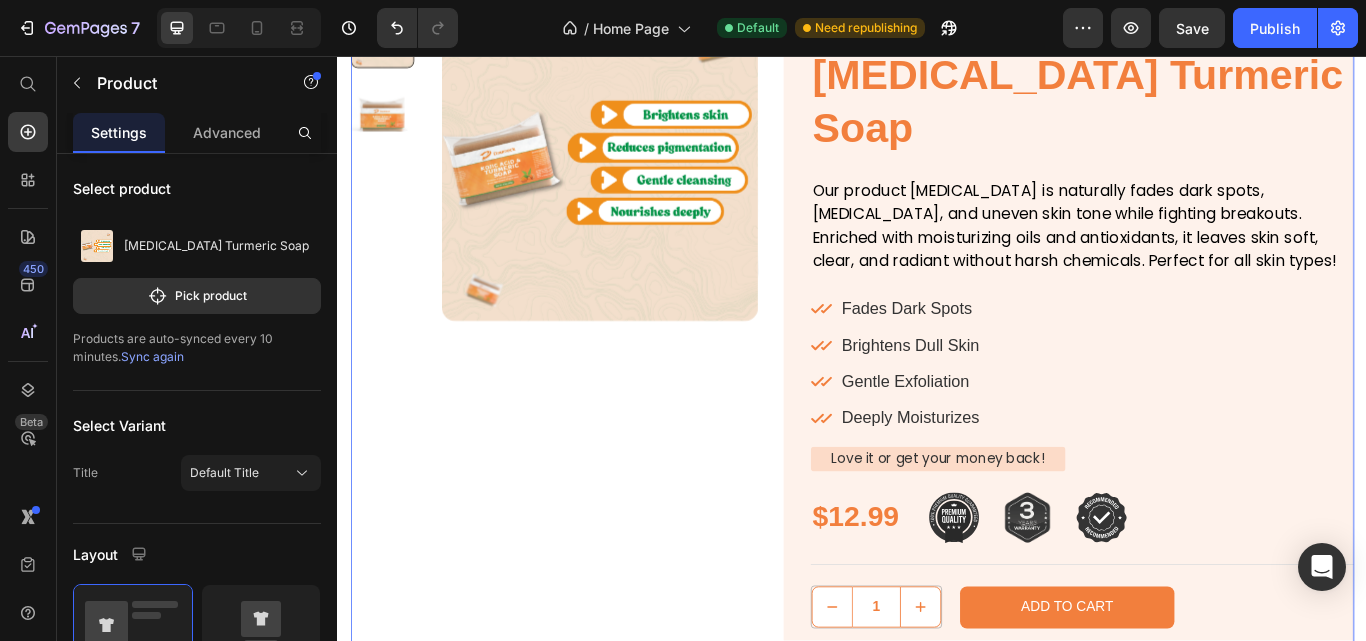 scroll, scrollTop: 2600, scrollLeft: 0, axis: vertical 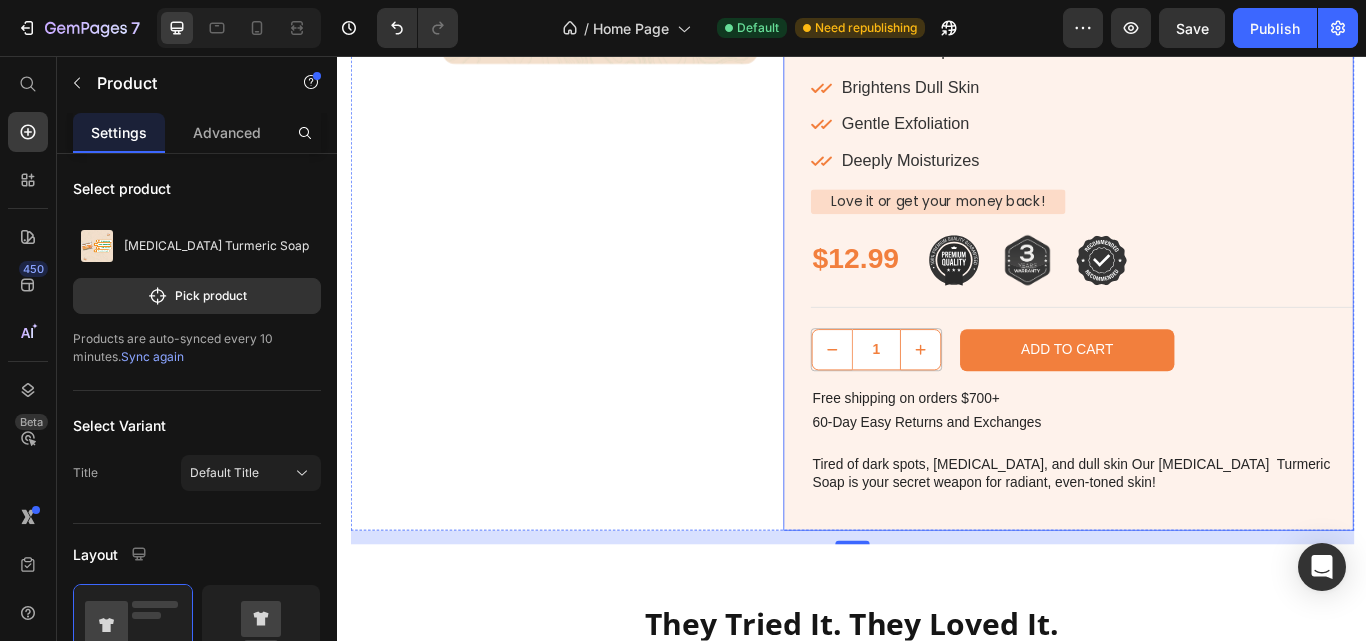click on "Sale Text Block Kojic Acid Turmeric Soap Product Title Our product skin care is naturally fades dark spots, acne scars, and uneven skin tone while fighting breakouts. Enriched with moisturizing oils and antioxidants, it leaves skin soft, clear, and radiant without harsh chemicals. Perfect for all skin types! Text block
Fades Dark Spots
Brightens Dull Skin
Gentle Exfoliation
Deeply Moisturizes Item List Love it or get your money back! Text Block Row $12.99 Product Price Image Image Image Row Row Icon Icon Icon Icon Icon Icon List 289 Reviews! Text Block Row                Title Line 1 Product Quantity Add to Cart Add to Cart Row Free shipping on orders $700+ Text Block 60-Day Easy Returns and Exchanges Text Block Tired of dark spots, acne scars, and dull skin Our Kojic Acid  Turmeric Soap is your secret weapon for radiant, even-toned skin! Text Block" at bounding box center (1205, 154) 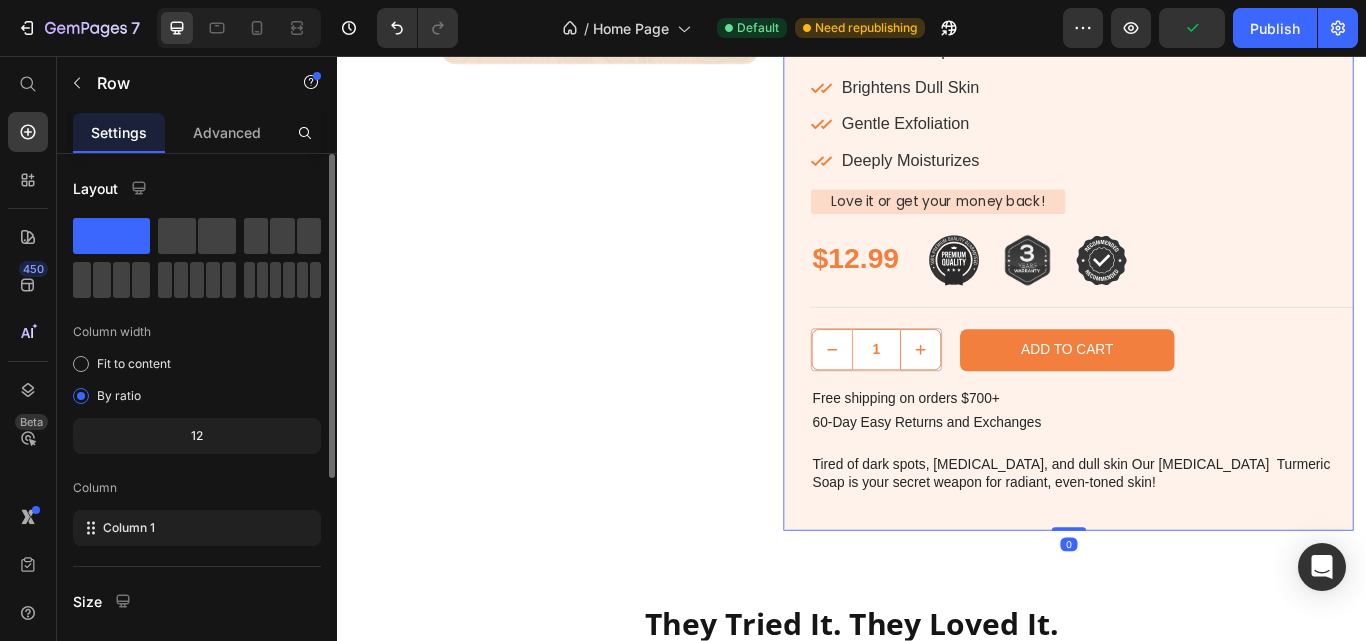 scroll, scrollTop: 300, scrollLeft: 0, axis: vertical 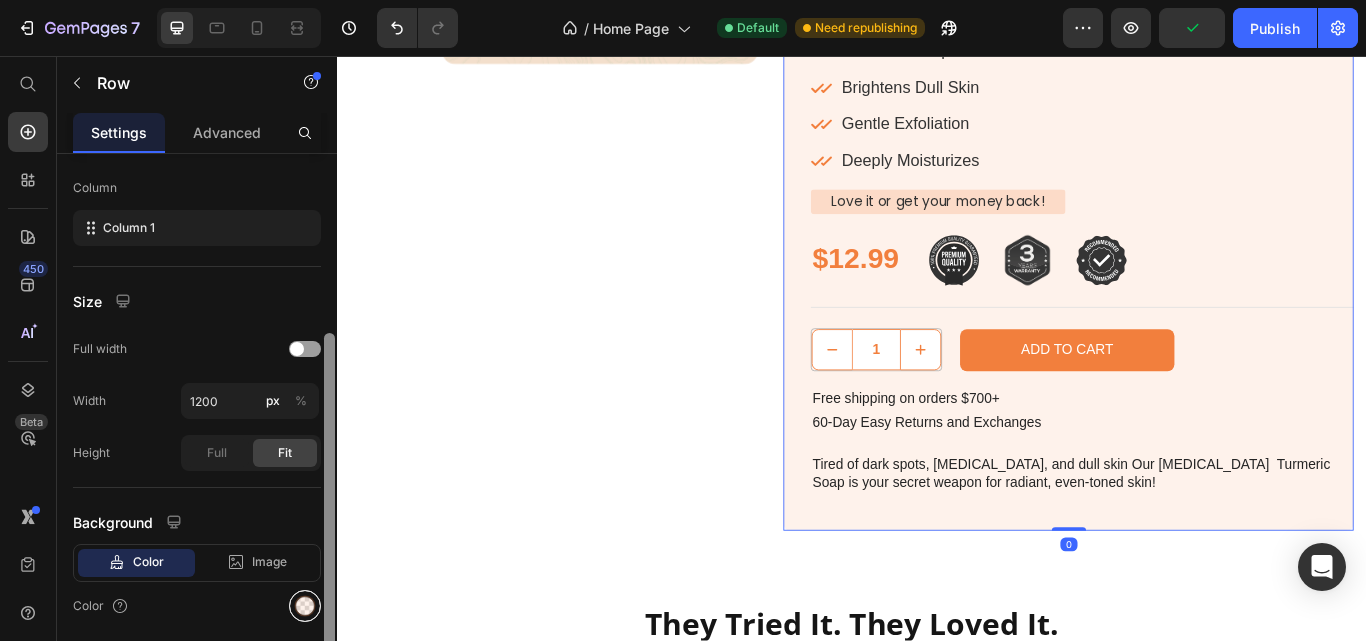 drag, startPoint x: 331, startPoint y: 594, endPoint x: 311, endPoint y: 601, distance: 21.189621 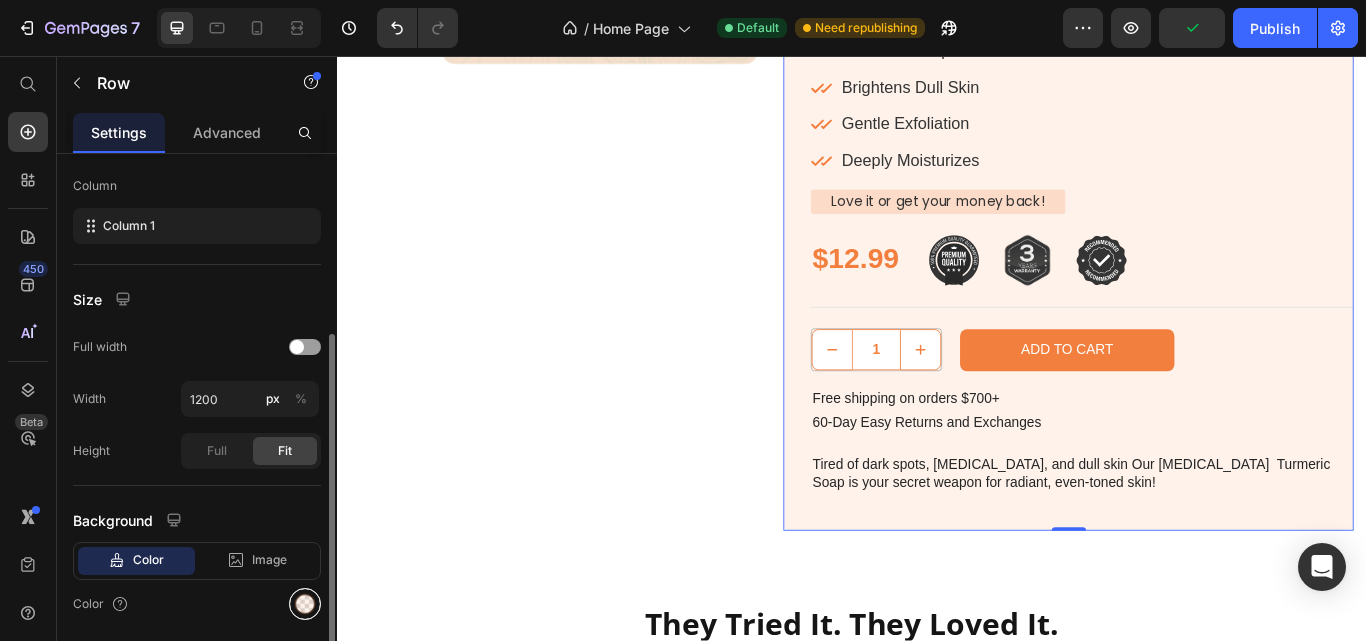 click at bounding box center (305, 604) 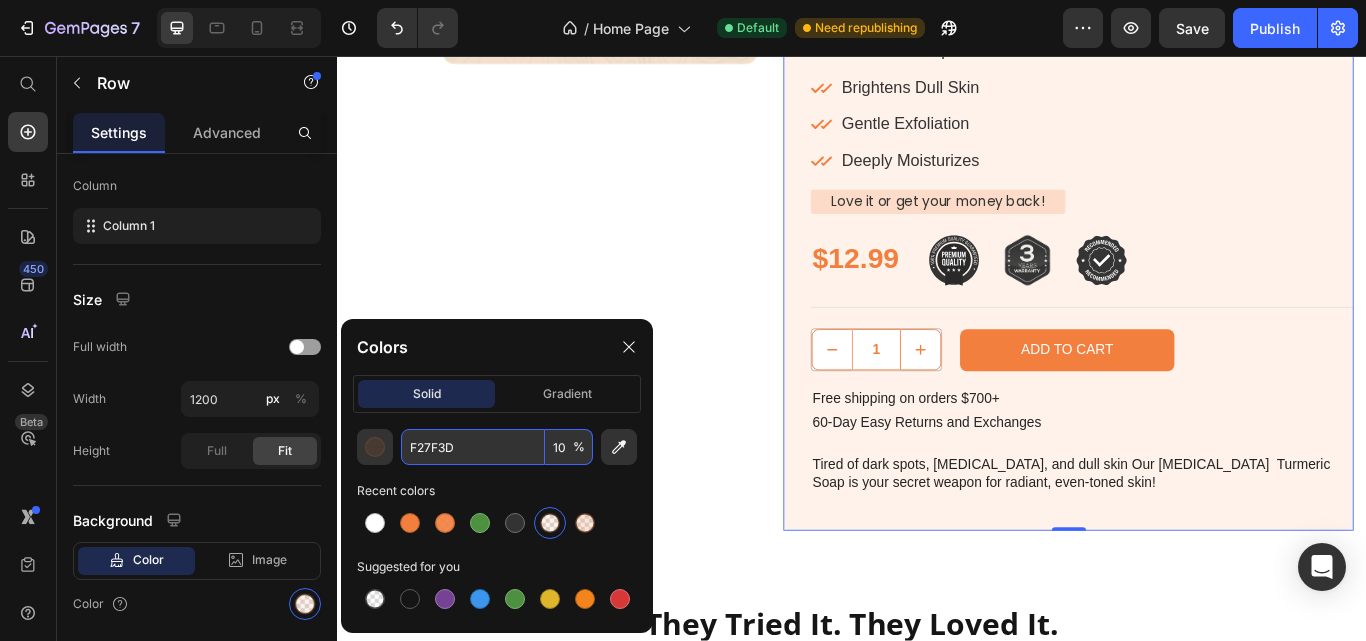 click on "10" at bounding box center [569, 447] 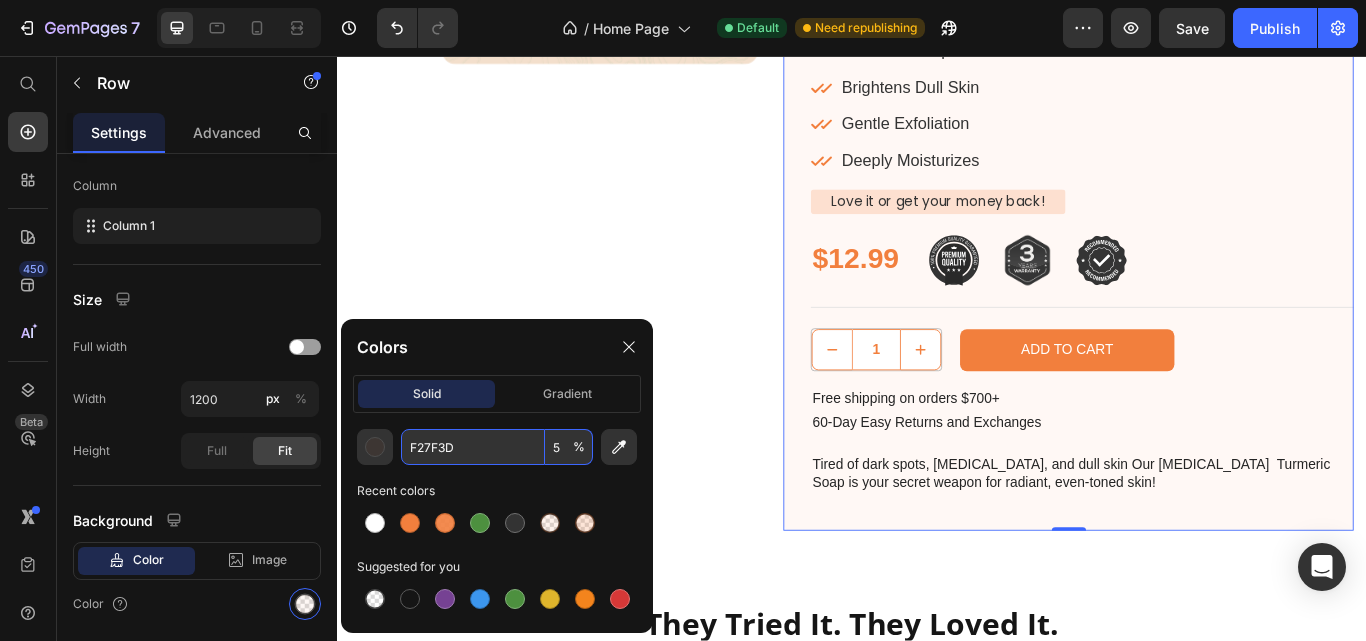 type on "5" 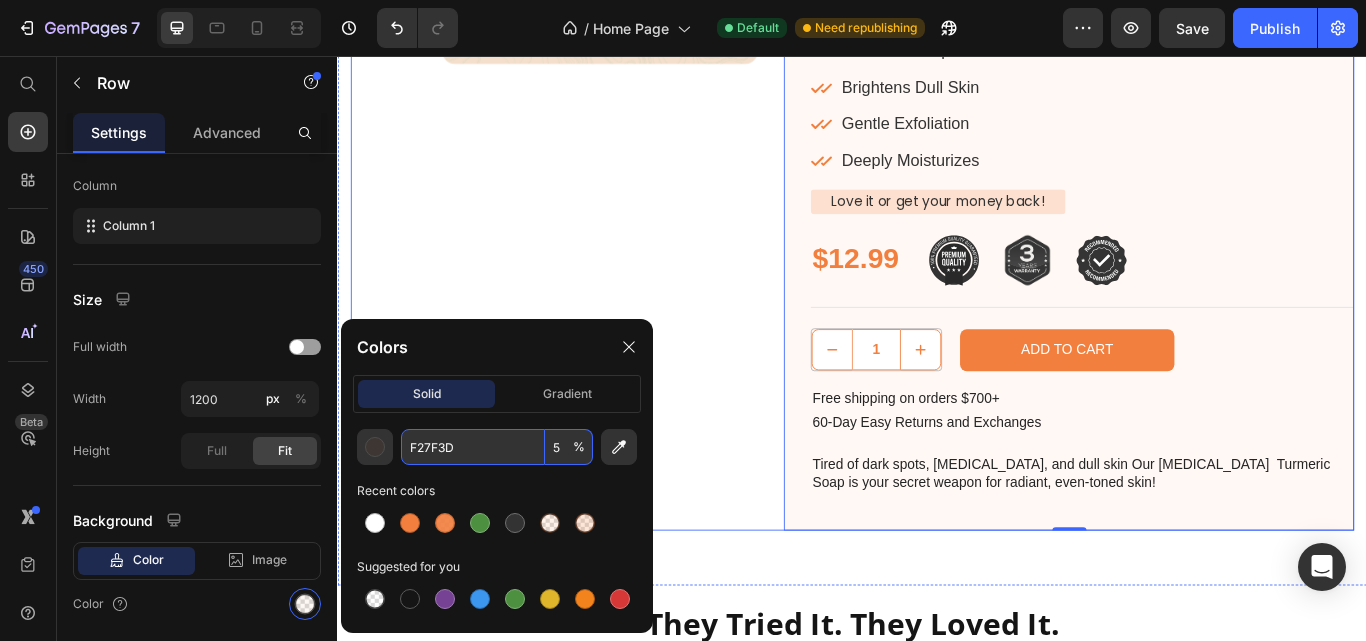 click on "Sale Text Block Product Images Row" at bounding box center (589, 154) 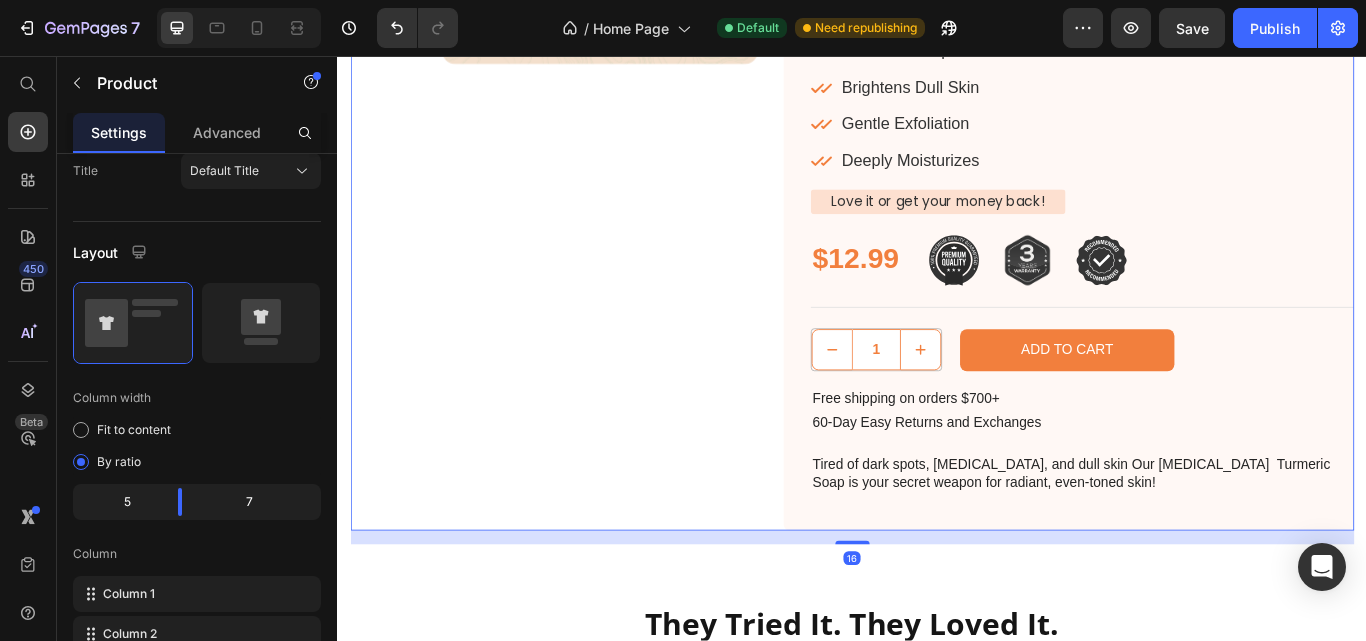 scroll, scrollTop: 0, scrollLeft: 0, axis: both 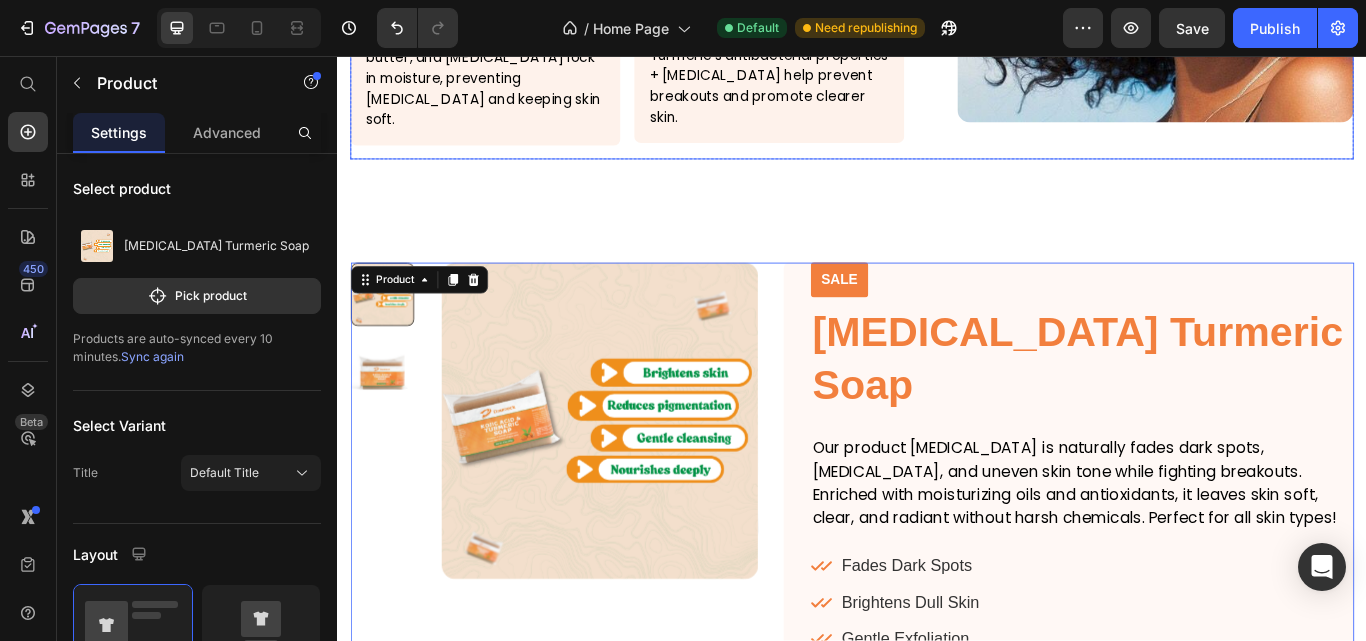 click on "Image" at bounding box center [1291, -97] 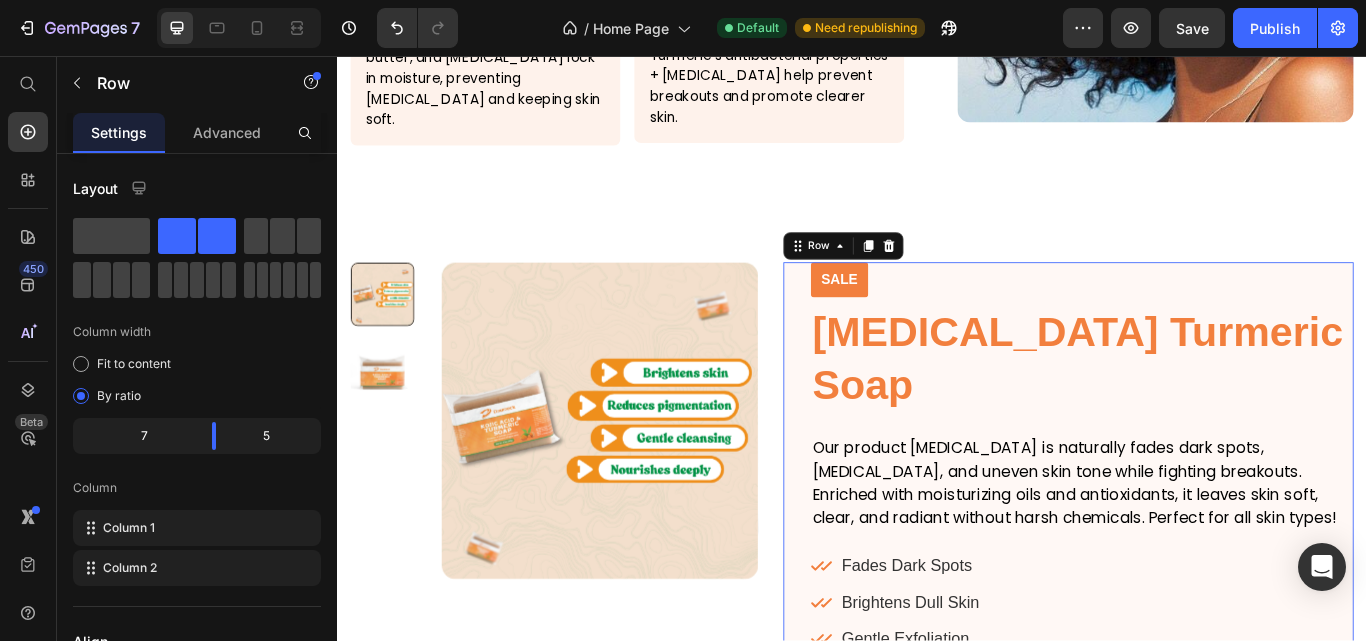 click on "Sale Text Block Kojic Acid Turmeric Soap Product Title Our product skin care is naturally fades dark spots, acne scars, and uneven skin tone while fighting breakouts. Enriched with moisturizing oils and antioxidants, it leaves skin soft, clear, and radiant without harsh chemicals. Perfect for all skin types! Text block
Fades Dark Spots
Brightens Dull Skin
Gentle Exfoliation
Deeply Moisturizes Item List Love it or get your money back! Text Block Row $12.99 Product Price Image Image Image Row Row Icon Icon Icon Icon Icon Icon List 289 Reviews! Text Block Row                Title Line 1 Product Quantity Add to Cart Add to Cart Row Free shipping on orders $700+ Text Block 60-Day Easy Returns and Exchanges Text Block Tired of dark spots, acne scars, and dull skin Our Kojic Acid  Turmeric Soap is your secret weapon for radiant, even-toned skin! Text Block Row   0" at bounding box center (1189, 754) 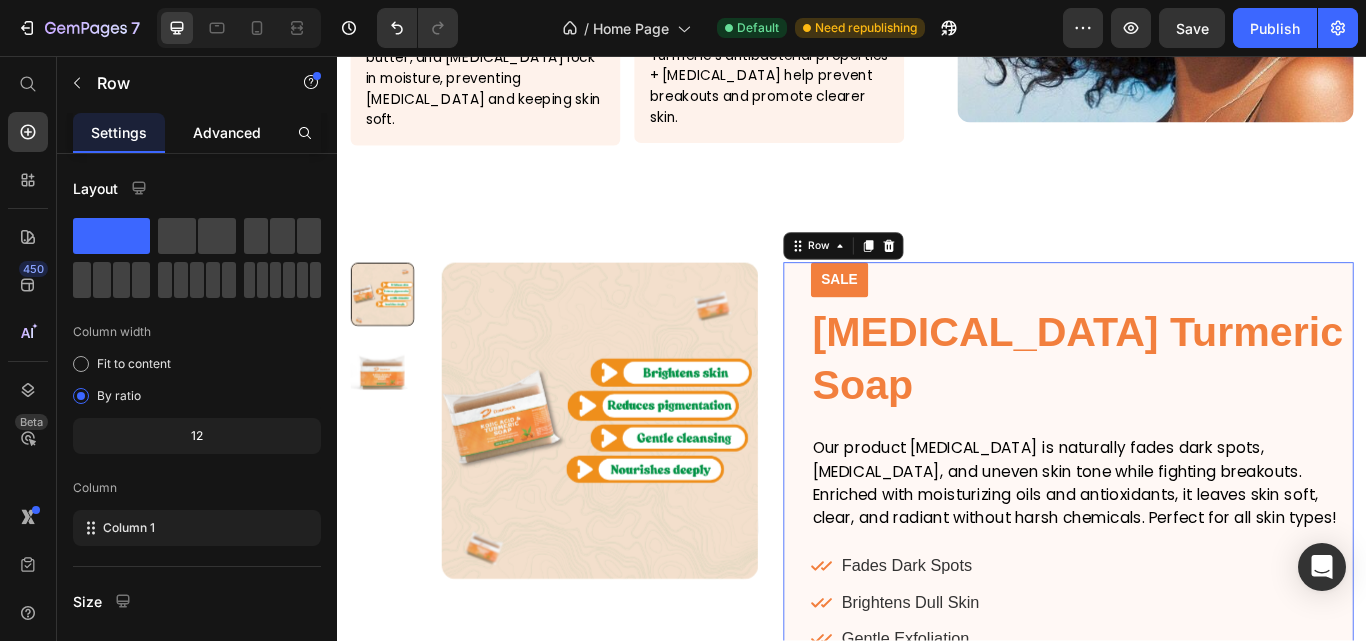 click on "Advanced" 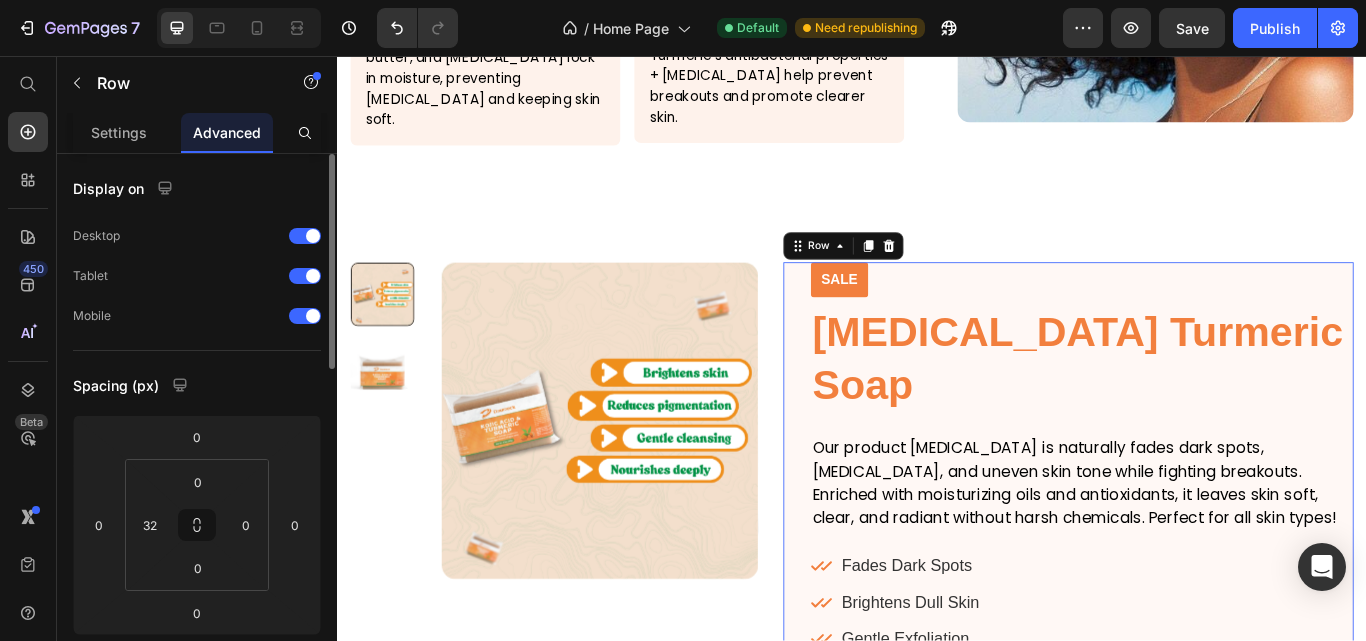 scroll, scrollTop: 400, scrollLeft: 0, axis: vertical 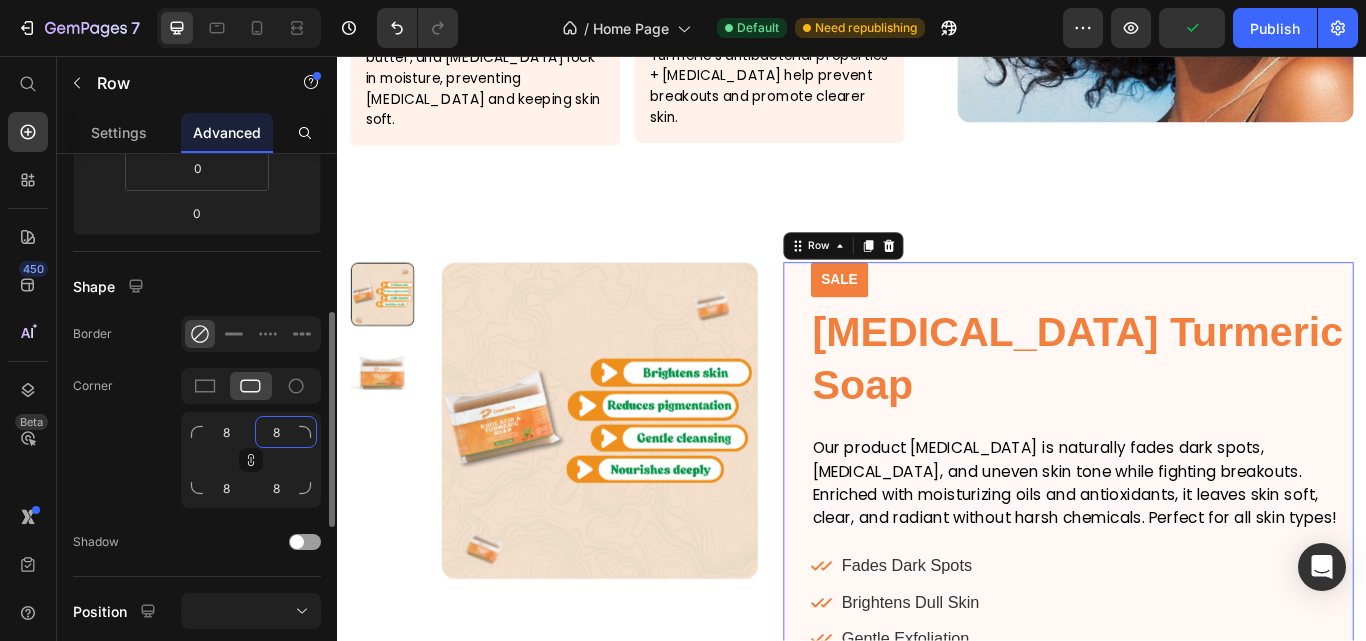 click on "8" 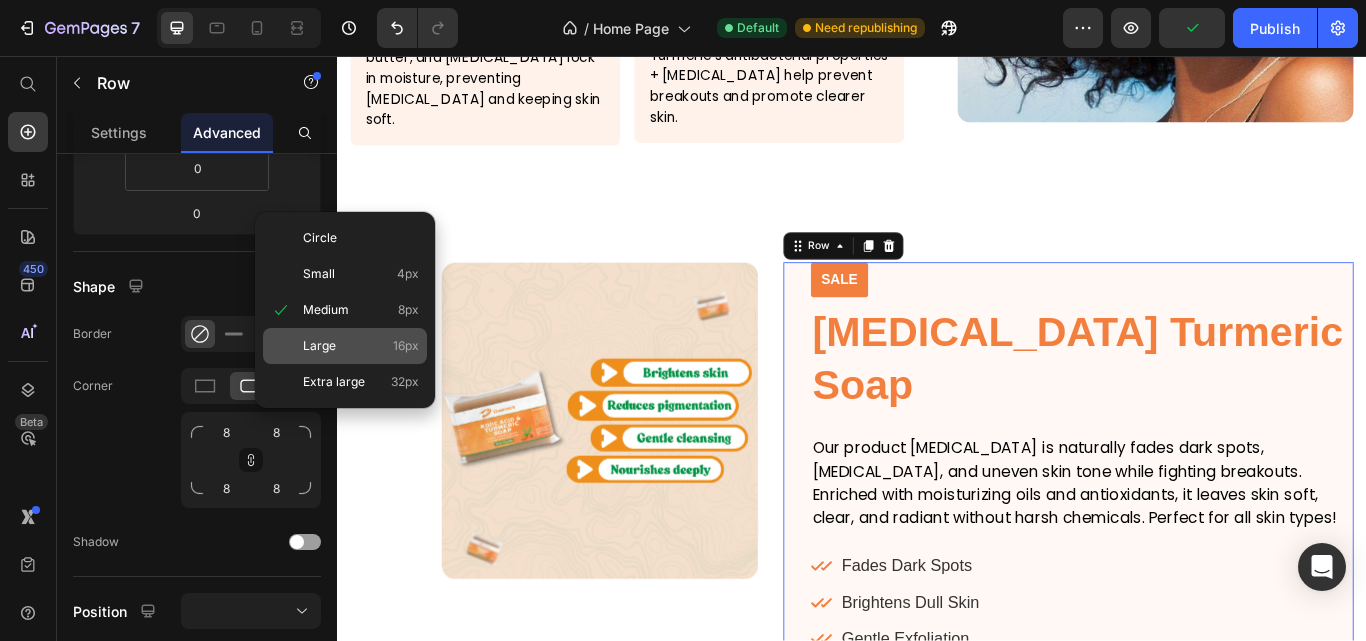 click on "Large 16px" 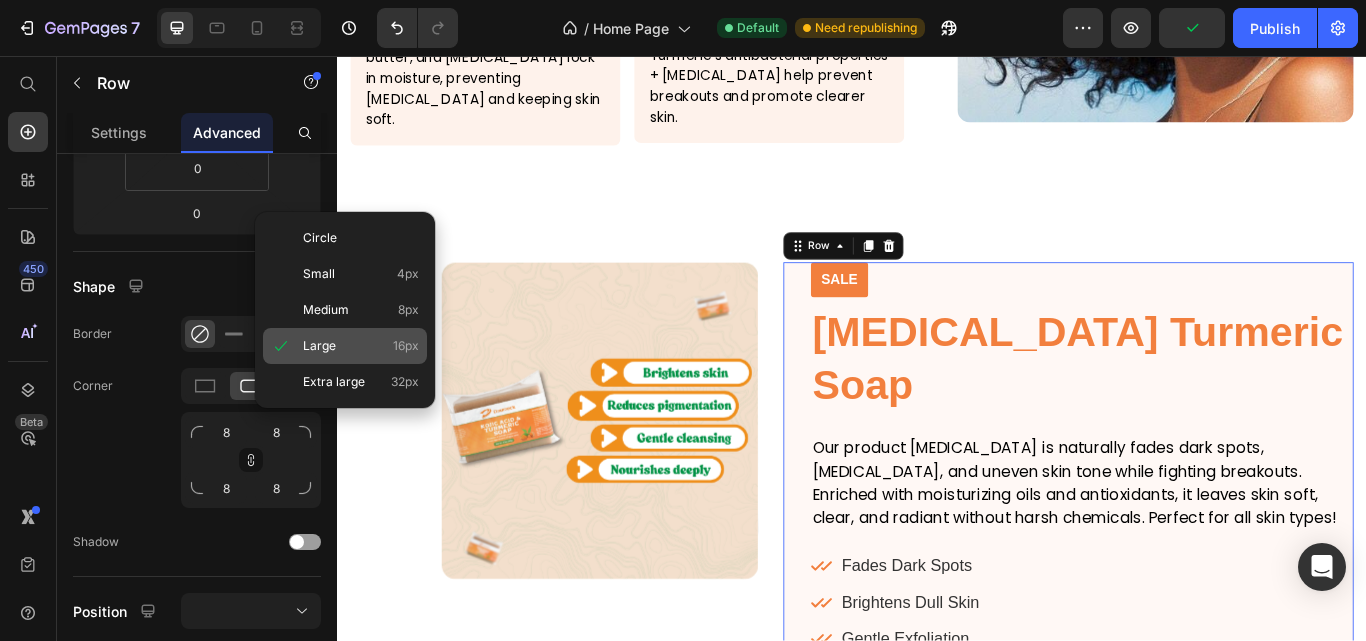 type on "16" 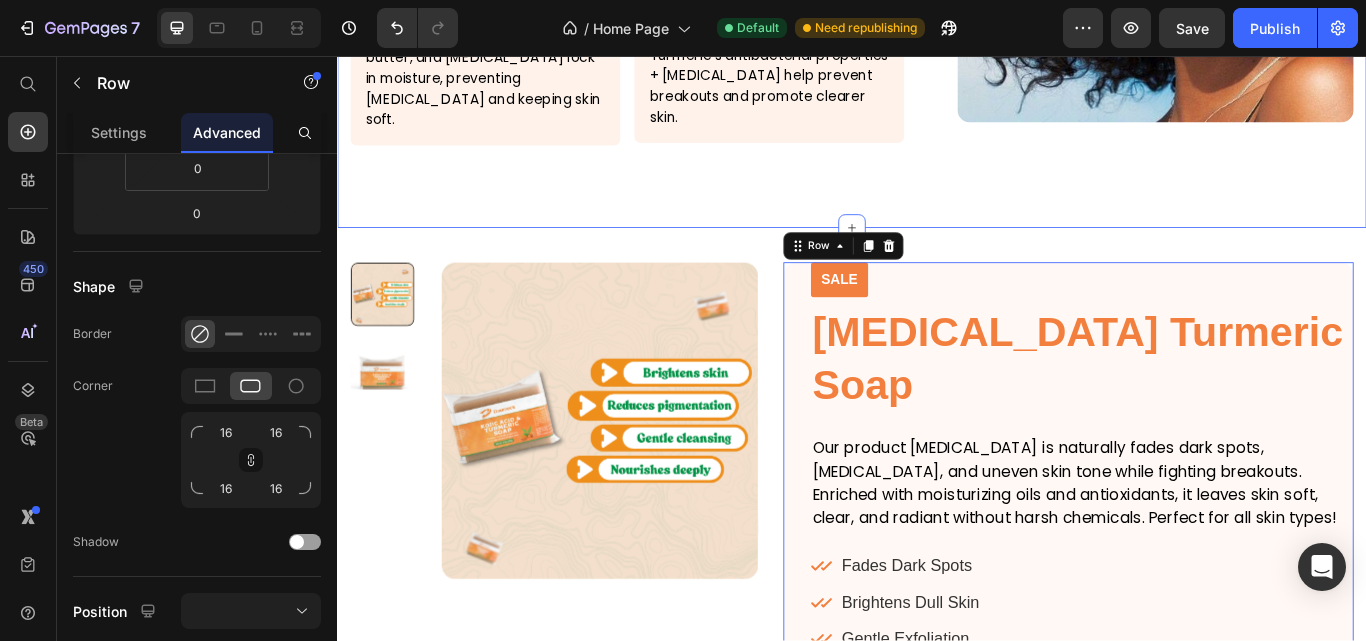 click on "Image The Benefits Behind Every Touch Heading Row Image Natural Skin Brightening Heading Row Kojic Acid + Turmeric gently fade dark spots, acne scars, and hyperpigmentation for a radiant glow. Text block Row Image Anti-Inflammatory & Soothing Heading Row Turmeric calms redness, irritation, and inflamed skin, perfect for sensitive or acne-prone complexions. Text block Row Row Image  Deep Hydration Heading Row Coconut oil, shea butter, and glycerin lock in moisture, preventing dryness and keeping skin soft. Text block Row Image Fights Acne & Blemishes Heading Row Turmeric’s antibacterial properties + kojic acid help prevent breakouts and promote clearer skin. Text block Row Row Image Row Product Section 6" at bounding box center (937, -82) 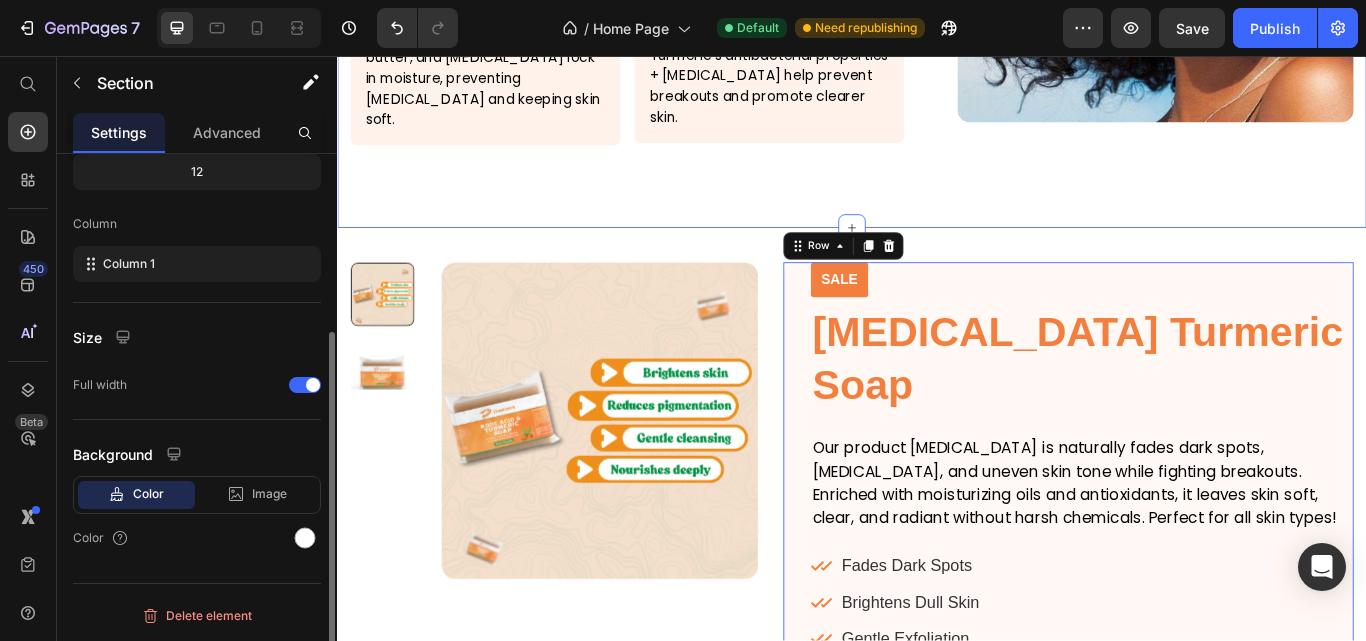 scroll, scrollTop: 0, scrollLeft: 0, axis: both 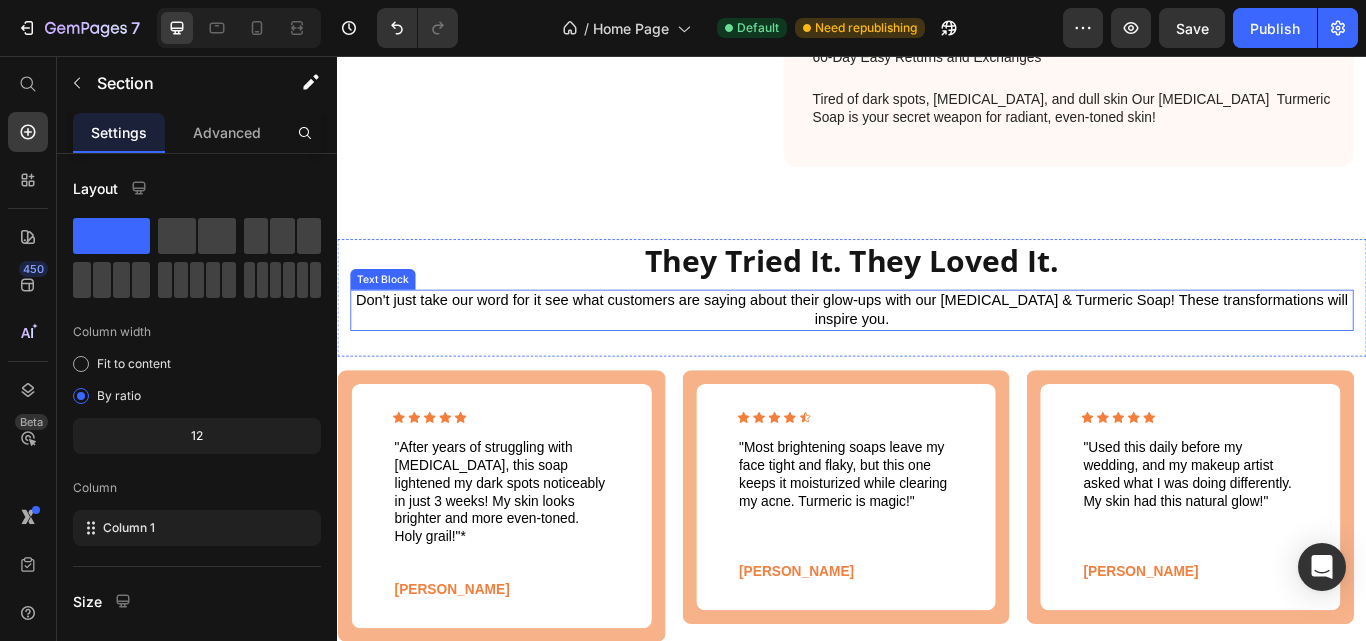 click on "Don't just take our word for it see what customers are saying about their glow-ups with our [MEDICAL_DATA] & Turmeric Soap! These transformations will inspire you." at bounding box center (937, 353) 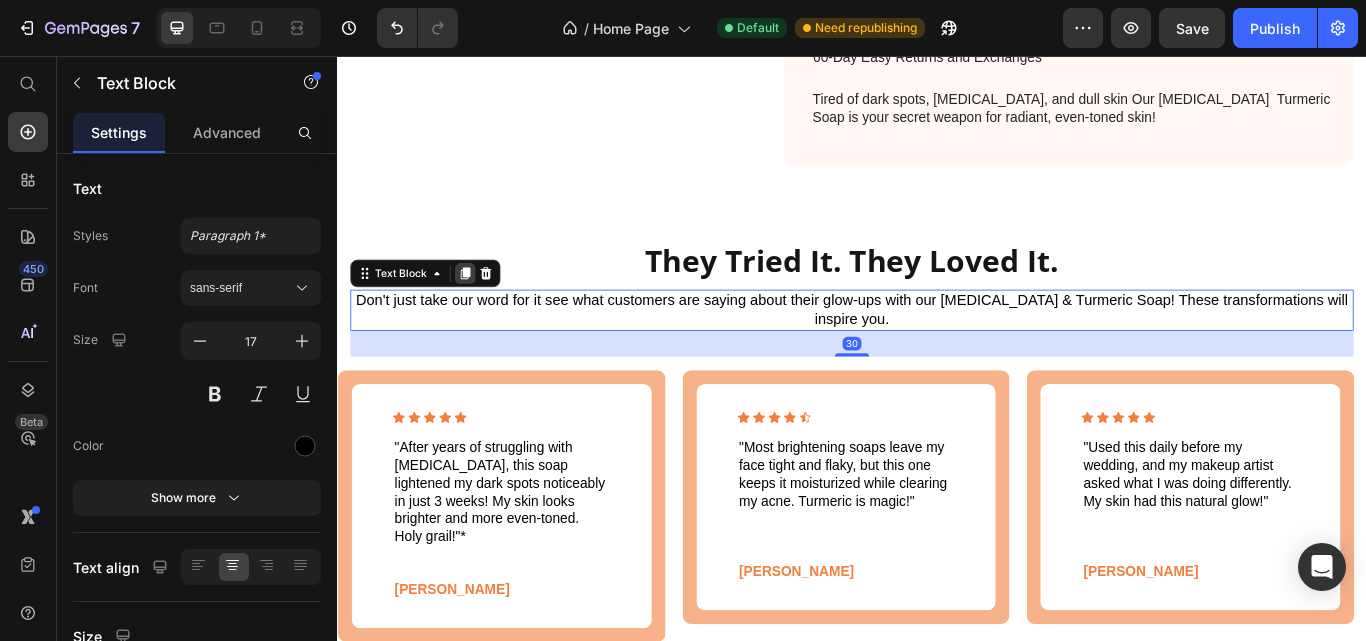 drag, startPoint x: 490, startPoint y: 247, endPoint x: 649, endPoint y: 209, distance: 163.47783 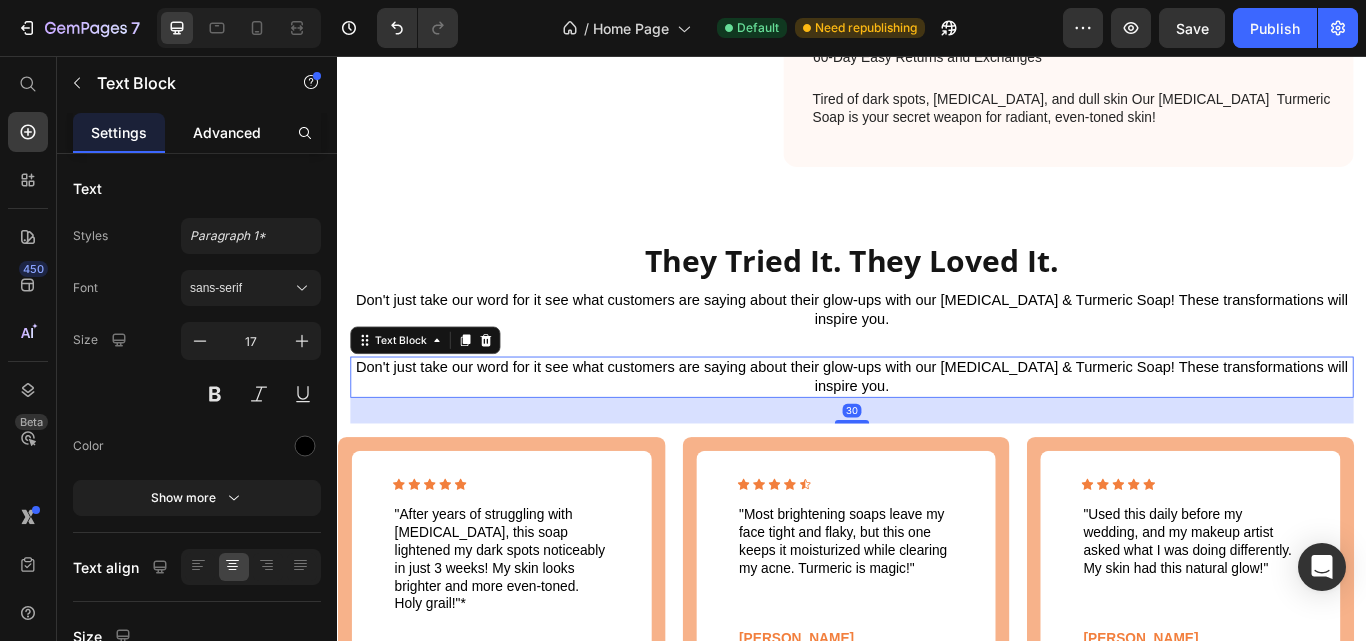 click on "Advanced" at bounding box center (227, 132) 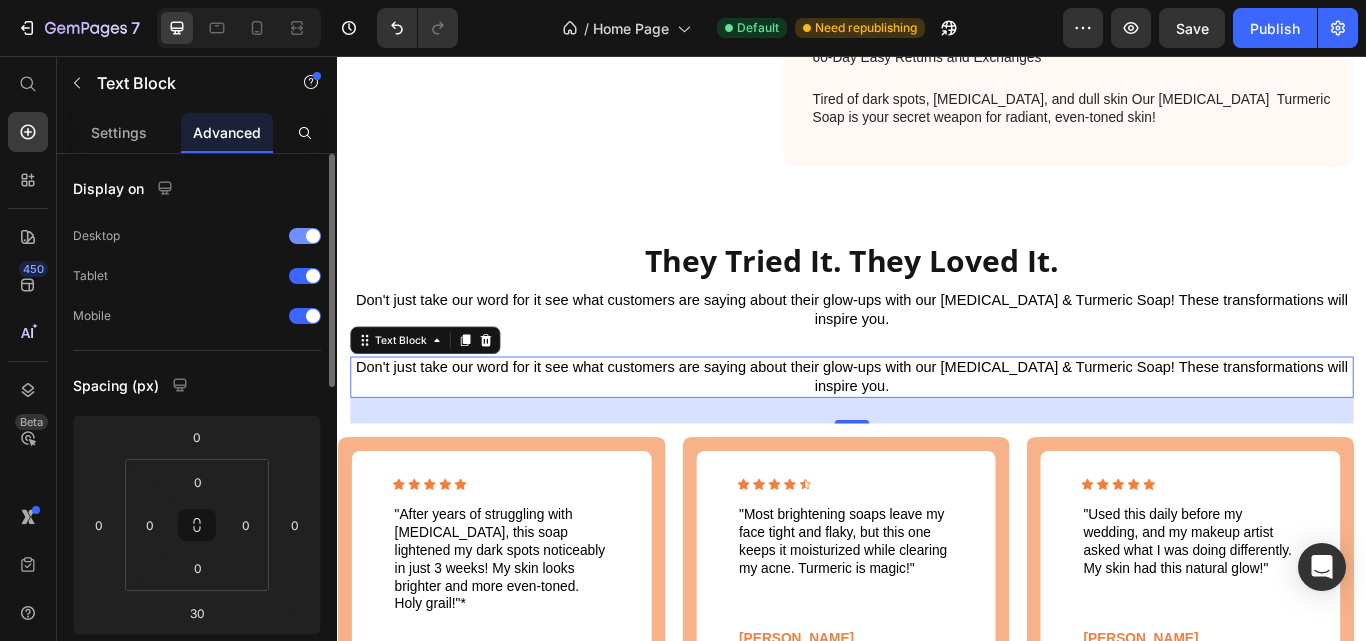 click at bounding box center [305, 236] 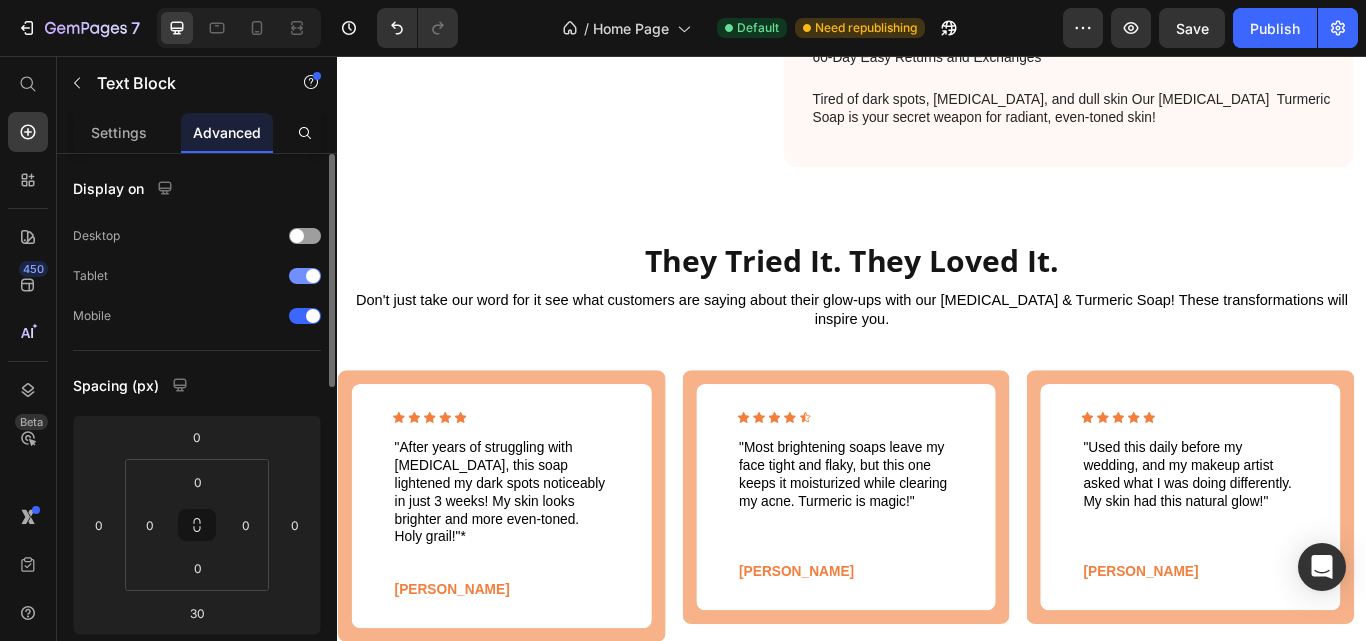 click at bounding box center (313, 276) 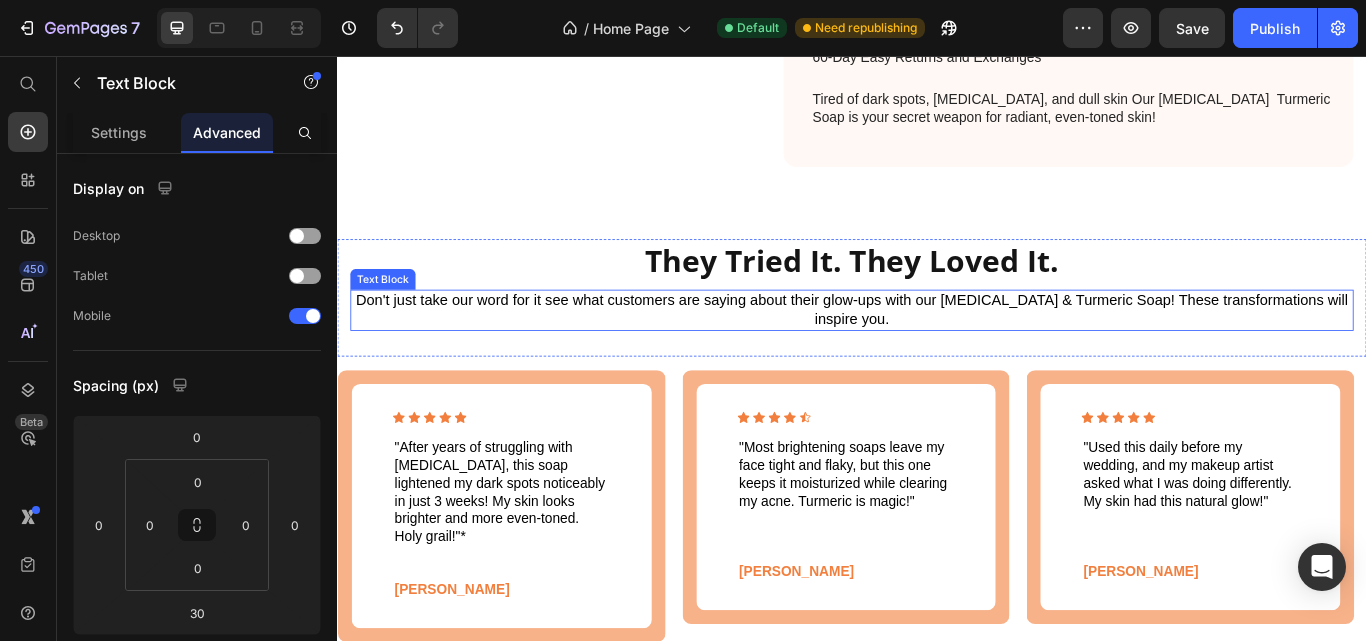 click on "Don't just take our word for it see what customers are saying about their glow-ups with our [MEDICAL_DATA] & Turmeric Soap! These transformations will inspire you." at bounding box center (937, 353) 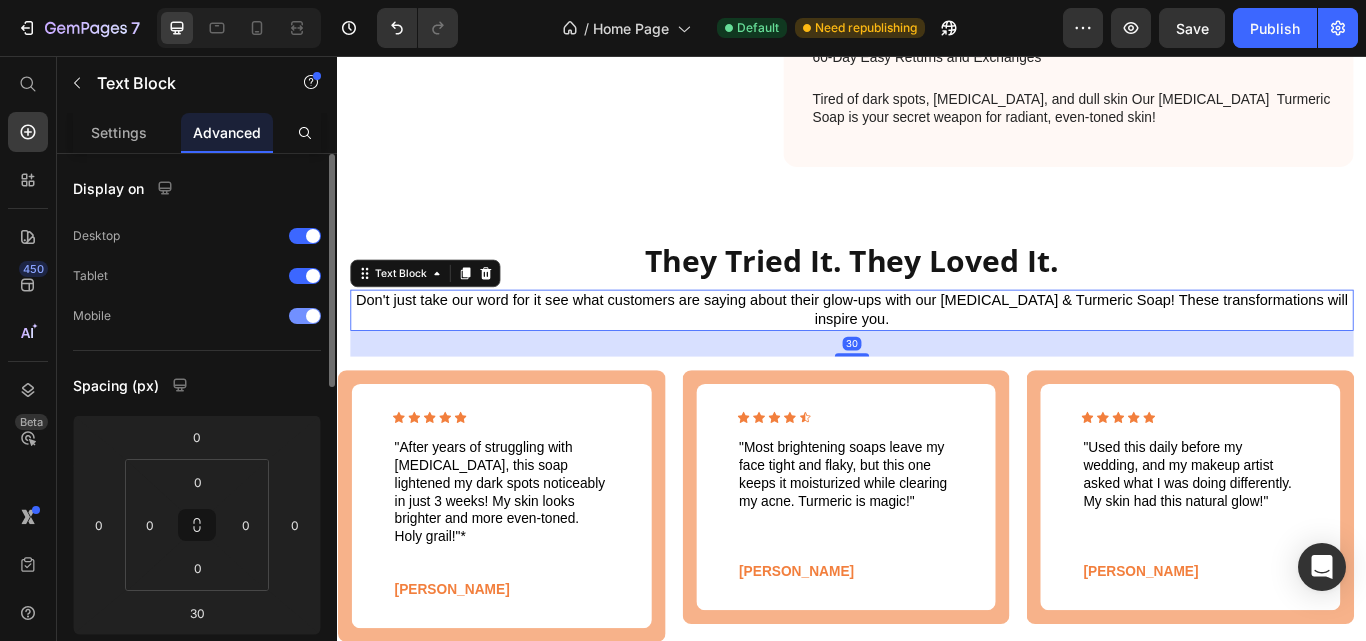 click at bounding box center (313, 316) 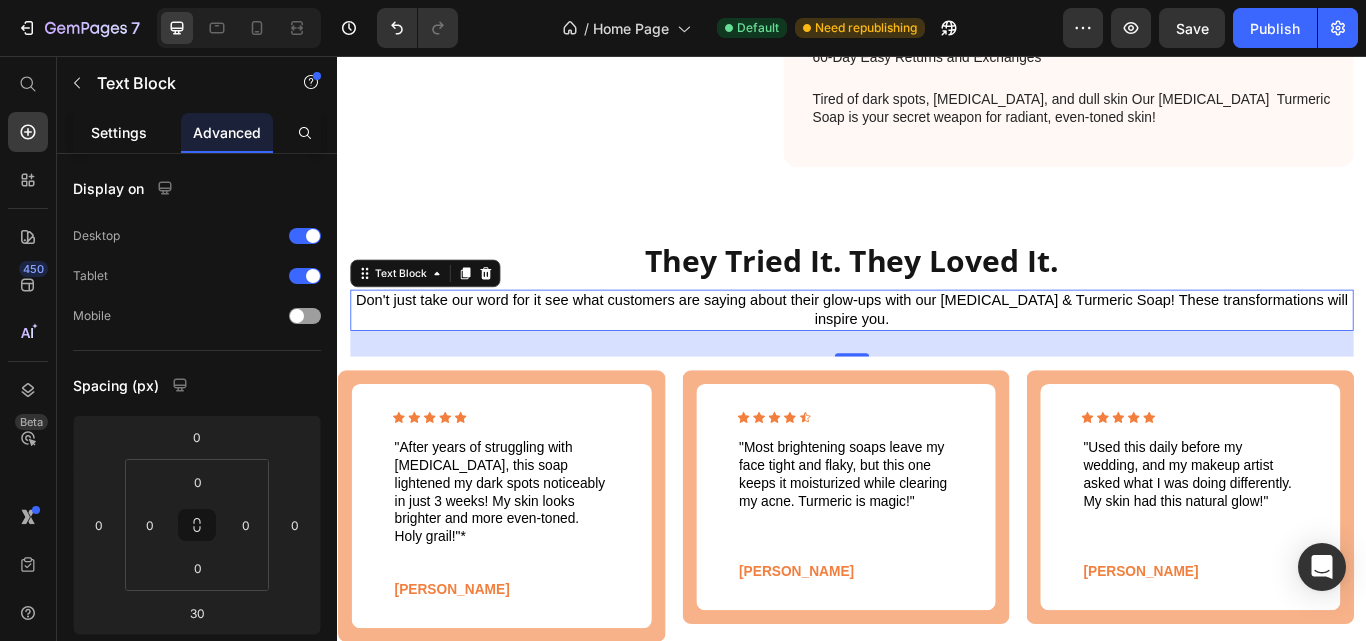 click on "Settings" at bounding box center (119, 132) 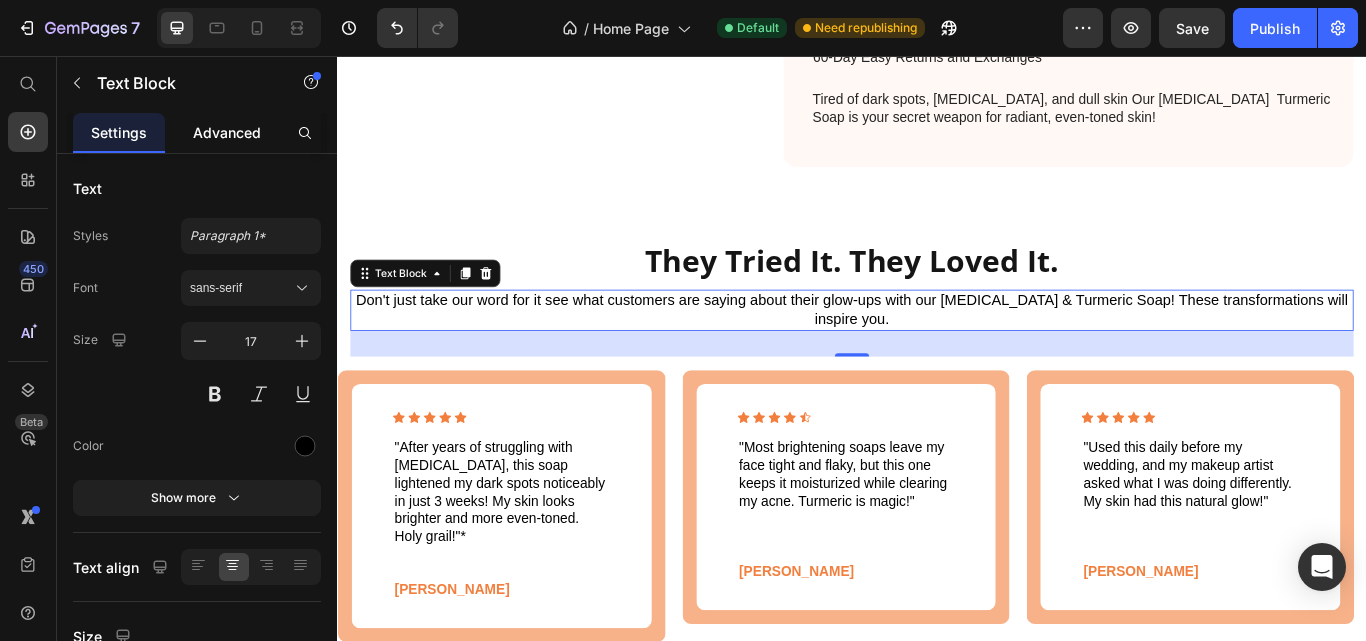 click on "Advanced" at bounding box center [227, 132] 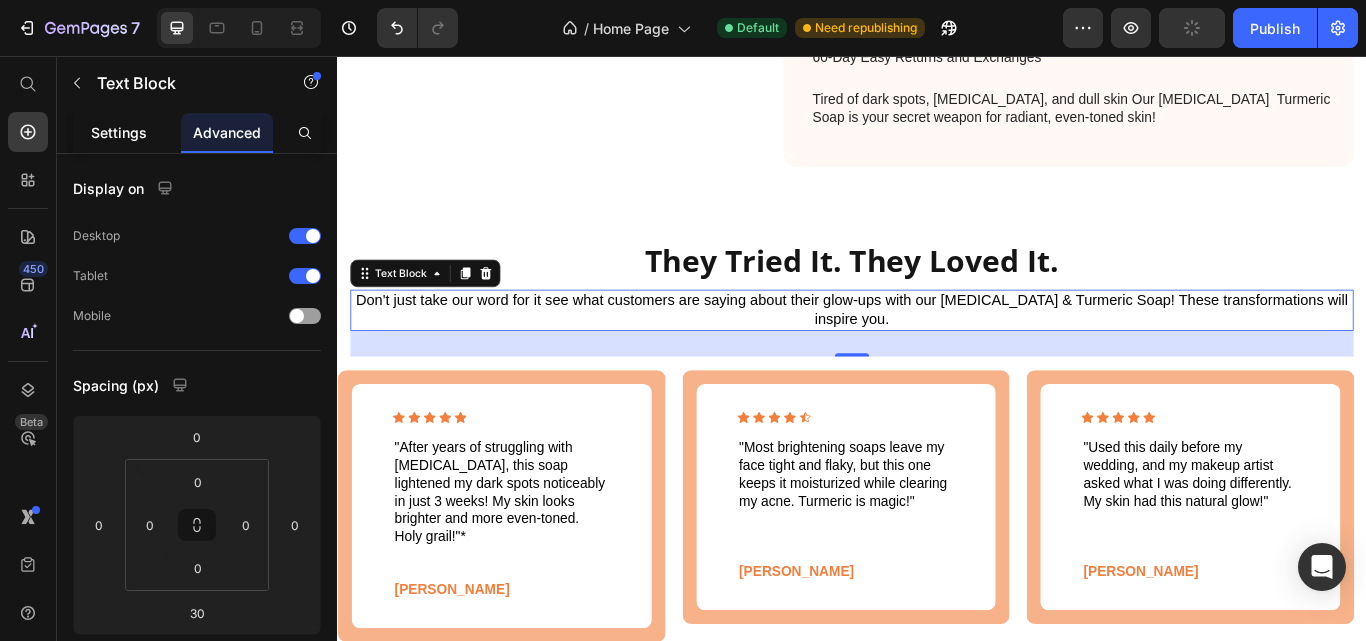 click on "Settings" at bounding box center [119, 132] 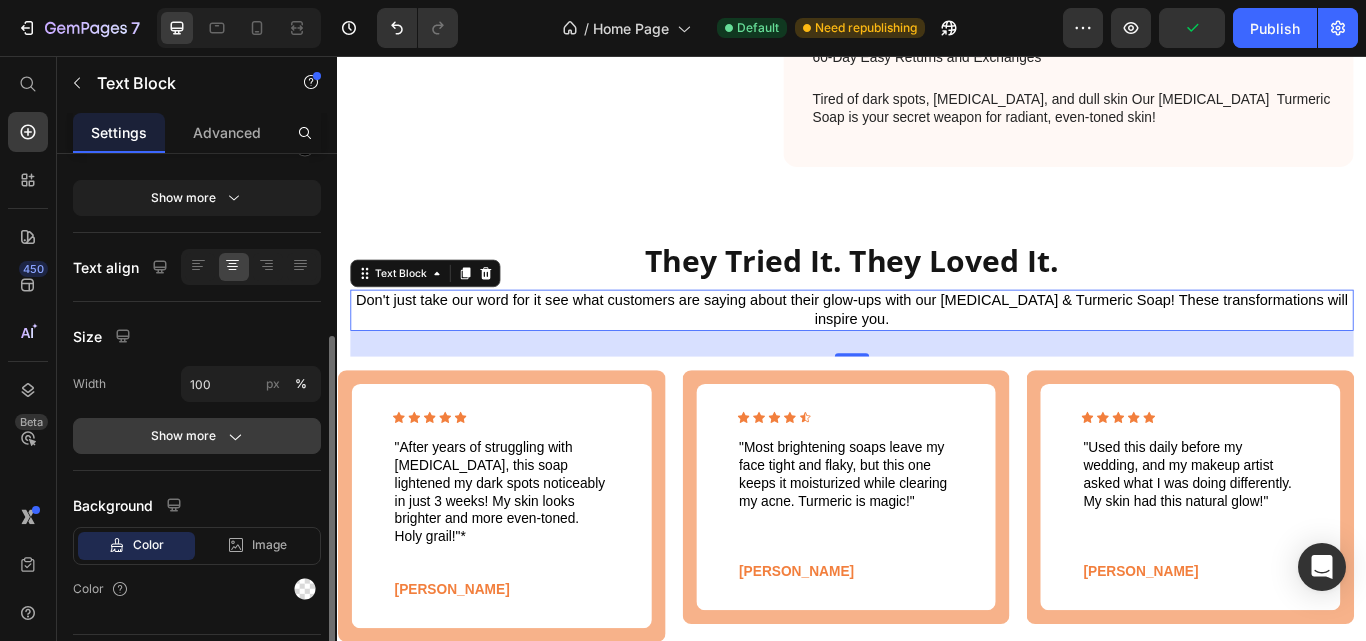 scroll, scrollTop: 351, scrollLeft: 0, axis: vertical 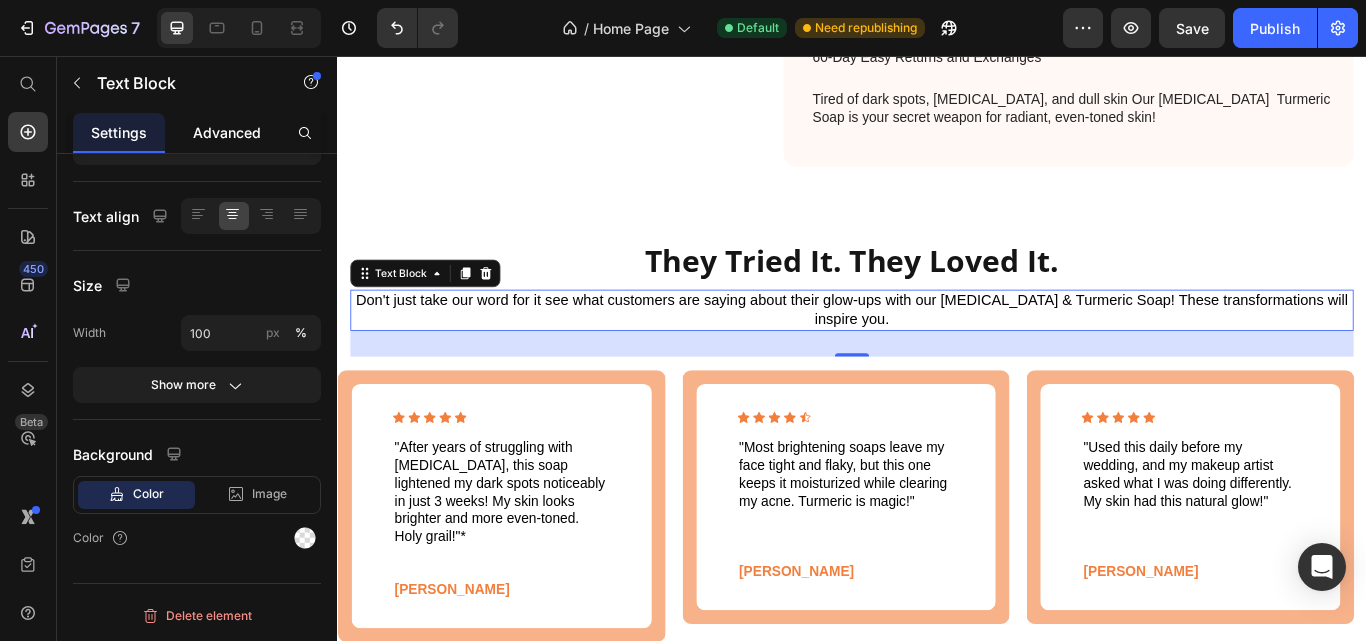 drag, startPoint x: 247, startPoint y: 123, endPoint x: 250, endPoint y: 148, distance: 25.179358 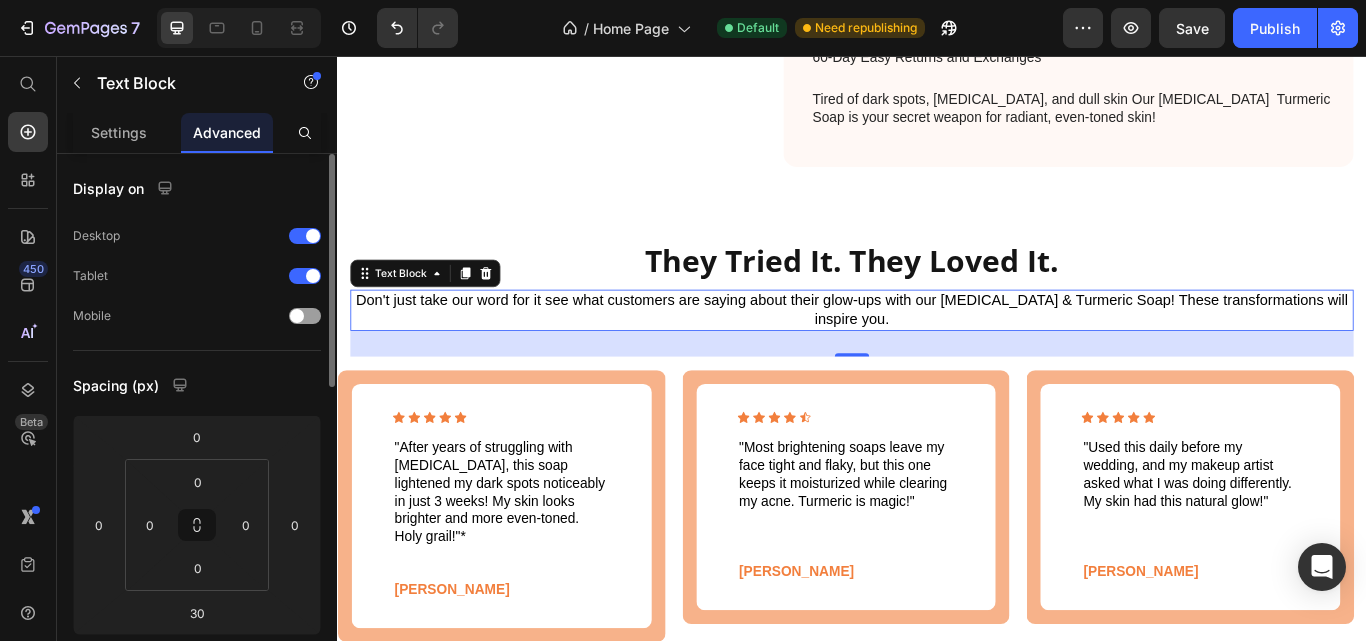 scroll, scrollTop: 200, scrollLeft: 0, axis: vertical 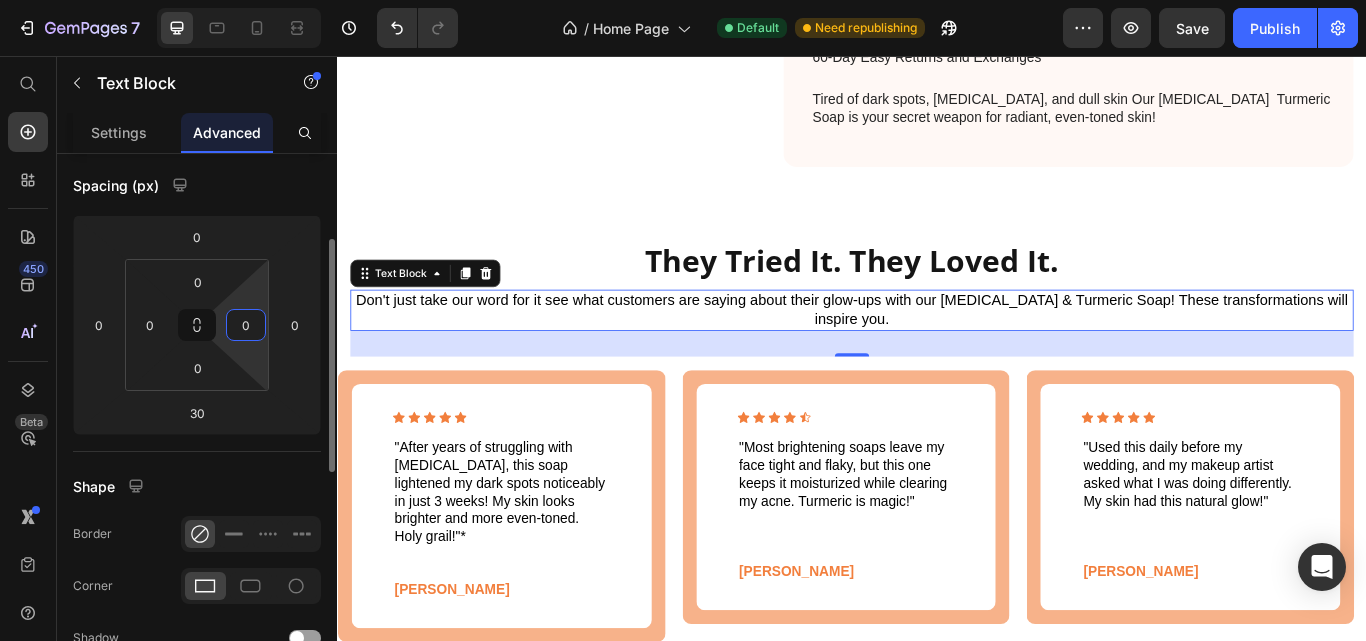click on "0" at bounding box center [246, 325] 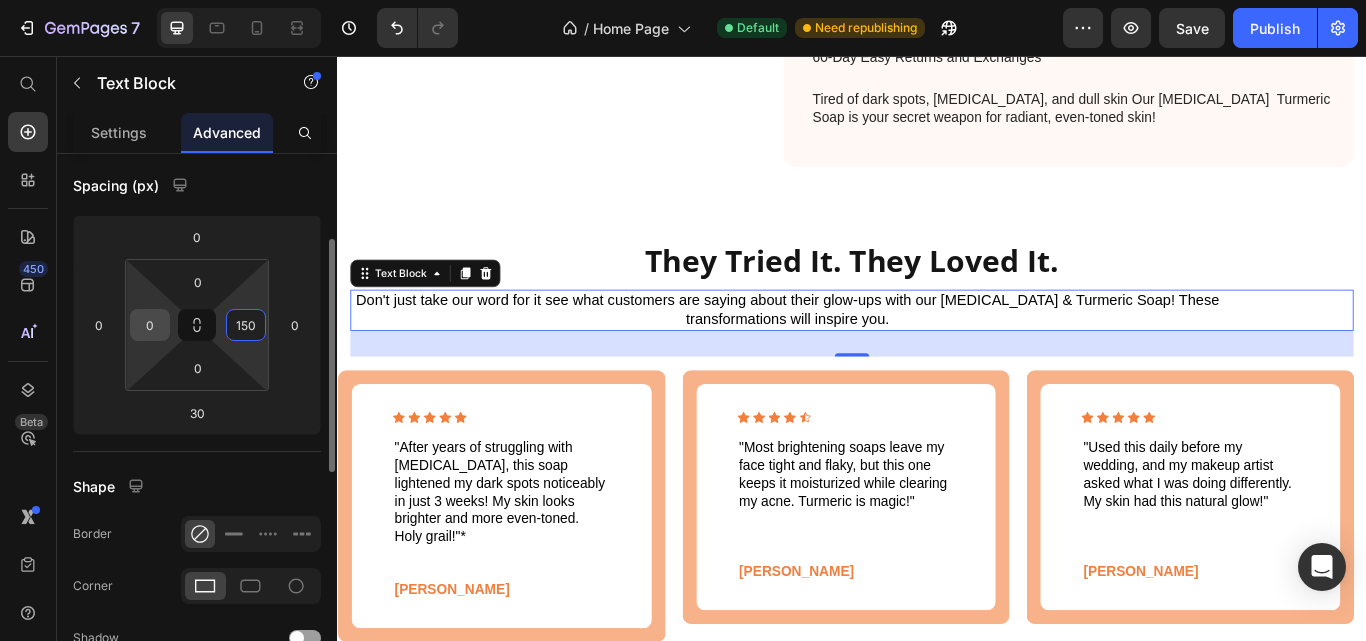 type on "150" 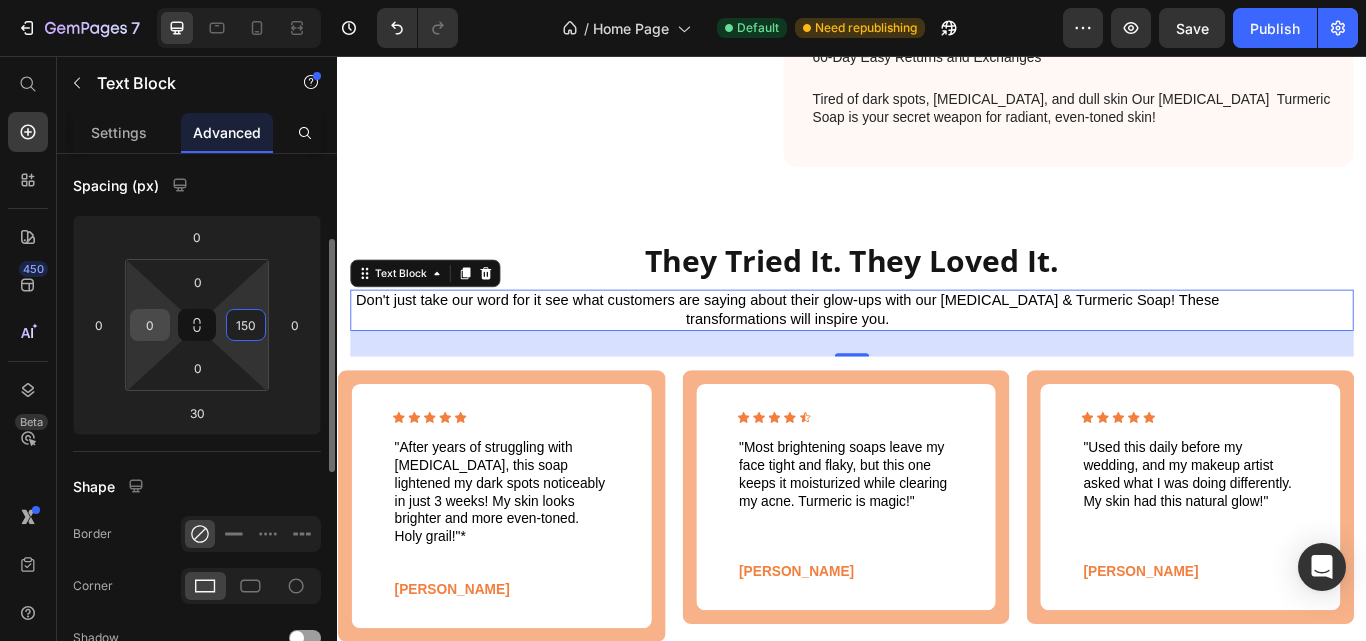click on "0" at bounding box center [150, 325] 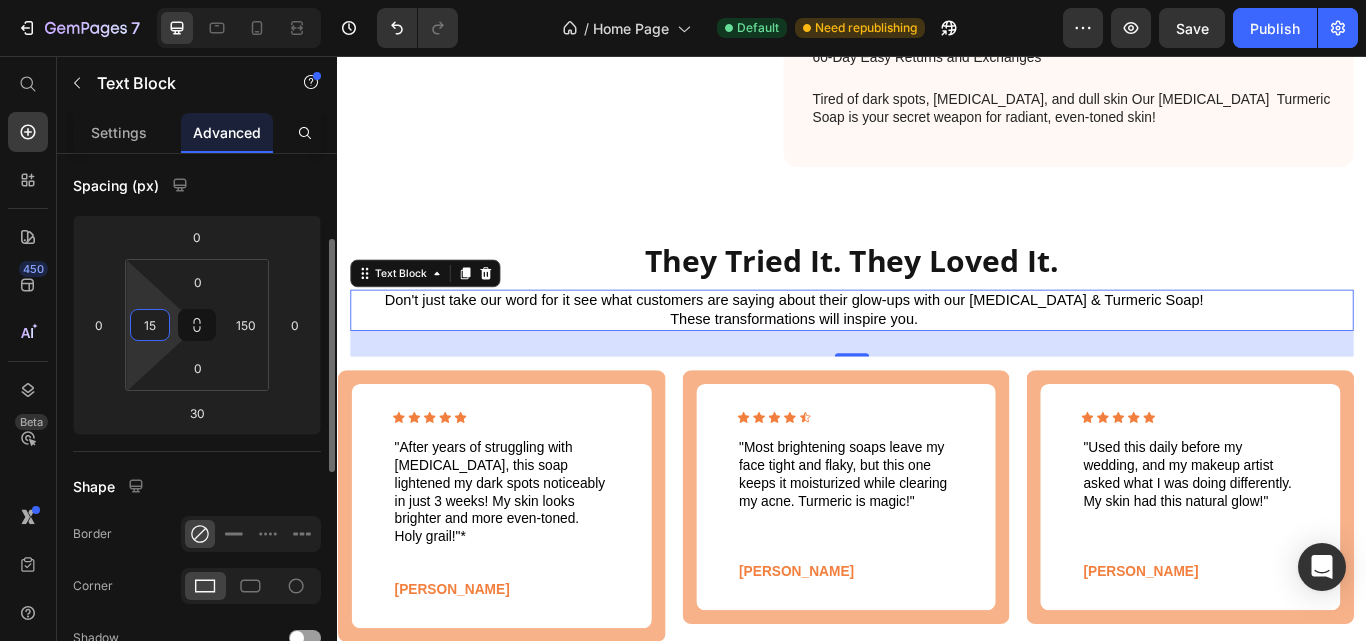 type on "150" 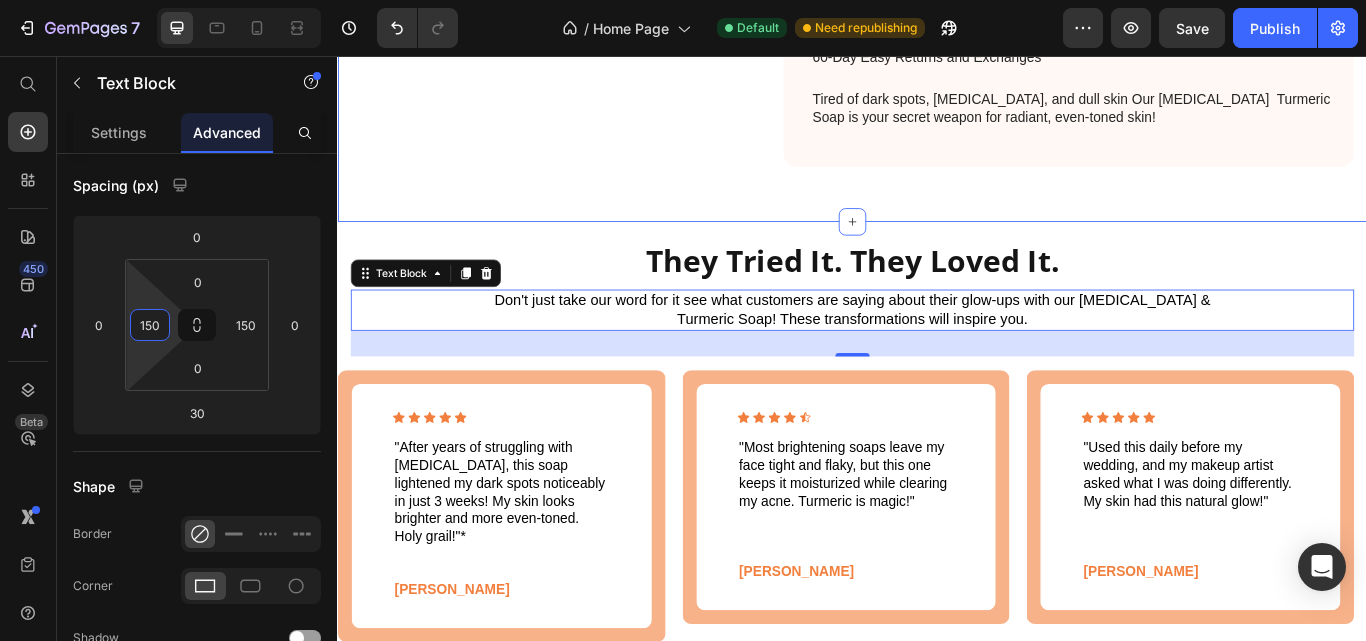 click on "Sale Text Block Product Images Row Sale Text Block Kojic Acid Turmeric Soap Product Title Our product skin care is naturally fades dark spots, acne scars, and uneven skin tone while fighting breakouts. Enriched with moisturizing oils and antioxidants, it leaves skin soft, clear, and radiant without harsh chemicals. Perfect for all skin types! Text block
Fades Dark Spots
Brightens Dull Skin
Gentle Exfoliation
Deeply Moisturizes Item List Love it or get your money back! Text Block Row $12.99 Product Price Image Image Image Row Row Icon Icon Icon Icon Icon Icon List 289 Reviews! Text Block Row                Title Line 1 Product Quantity Add to Cart Add to Cart Row Free shipping on orders $700+ Text Block 60-Day Easy Returns and Exchanges Text Block Tired of dark spots, acne scars, and dull skin Our Kojic Acid  Turmeric Soap is your secret weapon for radiant, even-toned skin! Text Block Row Product Section 7" at bounding box center [937, -259] 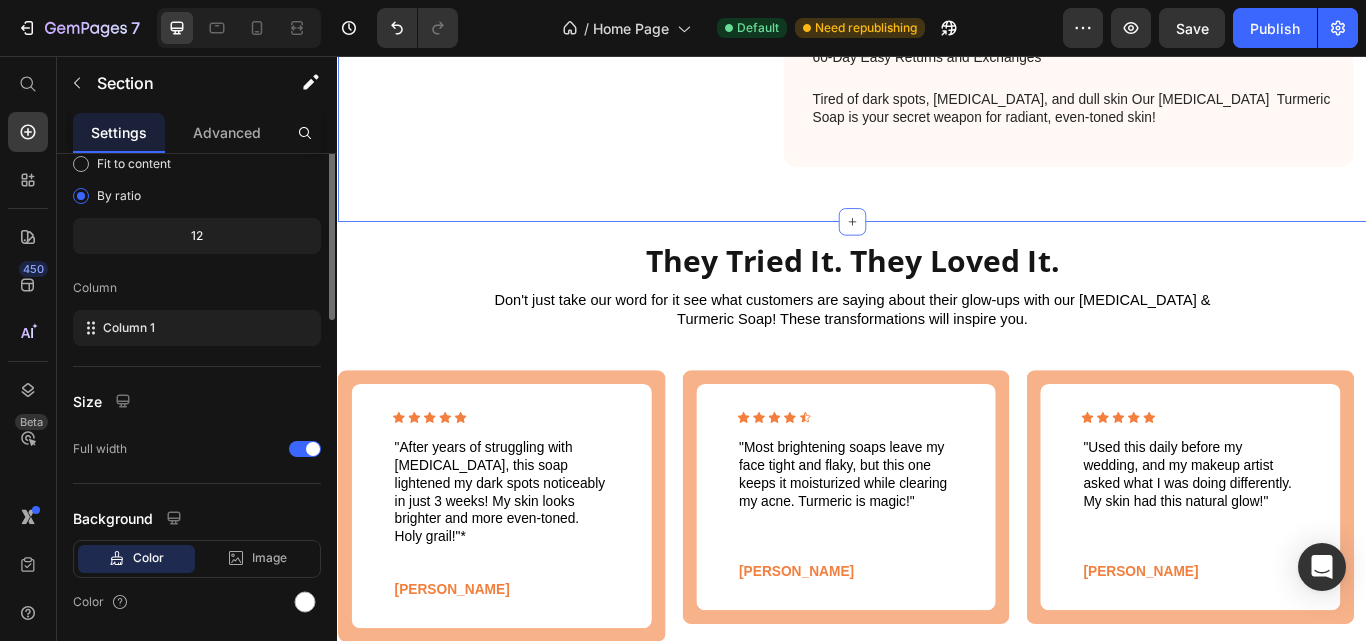 scroll, scrollTop: 0, scrollLeft: 0, axis: both 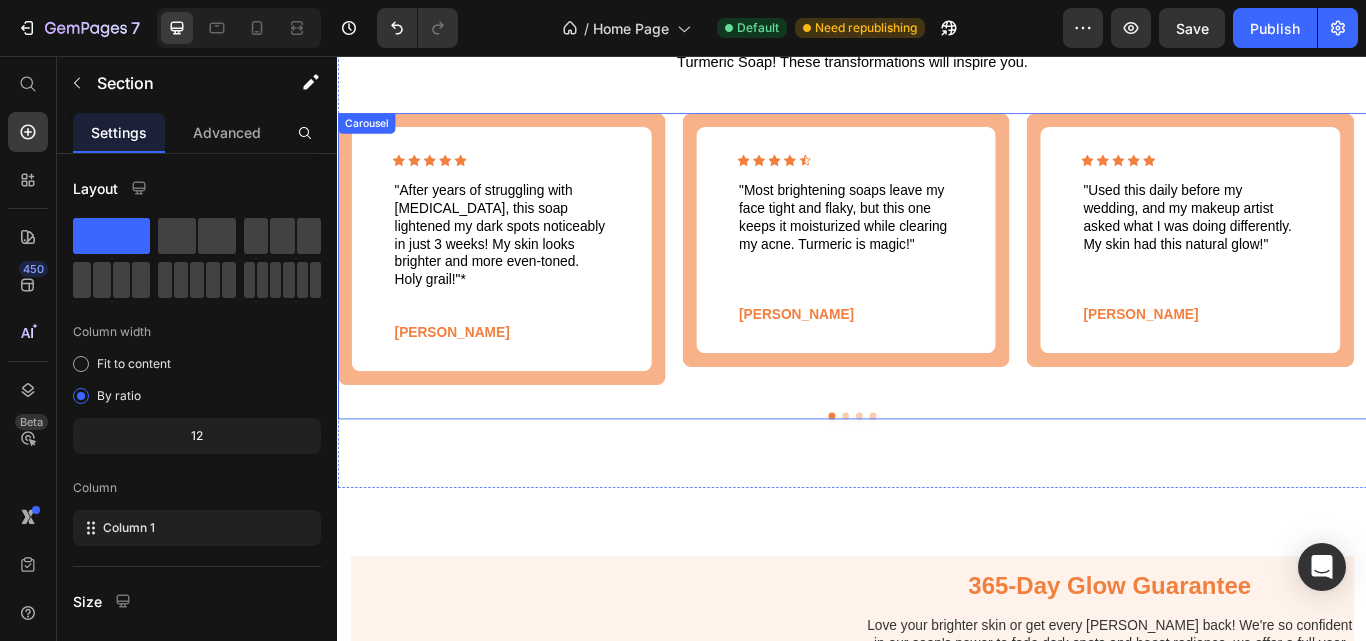 click at bounding box center (929, 476) 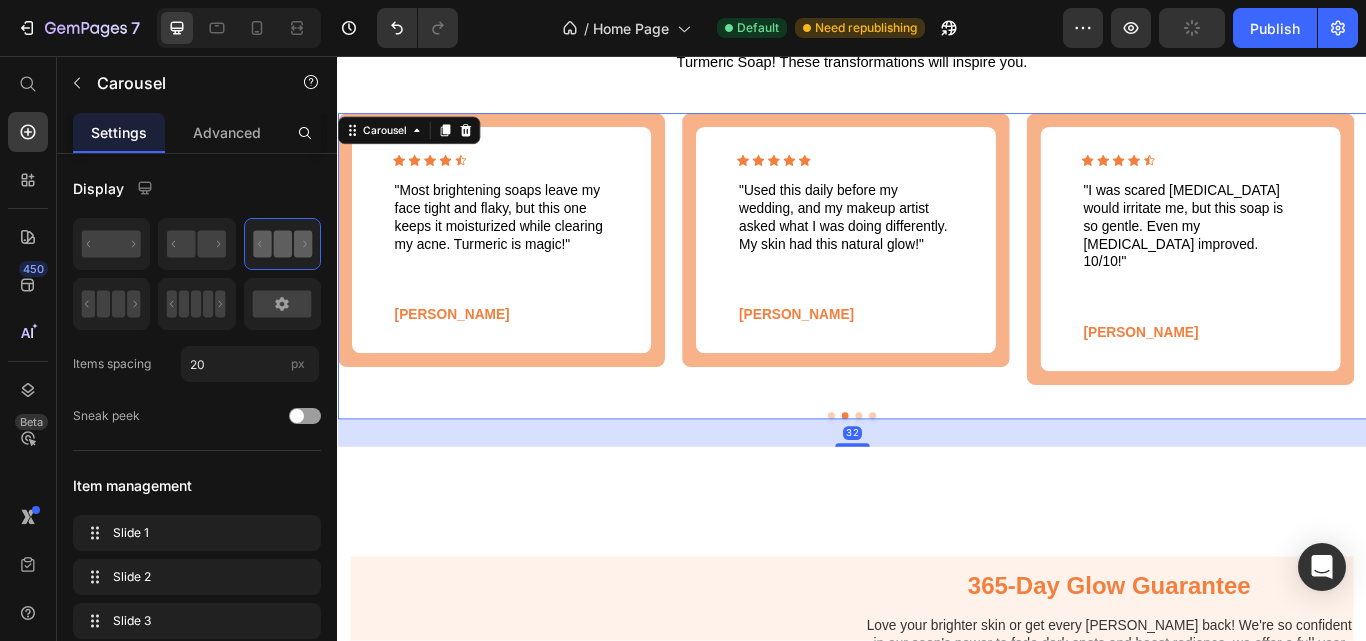 click at bounding box center (945, 476) 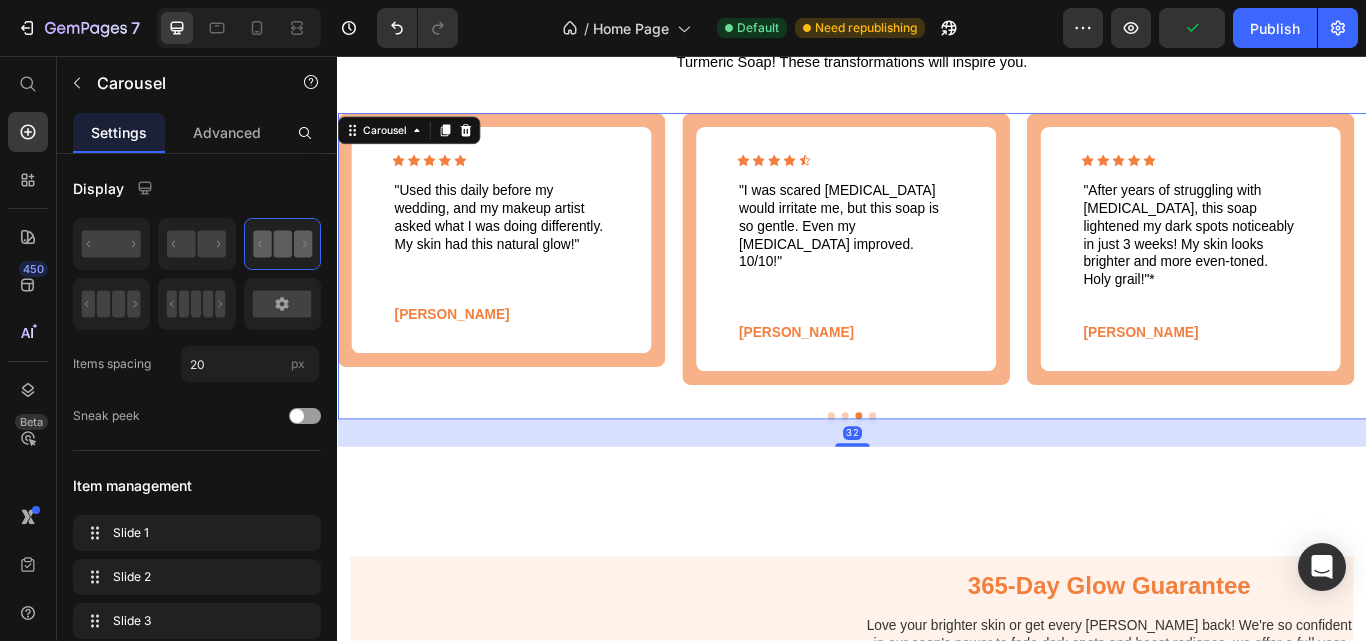 click at bounding box center [961, 476] 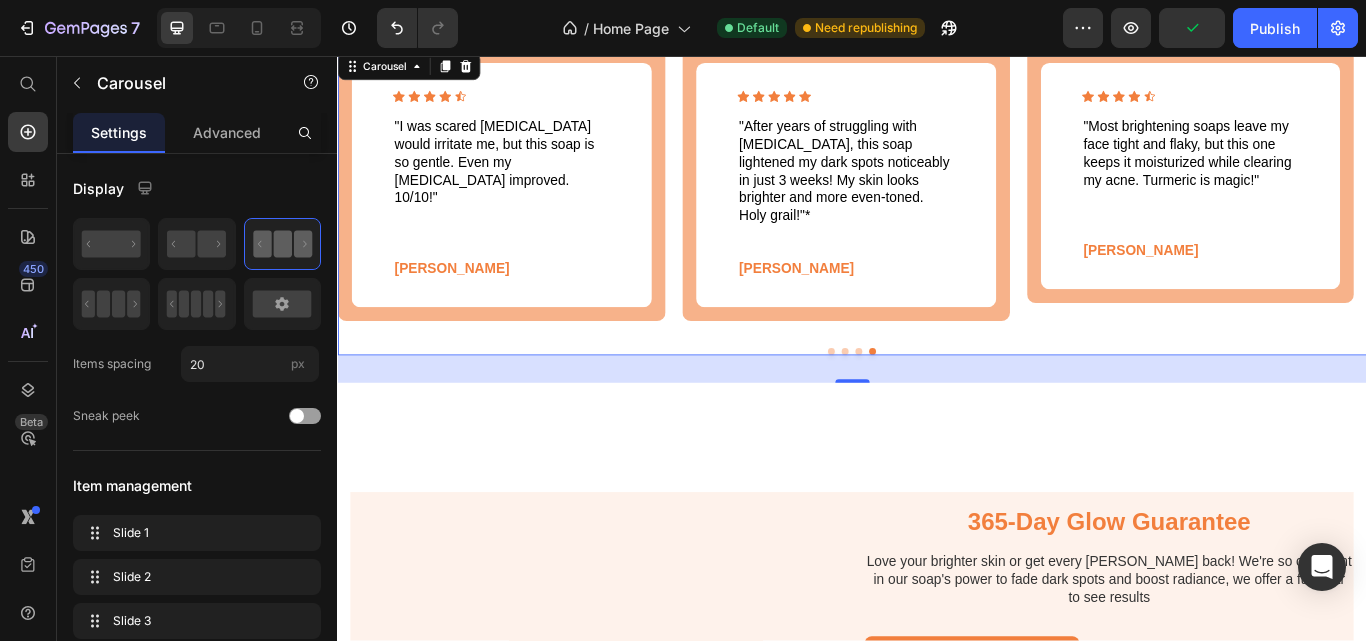 scroll, scrollTop: 3500, scrollLeft: 0, axis: vertical 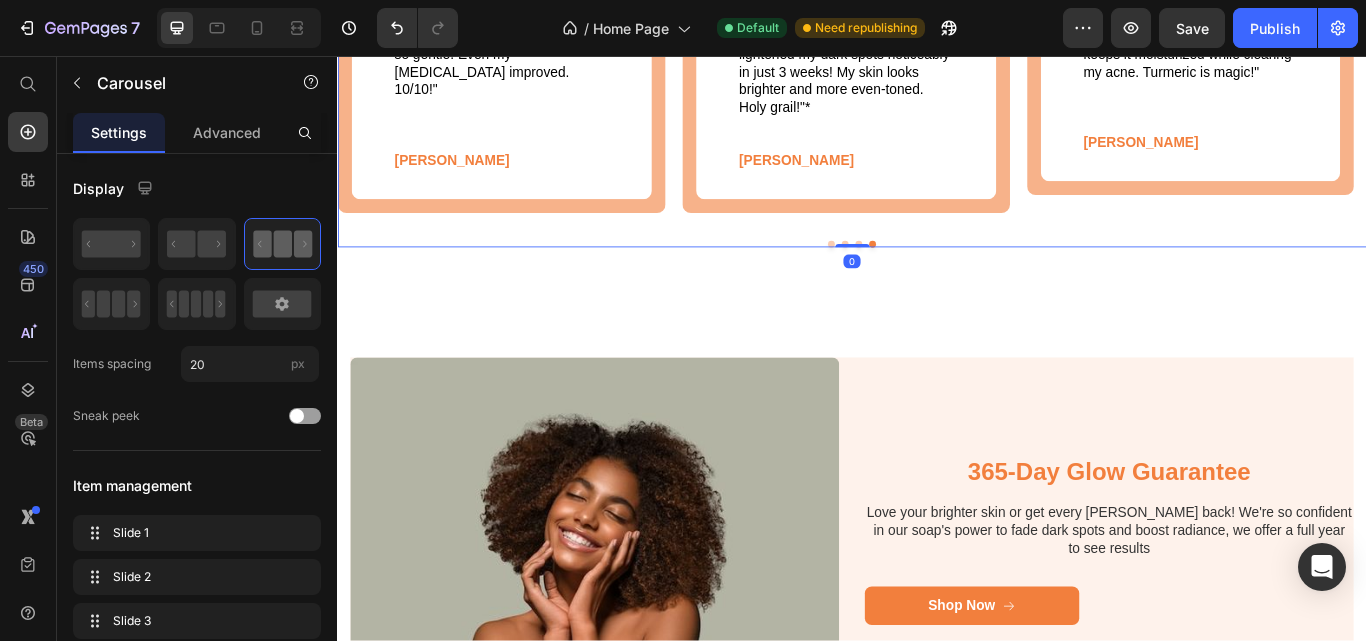drag, startPoint x: 936, startPoint y: 222, endPoint x: 963, endPoint y: 172, distance: 56.82429 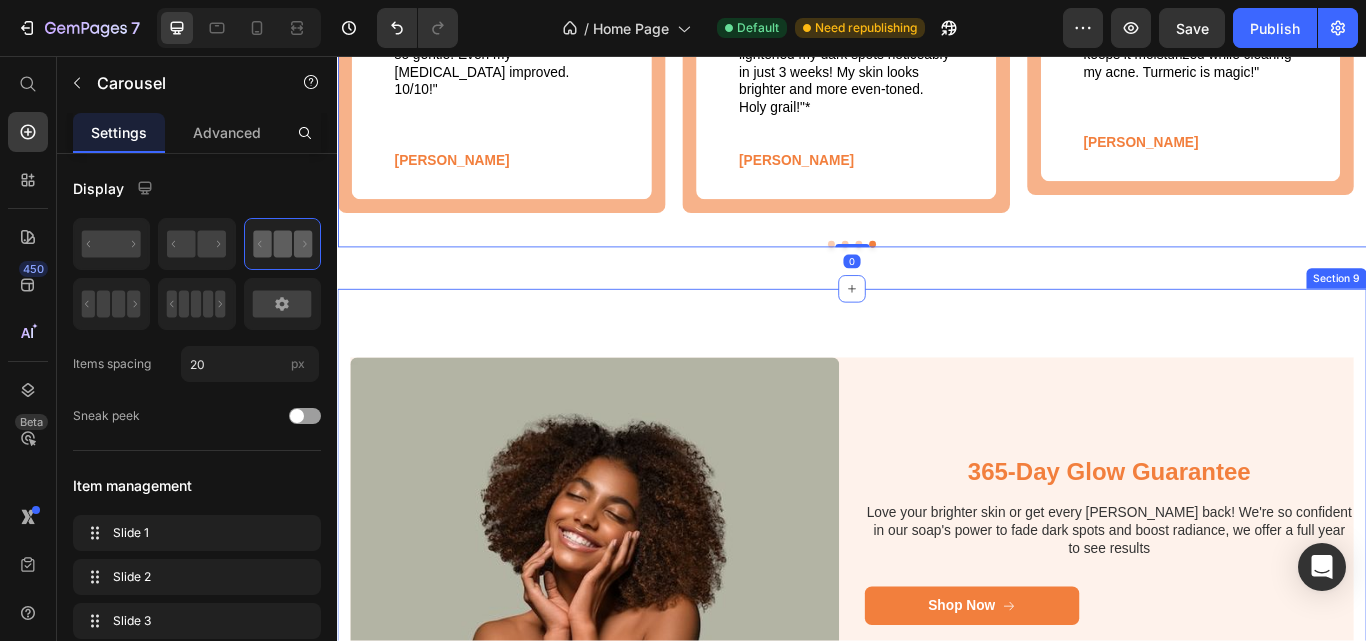 click on "Image 365-Day Glow Guarantee Heading Love your brighter skin or get every penny back! We're so confident in our soap's power to fade dark spots and boost radiance, we offer a full year to see results Text Block
Shop Now Button Row Section 9" at bounding box center (937, 624) 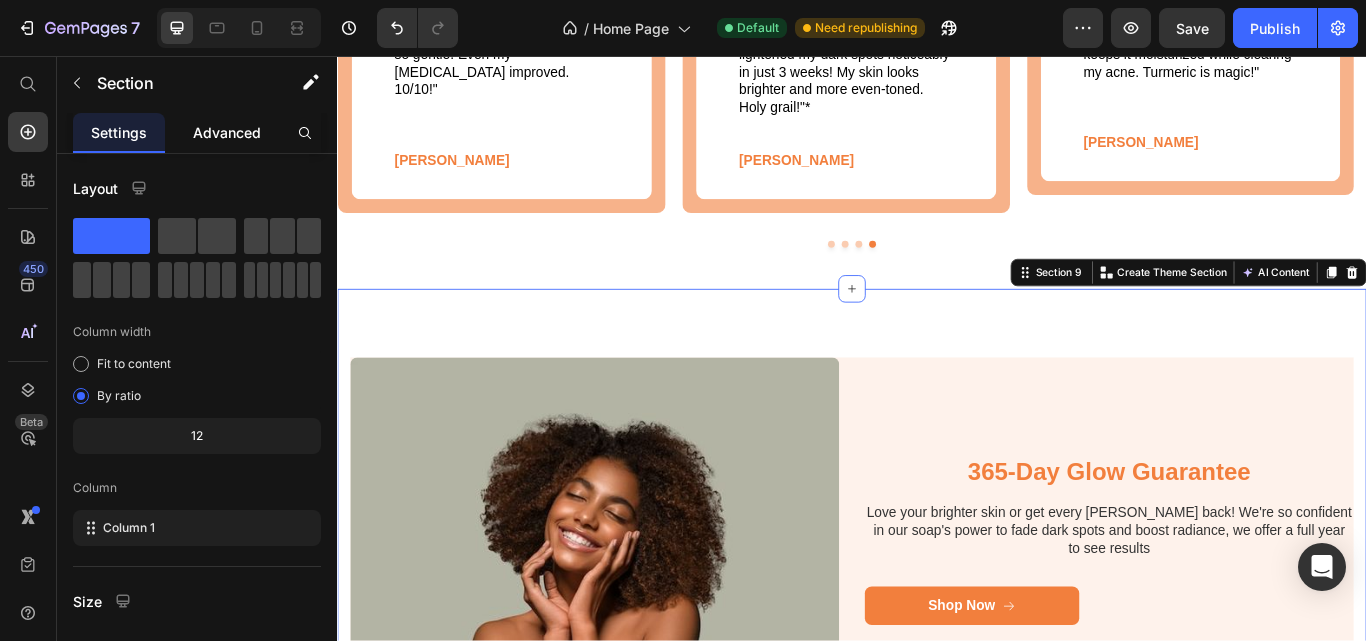 drag, startPoint x: 265, startPoint y: 130, endPoint x: 263, endPoint y: 148, distance: 18.110771 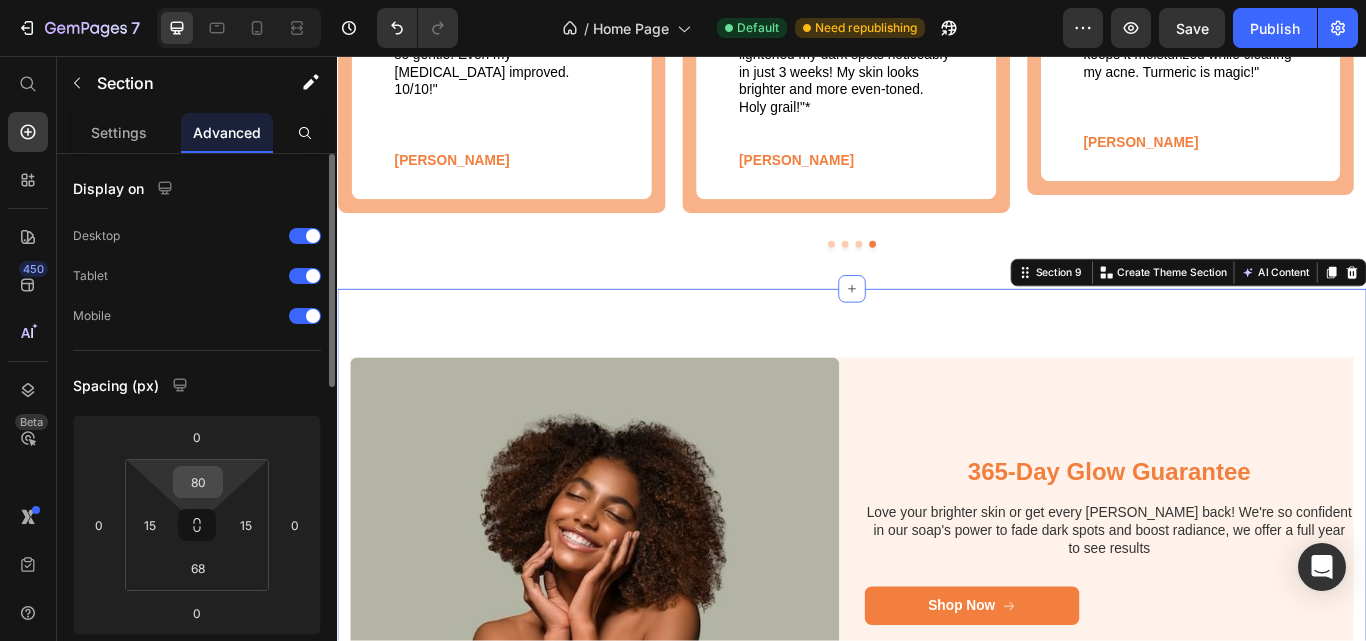 click on "80" at bounding box center [198, 482] 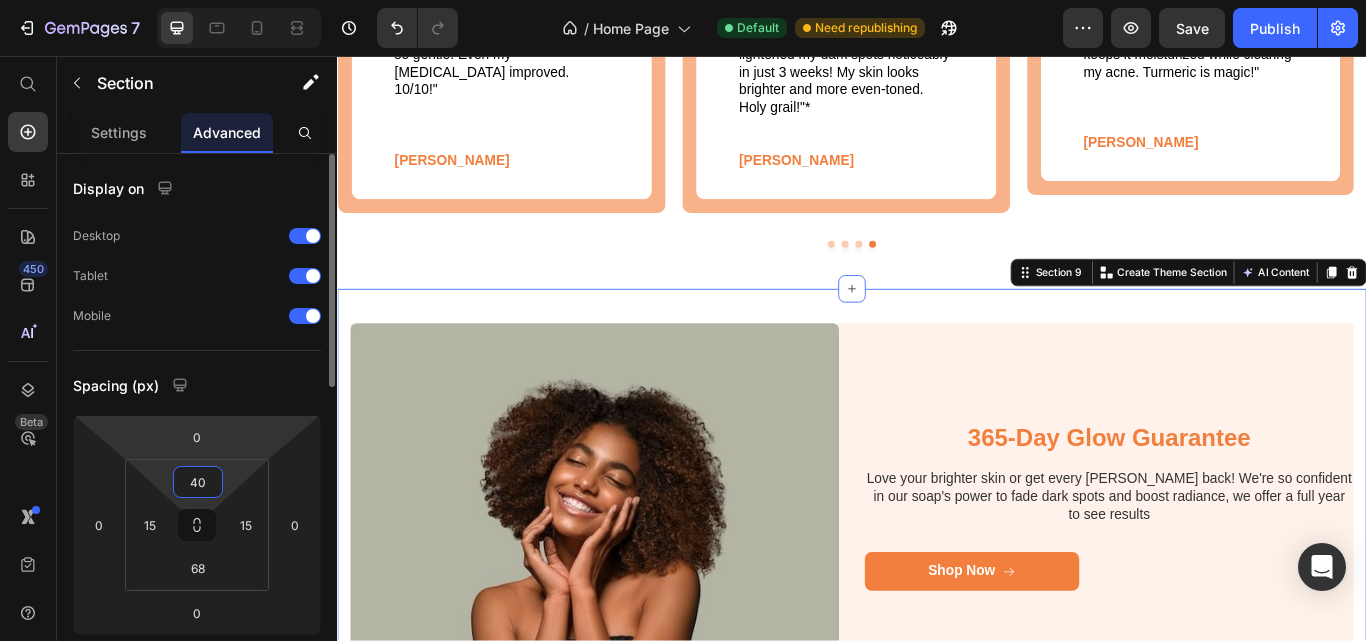 type on "40" 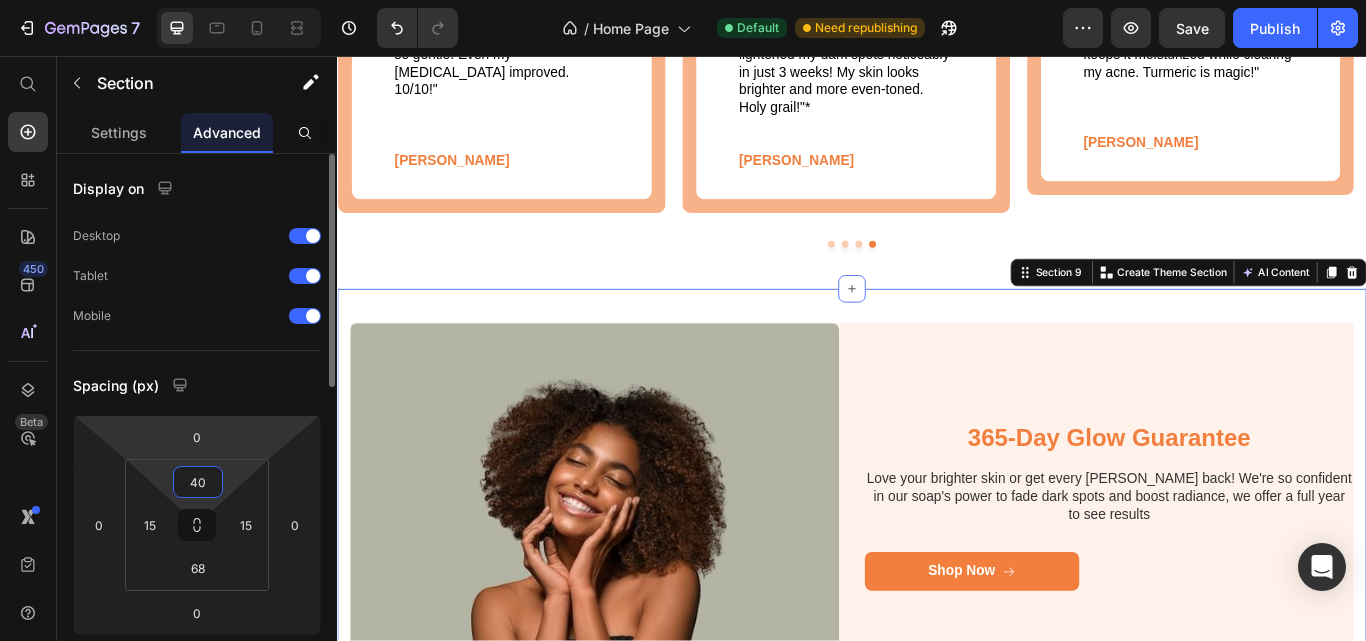 click on "7  Version history  /  Home Page Default Need republishing Preview  Save   Publish  450 Beta Start with Sections Elements Hero Section Product Detail Brands Trusted Badges Guarantee Product Breakdown How to use Testimonials Compare Bundle FAQs Social Proof Brand Story Product List Collection Blog List Contact Sticky Add to Cart Custom Footer Browse Library 450 Layout
Row
Row
Row
Row Text
Heading
Text Block Button
Button
Button
Sticky Back to top Media
Image Image" at bounding box center [683, 0] 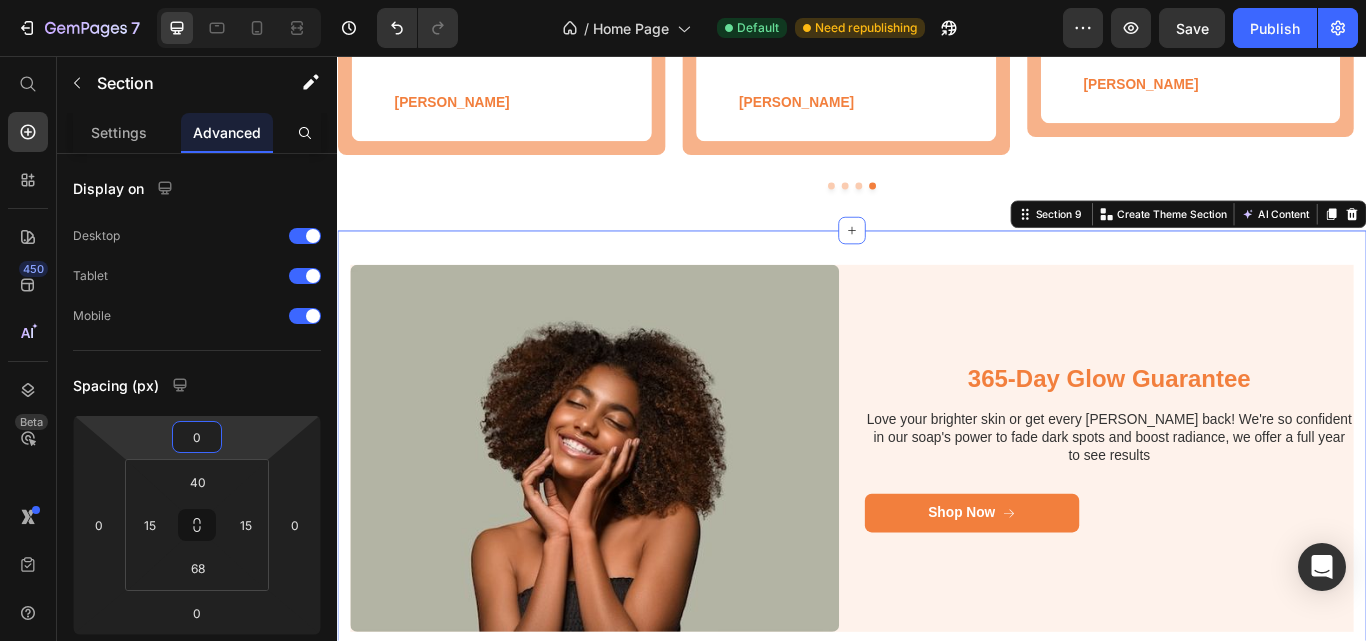 scroll, scrollTop: 3700, scrollLeft: 0, axis: vertical 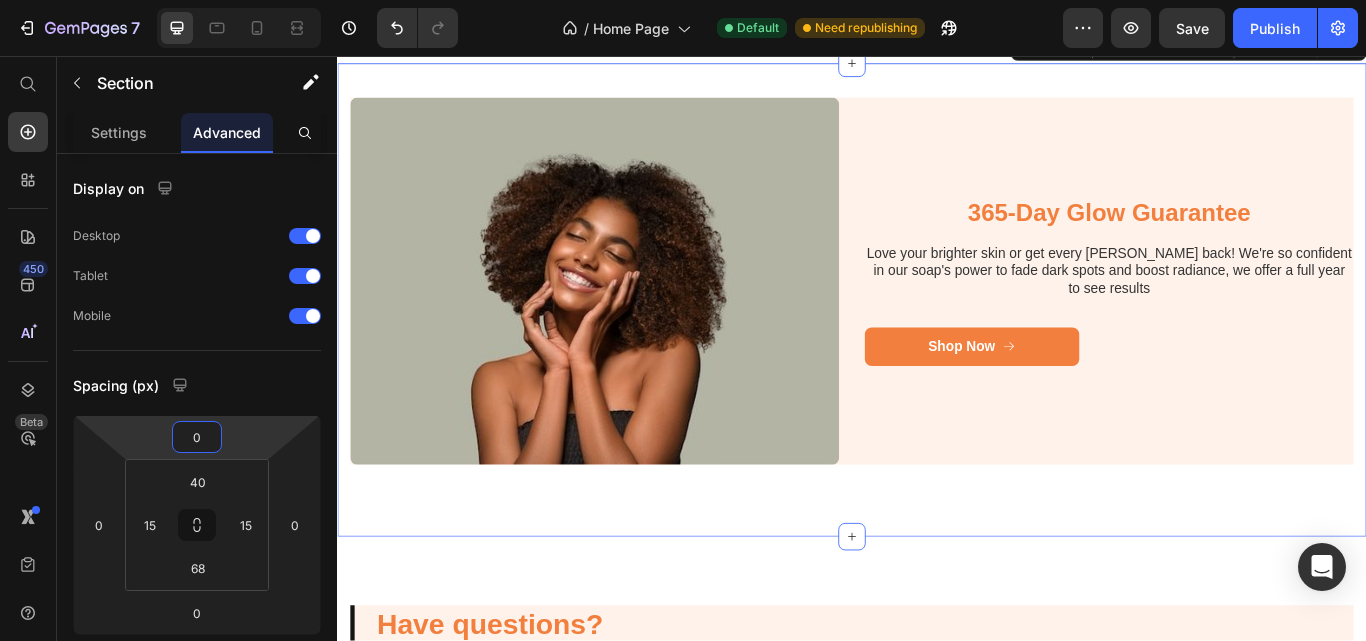 click on "Image 365-Day Glow Guarantee Heading Love your brighter skin or get every penny back! We're so confident in our soap's power to fade dark spots and boost radiance, we offer a full year to see results Text Block
Shop Now Button Row Section 9   You can create reusable sections Create Theme Section AI Content Write with GemAI What would you like to describe here? Tone and Voice Persuasive Product Kojic Acid Turmeric Soap Show more Generate" at bounding box center (937, 341) 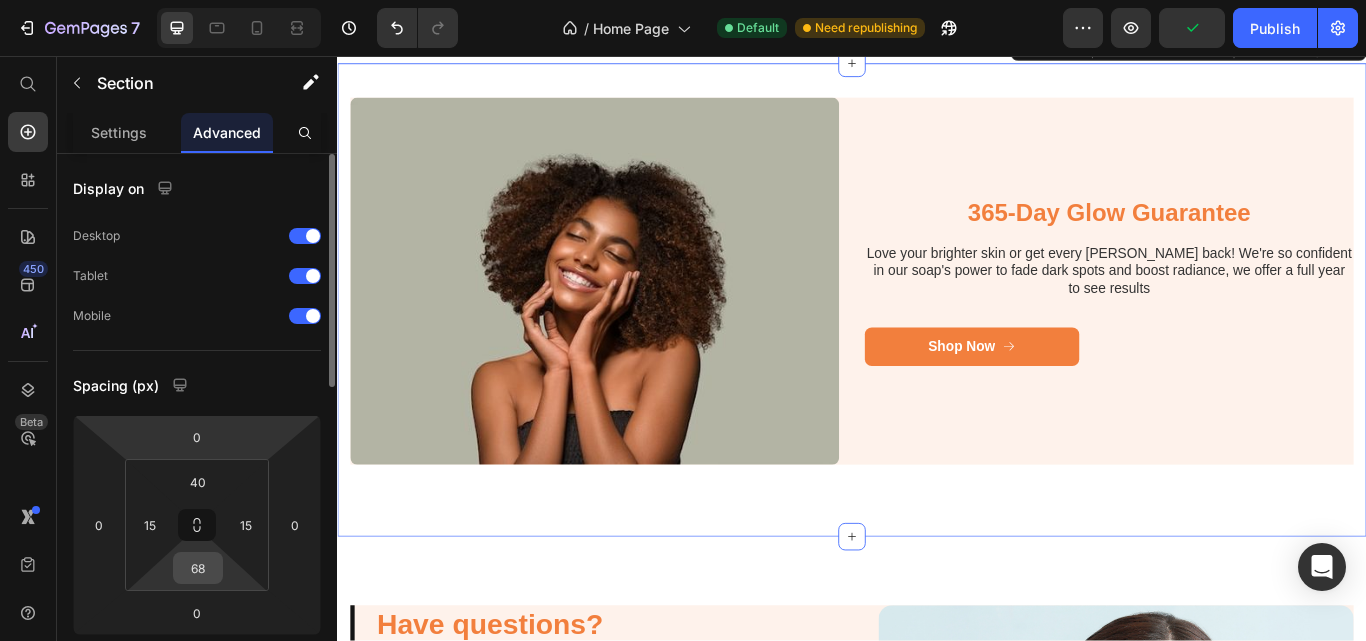 click on "7  Version history  /  Home Page Default Need republishing Preview  Publish  450 Beta Start with Sections Elements Hero Section Product Detail Brands Trusted Badges Guarantee Product Breakdown How to use Testimonials Compare Bundle FAQs Social Proof Brand Story Product List Collection Blog List Contact Sticky Add to Cart Custom Footer Browse Library 450 Layout
Row
Row
Row
Row Text
Heading
Text Block Button
Button
Button
Sticky Back to top Media
Image" at bounding box center (683, 0) 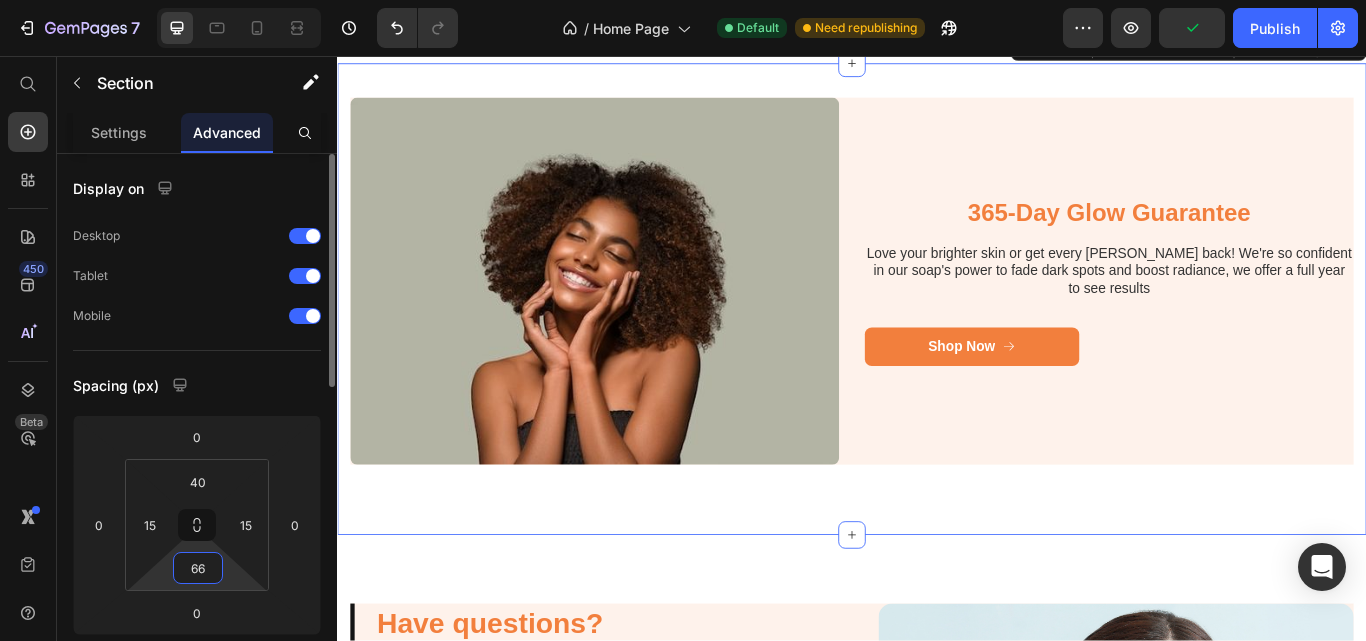 click on "66" at bounding box center (198, 568) 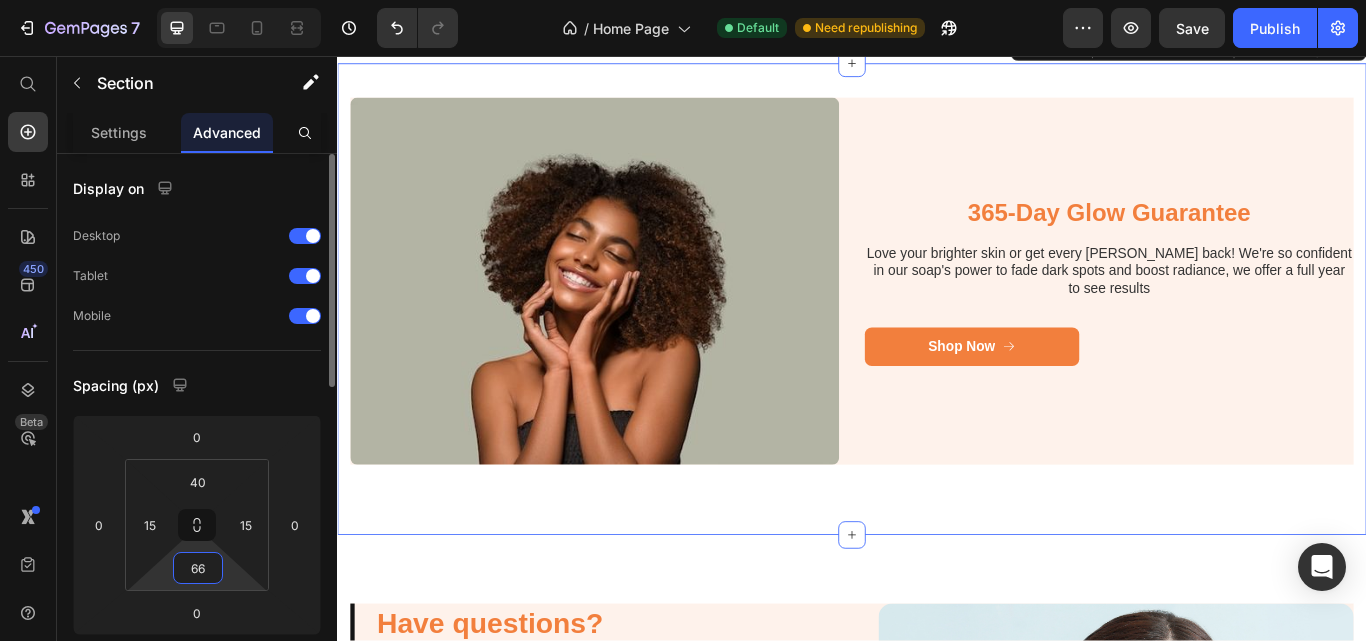 click on "66" at bounding box center [198, 568] 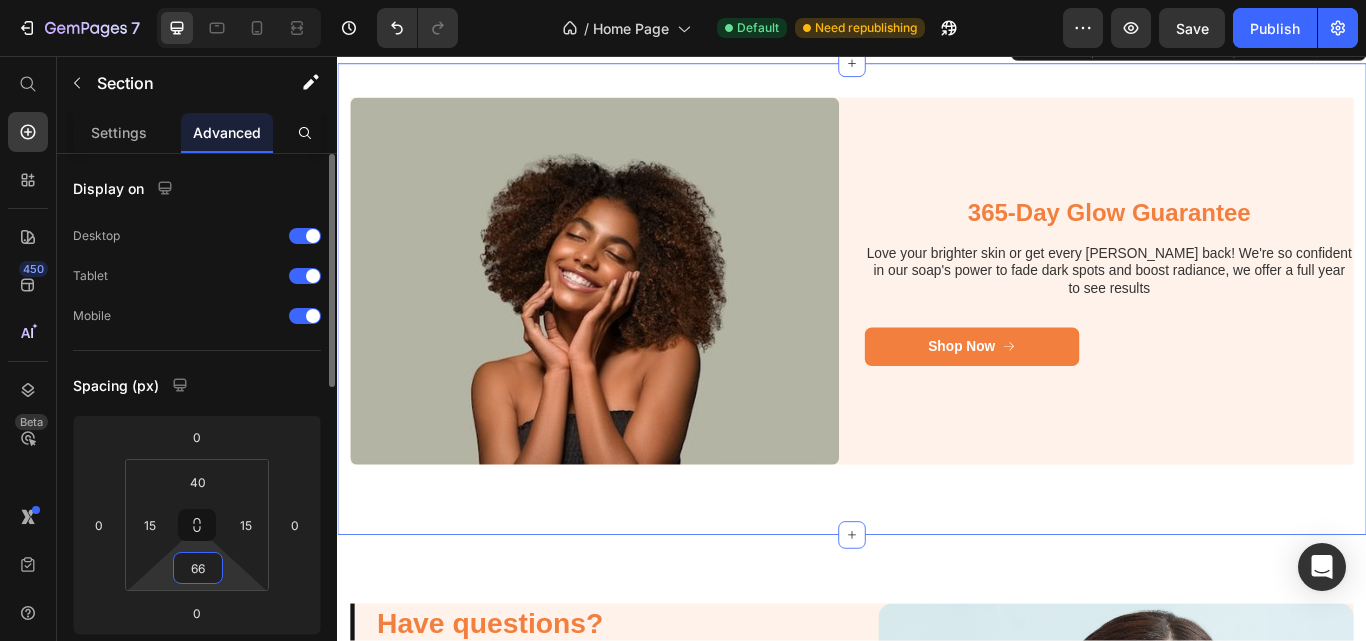 click on "66" at bounding box center (198, 568) 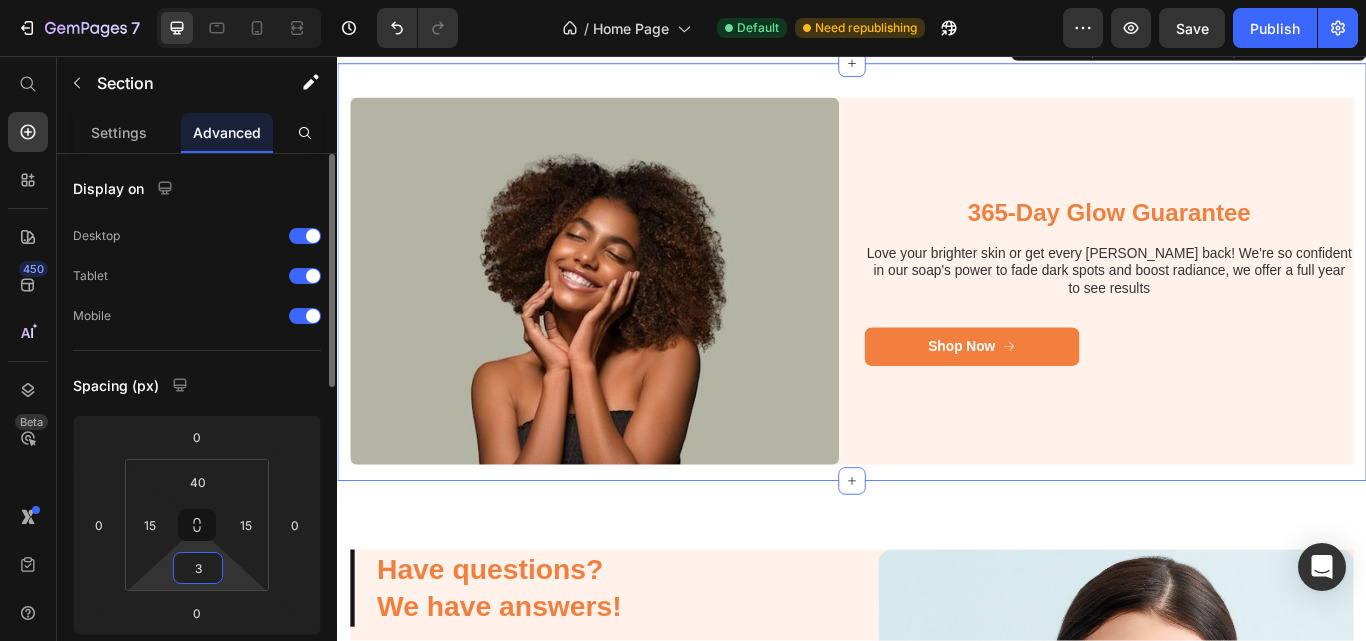 type on "30" 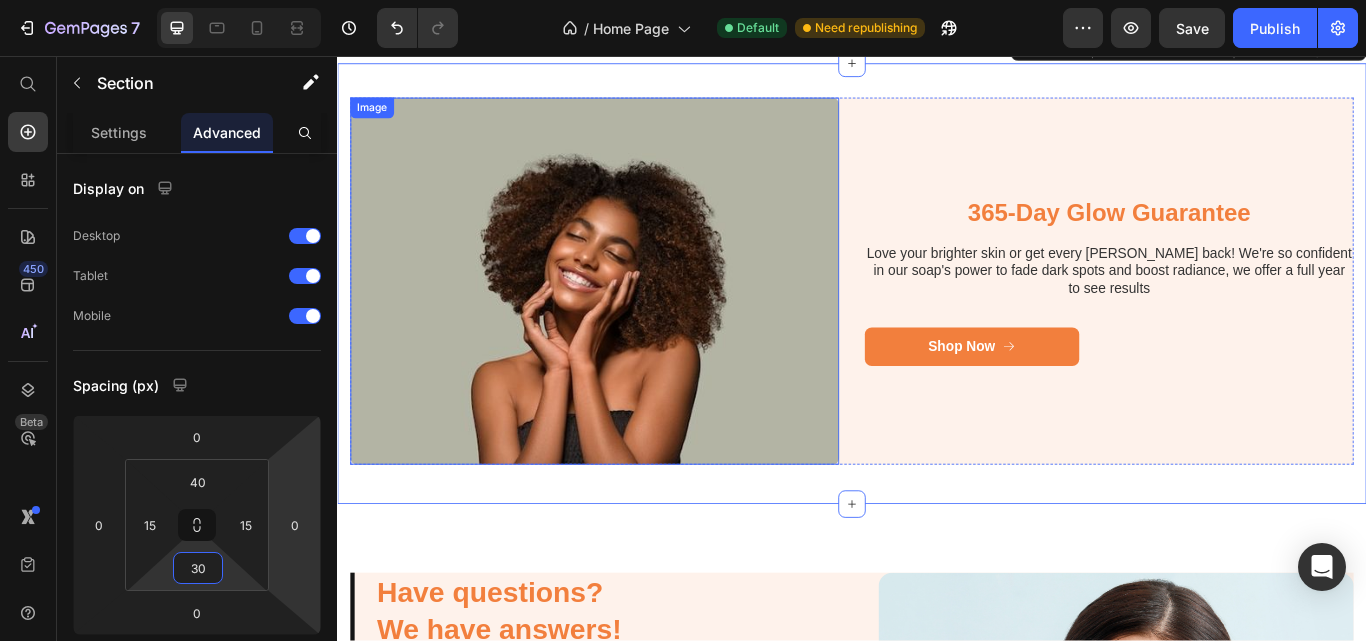click on "Image 365-Day Glow Guarantee Heading Love your brighter skin or get every penny back! We're so confident in our soap's power to fade dark spots and boost radiance, we offer a full year to see results Text Block
Shop Now Button Row" at bounding box center [937, 319] 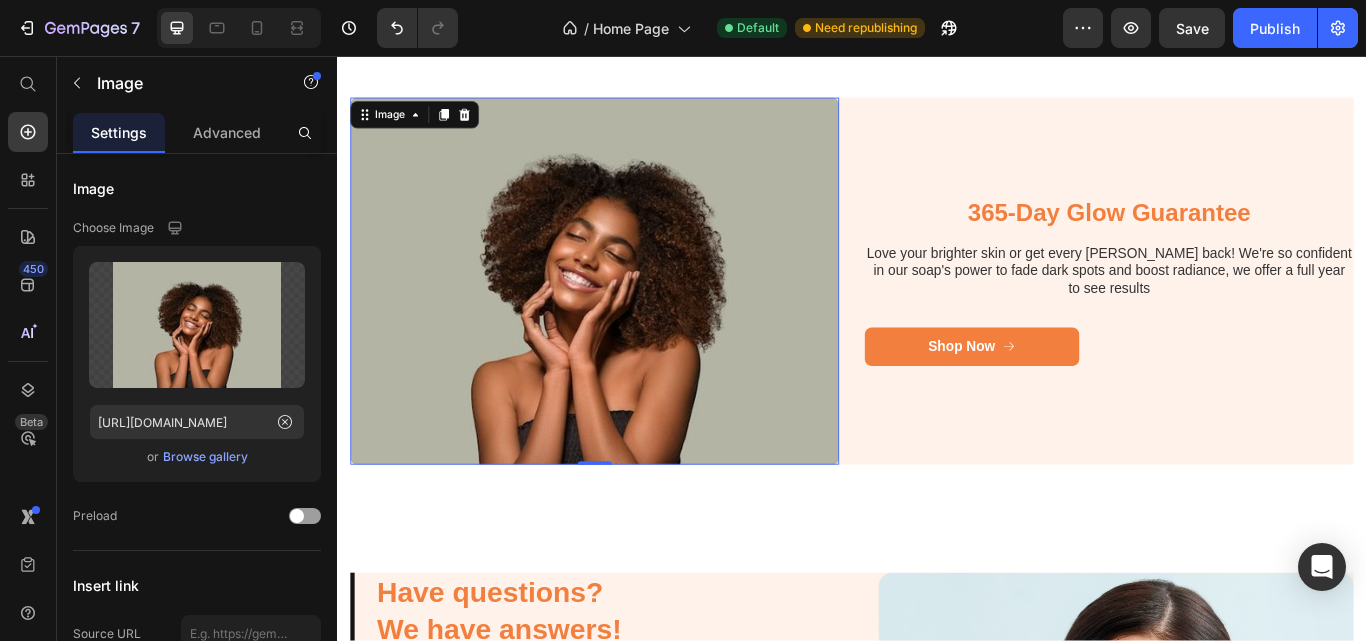 click at bounding box center [637, 319] 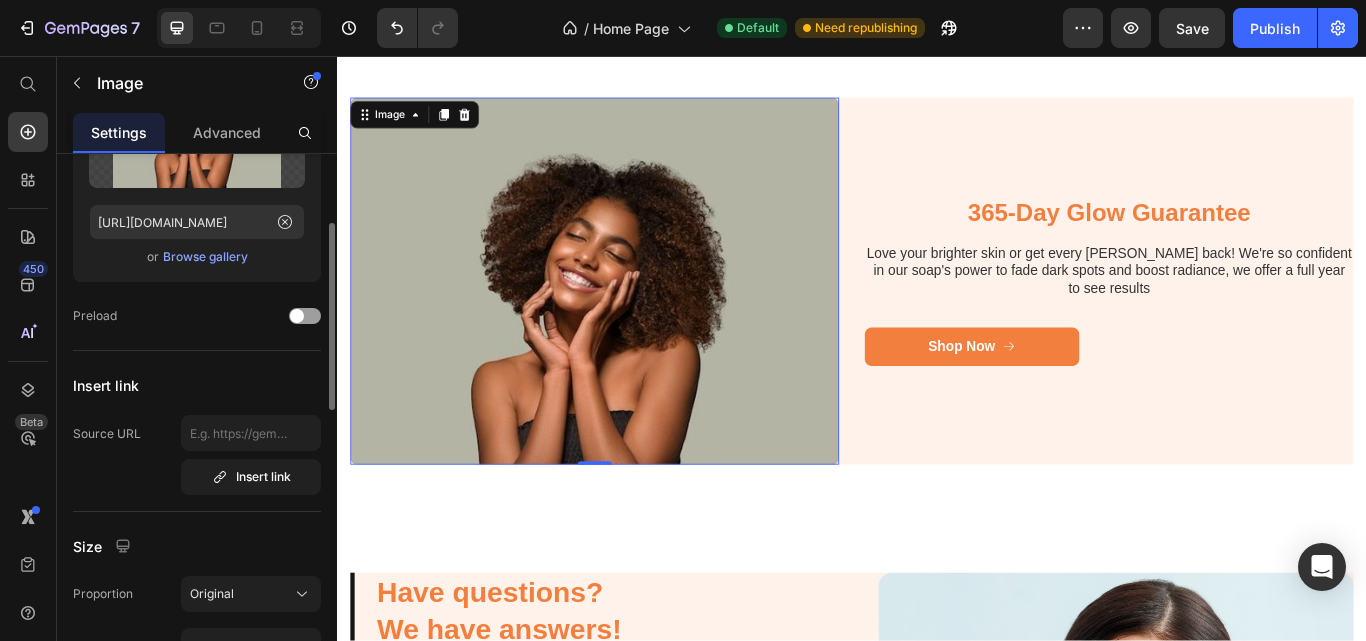 scroll, scrollTop: 400, scrollLeft: 0, axis: vertical 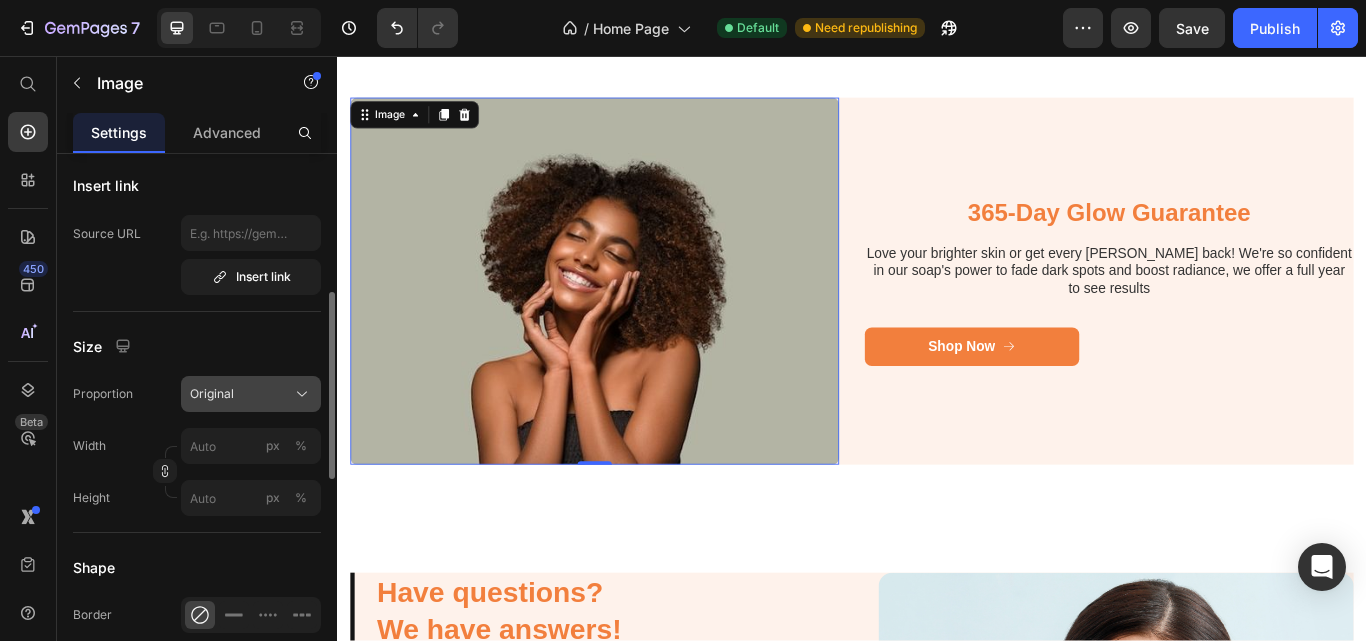 click on "Original" 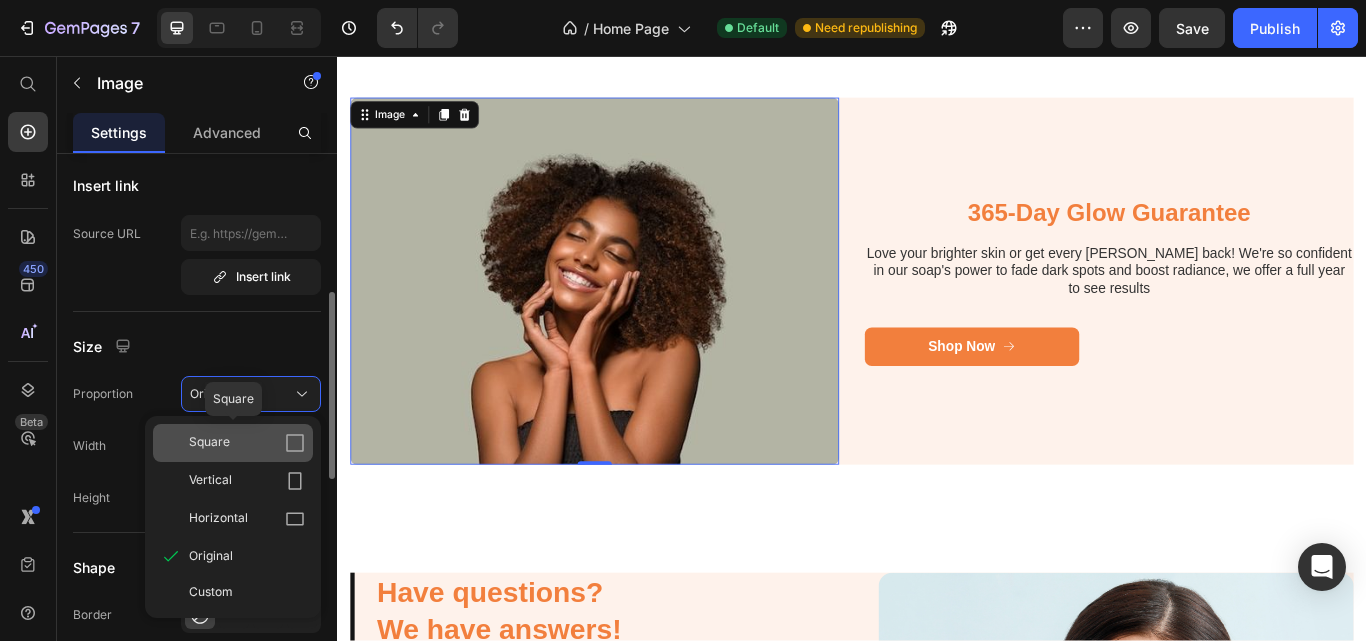 click 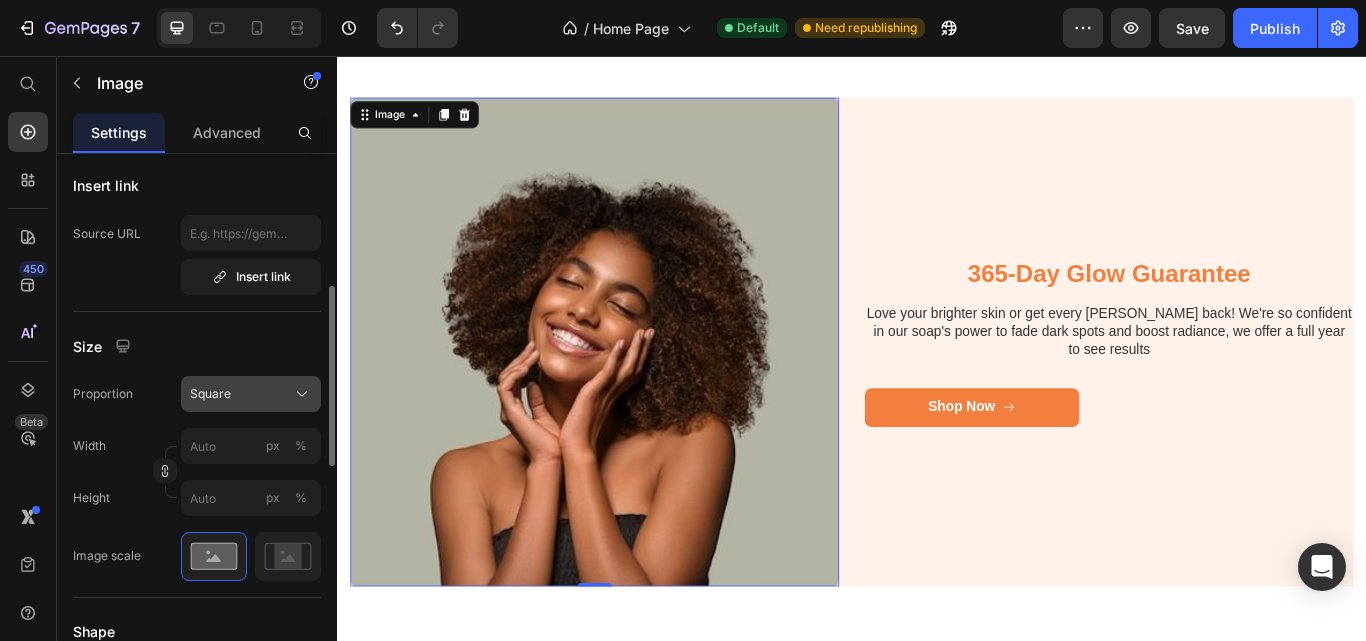 click on "Square" 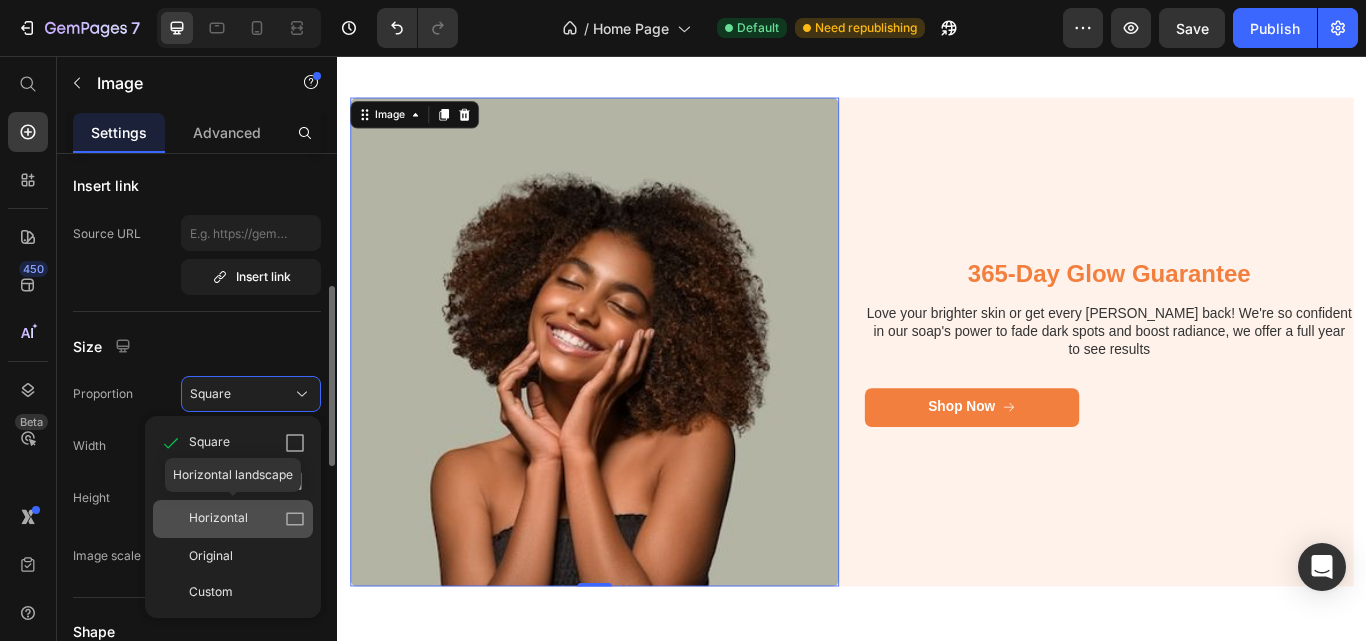 click on "Horizontal" at bounding box center (247, 519) 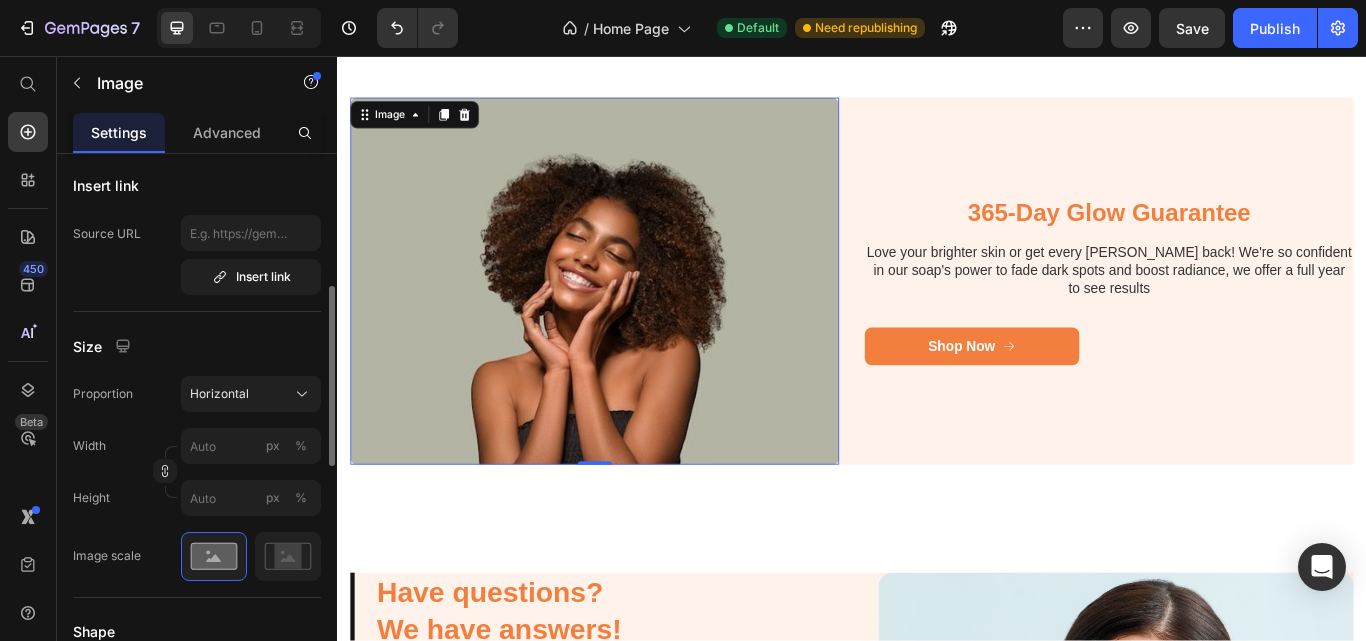 scroll, scrollTop: 800, scrollLeft: 0, axis: vertical 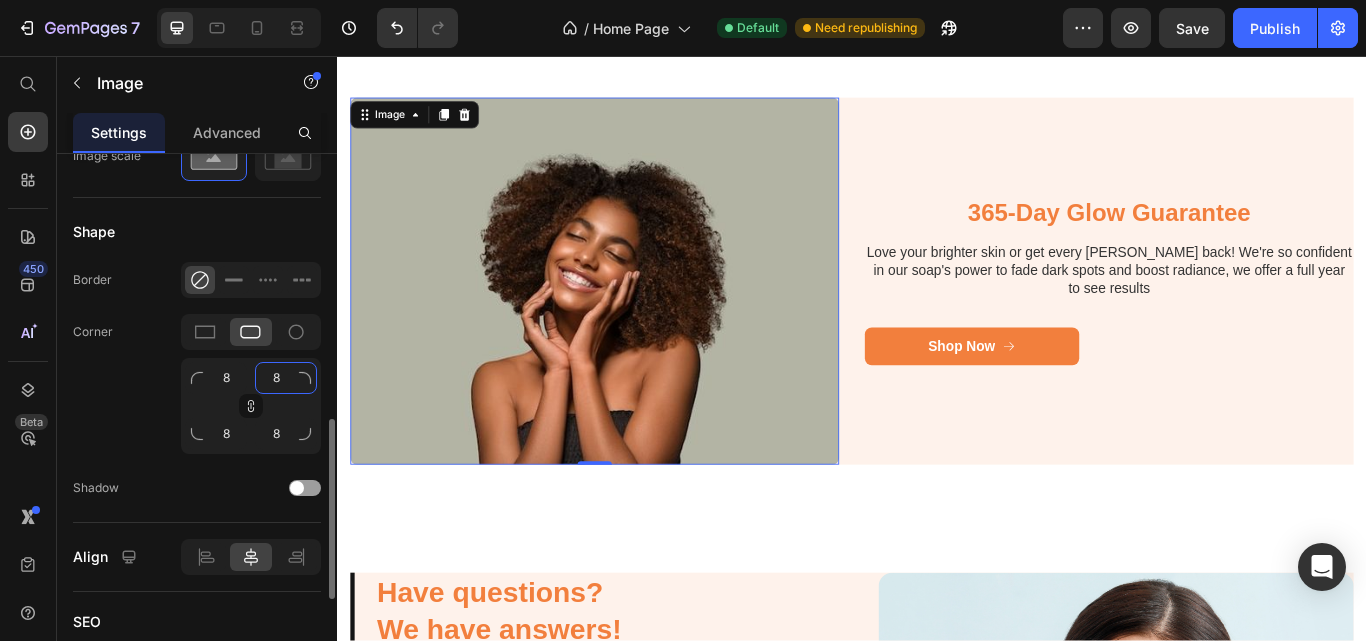 click on "8" 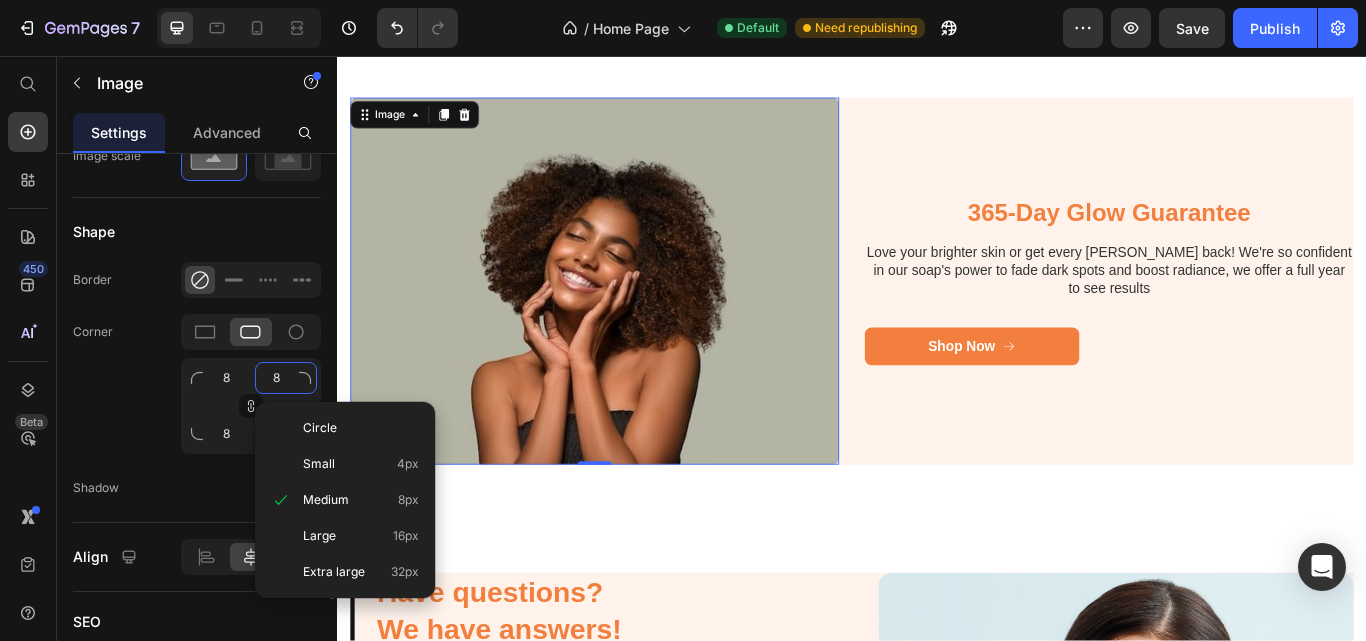 type on "1" 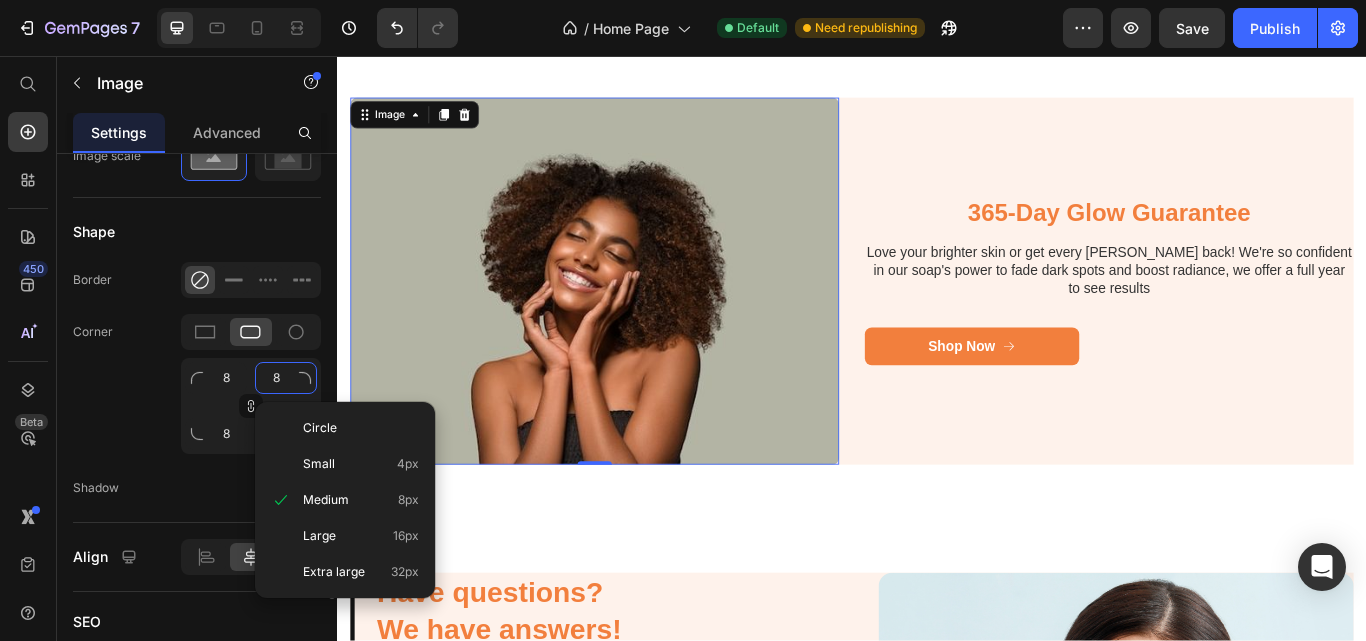 type on "1" 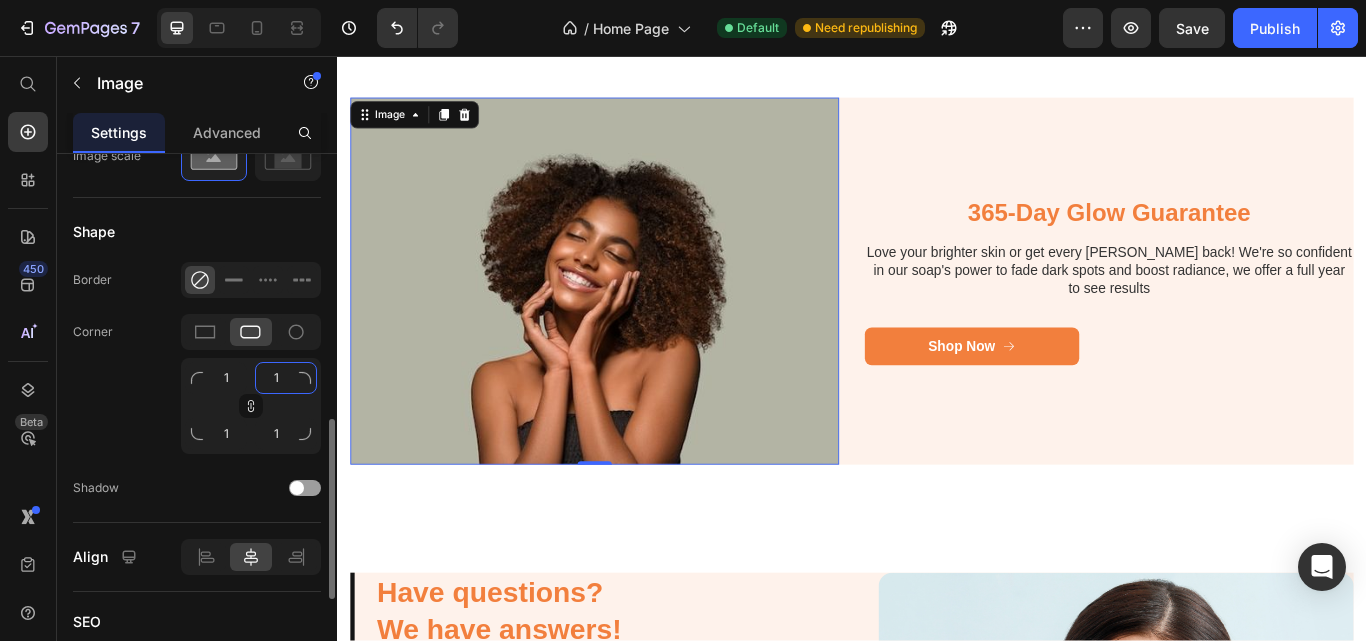 type on "12" 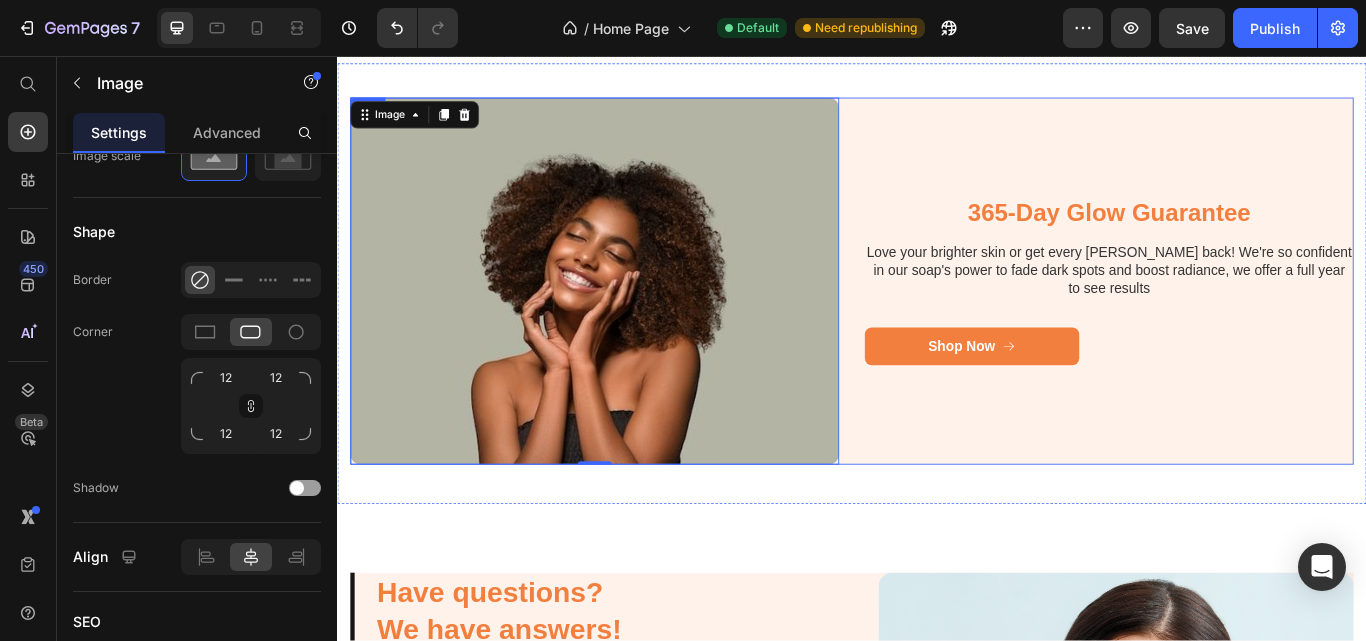 click on "365-Day Glow Guarantee Heading Love your brighter skin or get every penny back! We're so confident in our soap's power to fade dark spots and boost radiance, we offer a full year to see results Text Block
Shop Now Button" at bounding box center [1237, 319] 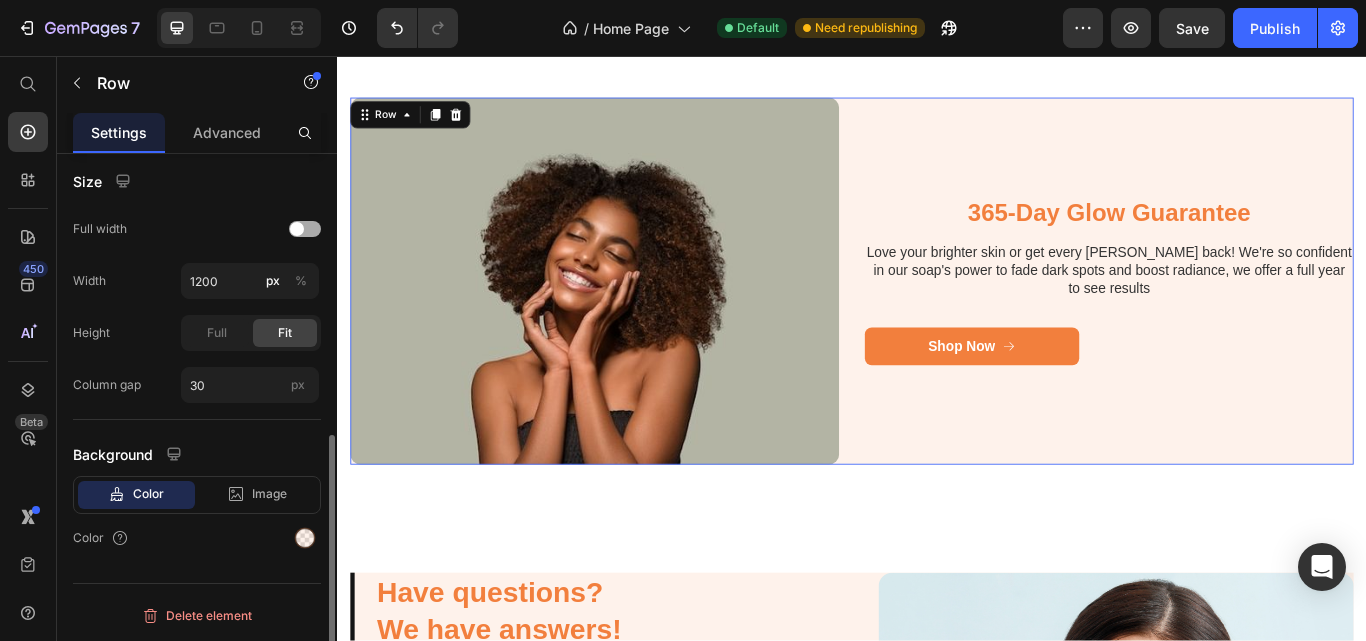 scroll, scrollTop: 0, scrollLeft: 0, axis: both 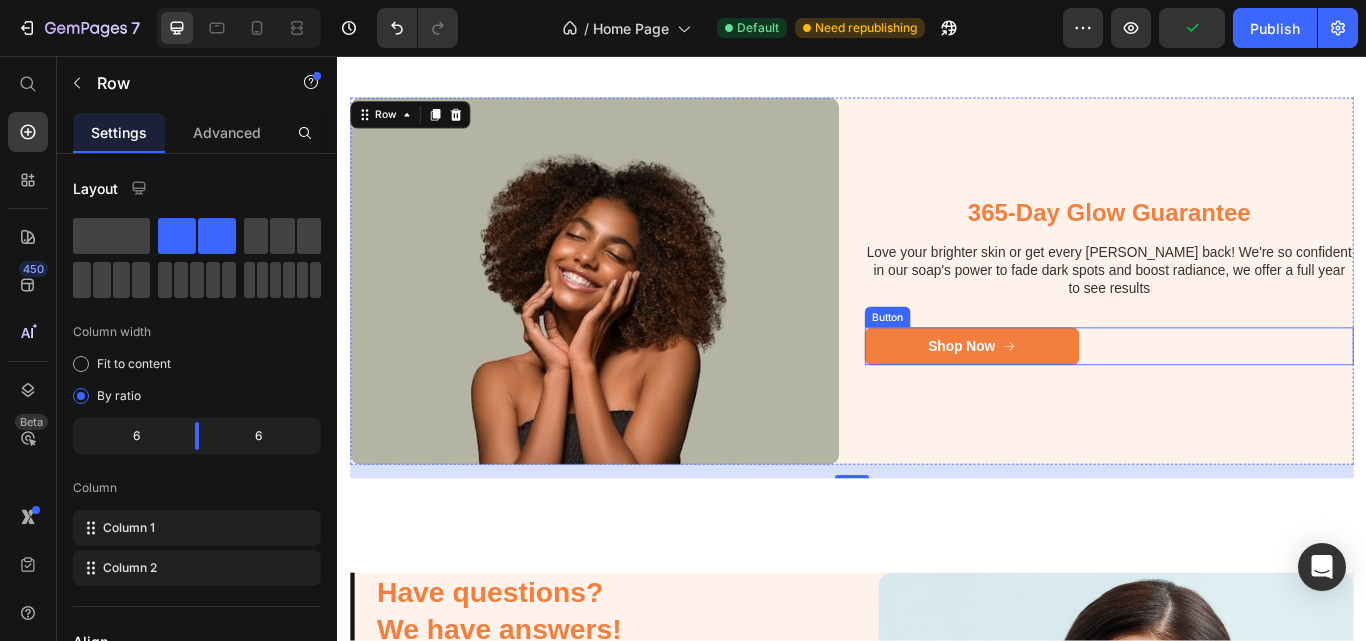 click on "Shop Now" at bounding box center [1077, 395] 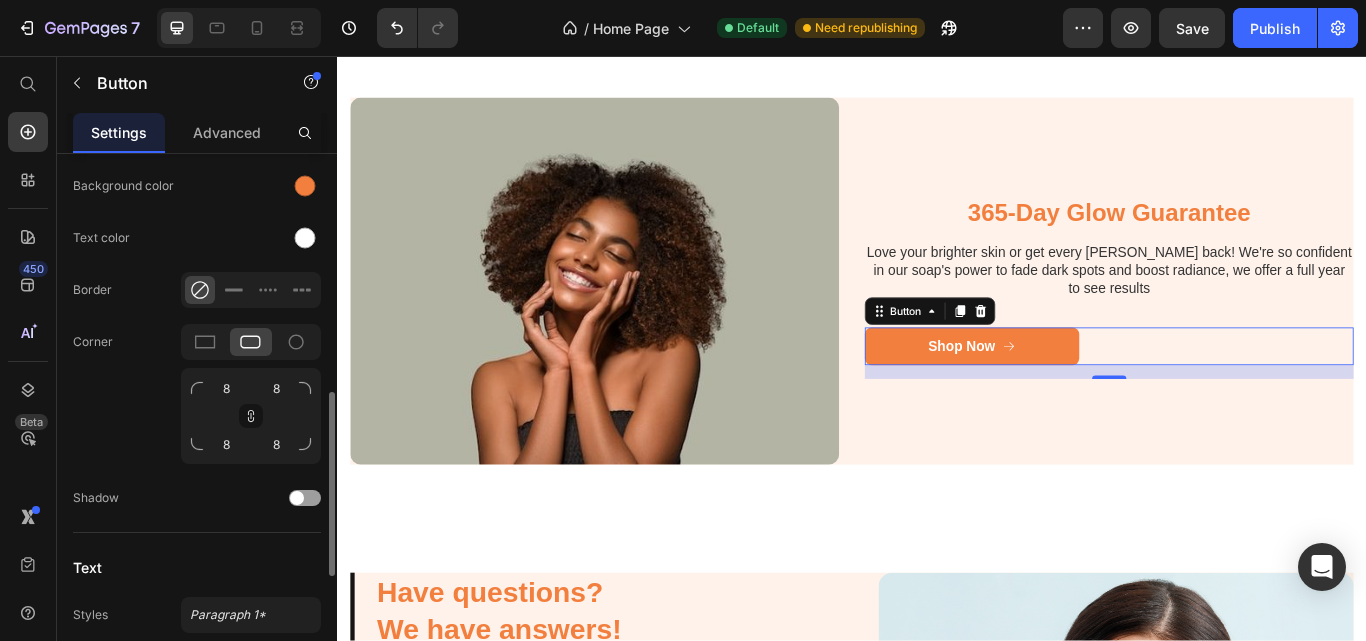 scroll, scrollTop: 1058, scrollLeft: 0, axis: vertical 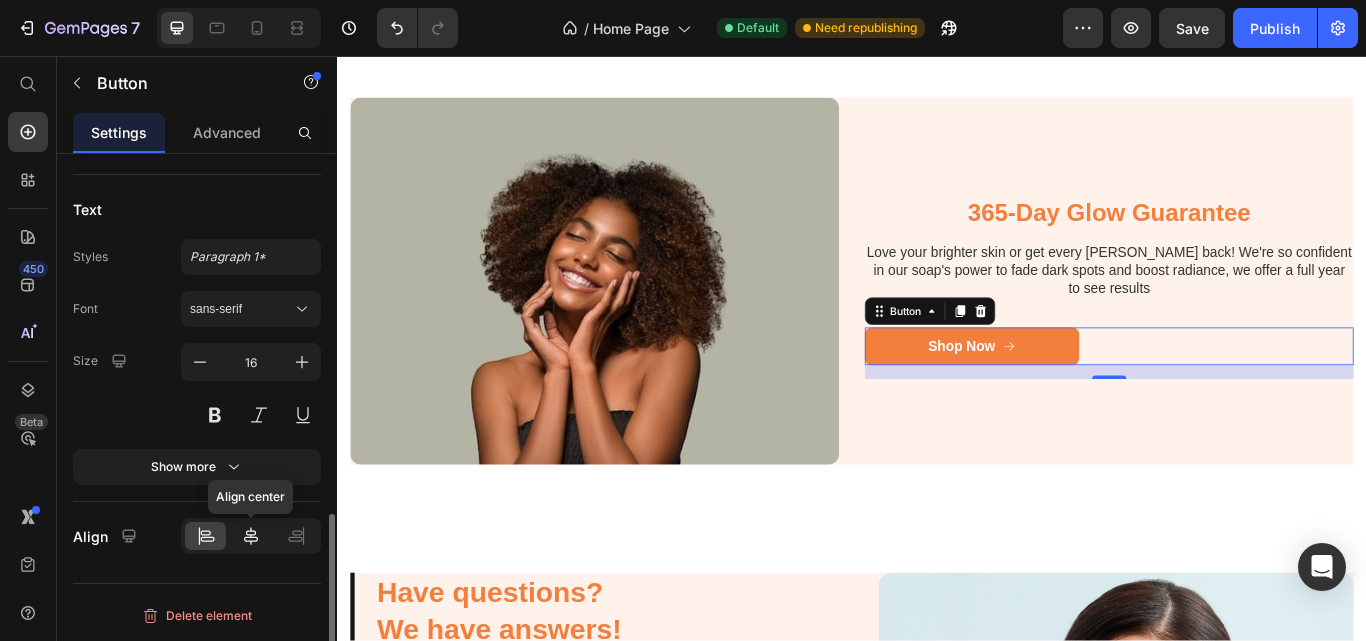 click 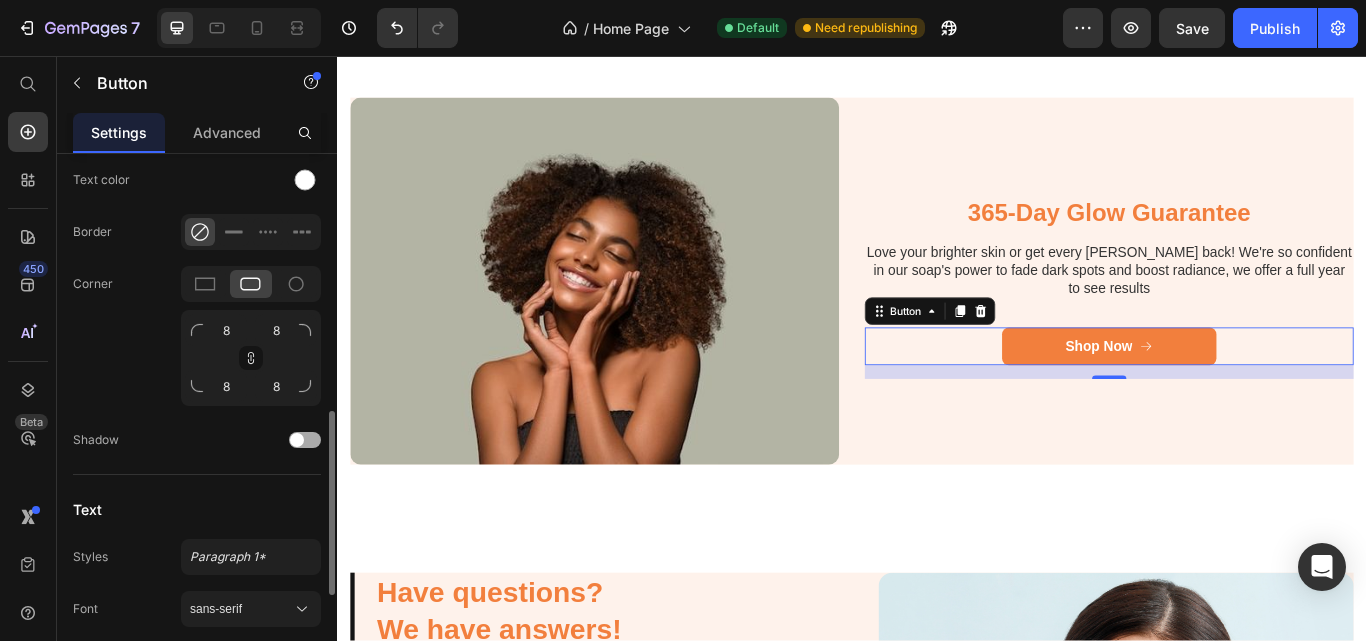 scroll, scrollTop: 358, scrollLeft: 0, axis: vertical 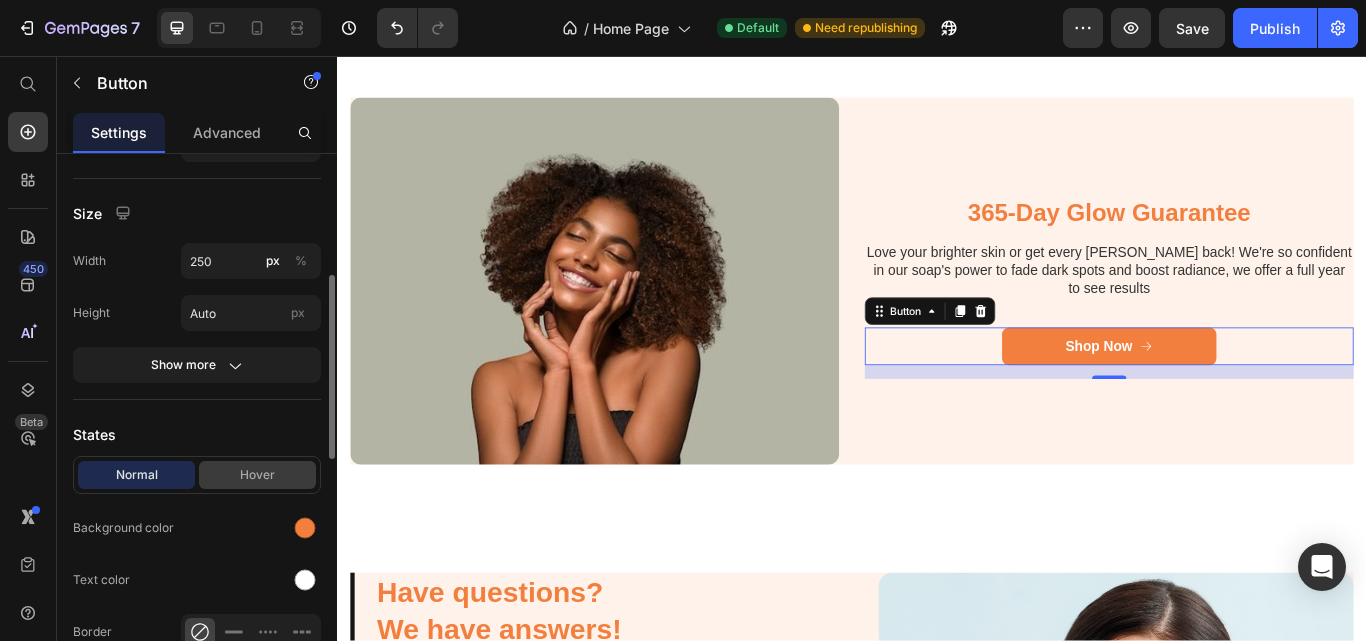 click on "Hover" at bounding box center [257, 475] 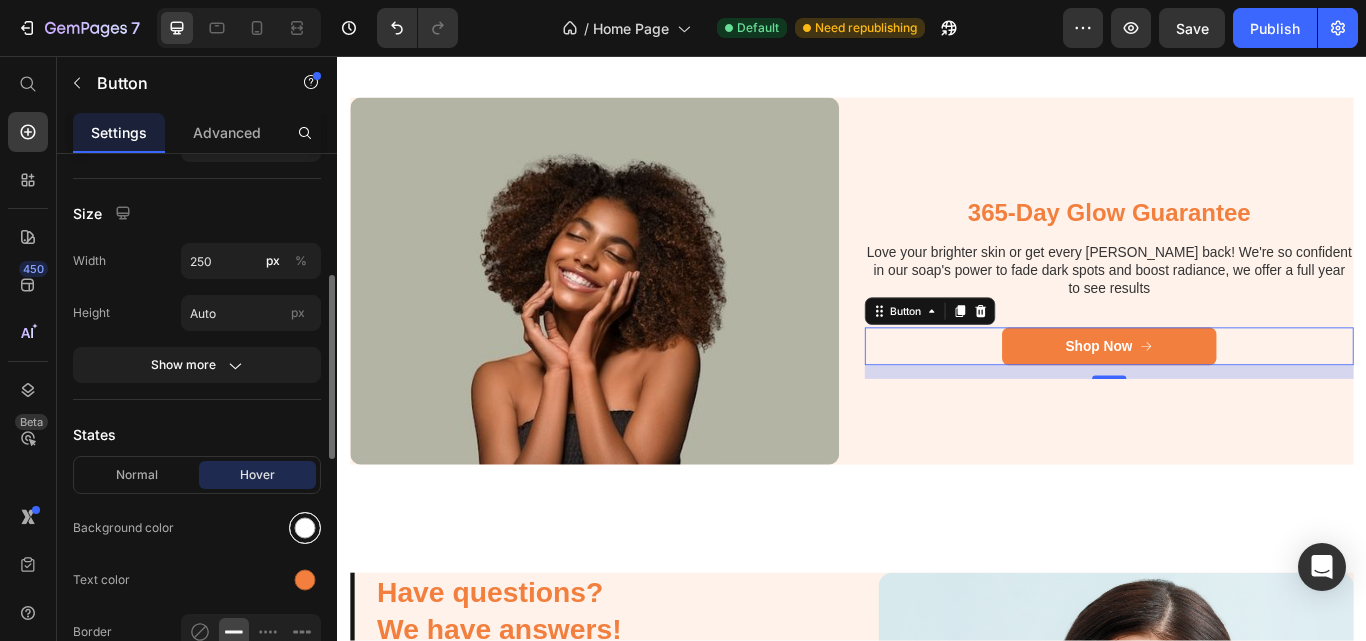 click at bounding box center (305, 528) 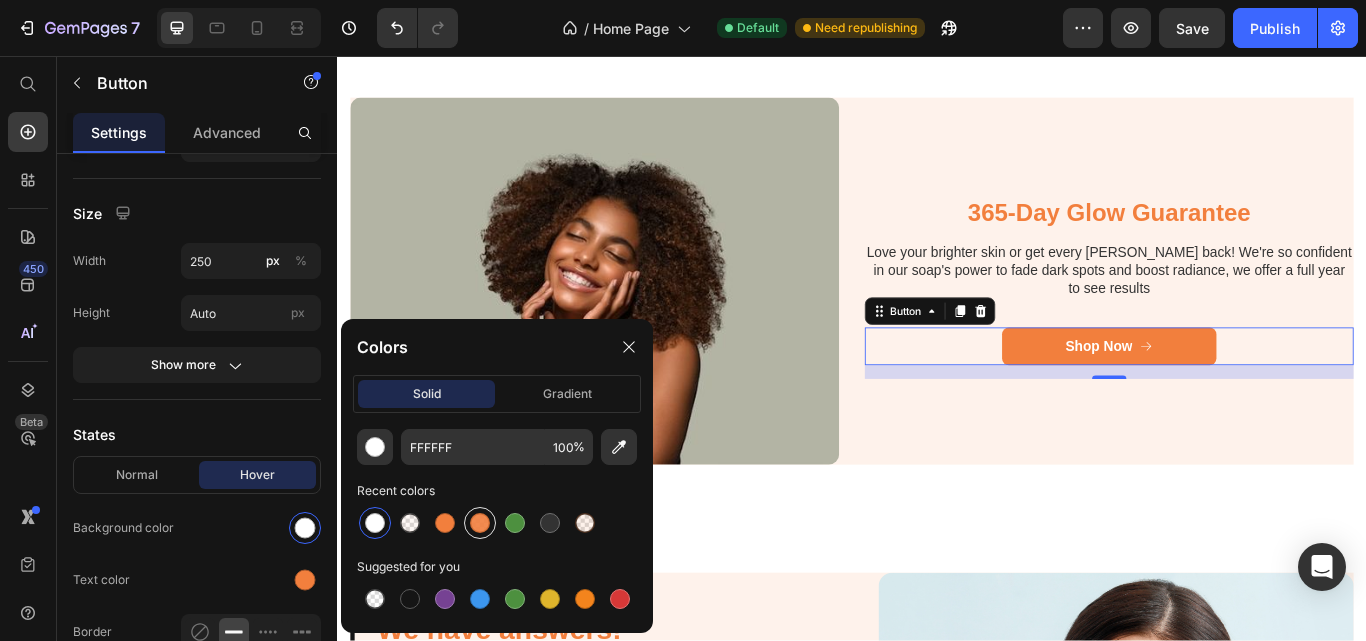 click at bounding box center [480, 523] 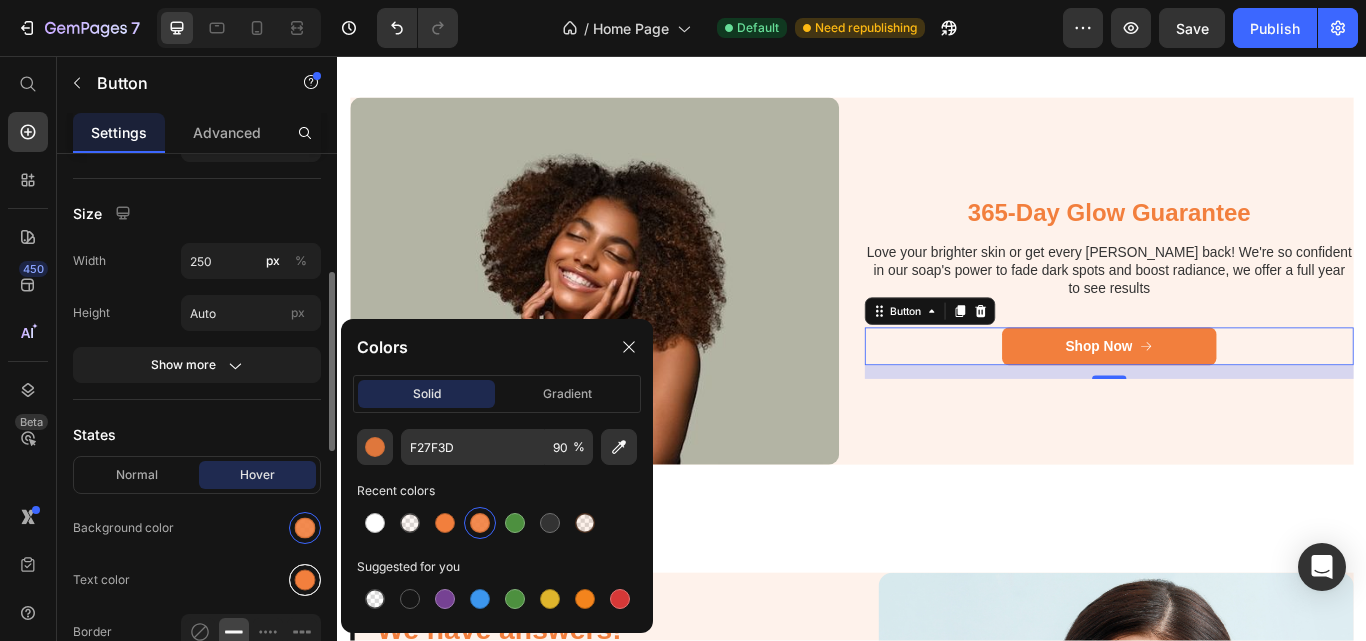 drag, startPoint x: 293, startPoint y: 579, endPoint x: 313, endPoint y: 567, distance: 23.323807 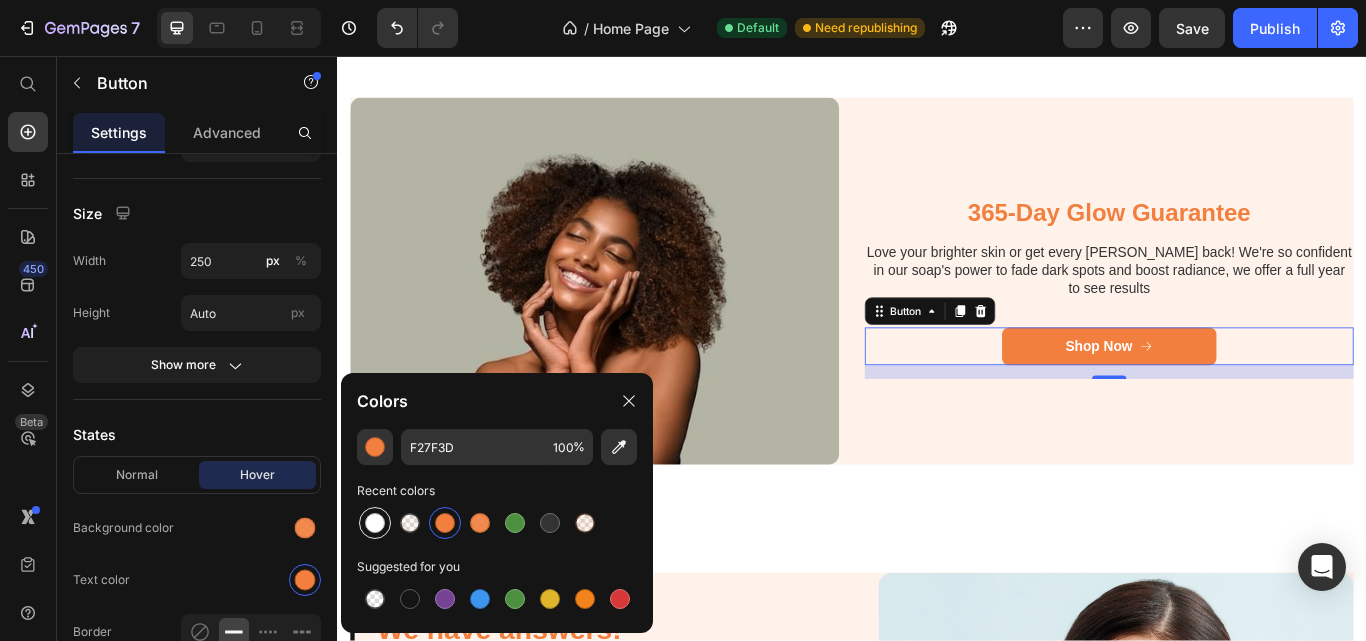 click at bounding box center [375, 523] 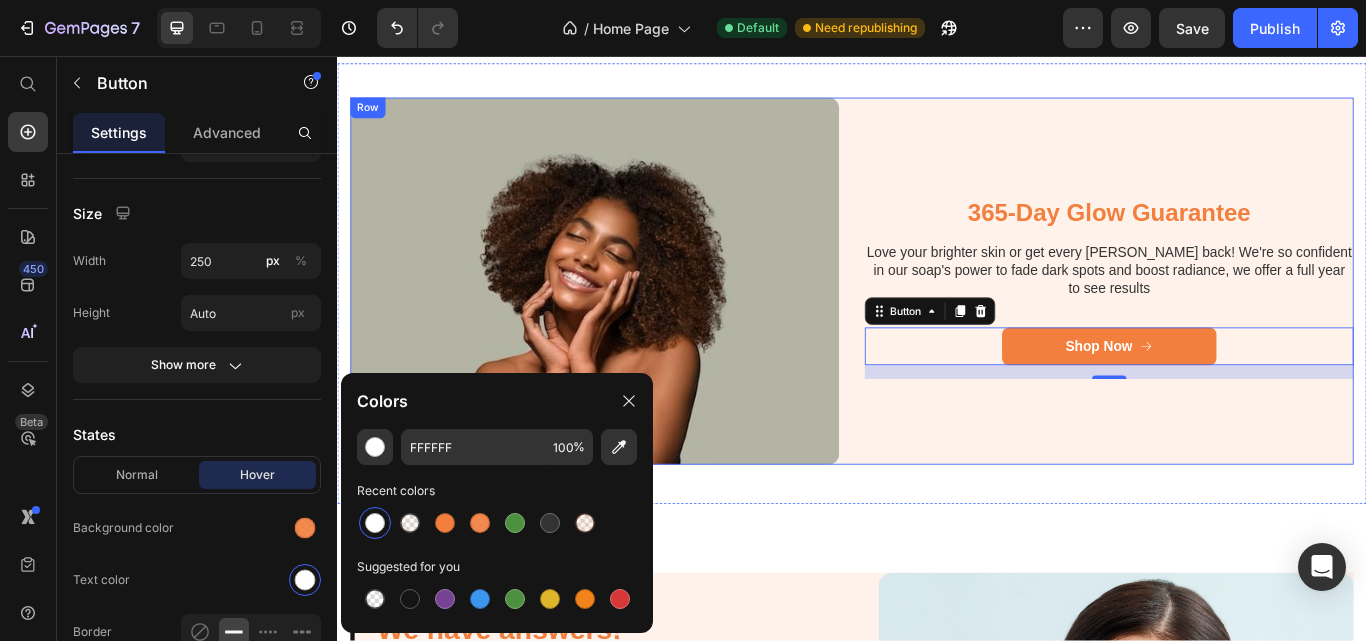 click on "365-Day Glow Guarantee Heading Love your brighter skin or get every penny back! We're so confident in our soap's power to fade dark spots and boost radiance, we offer a full year to see results Text Block
Shop Now Button   16" at bounding box center (1237, 319) 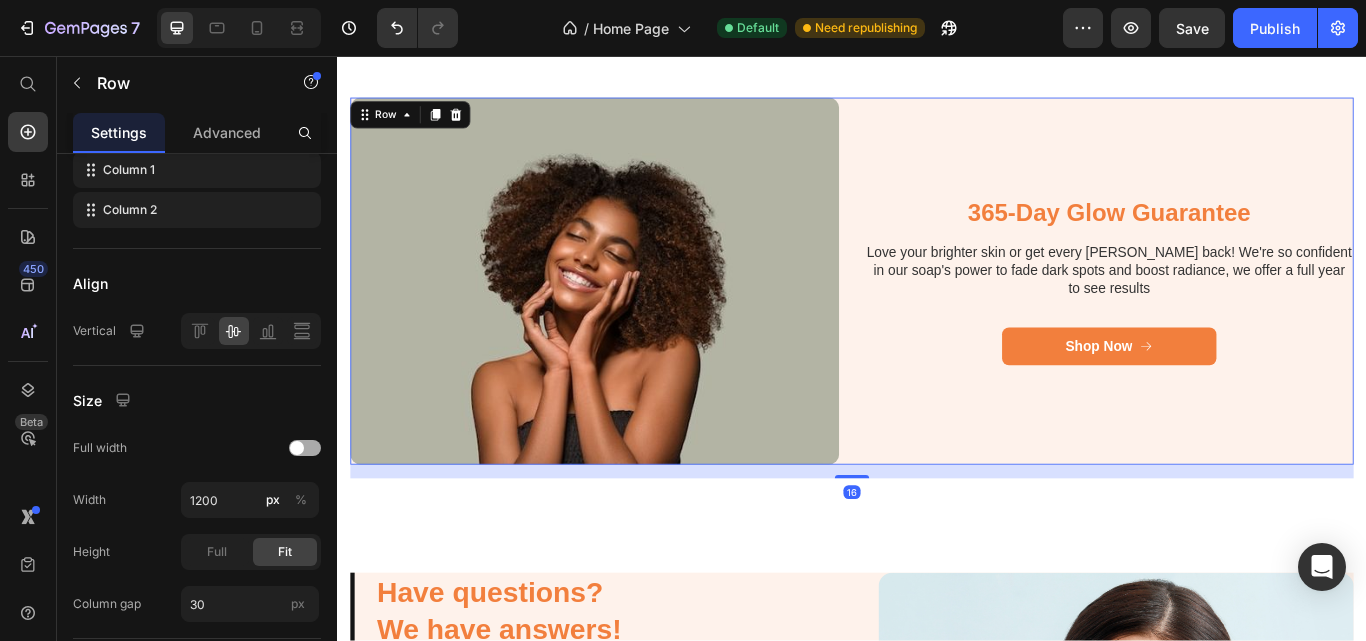 scroll, scrollTop: 0, scrollLeft: 0, axis: both 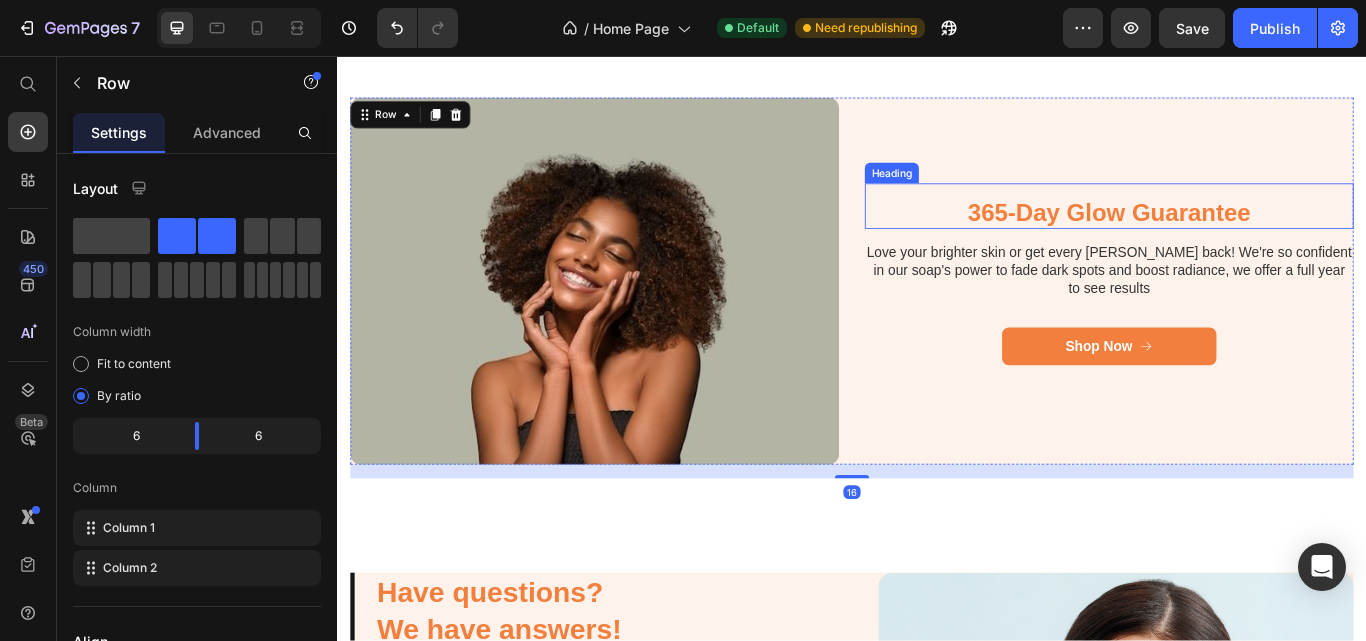 click on "365-Day Glow Guarantee" at bounding box center [1237, 240] 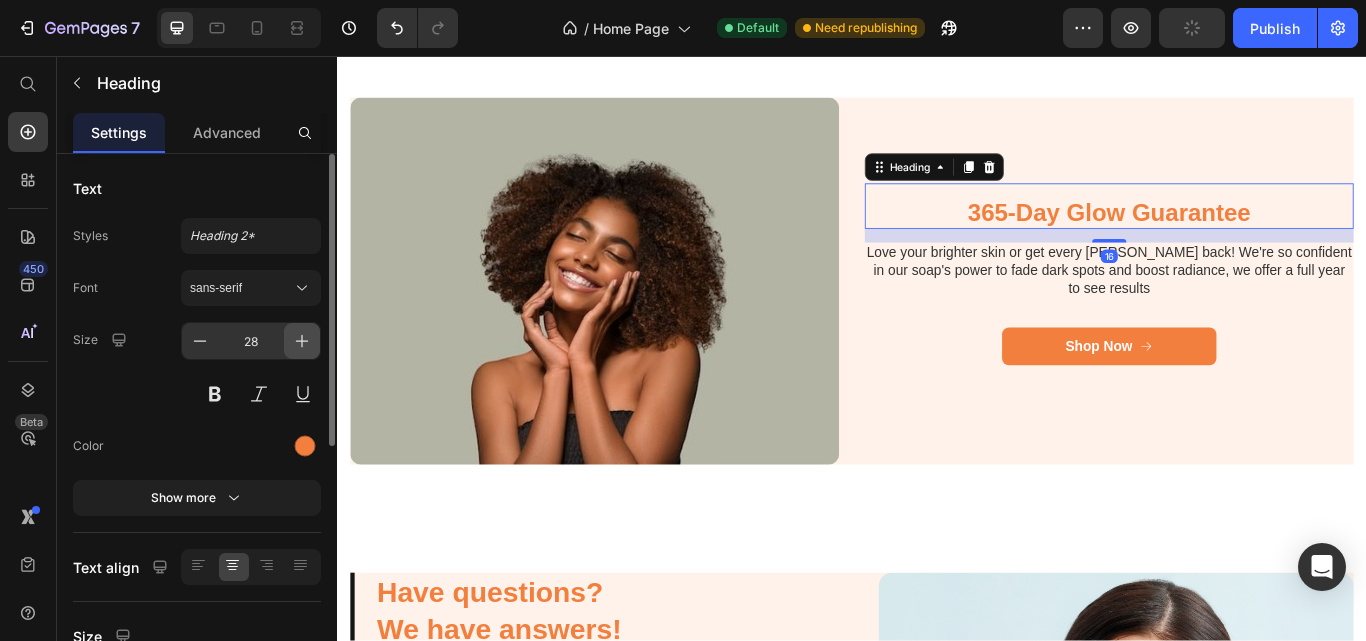 click at bounding box center [302, 341] 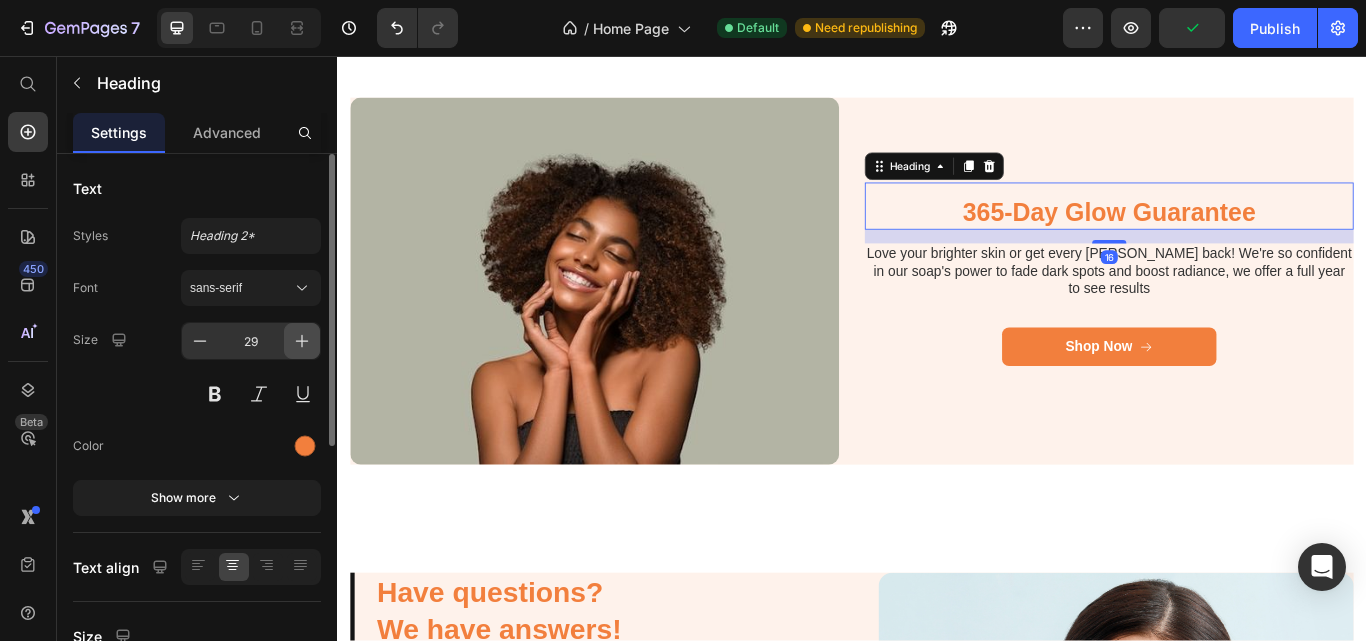 click at bounding box center (302, 341) 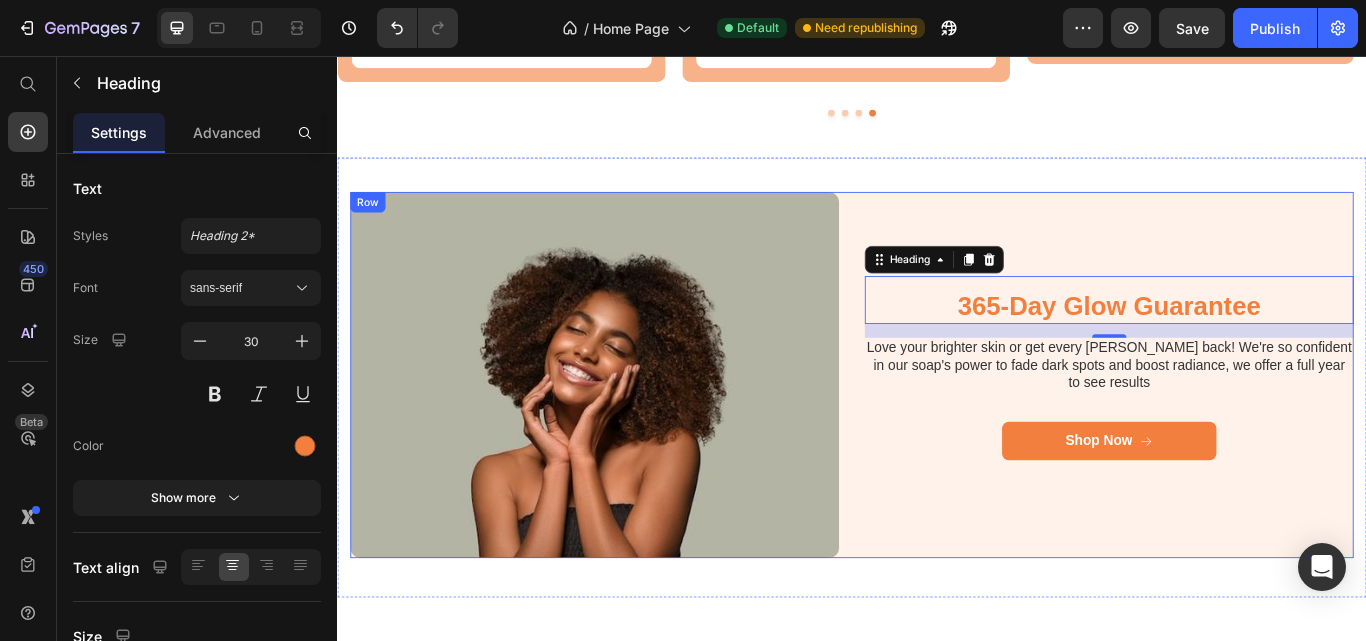 click on "365-Day Glow Guarantee" at bounding box center [1237, 349] 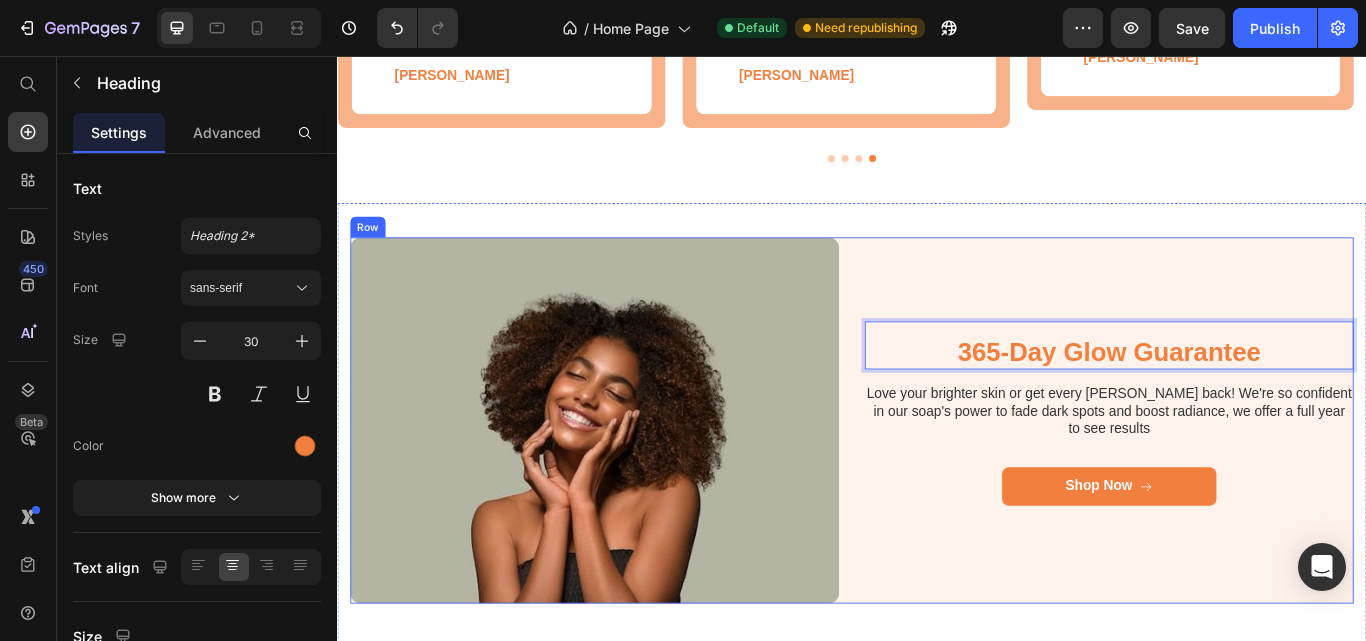 click on "365-Day Glow Guarantee Heading   16 Love your brighter skin or get every penny back! We're so confident in our soap's power to fade dark spots and boost radiance, we offer a full year to see results Text Block
Shop Now Button" at bounding box center [1237, 482] 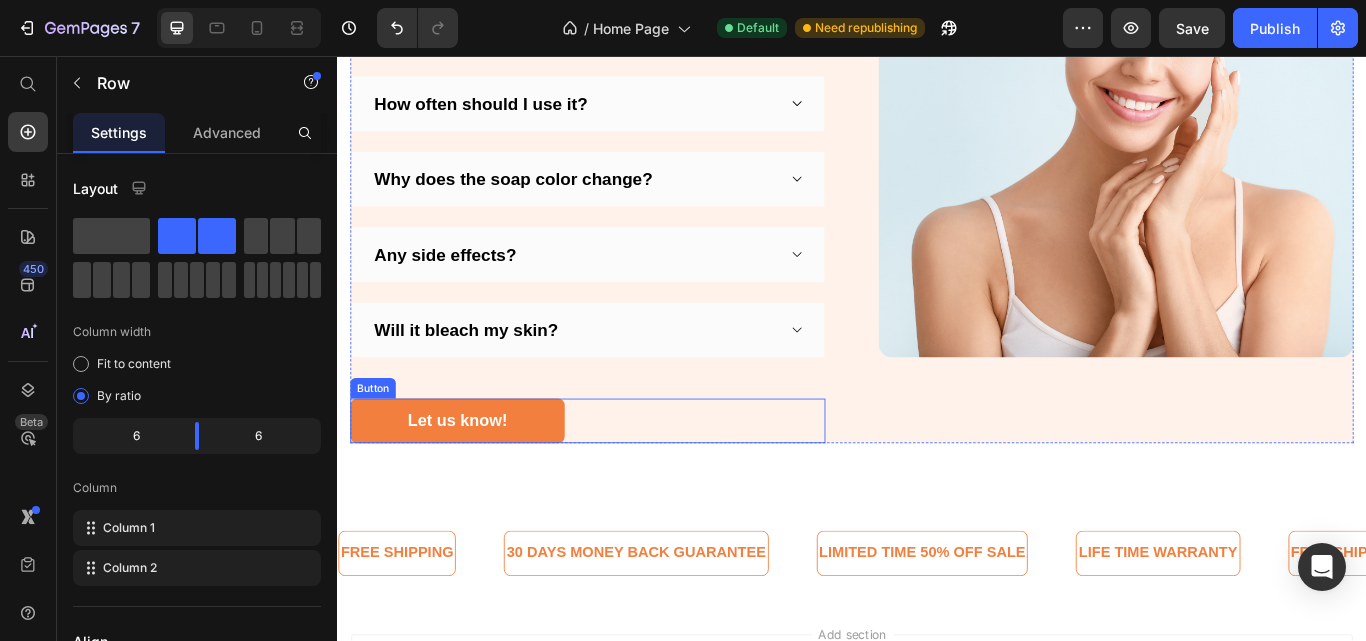 scroll, scrollTop: 4500, scrollLeft: 0, axis: vertical 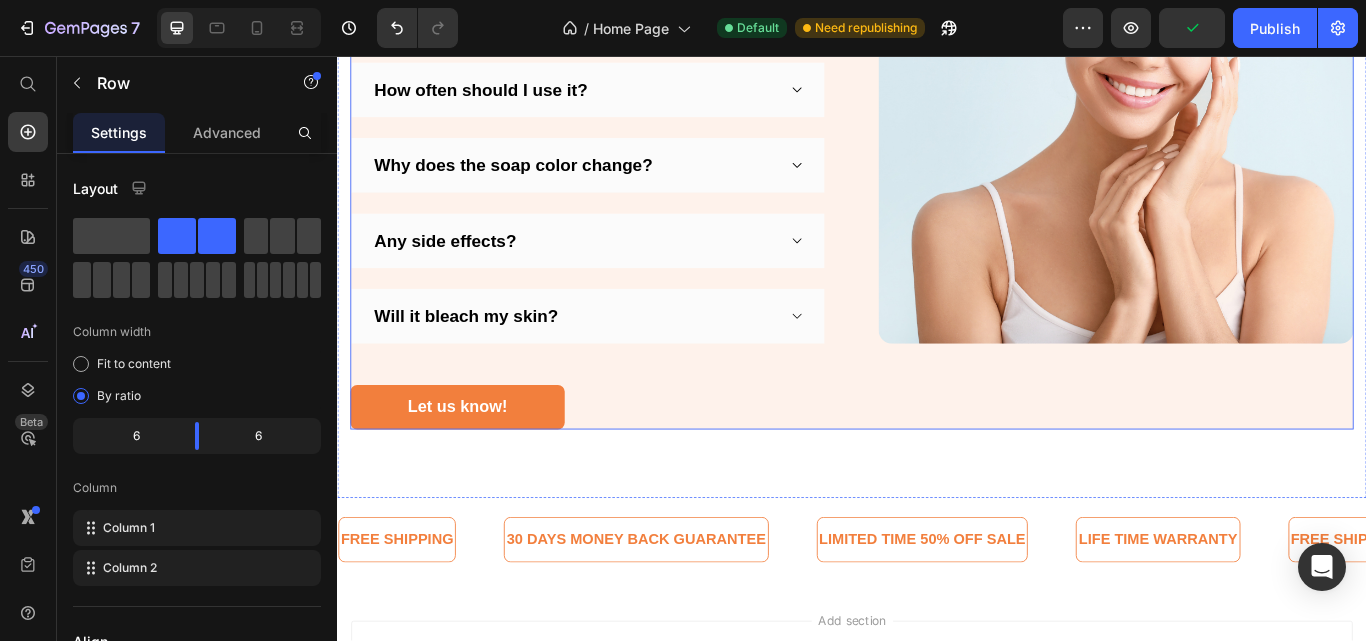 click on "Image" at bounding box center [1245, 165] 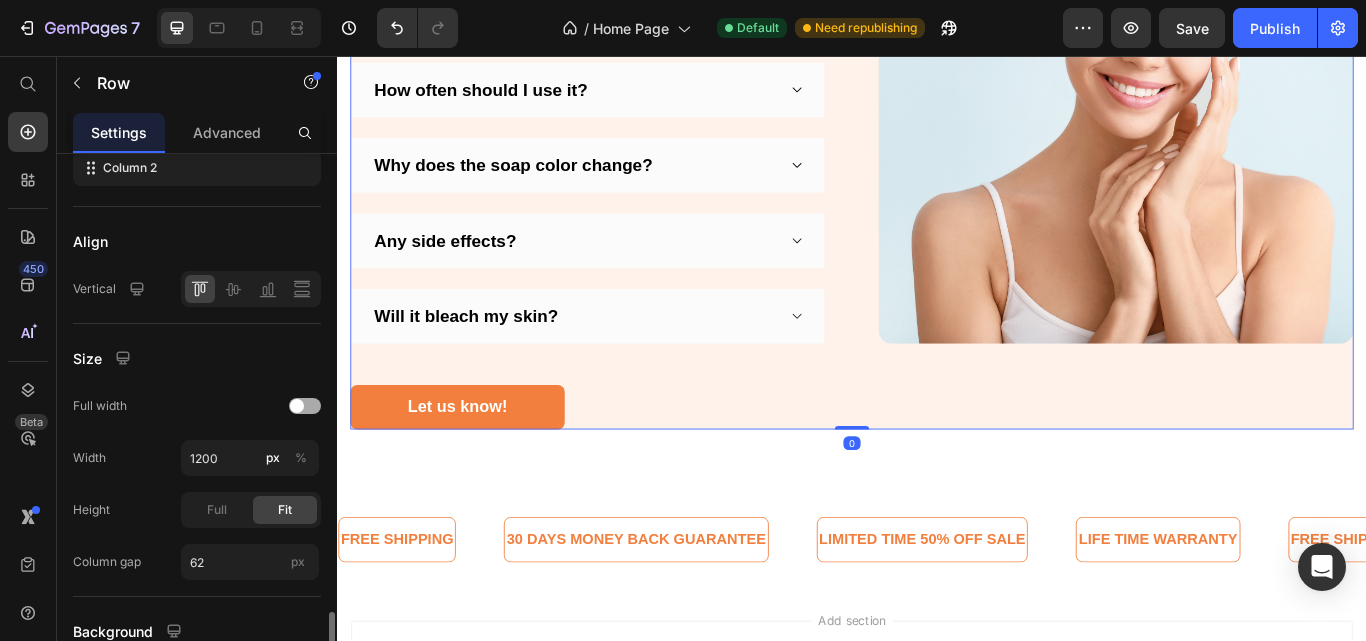 scroll, scrollTop: 577, scrollLeft: 0, axis: vertical 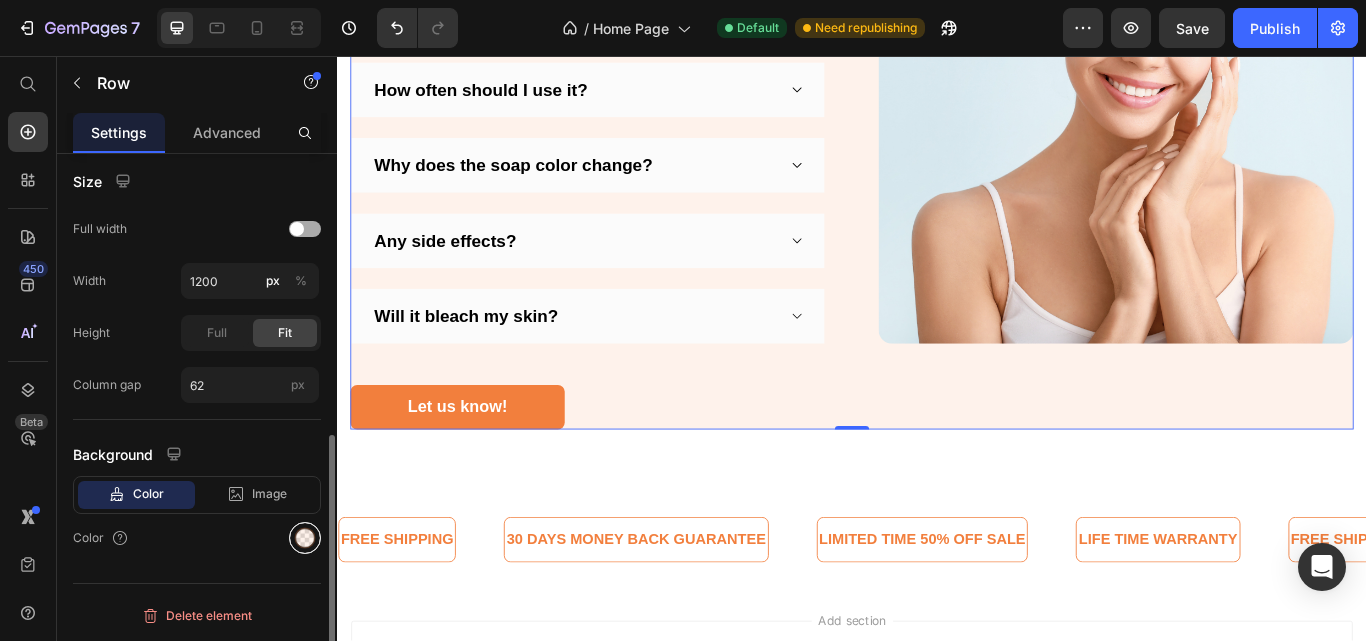 click at bounding box center (305, 538) 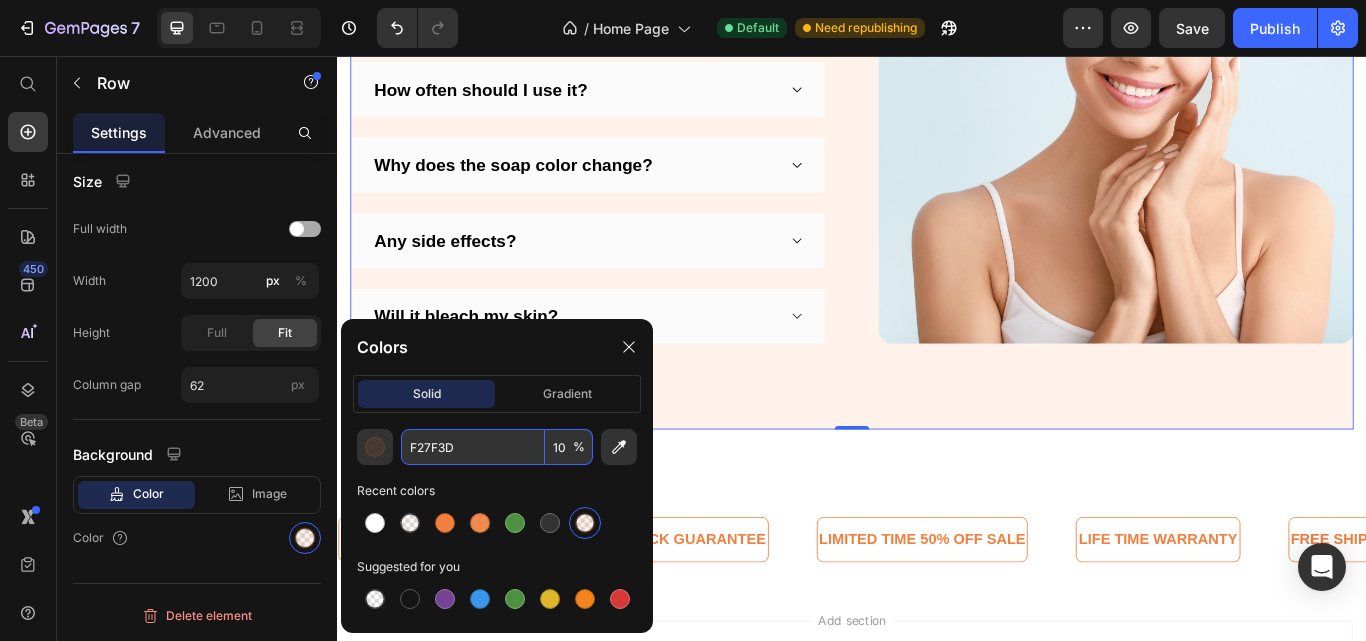 click on "10" at bounding box center [569, 447] 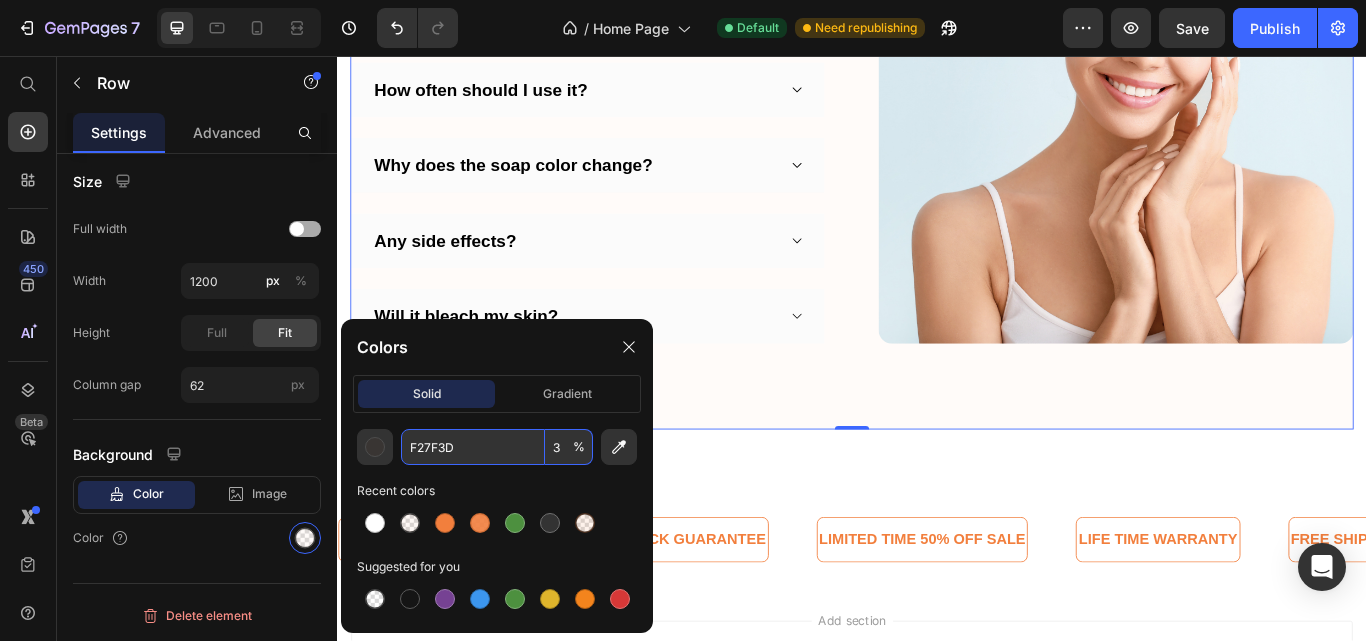 type on "3" 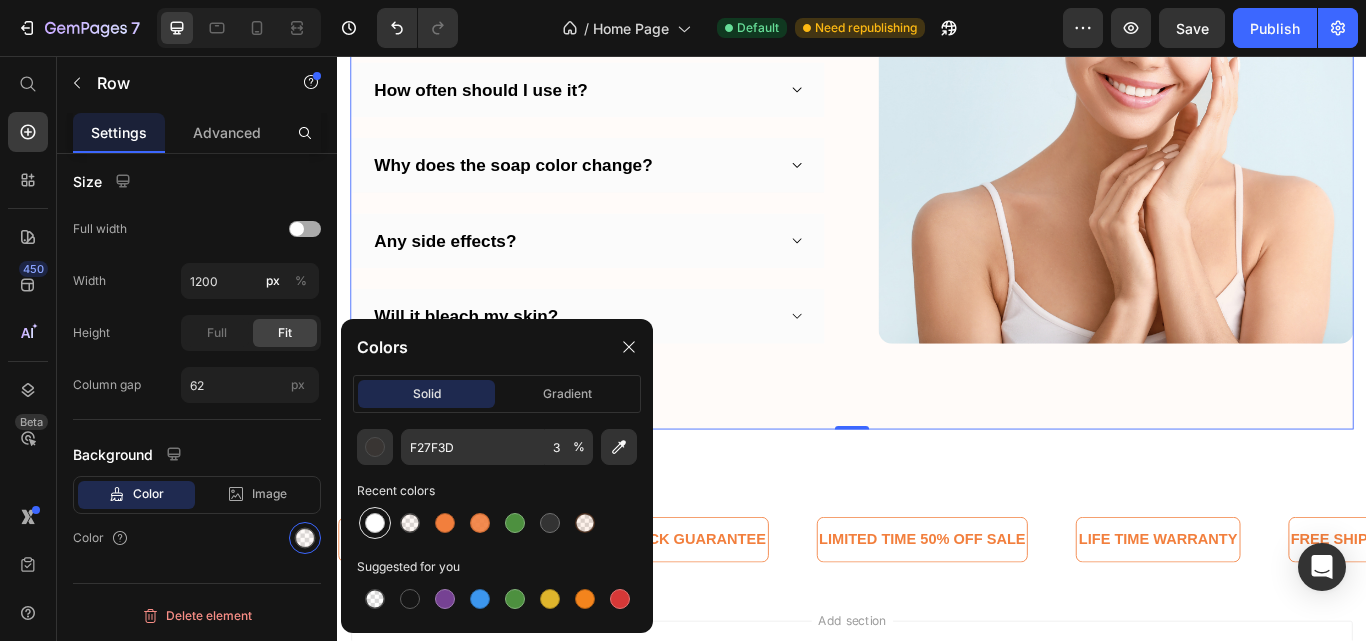 click at bounding box center (375, 523) 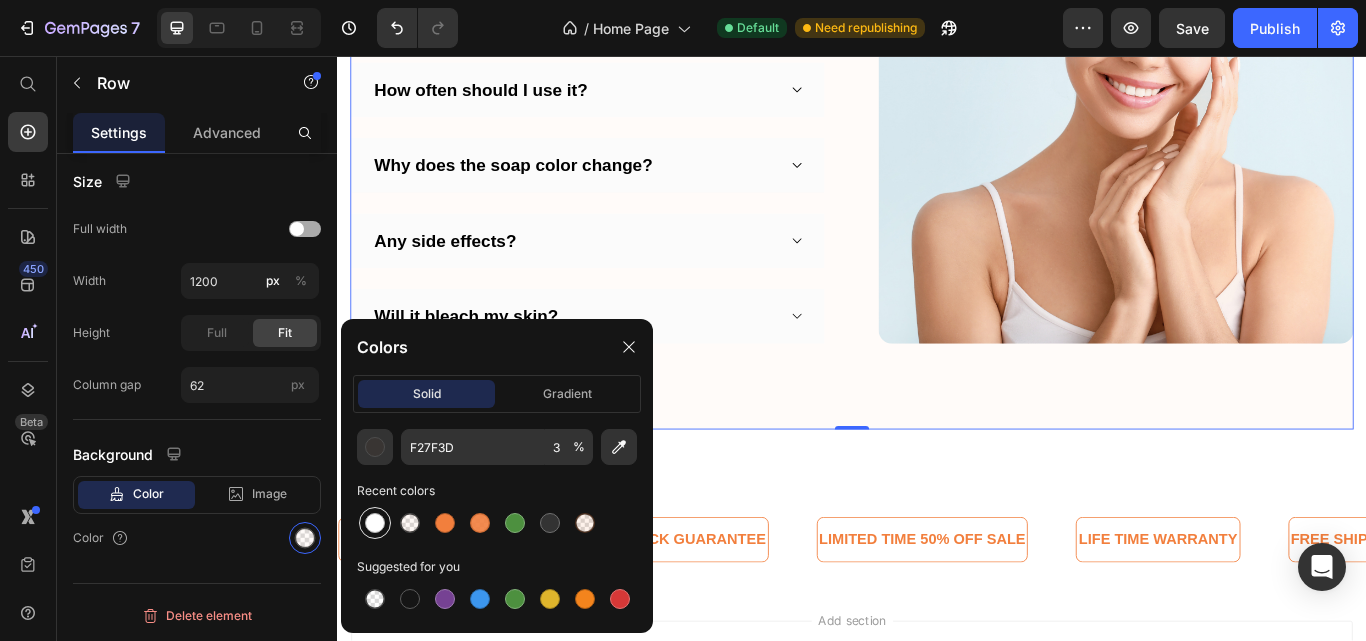 type on "FFFFFF" 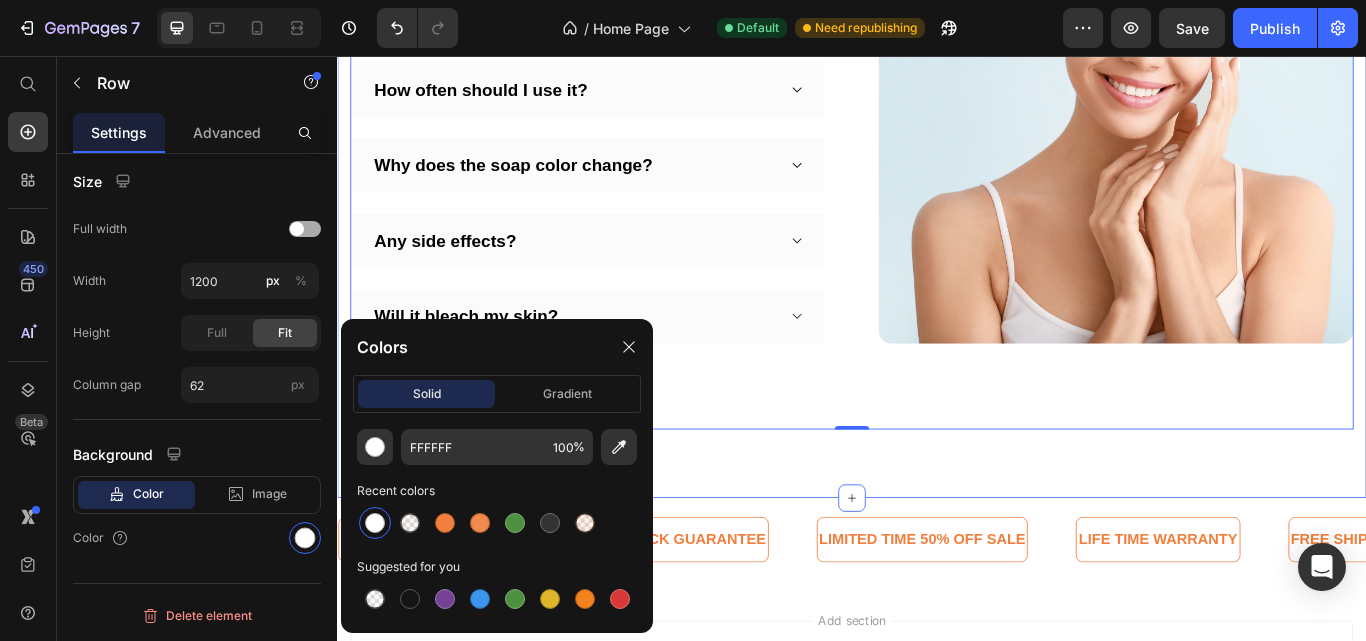 click on "Image Have questions? We have answers! Heading
What does this soap do?
How often should I use it?
Why does the soap color change?
Any side effects?
Will it bleach my skin? Accordion Let us know! Button Image Row   0 Section 10" at bounding box center (937, 165) 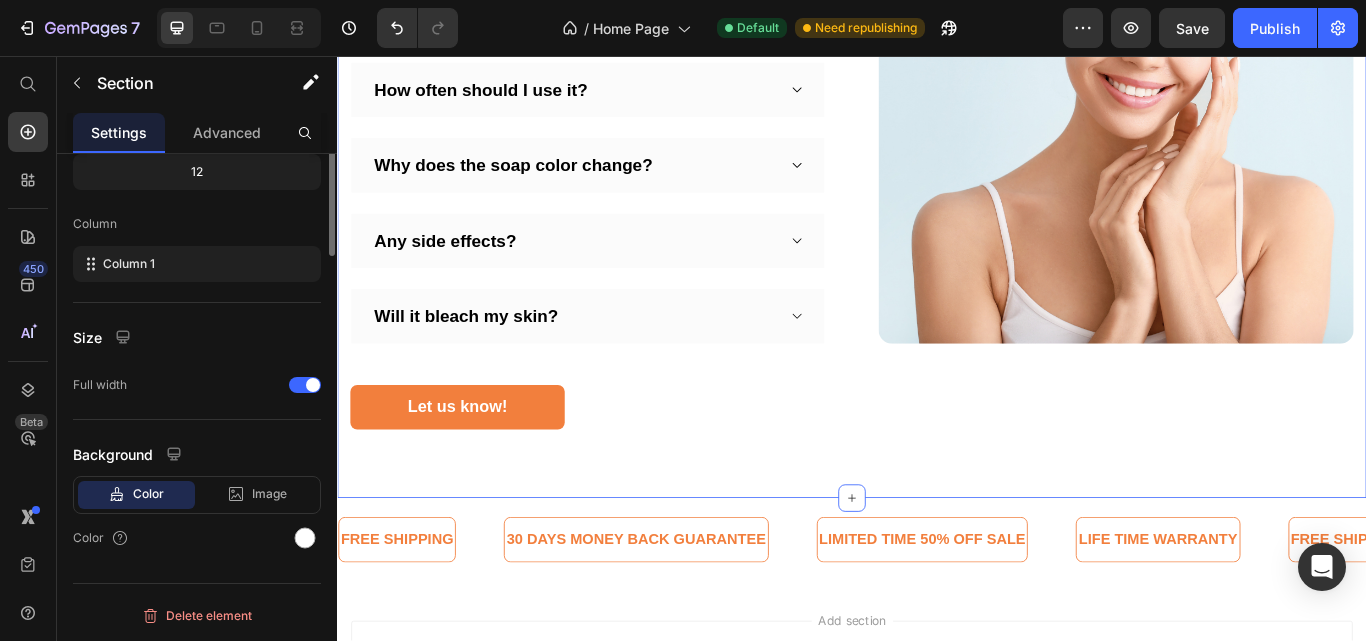 scroll, scrollTop: 0, scrollLeft: 0, axis: both 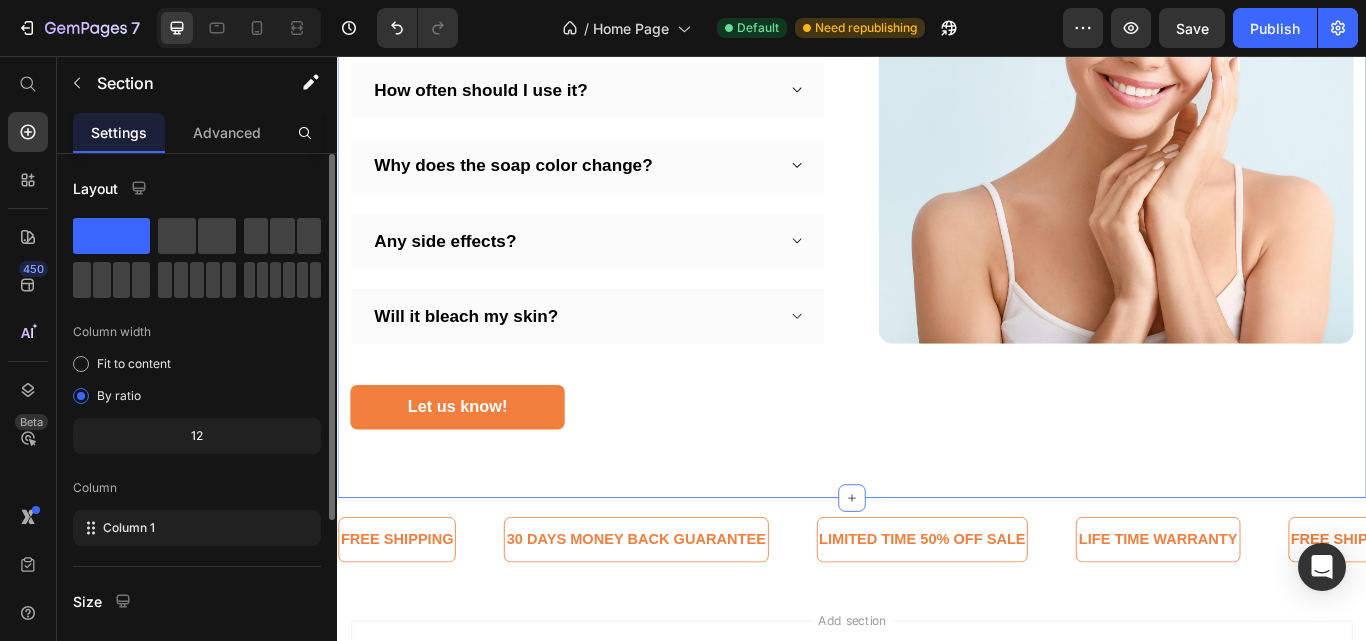 click on "Add section Choose templates inspired by CRO experts Generate layout from URL or image Add blank section then drag & drop elements" at bounding box center (937, 774) 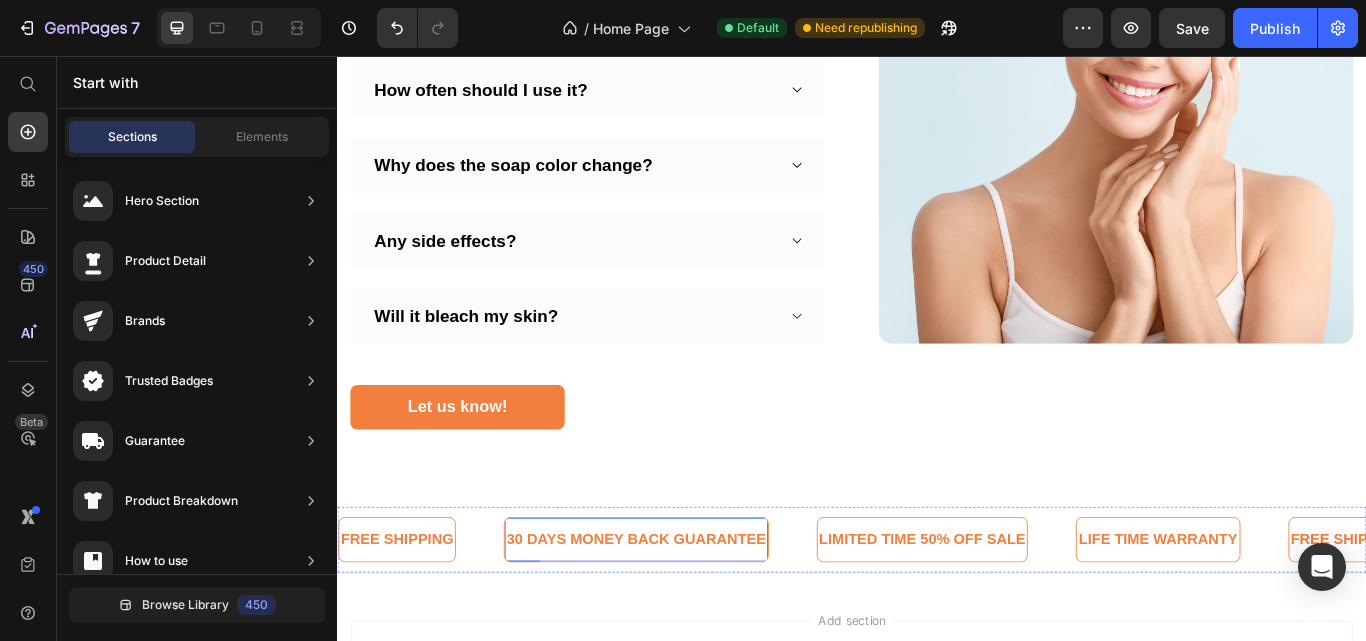 scroll, scrollTop: 4671, scrollLeft: 0, axis: vertical 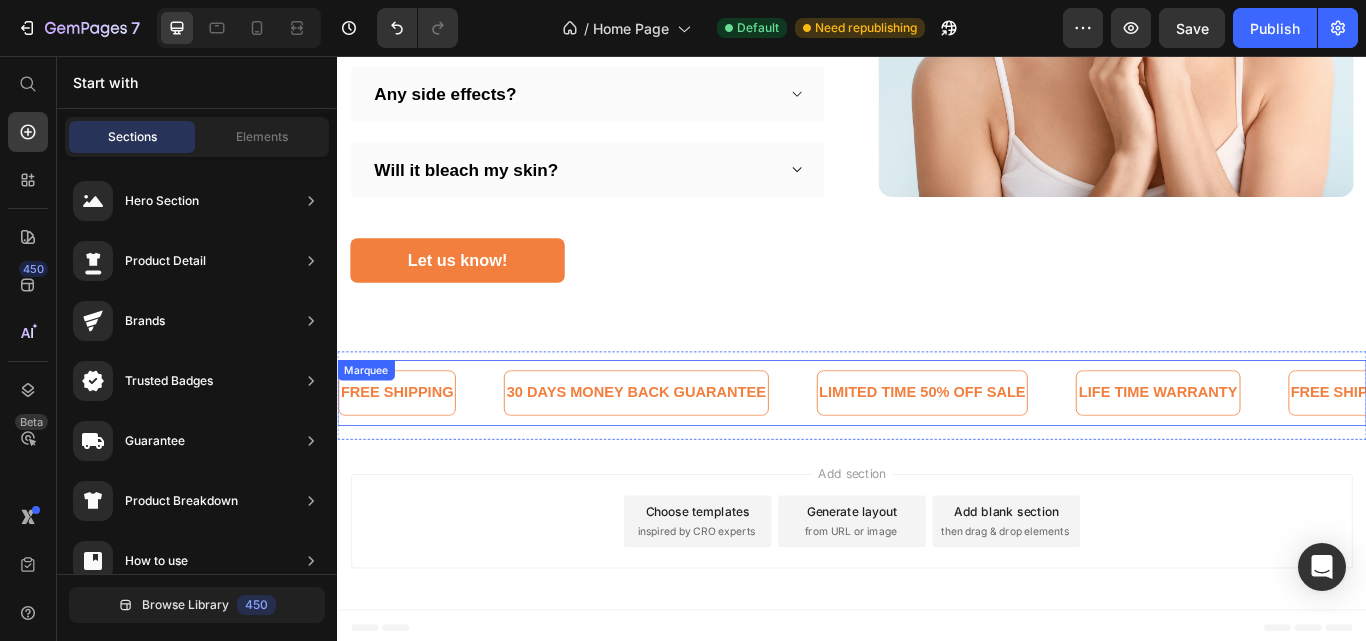 click on "30 DAYS MONEY BACK GUARANTEE Text" at bounding box center (713, 449) 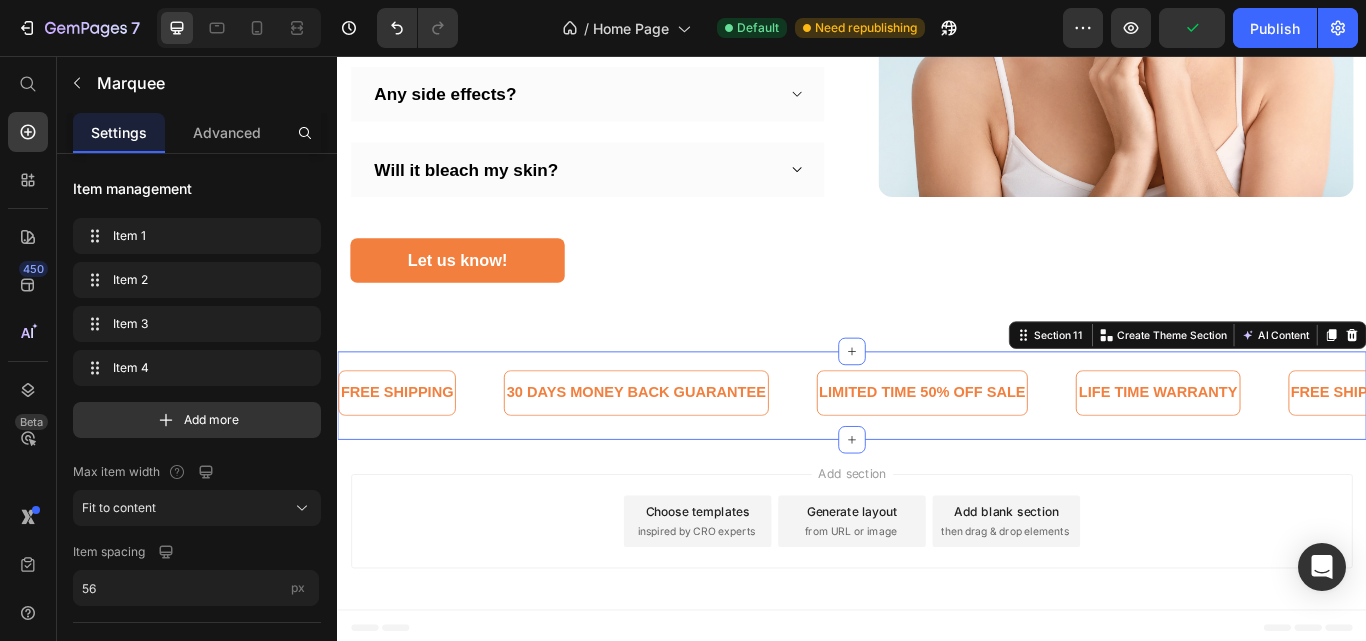 click on "FREE SHIPPING Text 30 DAYS MONEY BACK GUARANTEE Text LIMITED TIME 50% OFF SALE Text LIFE TIME WARRANTY Text FREE SHIPPING Text 30 DAYS MONEY BACK GUARANTEE Text LIMITED TIME 50% OFF SALE Text LIFE TIME WARRANTY Text FREE SHIPPING Text 30 DAYS MONEY BACK GUARANTEE Text LIMITED TIME 50% OFF SALE Text LIFE TIME WARRANTY Text FREE SHIPPING Text 30 DAYS MONEY BACK GUARANTEE Text LIMITED TIME 50% OFF SALE Text LIFE TIME WARRANTY Text FREE SHIPPING Text 30 DAYS MONEY BACK GUARANTEE Text LIMITED TIME 50% OFF SALE Text LIFE TIME WARRANTY Text FREE SHIPPING Text 30 DAYS MONEY BACK GUARANTEE Text LIMITED TIME 50% OFF SALE Text LIFE TIME WARRANTY Text Marquee" at bounding box center [937, 457] 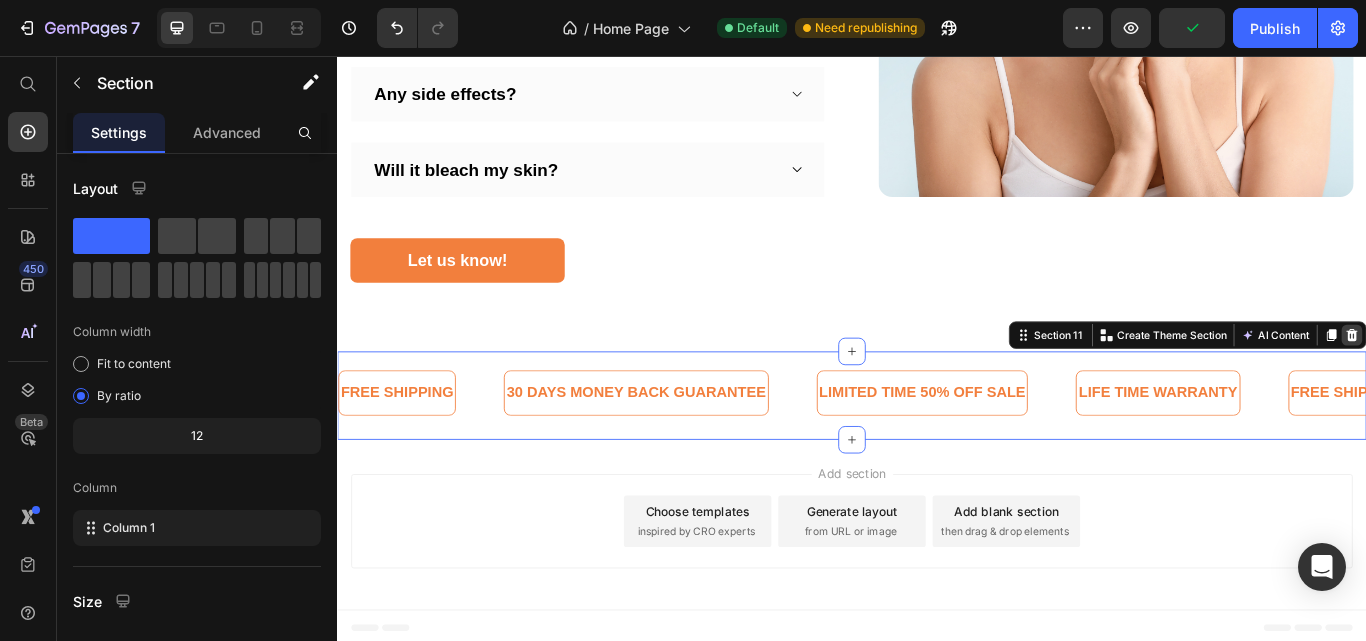 click at bounding box center [1520, 382] 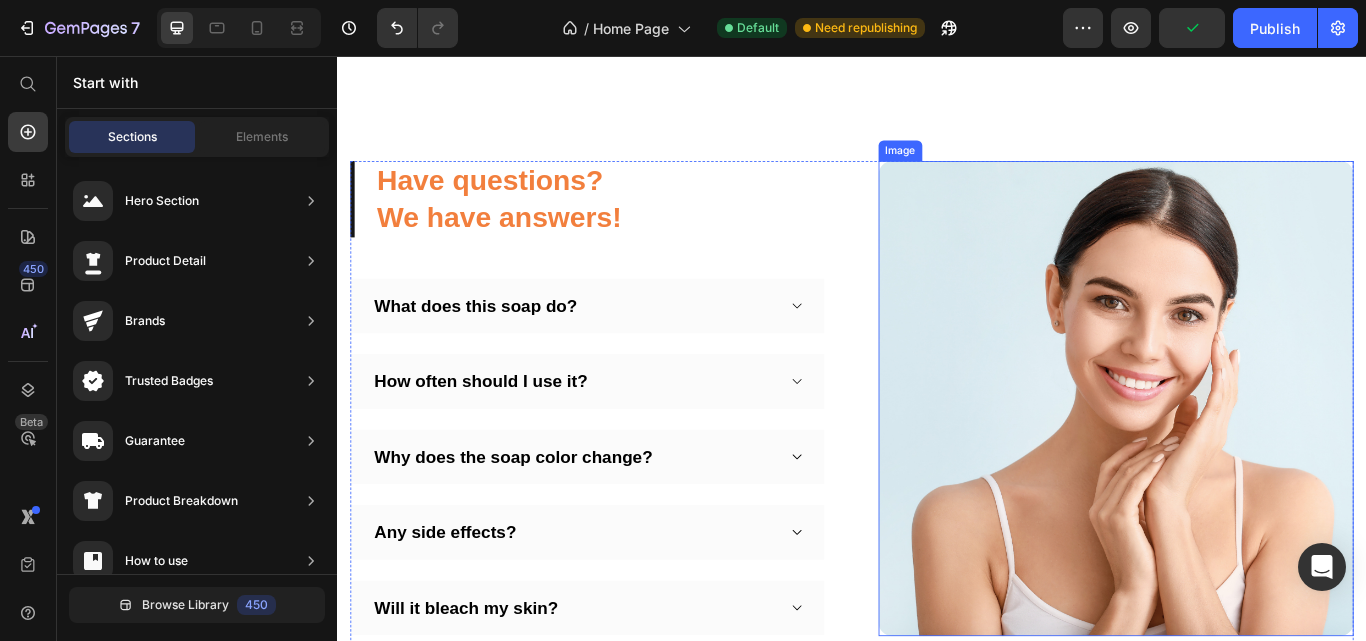 scroll, scrollTop: 4169, scrollLeft: 0, axis: vertical 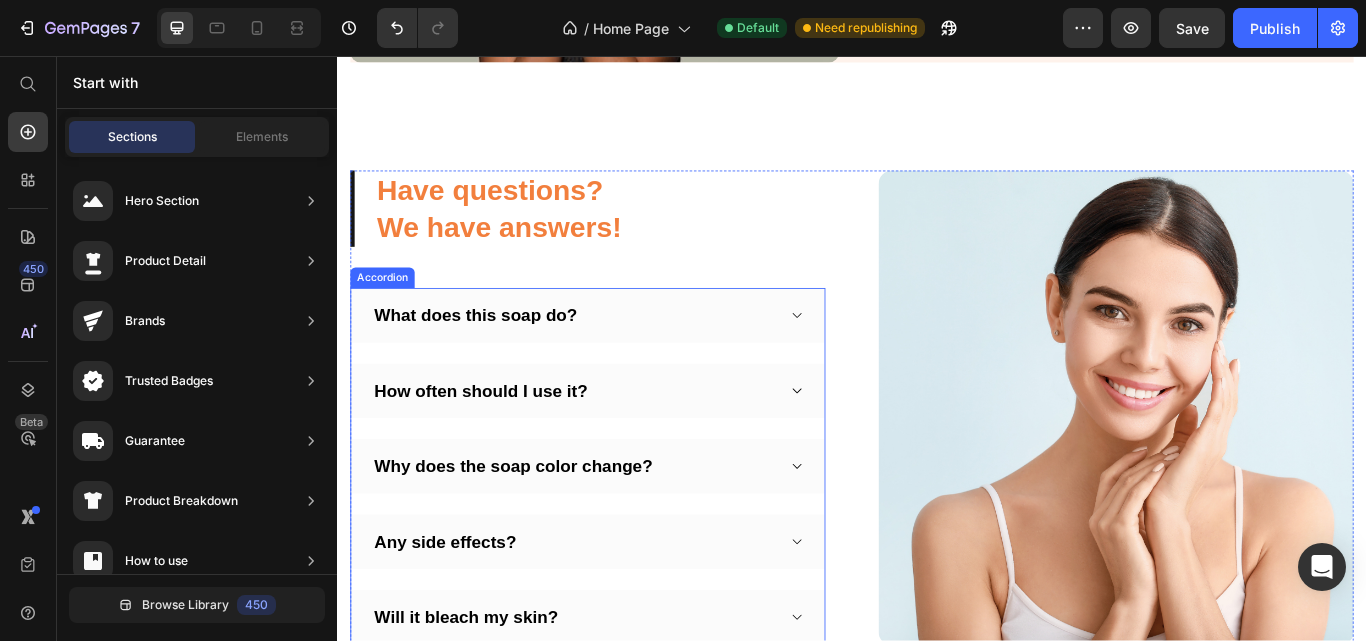 click on "What does this soap do?" at bounding box center [613, 359] 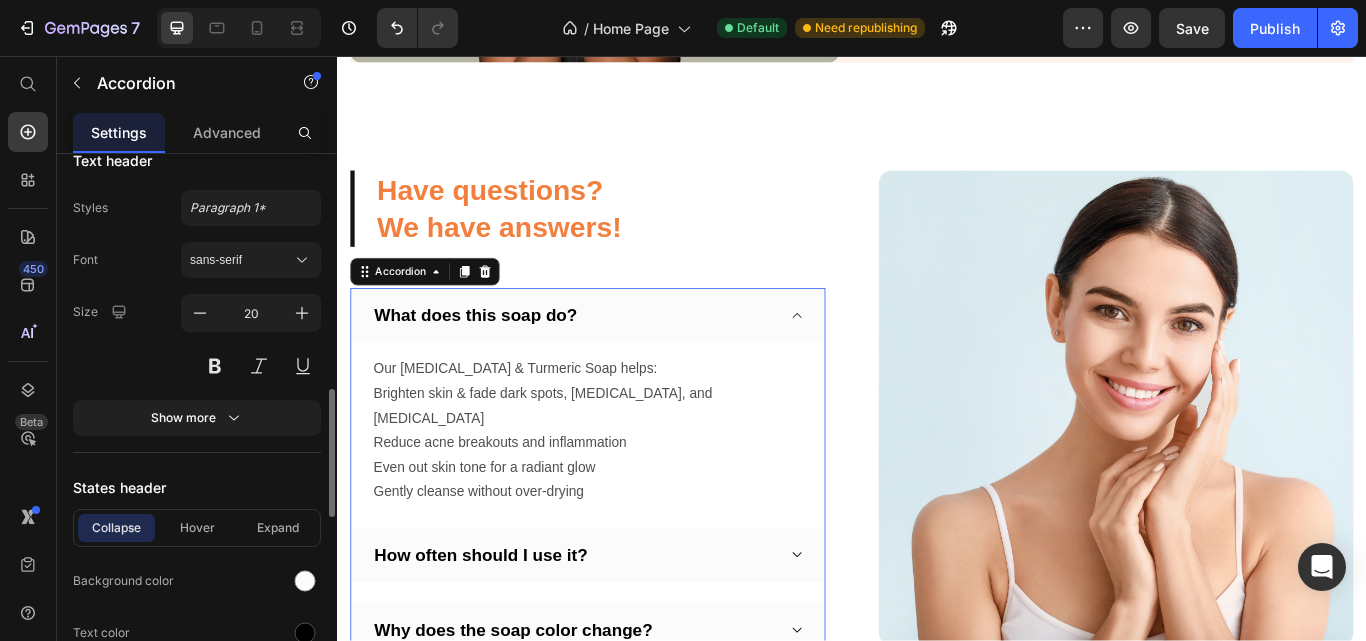 scroll, scrollTop: 1200, scrollLeft: 0, axis: vertical 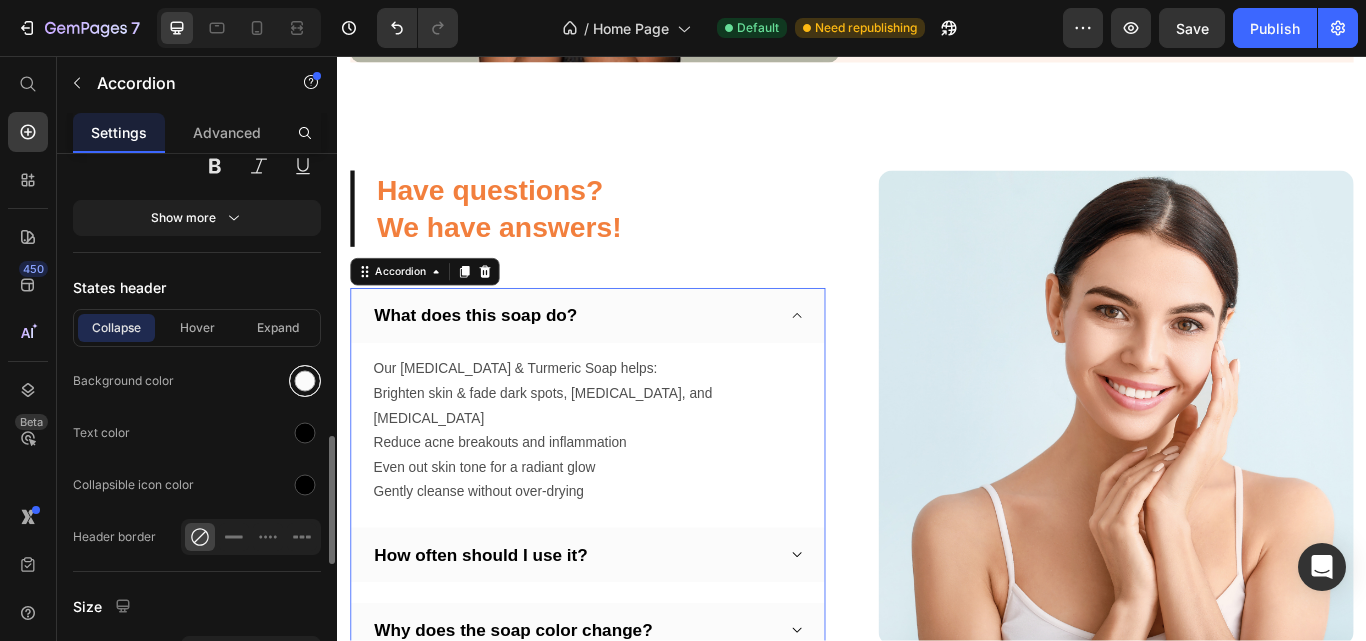 click at bounding box center [305, 381] 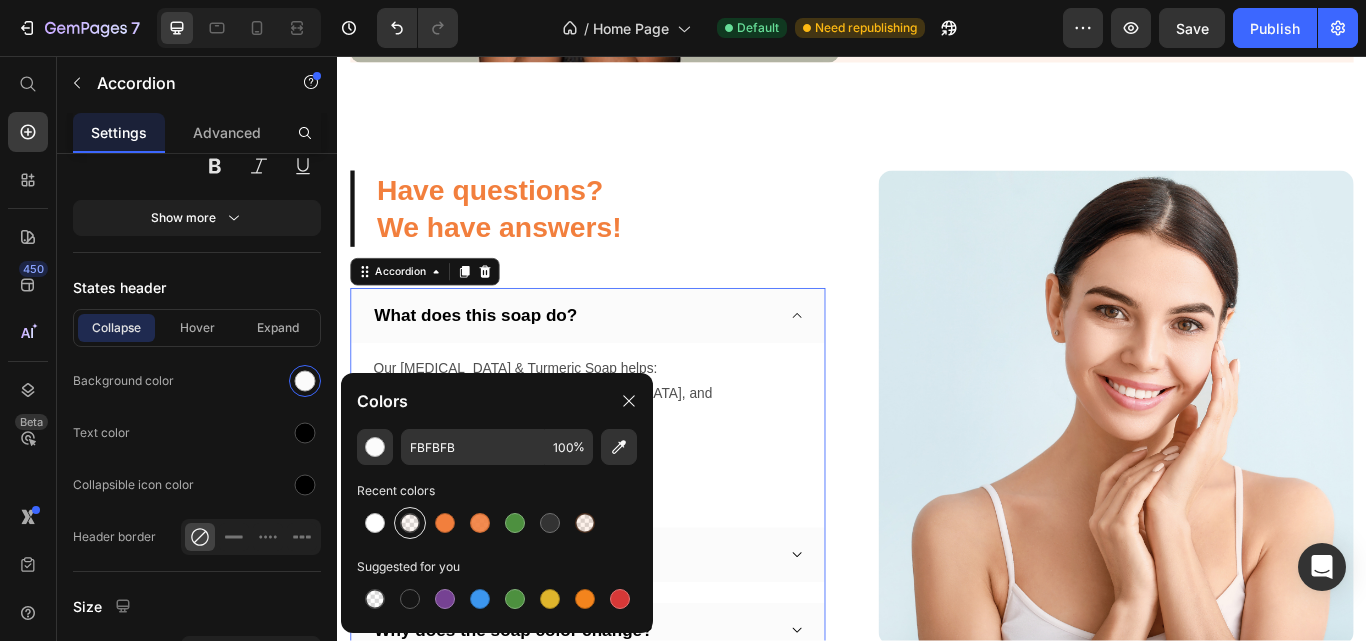 click at bounding box center [410, 523] 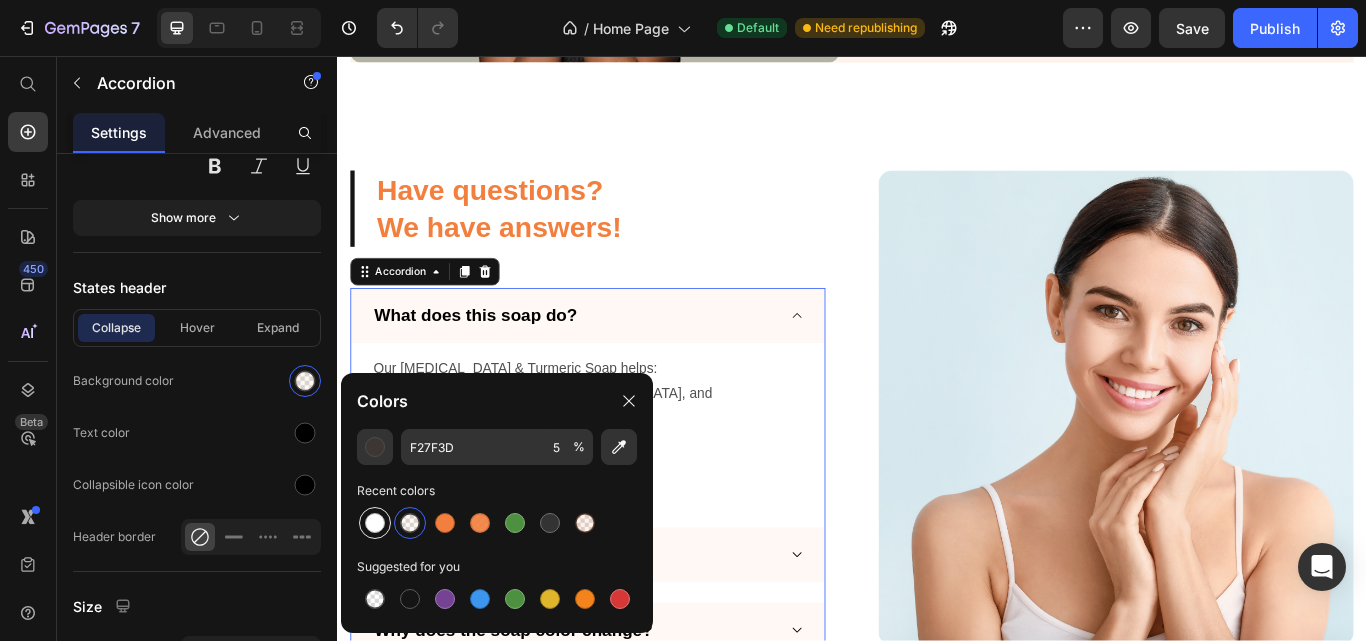 click at bounding box center [375, 523] 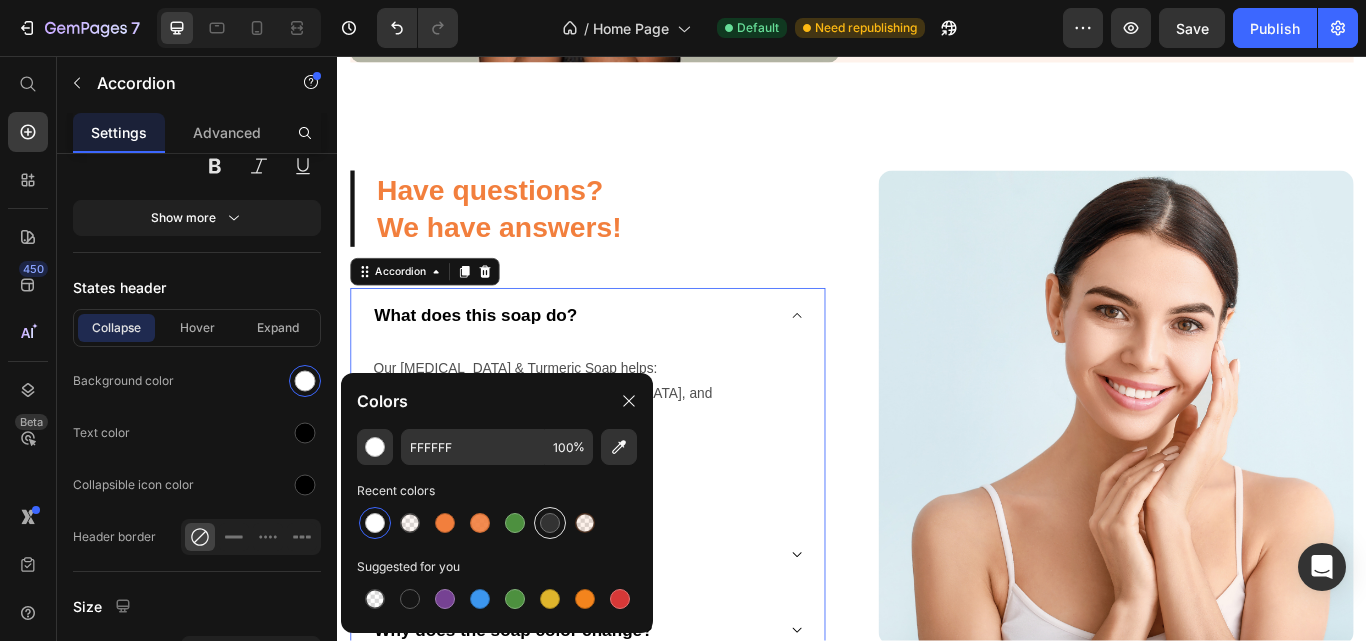 click at bounding box center (550, 523) 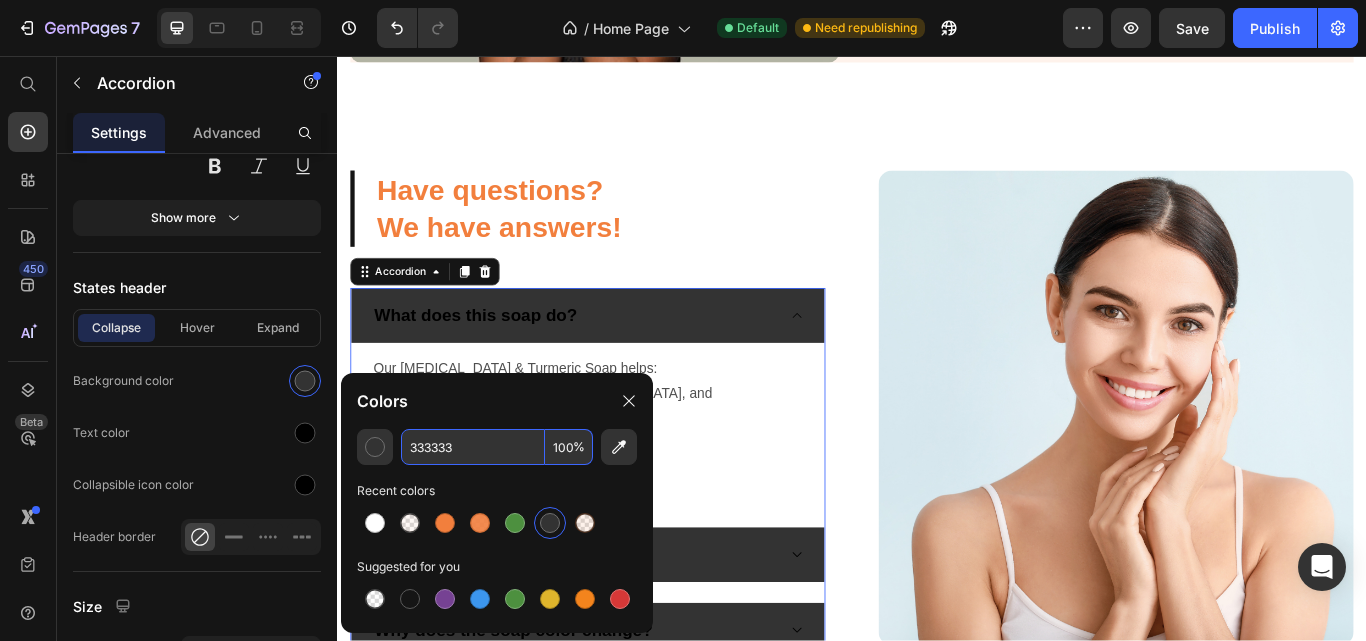 click on "%" at bounding box center [579, 447] 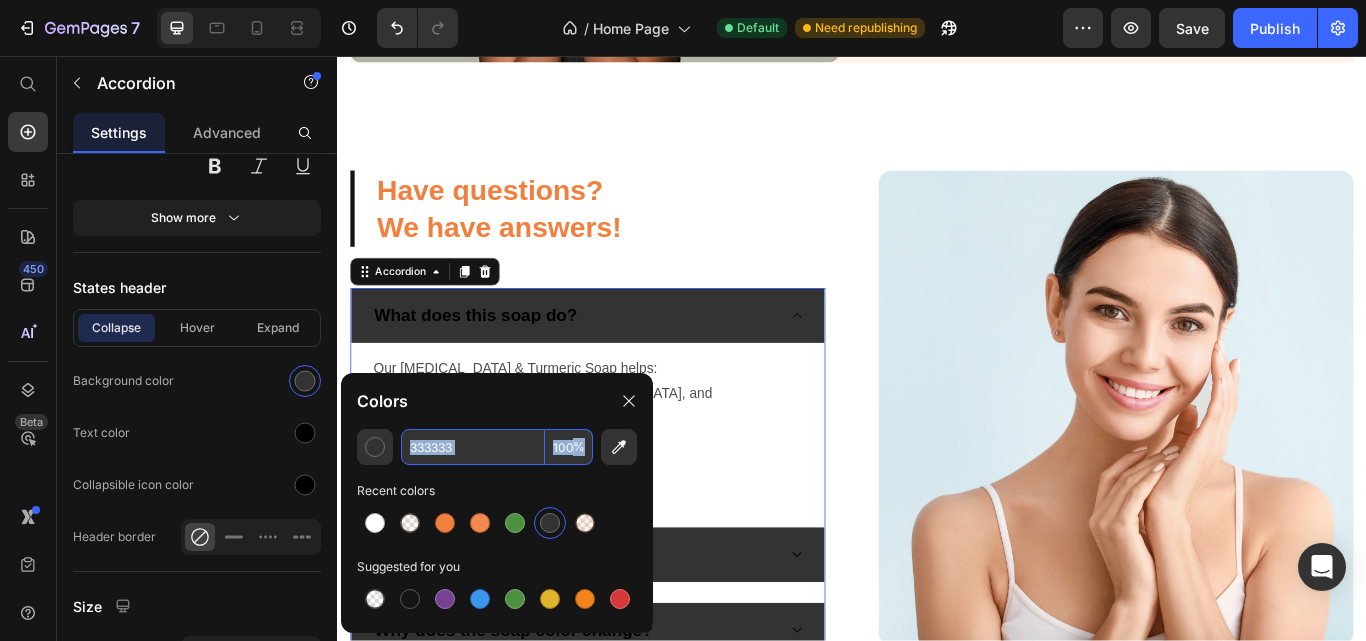 drag, startPoint x: 573, startPoint y: 448, endPoint x: 506, endPoint y: 451, distance: 67.06713 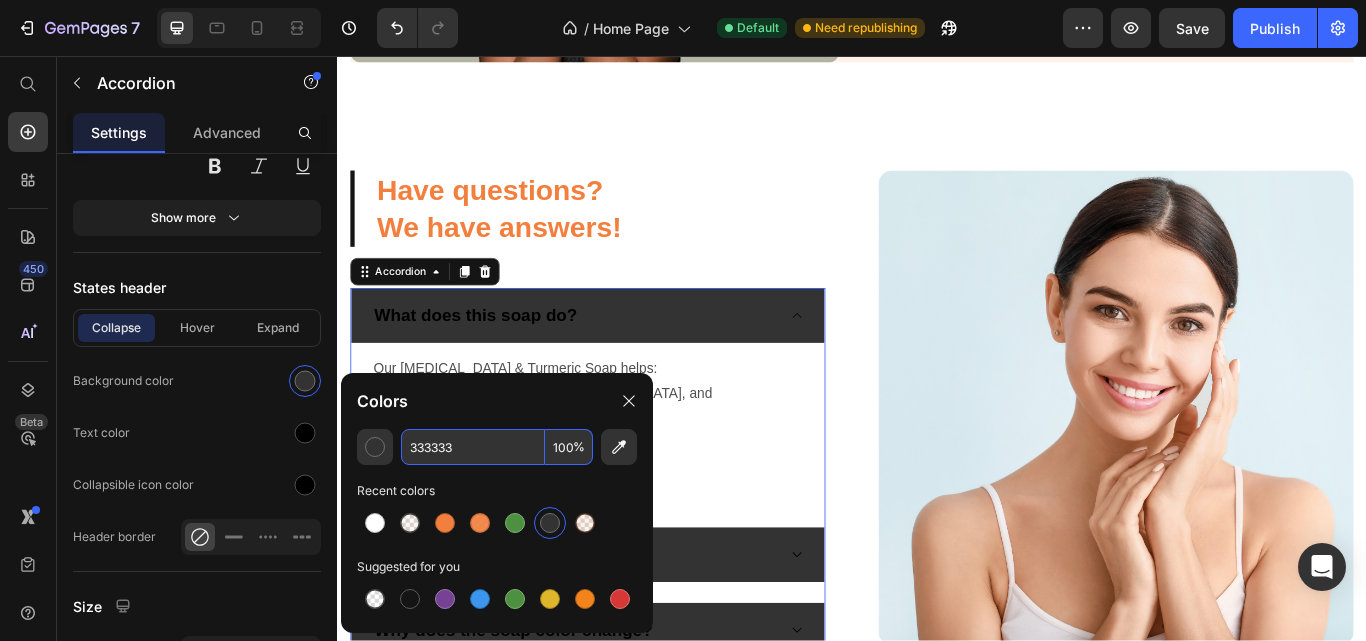 click on "100" at bounding box center [569, 447] 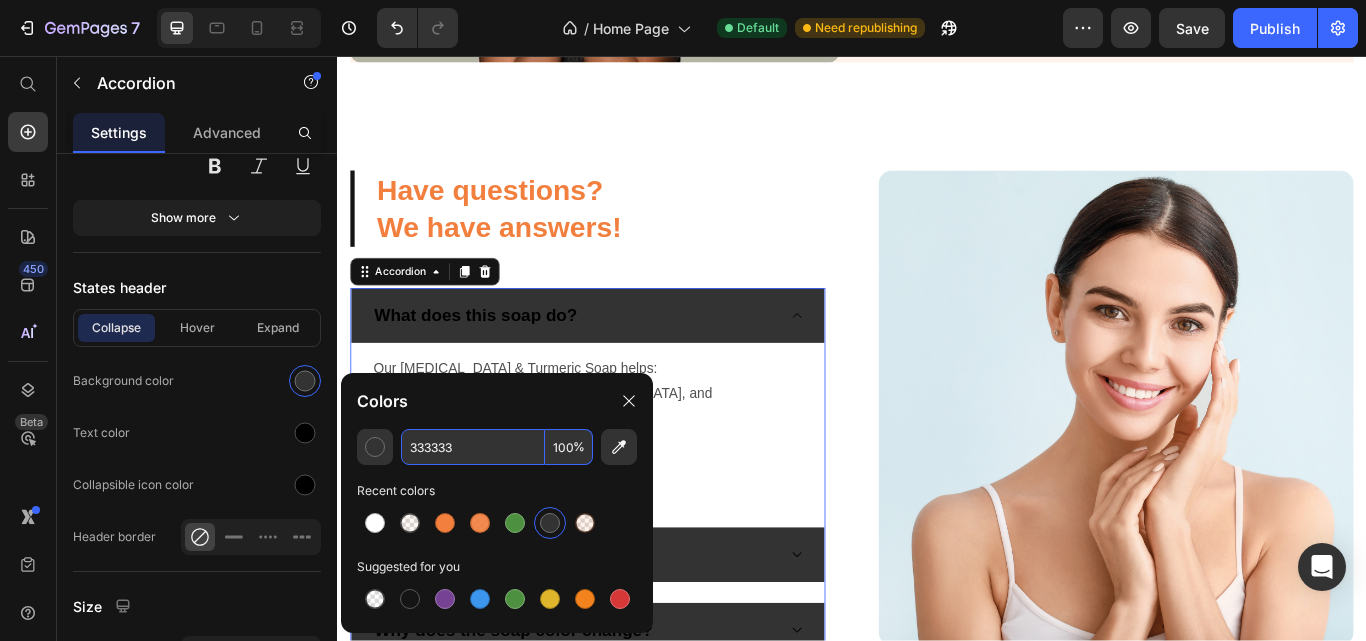 drag, startPoint x: 549, startPoint y: 448, endPoint x: 573, endPoint y: 449, distance: 24.020824 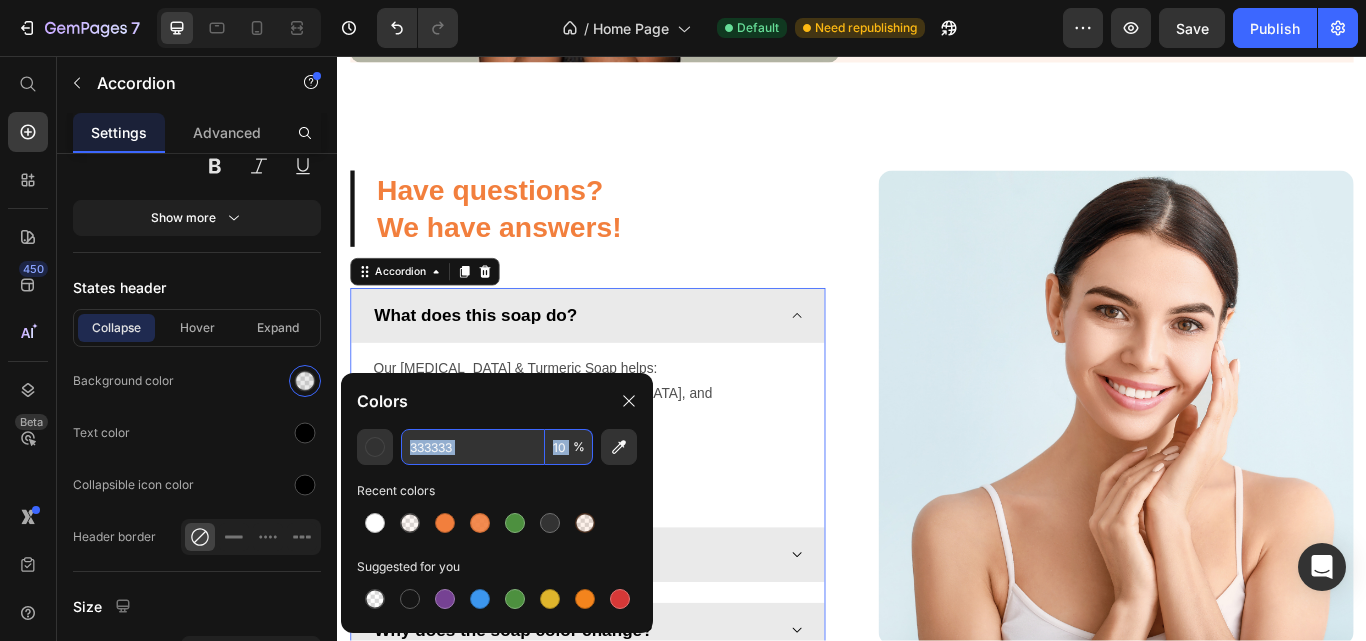 drag, startPoint x: 573, startPoint y: 449, endPoint x: 525, endPoint y: 450, distance: 48.010414 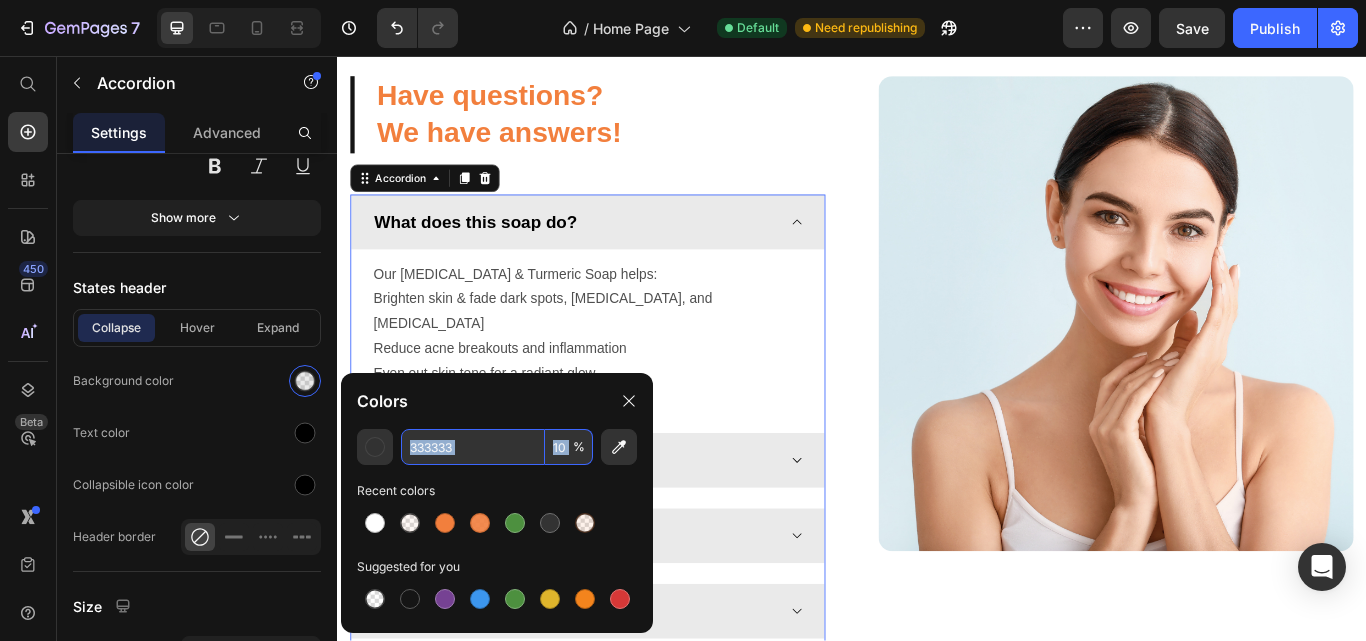 scroll, scrollTop: 4269, scrollLeft: 0, axis: vertical 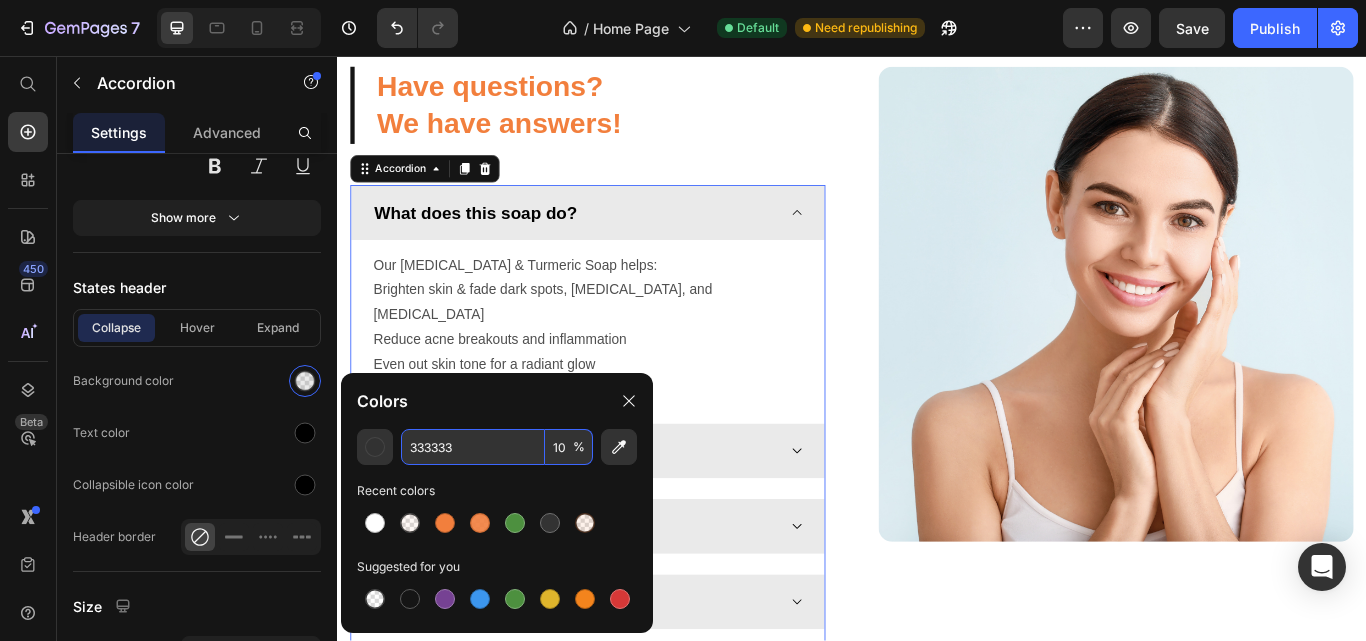 click on "10" at bounding box center (569, 447) 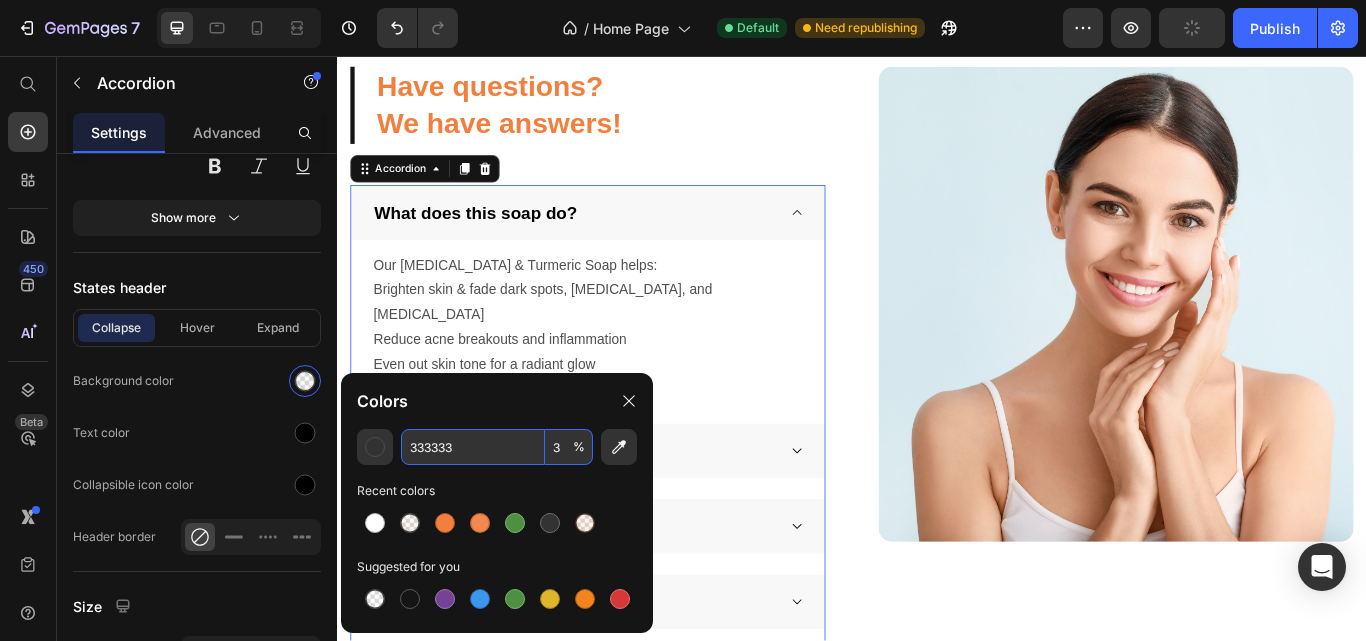 type on "3" 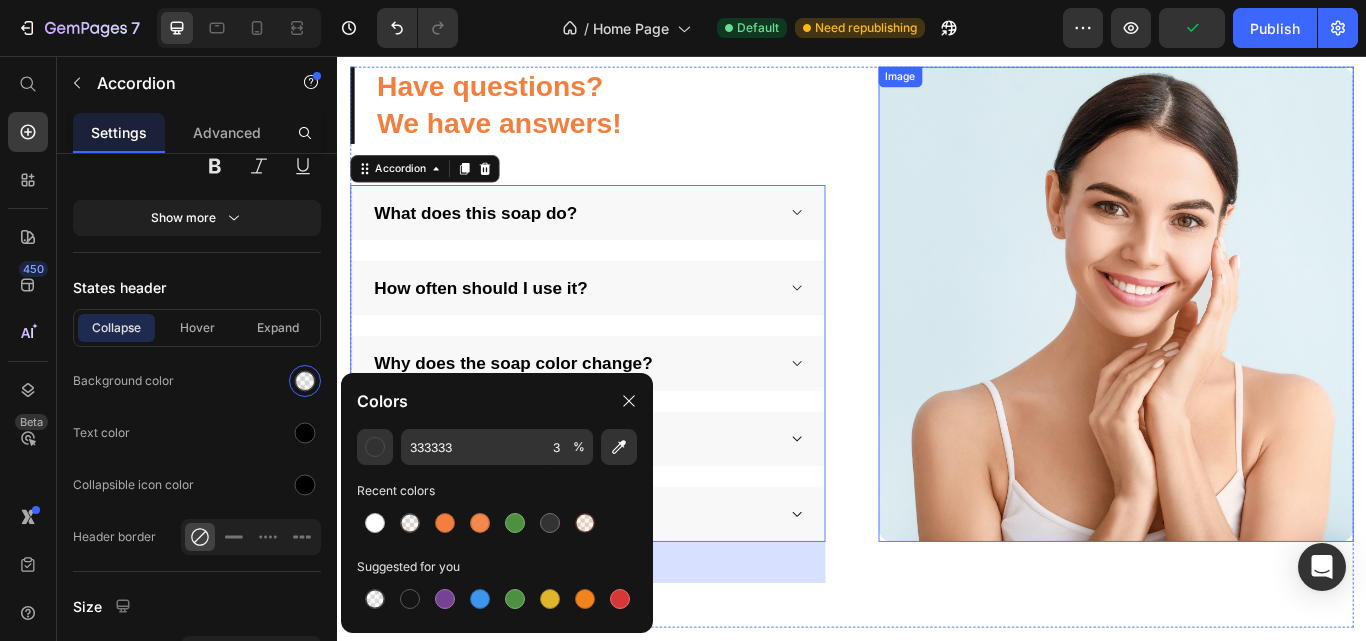 click at bounding box center [1245, 346] 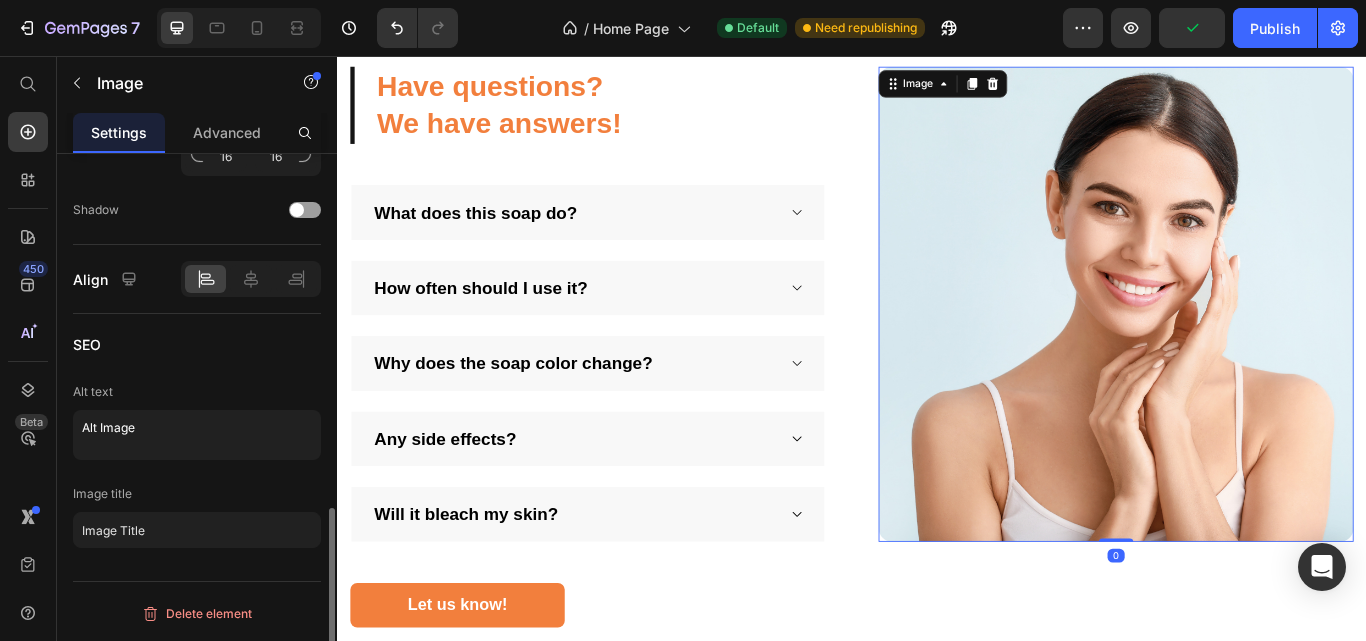 scroll, scrollTop: 0, scrollLeft: 0, axis: both 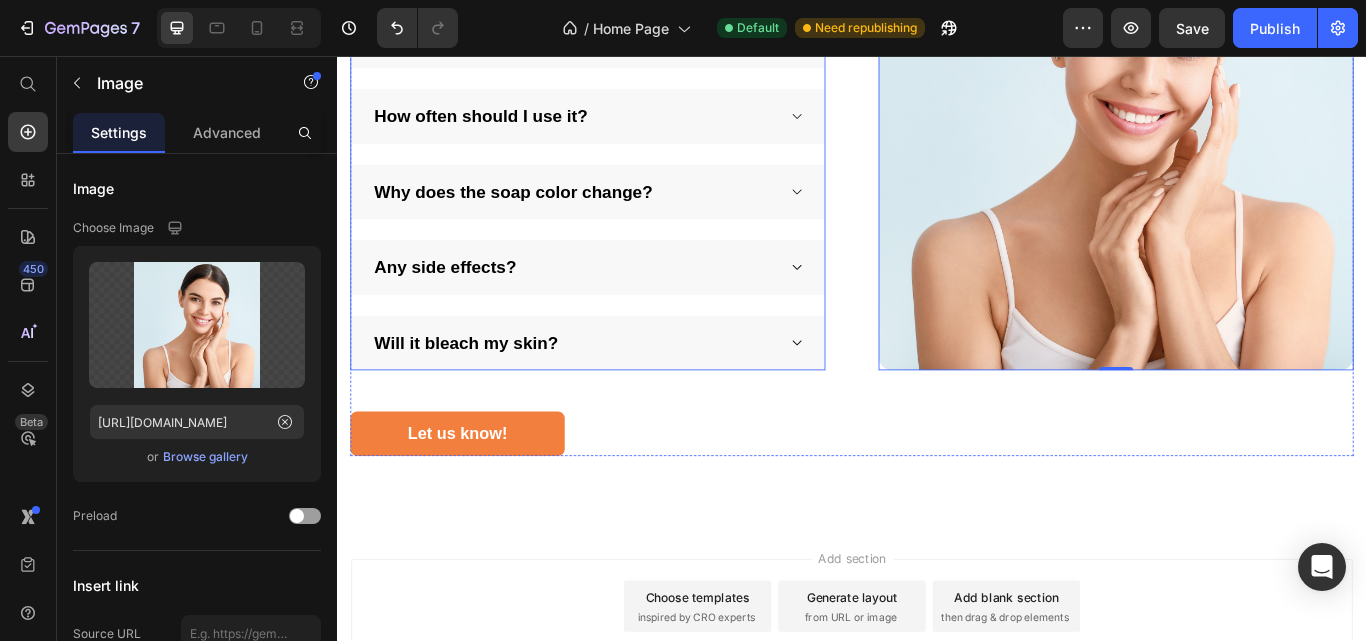 click on "Will it bleach my skin?" at bounding box center [613, 391] 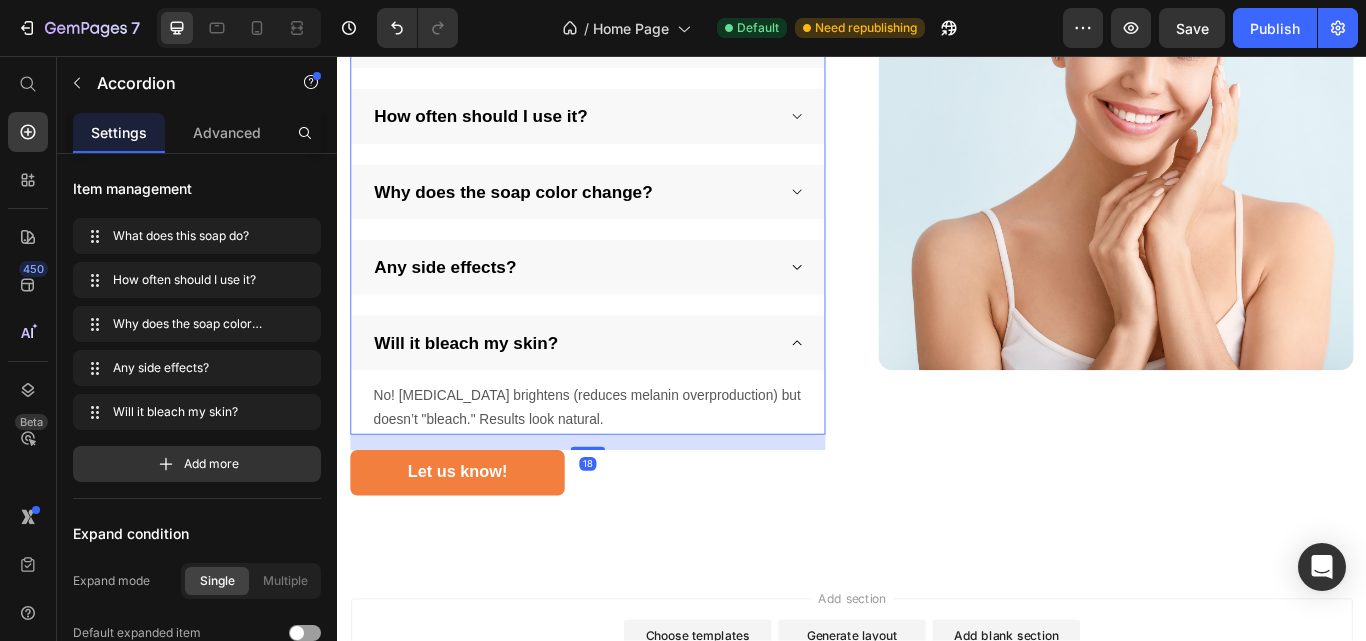 drag, startPoint x: 636, startPoint y: 536, endPoint x: 679, endPoint y: 497, distance: 58.0517 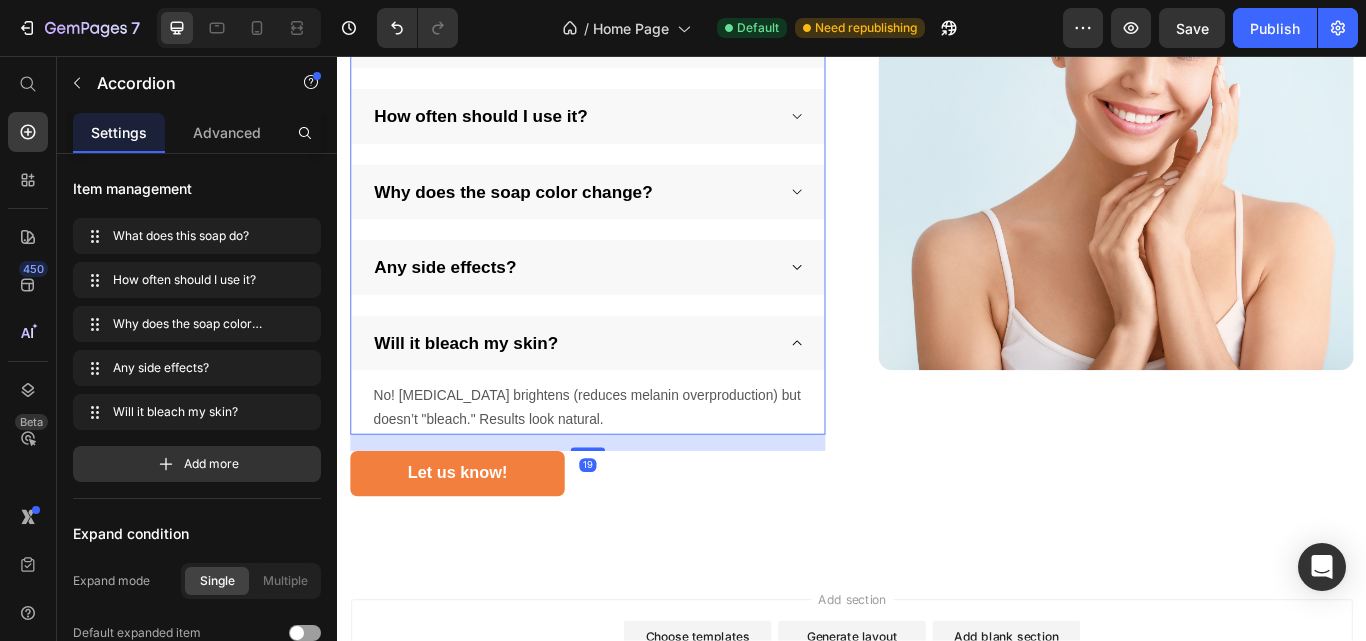 click 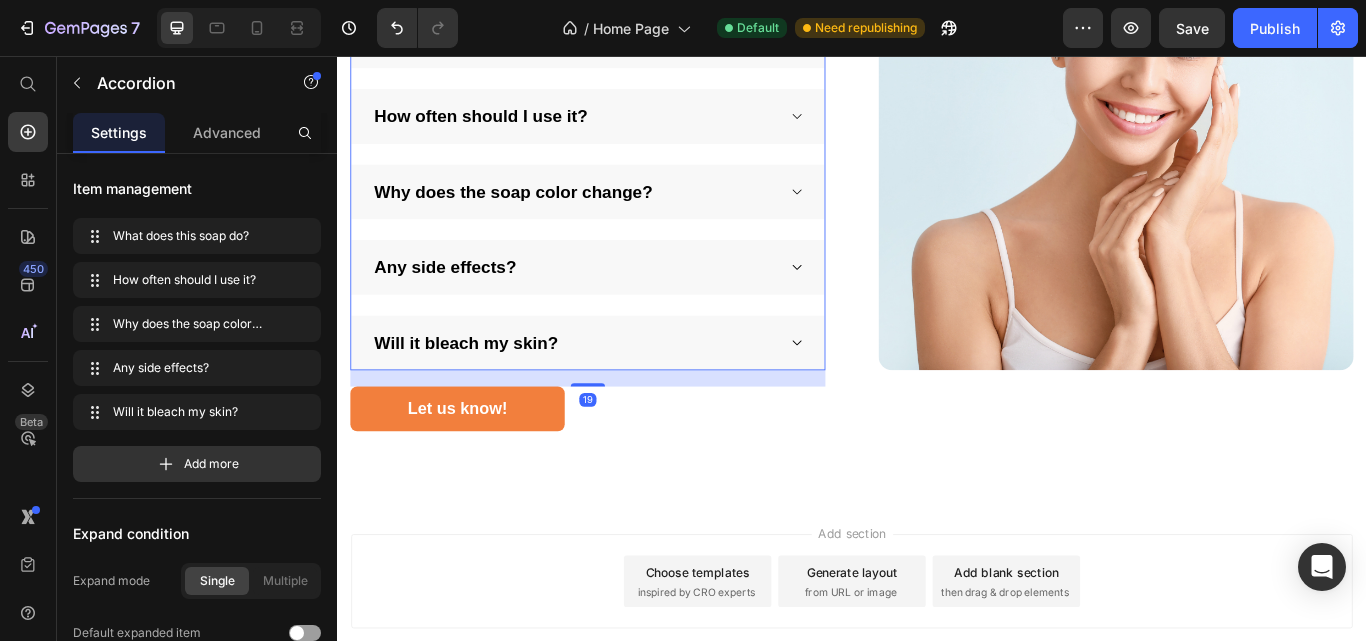 click on "Image Have questions? We have answers! Heading
What does this soap do?
How often should I use it?
Why does the soap color change?
Any side effects?
Will it bleach my skin? No! Kojic acid brightens (reduces melanin overproduction) but doesn’t "bleach." Results look natural. Text block Accordion   19 Let us know! Button Image Row Section 10" at bounding box center (937, 182) 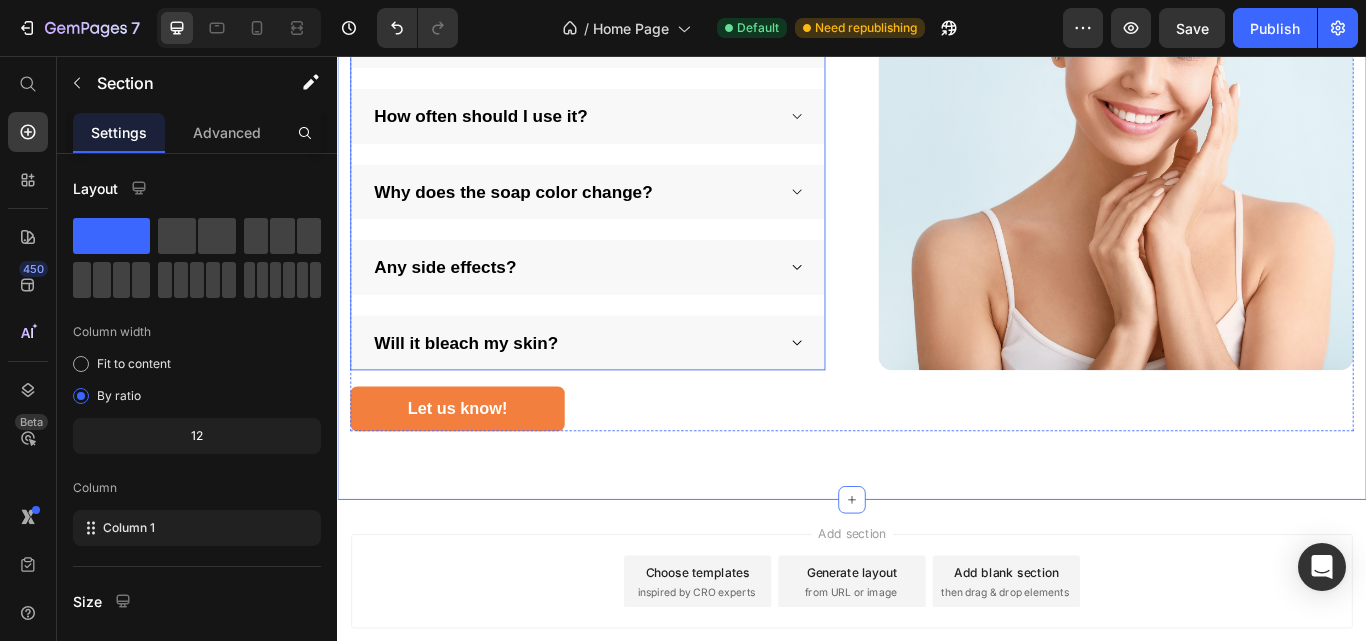 drag, startPoint x: 714, startPoint y: 397, endPoint x: 674, endPoint y: 464, distance: 78.03204 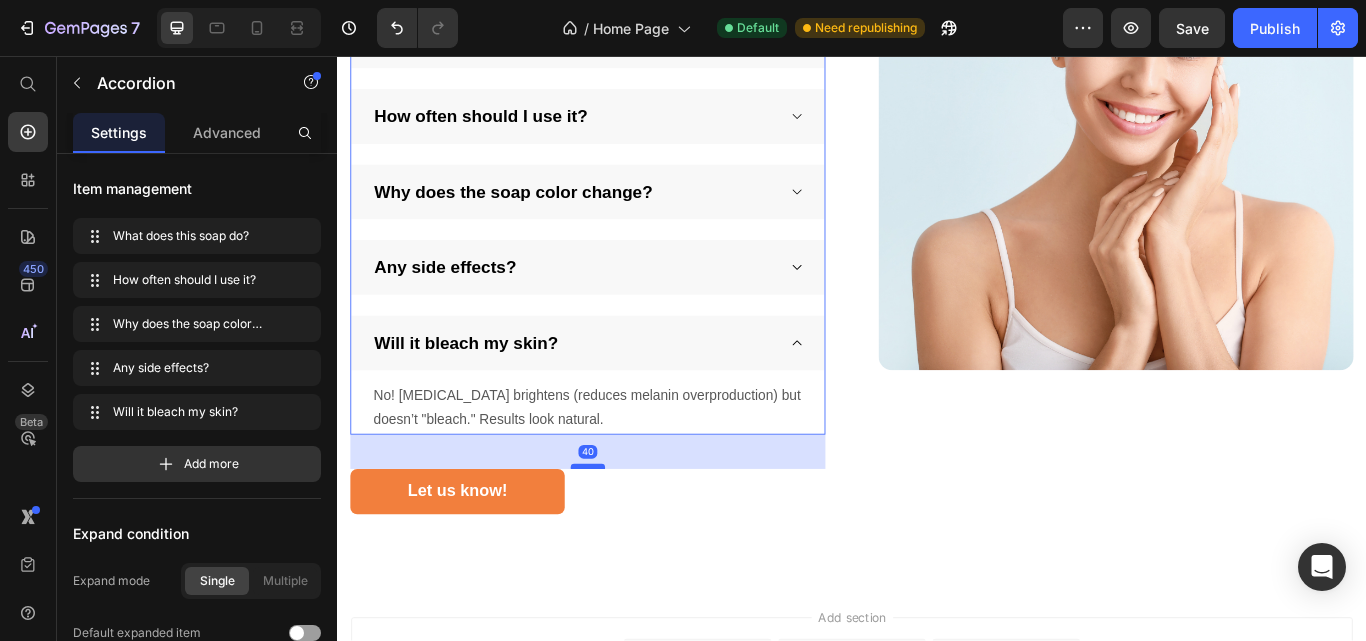 drag, startPoint x: 626, startPoint y: 506, endPoint x: 629, endPoint y: 527, distance: 21.213203 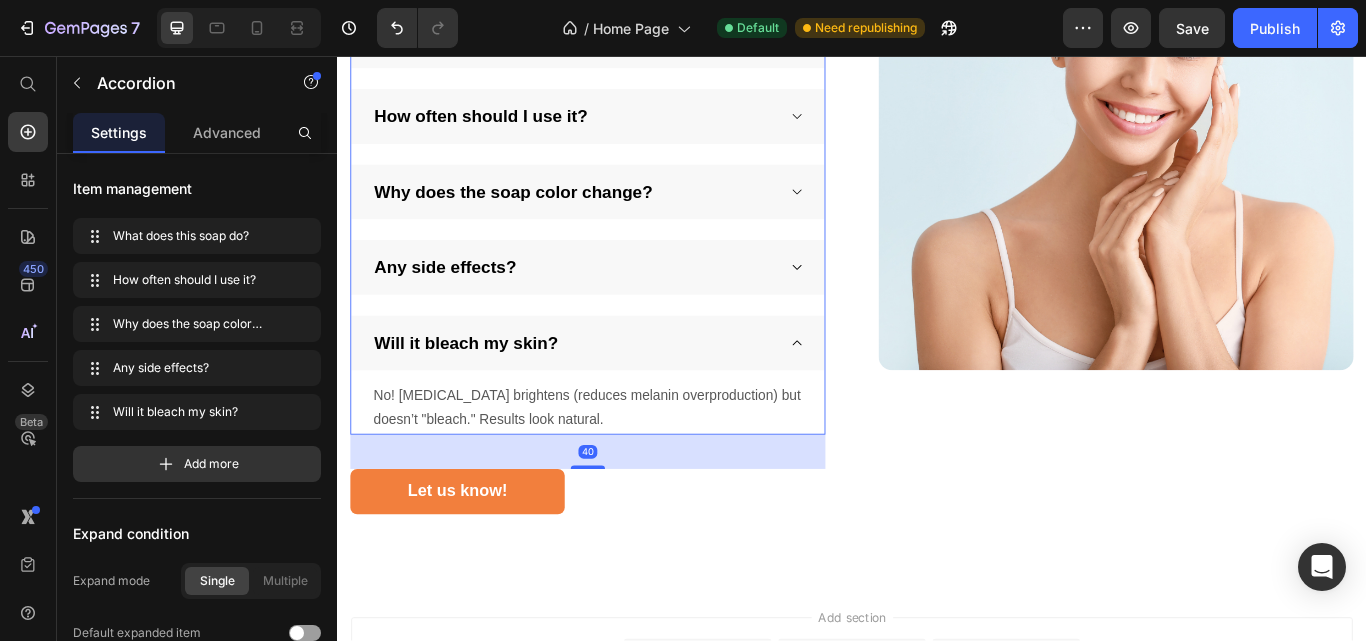 click 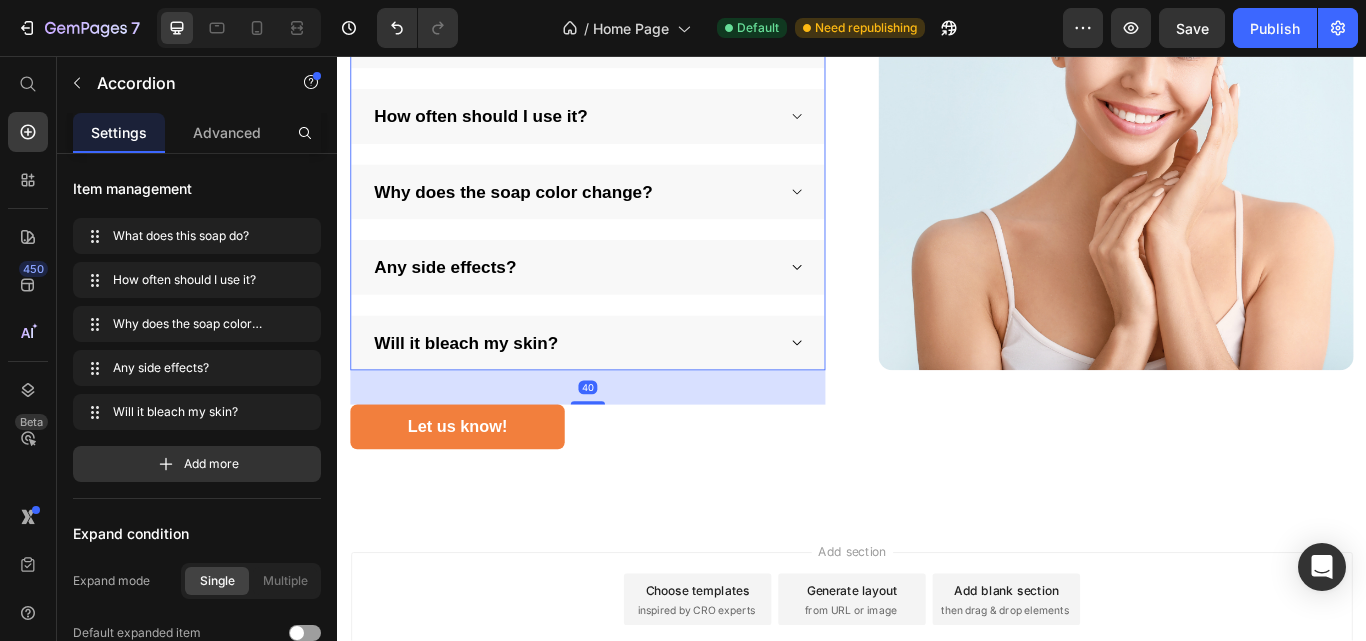 click on "Let us know! Button" at bounding box center (629, 489) 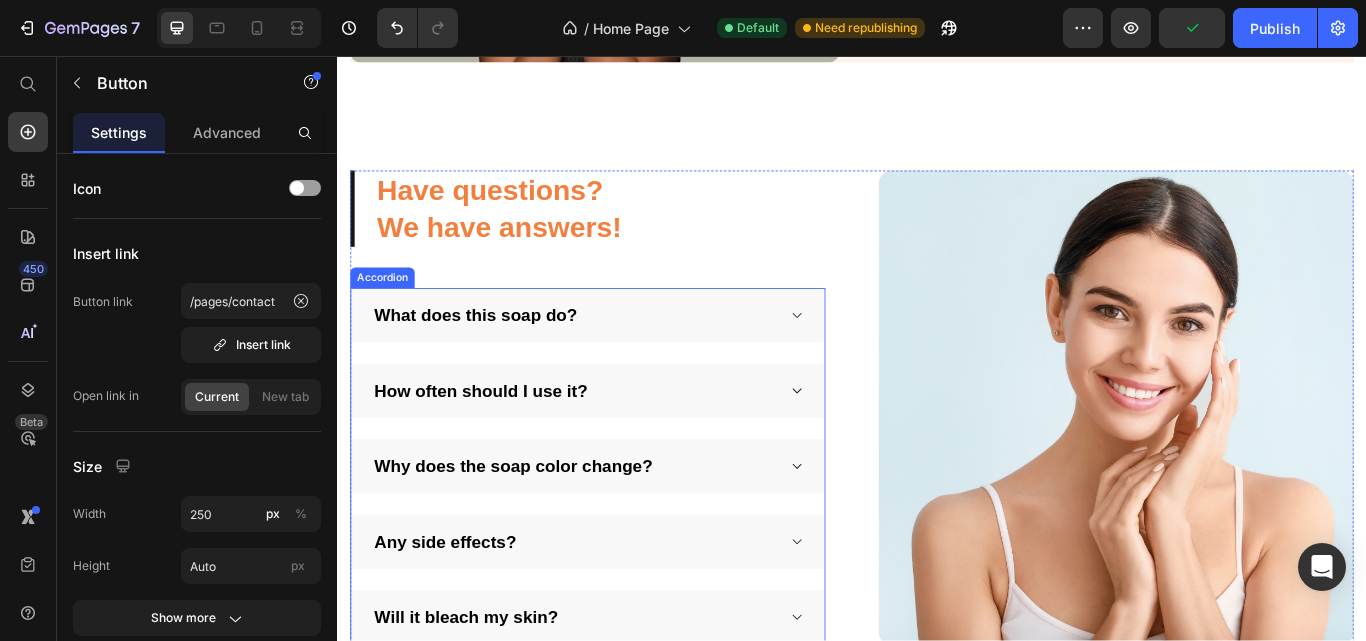 scroll, scrollTop: 4069, scrollLeft: 0, axis: vertical 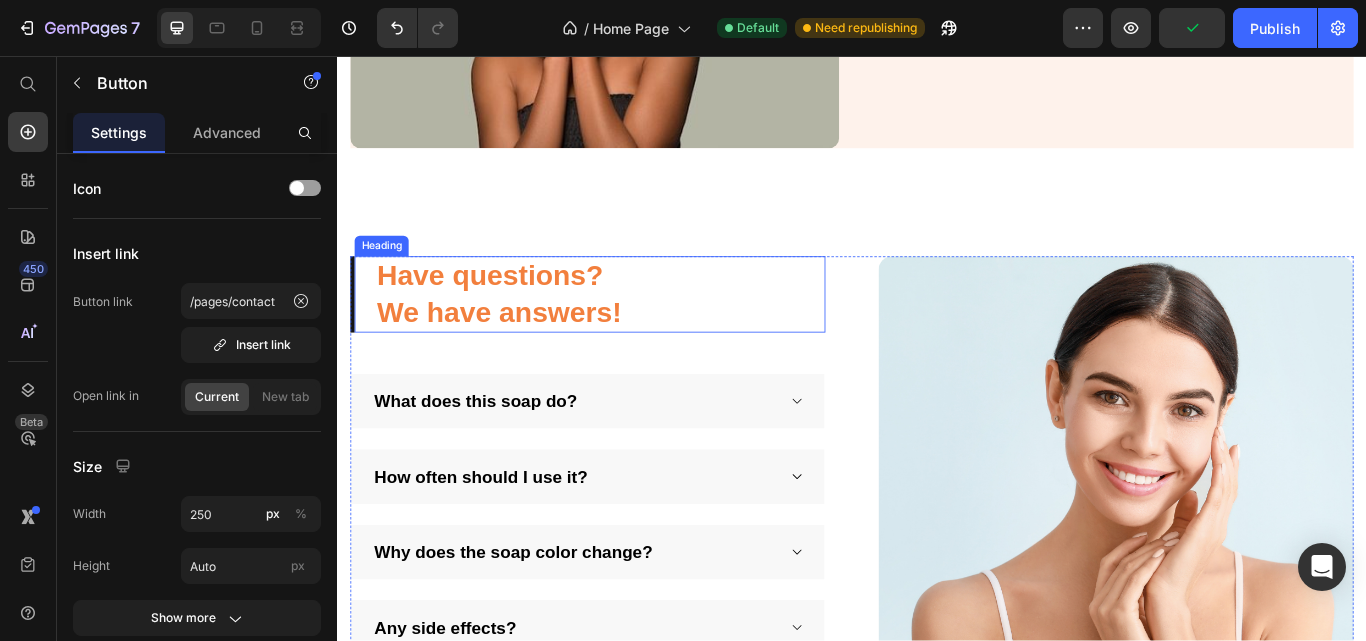 click on "Have questions? We have answers!" at bounding box center (643, 335) 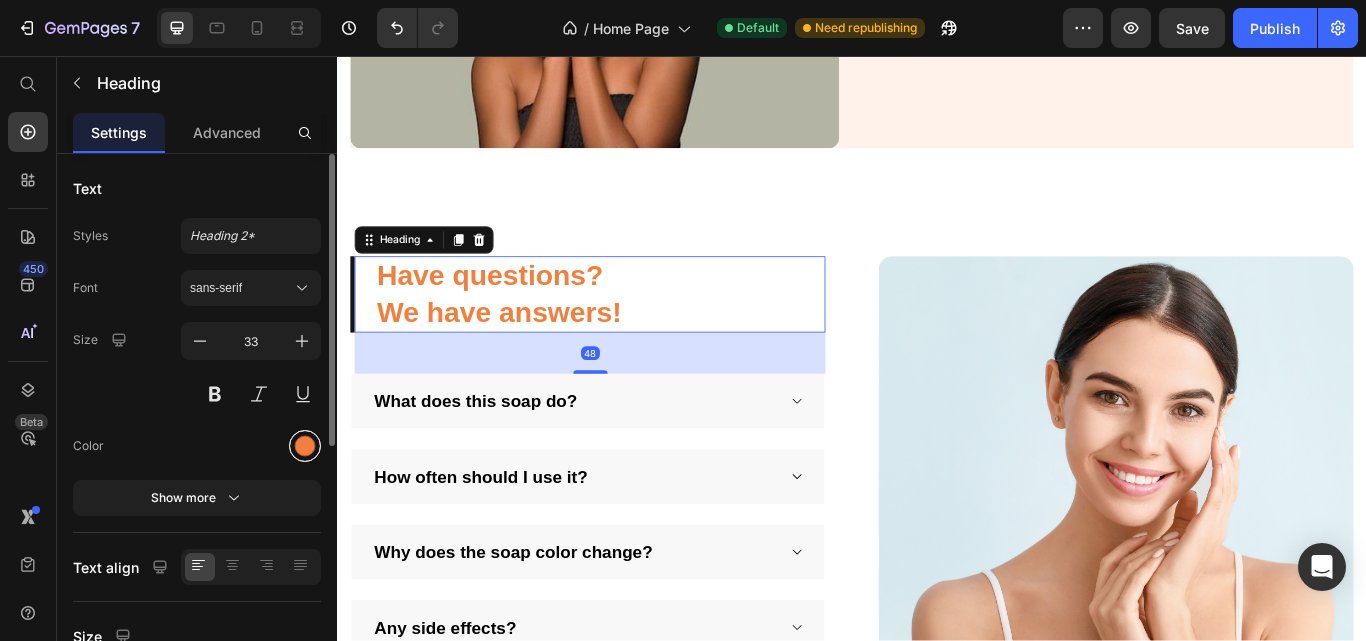click at bounding box center (305, 446) 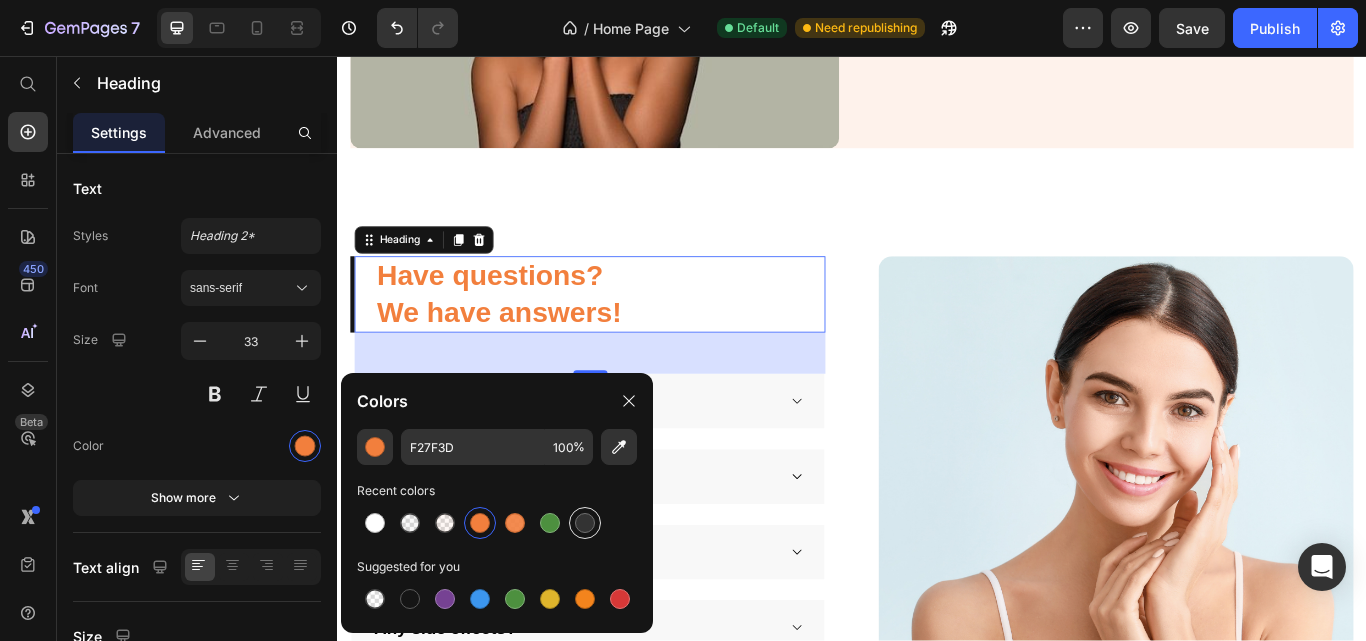 click at bounding box center (585, 523) 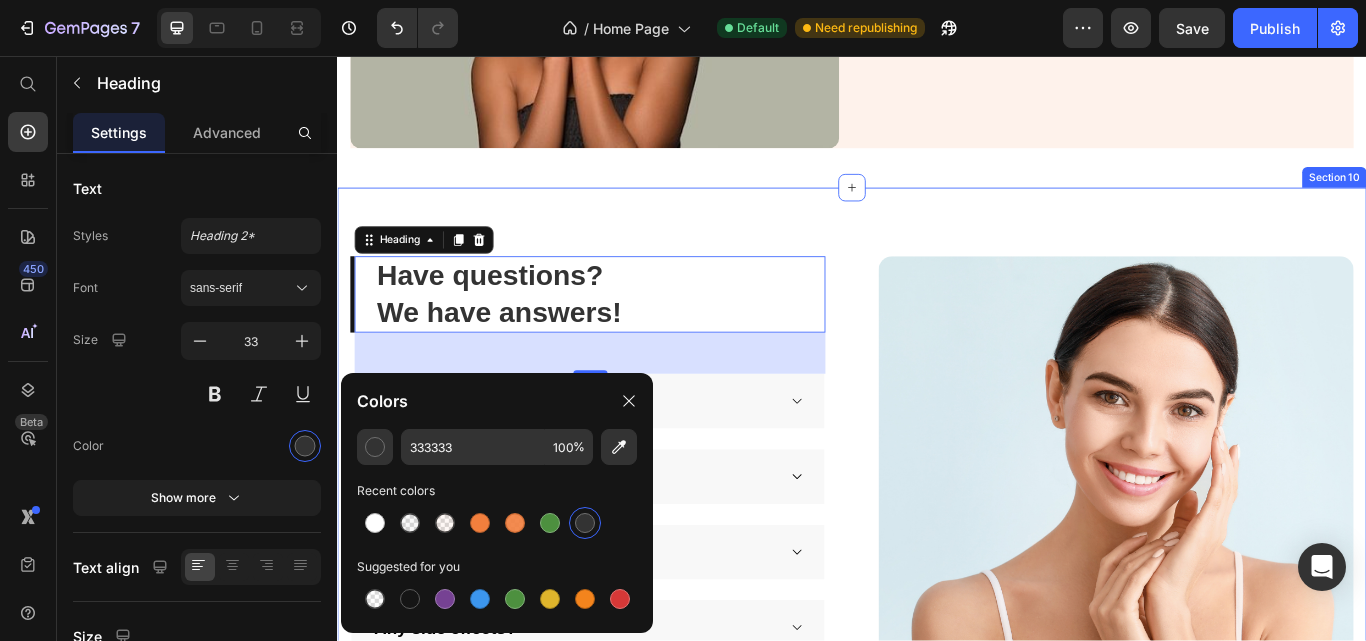 click on "Image Have questions? We have answers! Heading   48
What does this soap do?
How often should I use it?
Why does the soap color change?
Any side effects?
Will it bleach my skin? Accordion Let us know! Button Image Row Section 10" at bounding box center (937, 613) 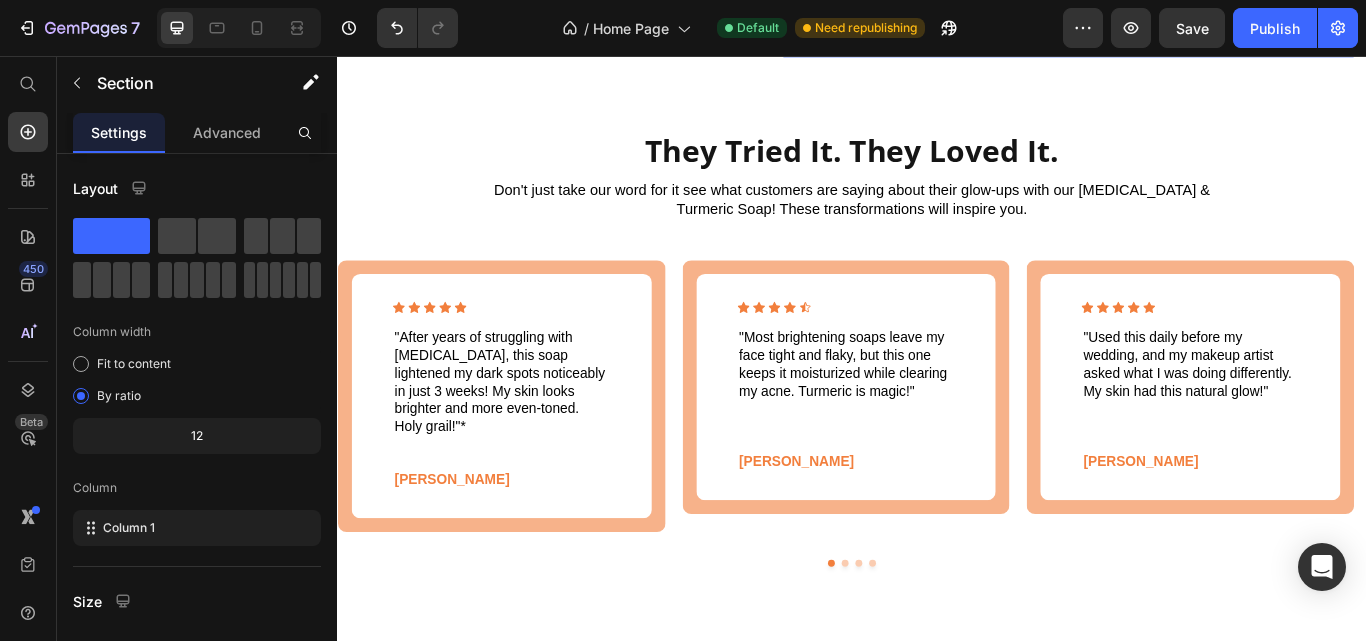 scroll, scrollTop: 2968, scrollLeft: 0, axis: vertical 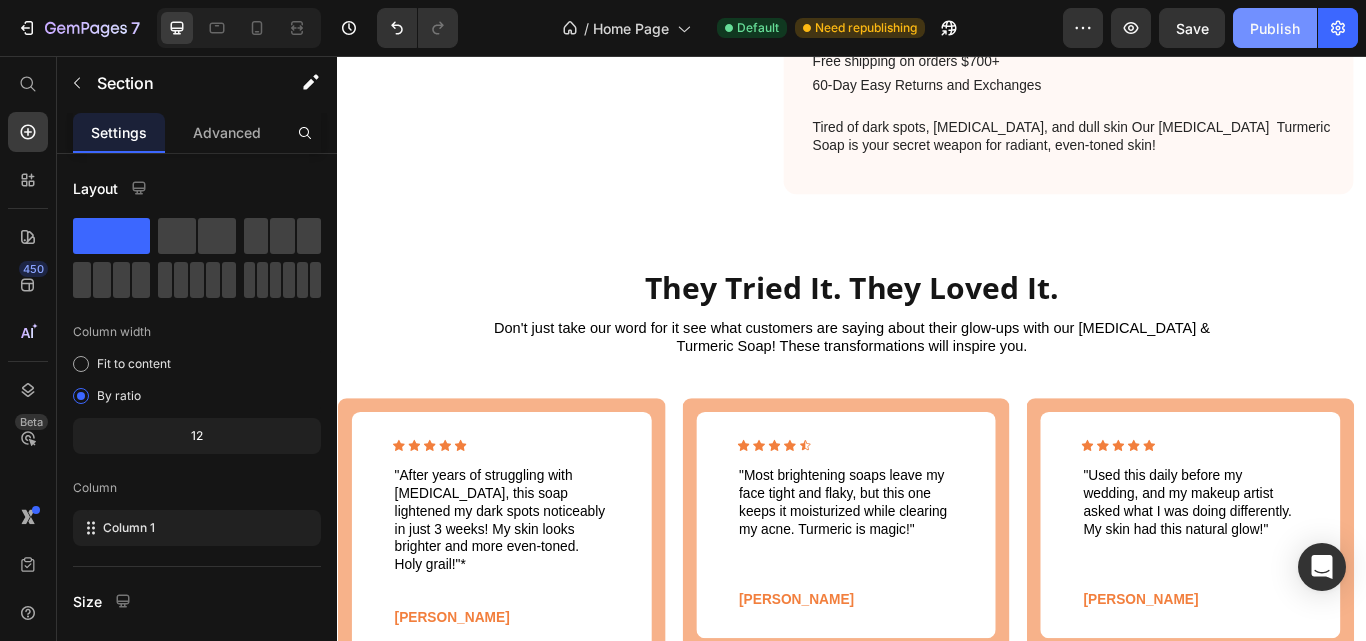 click on "Publish" at bounding box center (1275, 28) 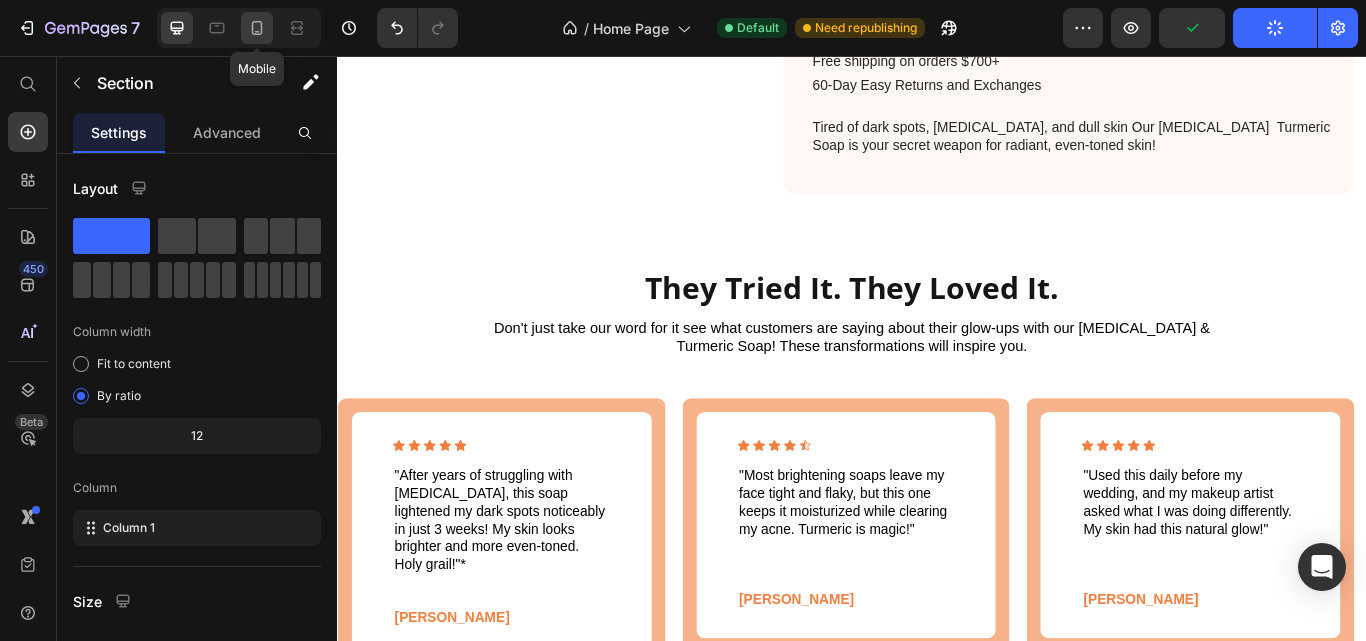 click 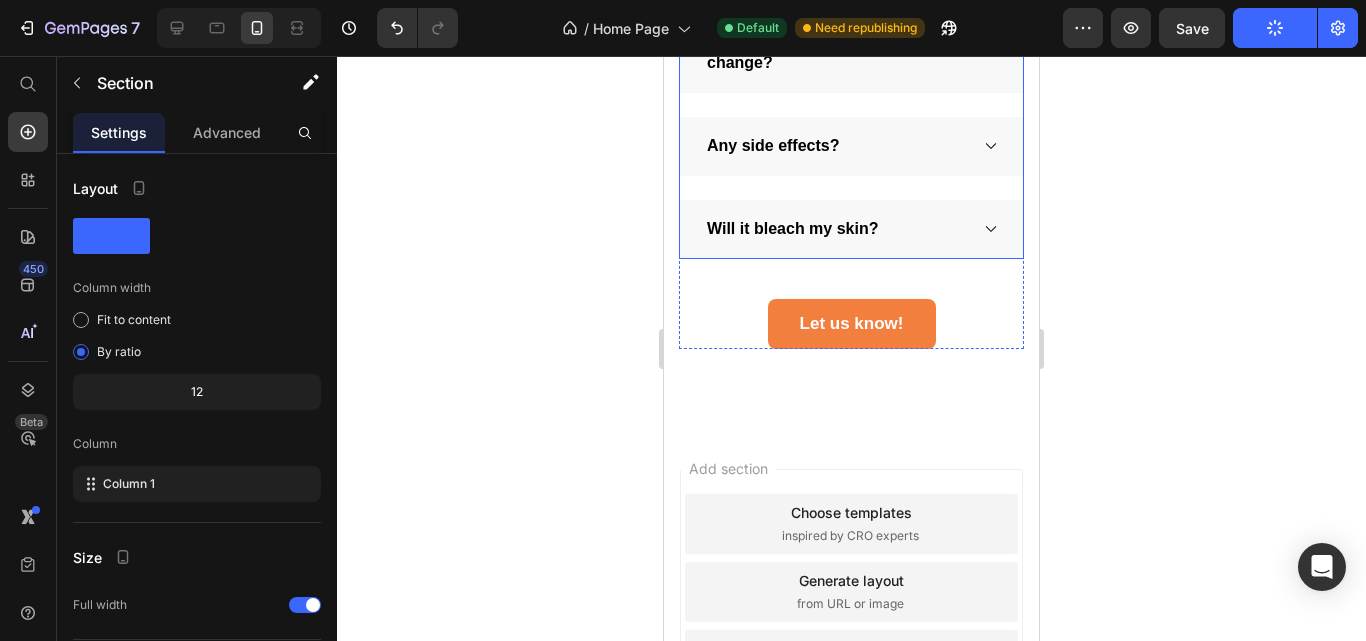 scroll, scrollTop: 4941, scrollLeft: 0, axis: vertical 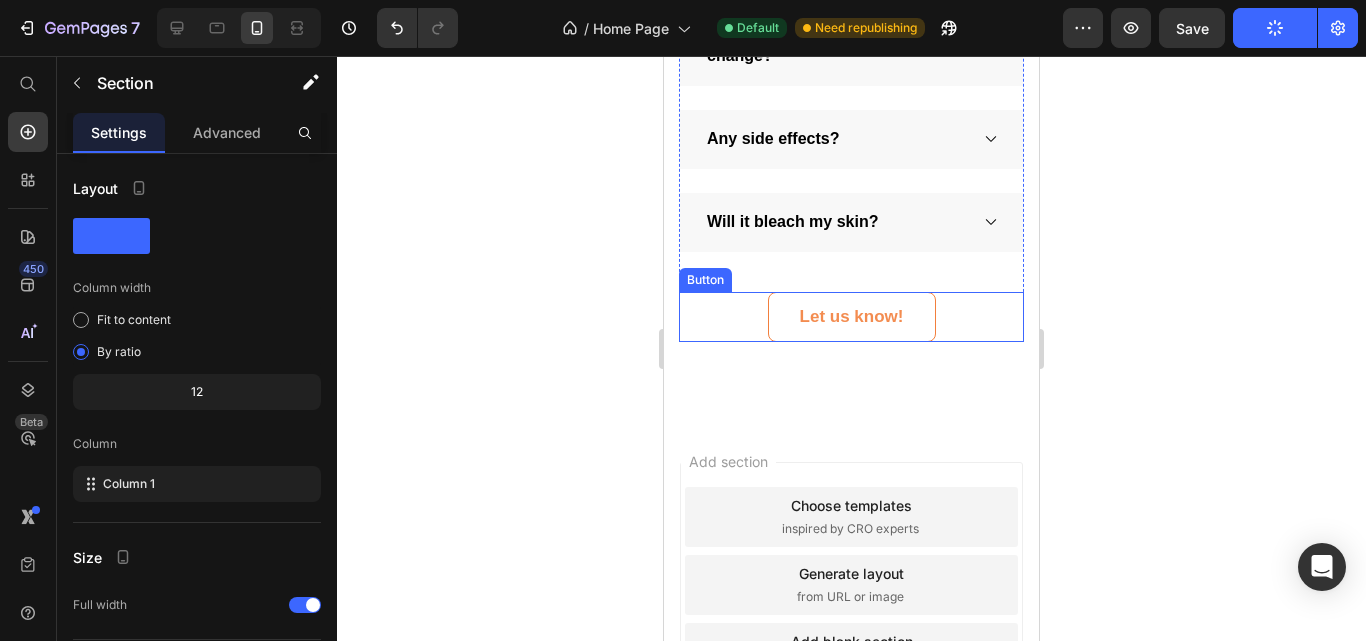 click on "Let us know!" at bounding box center [852, 317] 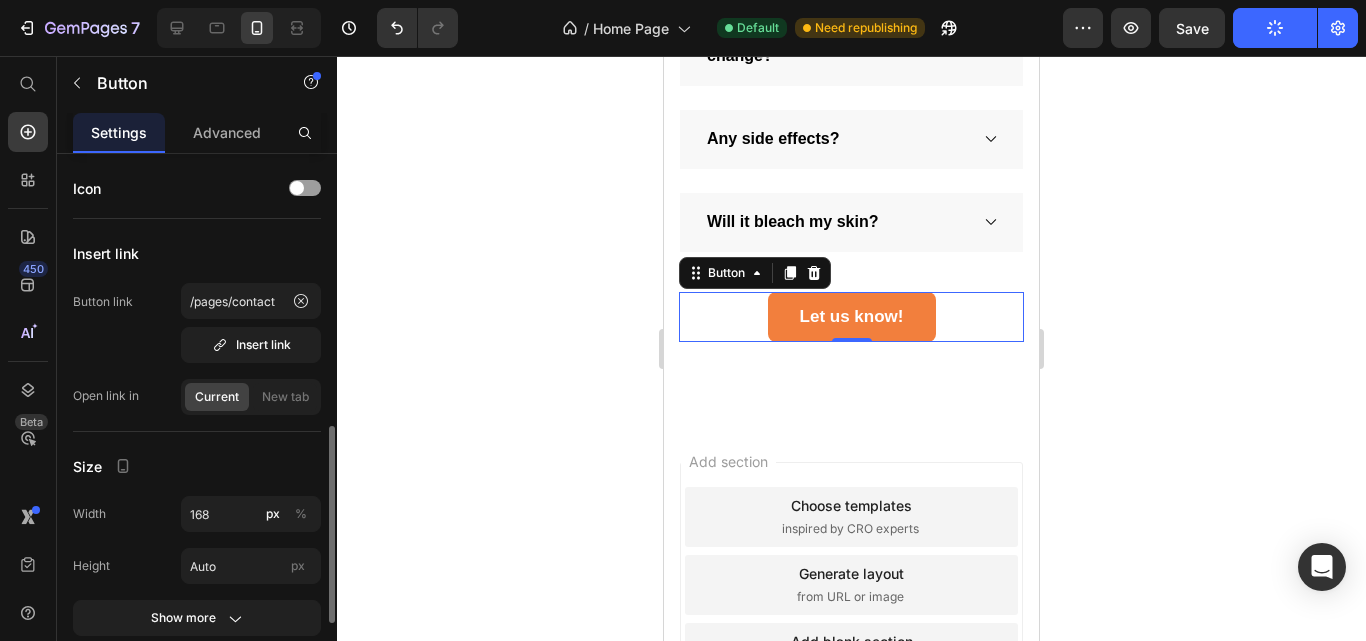 scroll, scrollTop: 300, scrollLeft: 0, axis: vertical 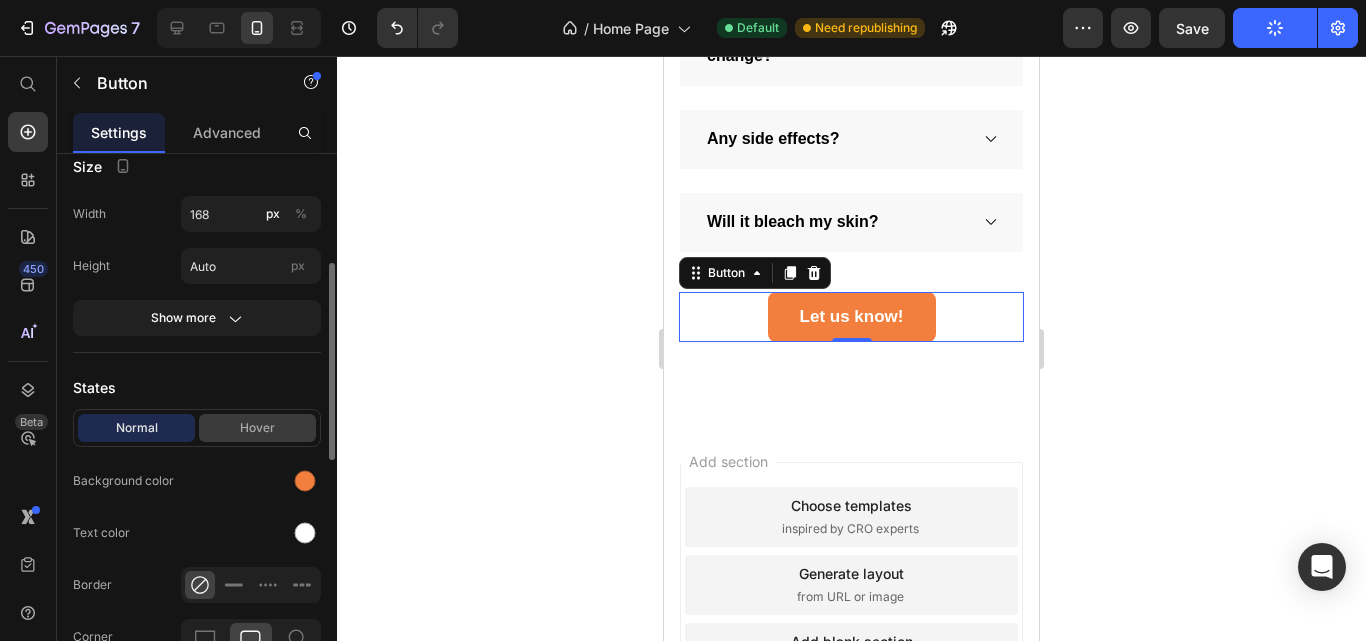 click on "Hover" at bounding box center (257, 428) 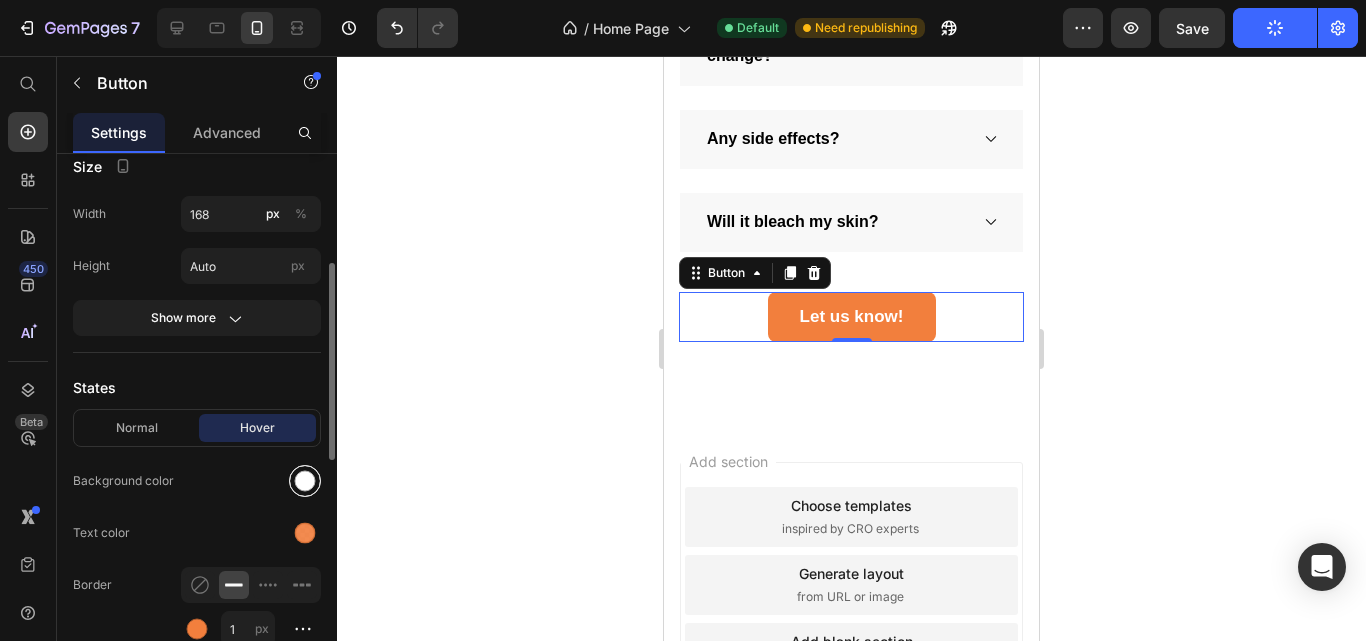click at bounding box center (305, 481) 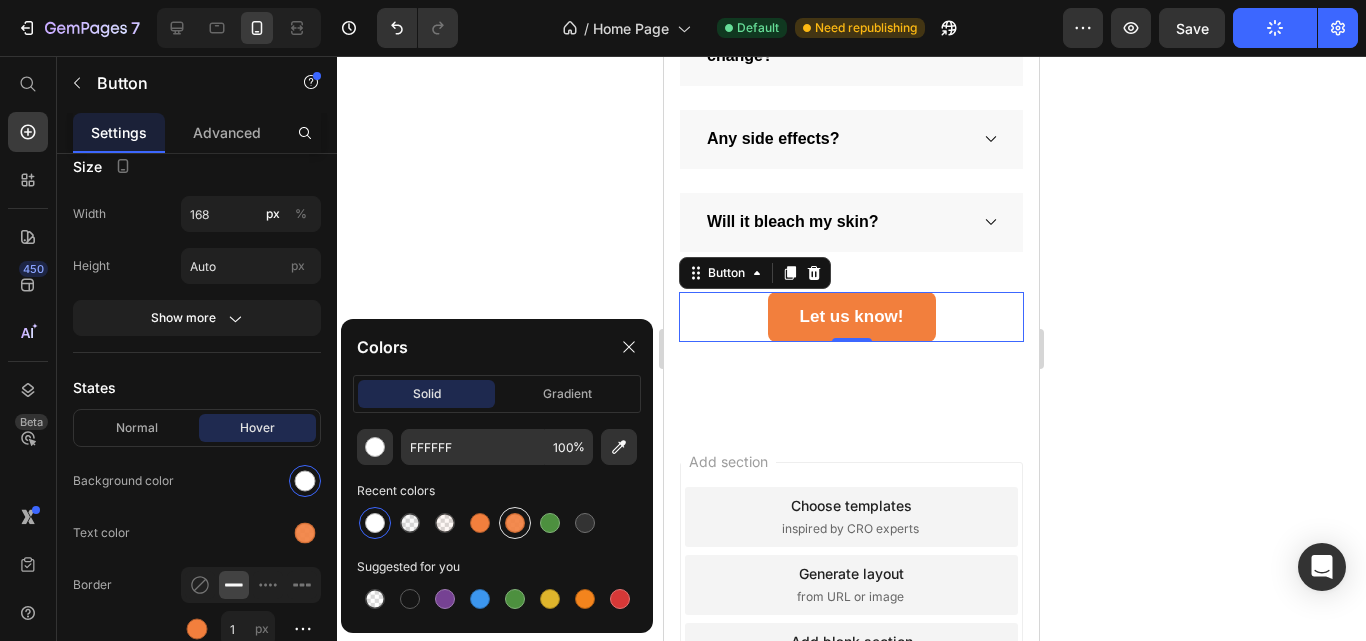 click at bounding box center (515, 523) 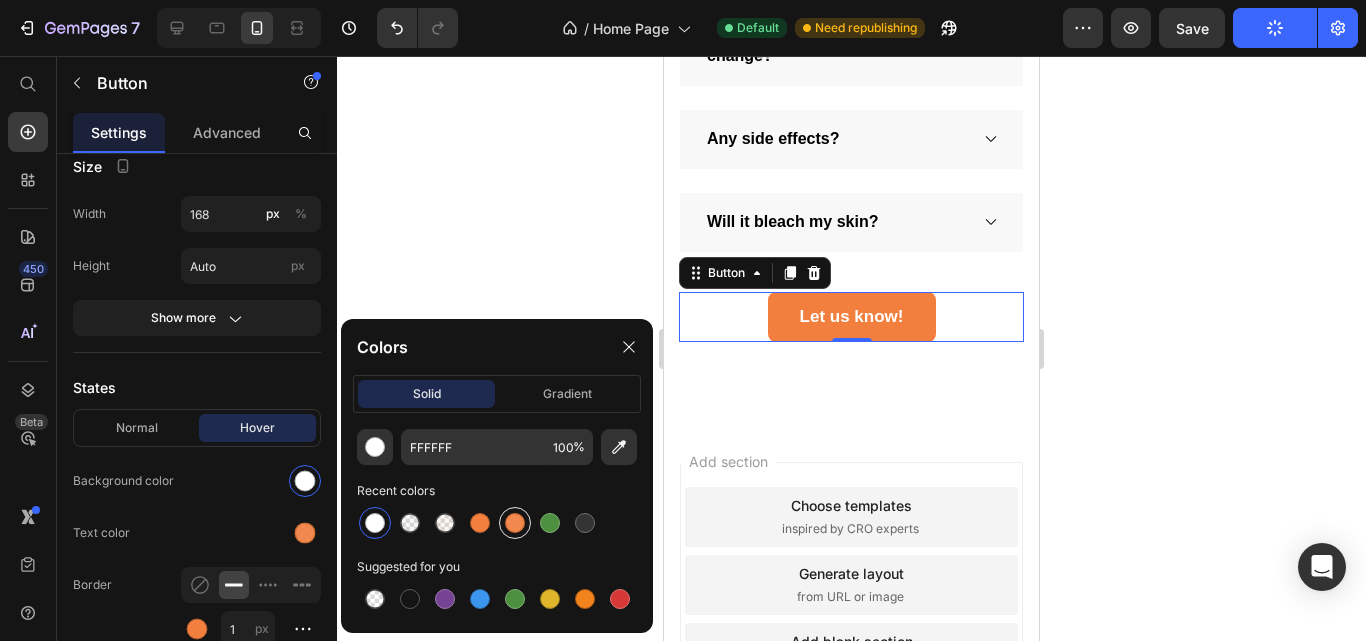 type on "F27F3D" 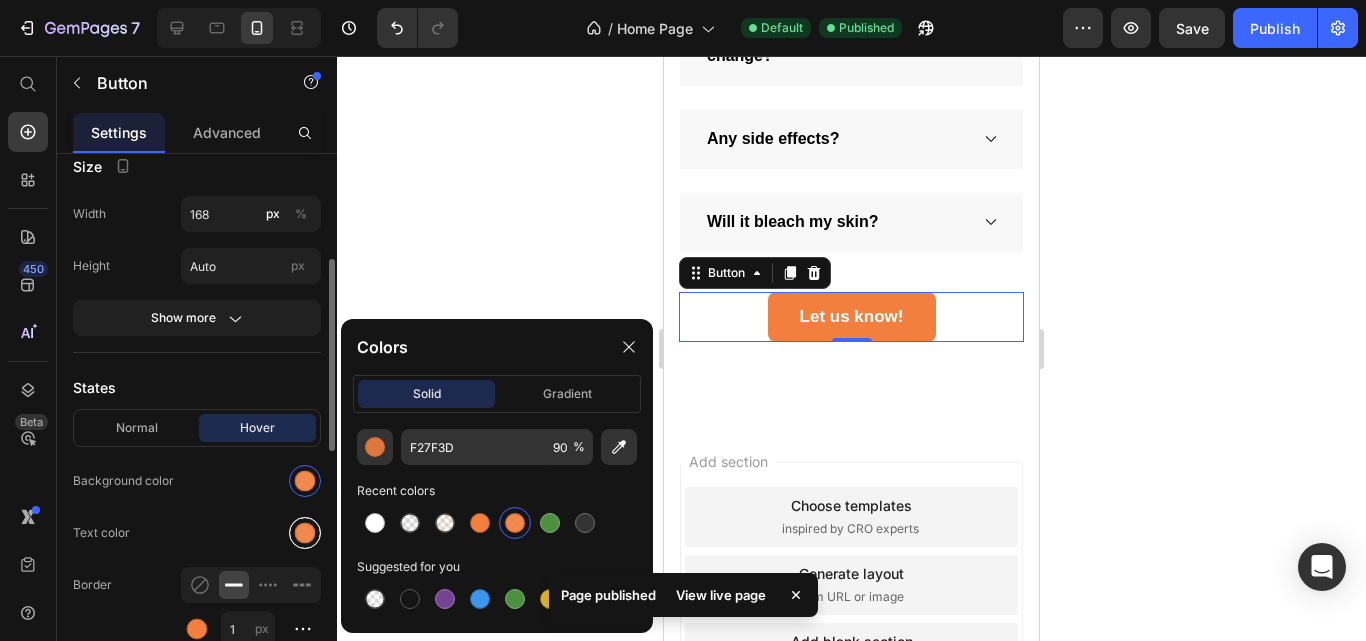 click at bounding box center (305, 533) 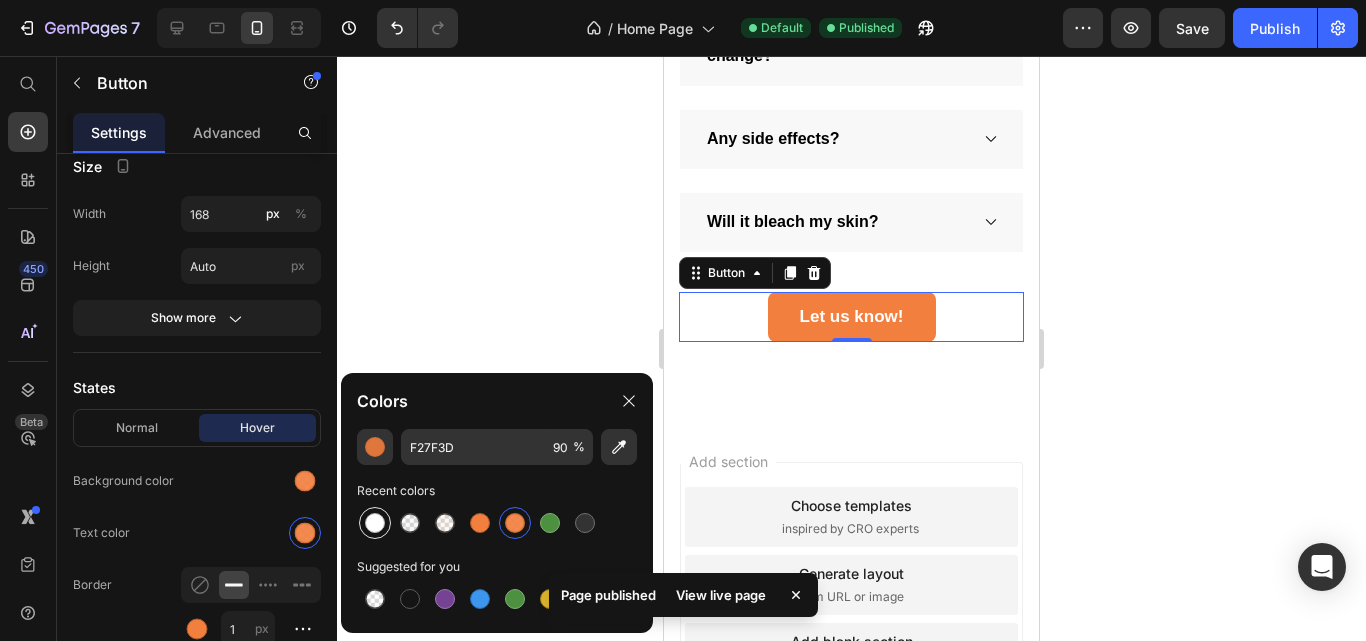 click at bounding box center [375, 523] 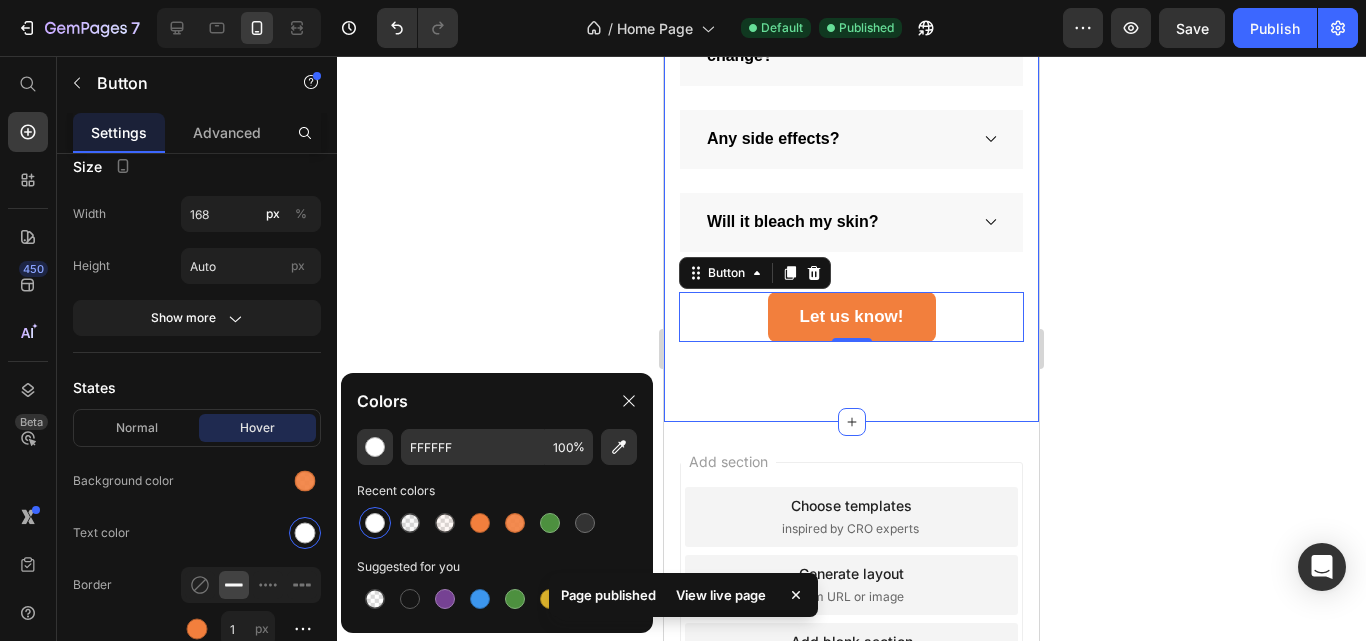 click on "Image Have questions? We have answers! Heading
What does this soap do?
How often should I use it?
Why does the soap color change?
Any side effects?
Will it bleach my skin? Accordion Let us know! Button   0 Image Row Section 10" at bounding box center [851, -160] 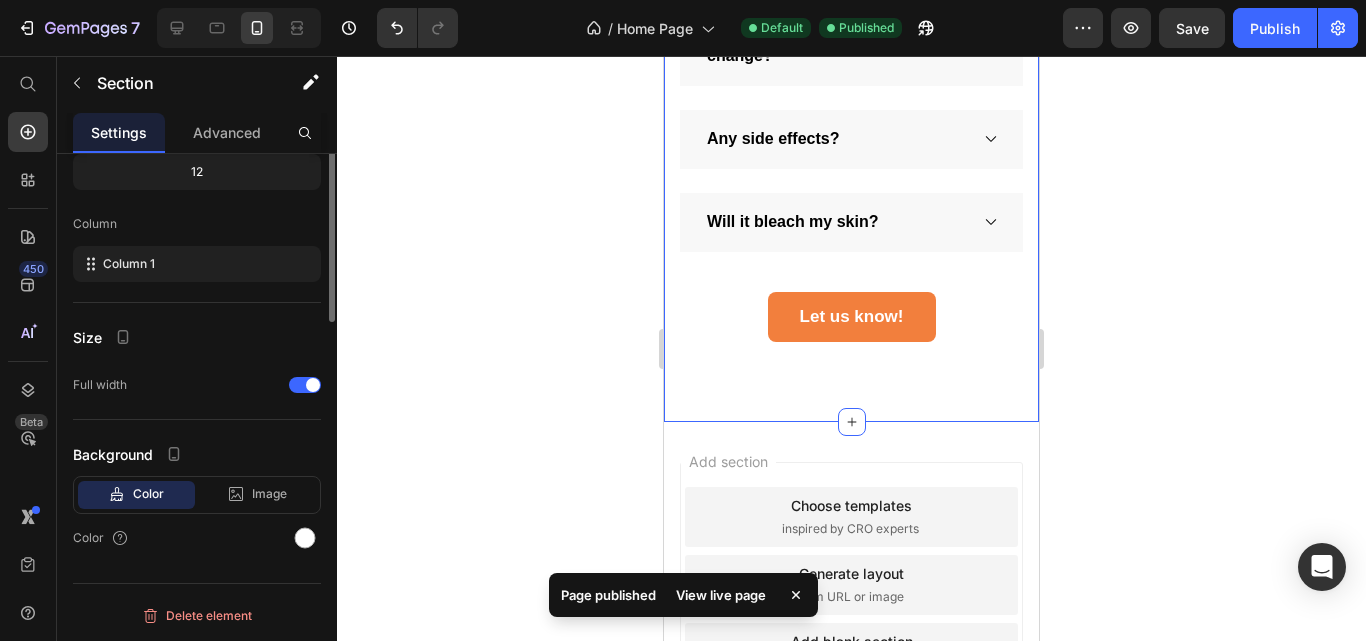 scroll, scrollTop: 0, scrollLeft: 0, axis: both 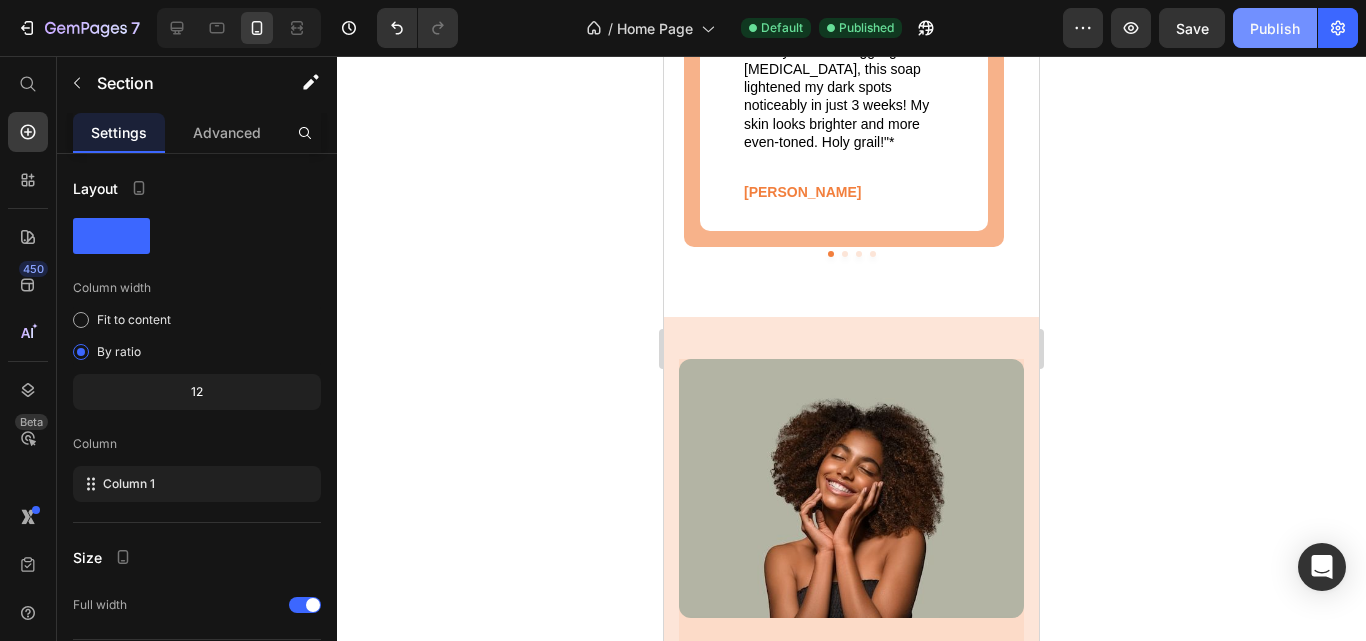 click on "Publish" 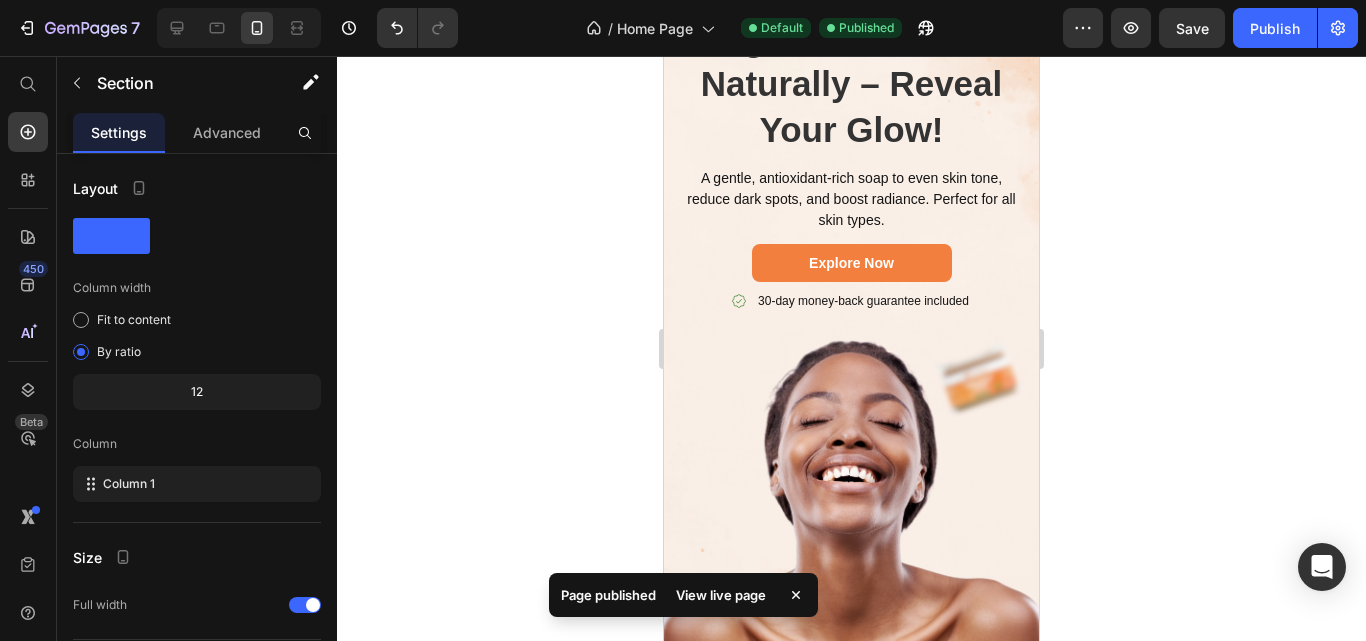 scroll, scrollTop: 134, scrollLeft: 0, axis: vertical 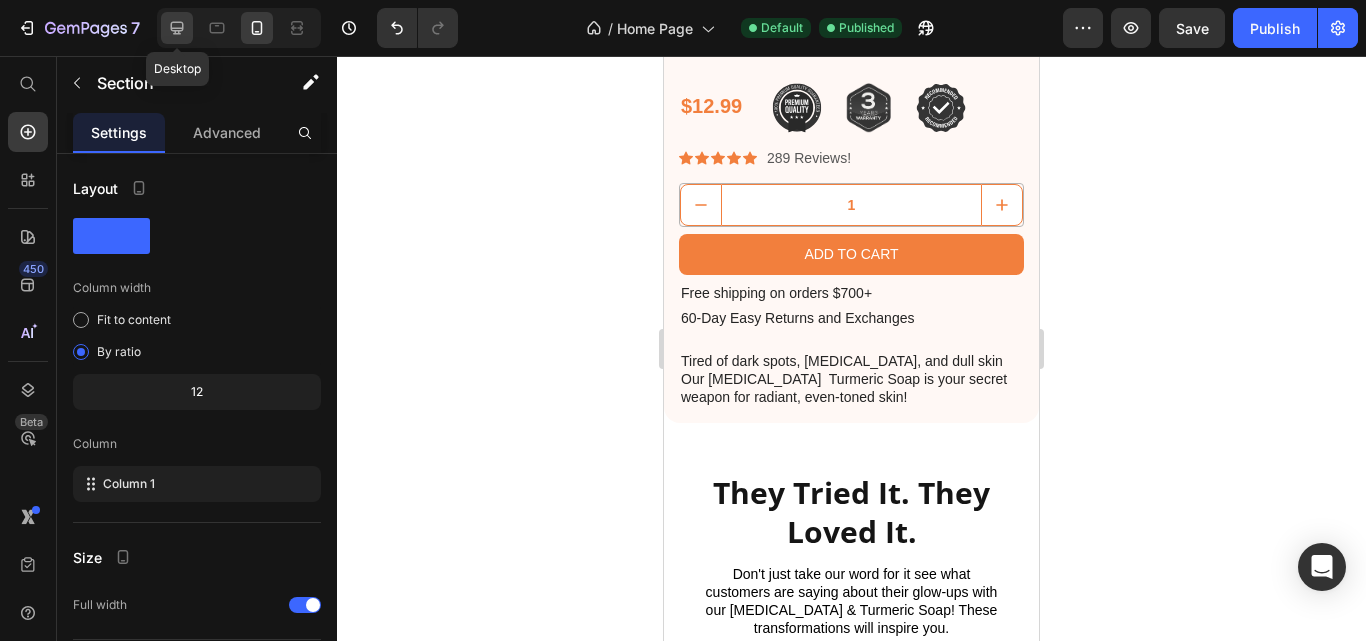 click 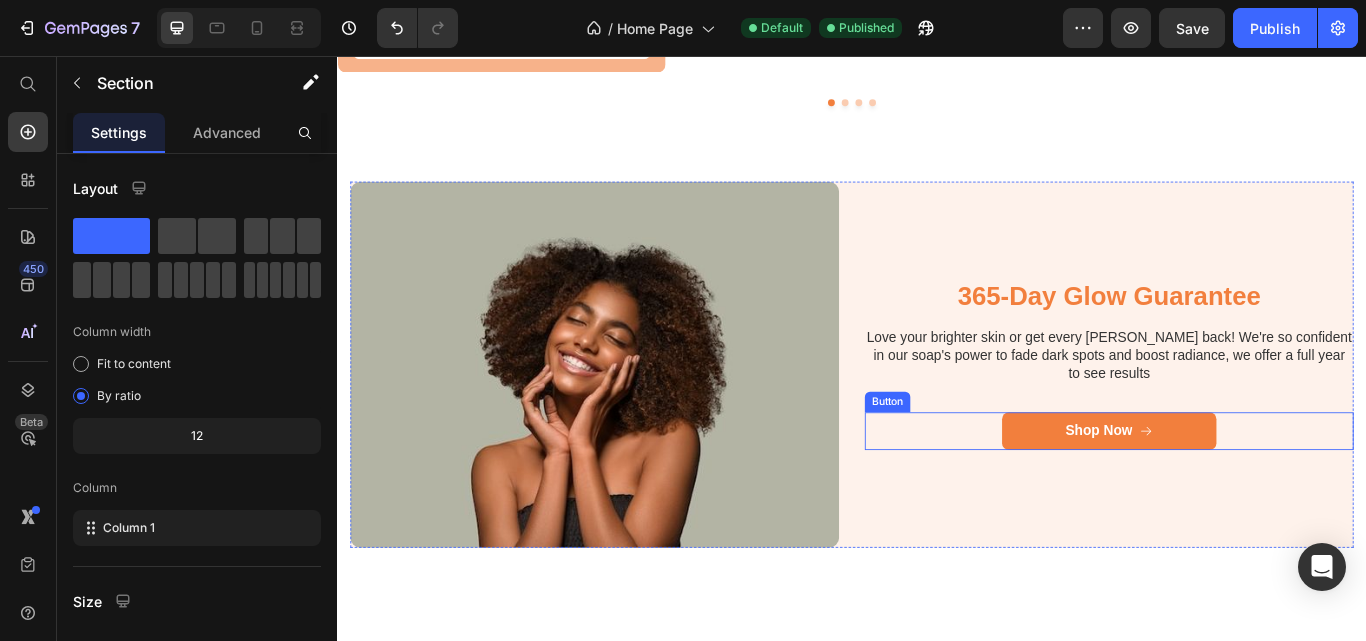scroll, scrollTop: 3499, scrollLeft: 0, axis: vertical 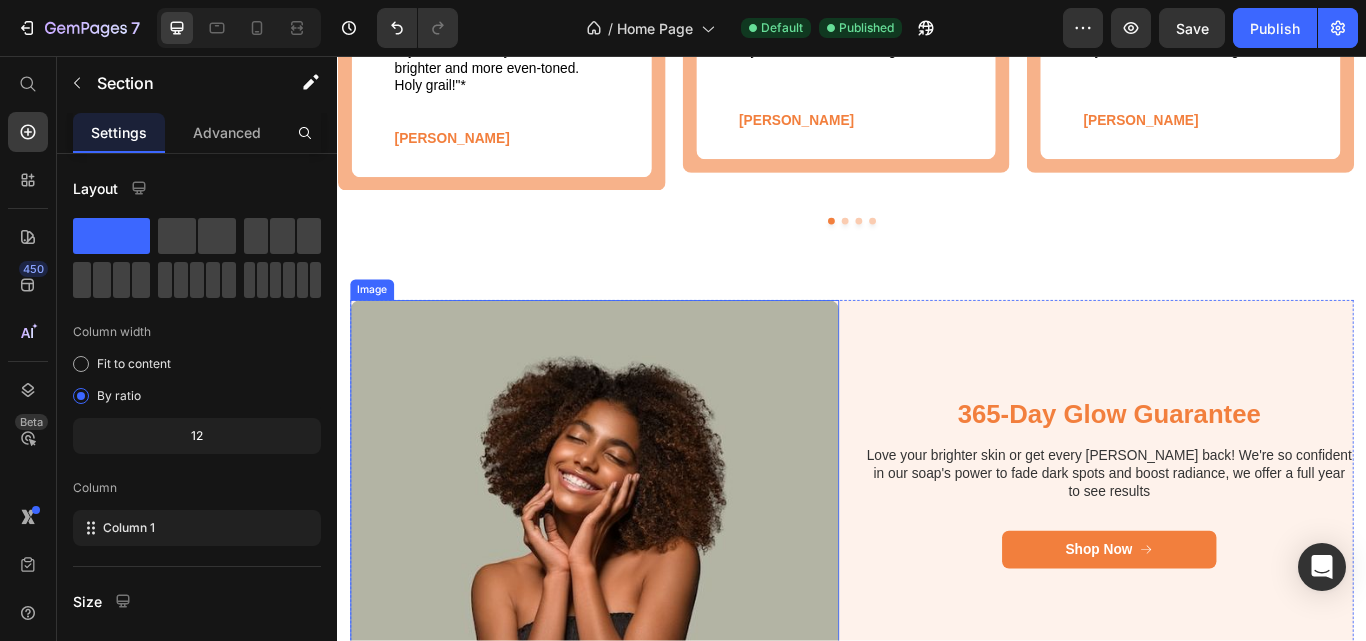 drag, startPoint x: 520, startPoint y: 480, endPoint x: 516, endPoint y: 461, distance: 19.416489 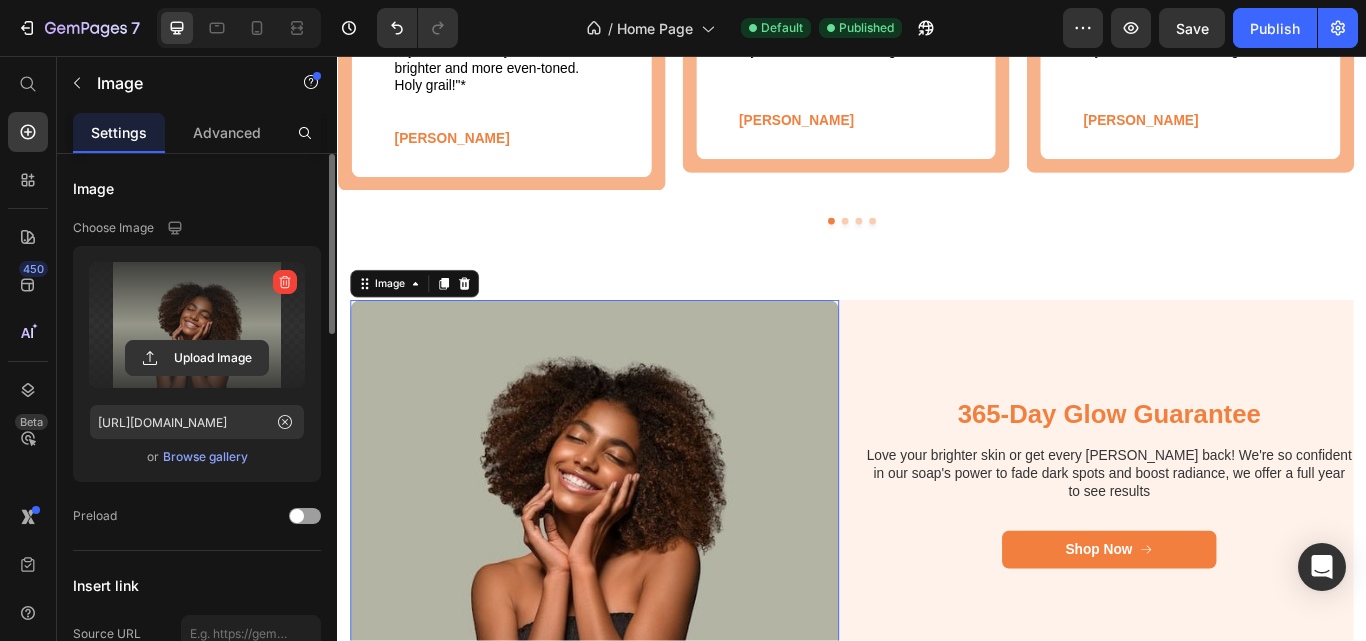 click at bounding box center (197, 325) 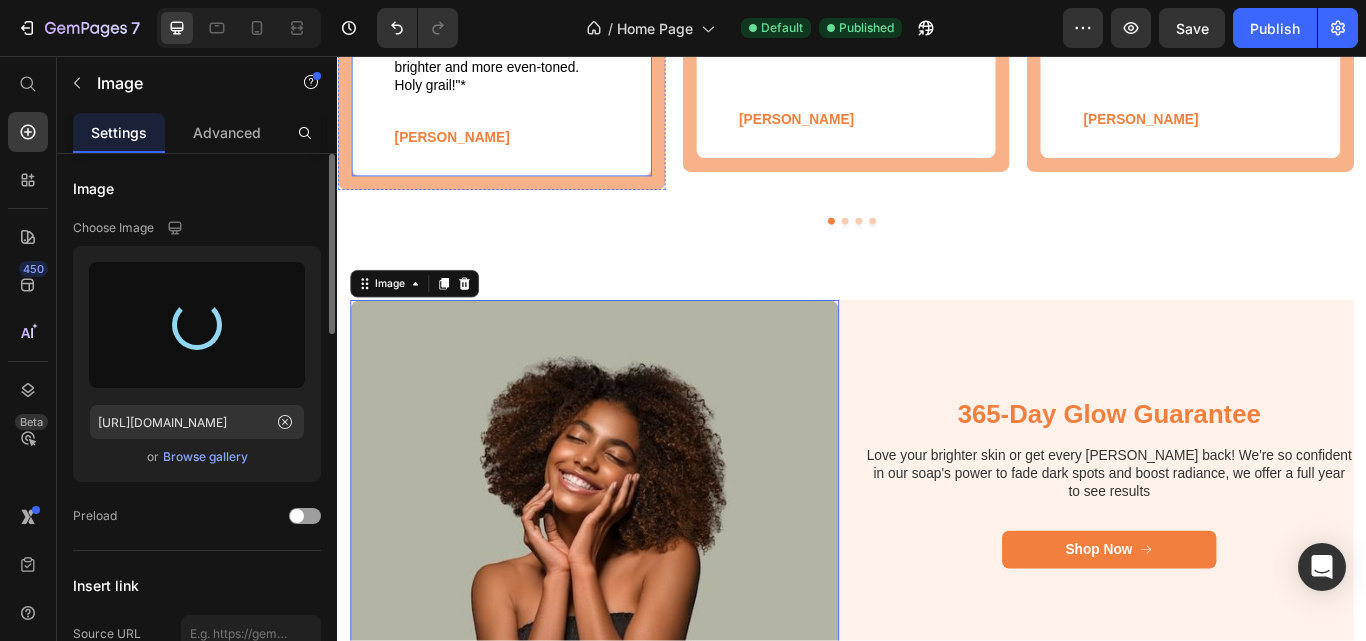 type on "https://cdn.shopify.com/s/files/1/0648/2981/6943/files/gempages_574556219855864607-2e1c4fbd-b34e-4eef-a96b-ced7af6d9b41.png" 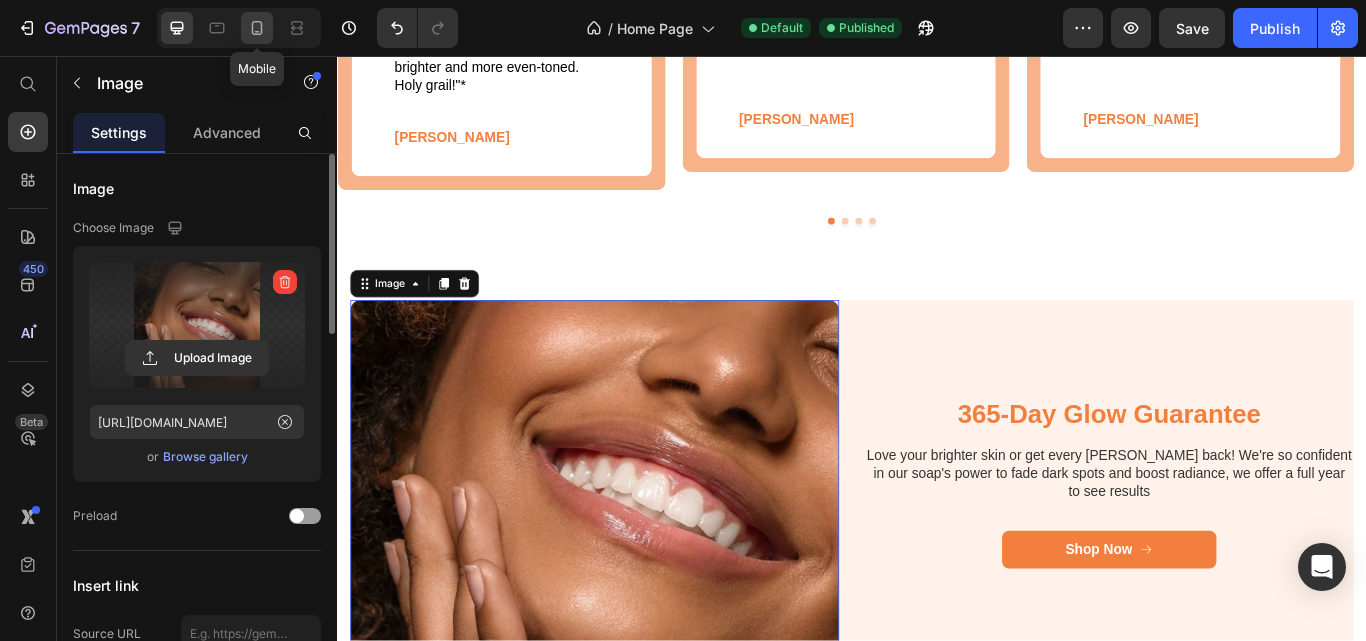 click 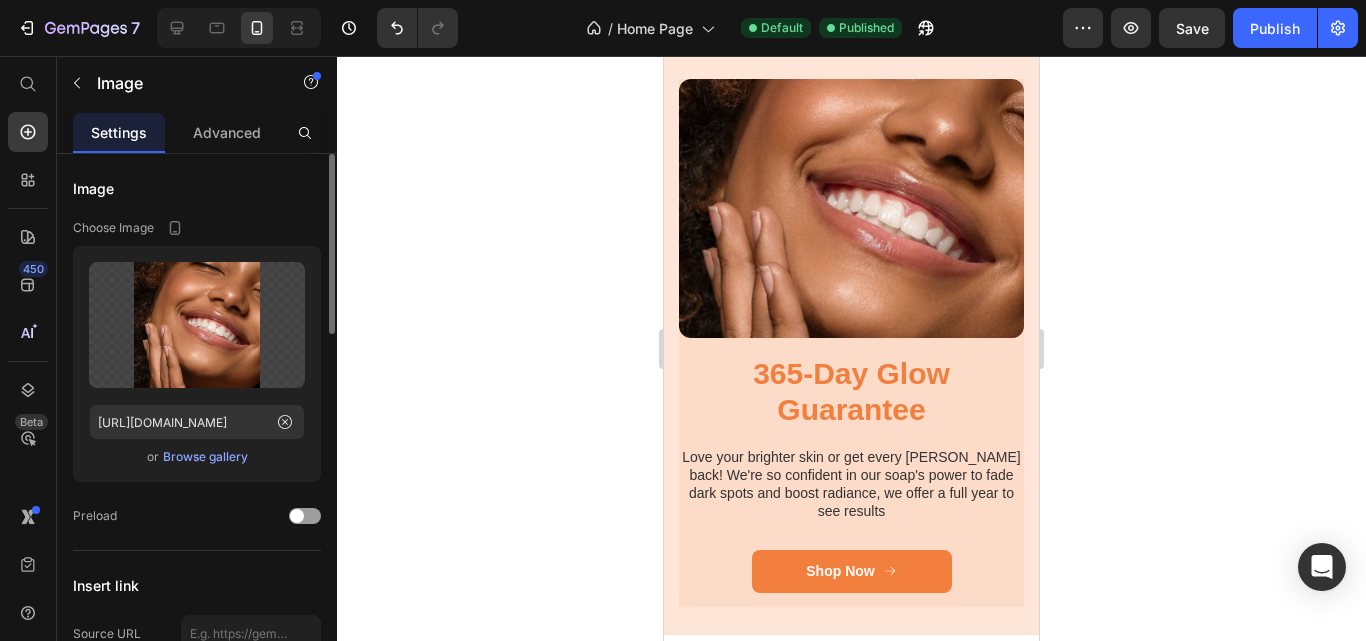 scroll, scrollTop: 4368, scrollLeft: 0, axis: vertical 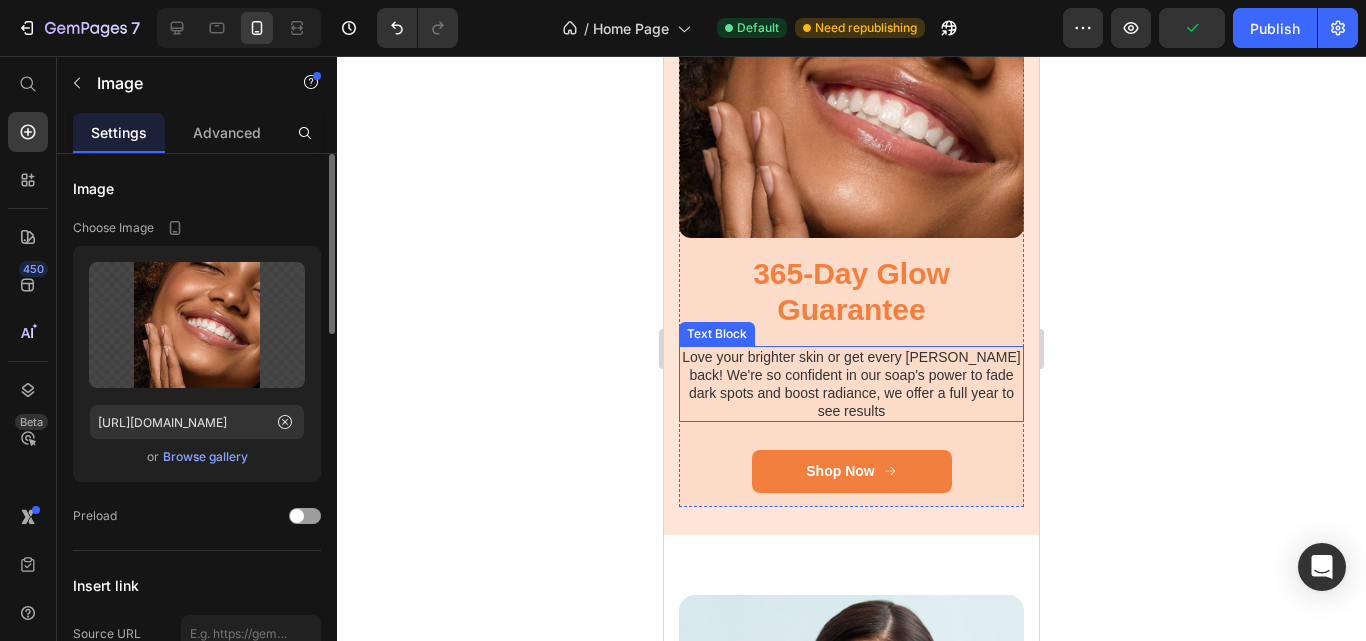 click on "Love your brighter skin or get every [PERSON_NAME] back! We're so confident in our soap's power to fade dark spots and boost radiance, we offer a full year to see results" at bounding box center [851, 384] 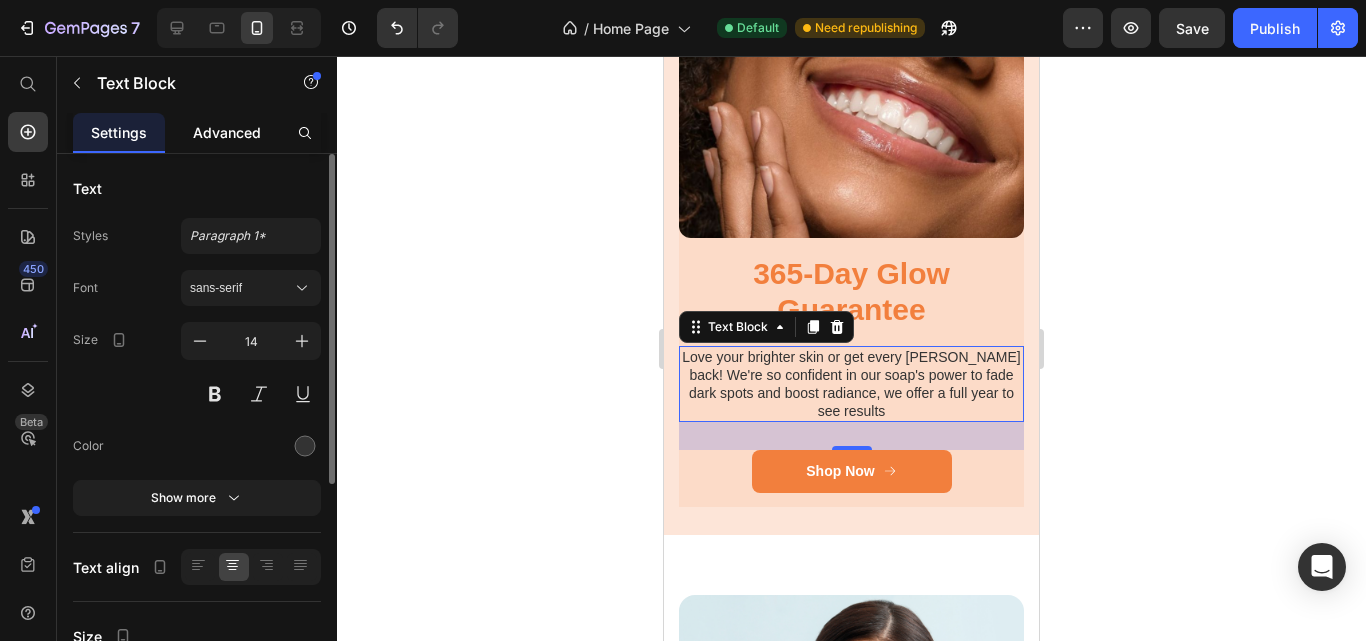 click on "Advanced" at bounding box center (227, 132) 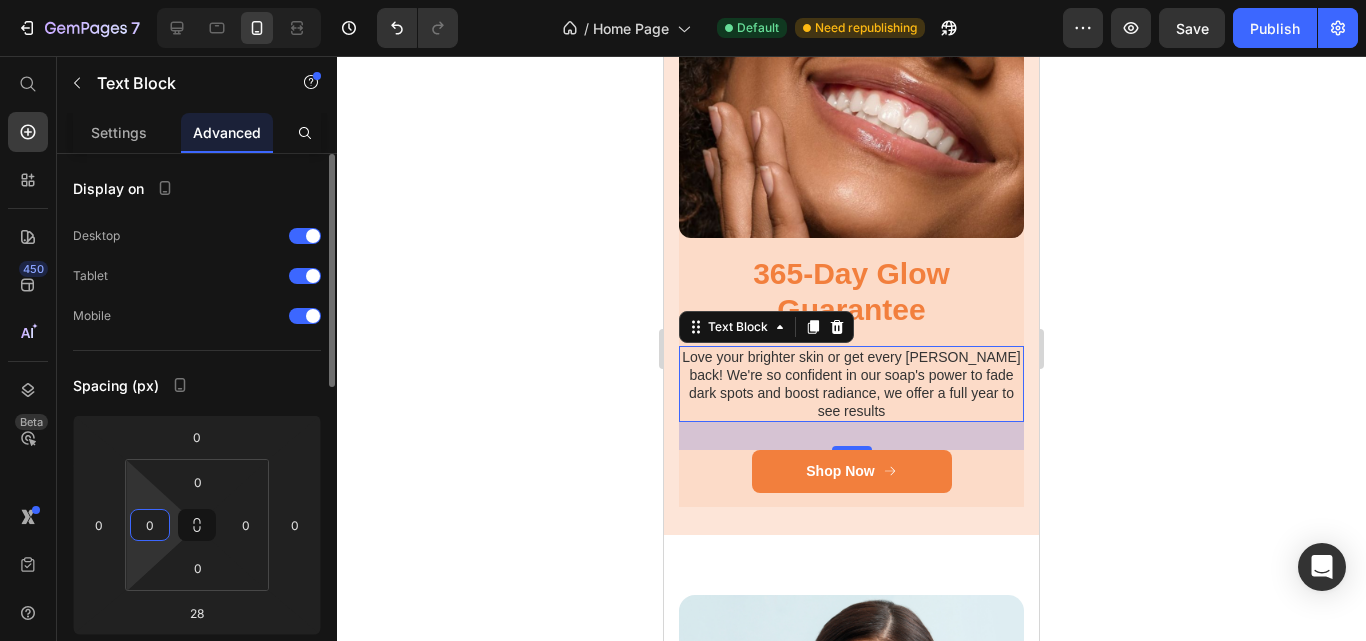 click on "0" at bounding box center (150, 525) 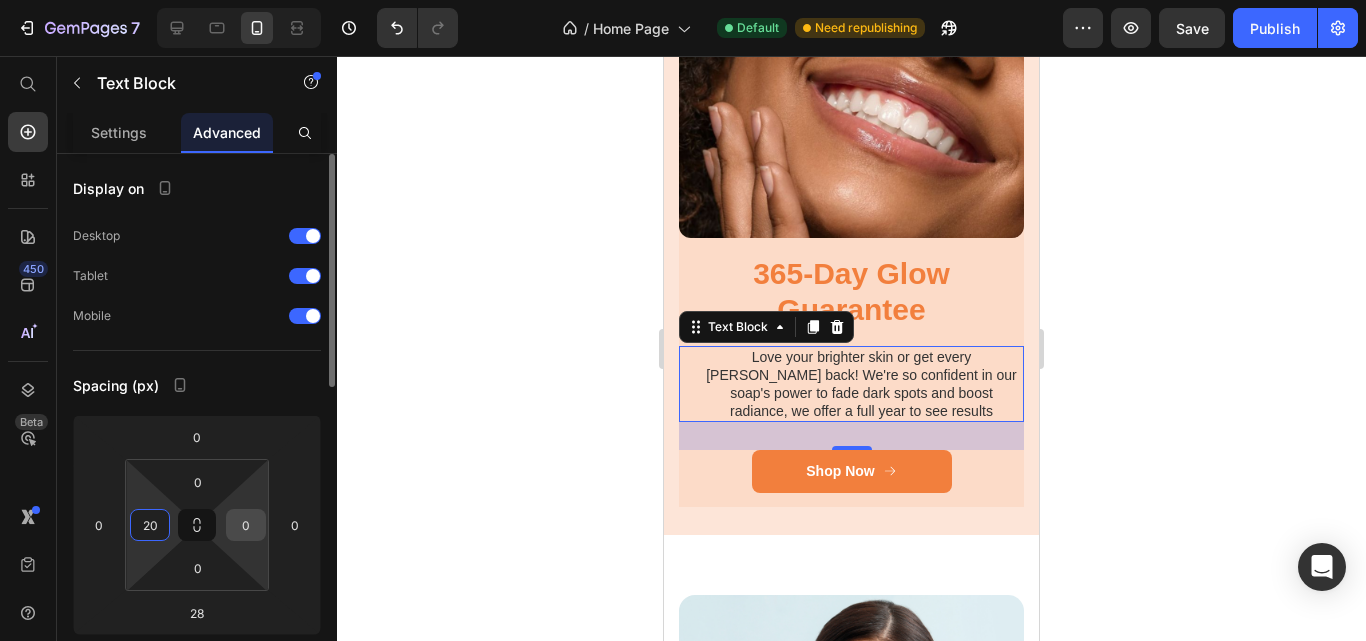 type on "20" 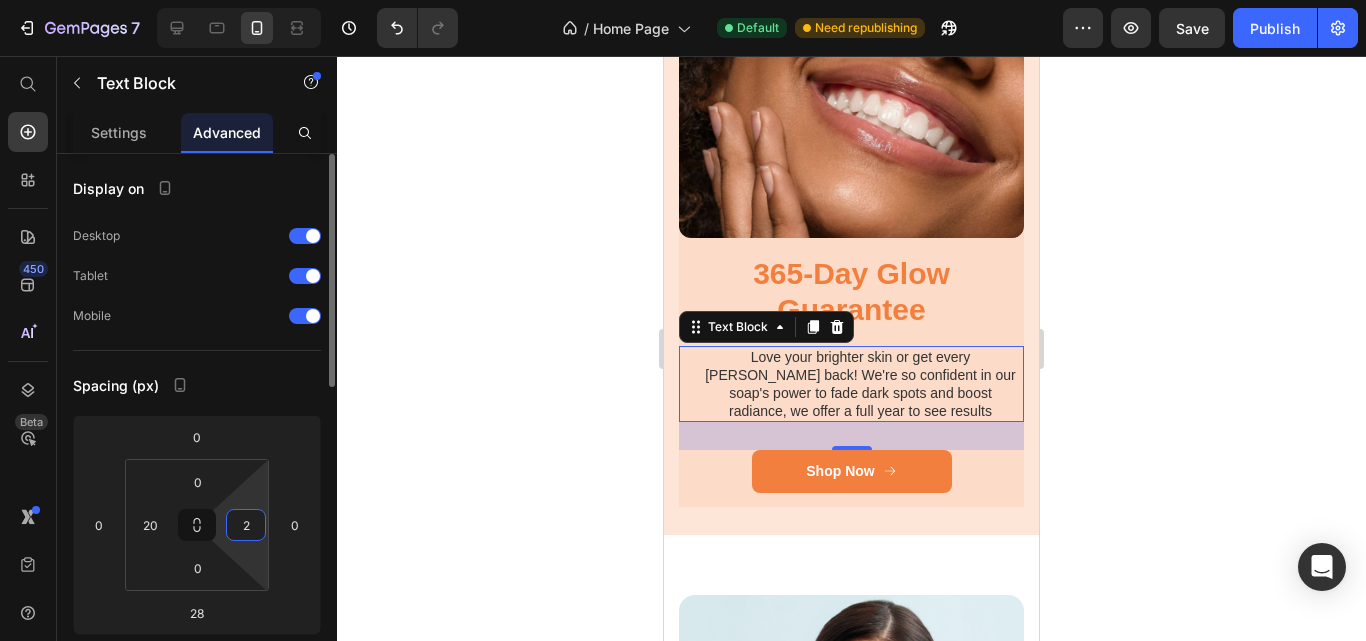 type on "20" 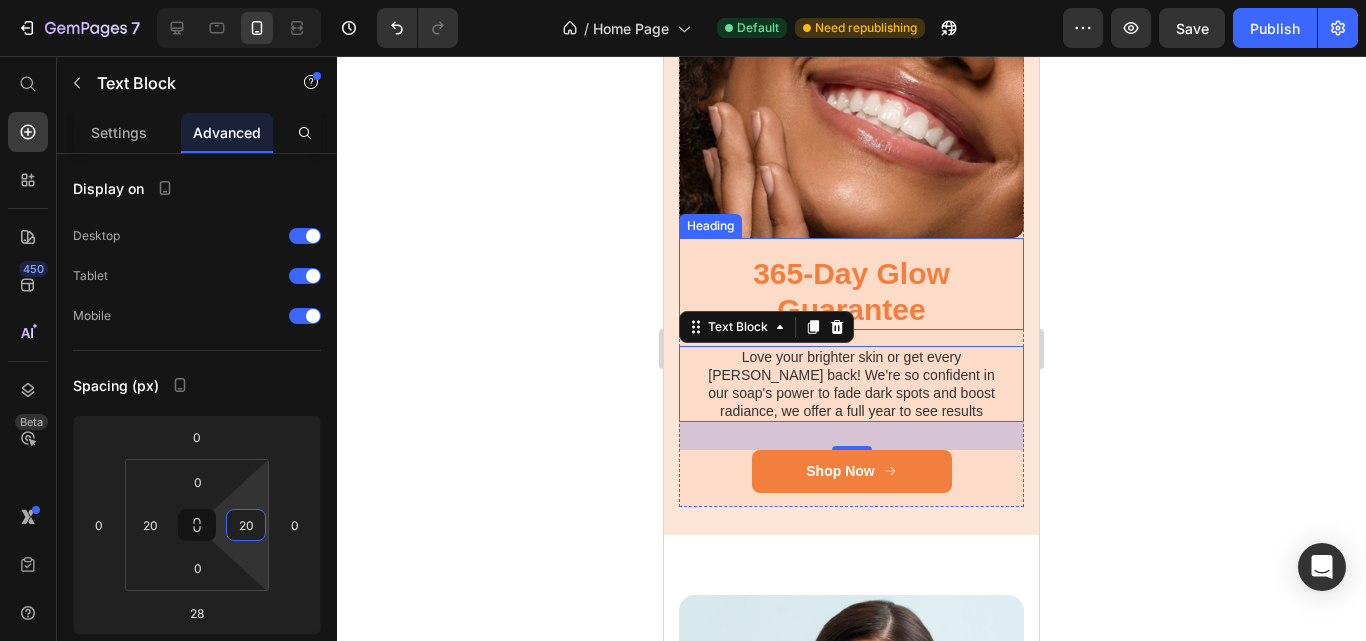 click on "365-Day Glow Guarantee" at bounding box center [851, 292] 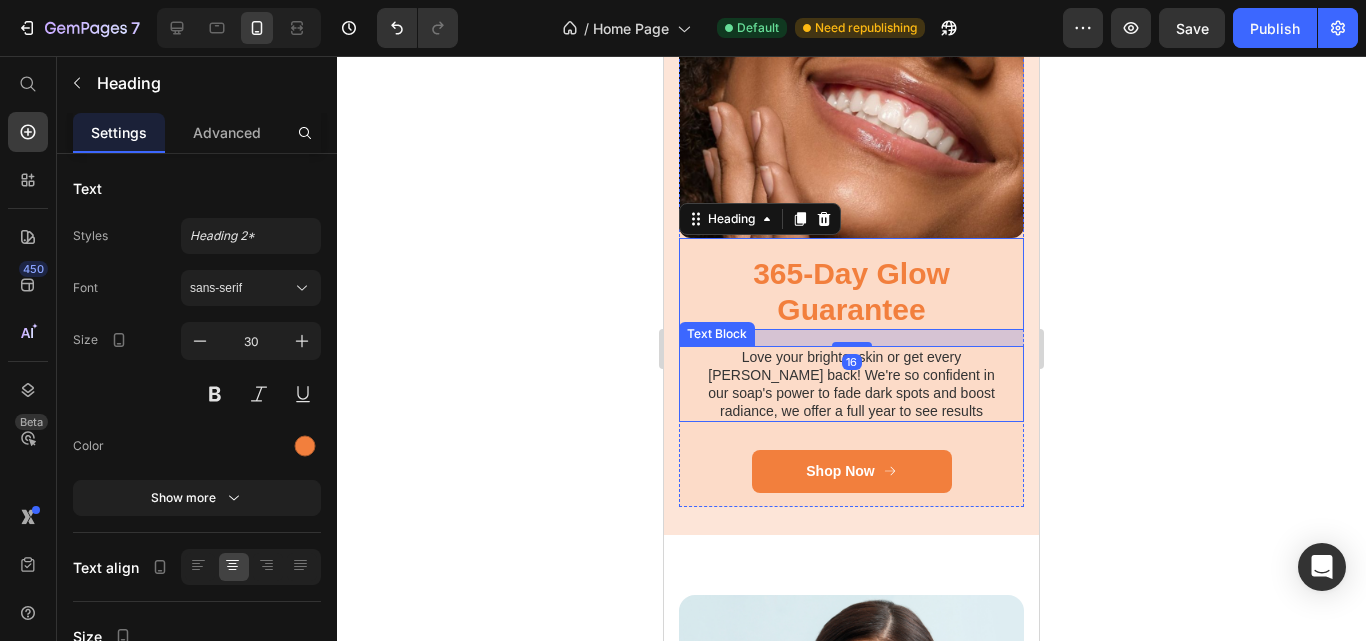 click on "Love your brighter skin or get every [PERSON_NAME] back! We're so confident in our soap's power to fade dark spots and boost radiance, we offer a full year to see results" at bounding box center (851, 384) 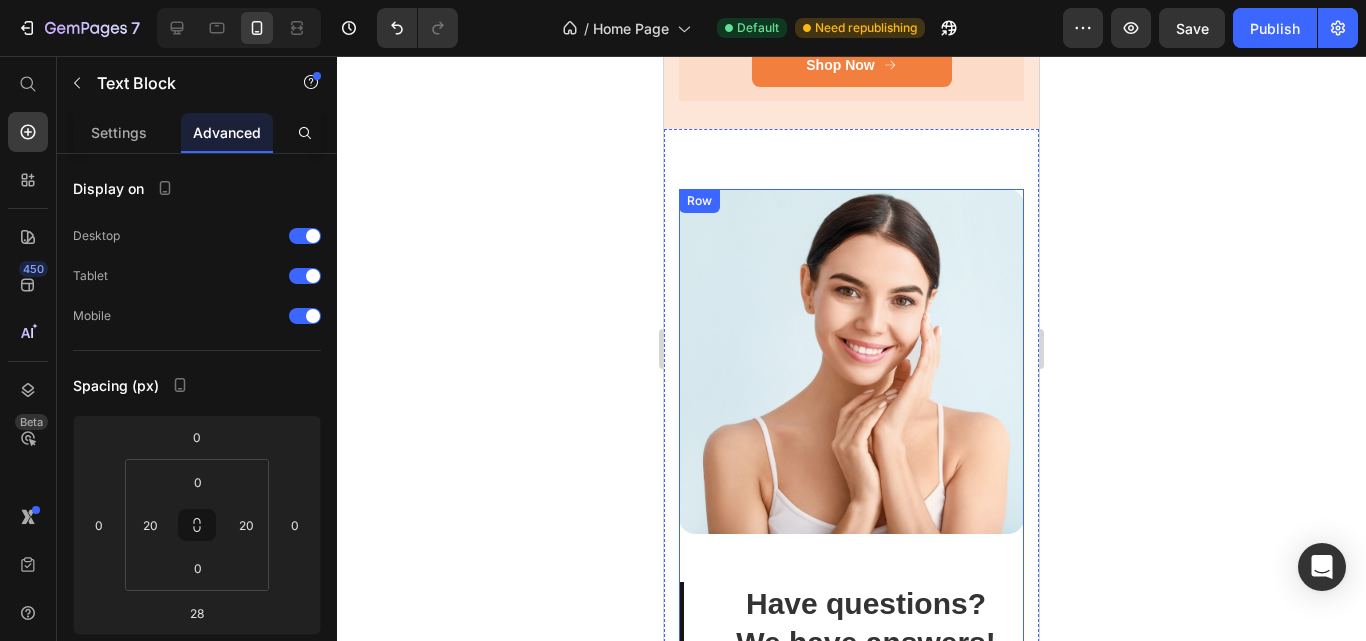 scroll, scrollTop: 4968, scrollLeft: 0, axis: vertical 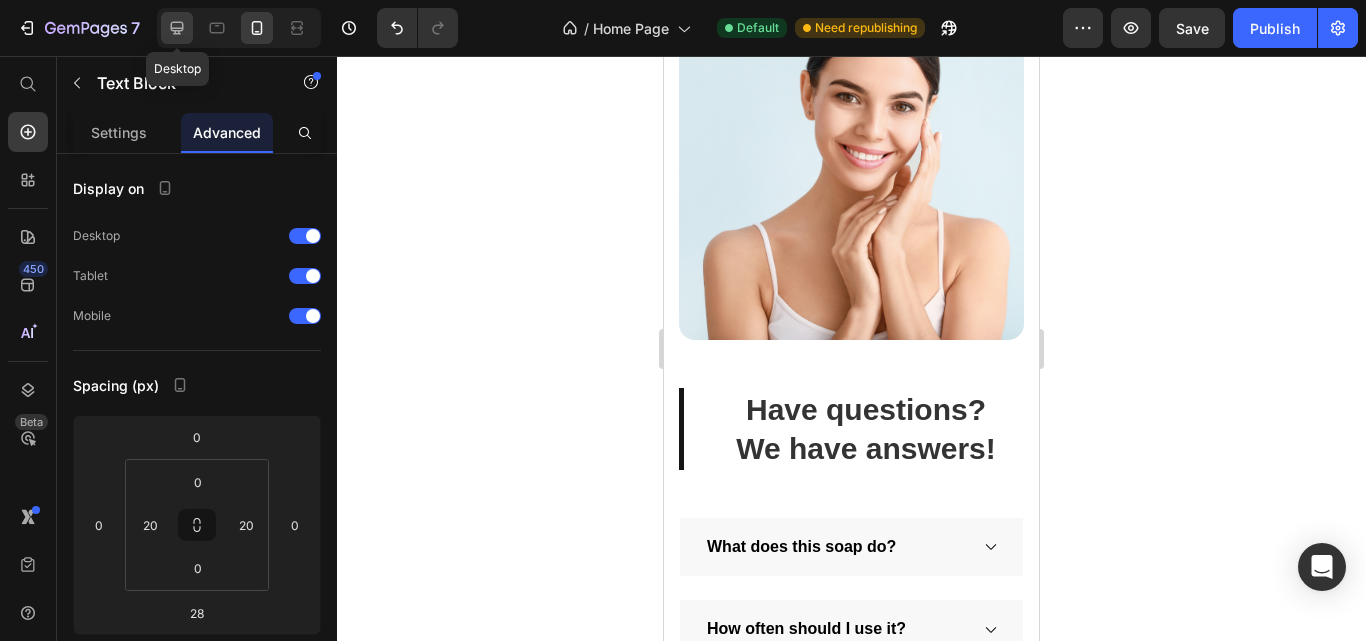 click 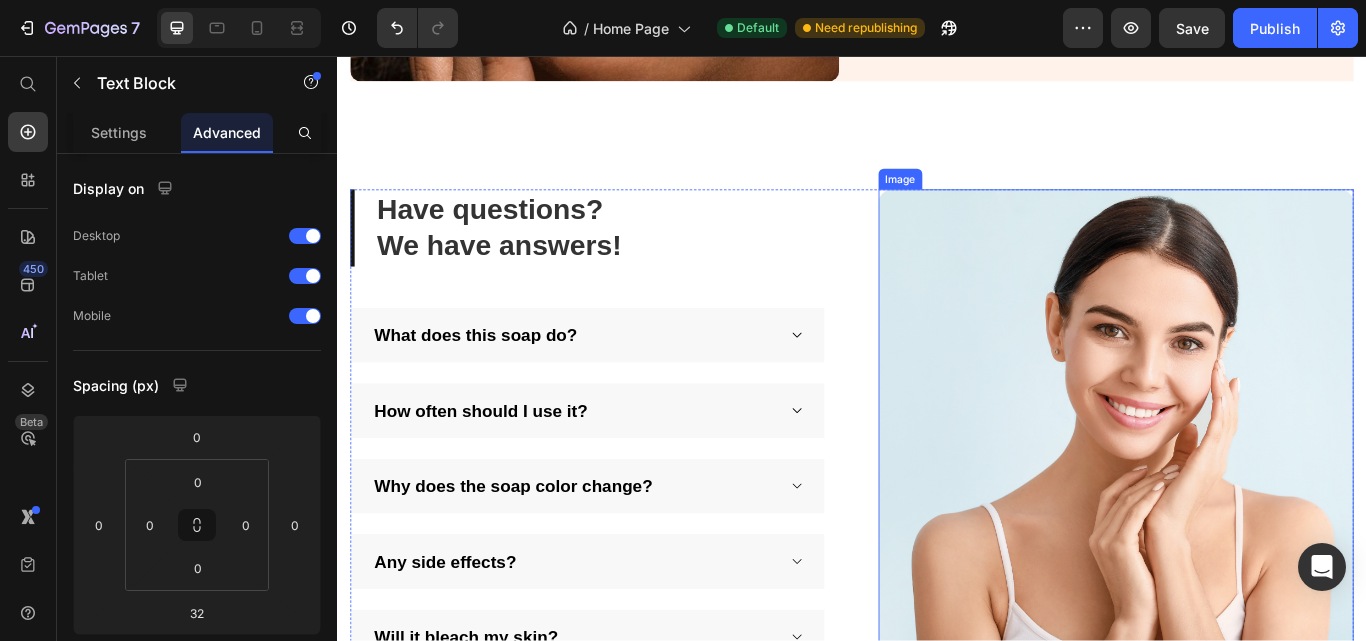 scroll, scrollTop: 5319, scrollLeft: 0, axis: vertical 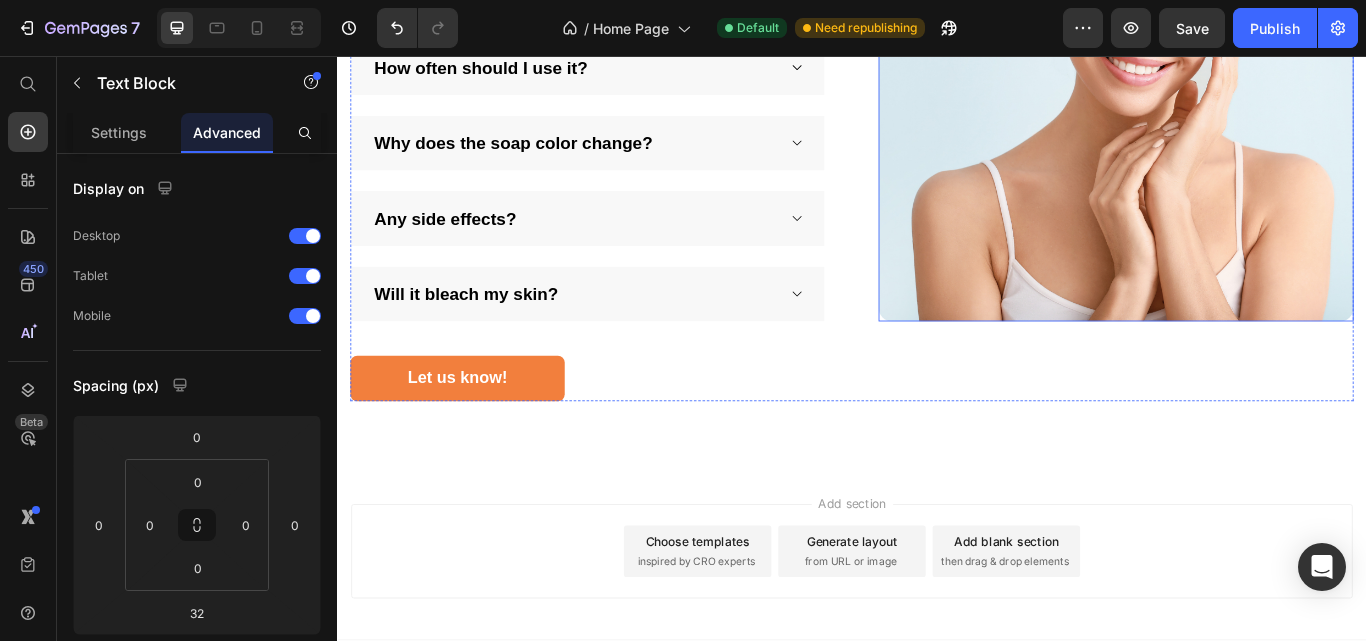 click at bounding box center [1245, 89] 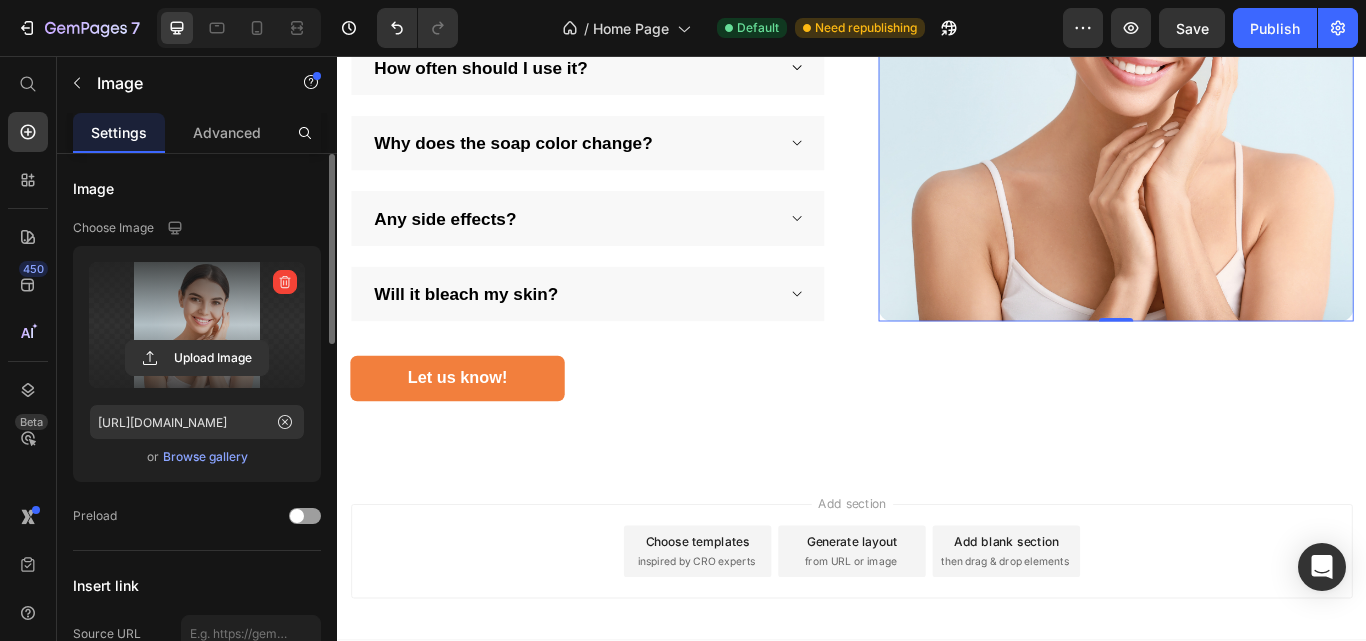 click at bounding box center (197, 325) 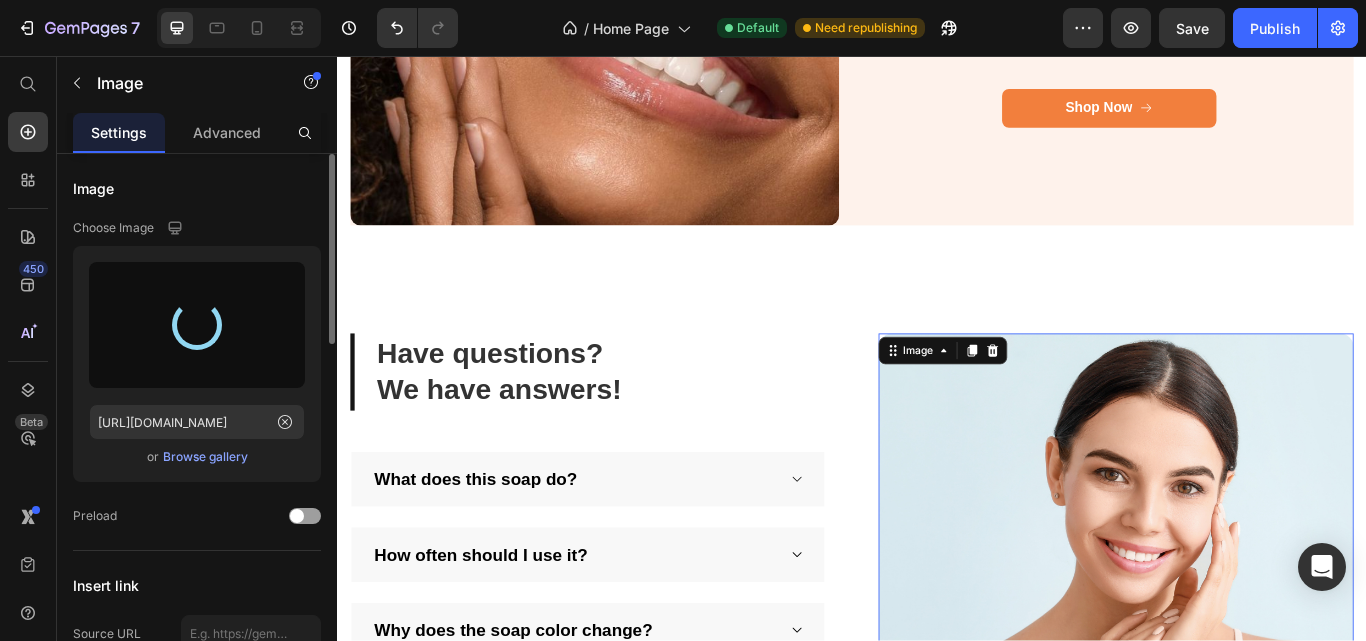 scroll, scrollTop: 4919, scrollLeft: 0, axis: vertical 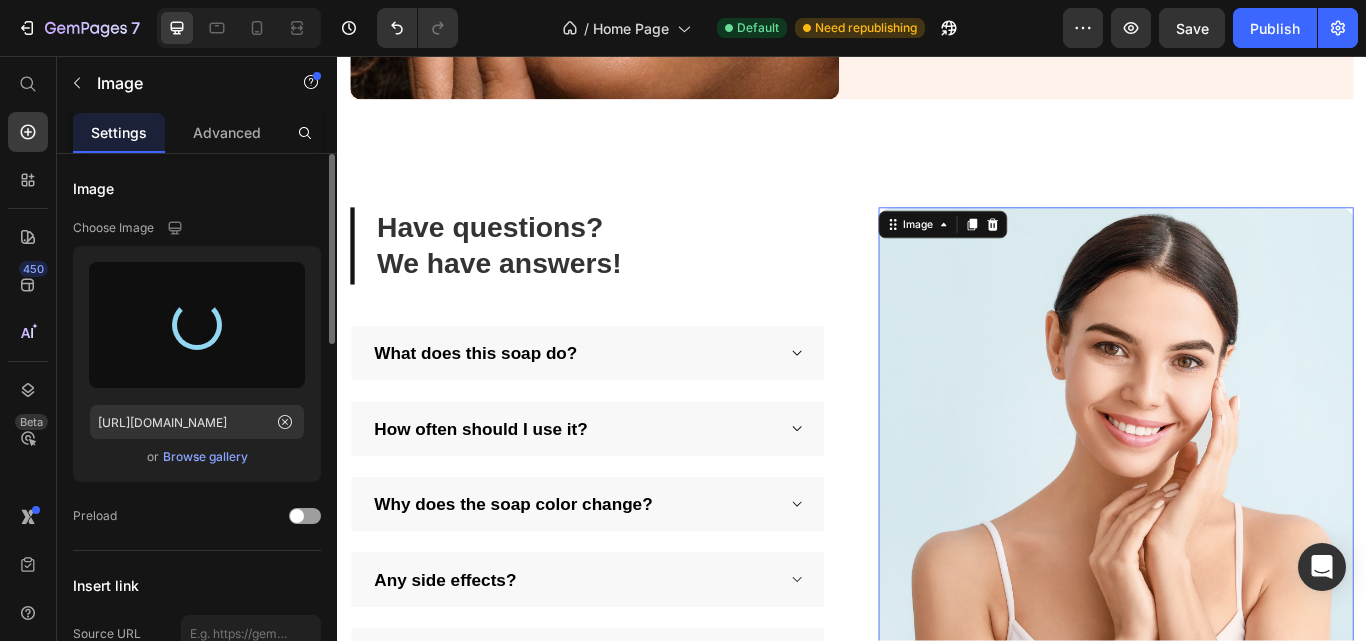type on "https://cdn.shopify.com/s/files/1/0648/2981/6943/files/gempages_574556219855864607-d0fb8d7b-19da-4b94-9588-599a3797880d.jpg" 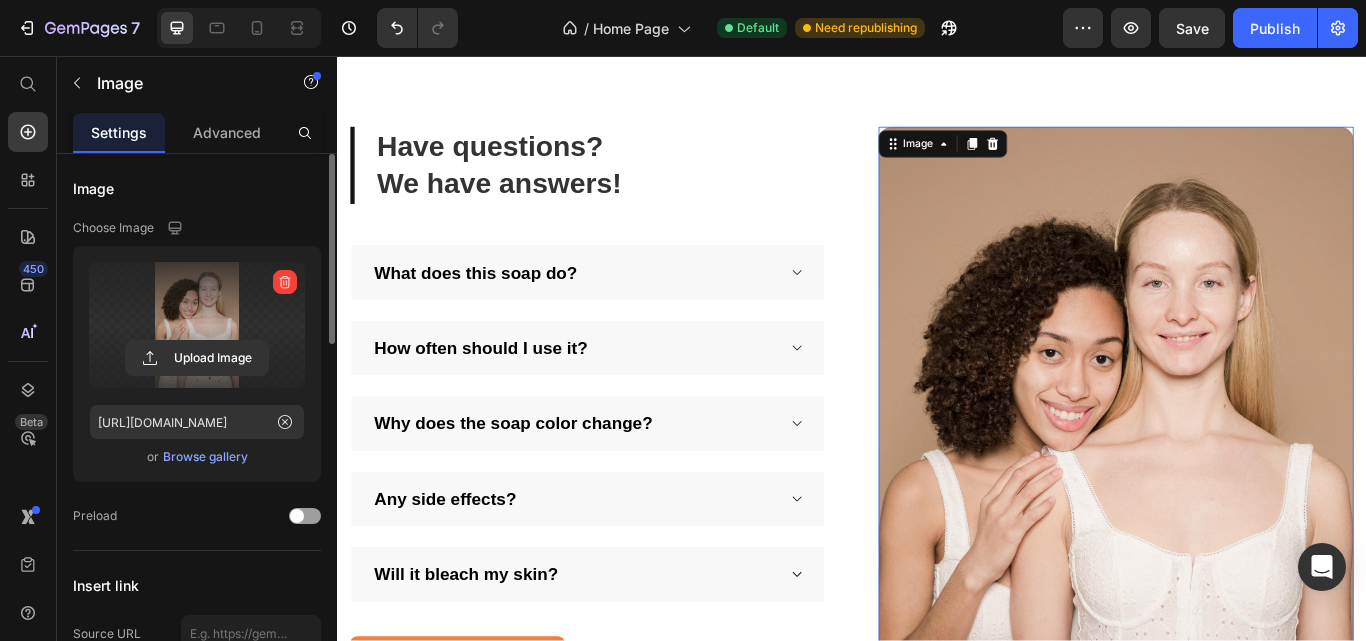 scroll, scrollTop: 4919, scrollLeft: 0, axis: vertical 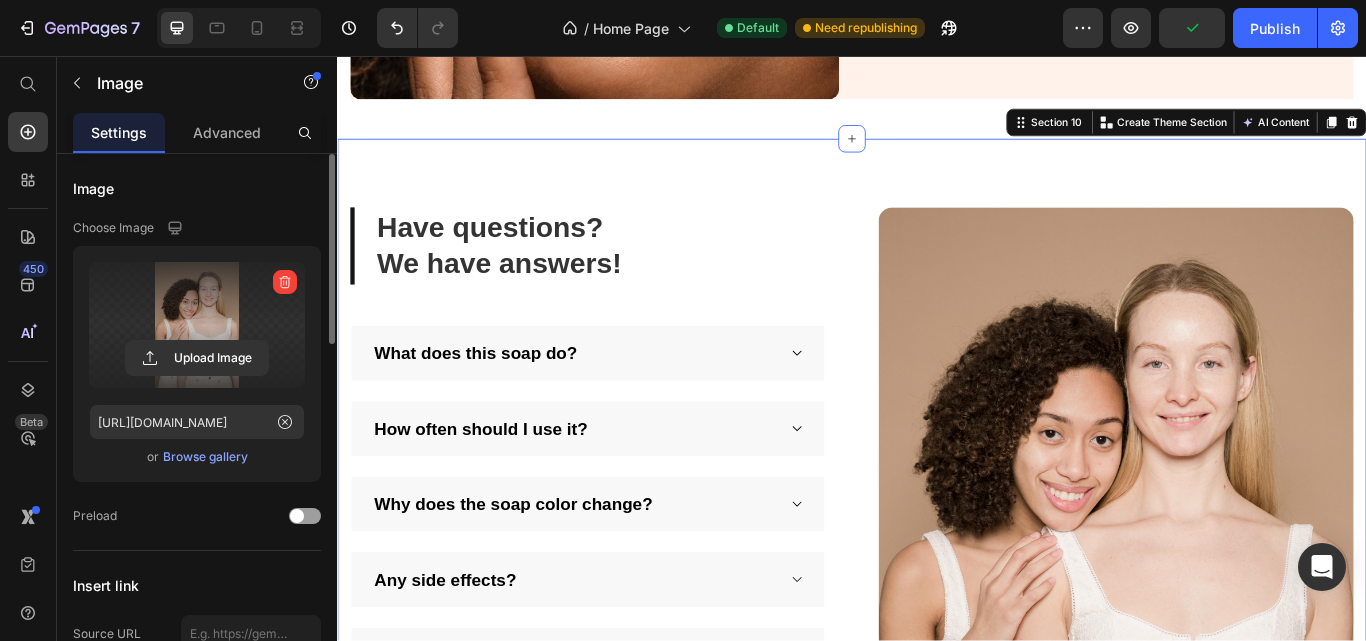 click on "Image Have questions? We have answers! Heading
What does this soap do?
How often should I use it?
Why does the soap color change?
Any side effects?
Will it bleach my skin? Accordion Let us know! Button Image Row Section 10   You can create reusable sections Create Theme Section AI Content Write with GemAI What would you like to describe here? Tone and Voice Persuasive Product Show more Generate" at bounding box center [937, 648] 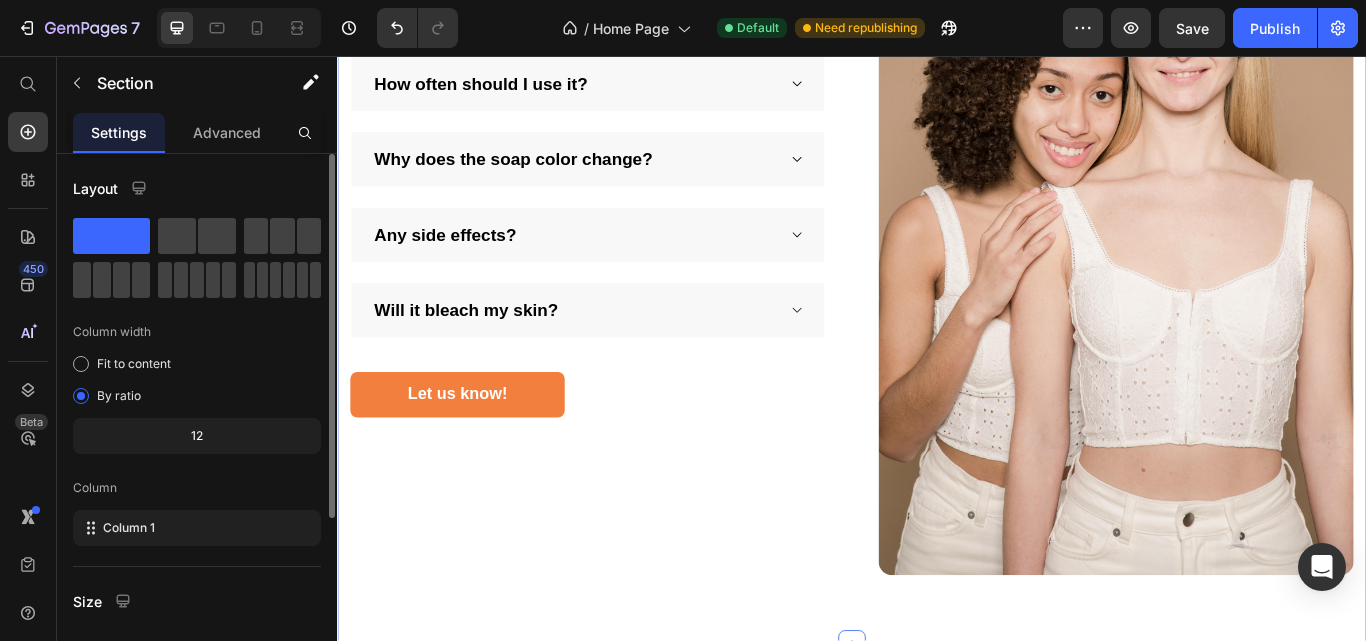 scroll, scrollTop: 5319, scrollLeft: 0, axis: vertical 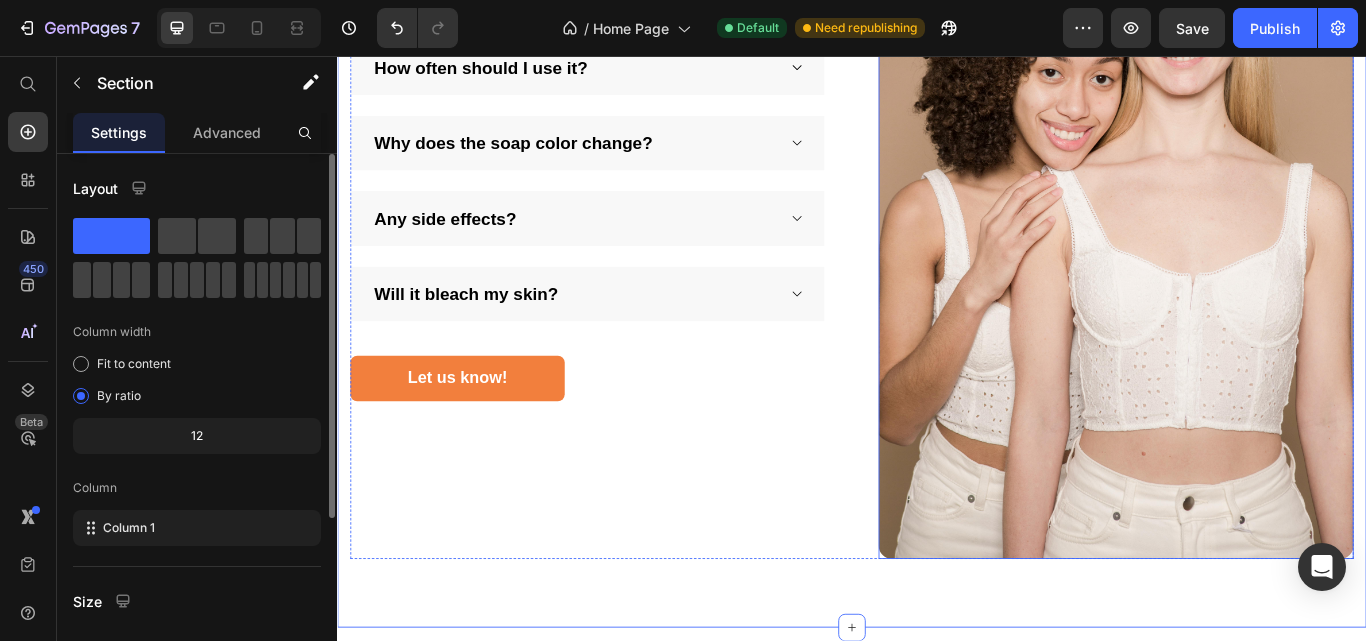 click at bounding box center [1245, 227] 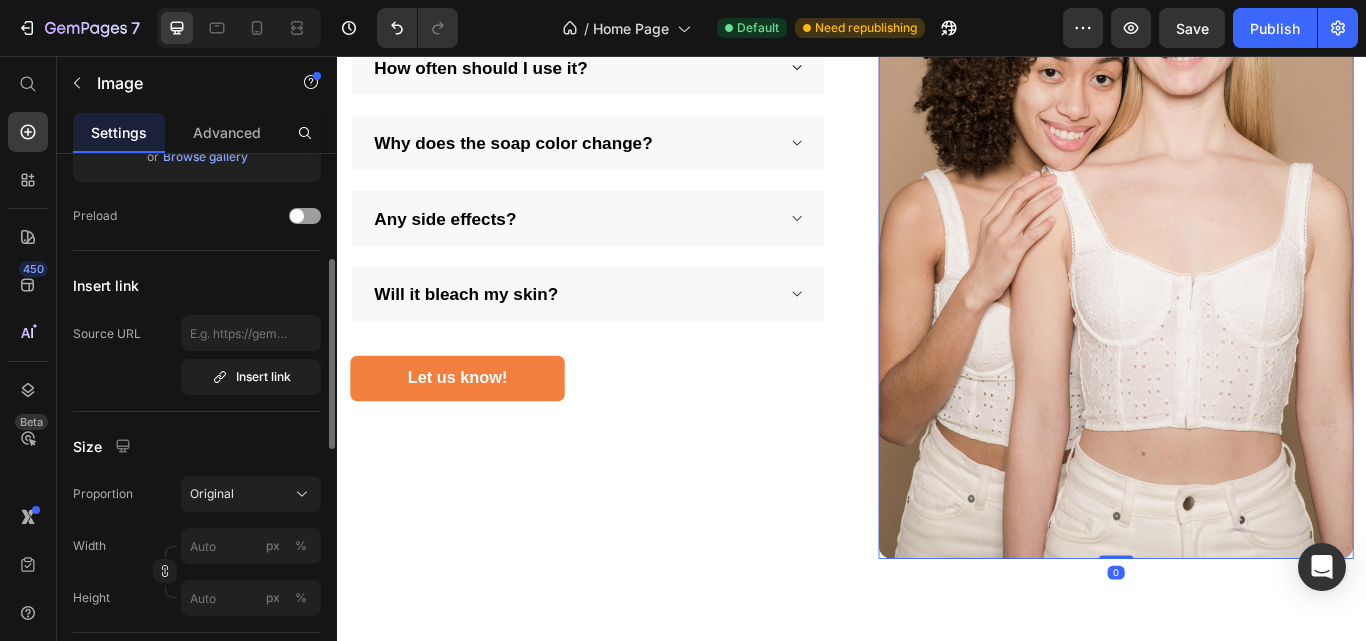 scroll, scrollTop: 500, scrollLeft: 0, axis: vertical 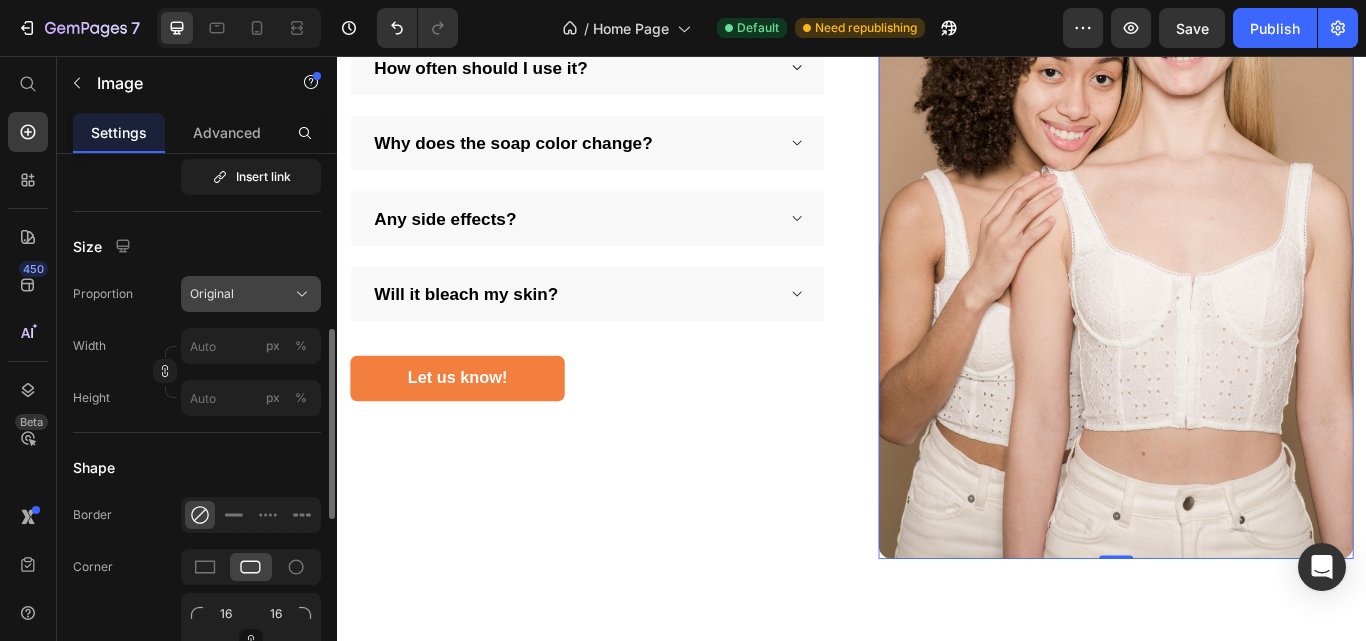click on "Original" at bounding box center (251, 294) 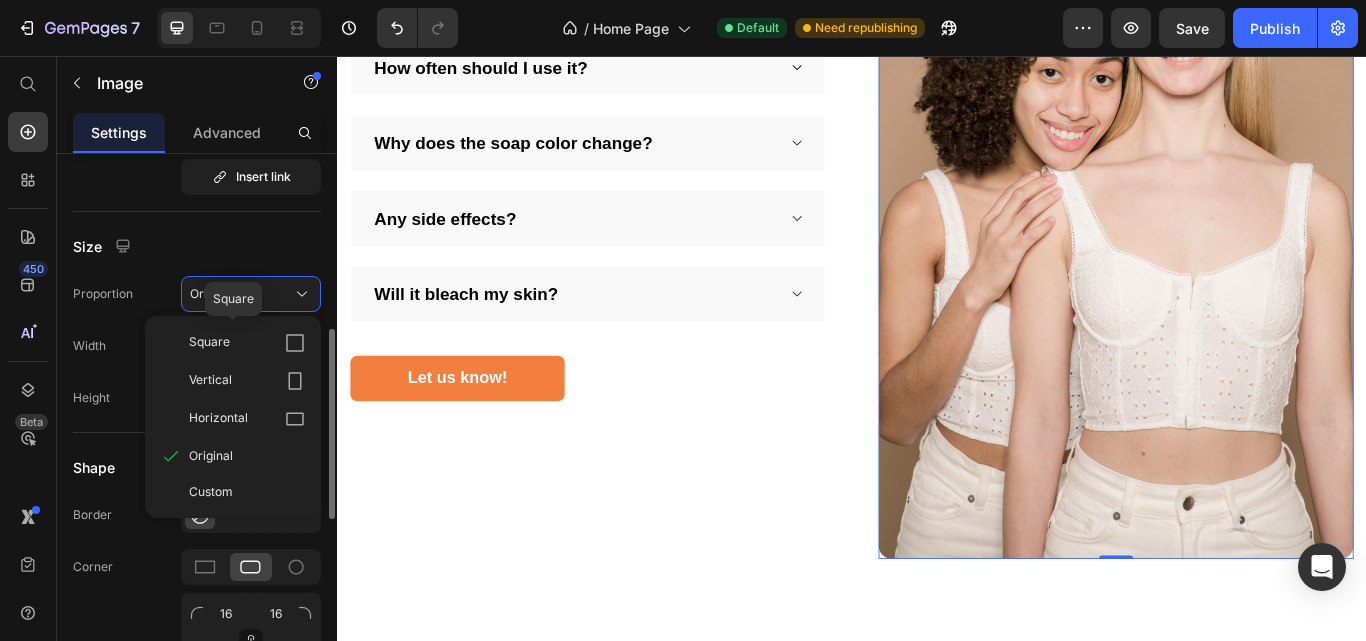 click on "Square" at bounding box center (247, 343) 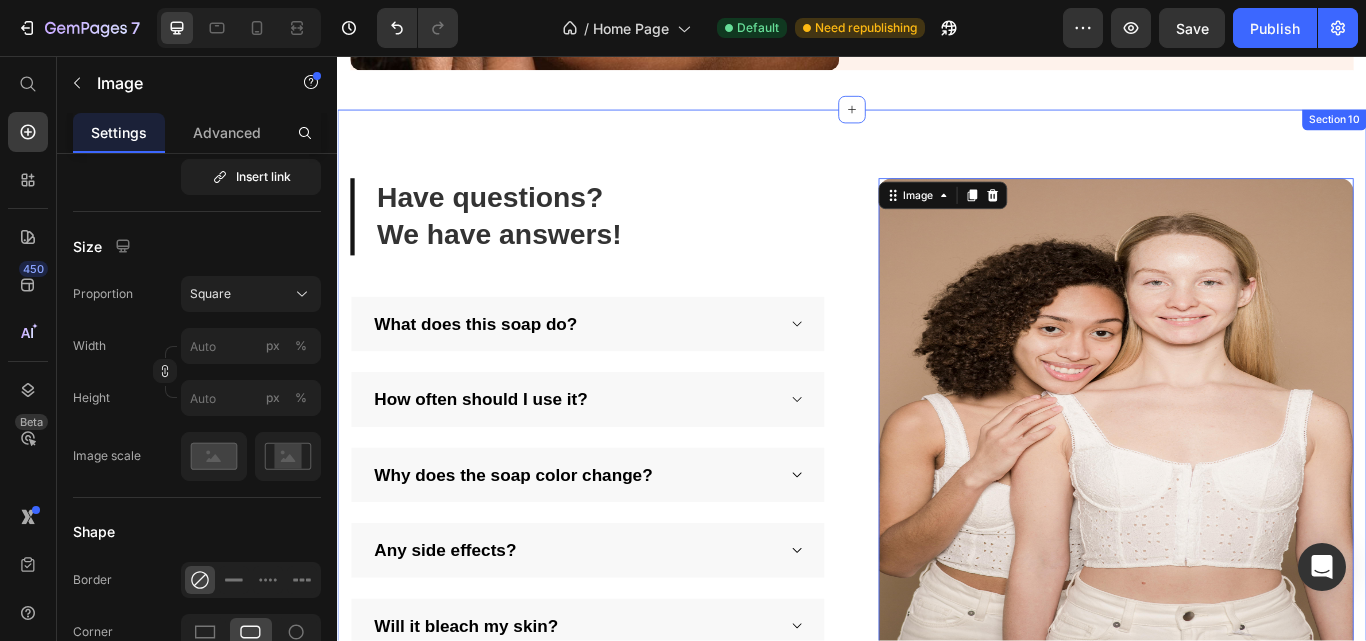 scroll, scrollTop: 4919, scrollLeft: 0, axis: vertical 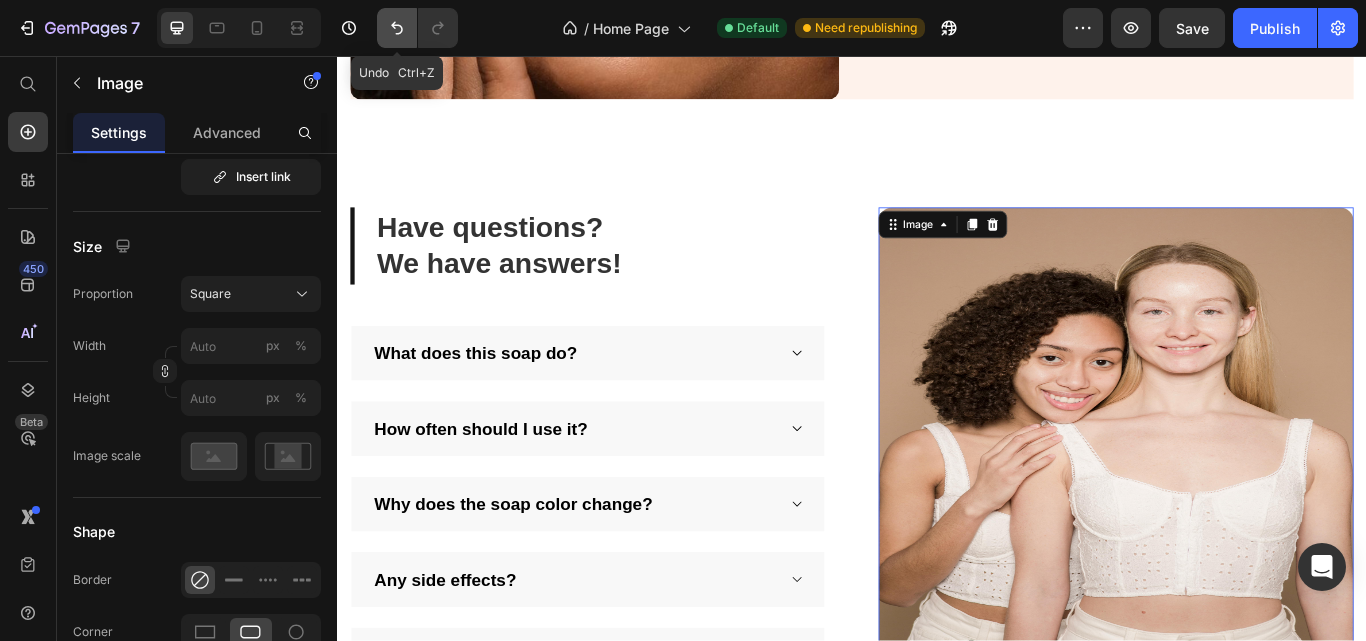 click 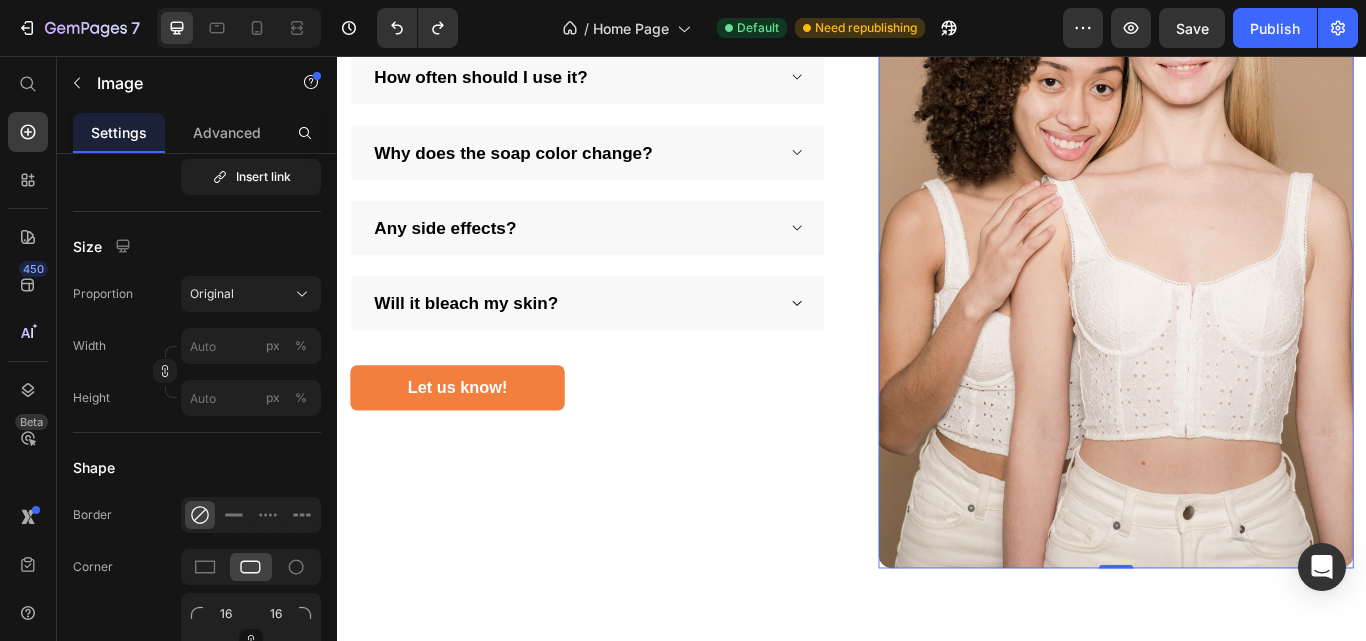 scroll, scrollTop: 5319, scrollLeft: 0, axis: vertical 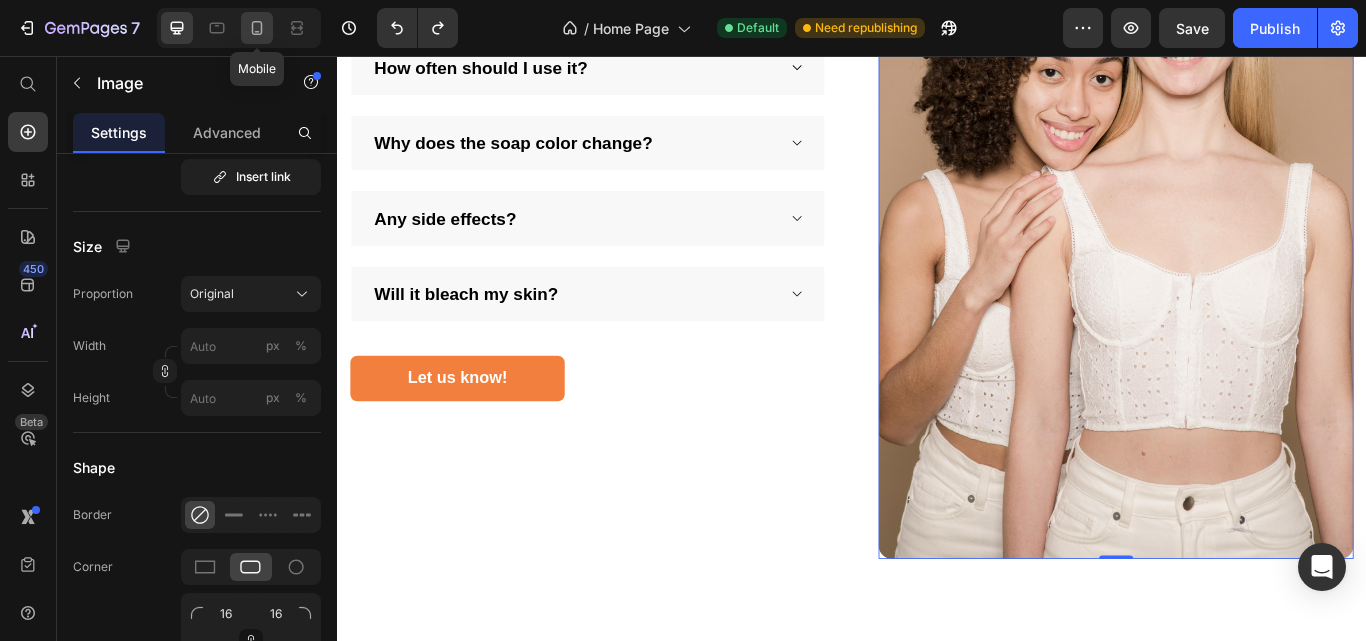 drag, startPoint x: 259, startPoint y: 38, endPoint x: 266, endPoint y: 106, distance: 68.359344 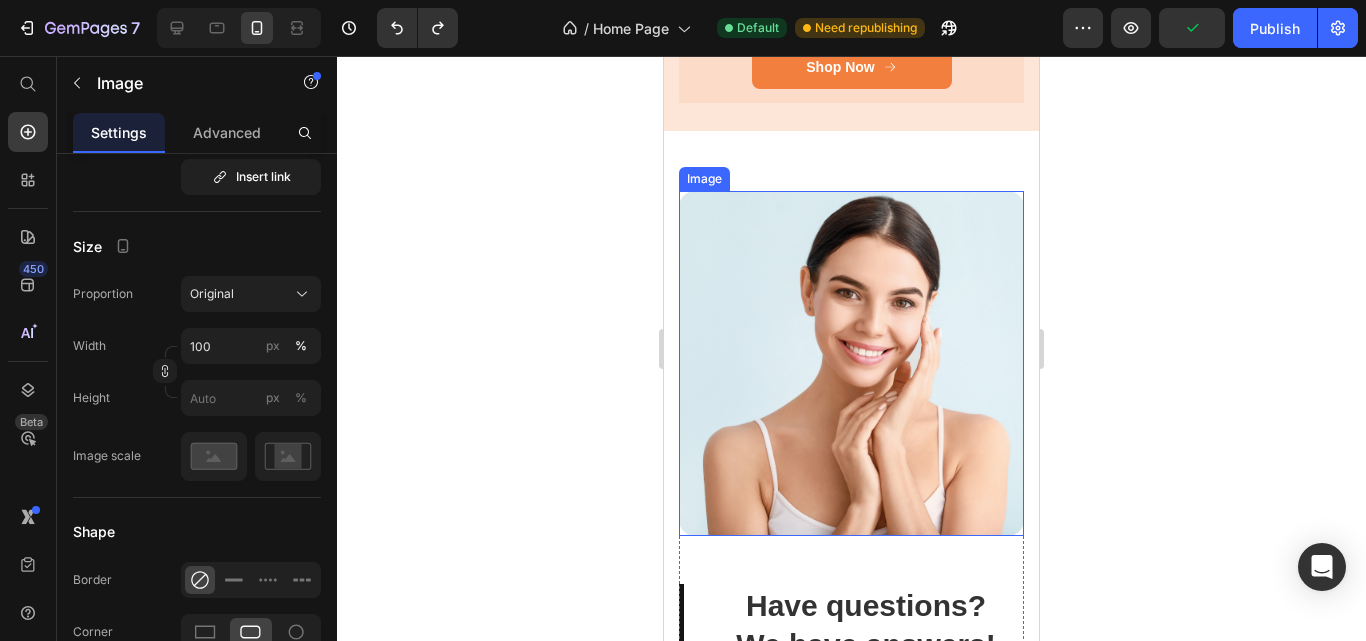 scroll, scrollTop: 4809, scrollLeft: 0, axis: vertical 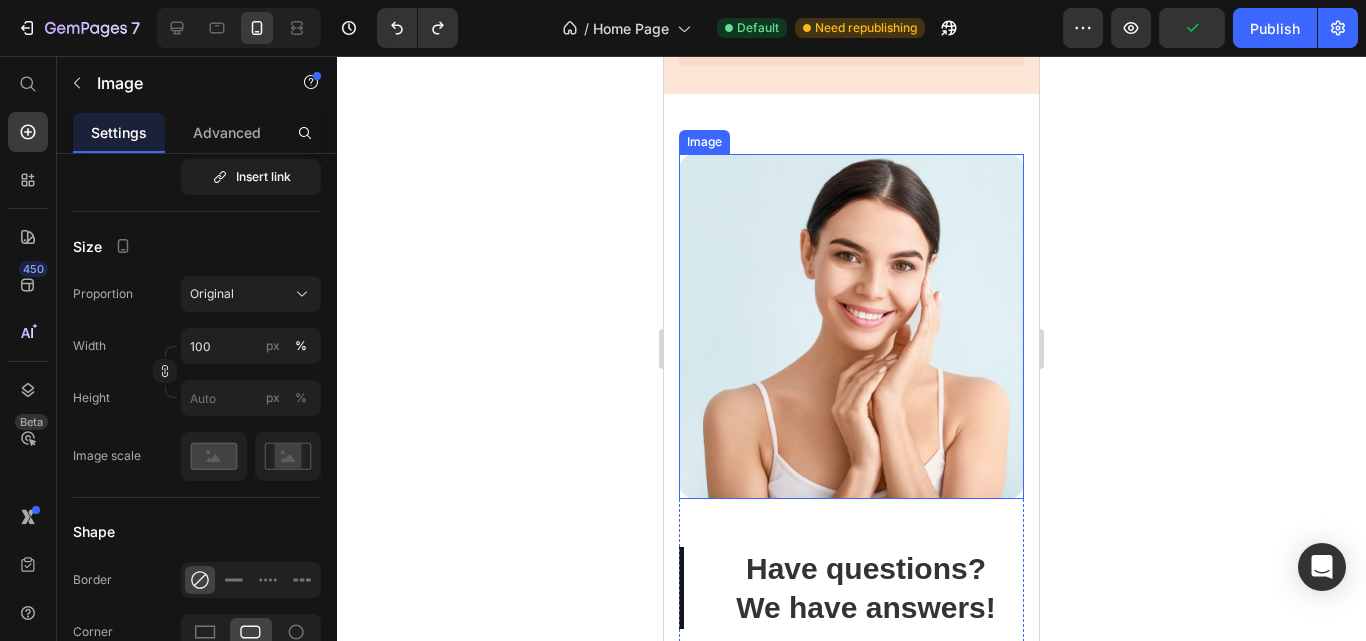 click at bounding box center (851, 326) 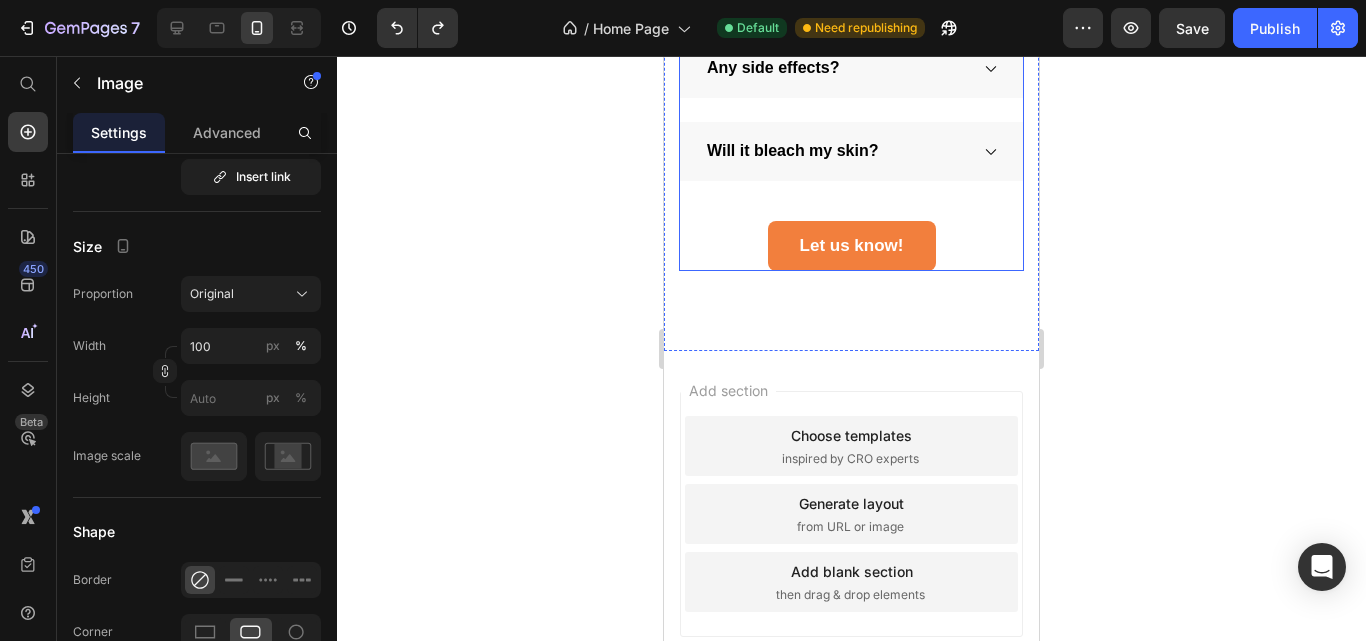 scroll, scrollTop: 5709, scrollLeft: 0, axis: vertical 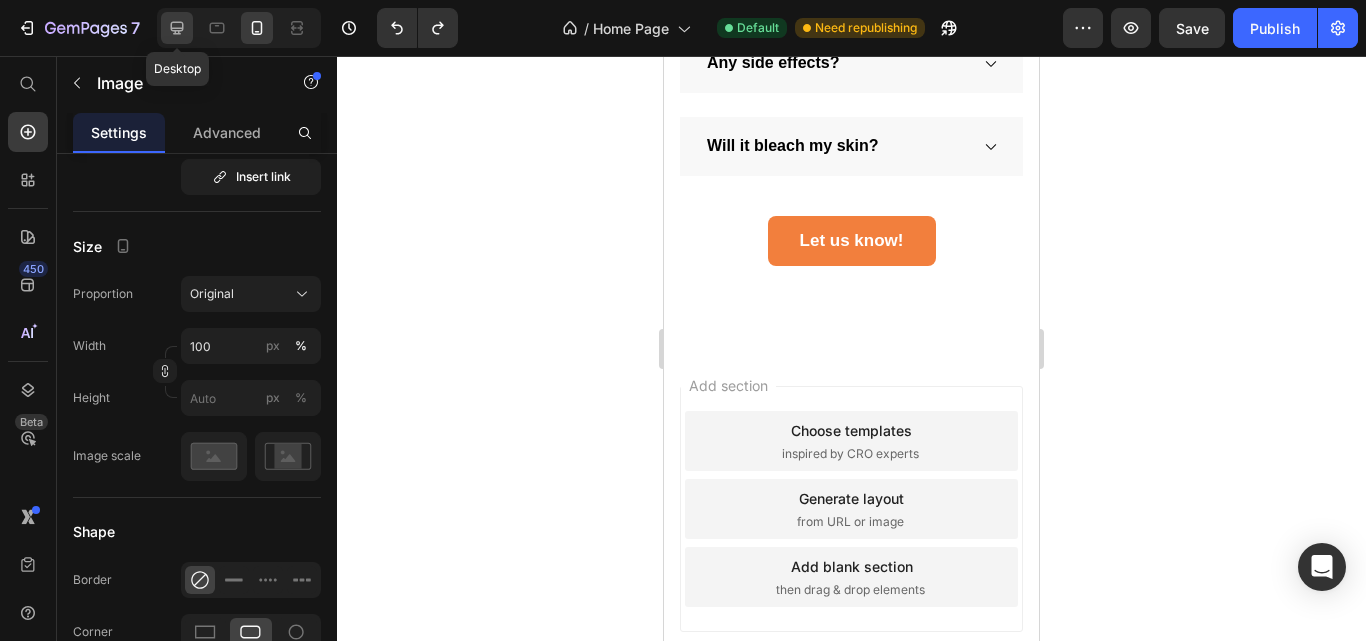 click 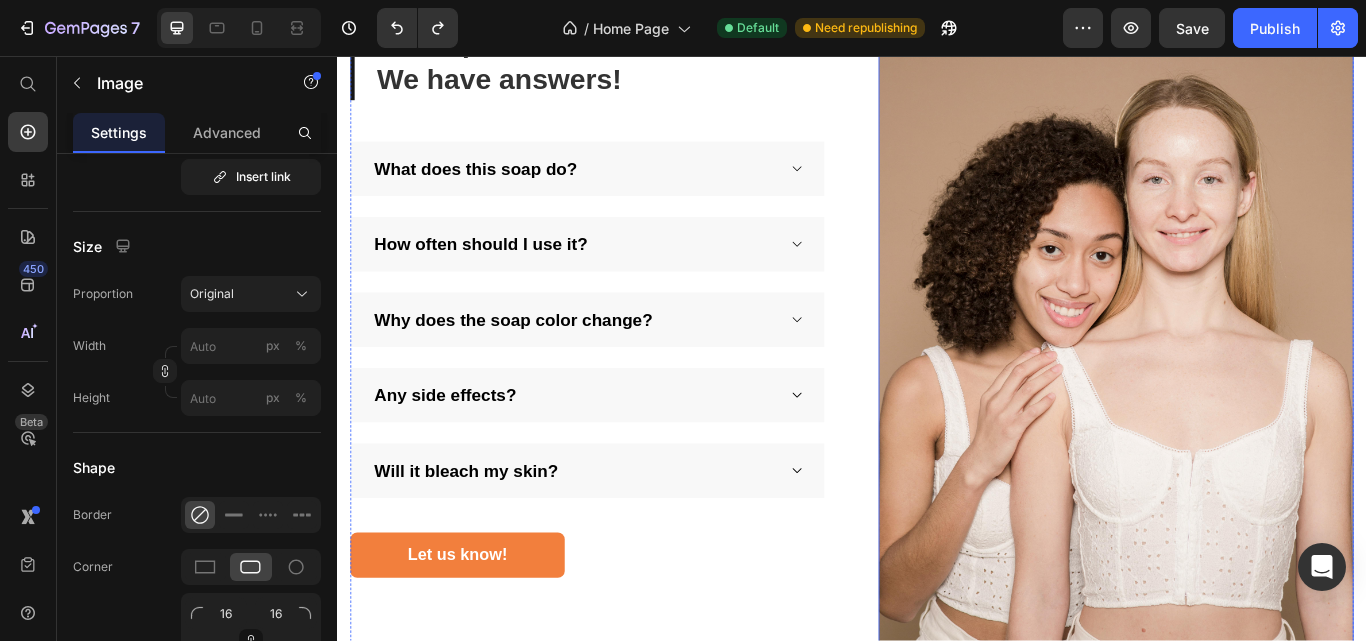 scroll, scrollTop: 5050, scrollLeft: 0, axis: vertical 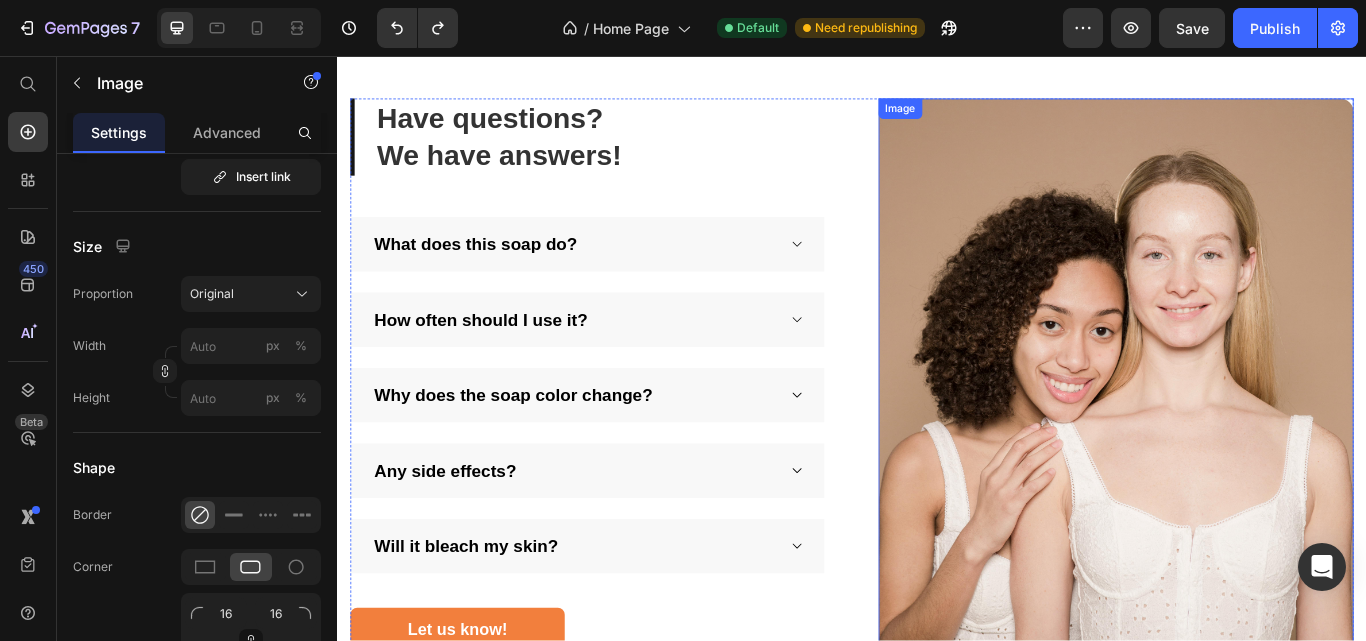 click at bounding box center [1245, 521] 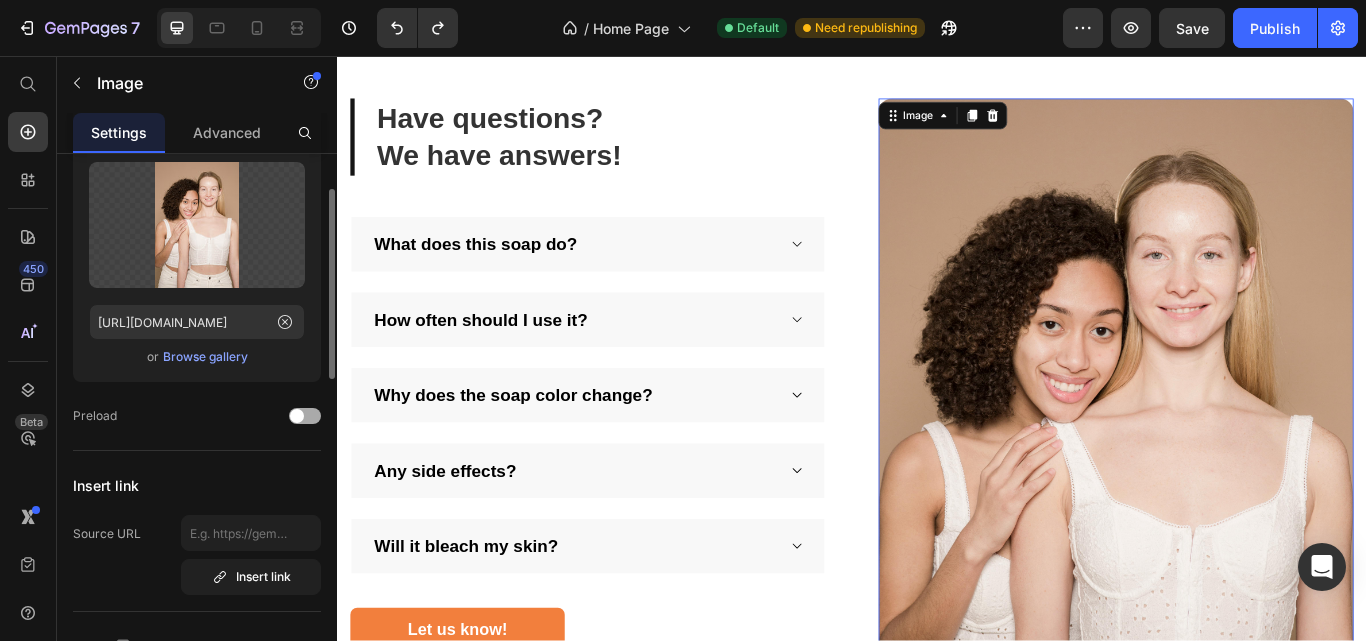 scroll, scrollTop: 0, scrollLeft: 0, axis: both 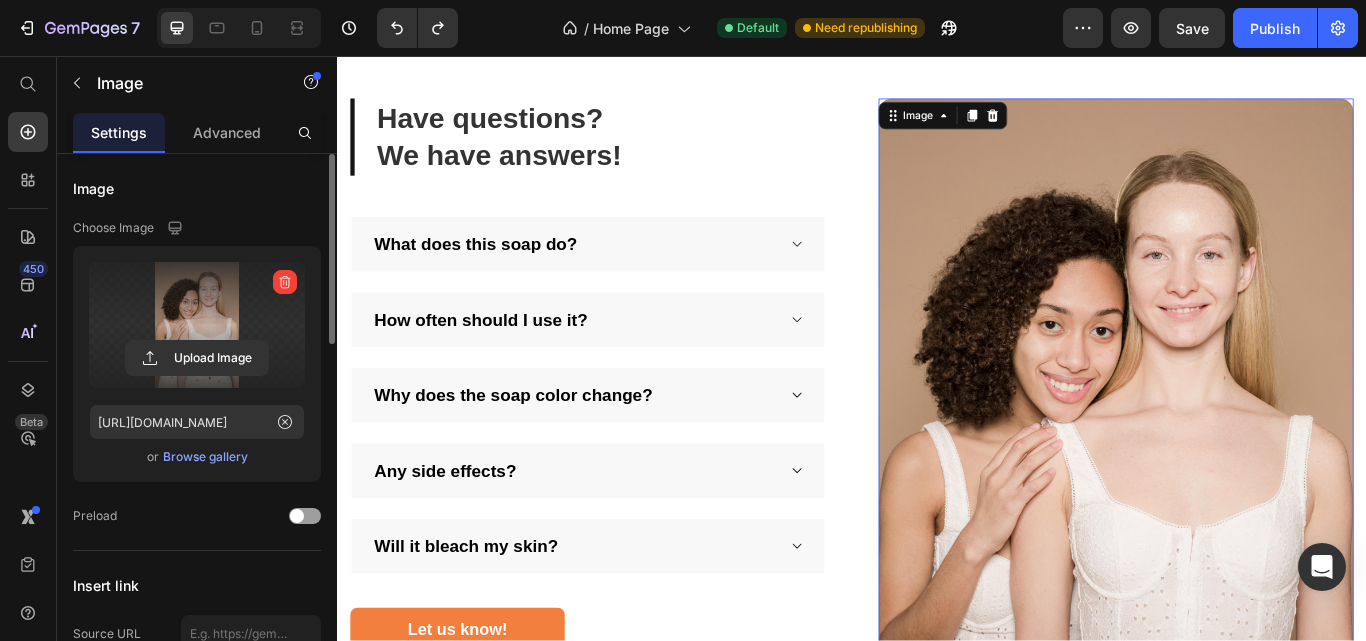 click at bounding box center (197, 325) 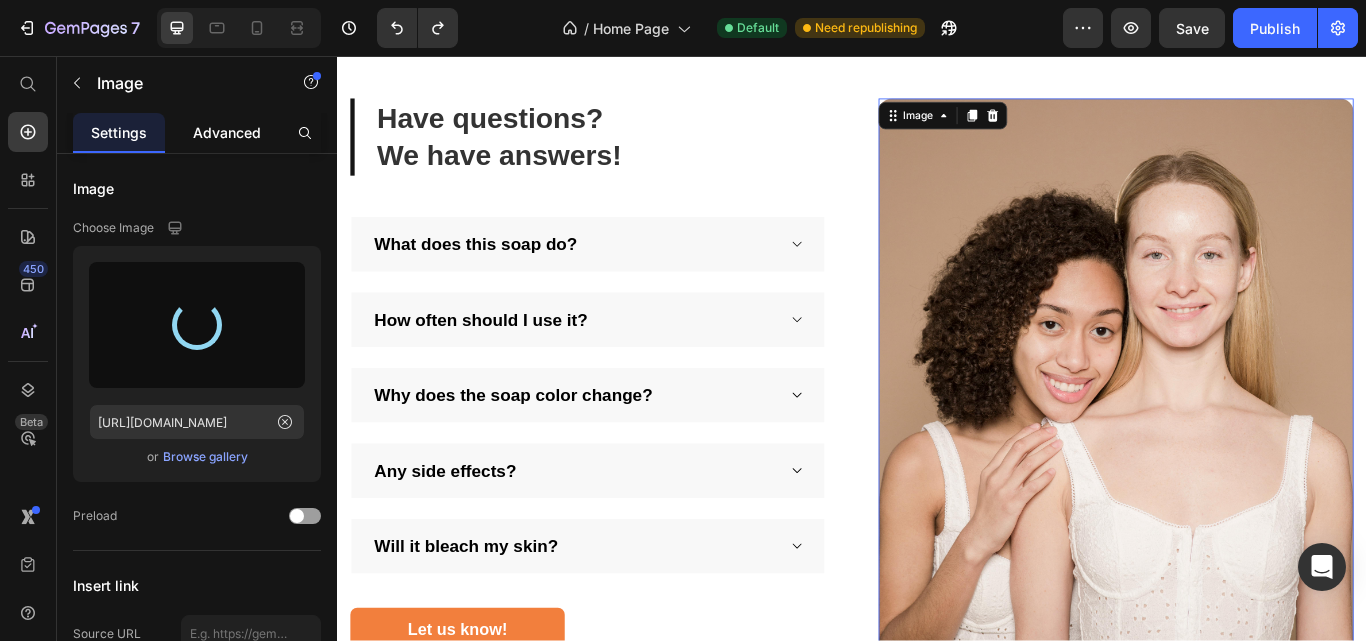 type on "https://cdn.shopify.com/s/files/1/0648/2981/6943/files/gempages_574556219855864607-3fcc2699-2a3b-4132-8279-79f22b8c5131.png" 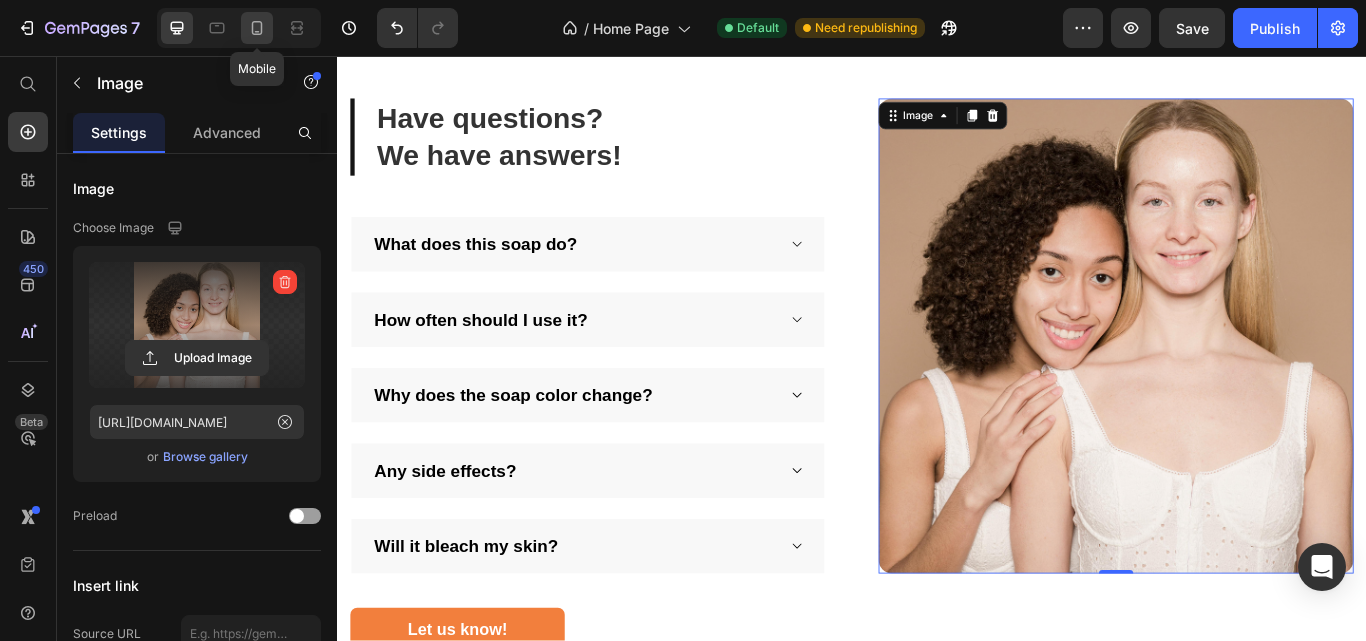 click 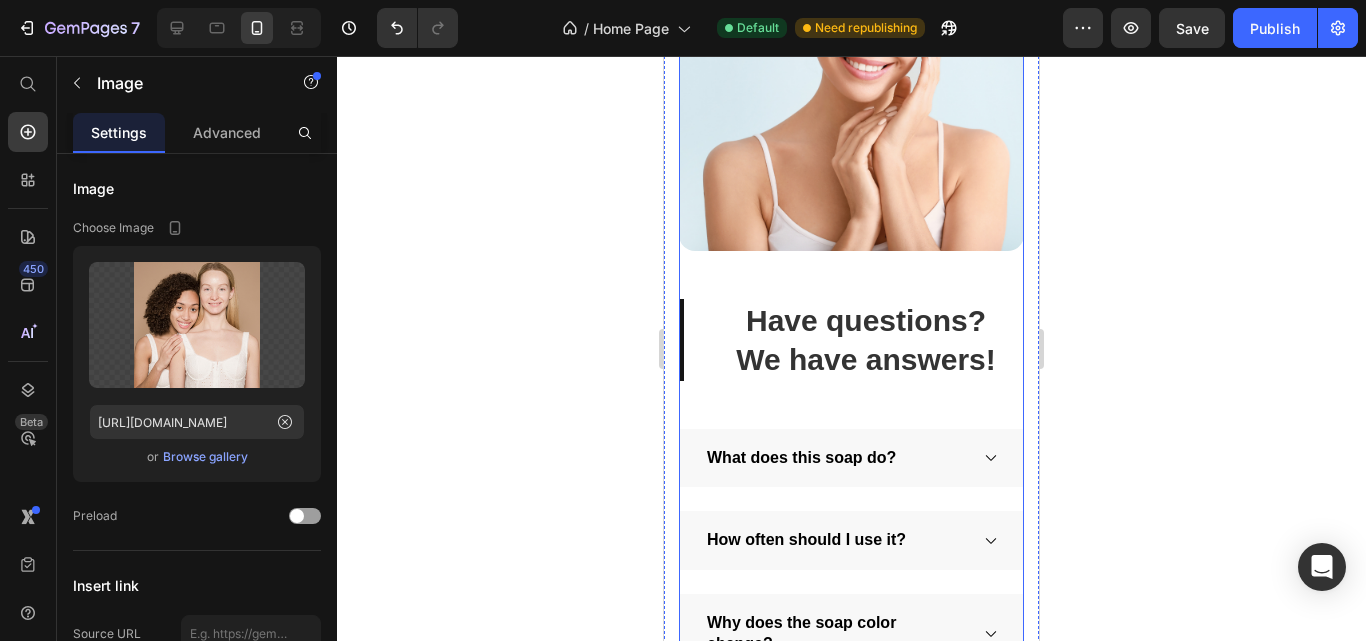 scroll, scrollTop: 4989, scrollLeft: 0, axis: vertical 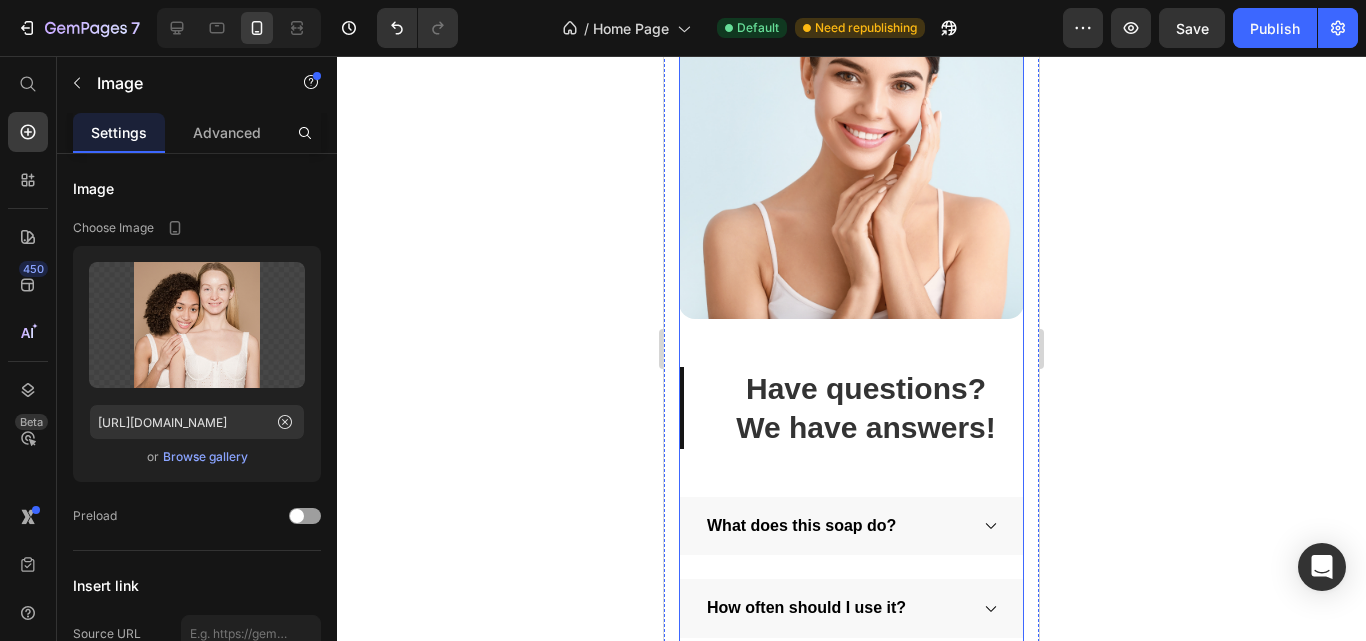 click at bounding box center (851, 146) 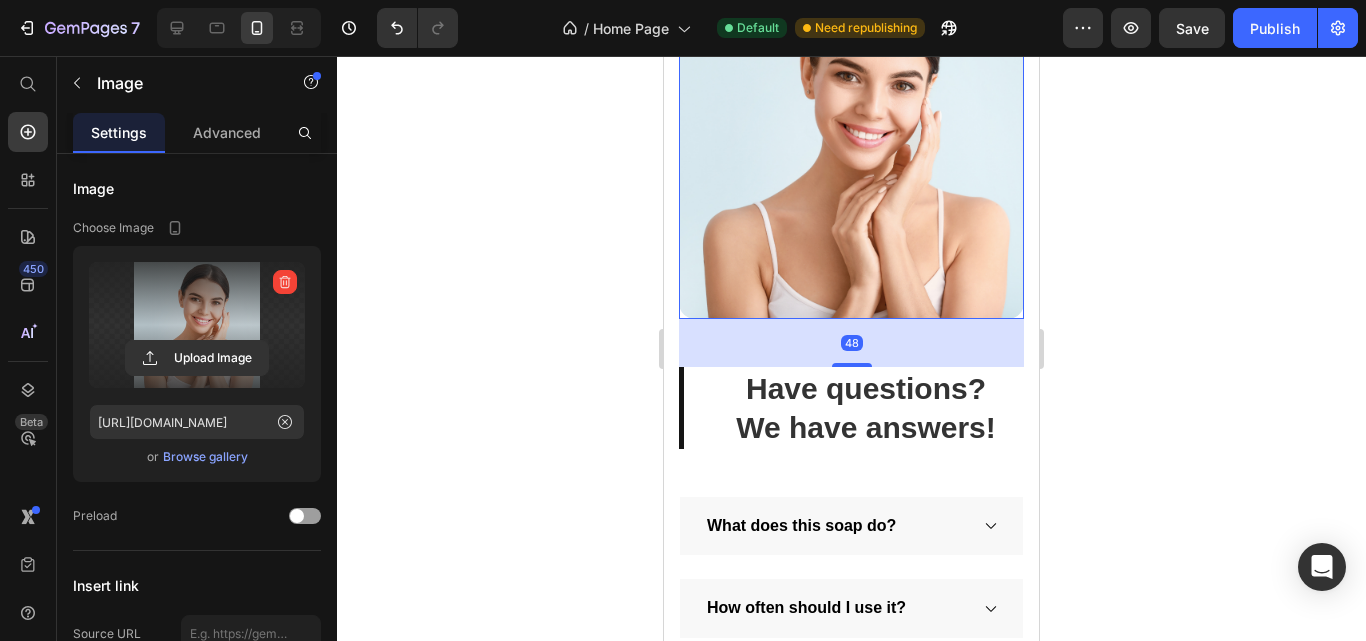 click at bounding box center (197, 325) 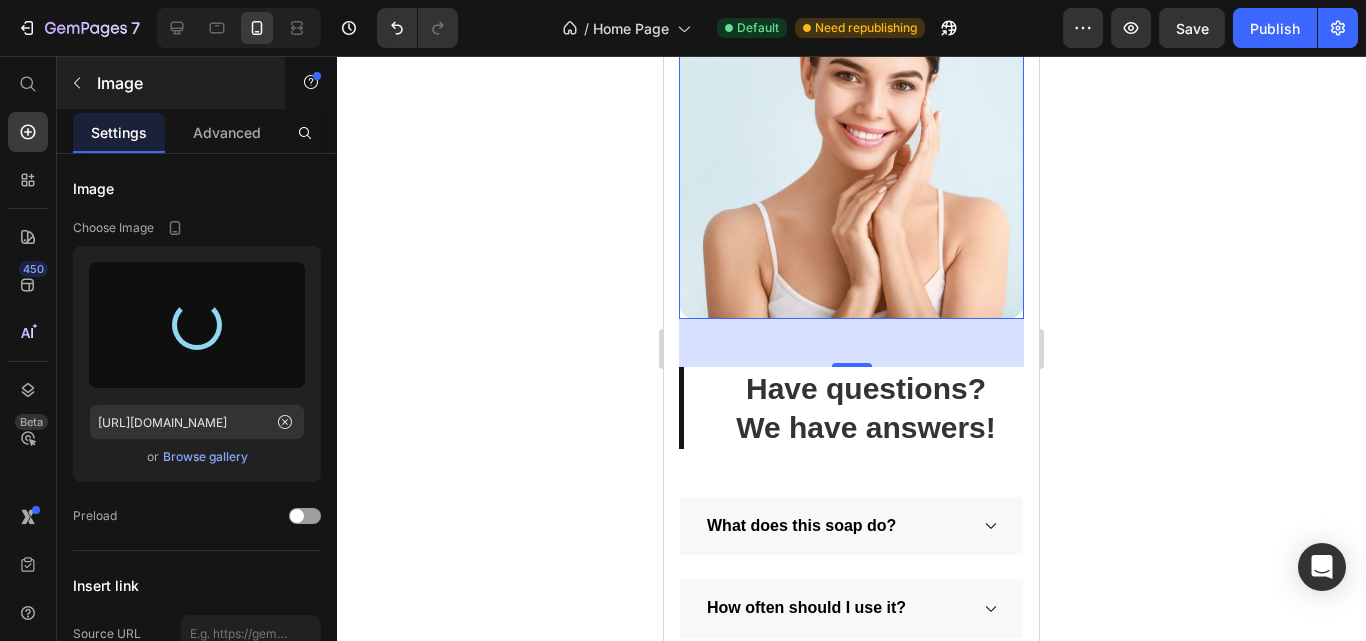 type on "https://cdn.shopify.com/s/files/1/0648/2981/6943/files/gempages_574556219855864607-3fcc2699-2a3b-4132-8279-79f22b8c5131.png" 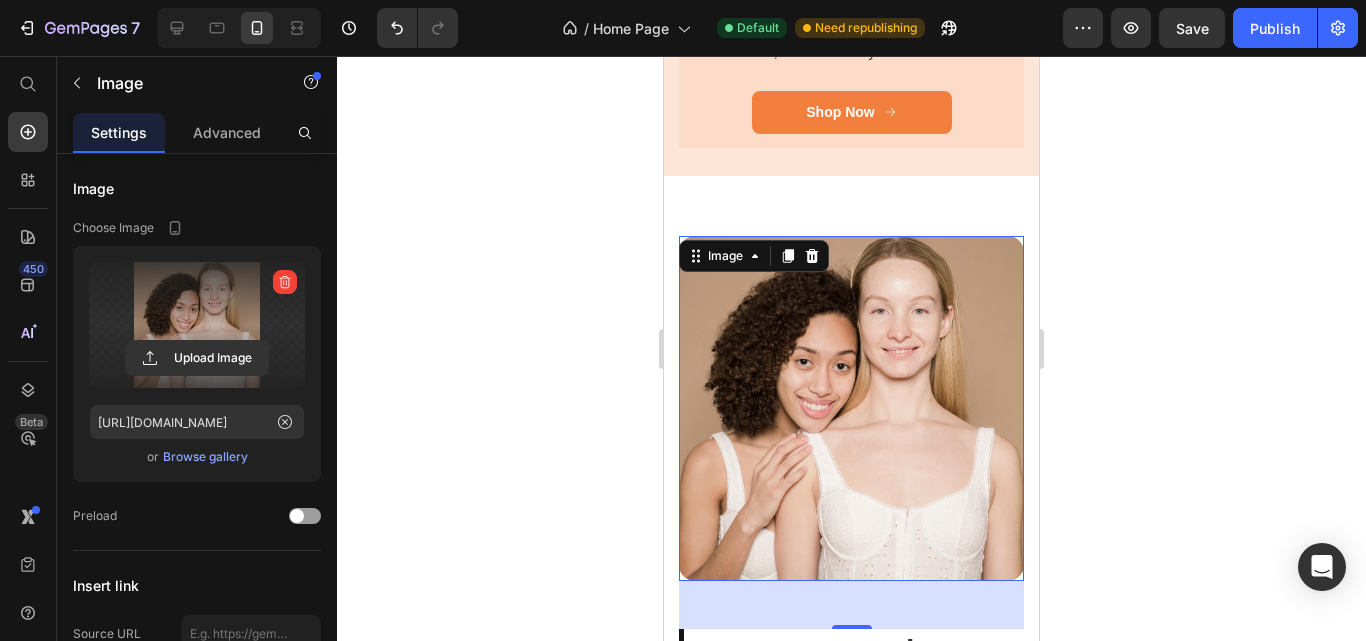 scroll, scrollTop: 4889, scrollLeft: 0, axis: vertical 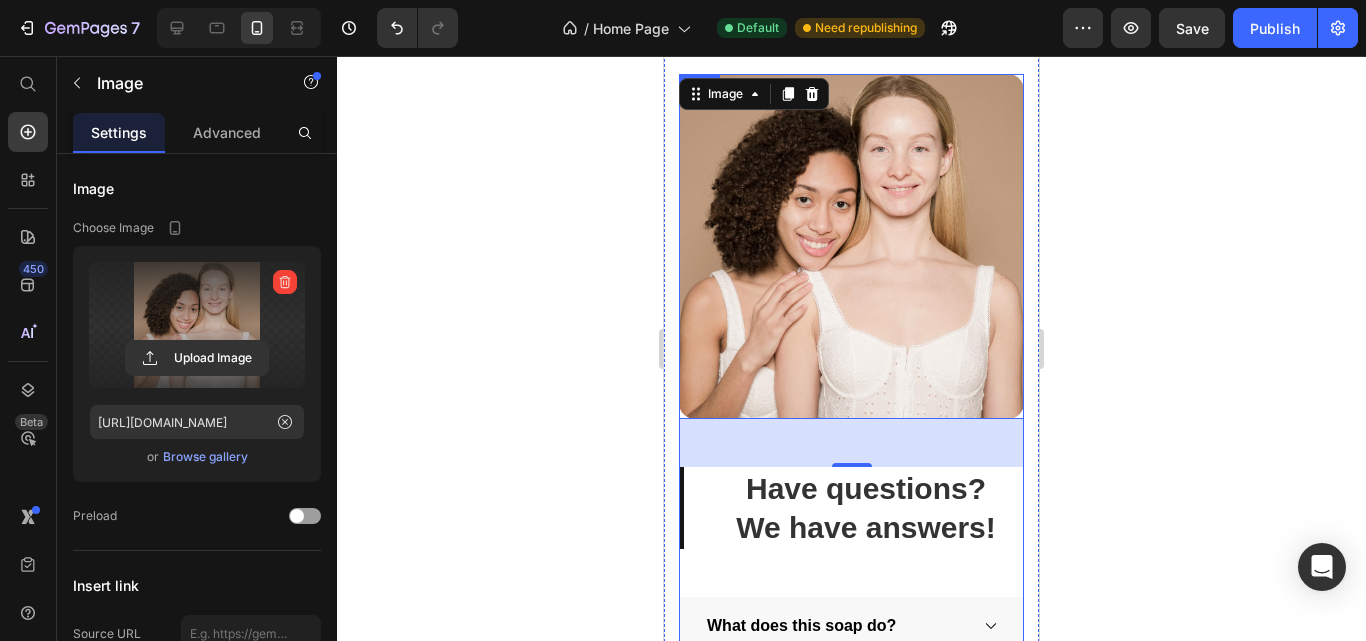 click on "Image   48 Have questions? We have answers! Heading
What does this soap do?
How often should I use it?
Why does the soap color change?
Any side effects?
Will it bleach my skin? Accordion Let us know! Button" at bounding box center (851, 586) 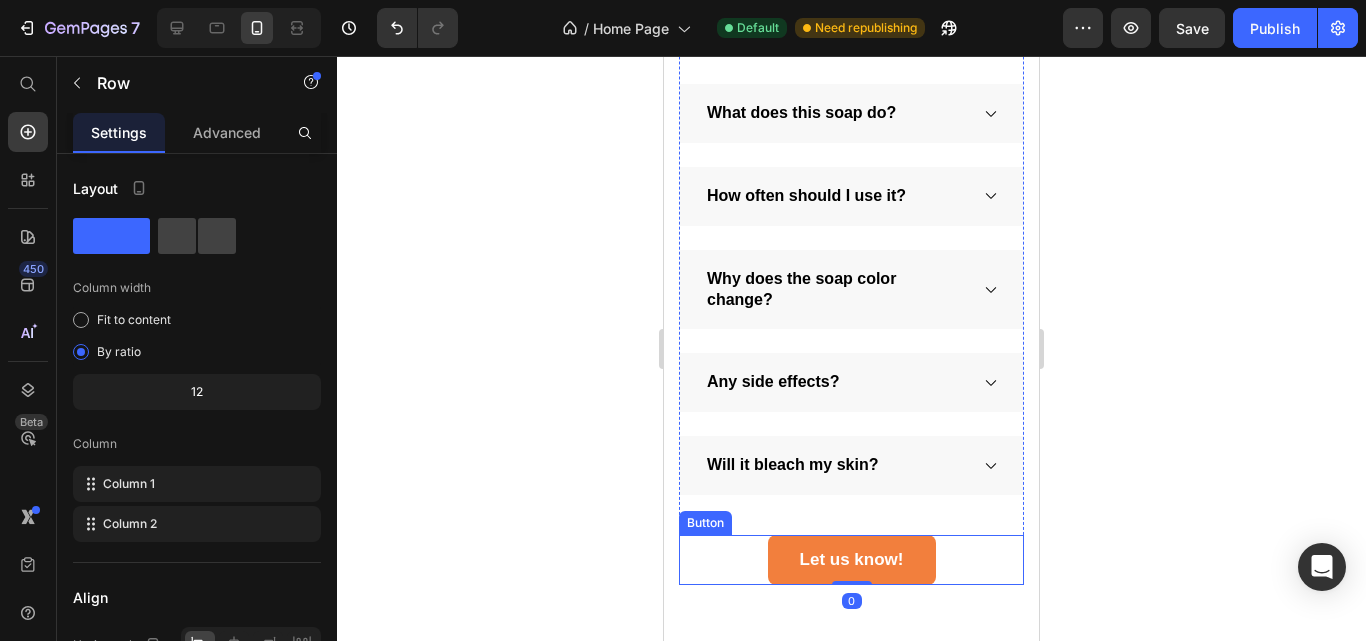 scroll, scrollTop: 5589, scrollLeft: 0, axis: vertical 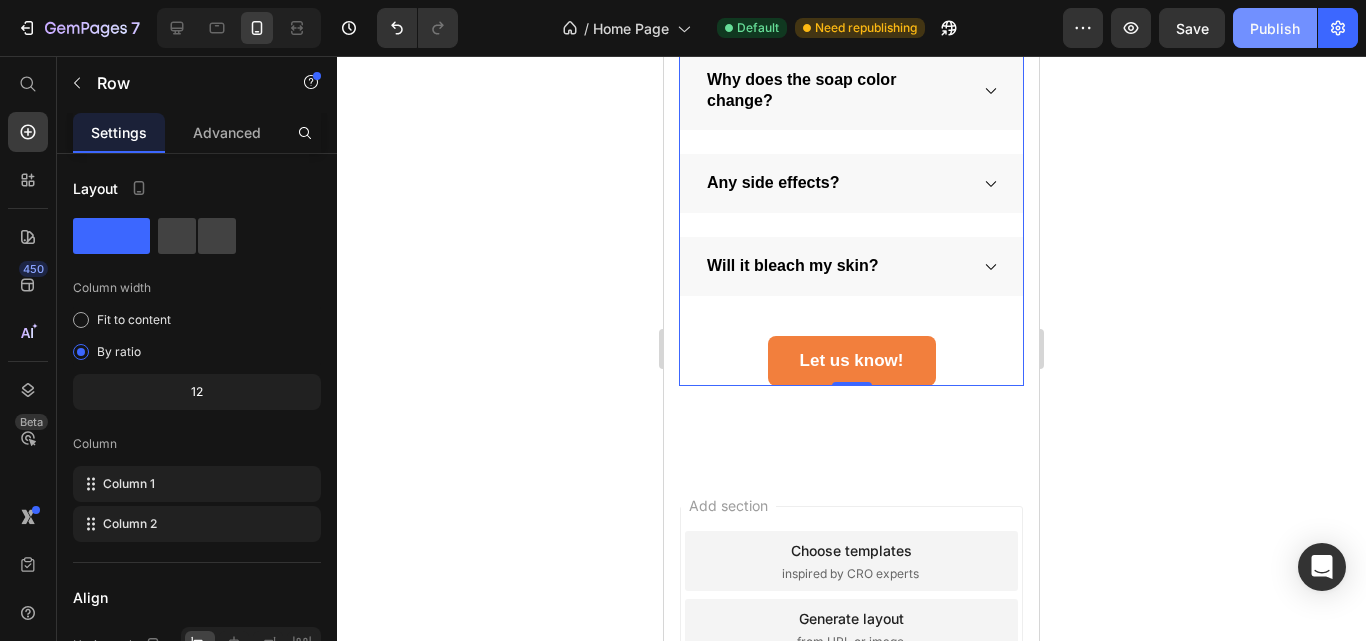 click on "Publish" at bounding box center [1275, 28] 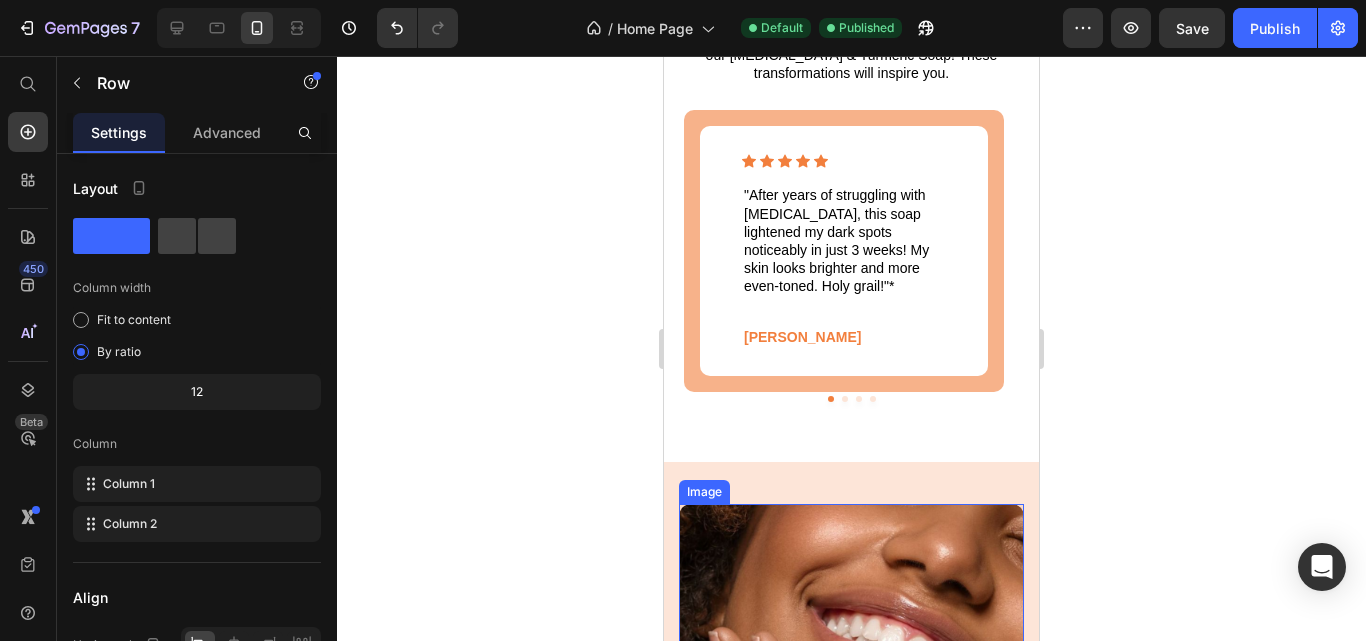 scroll, scrollTop: 3789, scrollLeft: 0, axis: vertical 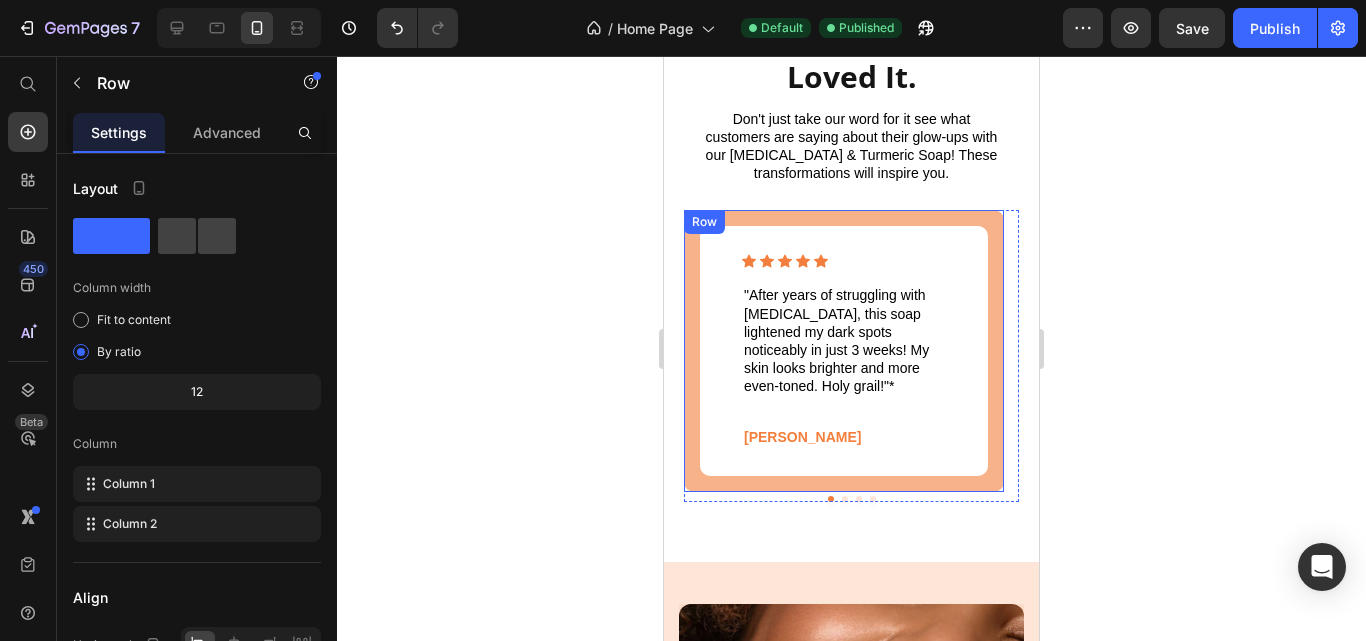 click on "Icon Icon Icon Icon Icon Icon List "After years of struggling with acne scars, this soap lightened my dark spots noticeably in just 3 weeks! My skin looks brighter and more even-toned. Holy grail!"*   Text Block Sophia L. Text Block Row Row" at bounding box center (844, 351) 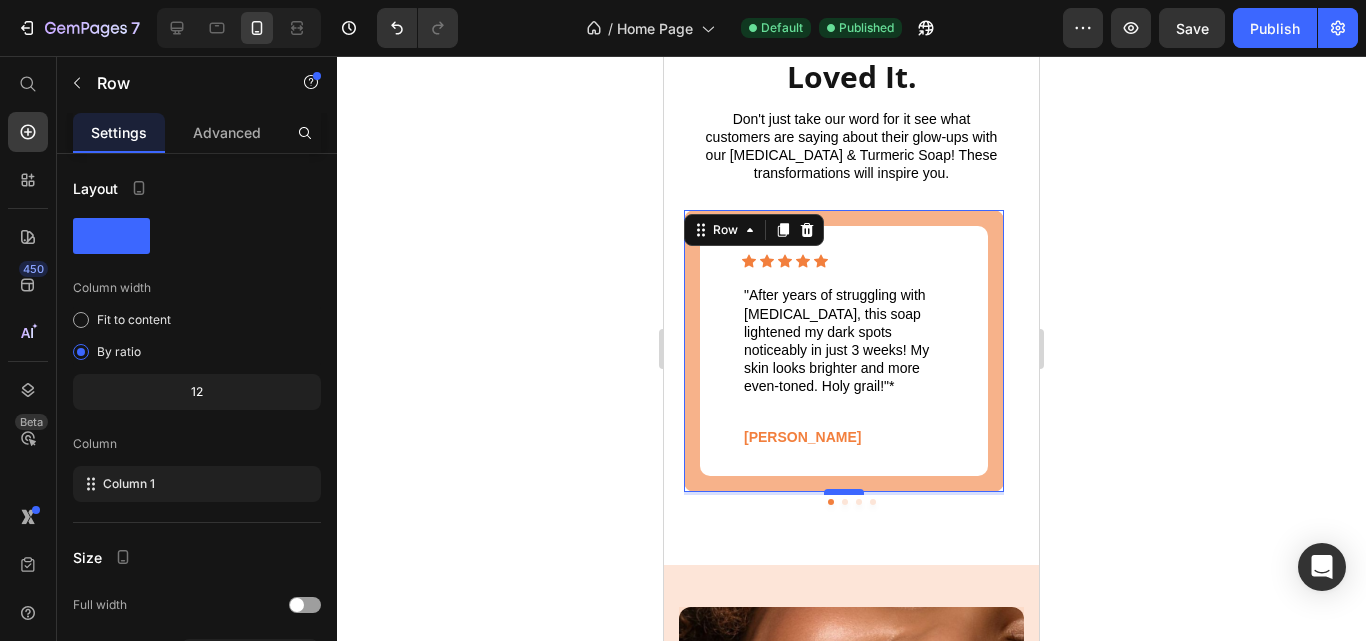 click at bounding box center (844, 492) 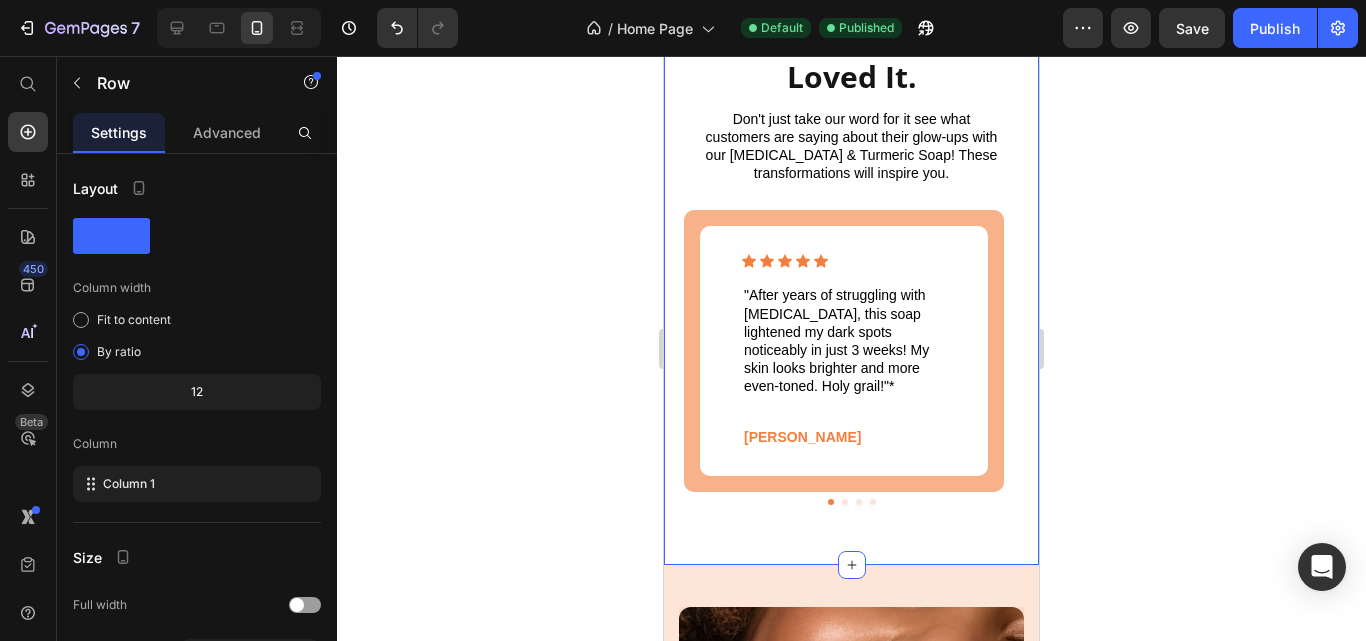 click on "They Tried It. They Loved It. Heading Don't just take our word for it see what customers are saying about their glow-ups with our Kojic Acid & Turmeric Soap! These transformations will inspire you. Text Block Don't just take our word for it see what customers are saying about their glow-ups with our Kojic Acid & Turmeric Soap! These transformations will inspire you. Text Block Row Icon Icon Icon Icon Icon Icon List "After years of struggling with acne scars, this soap lightened my dark spots noticeably in just 3 weeks! My skin looks brighter and more even-toned. Holy grail!"*   Text Block Sophia L. Text Block Row Row   3 Icon Icon Icon Icon
Icon Icon List "Most brightening soaps leave my face tight and flaky, but this one keeps it moisturized while clearing my acne. Turmeric is magic!"     Text Block  Jamal T. Text Block Row Row Icon Icon Icon Icon Icon Icon List "Used this daily before my wedding, and my makeup artist asked what I was doing differently. My skin had this natural glow!"" at bounding box center (851, 280) 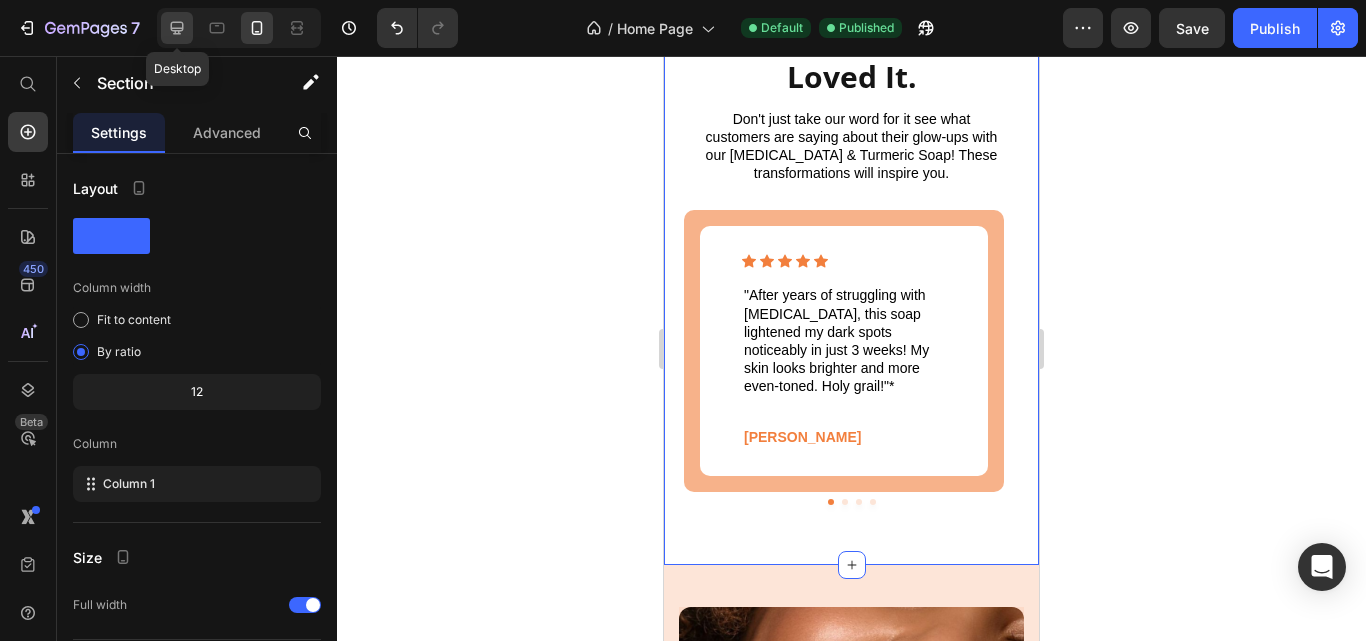 click 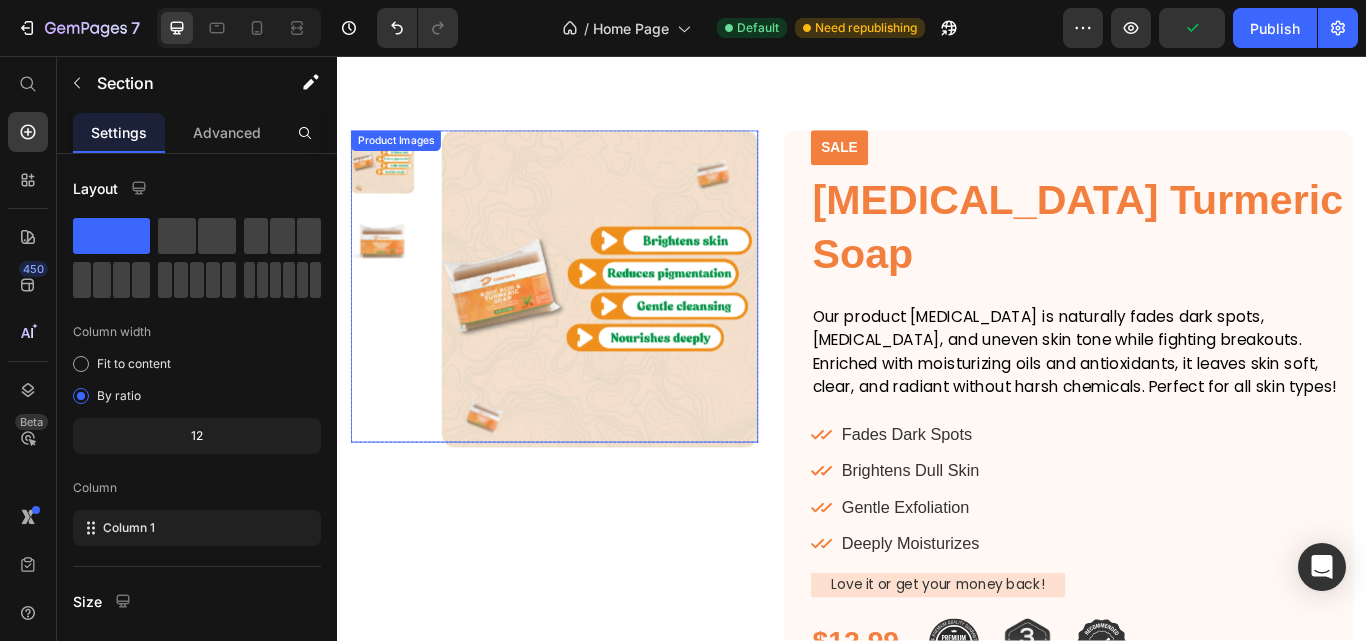 scroll, scrollTop: 2128, scrollLeft: 0, axis: vertical 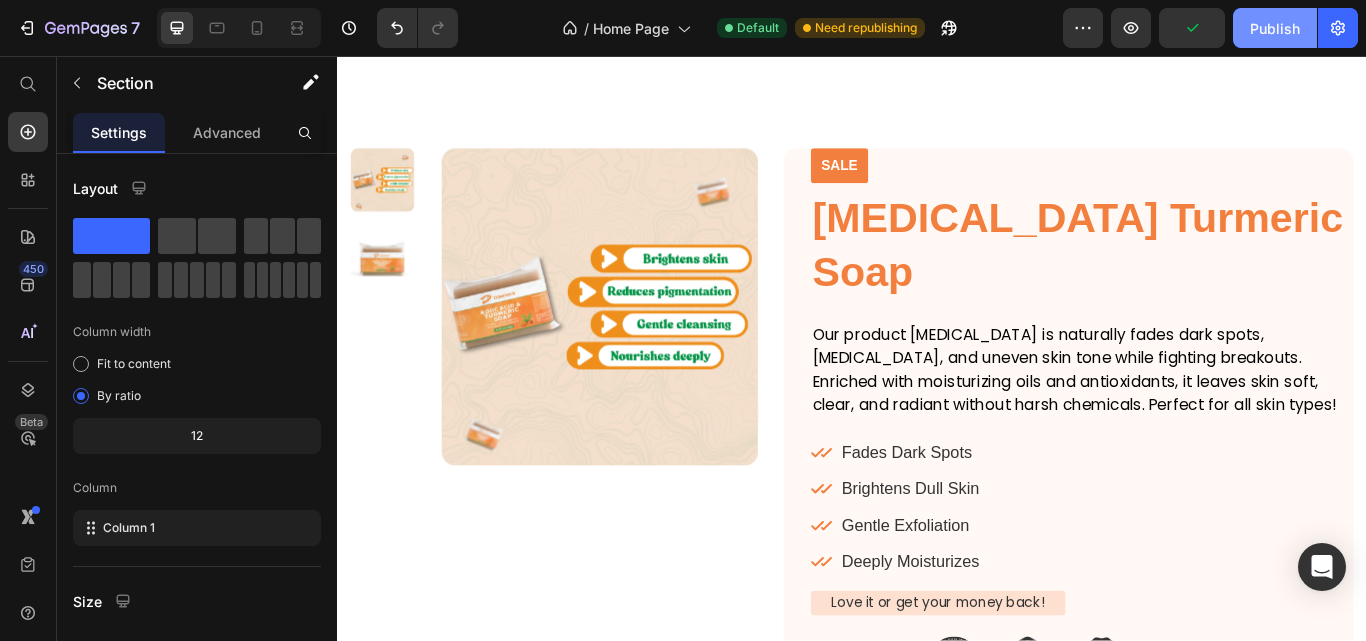 click on "Publish" at bounding box center [1275, 28] 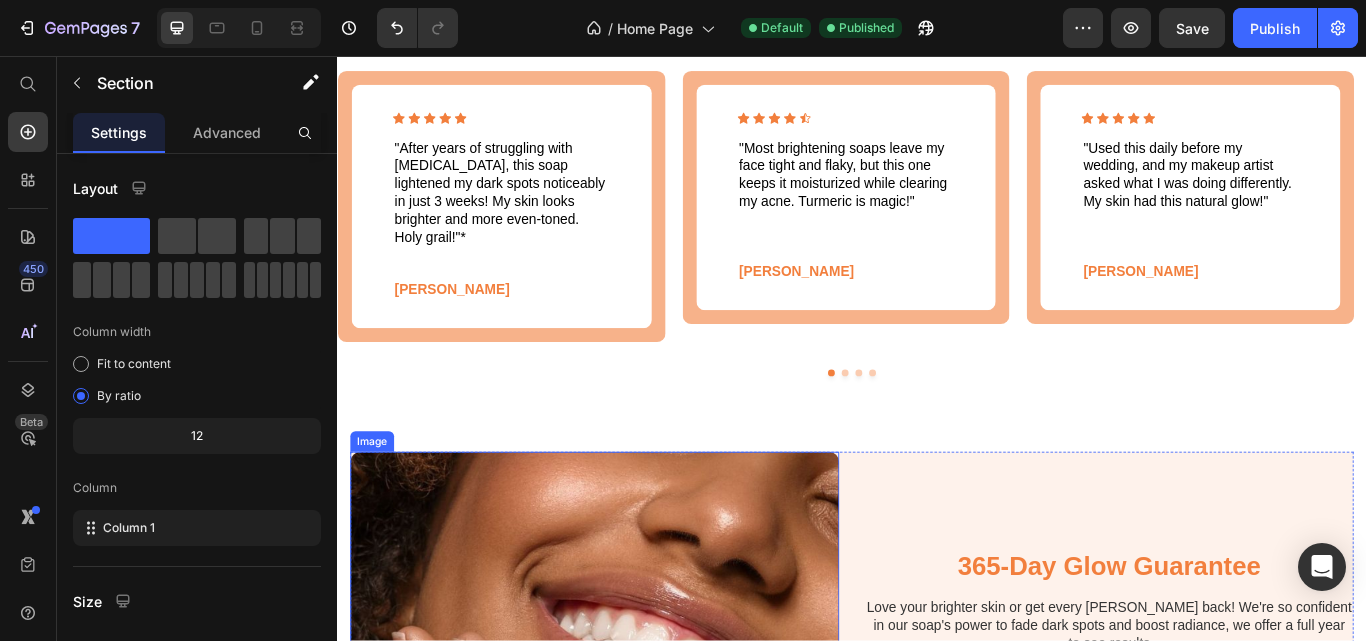 scroll, scrollTop: 3328, scrollLeft: 0, axis: vertical 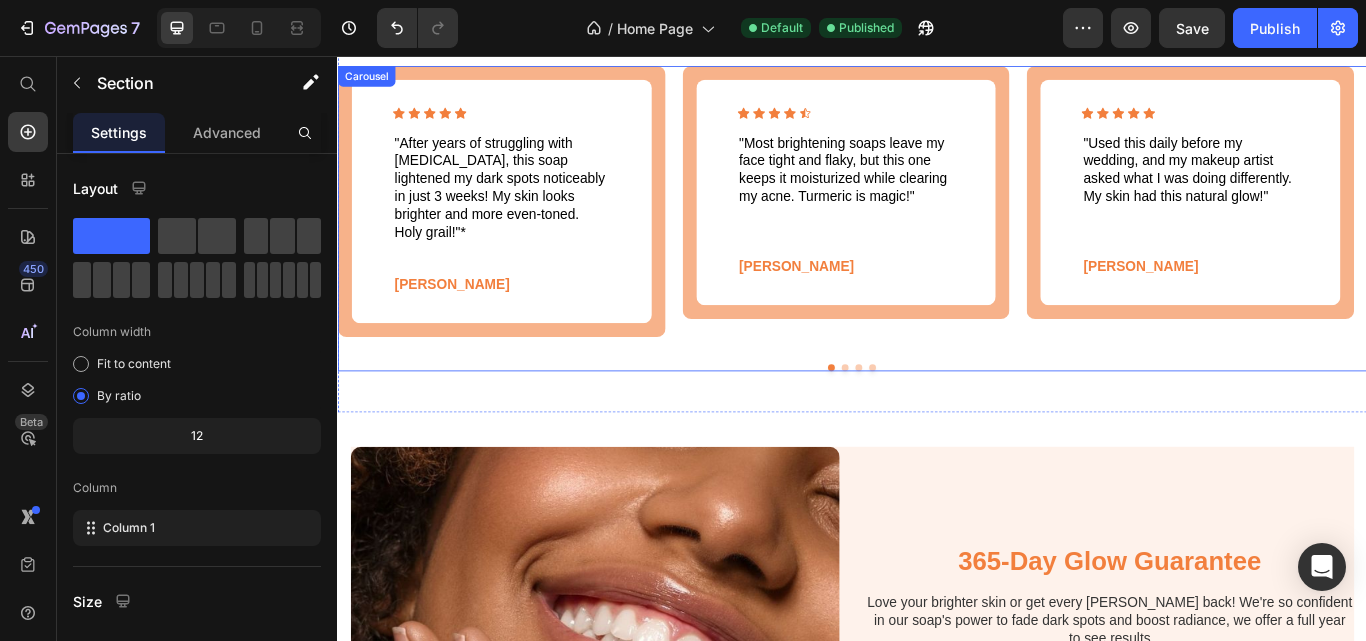 click on "Icon Icon Icon Icon Icon Icon List "After years of struggling with acne scars, this soap lightened my dark spots noticeably in just 3 weeks! My skin looks brighter and more even-toned. Holy grail!"*   Text Block Sophia L. Text Block Row Row Icon Icon Icon Icon
Icon Icon List "Most brightening soaps leave my face tight and flaky, but this one keeps it moisturized while clearing my acne. Turmeric is magic!"     Text Block  Jamal T. Text Block Row Row Icon Icon Icon Icon Icon Icon List "Used this daily before my wedding, and my makeup artist asked what I was doing differently. My skin had this natural glow!"     Text Block Amina R. Text Block Row Row Icon Icon Icon Icon
Icon Icon List "I was scared kojic acid would irritate me, but this soap is so gentle. Even my rosacea improved. 10/10!"   Text Block  Elena M. Text Block Row Row" at bounding box center (937, 246) 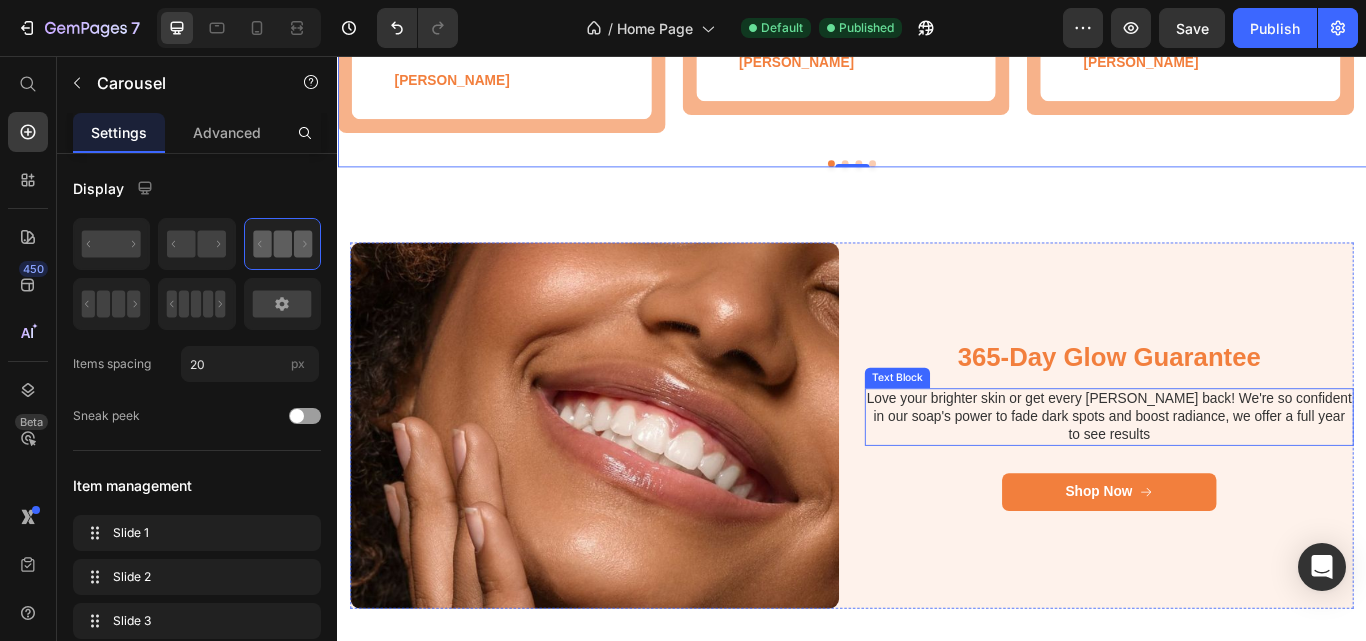 scroll, scrollTop: 3628, scrollLeft: 0, axis: vertical 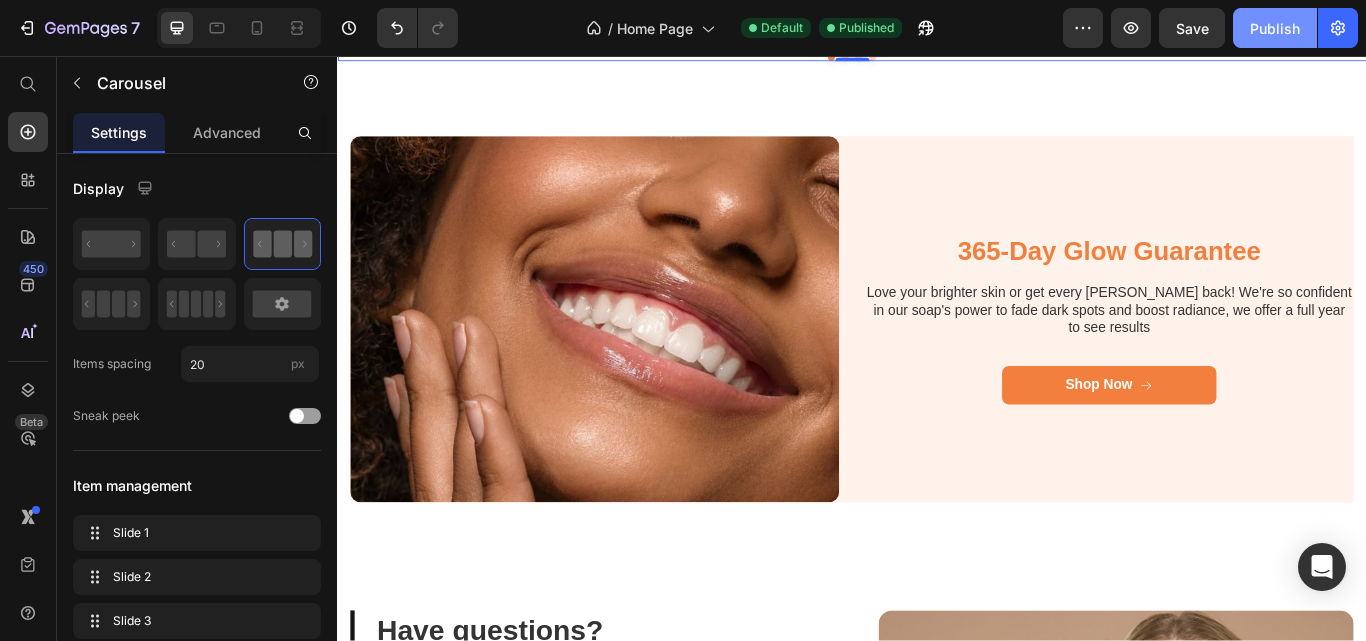 click on "Publish" 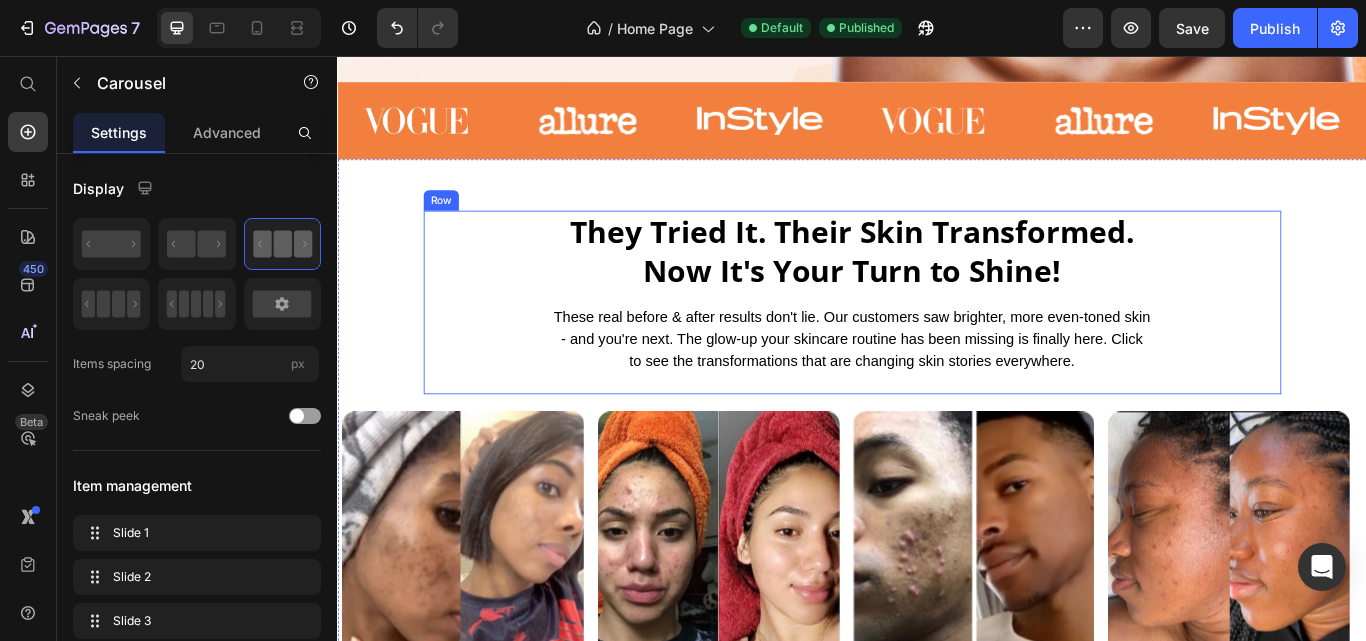 scroll, scrollTop: 0, scrollLeft: 0, axis: both 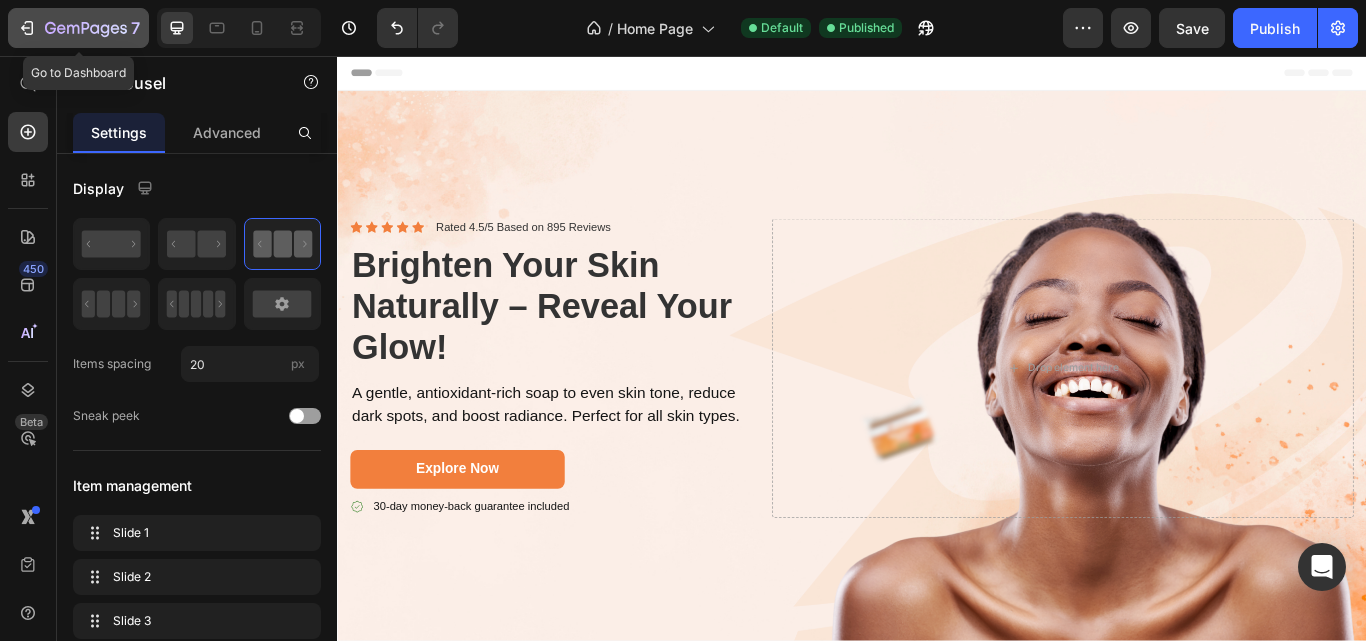 click 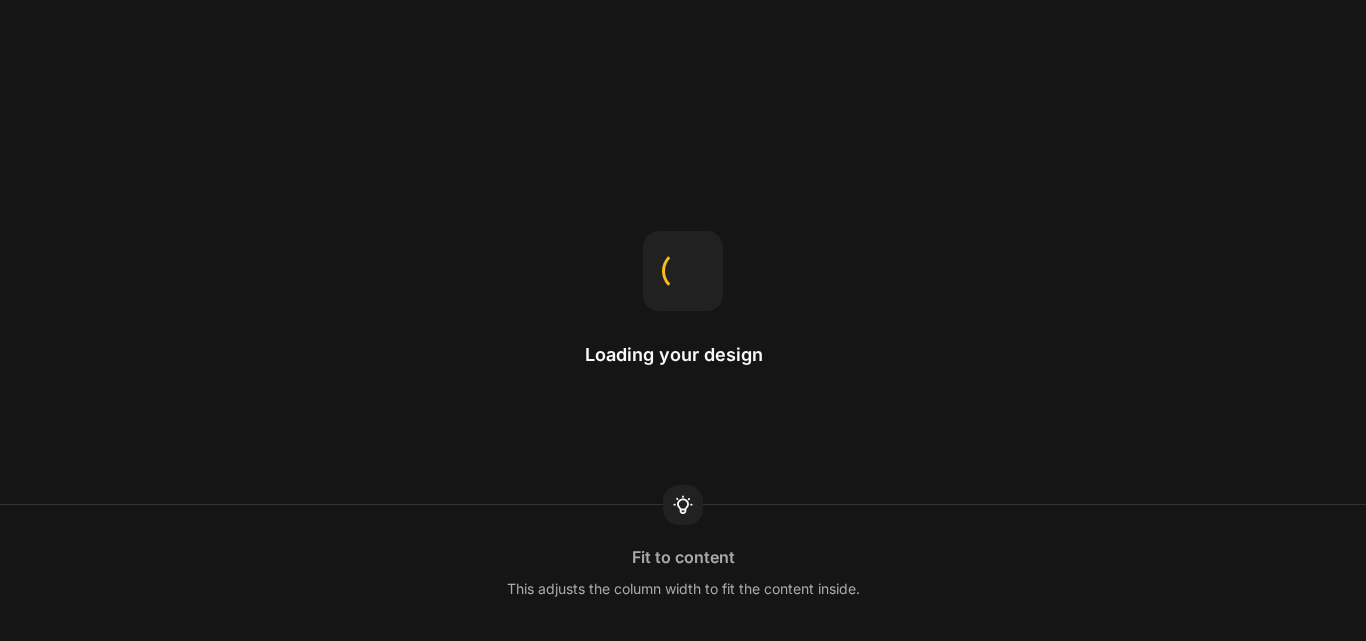scroll, scrollTop: 0, scrollLeft: 0, axis: both 